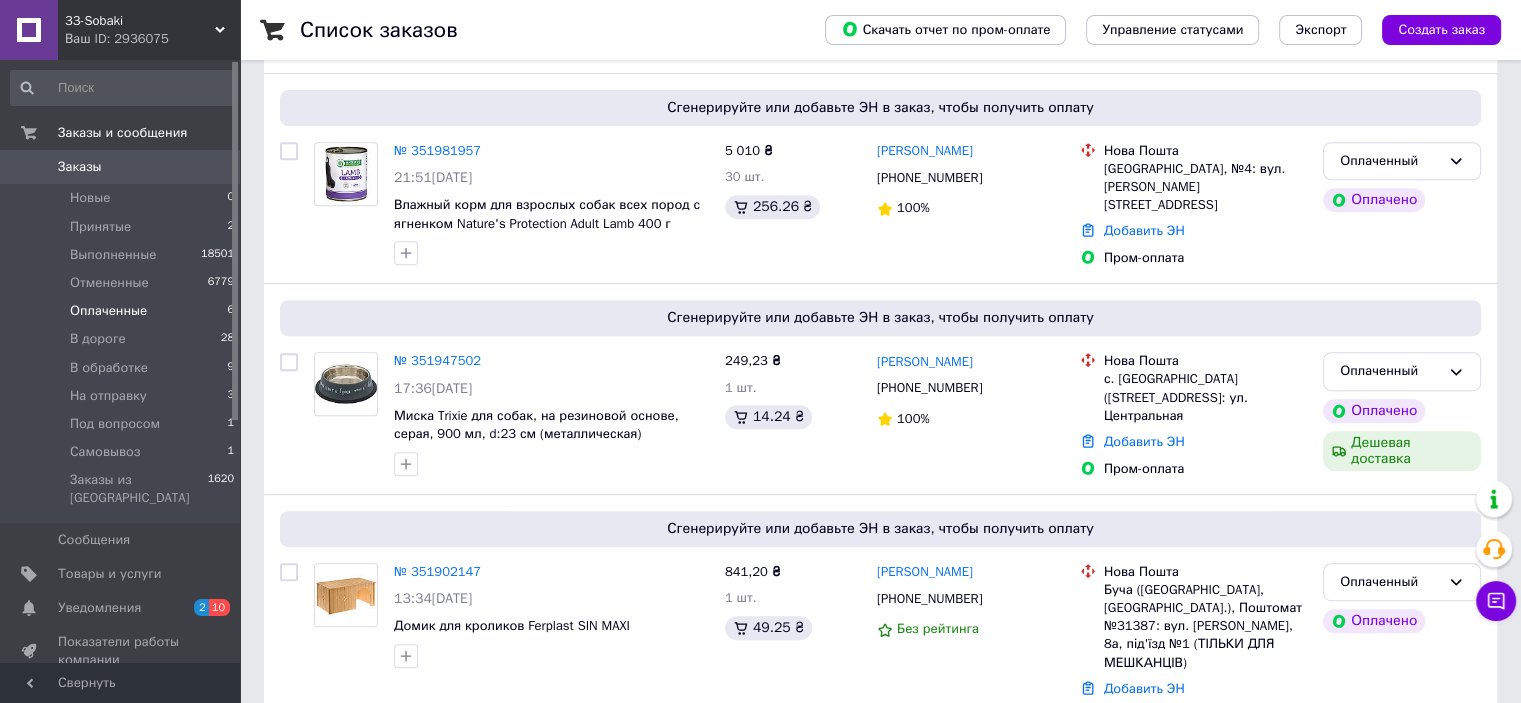 scroll, scrollTop: 879, scrollLeft: 0, axis: vertical 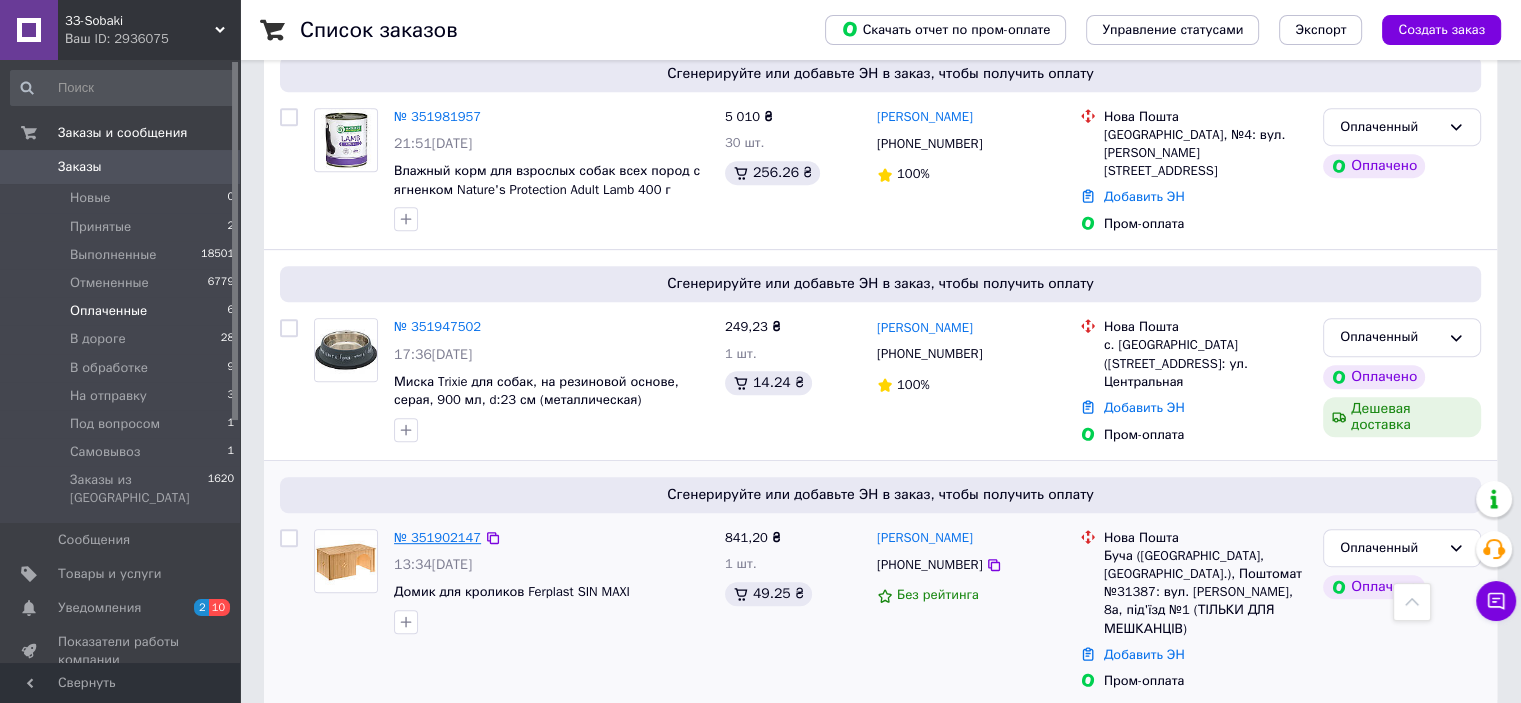 click on "№ 351902147" at bounding box center [437, 537] 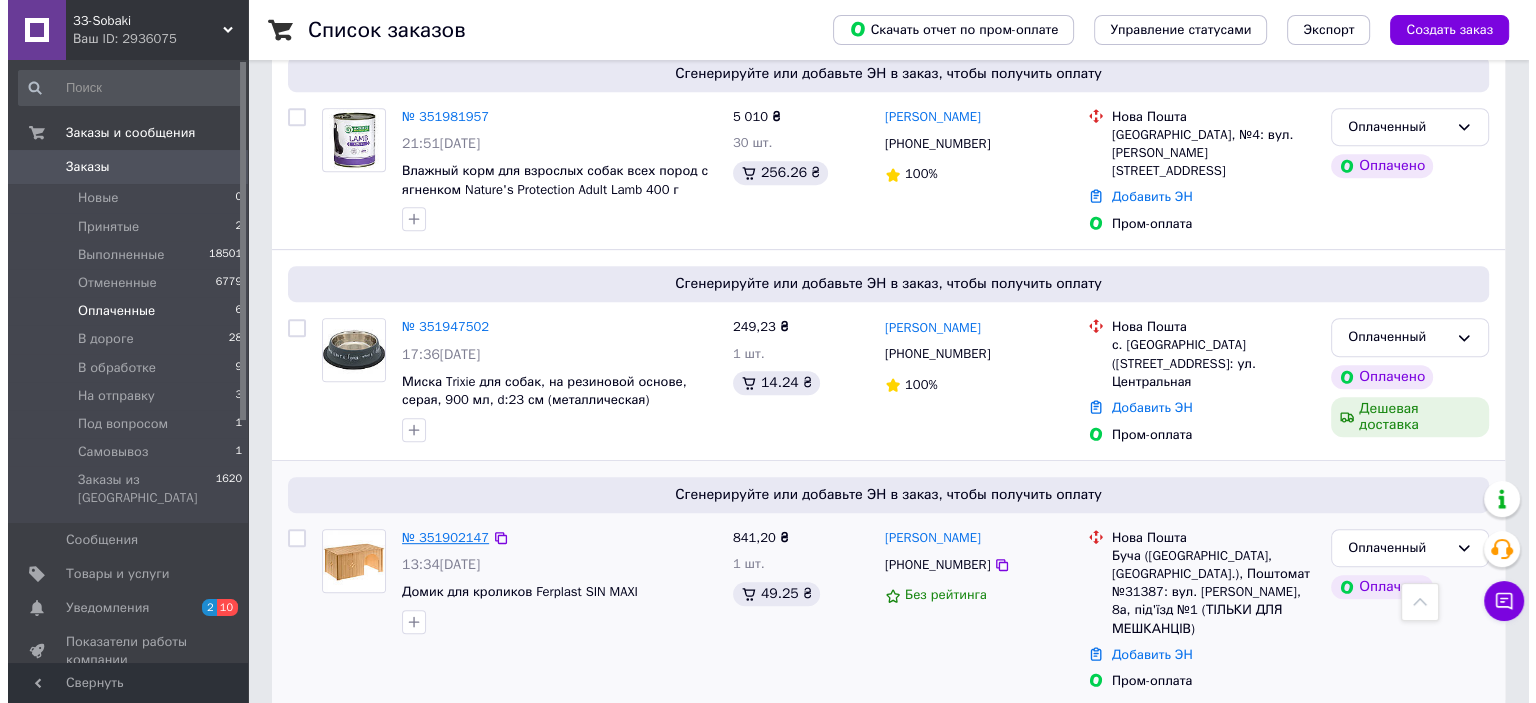 scroll, scrollTop: 0, scrollLeft: 0, axis: both 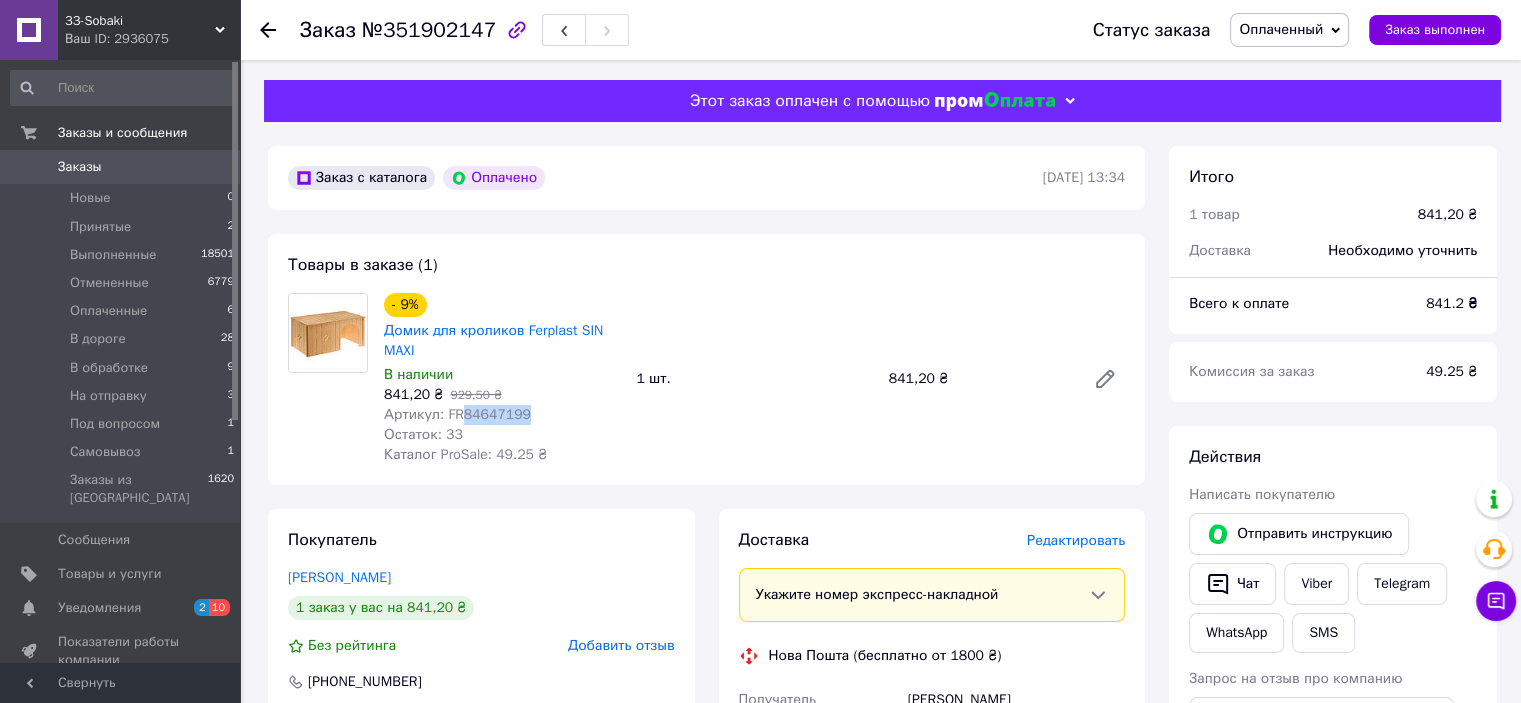 drag, startPoint x: 532, startPoint y: 419, endPoint x: 459, endPoint y: 423, distance: 73.109505 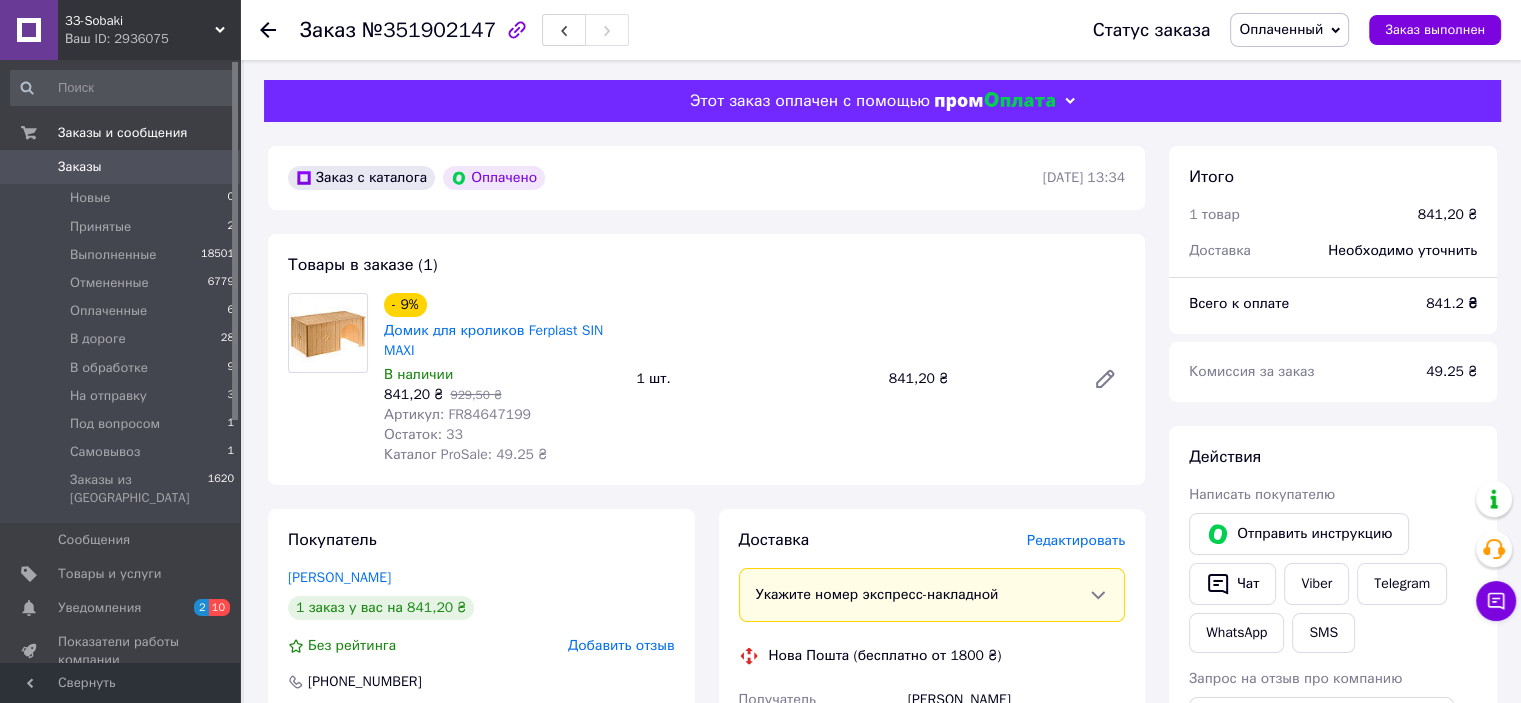 click on "Доставка Редактировать Укажите номер экспресс-накладной Обязательно введите номер экспресс-накладной,
если создавали ее не на этой странице. В случае,
если номер ЭН не будет добавлен, мы не сможем
выплатить деньги за заказ Мобильный номер покупателя (из заказа) должен
соответствовать номеру получателя по накладной Нова Пошта (бесплатно от 1800 ₴) Получатель Мудра [PERSON_NAME] Телефон получателя [PHONE_NUMBER] Адрес г. Буча ([STREET_ADDRESS], Почтомат №31387: [STREET_ADDRESS][PERSON_NAME], подъезд №1 (ТОЛЬКО ДЛЯ ЖИТЕЛЕЙ) Дата отправки [DATE] Плательщик Получатель 841.20 ₴" at bounding box center (932, 850) 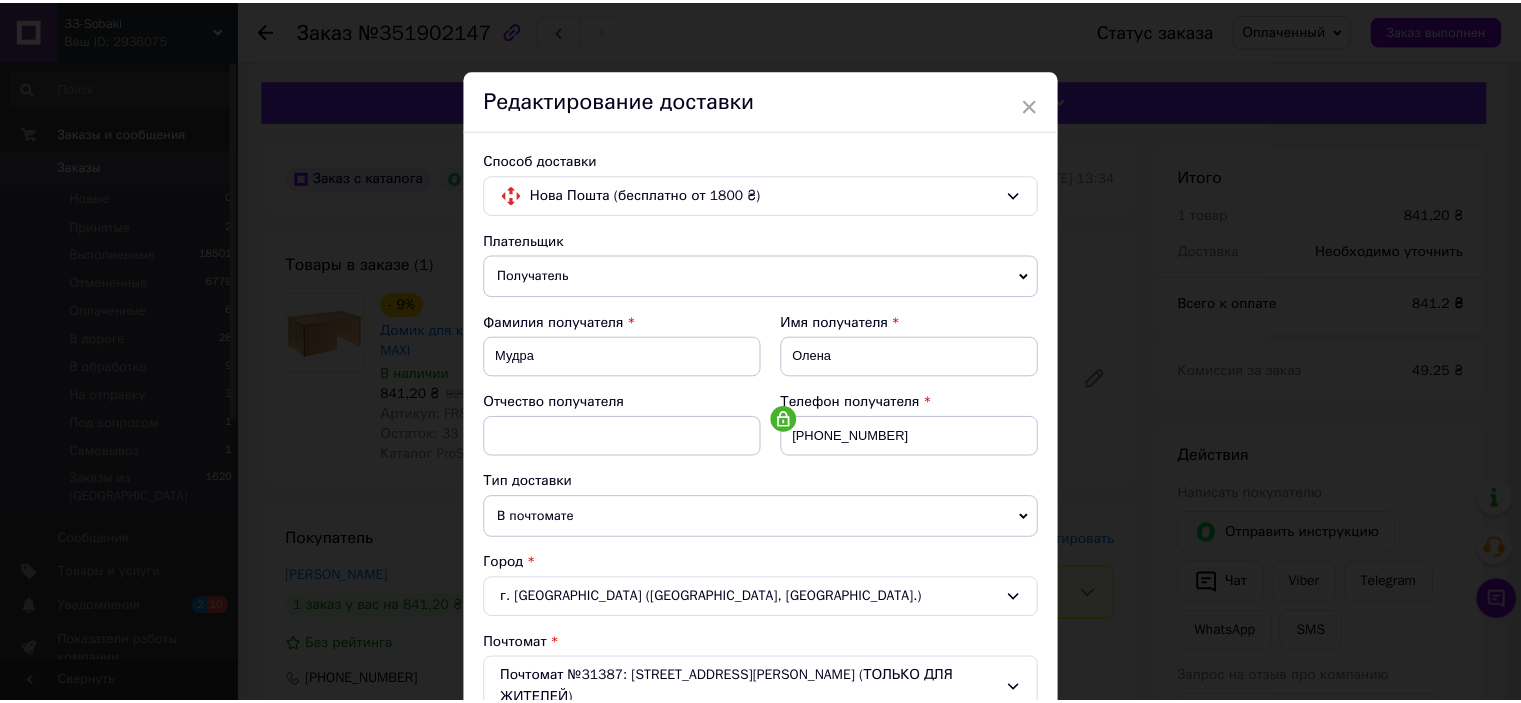 scroll, scrollTop: 641, scrollLeft: 0, axis: vertical 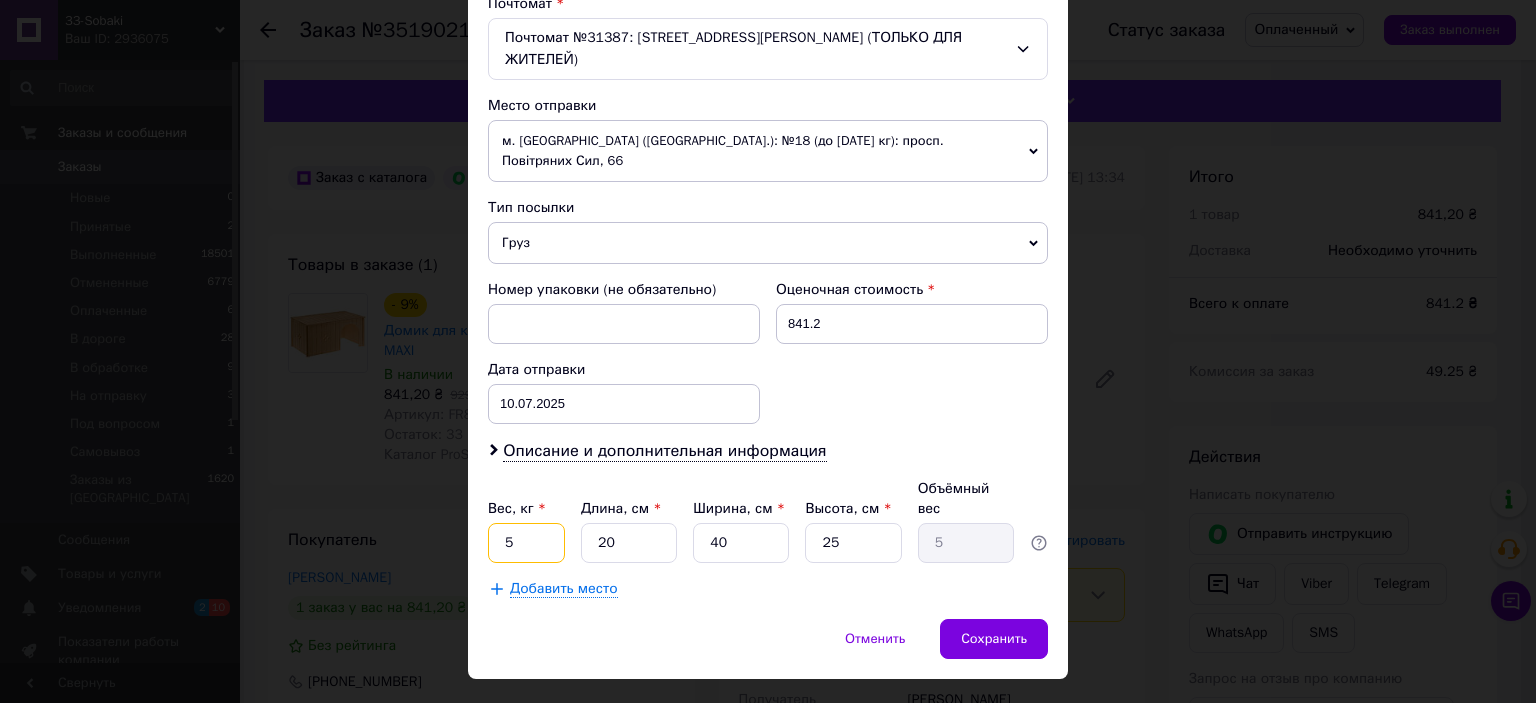 click on "5" at bounding box center [526, 543] 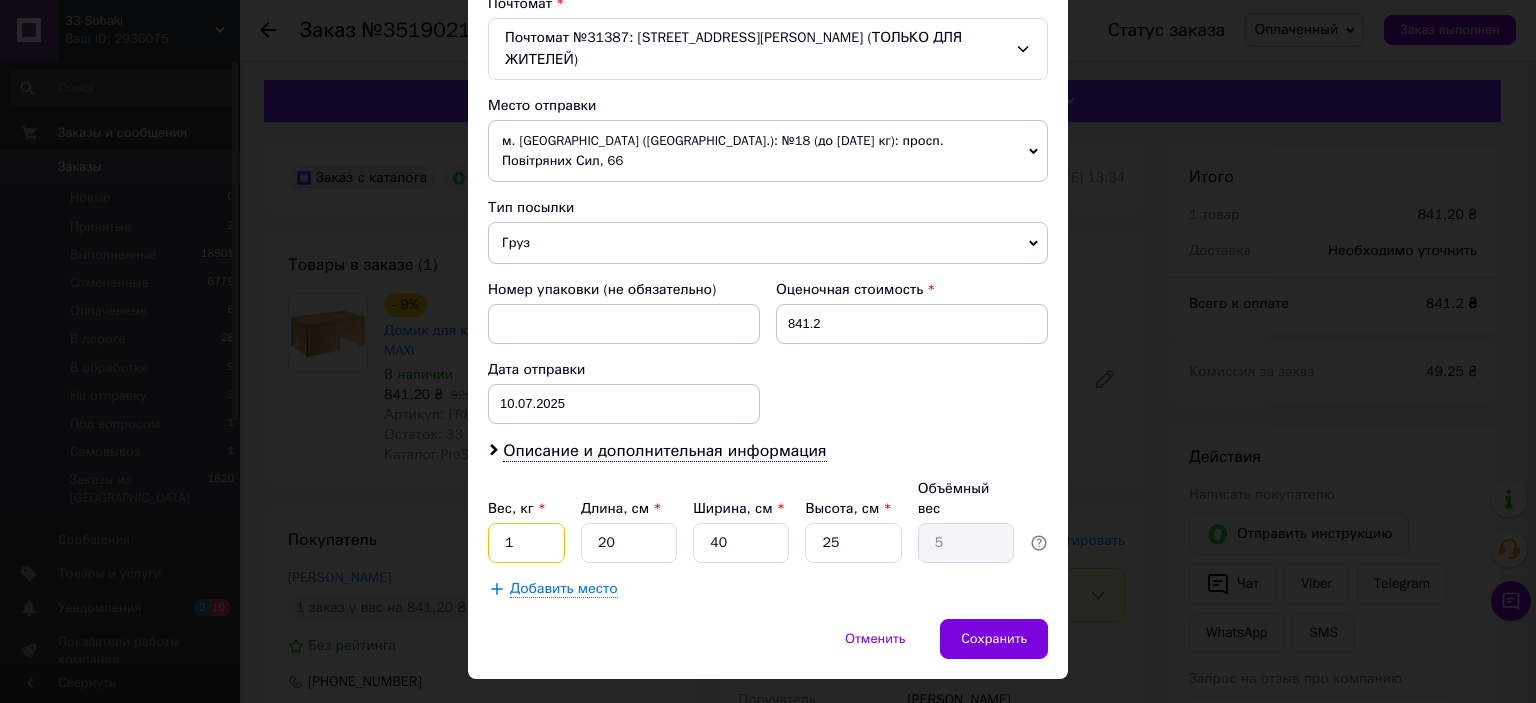type on "1" 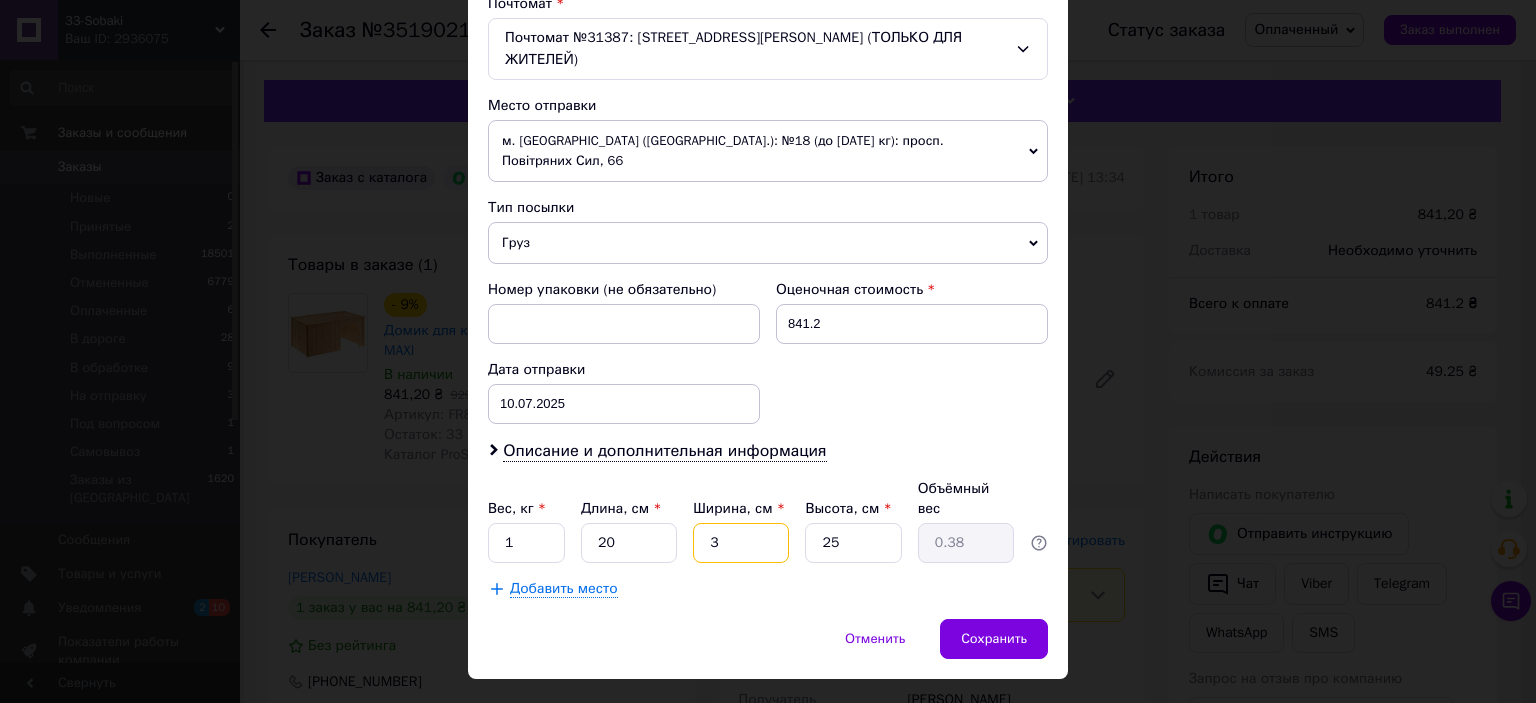 type on "3" 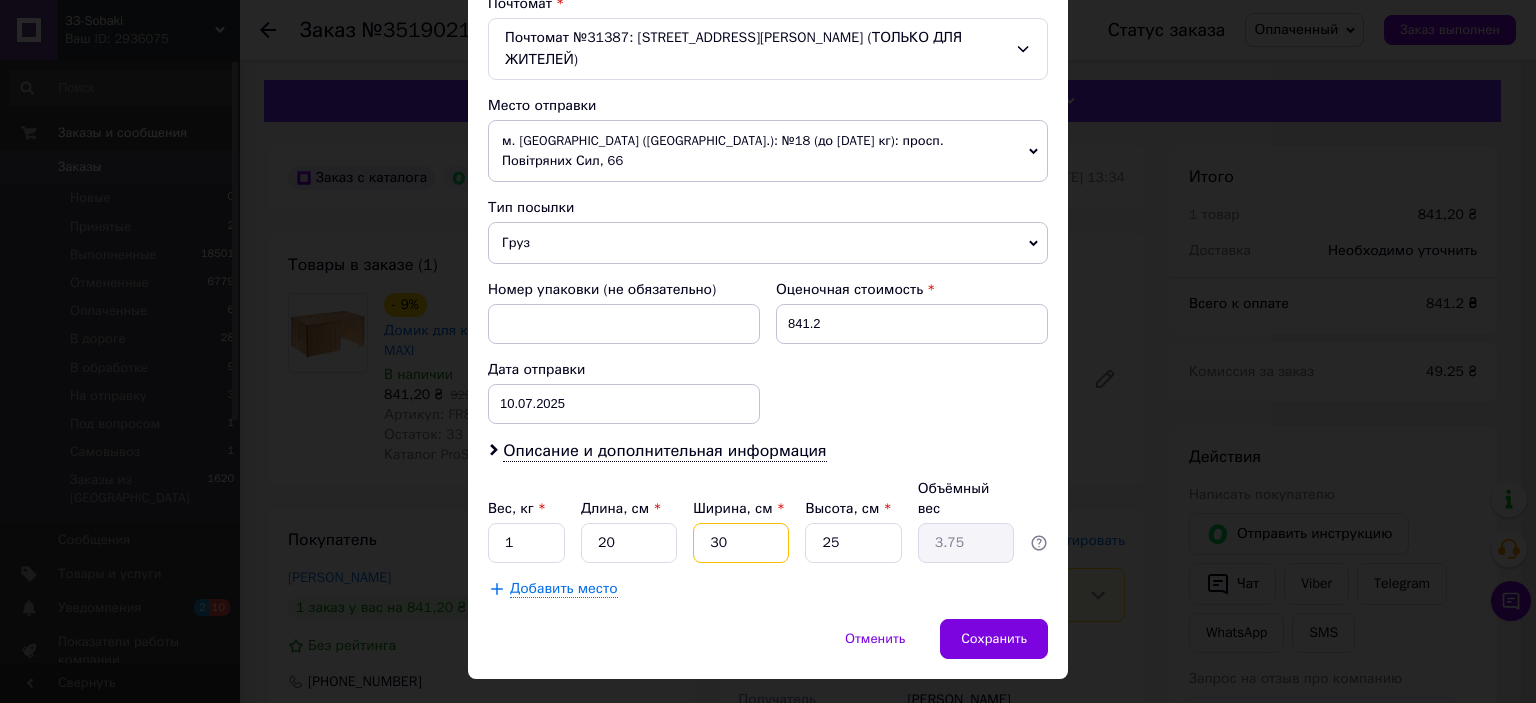 type on "3" 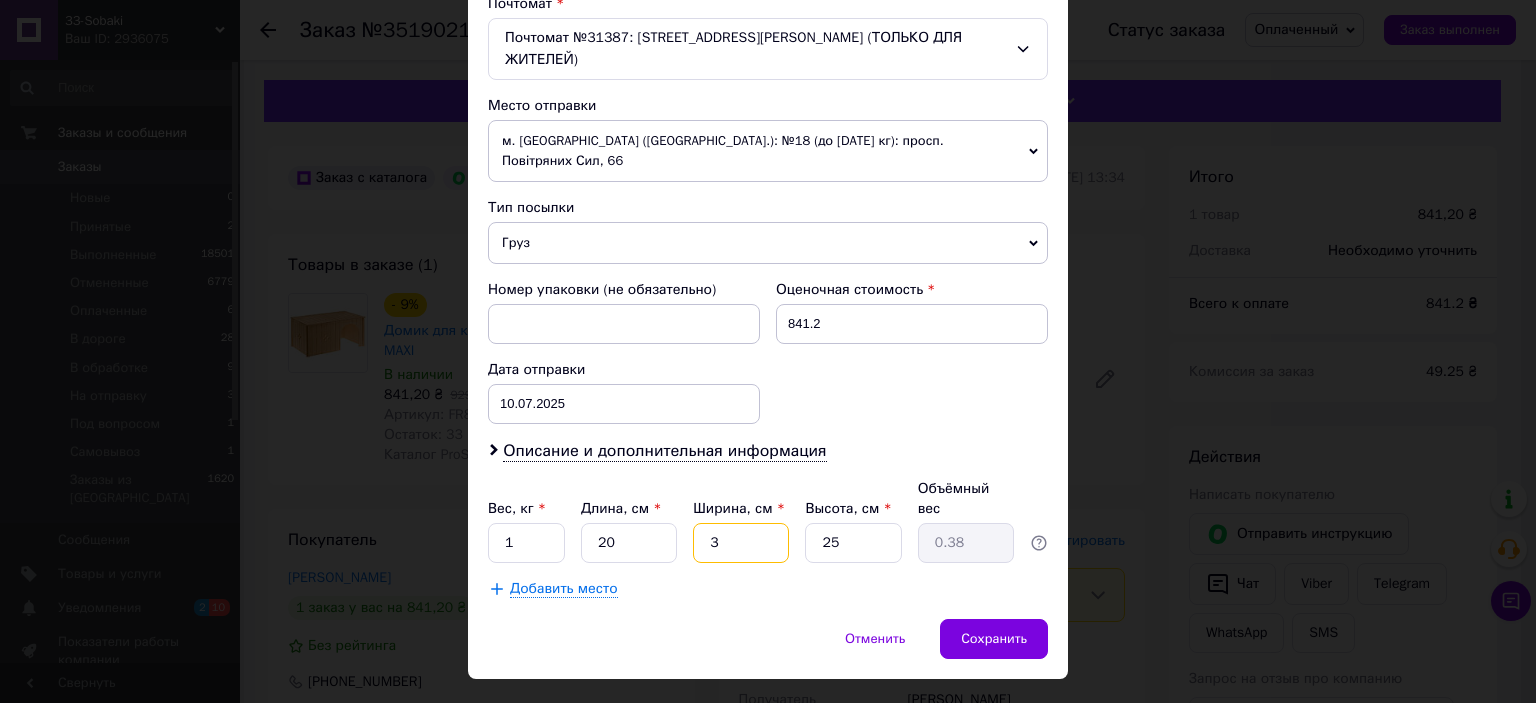 type 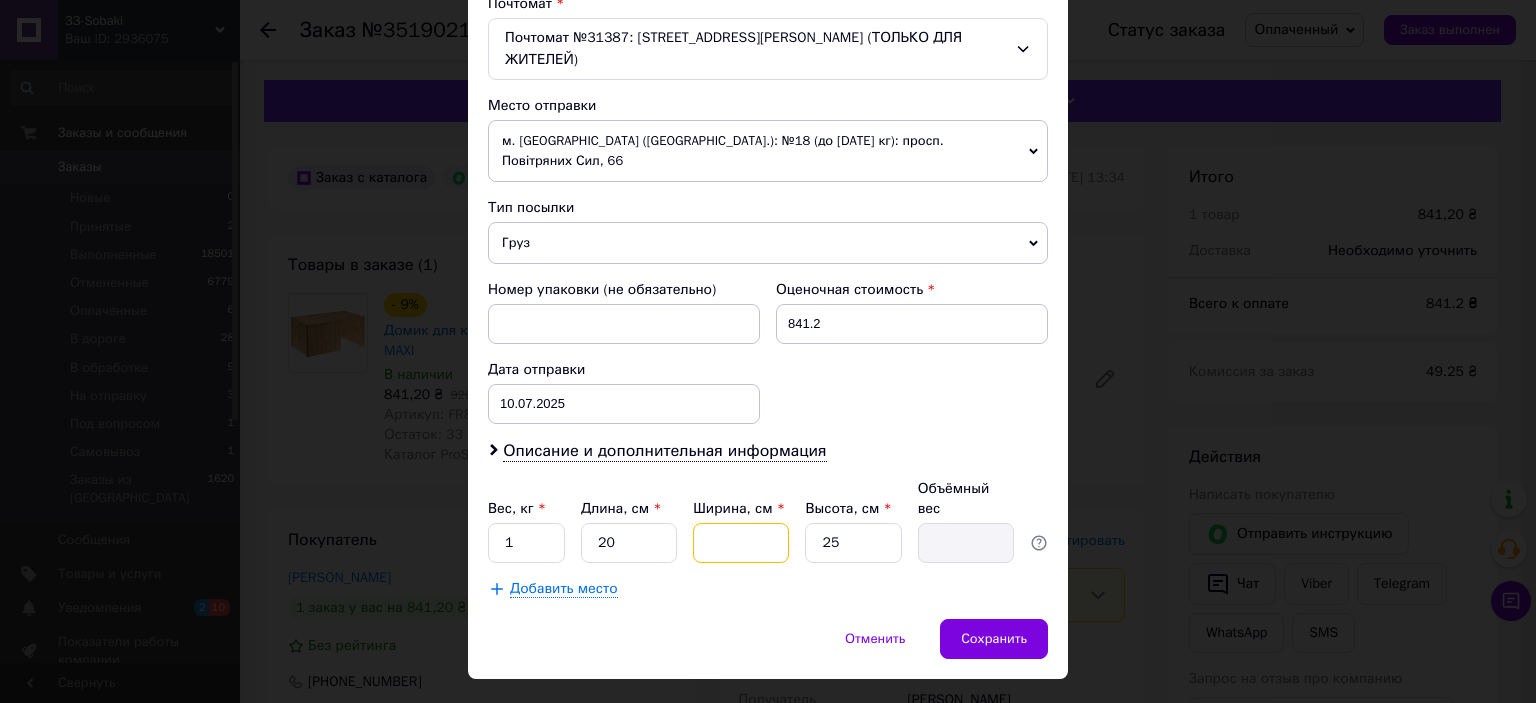 type on "4" 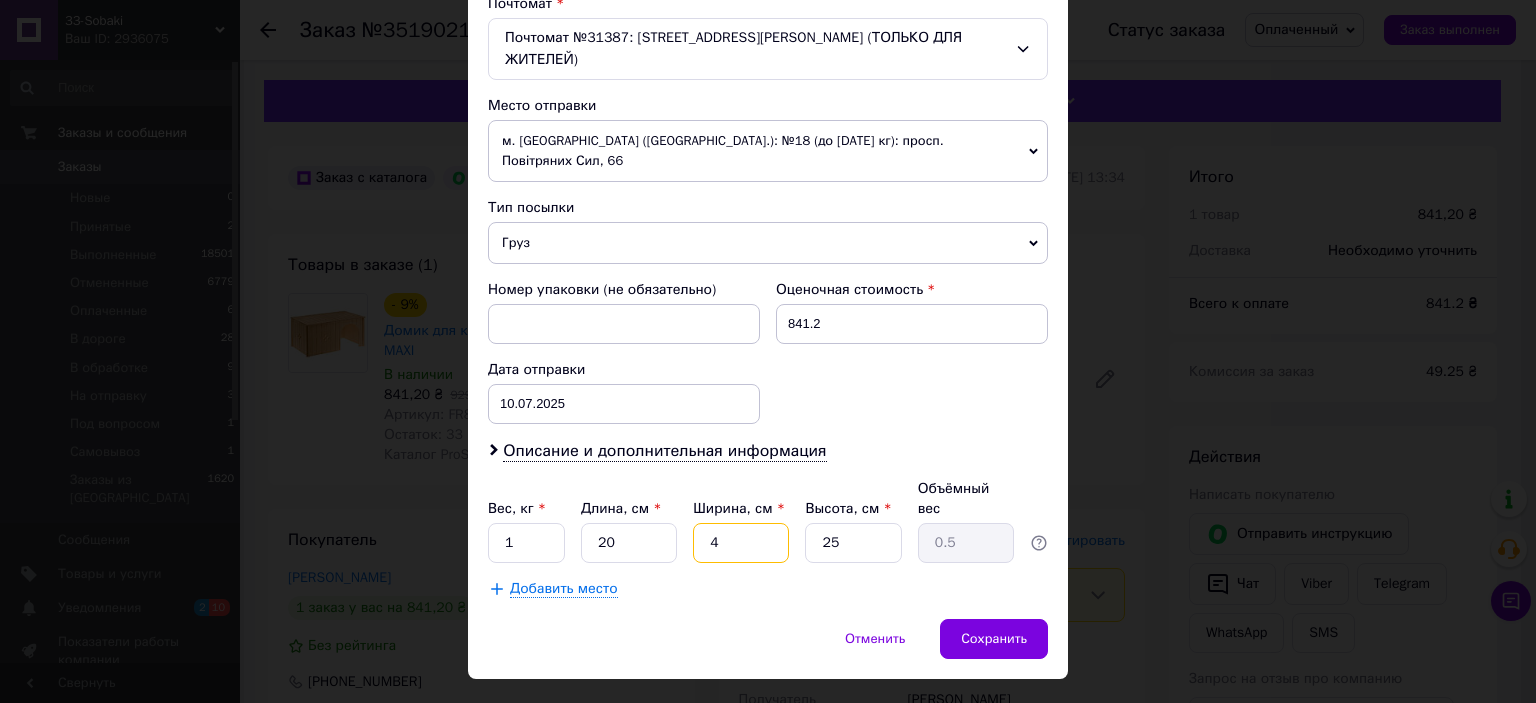 type on "40" 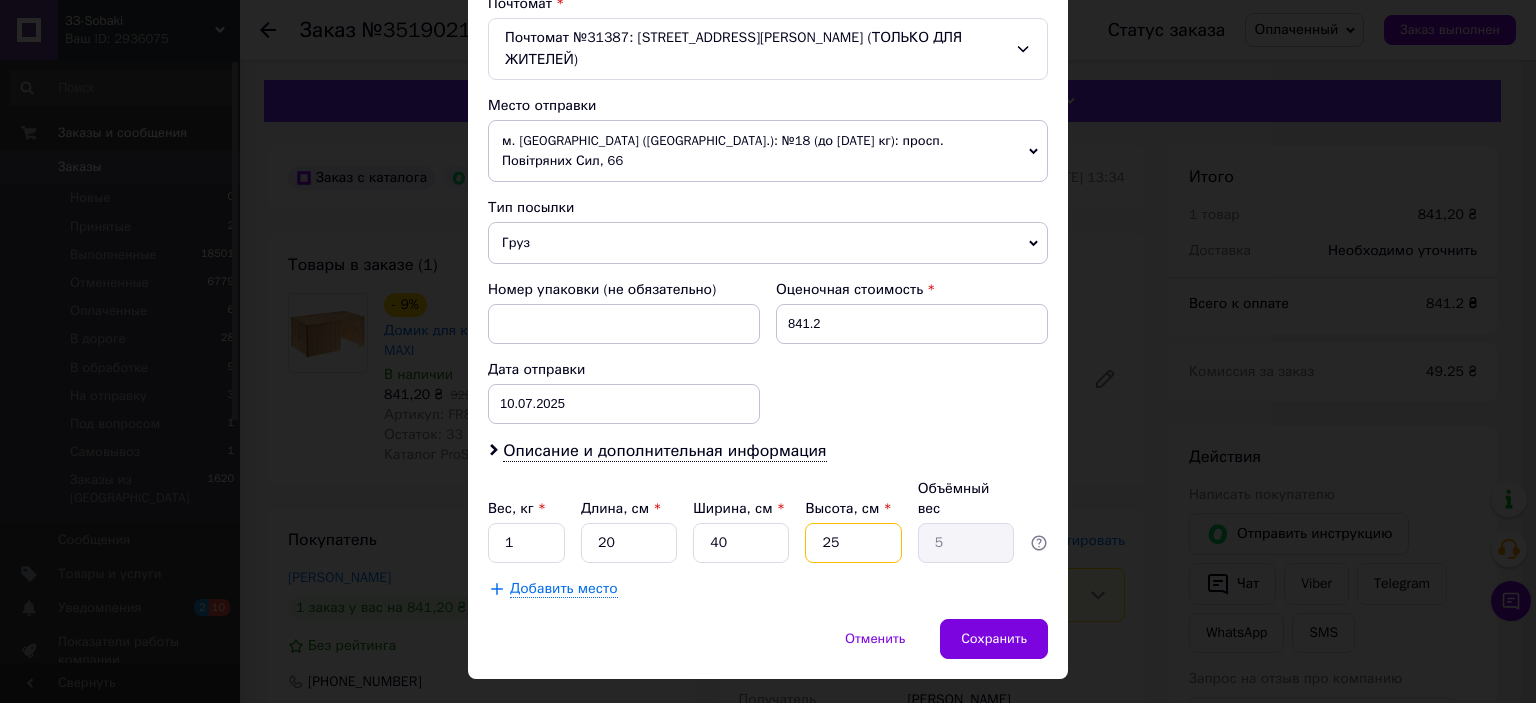type on "1" 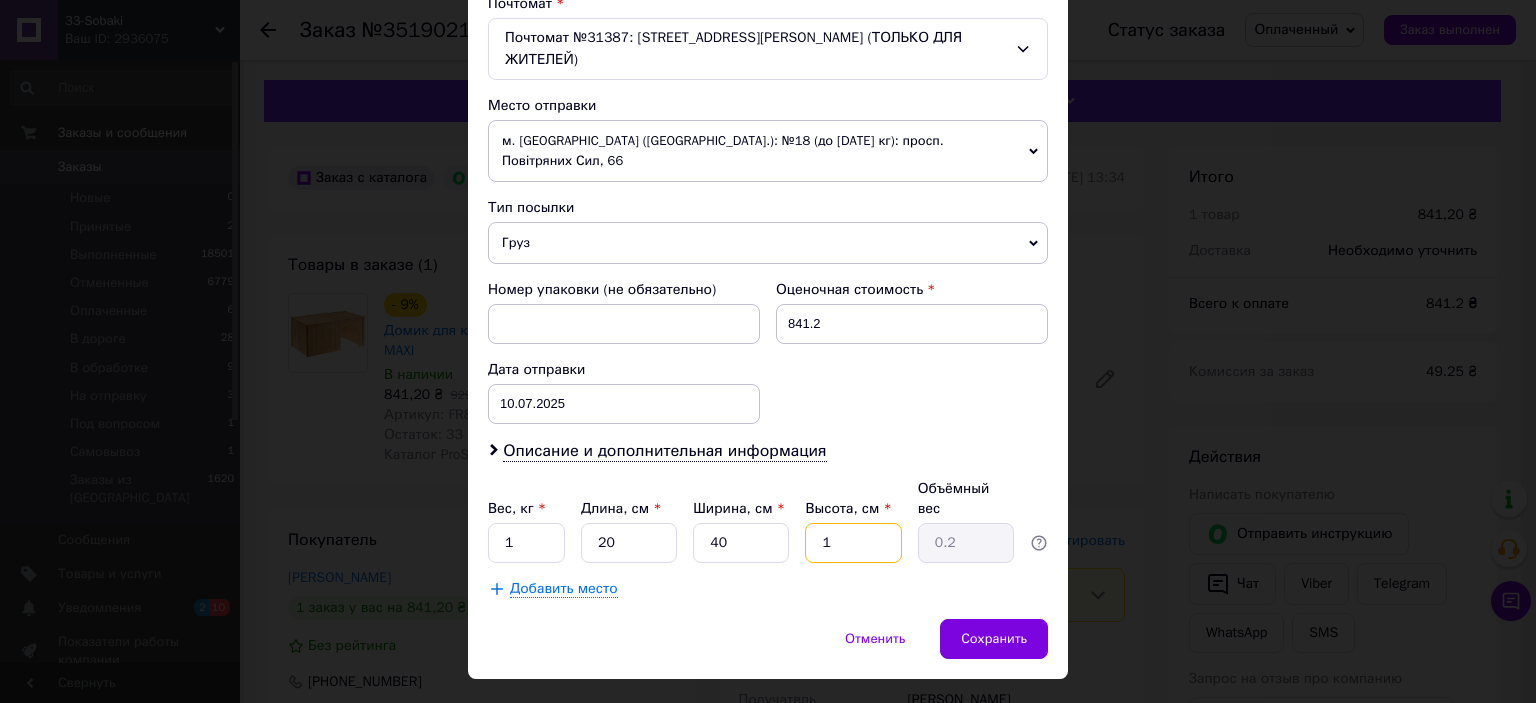 type 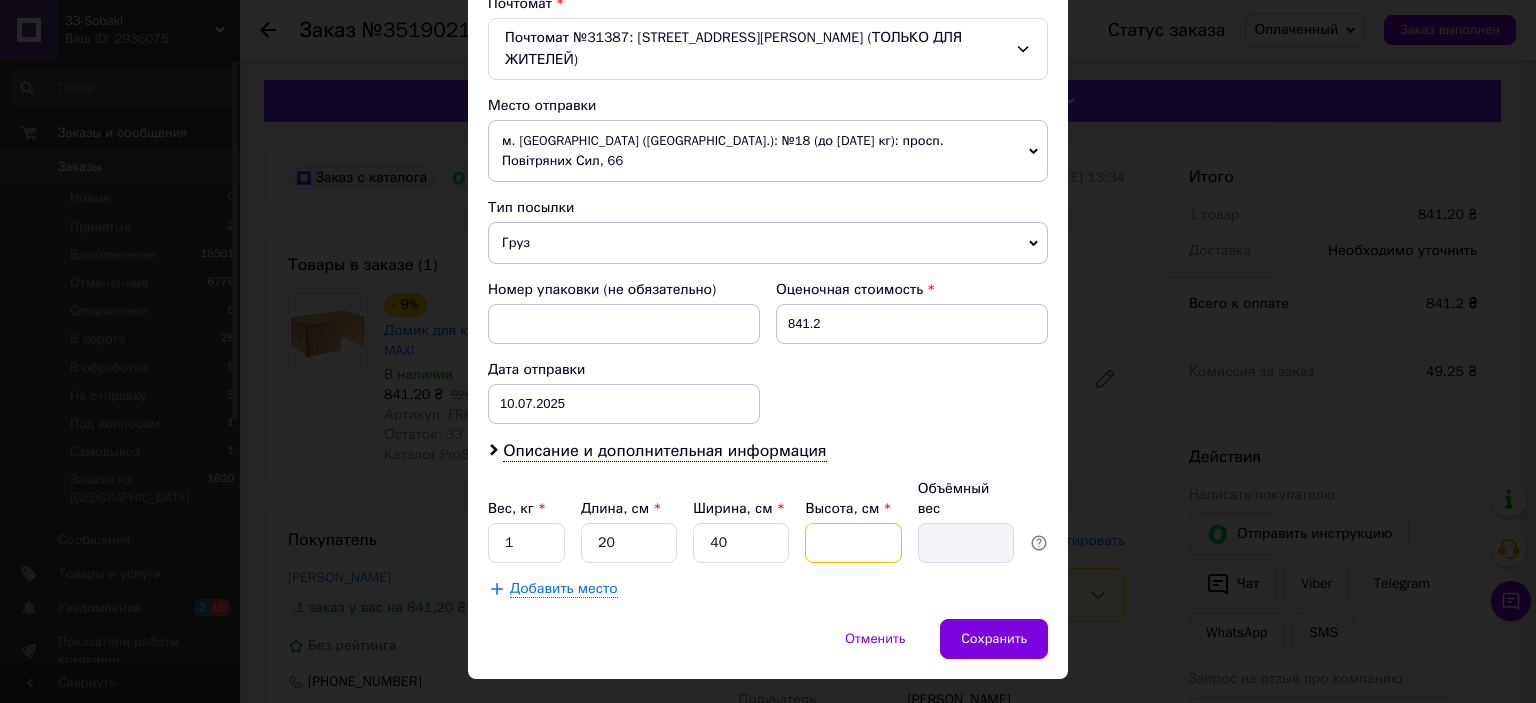type on "1" 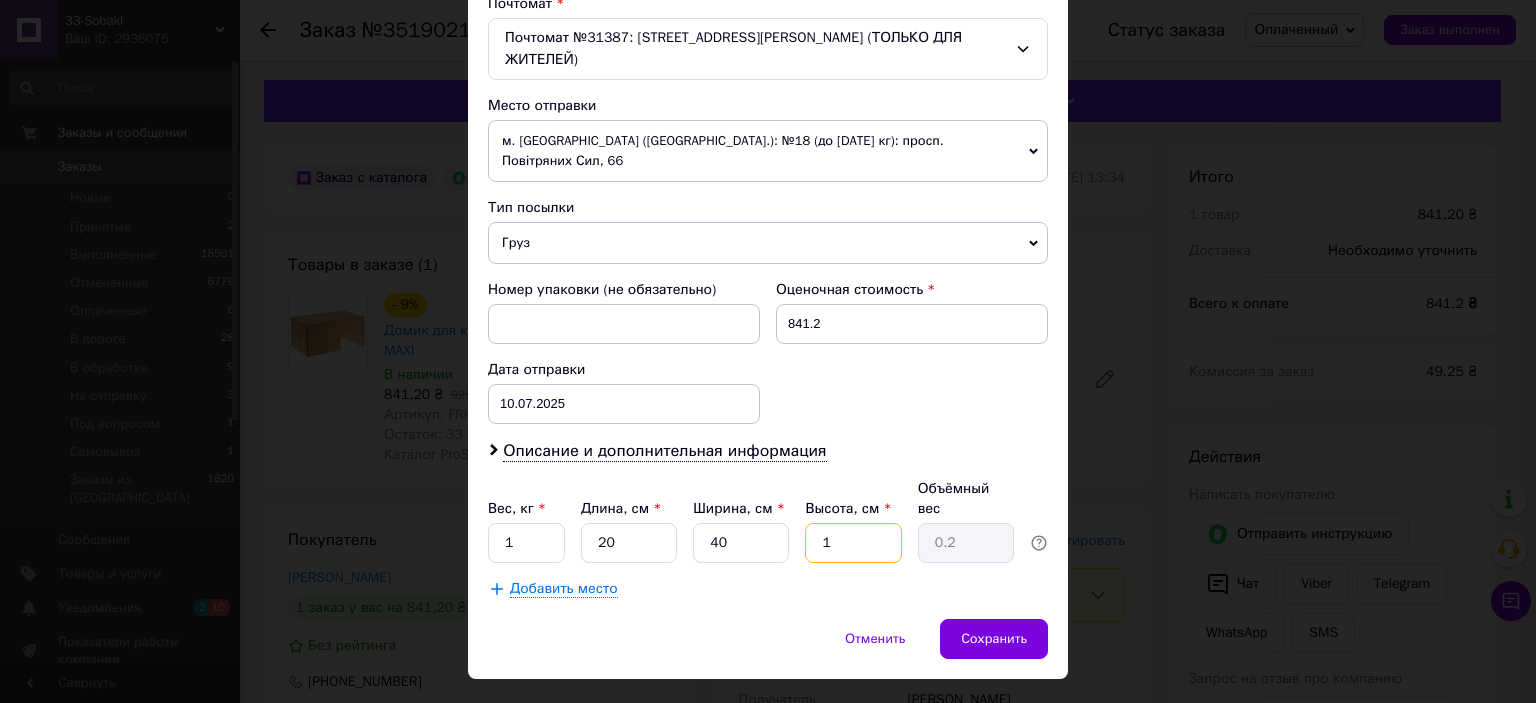 type on "10" 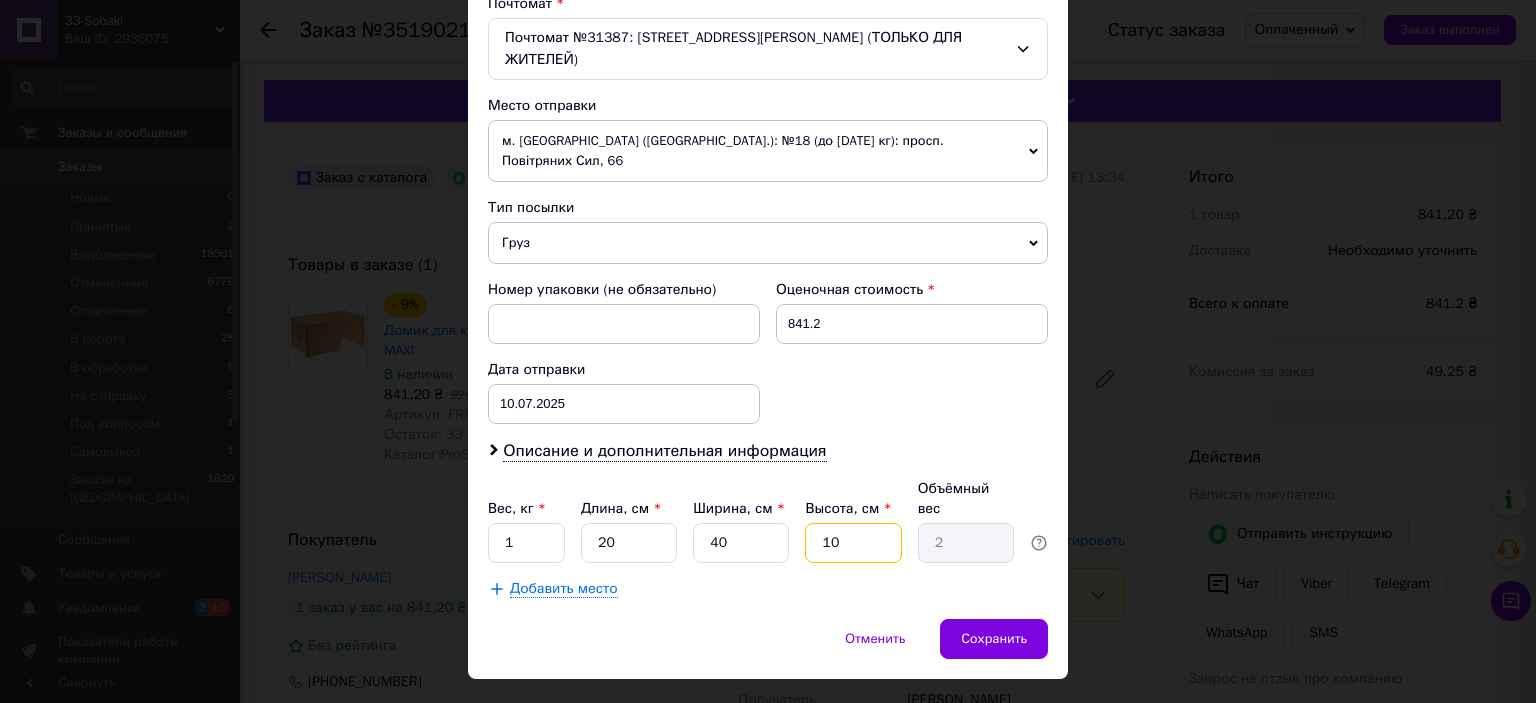 type on "10" 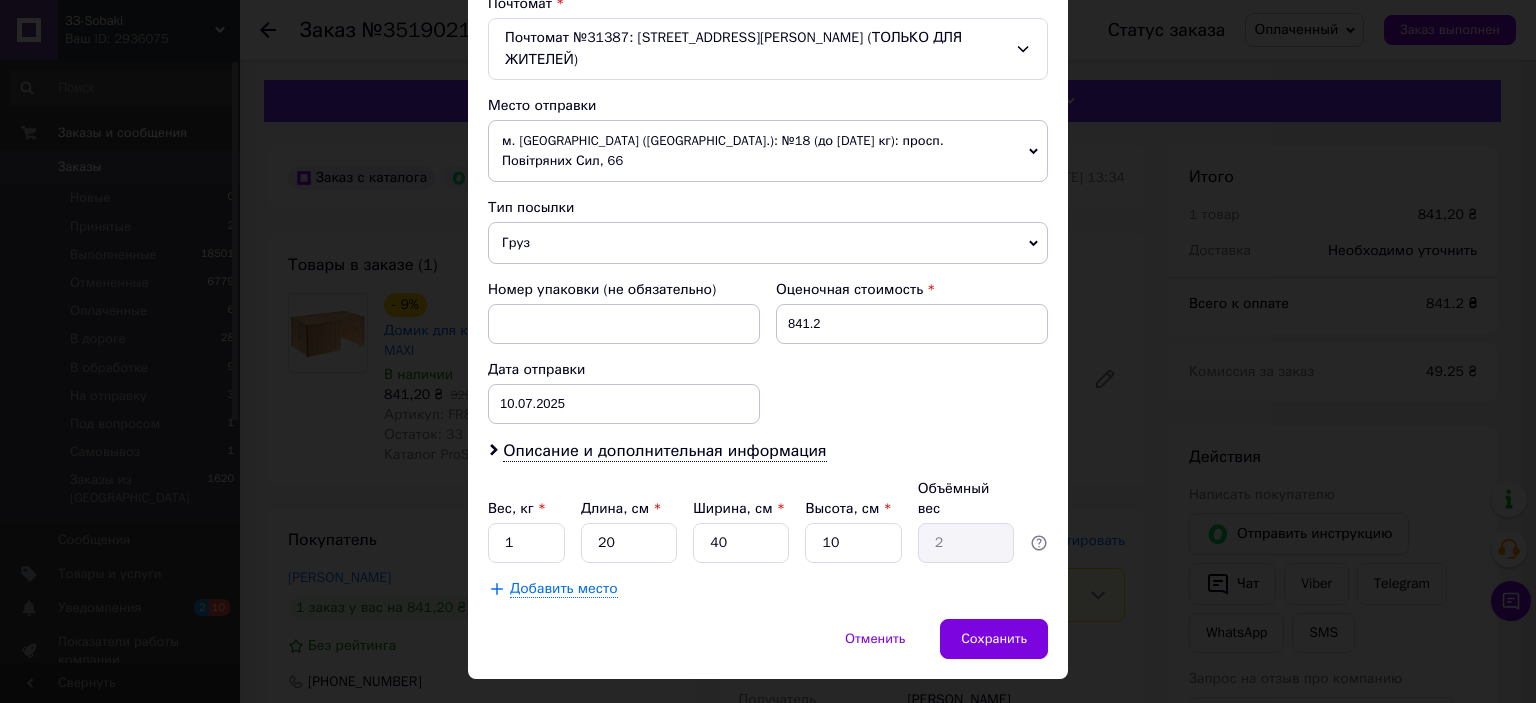 click on "м. [GEOGRAPHIC_DATA] ([GEOGRAPHIC_DATA].): №18 (до [DATE] кг): просп. Повітряних Сил, 66" at bounding box center (768, 151) 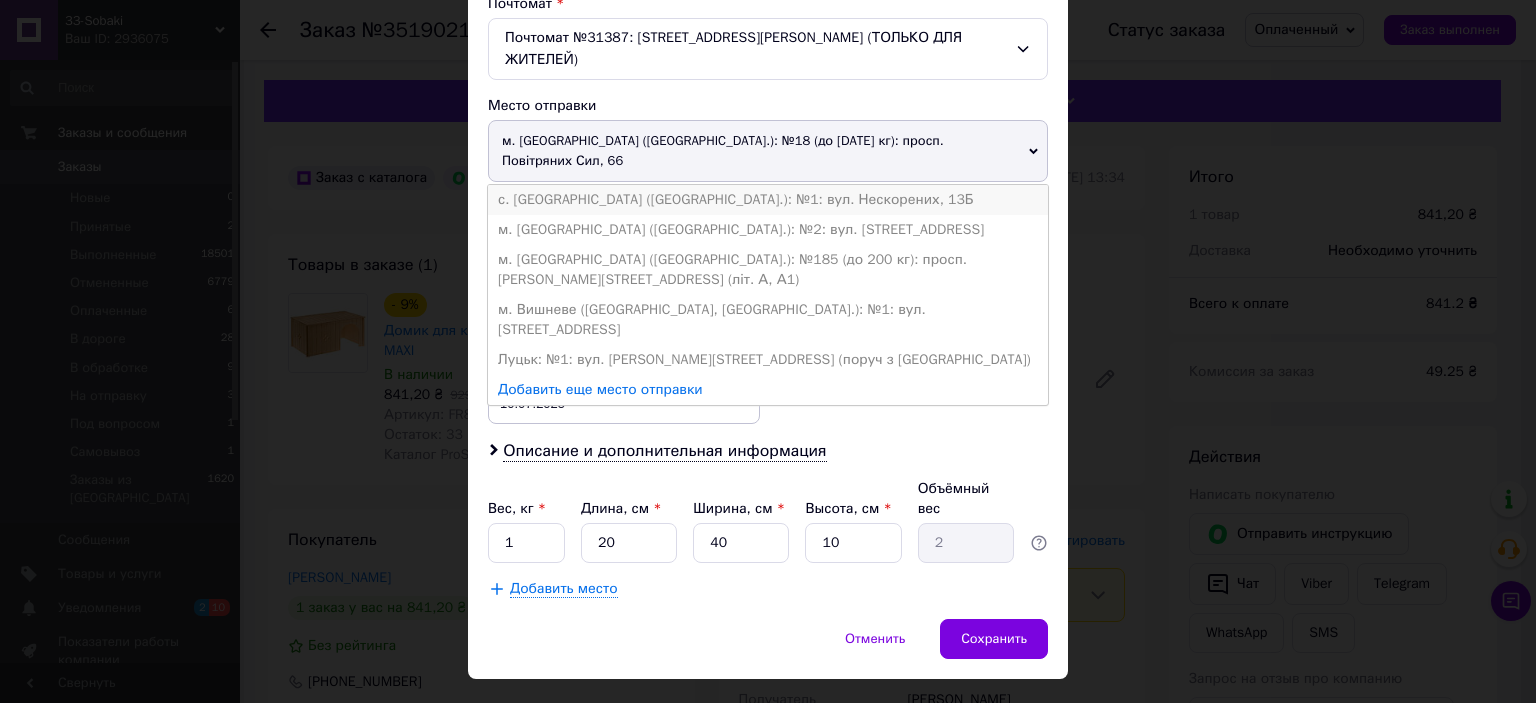 click on "с. [GEOGRAPHIC_DATA] ([GEOGRAPHIC_DATA].): №1: вул. Нескорених, 13Б" at bounding box center (768, 200) 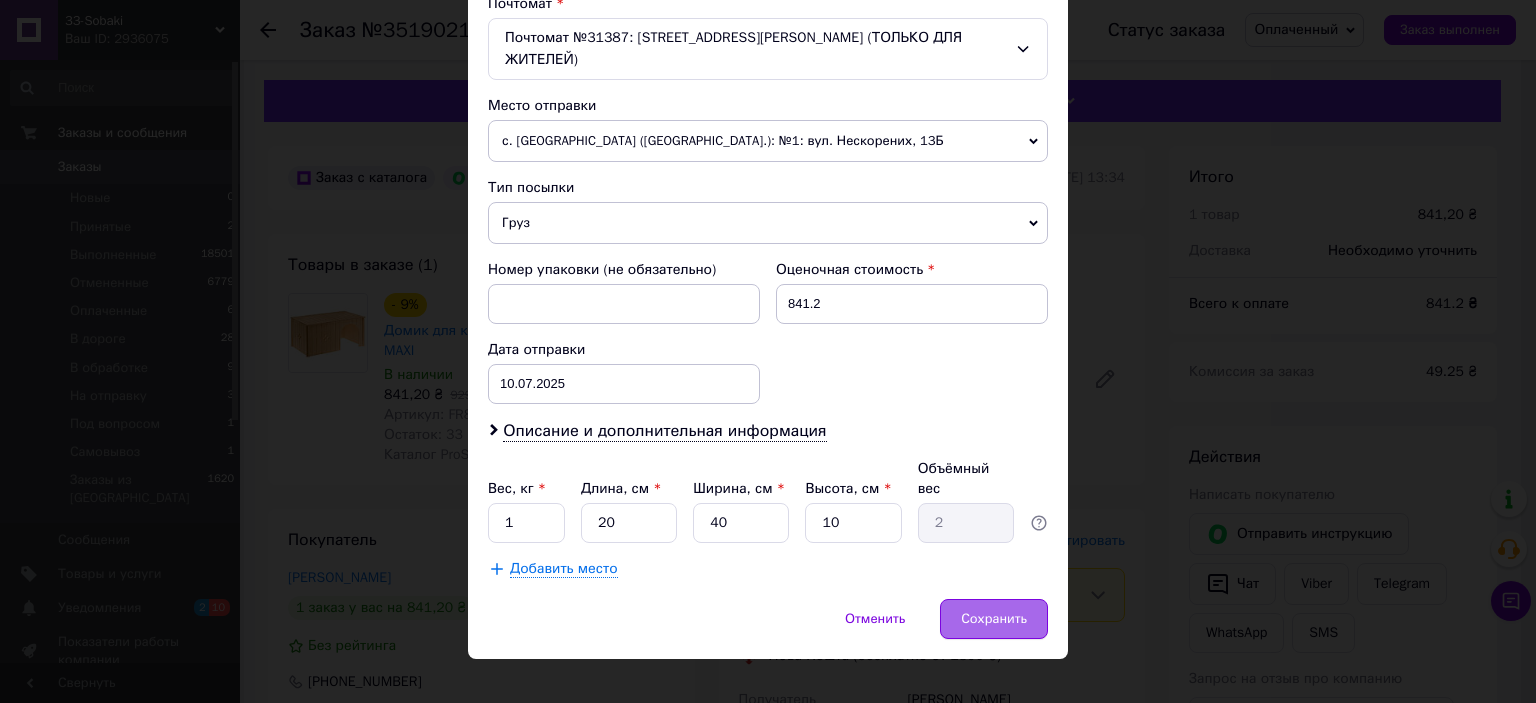 click on "Сохранить" at bounding box center [994, 619] 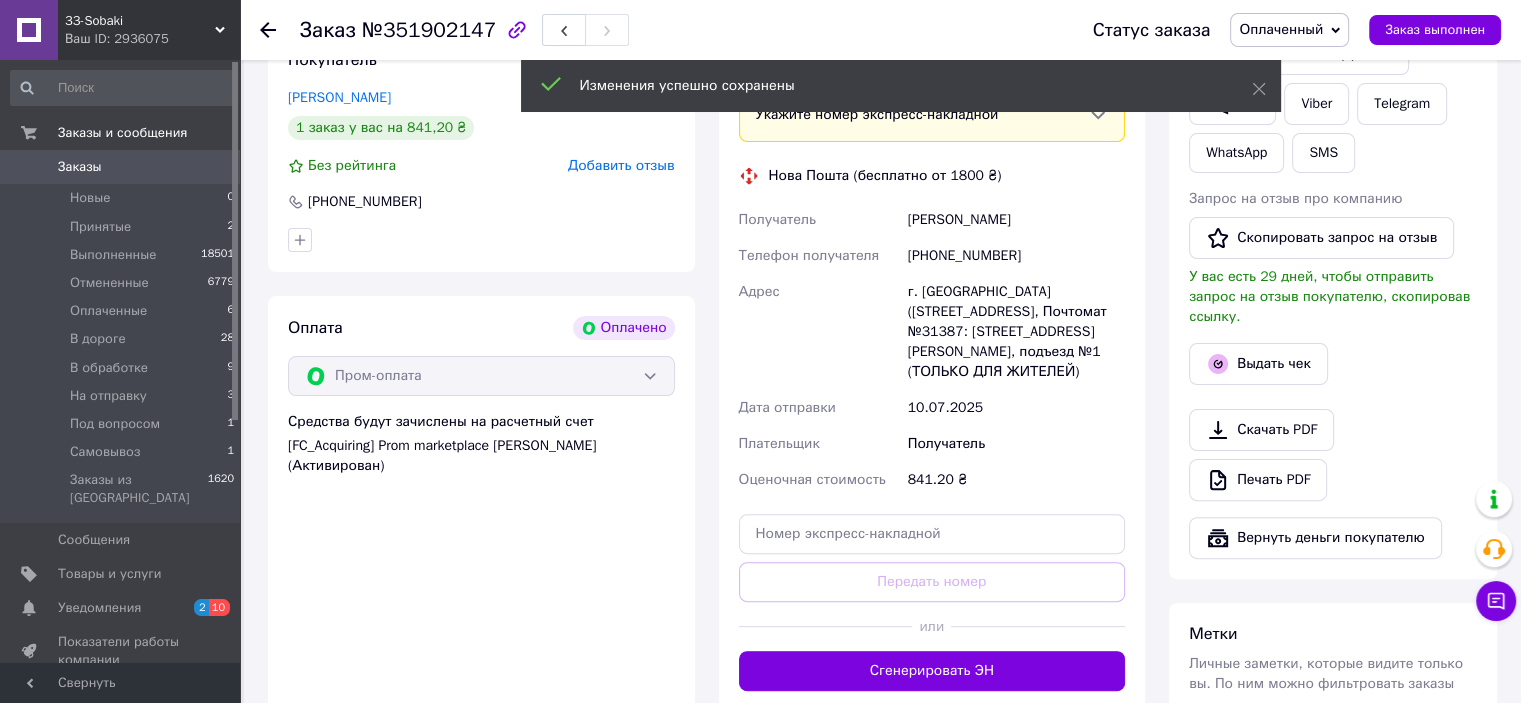 scroll, scrollTop: 600, scrollLeft: 0, axis: vertical 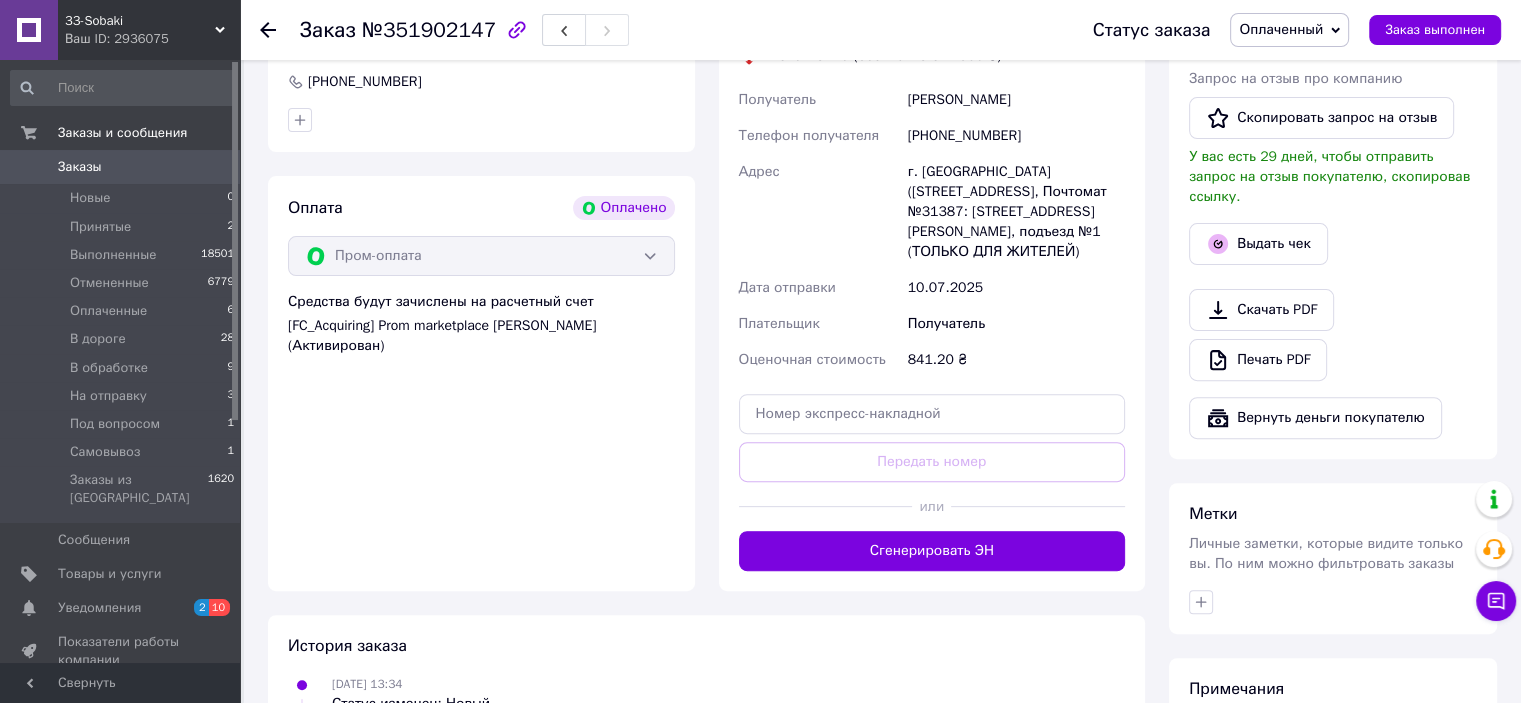 click on "Доставка Редактировать Укажите номер экспресс-накладной Обязательно введите номер экспресс-накладной,
если создавали ее не на этой странице. В случае,
если номер ЭН не будет добавлен, мы не сможем
выплатить деньги за заказ Мобильный номер покупателя (из заказа) должен
соответствовать номеру получателя по накладной Нова Пошта (бесплатно от 1800 ₴) Получатель Мудра [PERSON_NAME] Телефон получателя [PHONE_NUMBER] Адрес г. Буча ([STREET_ADDRESS], Почтомат №31387: [STREET_ADDRESS][PERSON_NAME], подъезд №1 (ТОЛЬКО ДЛЯ ЖИТЕЛЕЙ) Дата отправки [DATE] Плательщик Получатель 841.20 ₴" at bounding box center [932, 250] 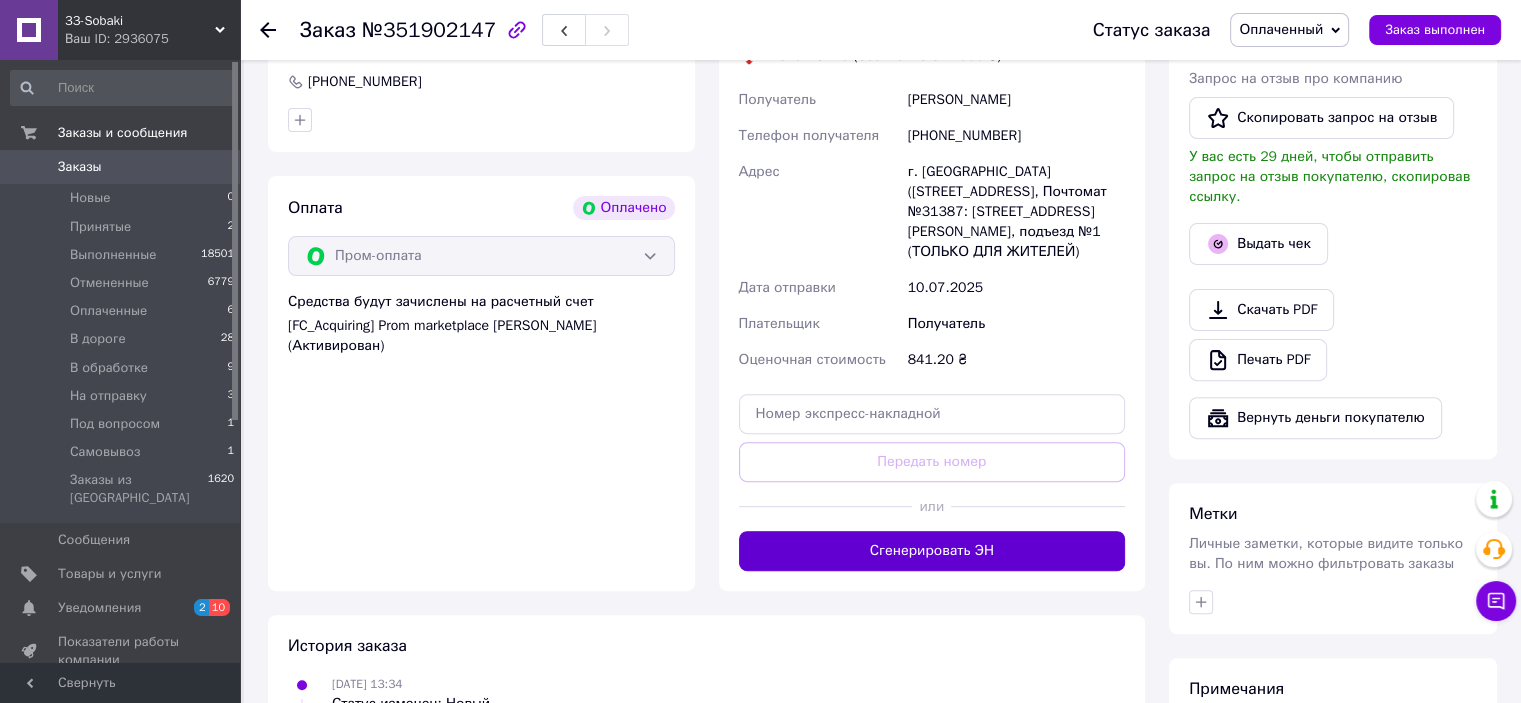 click on "Сгенерировать ЭН" at bounding box center (932, 551) 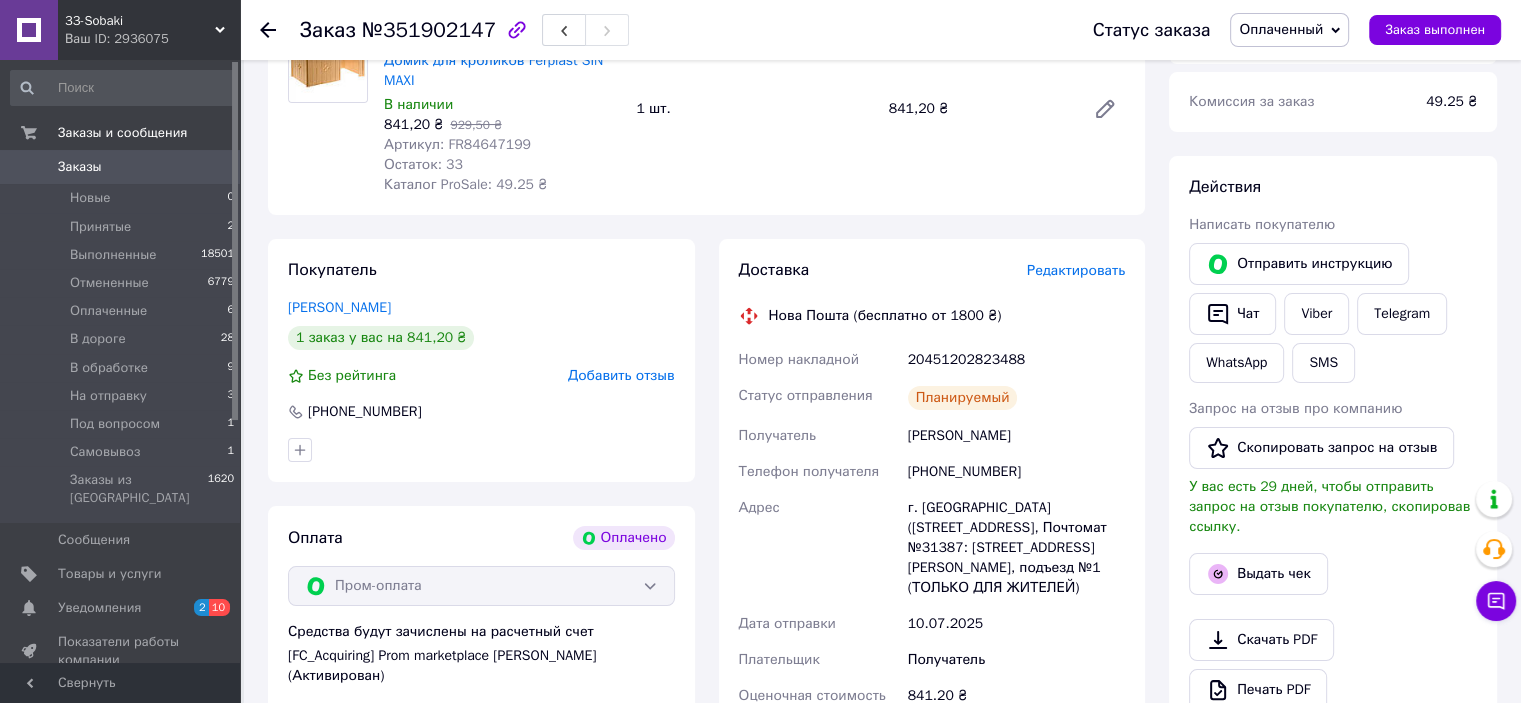 scroll, scrollTop: 200, scrollLeft: 0, axis: vertical 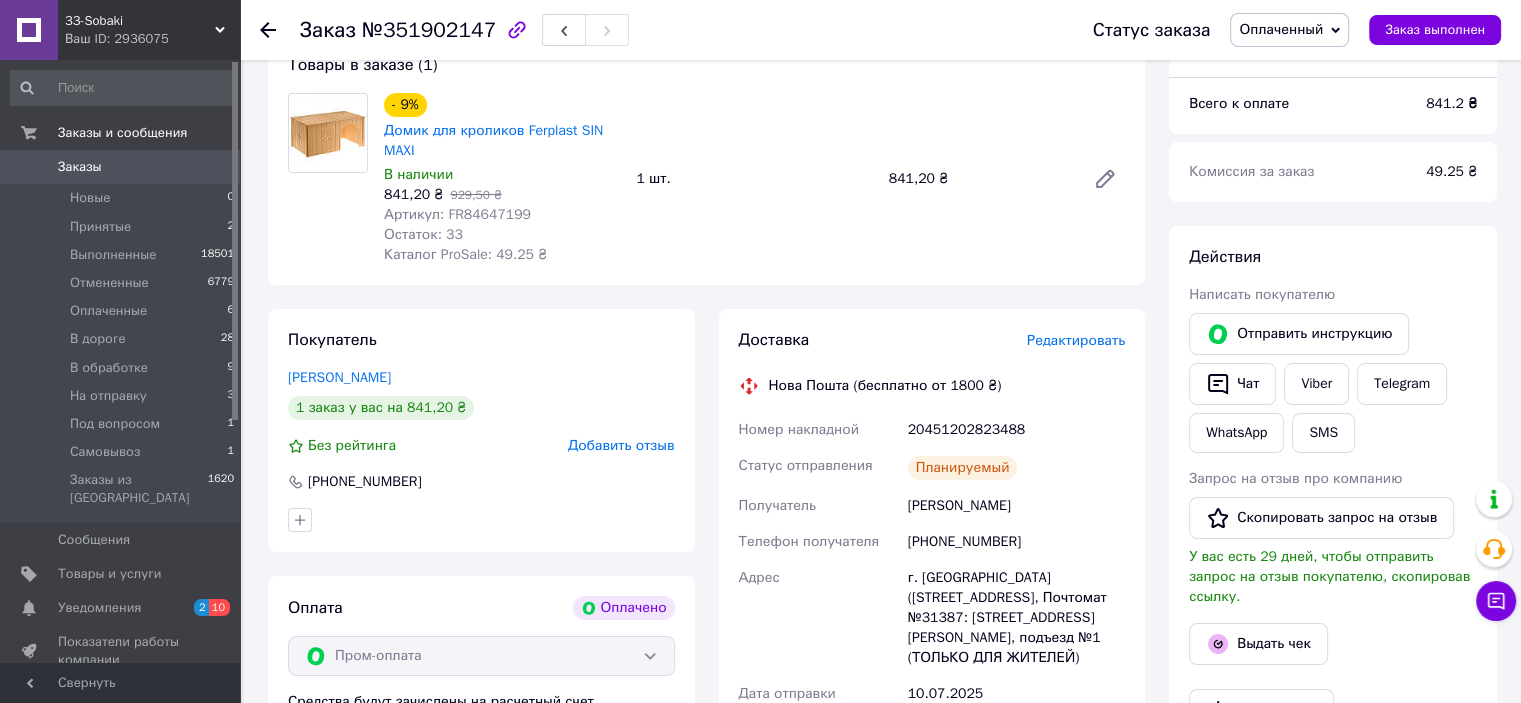 click on "20451202823488" at bounding box center [1016, 430] 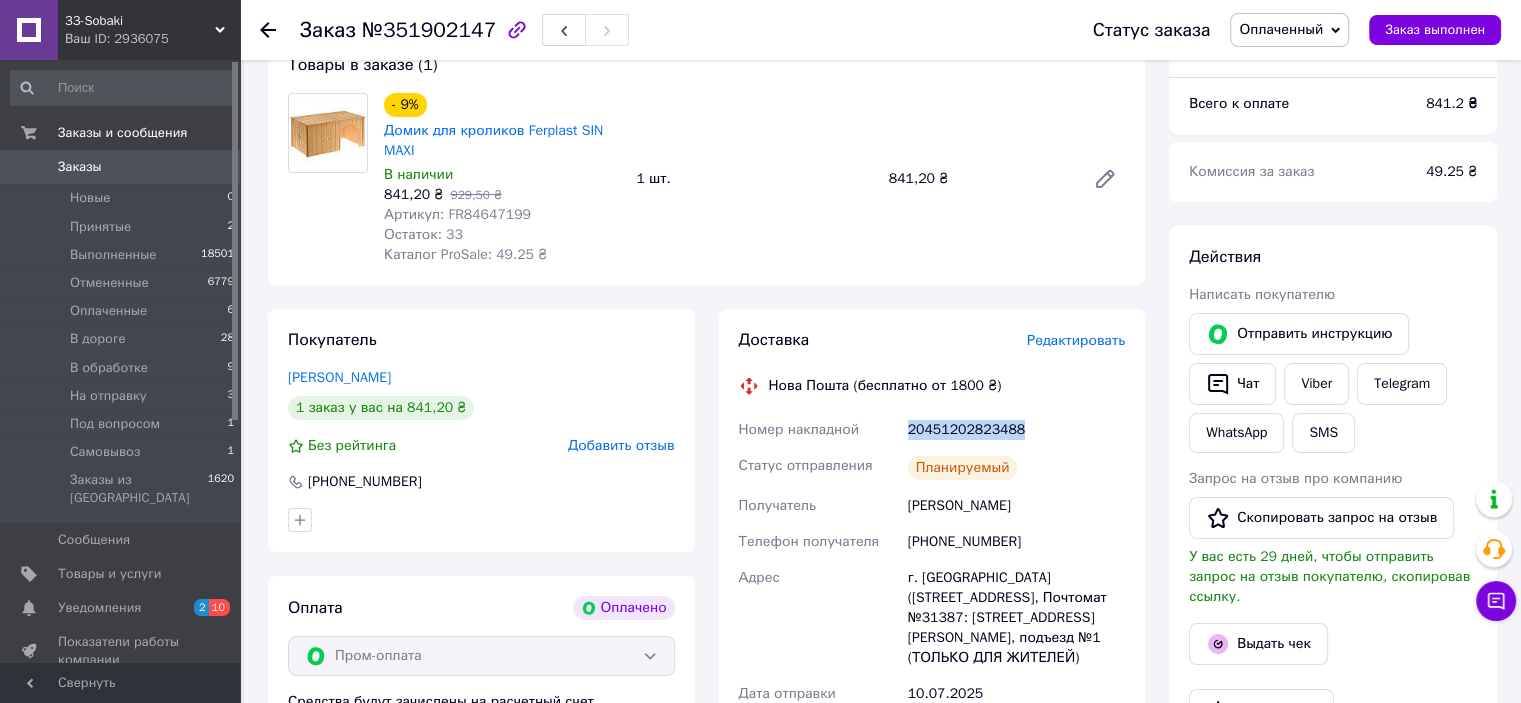click on "20451202823488" at bounding box center (1016, 430) 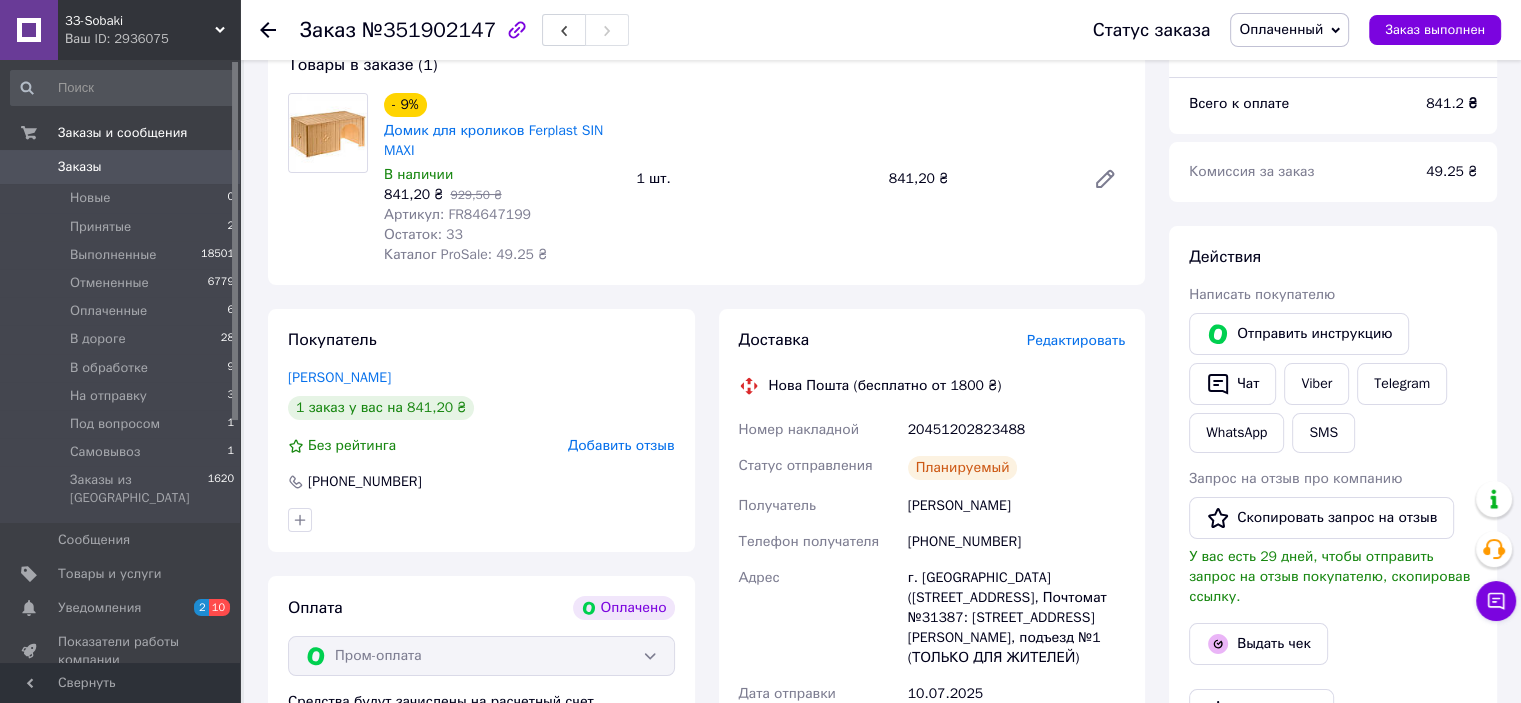 click on "Действия Написать покупателю   Отправить инструкцию   Чат Viber Telegram WhatsApp SMS Запрос на отзыв про компанию   Скопировать запрос на отзыв У вас есть 29 дней, чтобы отправить запрос на отзыв покупателю, скопировав ссылку.   Выдать чек   Скачать PDF   Печать PDF   Вернуть деньги покупателю" at bounding box center (1333, 542) 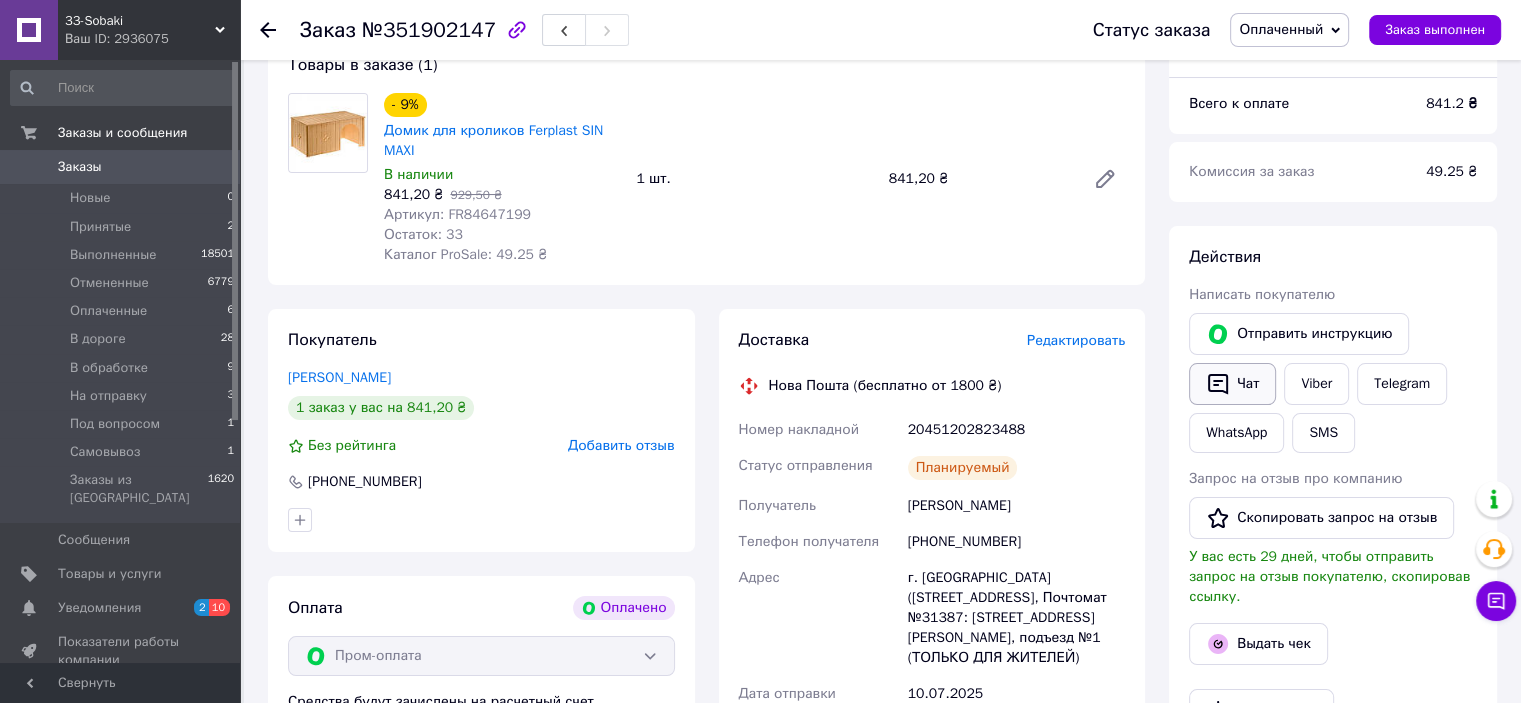 click on "Чат" at bounding box center (1232, 384) 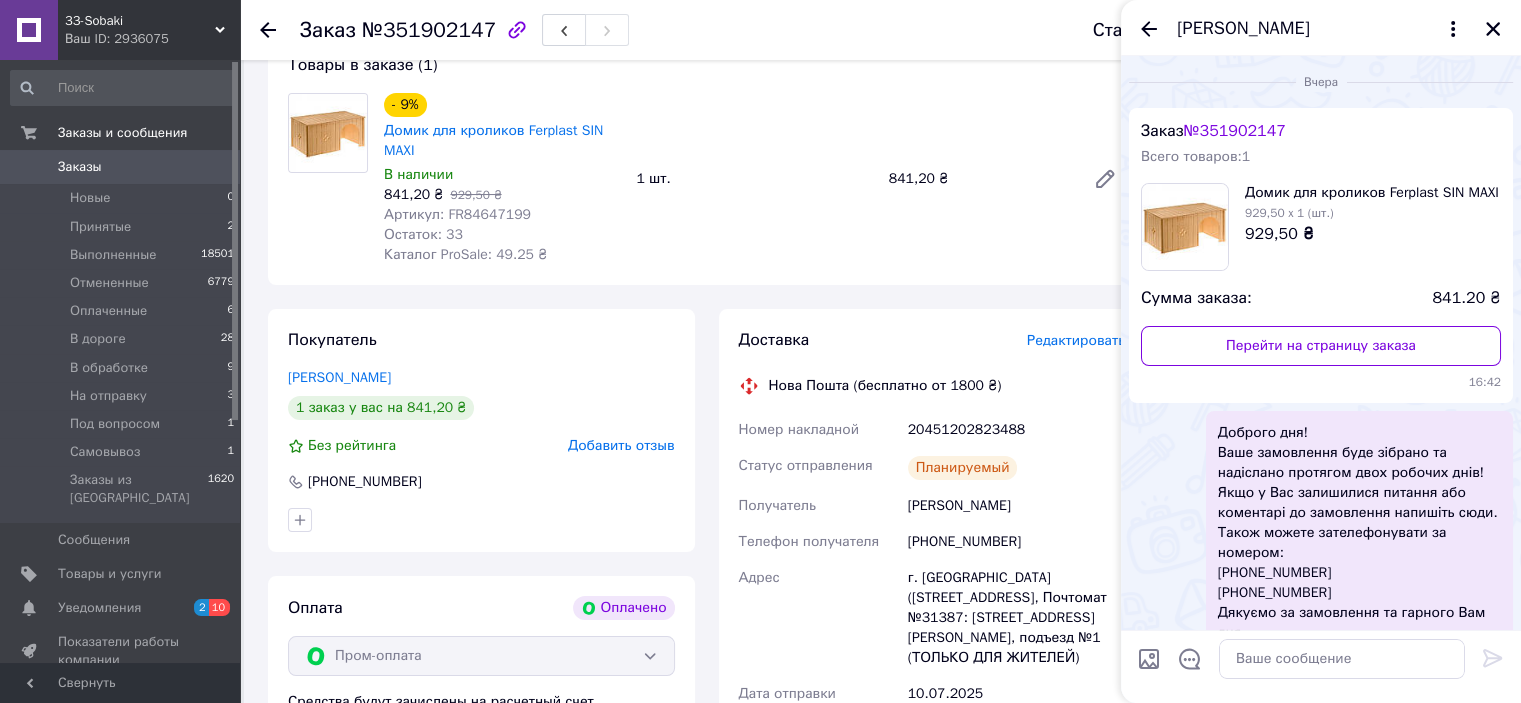 scroll, scrollTop: 133, scrollLeft: 0, axis: vertical 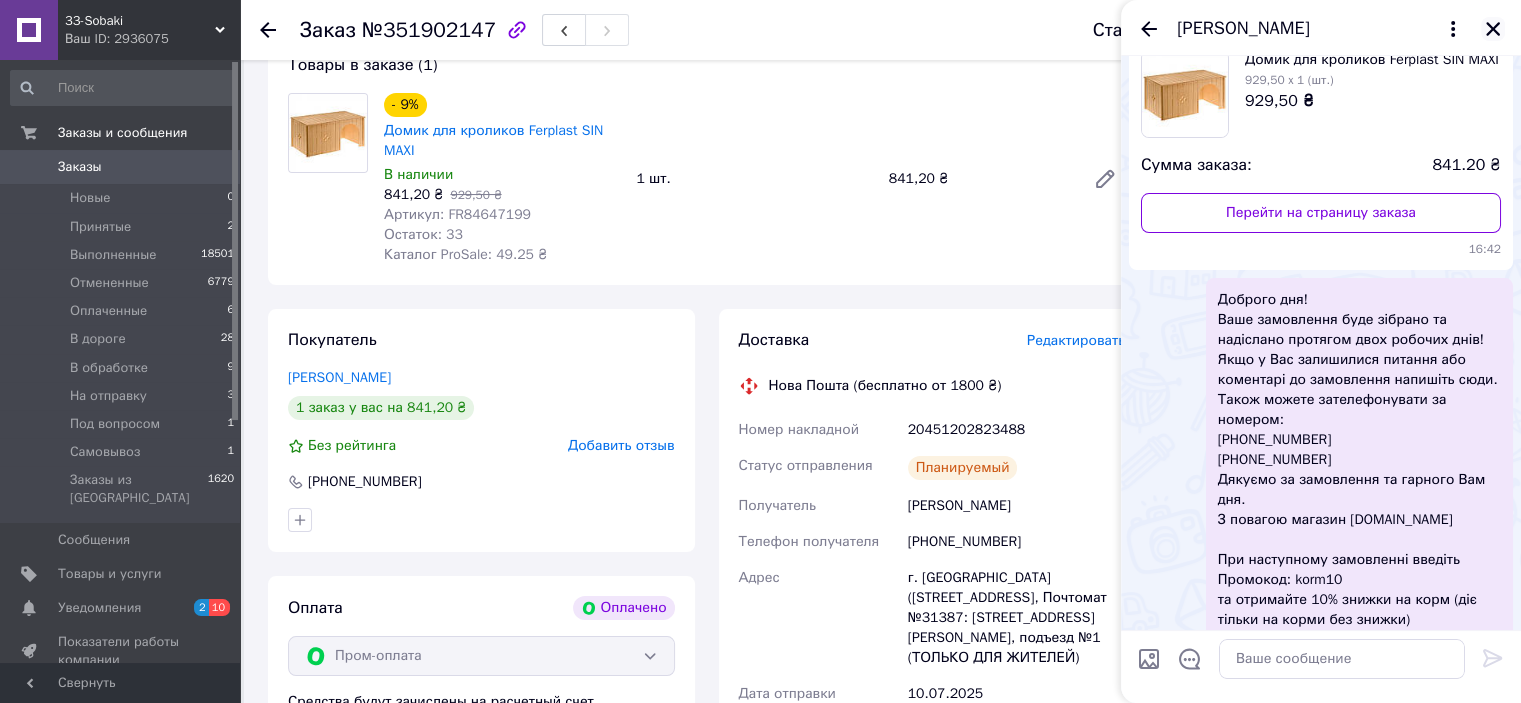 click 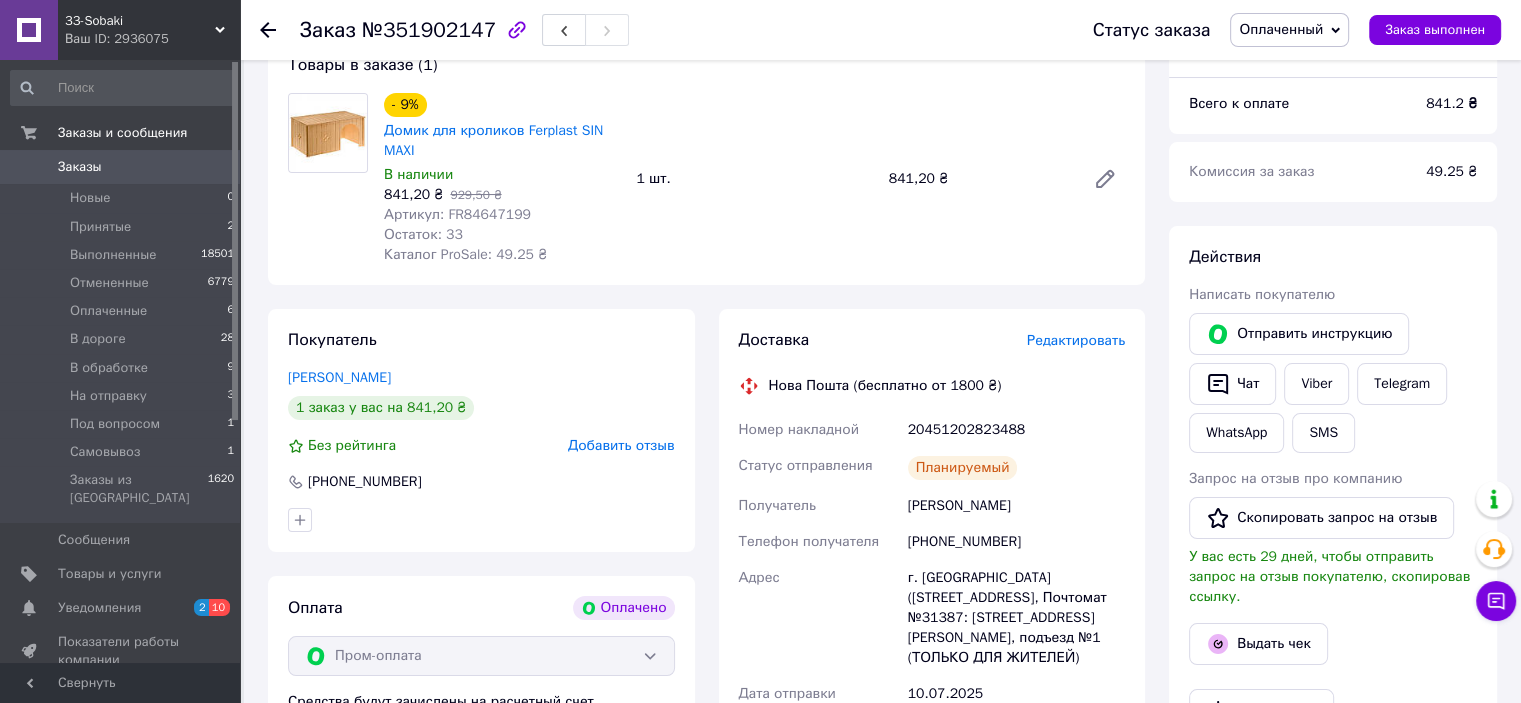 click on "Оплаченный" at bounding box center (1289, 30) 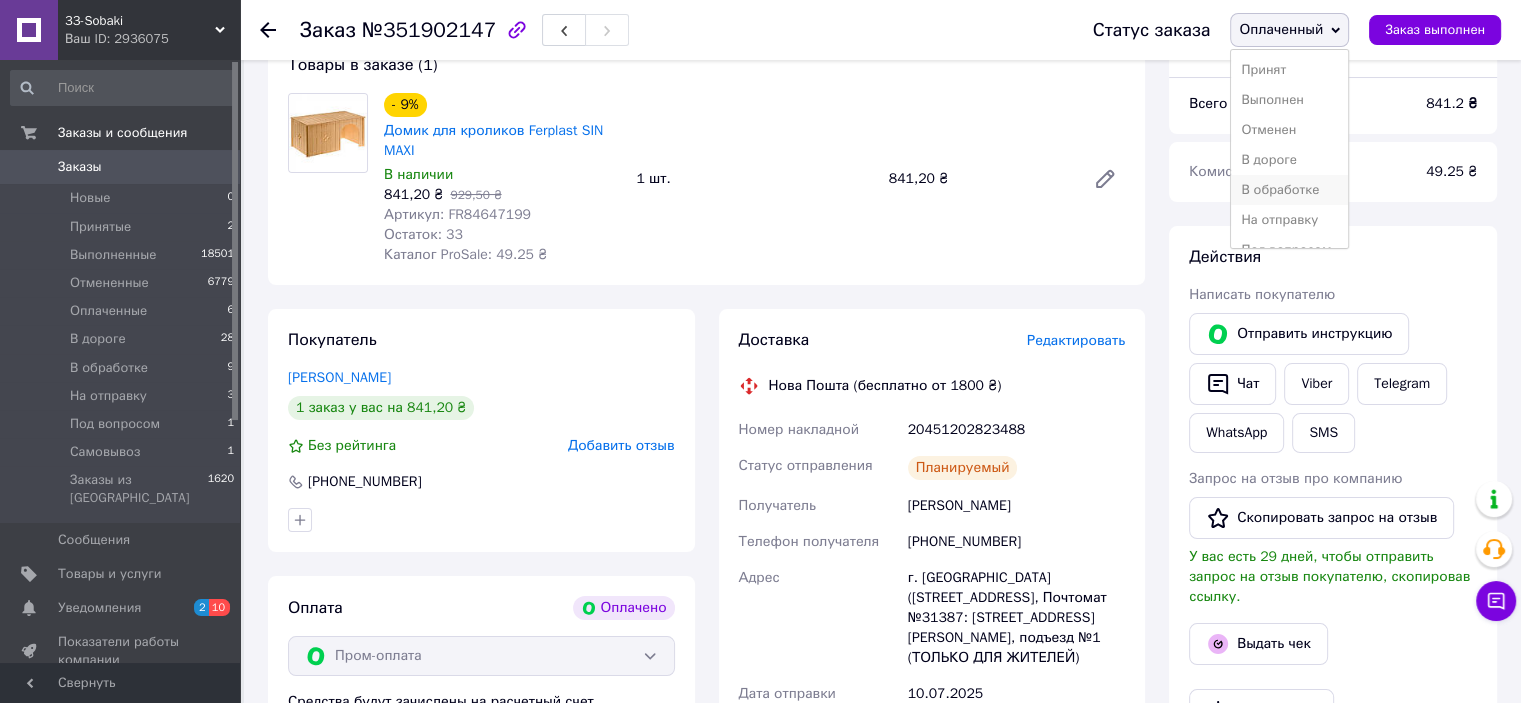 click on "В обработке" at bounding box center (1289, 190) 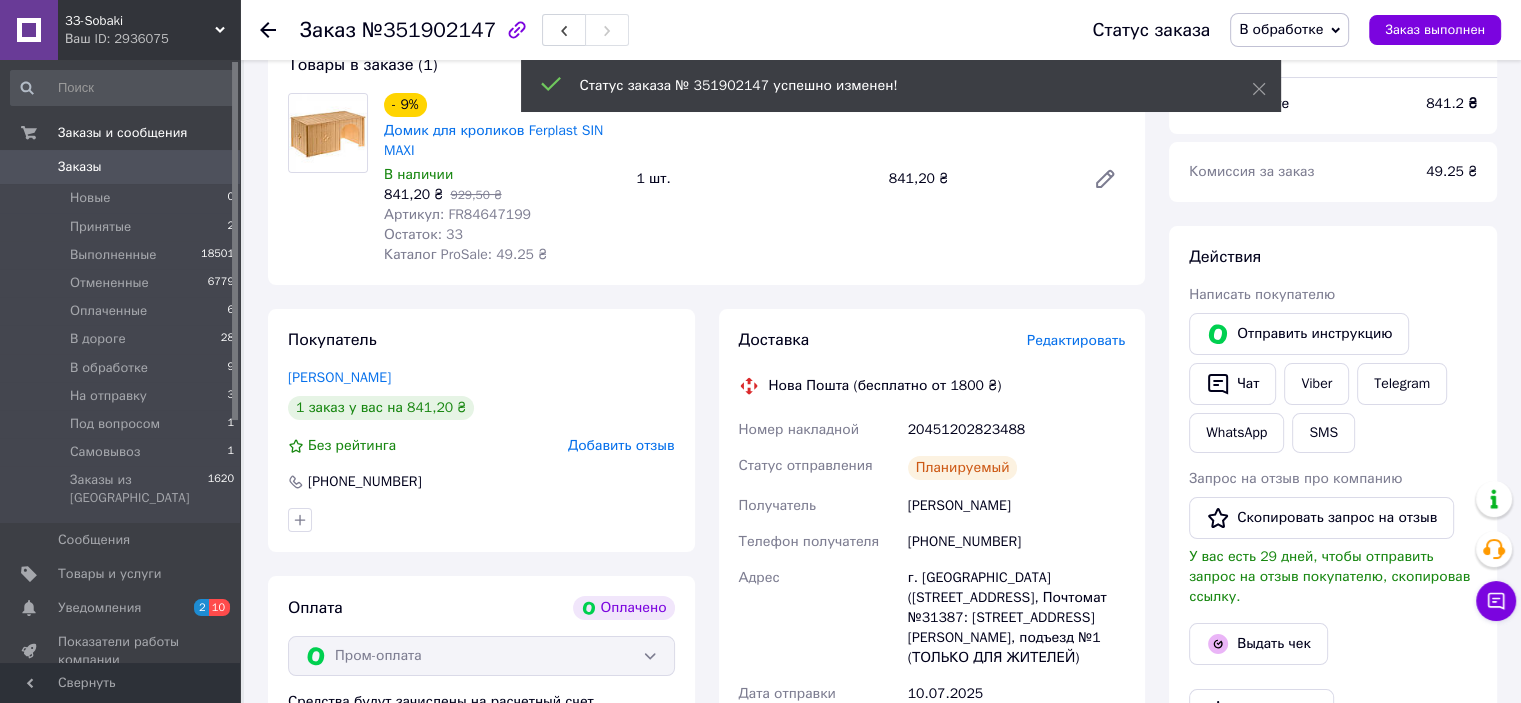 click 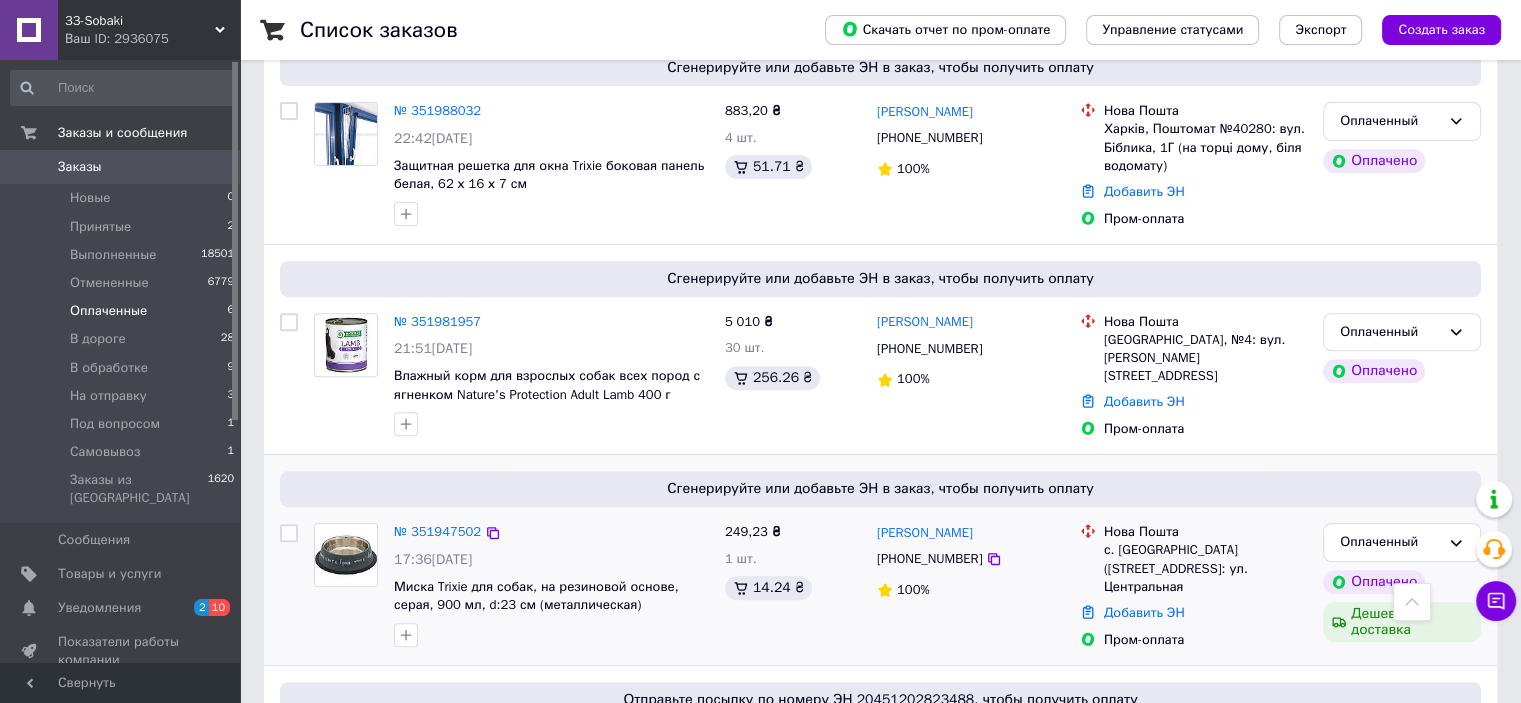 scroll, scrollTop: 907, scrollLeft: 0, axis: vertical 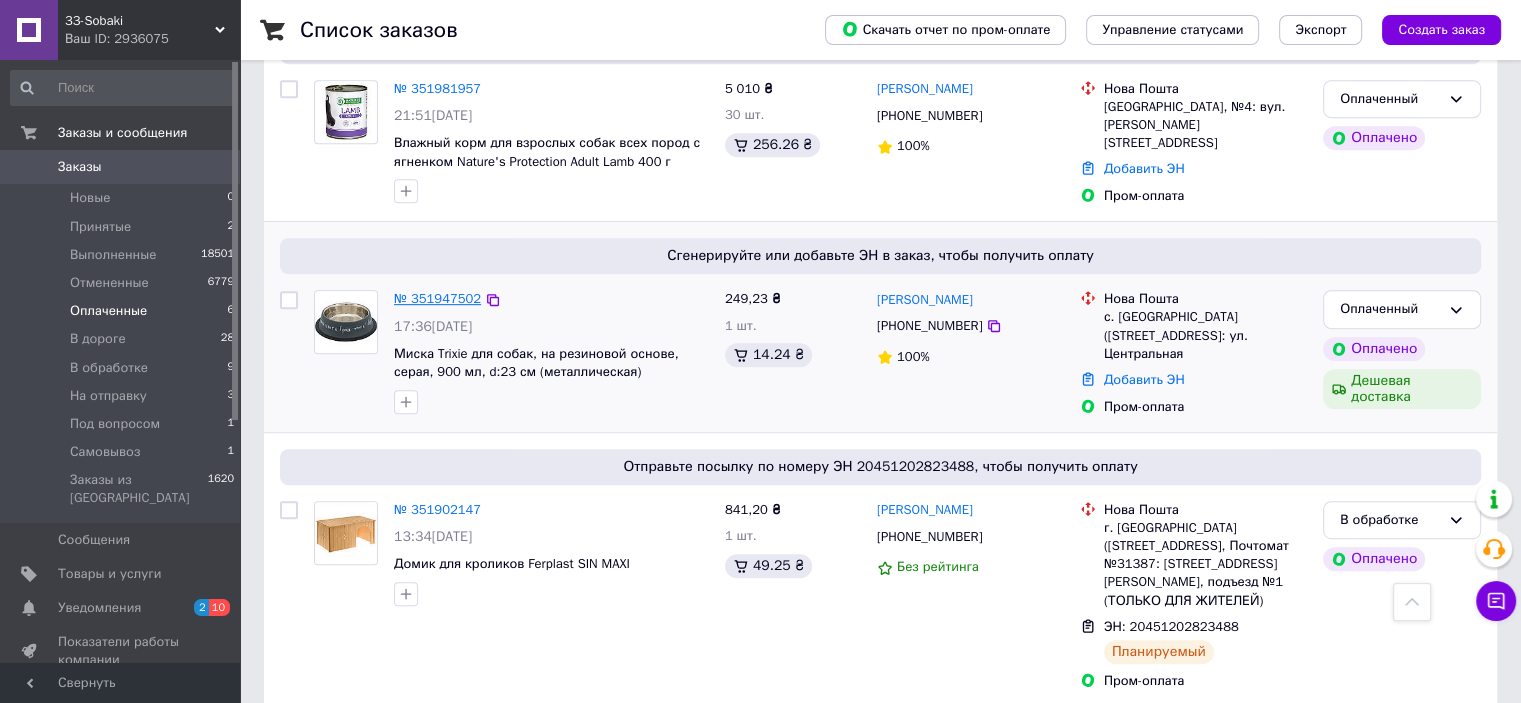 click on "№ 351947502" at bounding box center (437, 298) 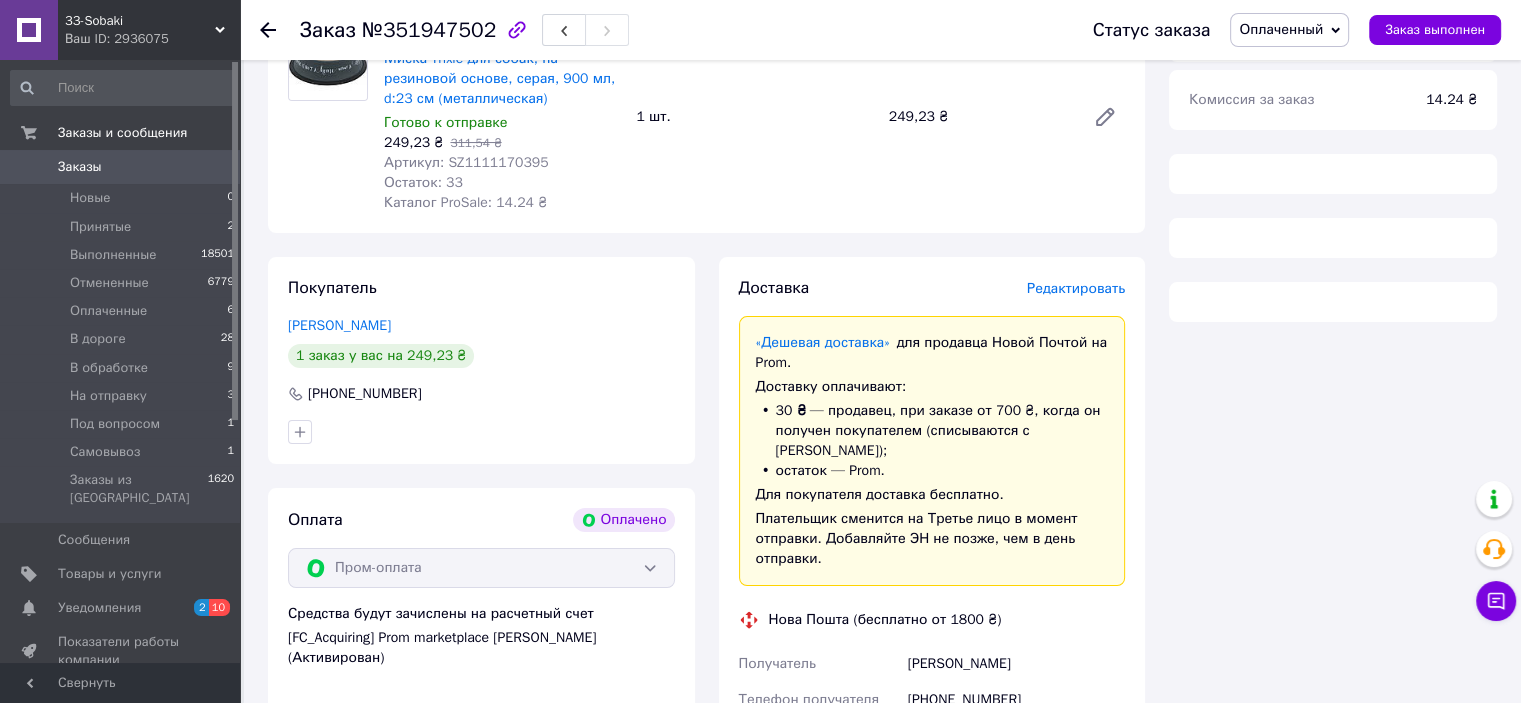 scroll, scrollTop: 132, scrollLeft: 0, axis: vertical 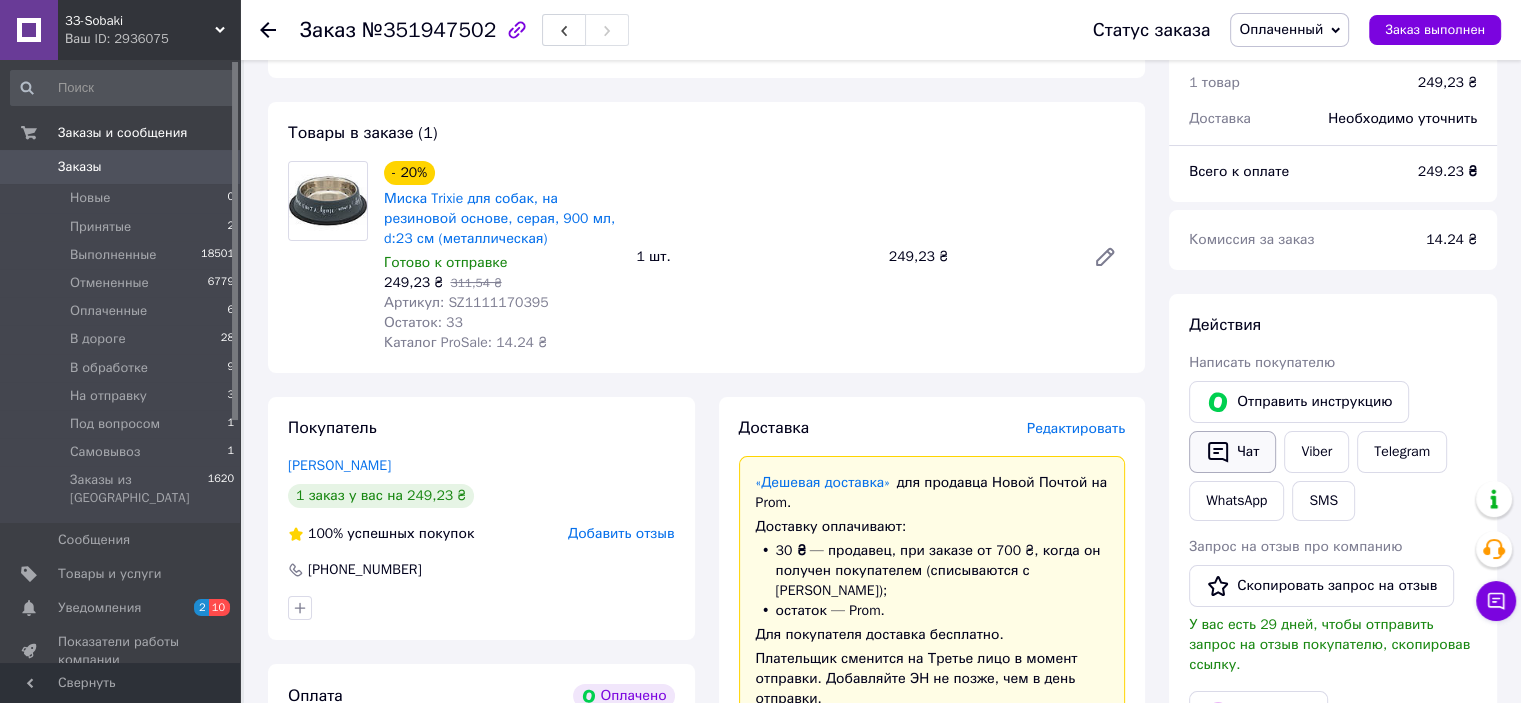 click on "Чат" at bounding box center (1232, 452) 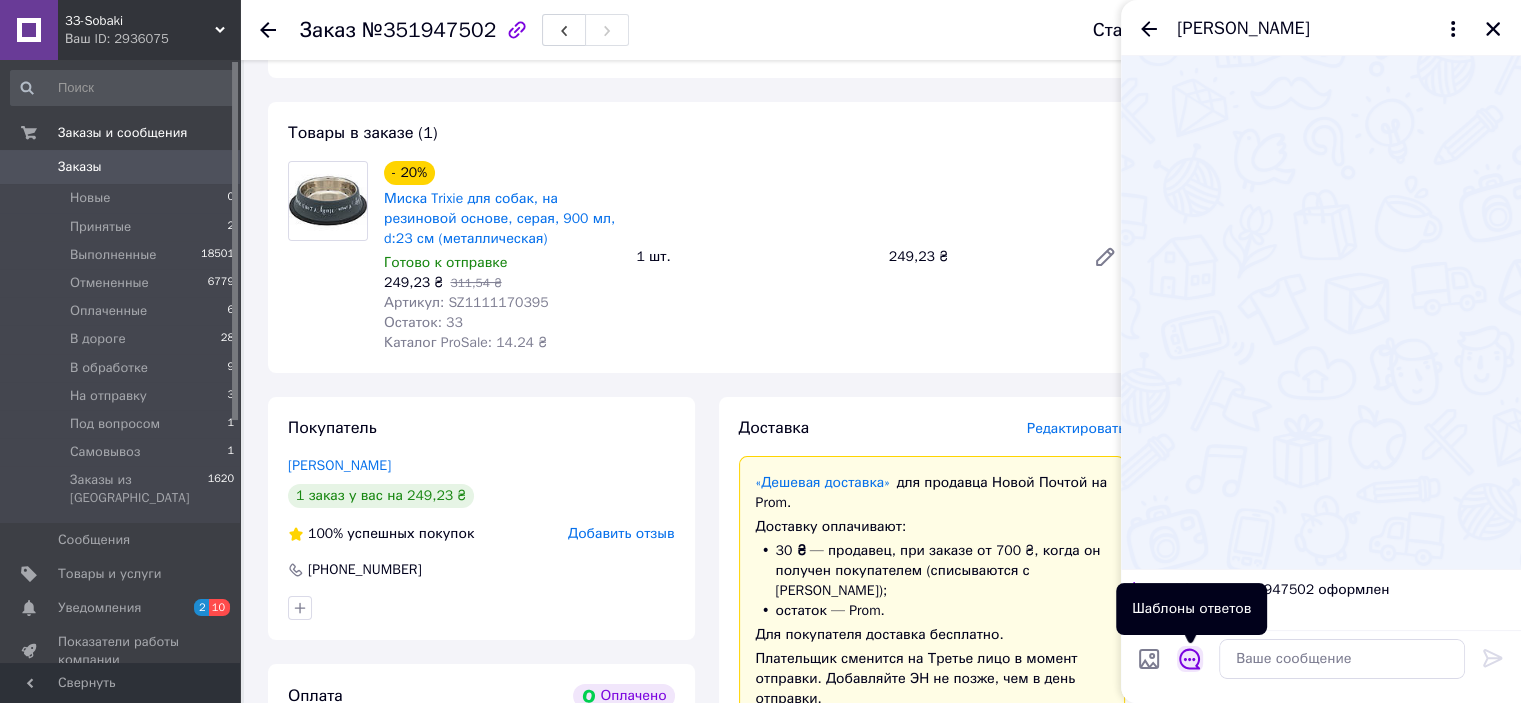 click 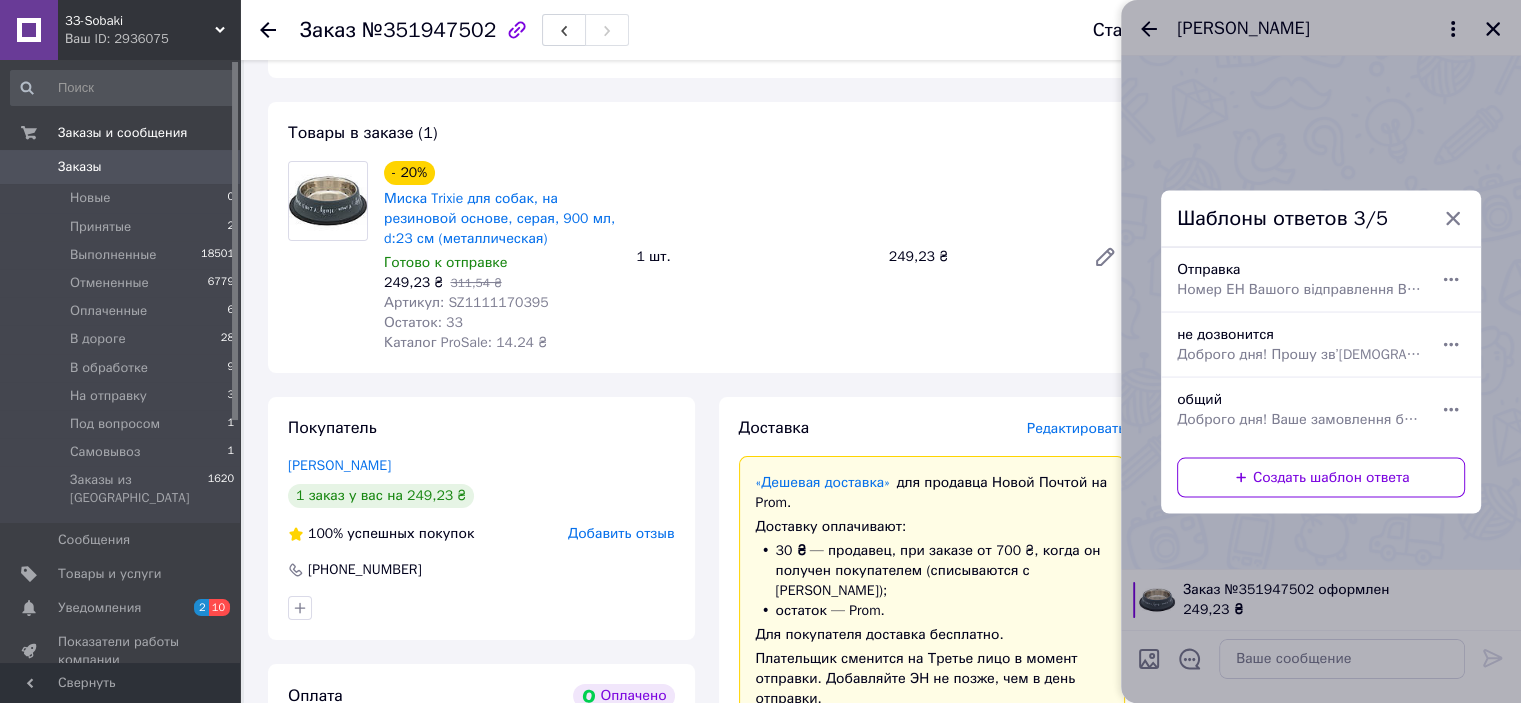 drag, startPoint x: 1280, startPoint y: 412, endPoint x: 1291, endPoint y: 421, distance: 14.21267 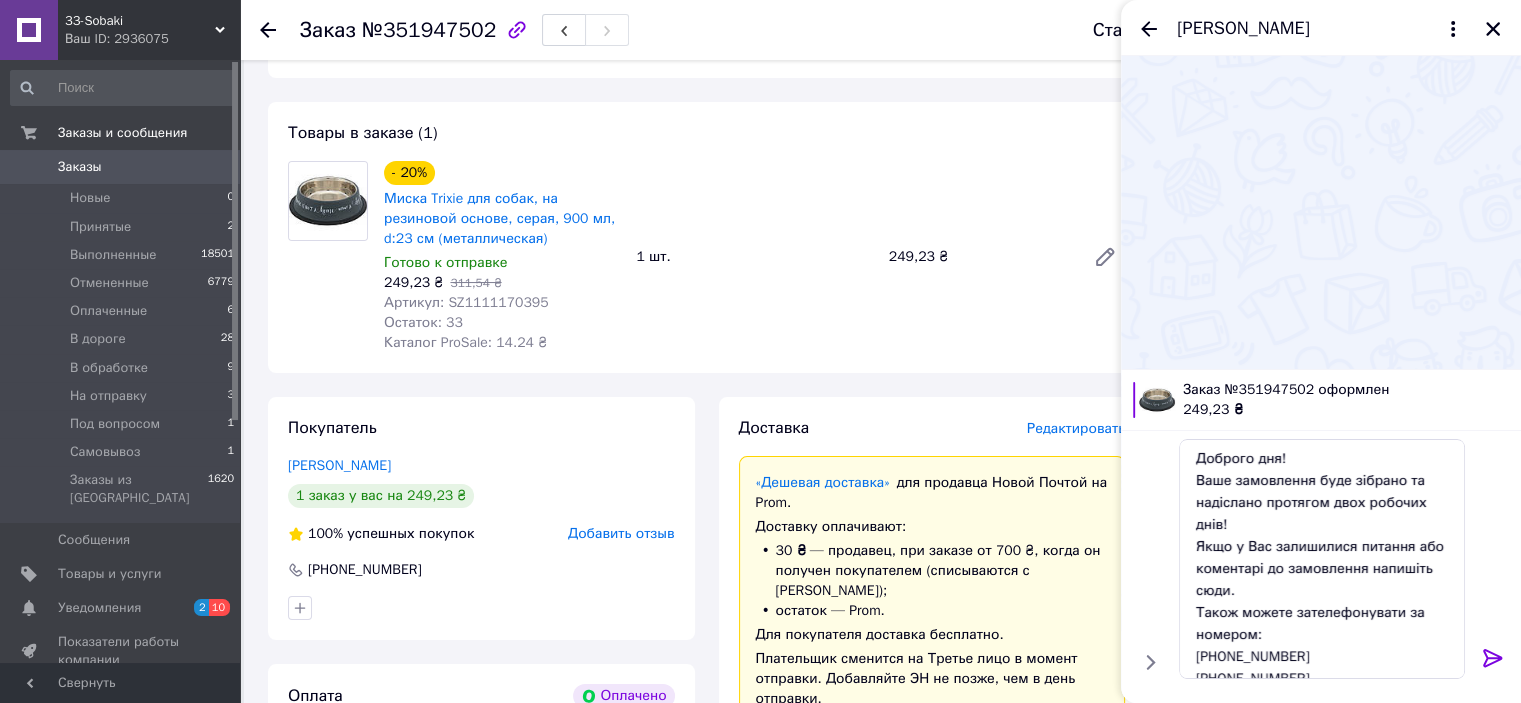 drag, startPoint x: 1496, startPoint y: 655, endPoint x: 1486, endPoint y: 651, distance: 10.770329 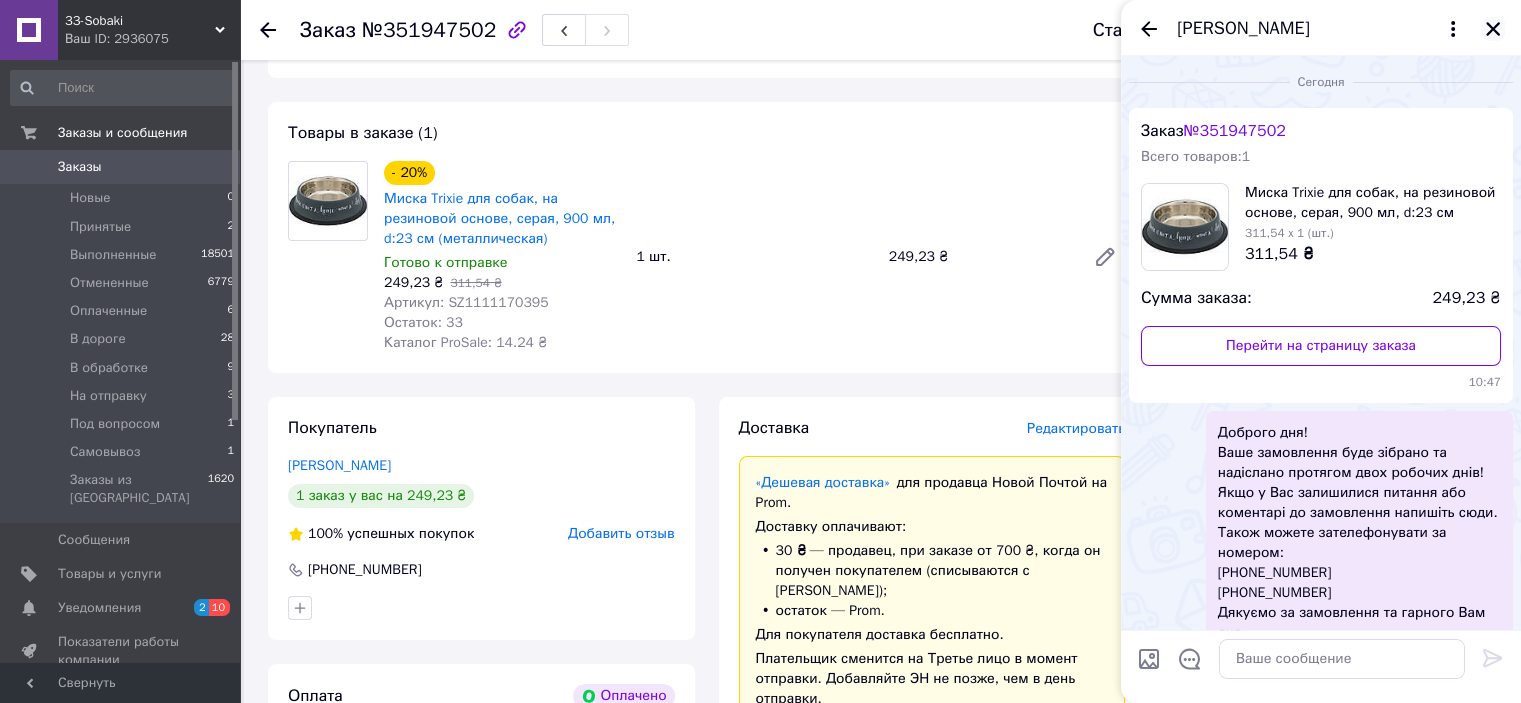 click 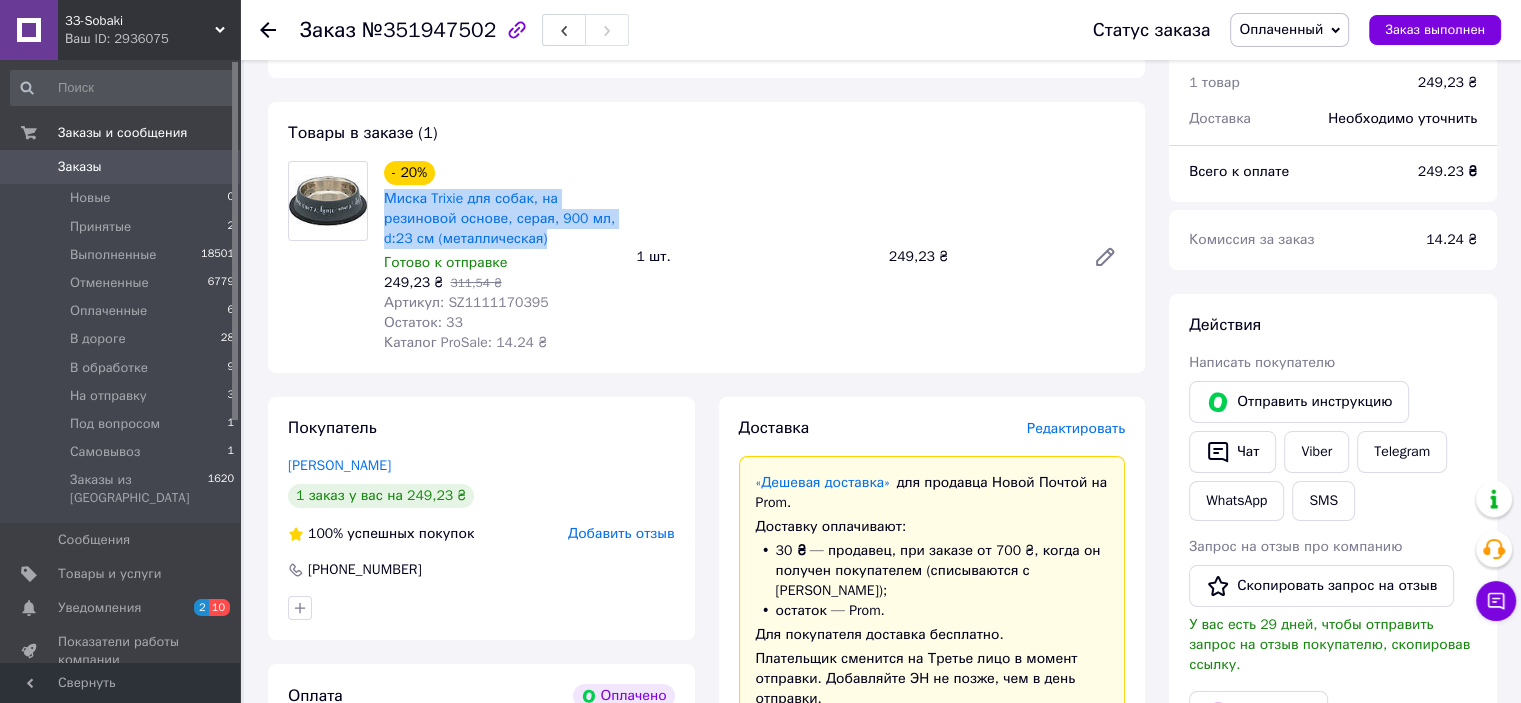 drag, startPoint x: 379, startPoint y: 196, endPoint x: 557, endPoint y: 243, distance: 184.10051 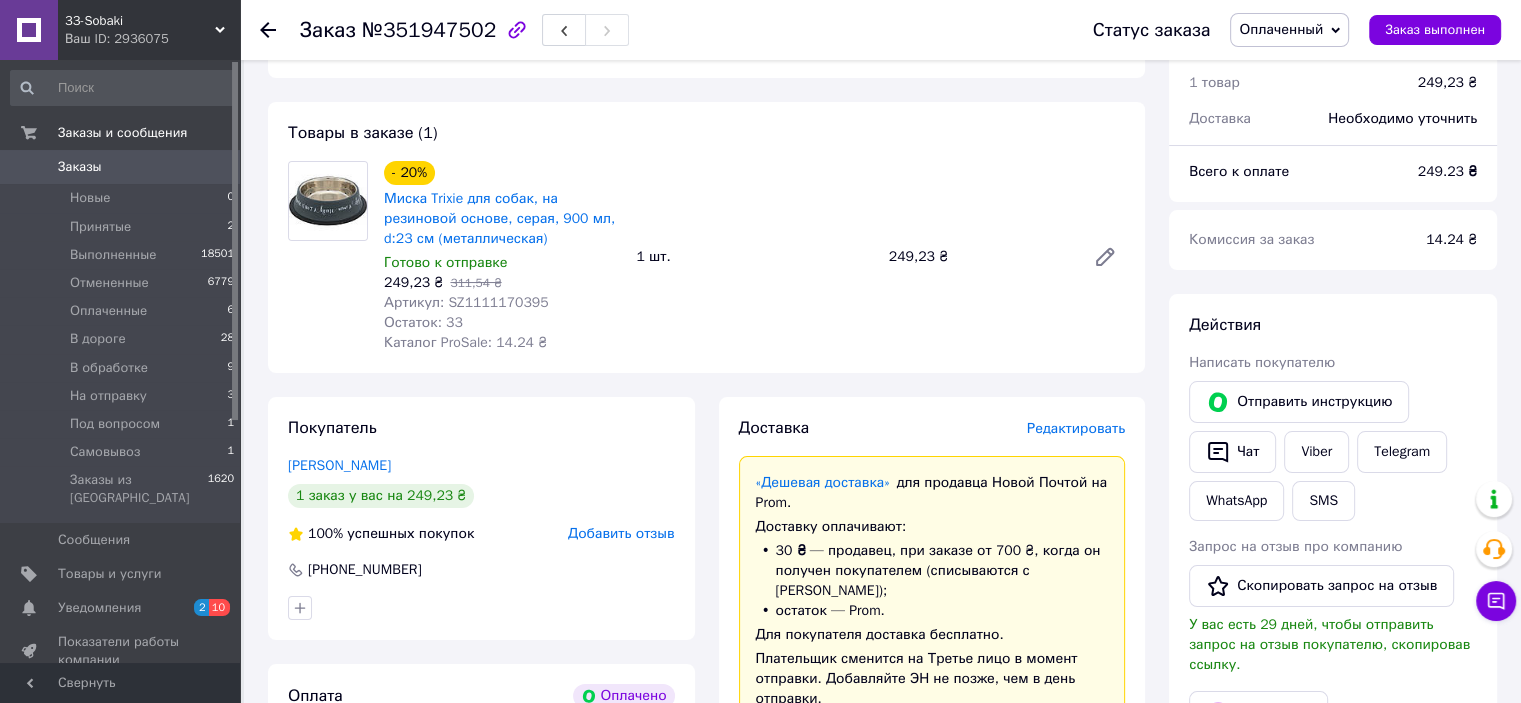 click on "Остаток: 33" at bounding box center (502, 323) 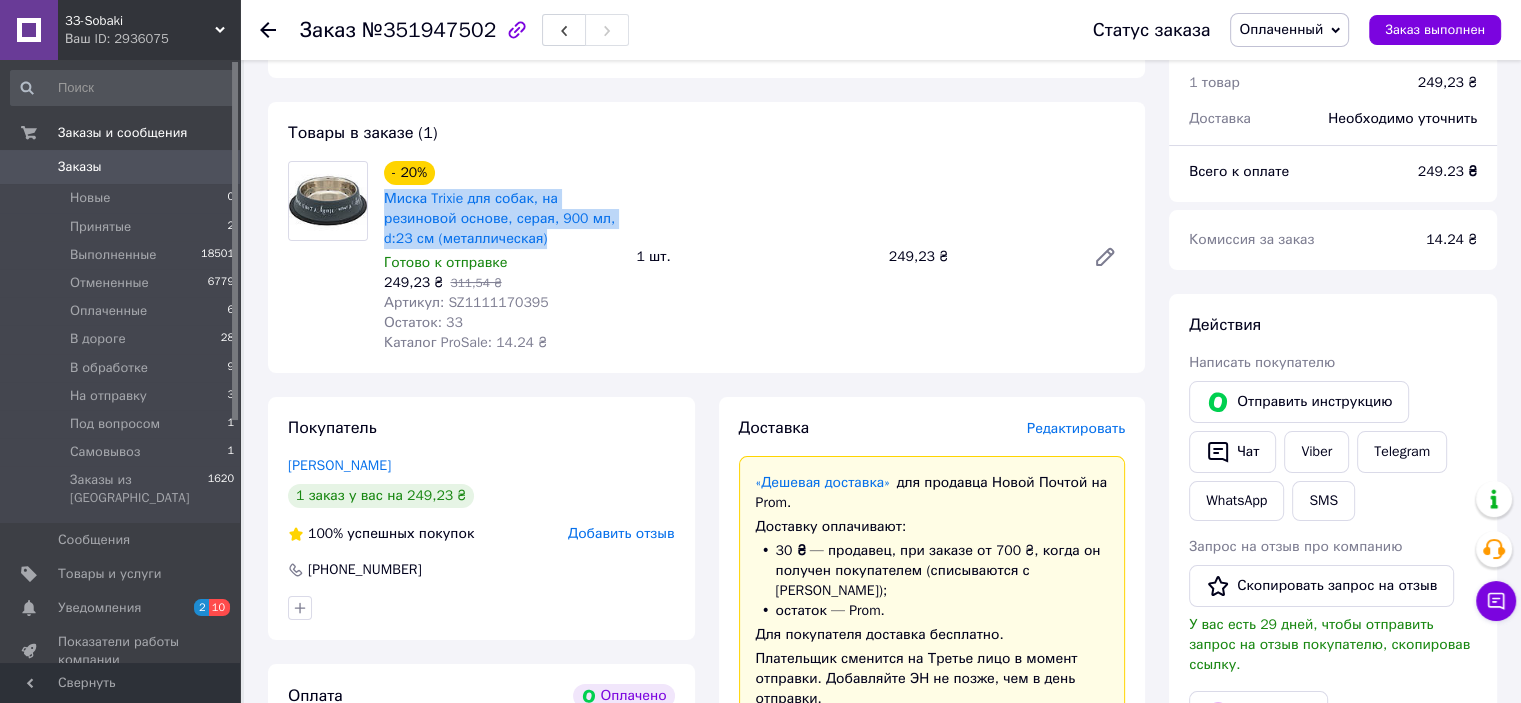 drag, startPoint x: 380, startPoint y: 197, endPoint x: 539, endPoint y: 247, distance: 166.67633 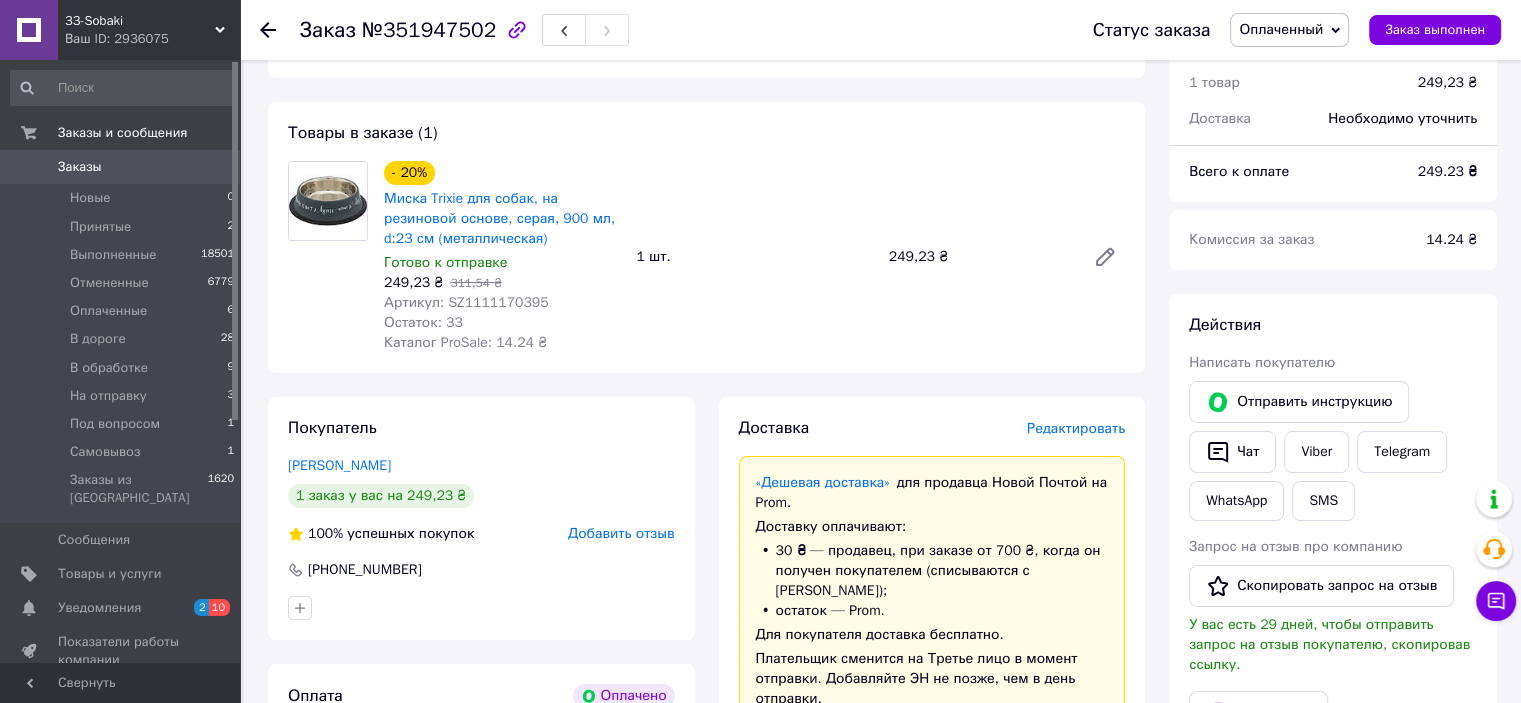 click on "Написать покупателю" at bounding box center (1333, 363) 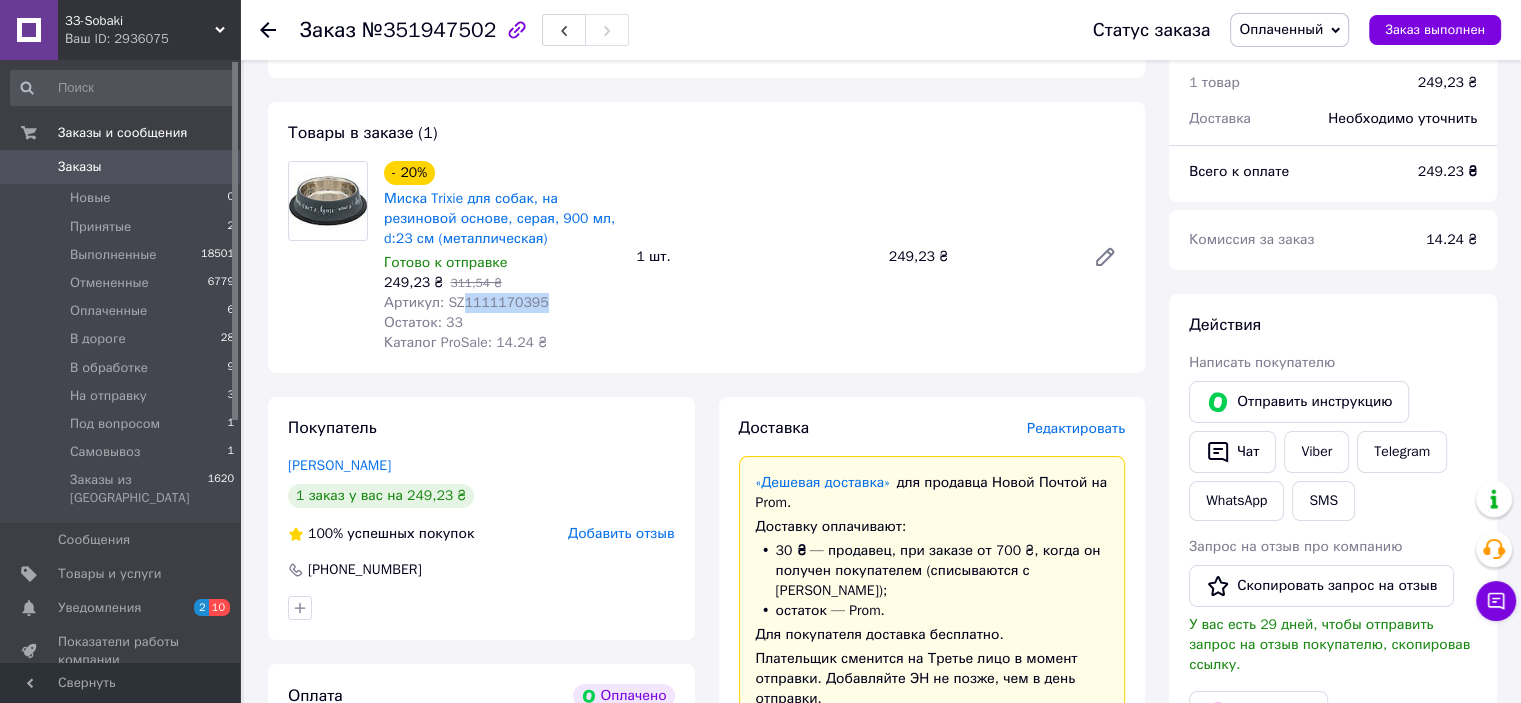 drag, startPoint x: 545, startPoint y: 304, endPoint x: 457, endPoint y: 306, distance: 88.02273 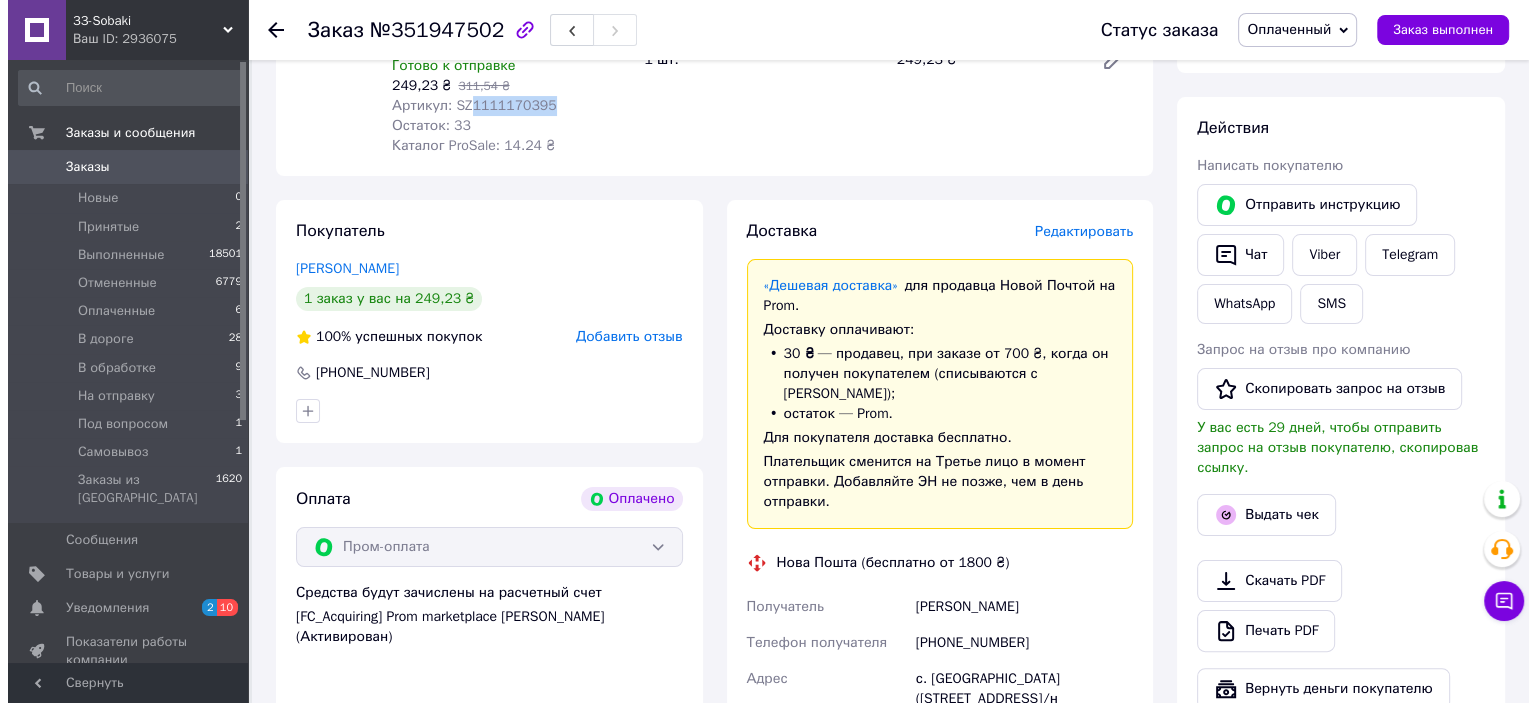 scroll, scrollTop: 332, scrollLeft: 0, axis: vertical 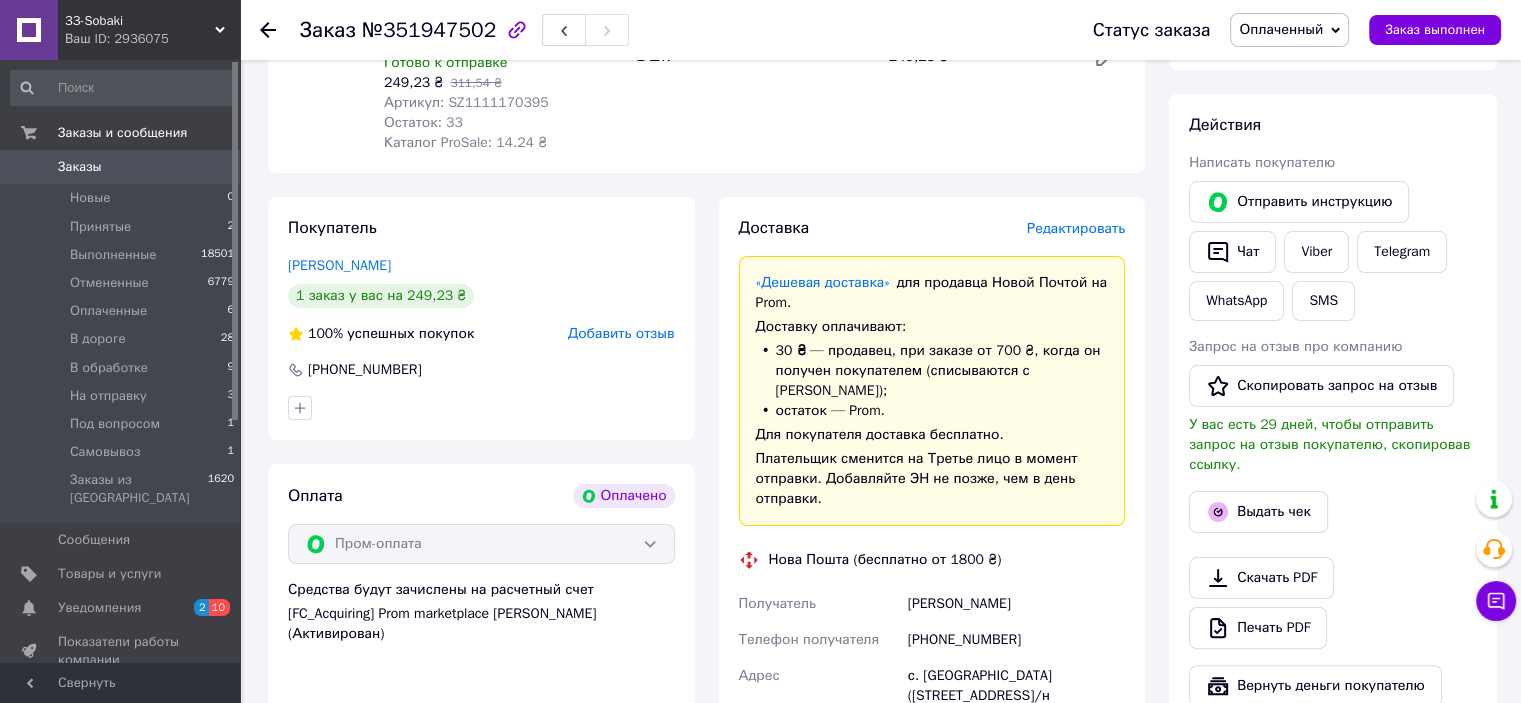 click on "Редактировать" at bounding box center (1076, 228) 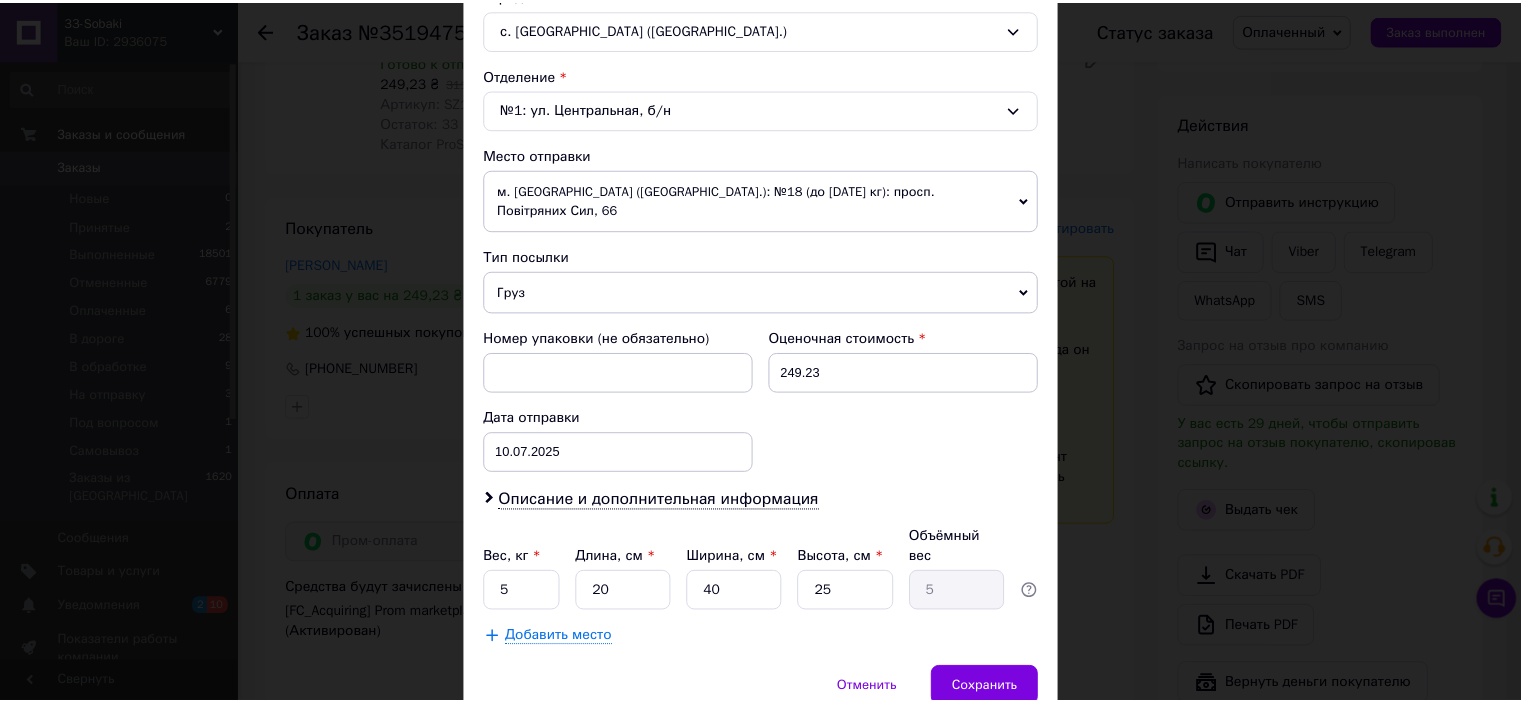scroll, scrollTop: 600, scrollLeft: 0, axis: vertical 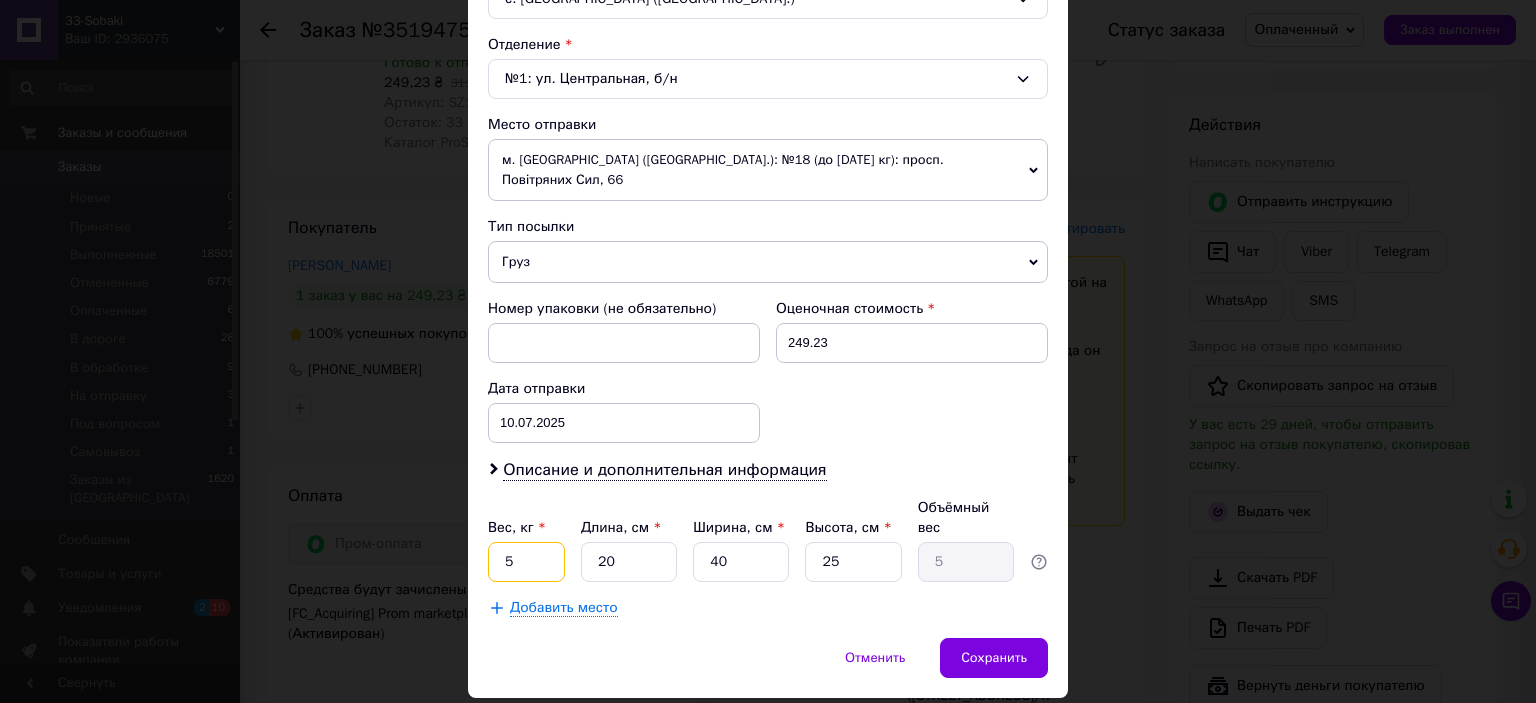 click on "5" at bounding box center [526, 562] 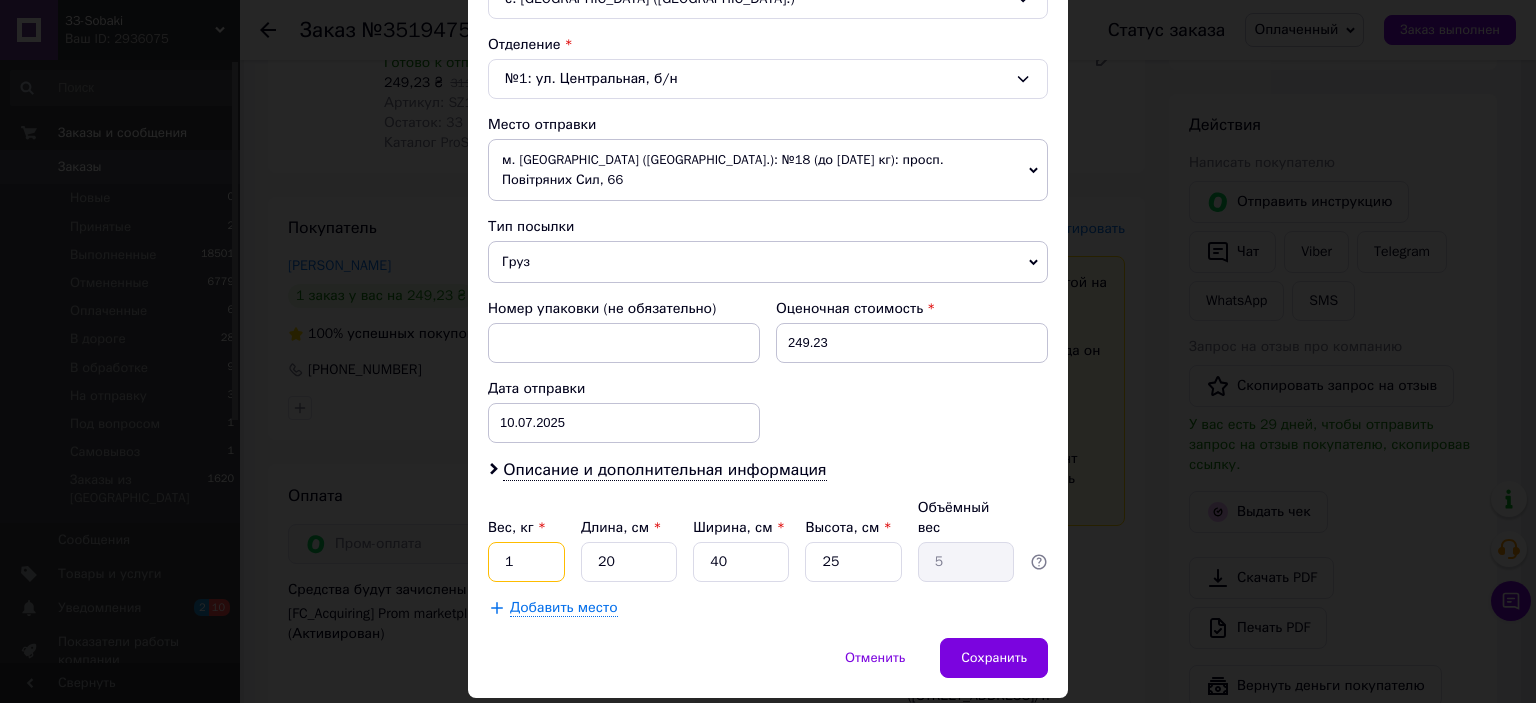 type on "1" 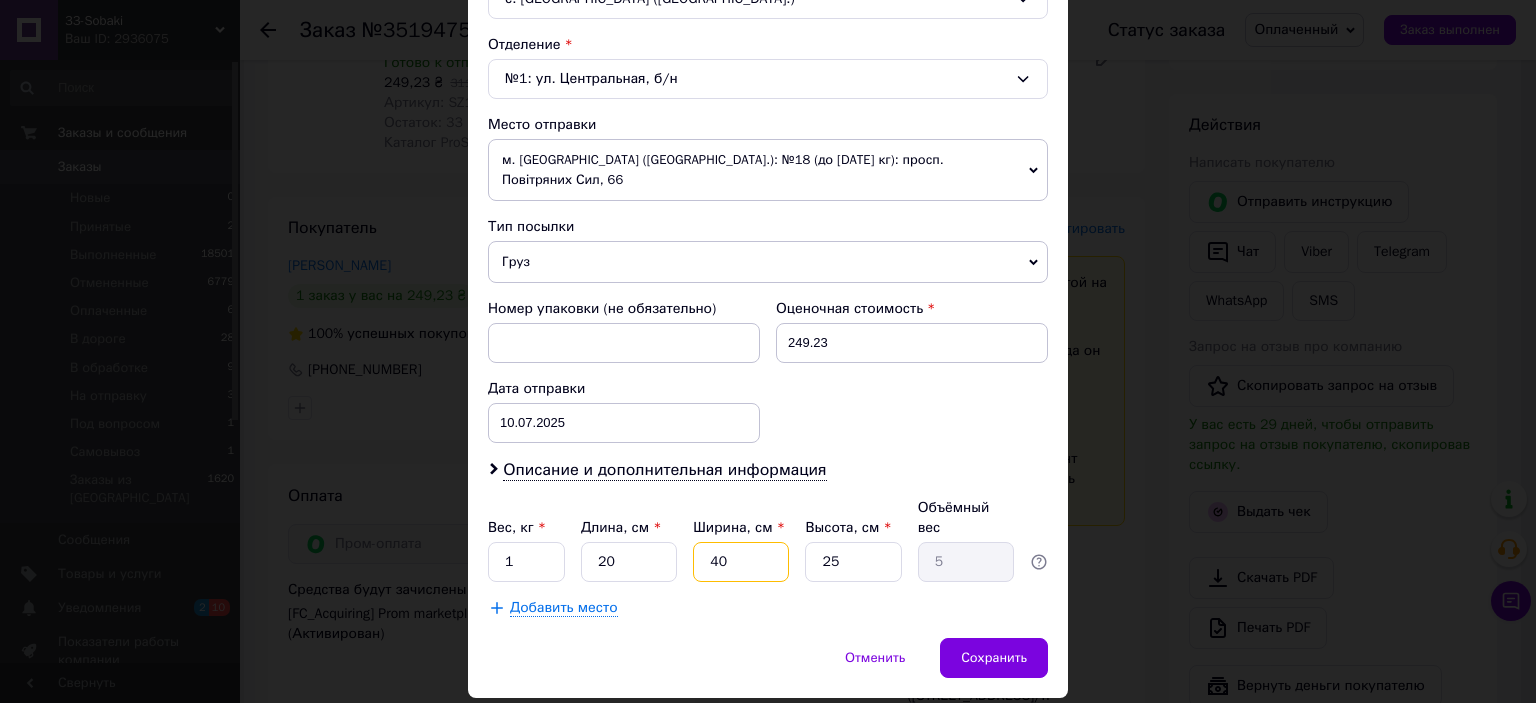 type on "2" 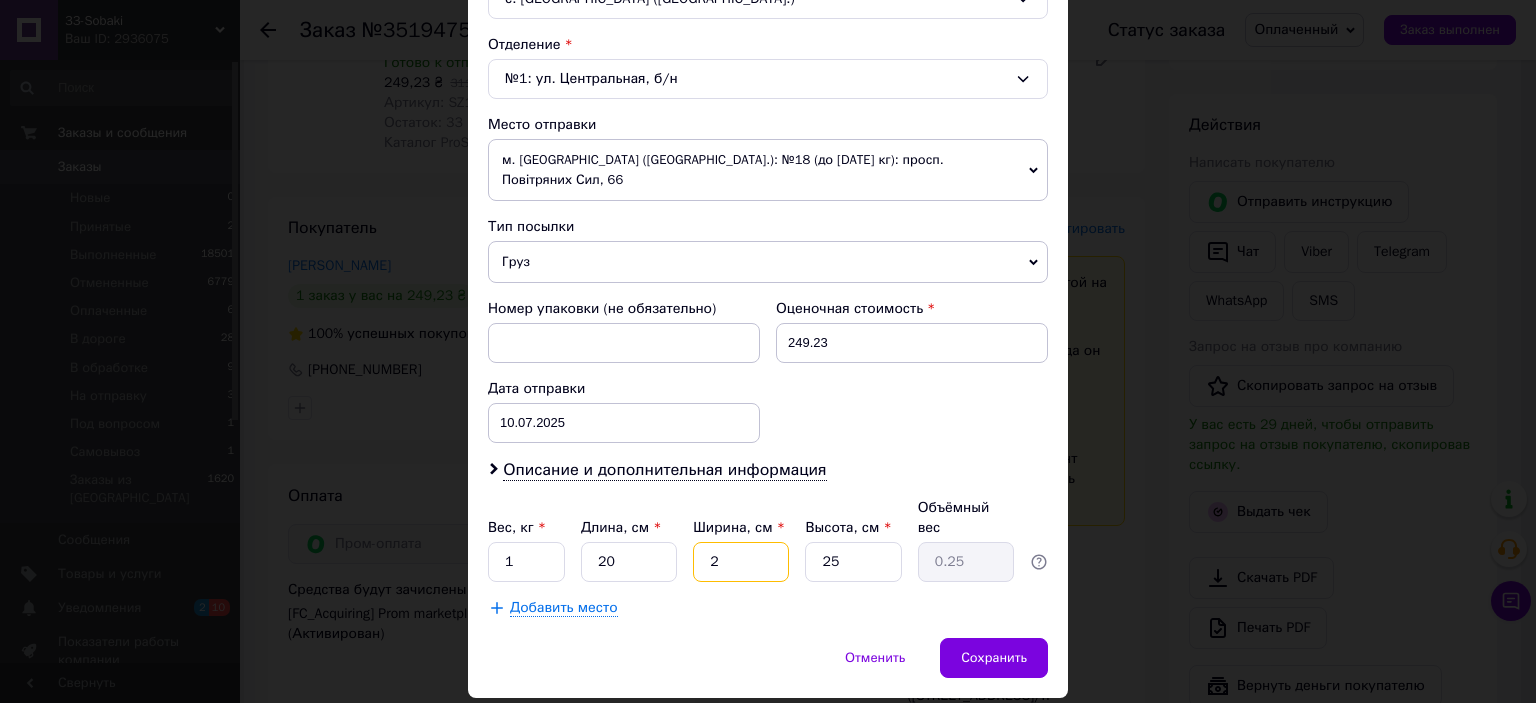 type on "20" 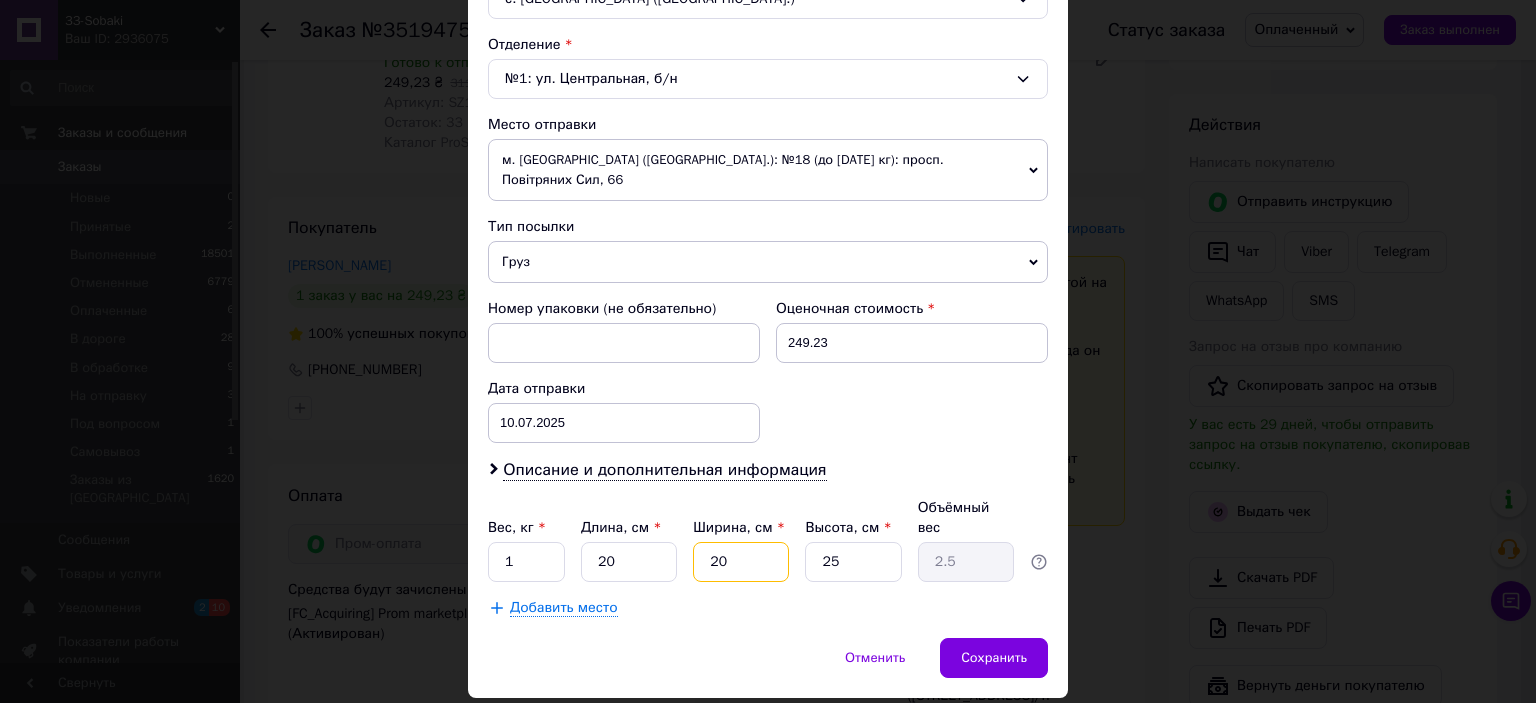 type on "20" 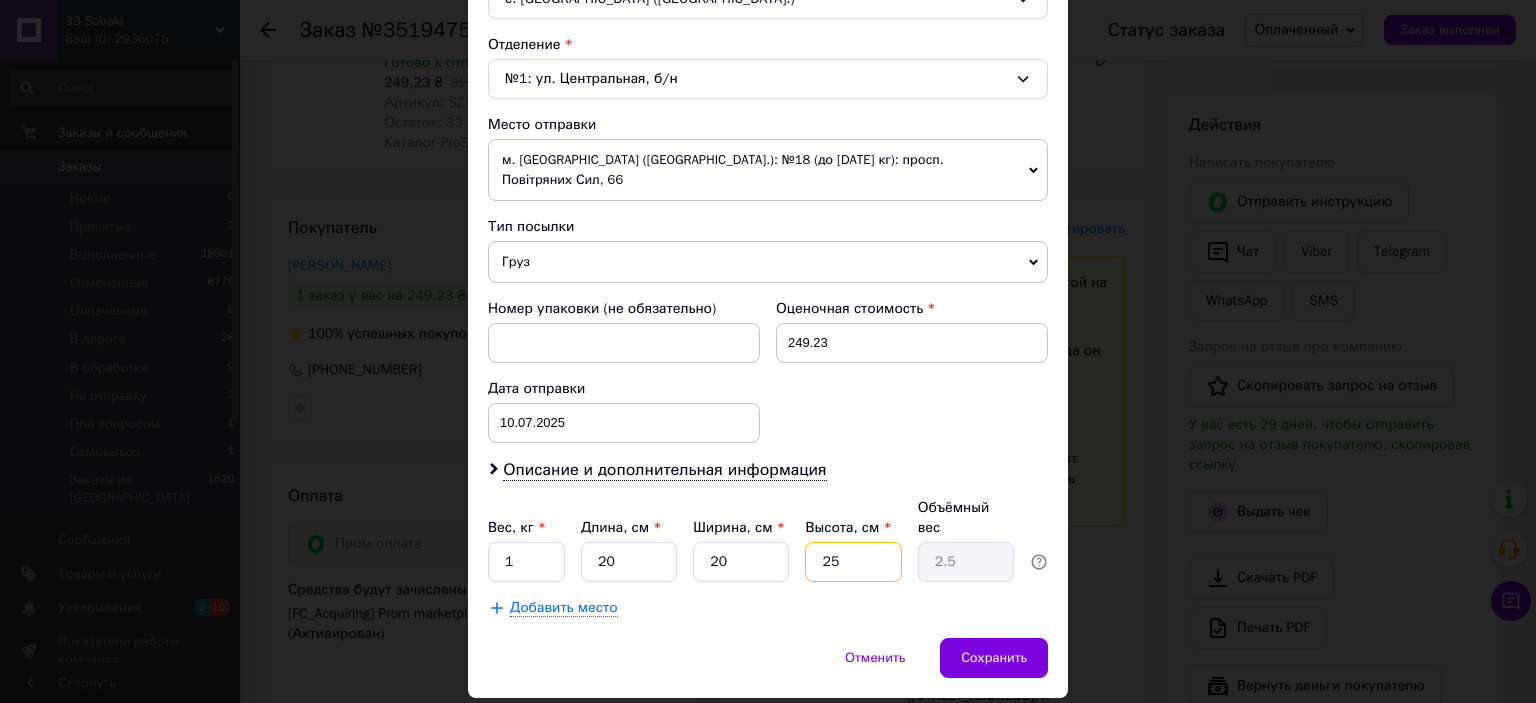 type on "1" 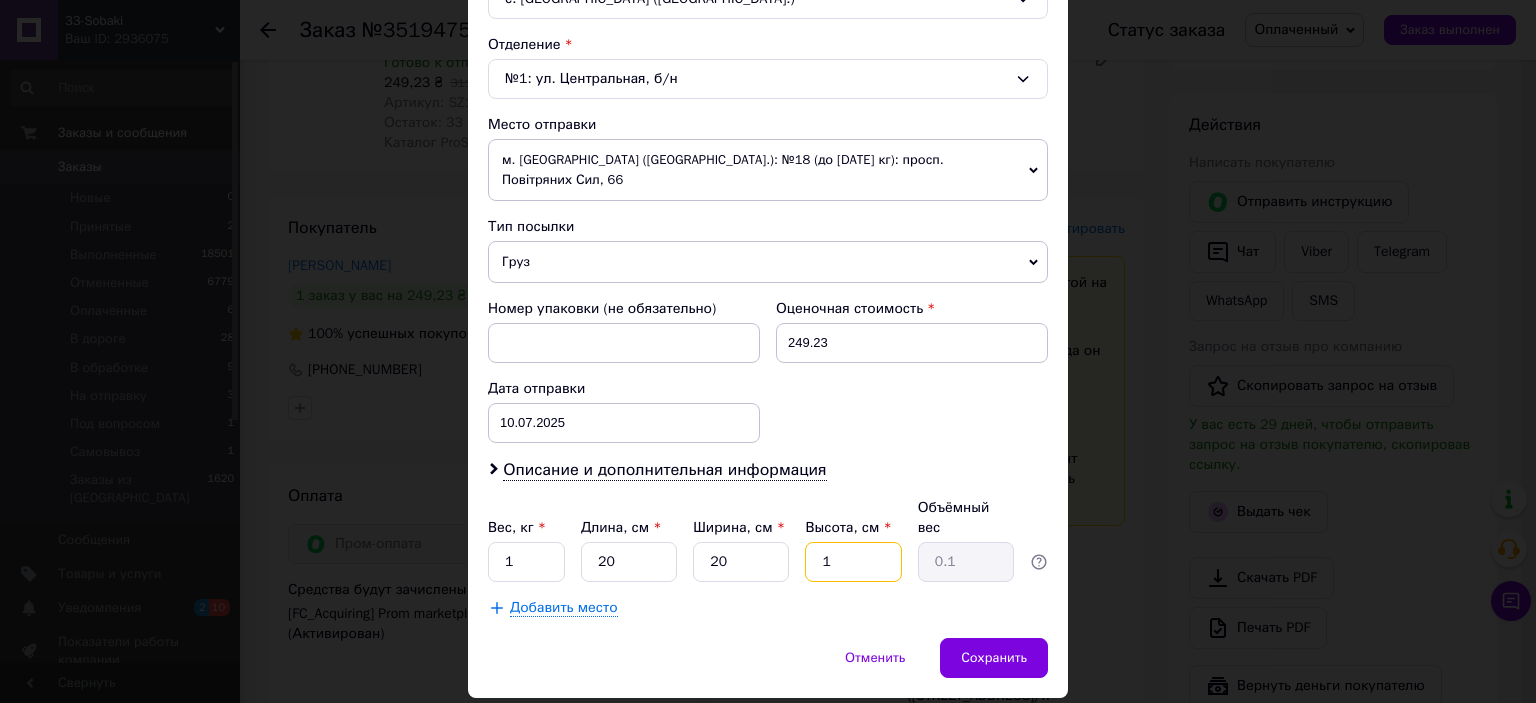 type on "10" 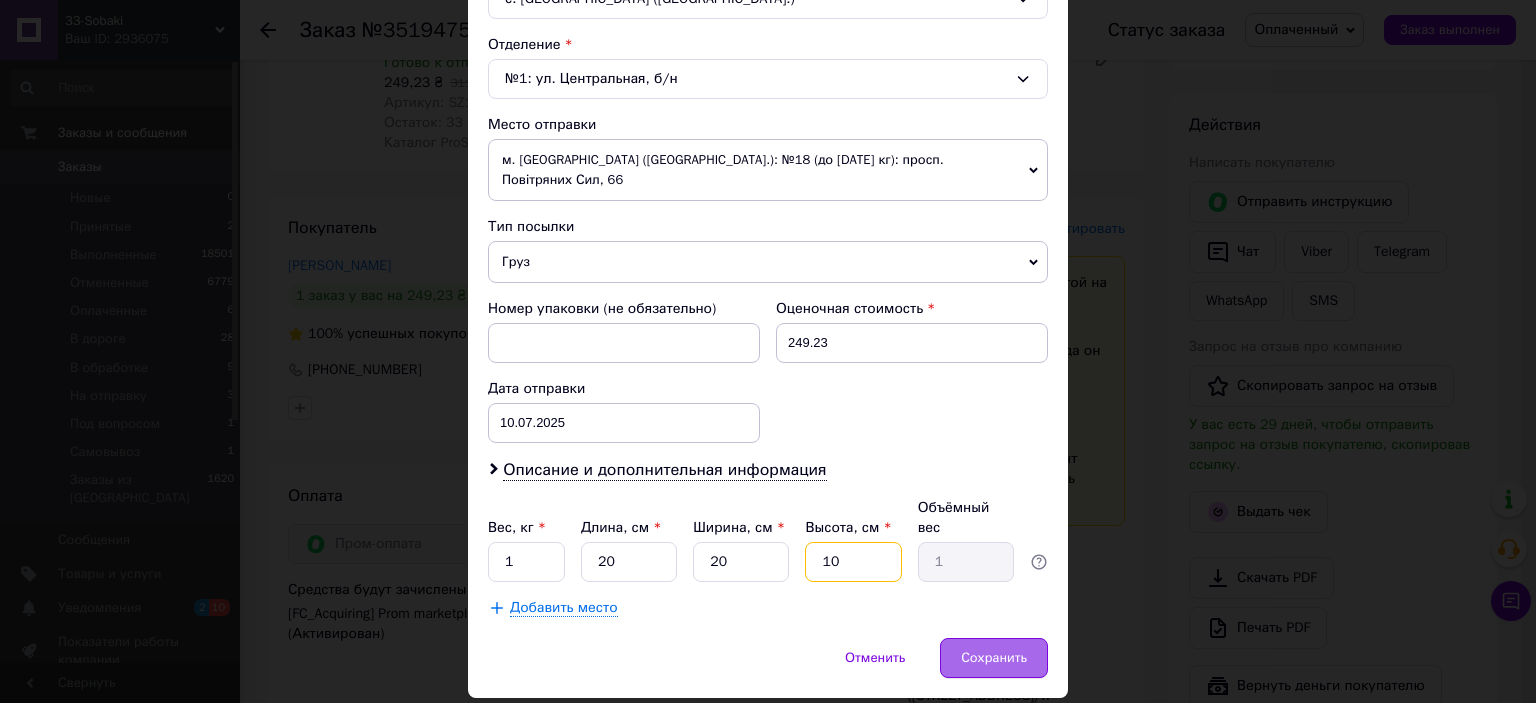type on "10" 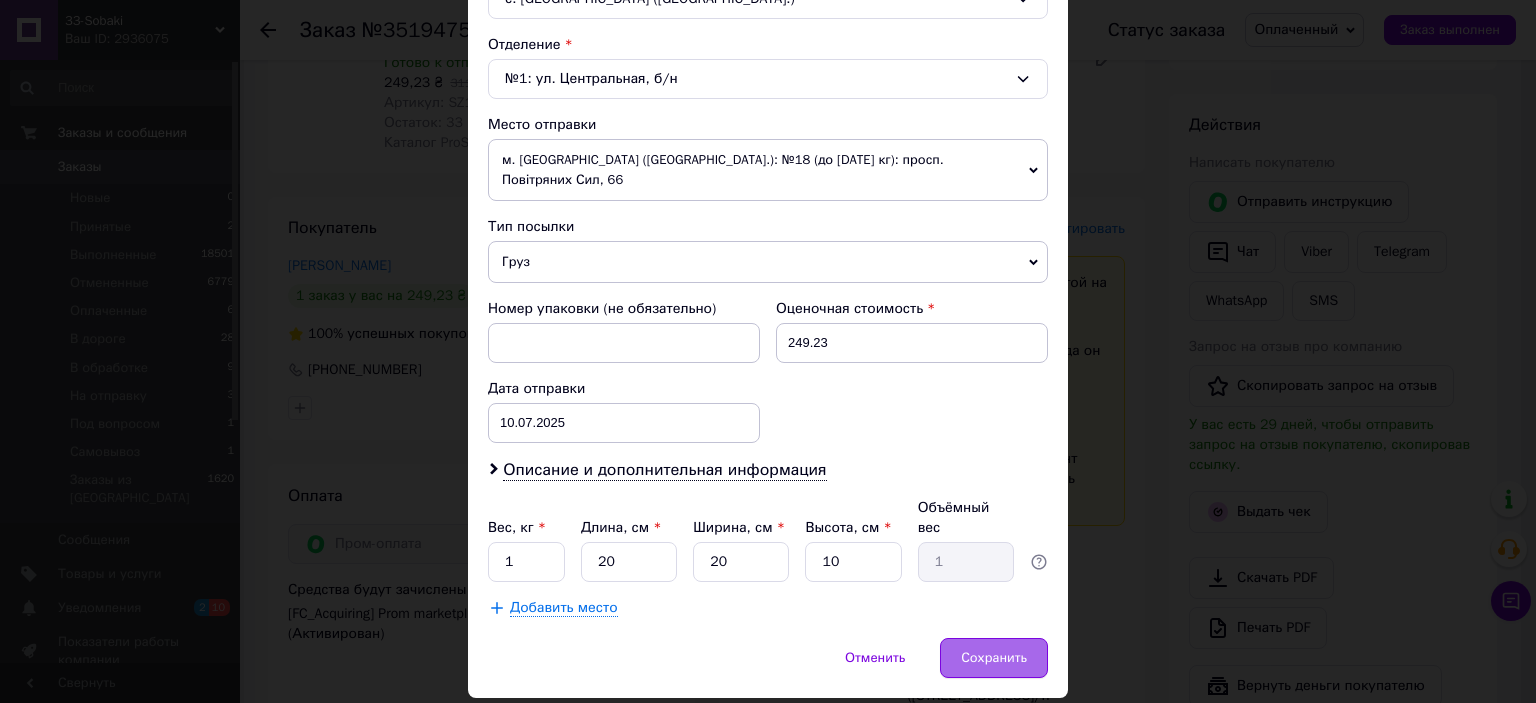 click on "Сохранить" at bounding box center (994, 658) 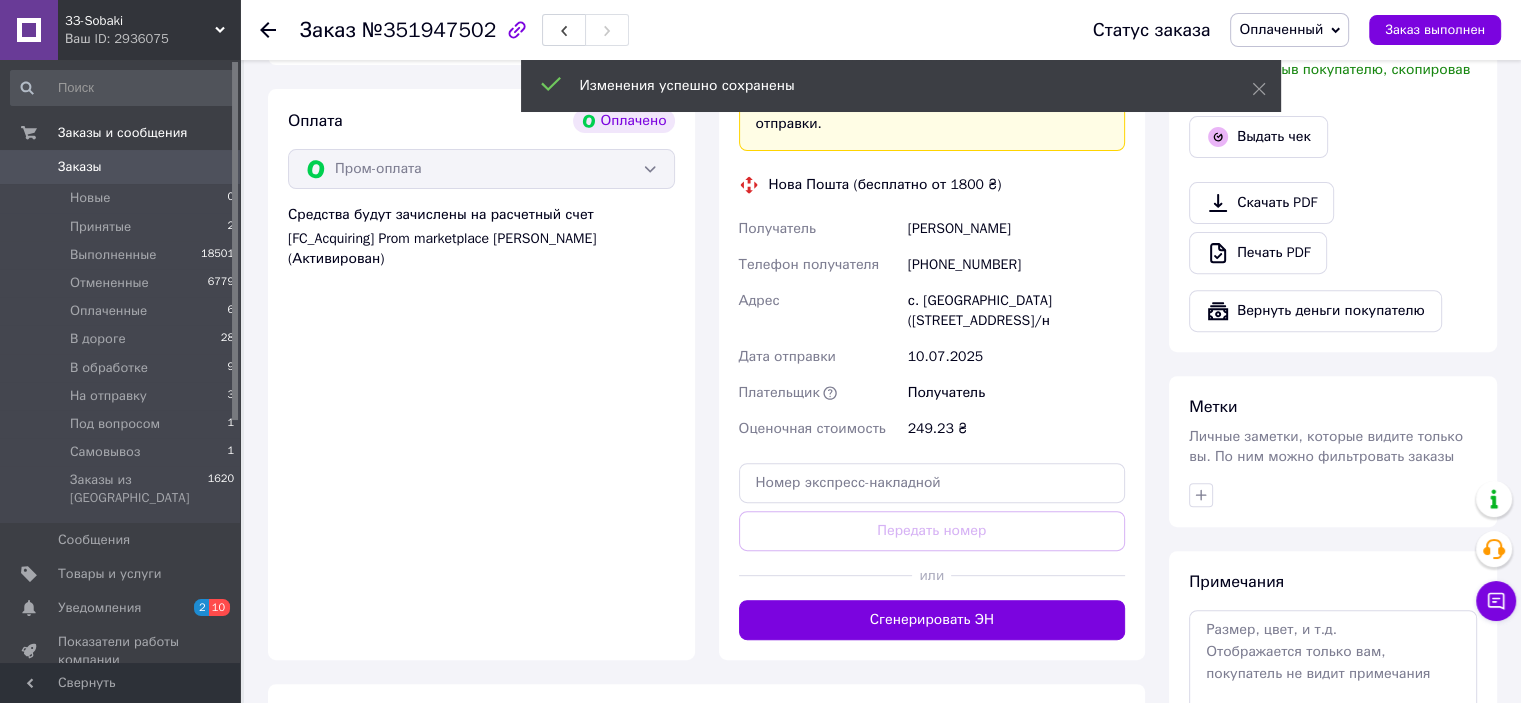 scroll, scrollTop: 732, scrollLeft: 0, axis: vertical 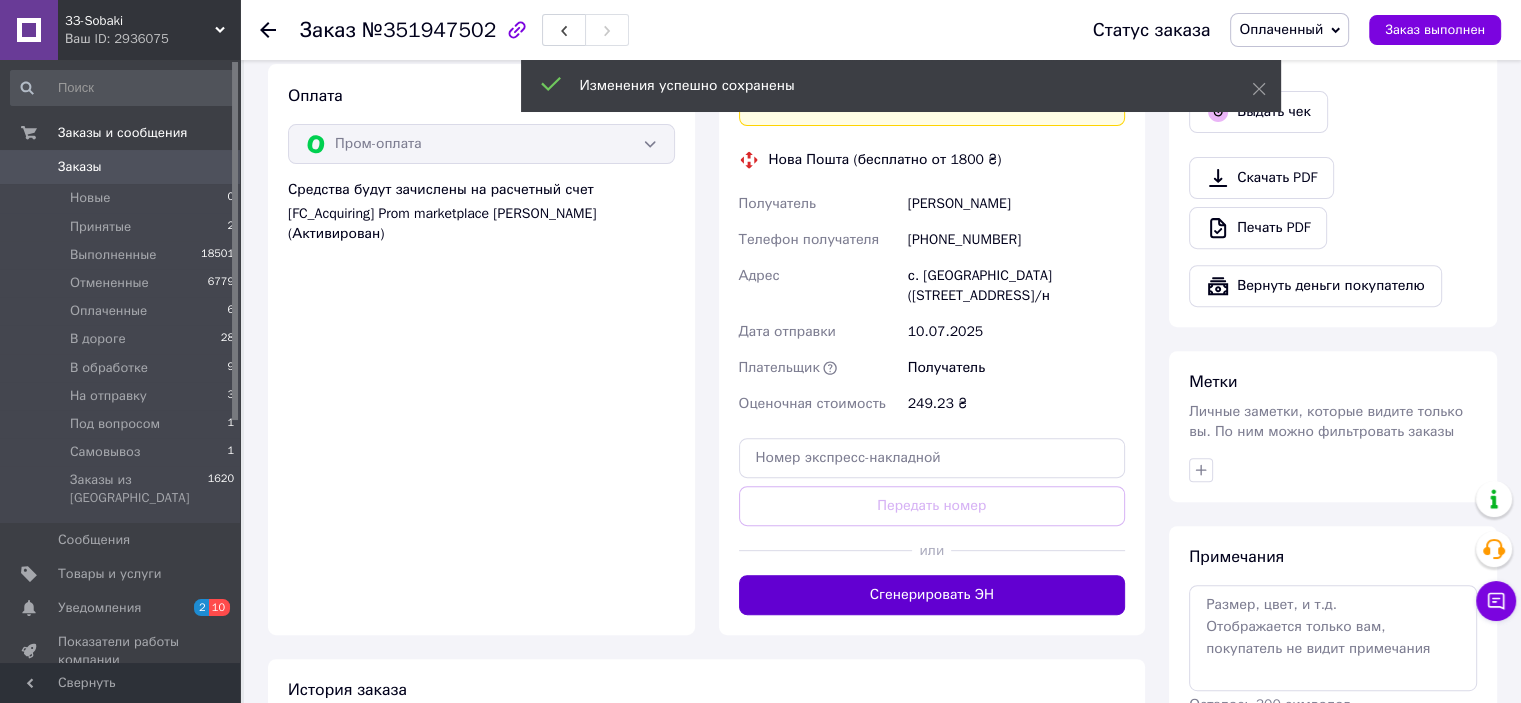 click on "Сгенерировать ЭН" at bounding box center (932, 595) 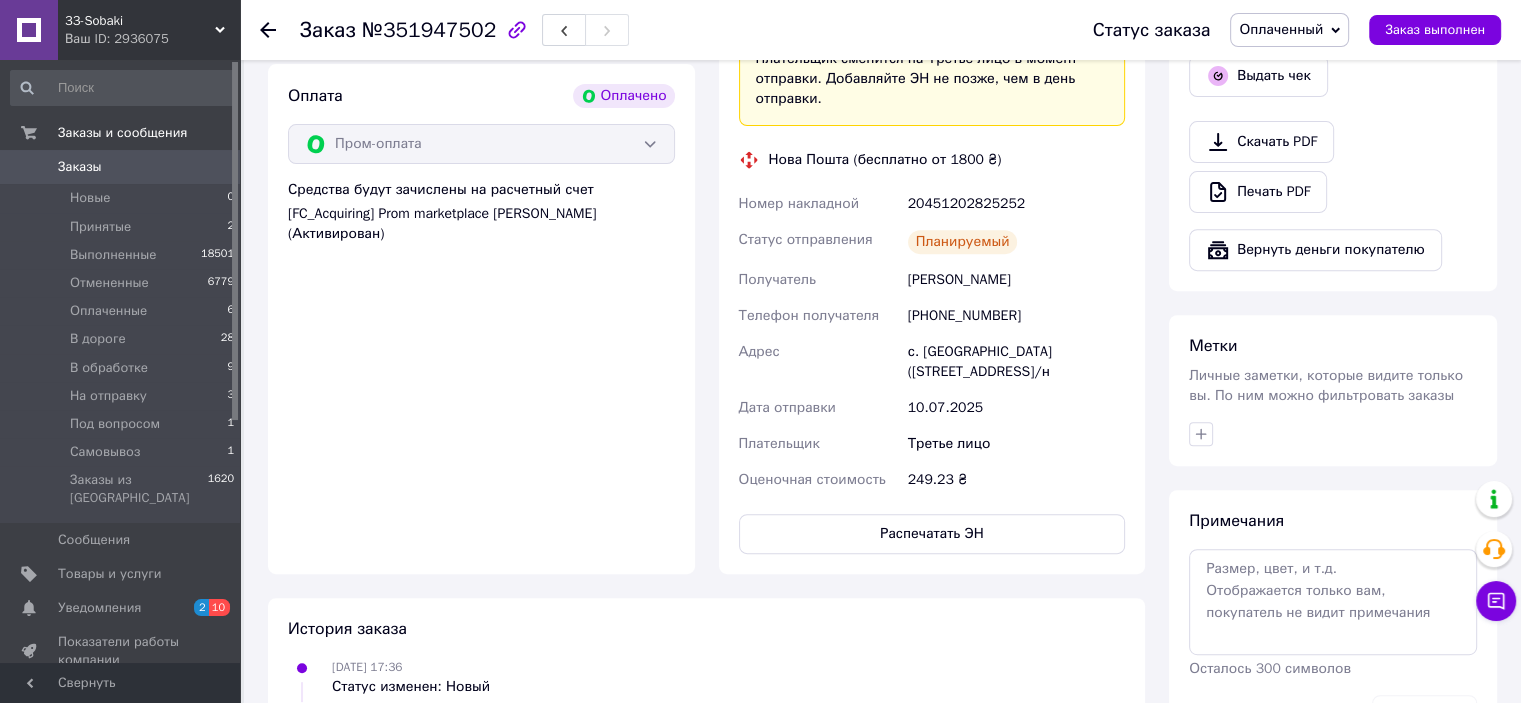 click on "20451202825252" at bounding box center (1016, 204) 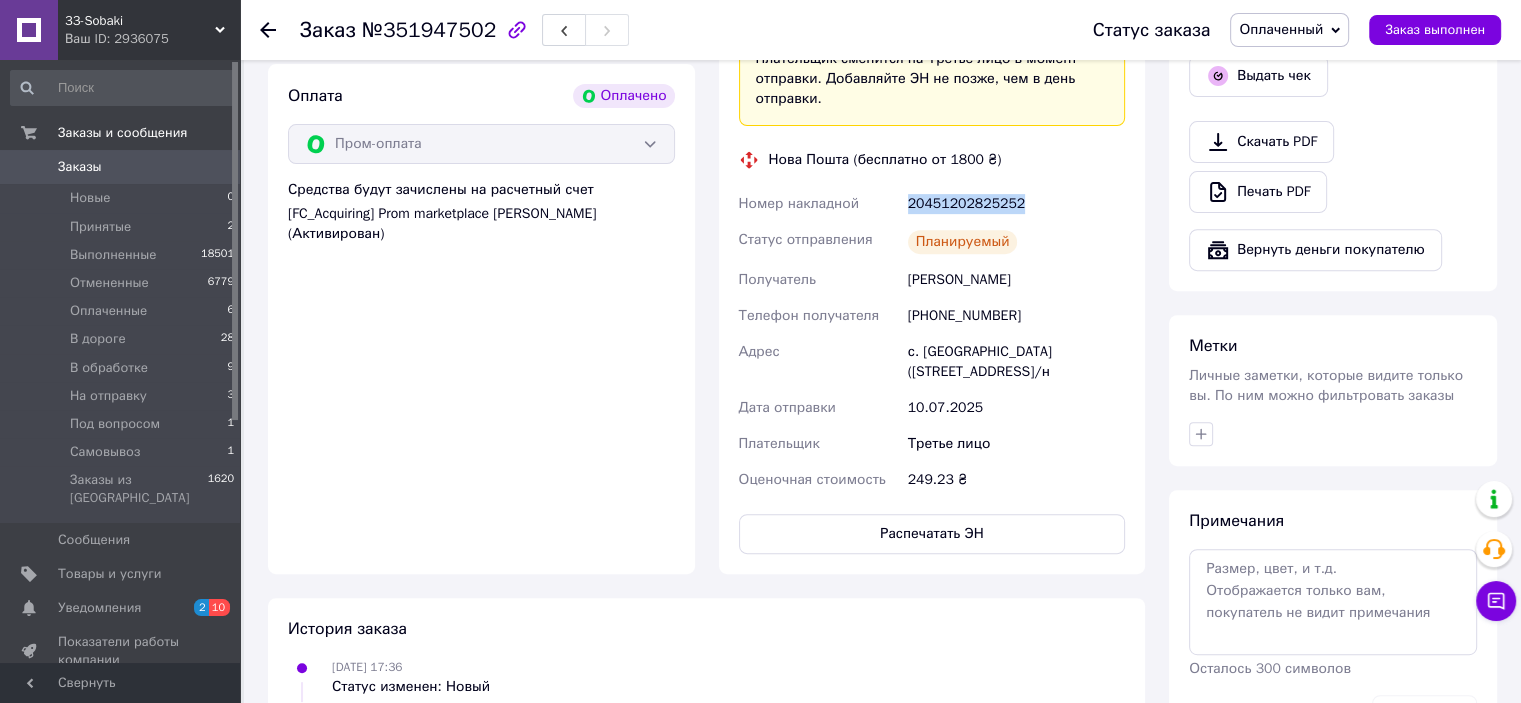 click on "20451202825252" at bounding box center (1016, 204) 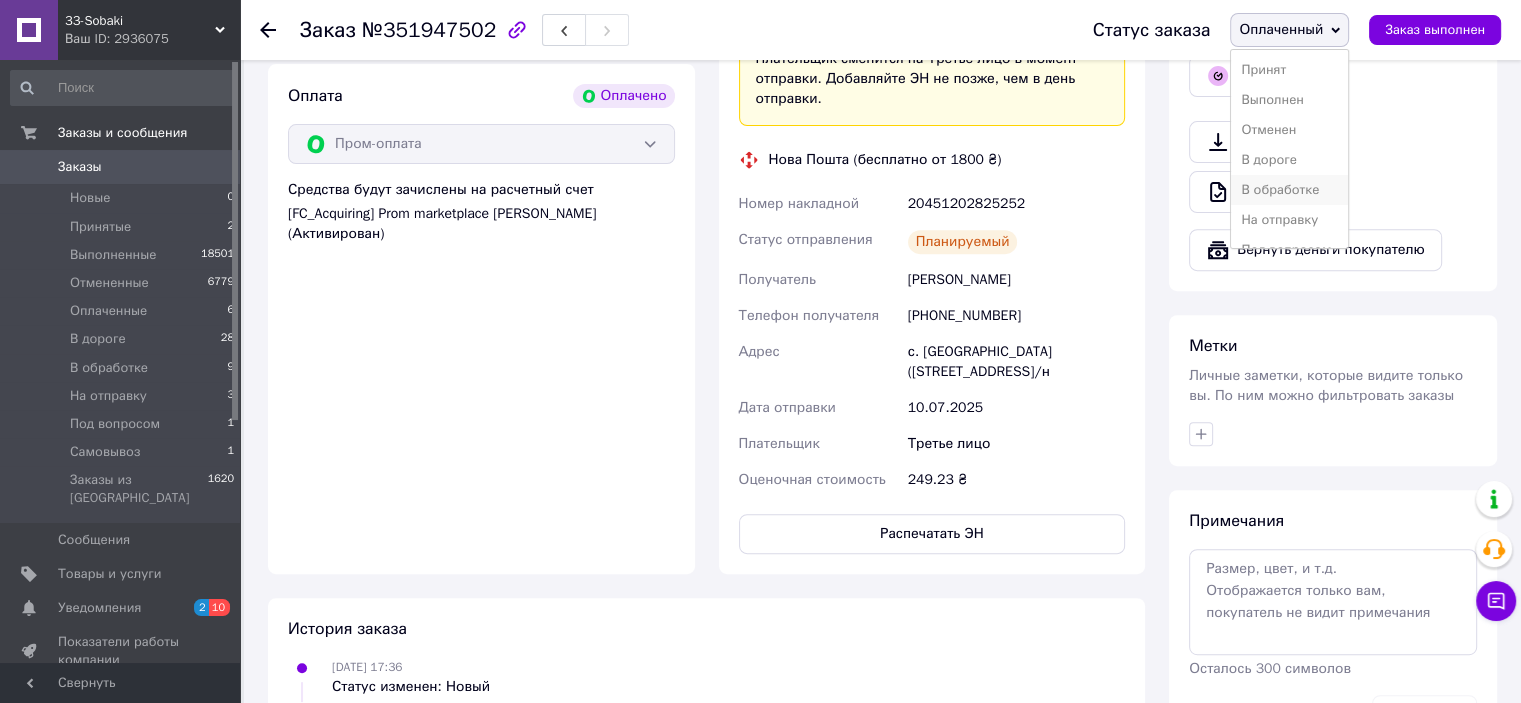 click on "В обработке" at bounding box center (1289, 190) 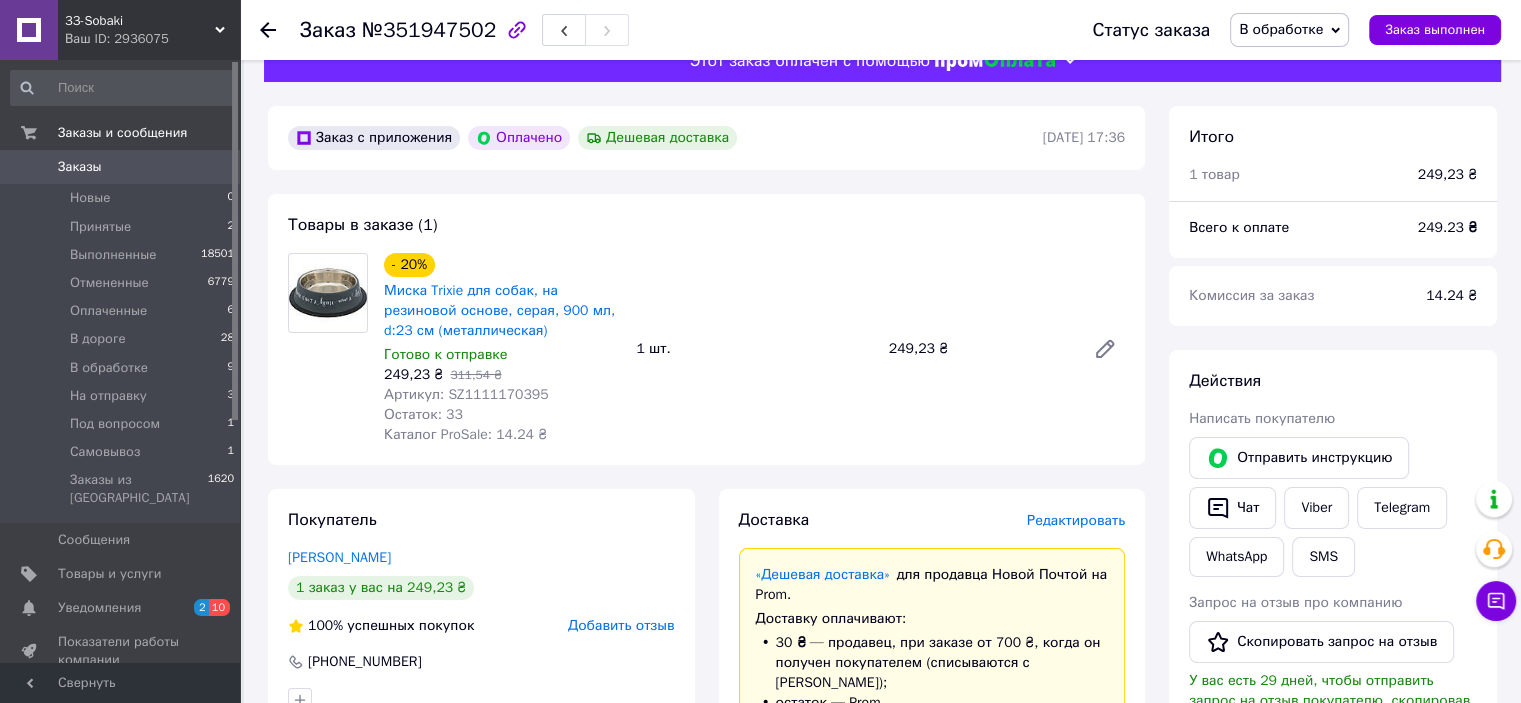 scroll, scrollTop: 0, scrollLeft: 0, axis: both 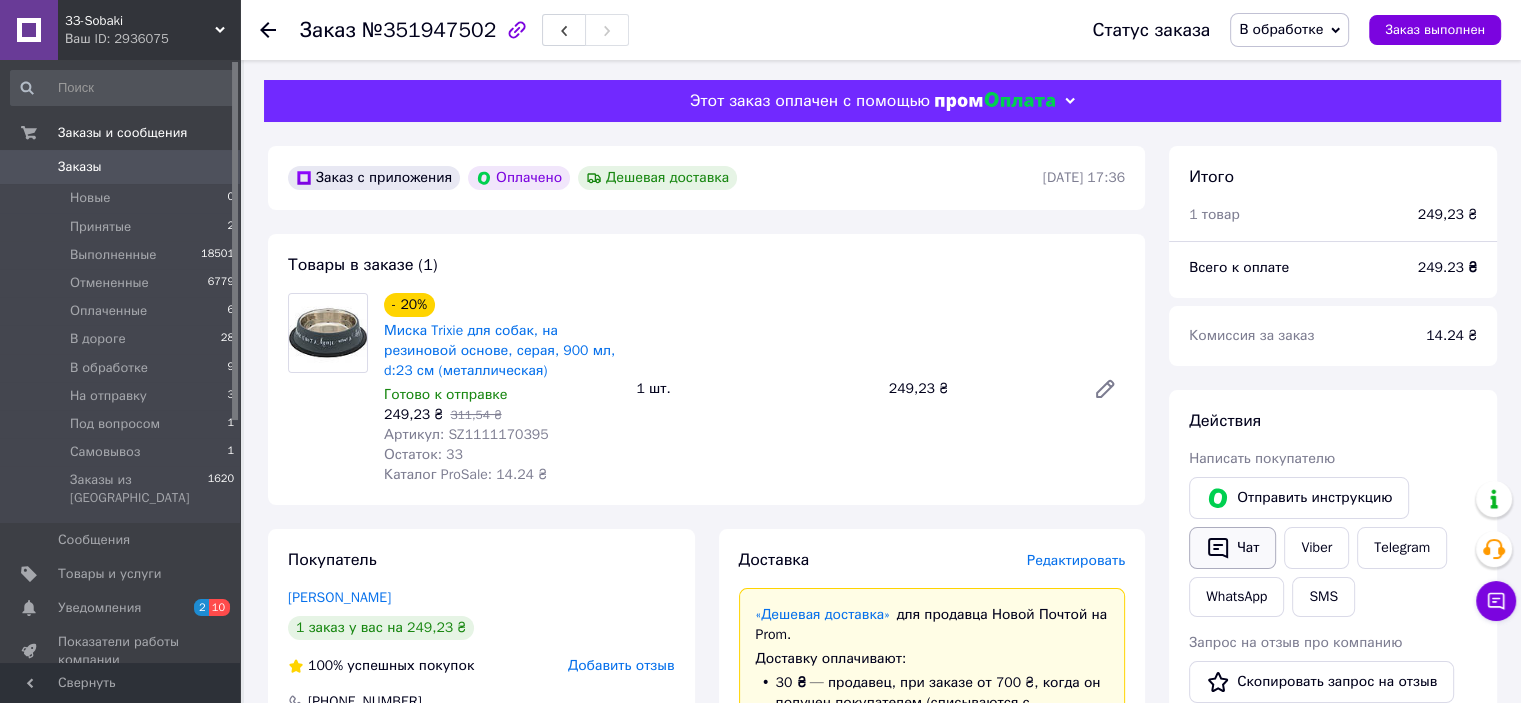 click on "Чат" at bounding box center (1232, 548) 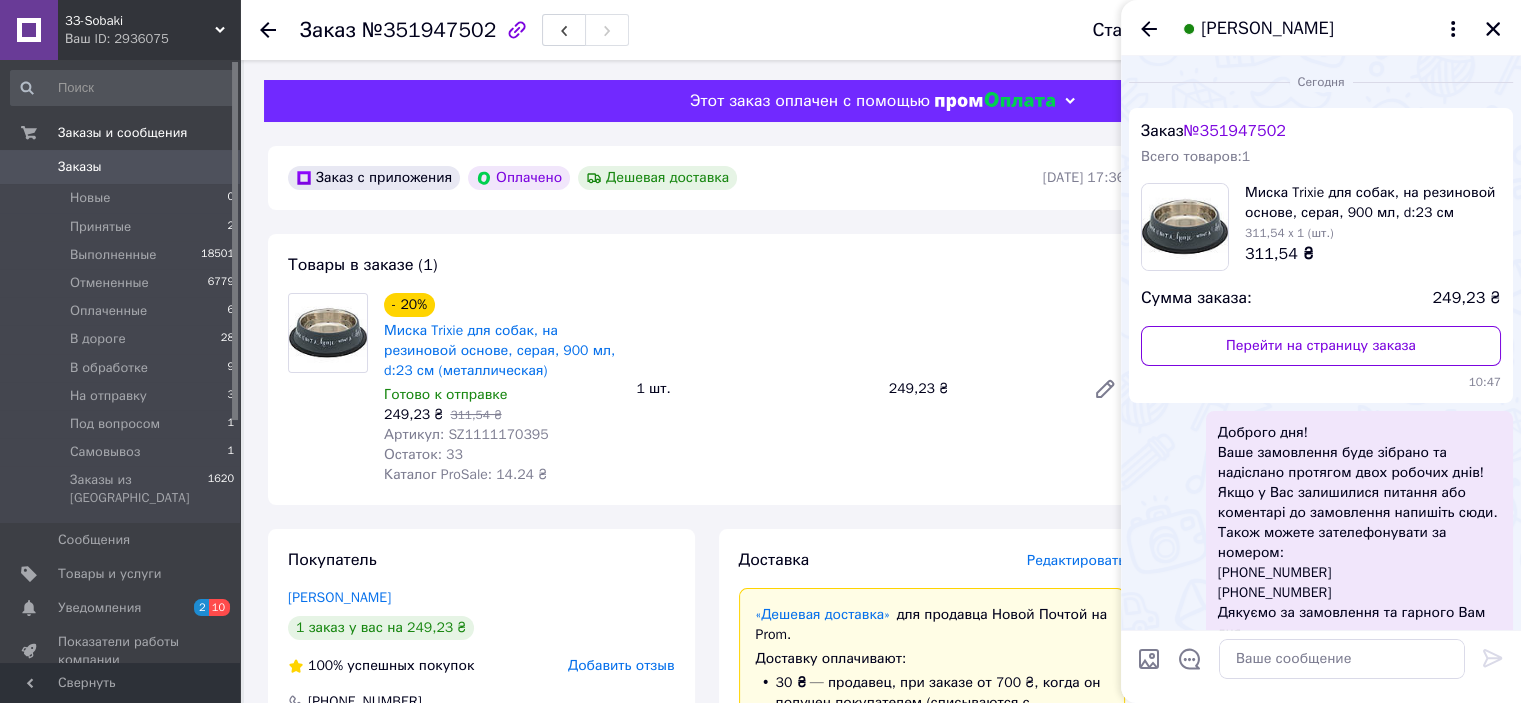 scroll, scrollTop: 133, scrollLeft: 0, axis: vertical 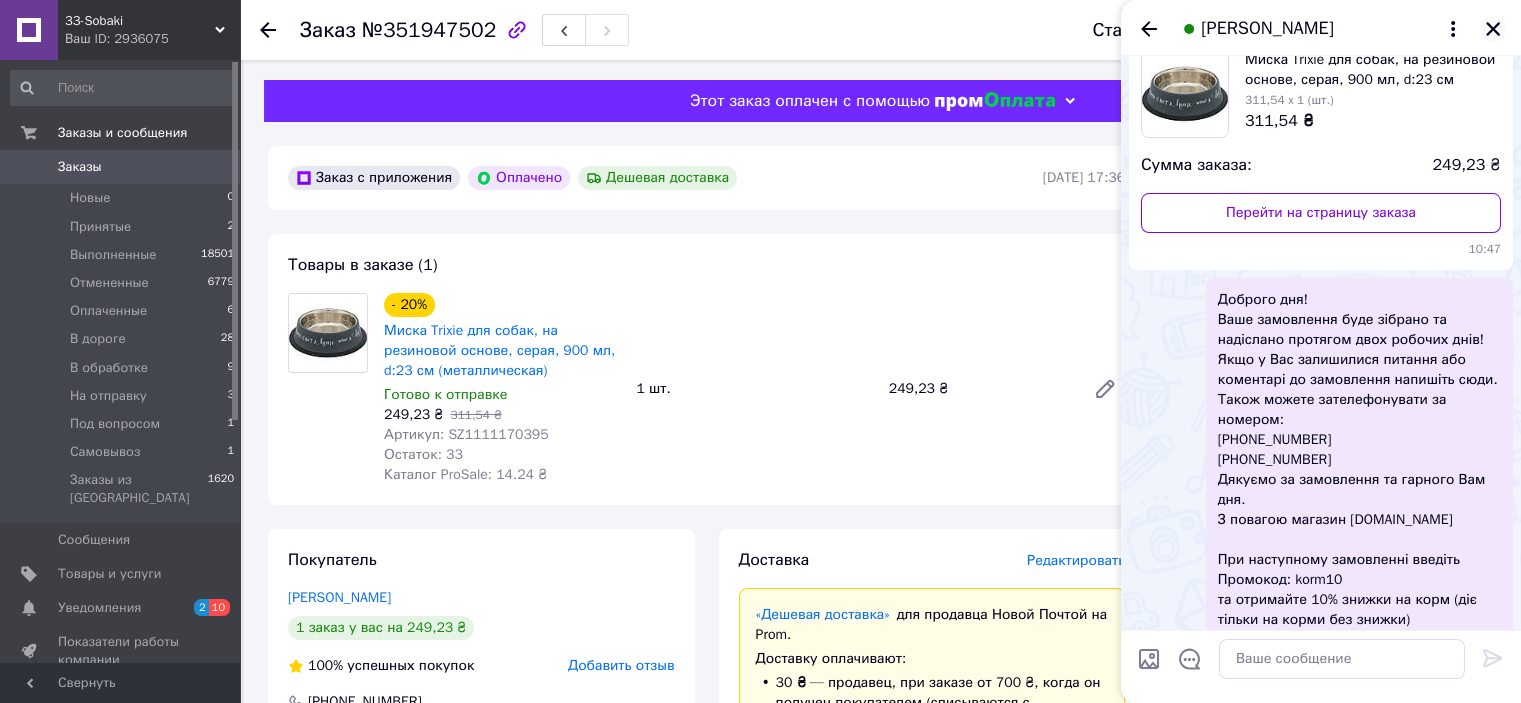 click 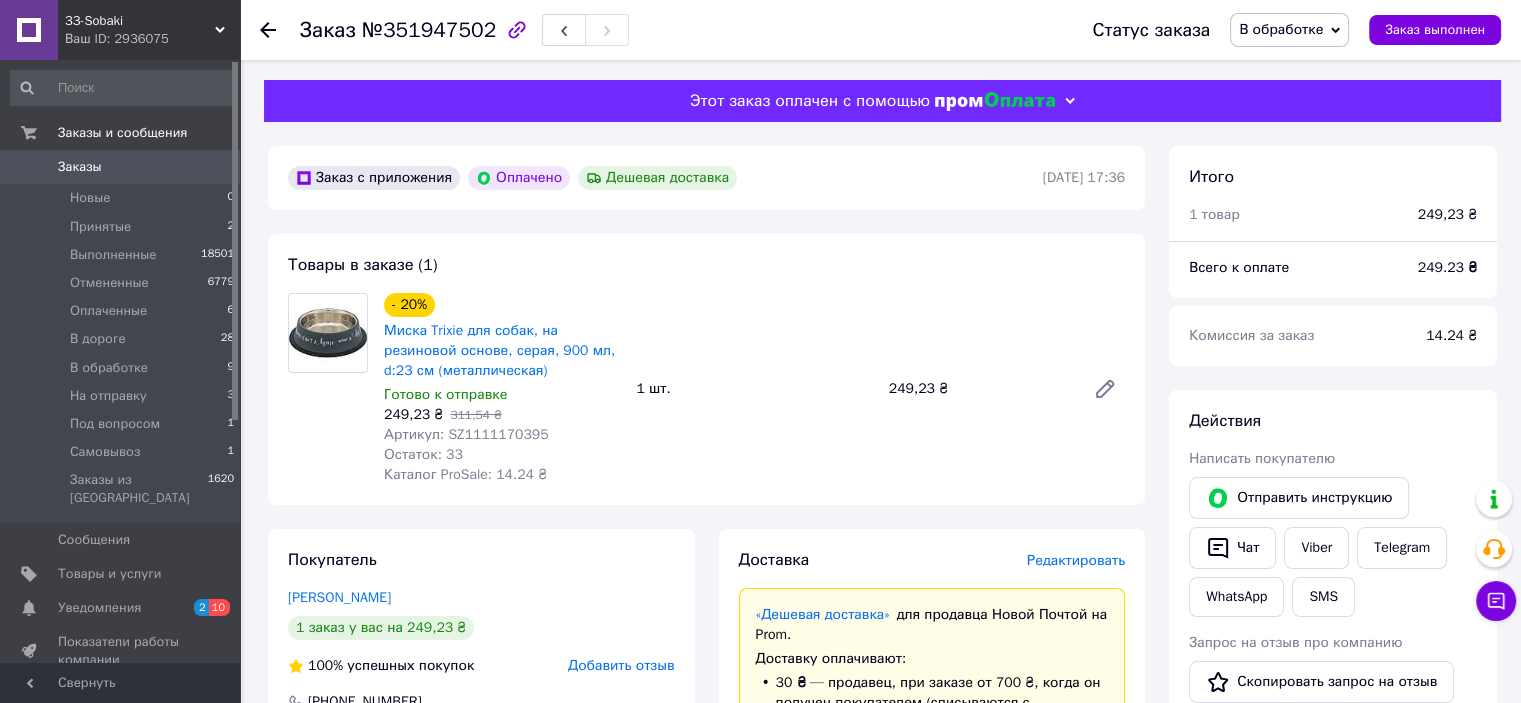 click 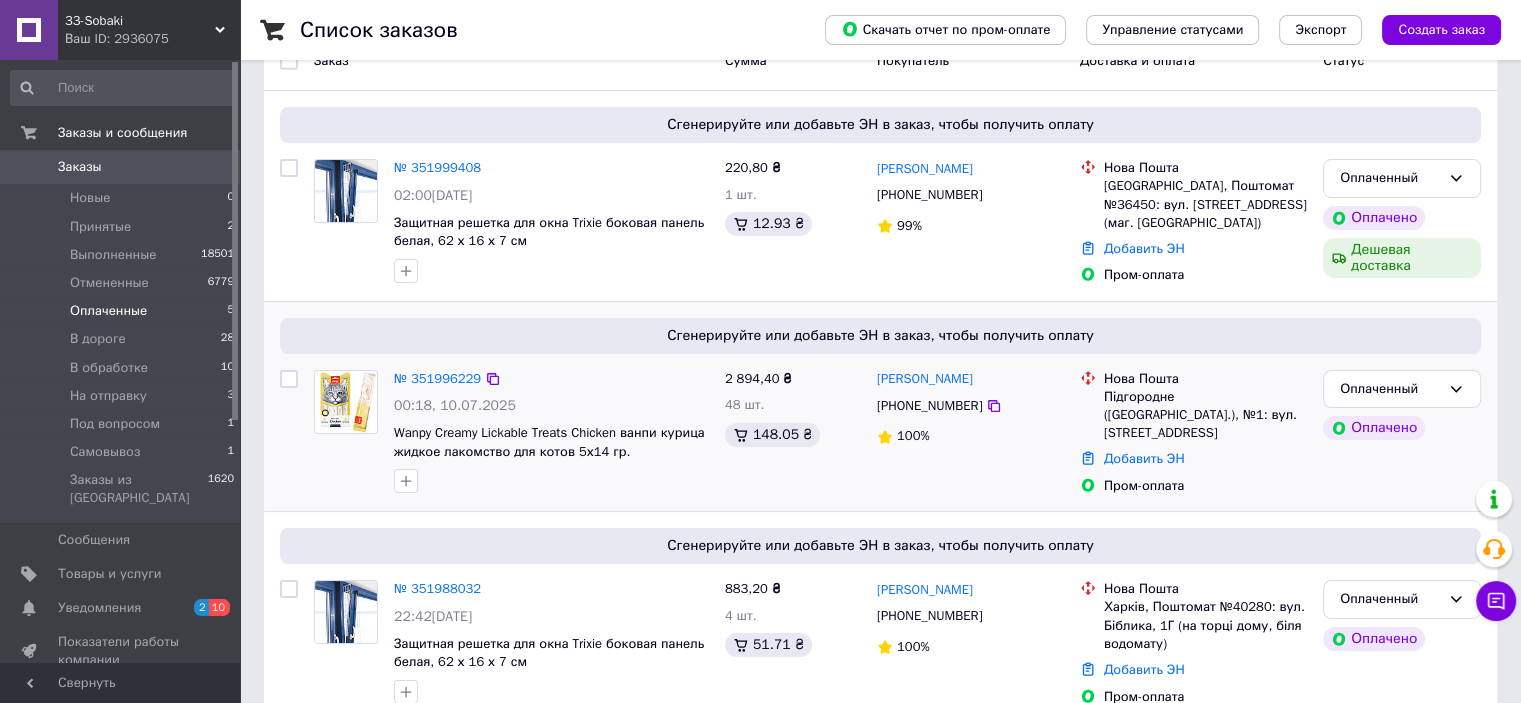 scroll, scrollTop: 662, scrollLeft: 0, axis: vertical 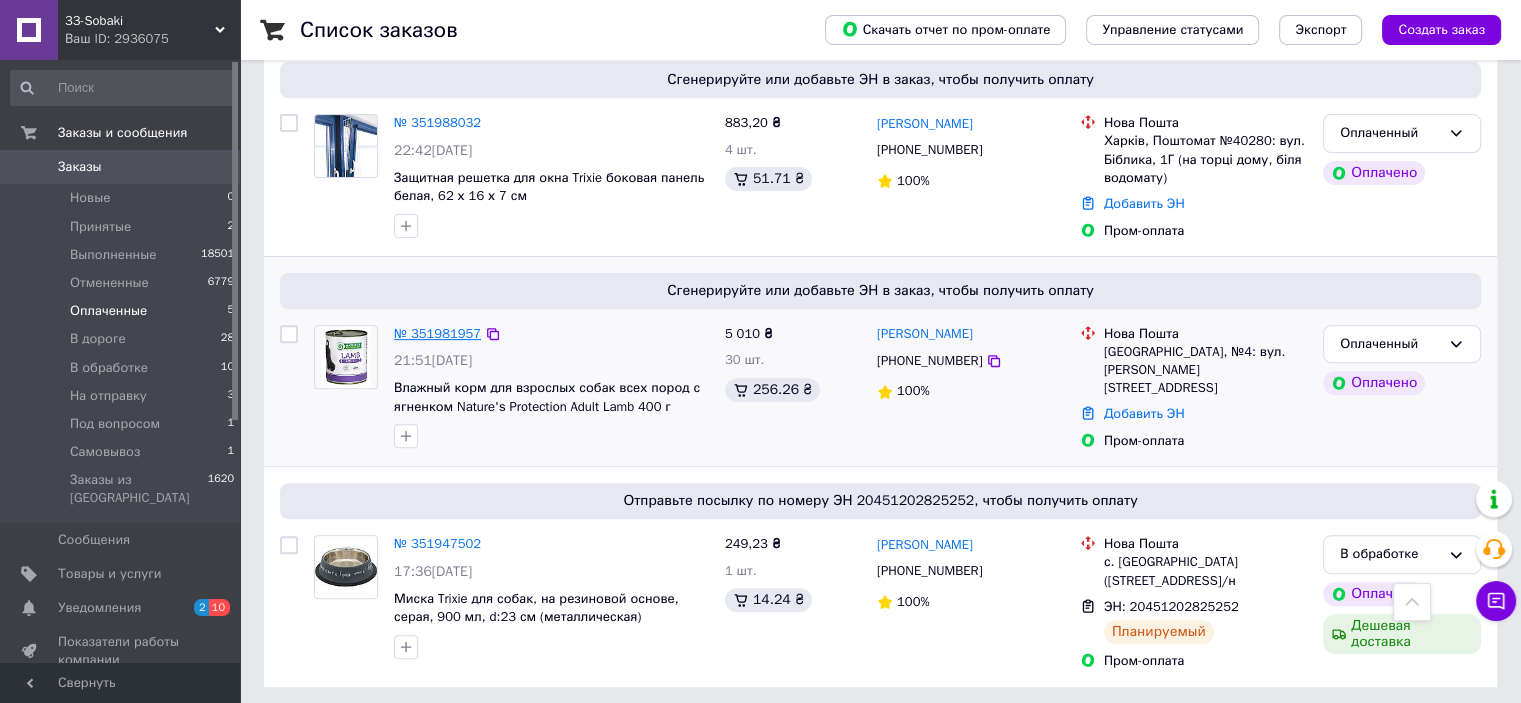 click on "№ 351981957" at bounding box center (437, 333) 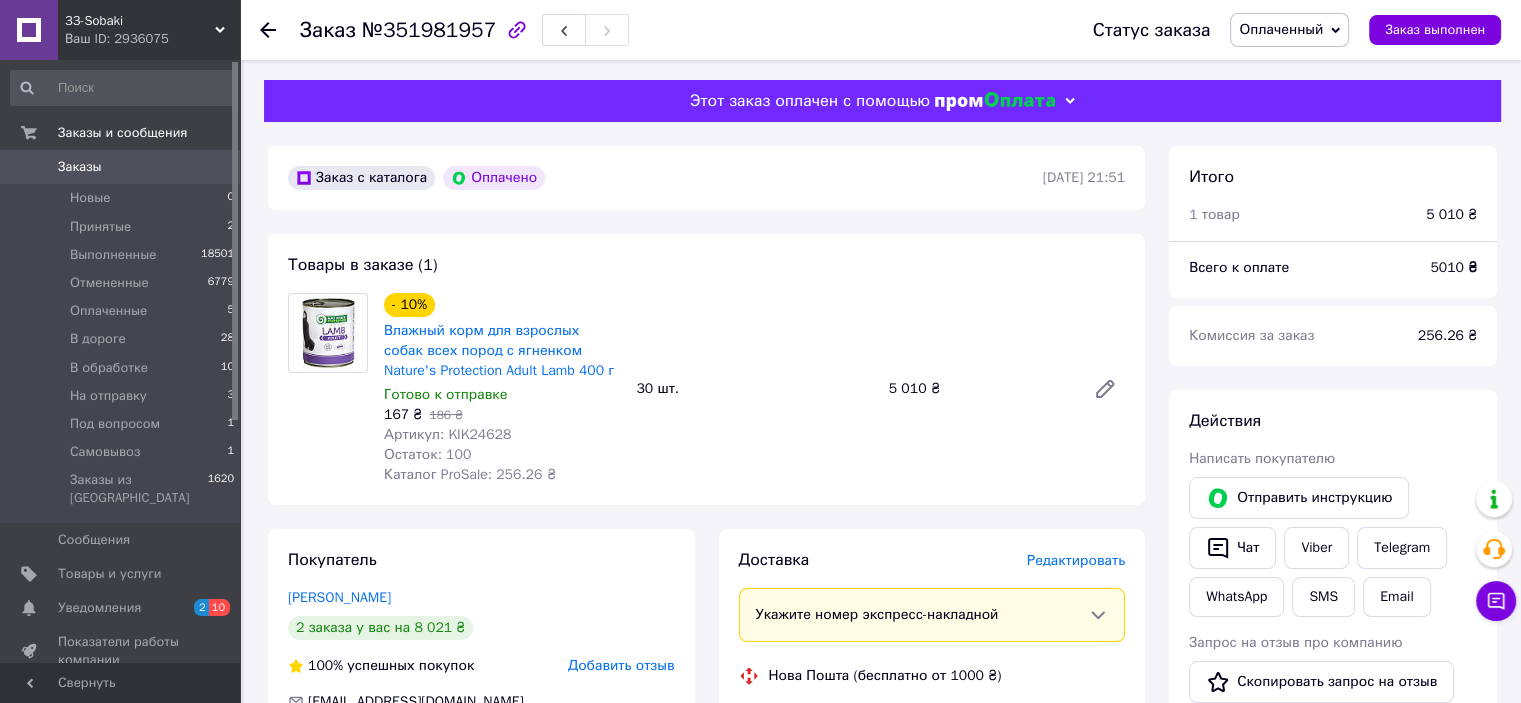 scroll, scrollTop: 0, scrollLeft: 0, axis: both 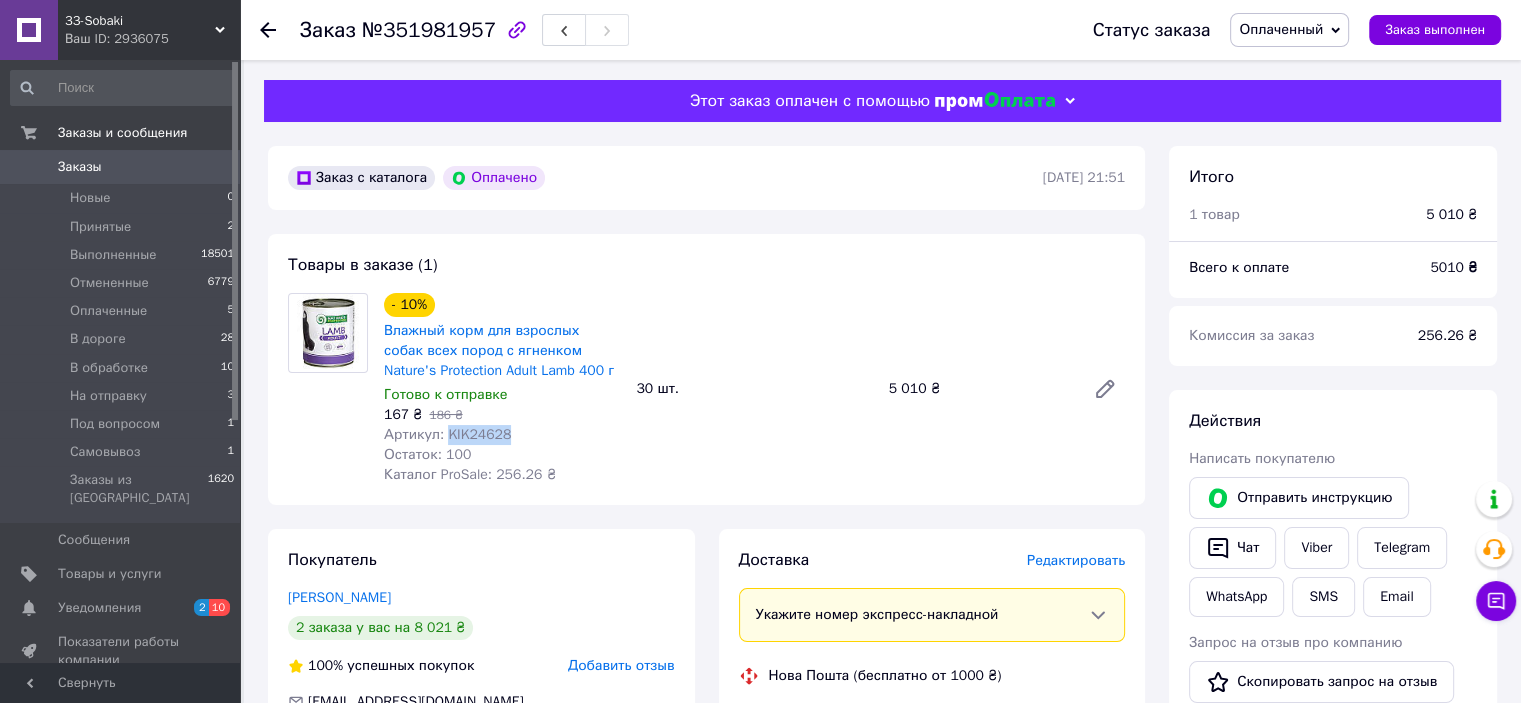click on "Артикул: KIK24628" at bounding box center [447, 434] 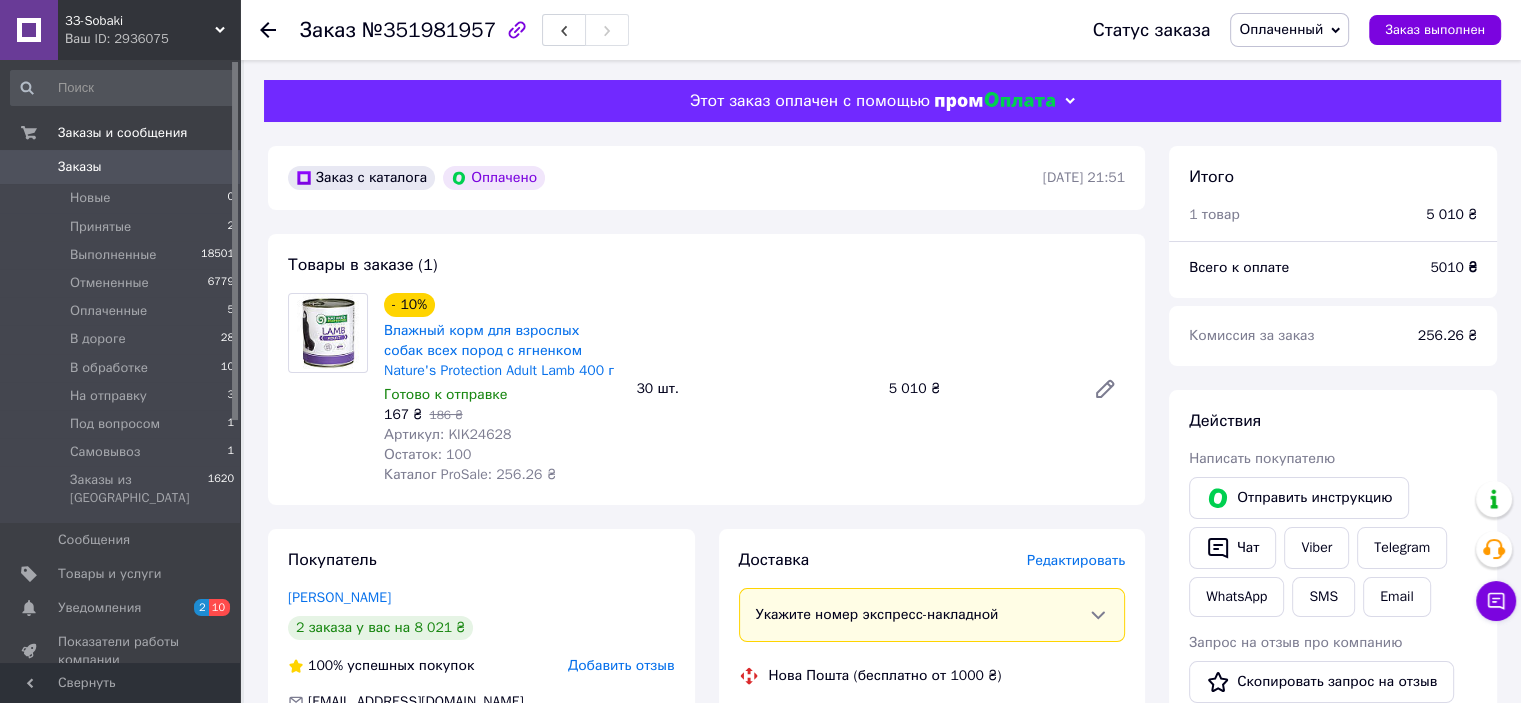 click on "Действия" at bounding box center (1333, 421) 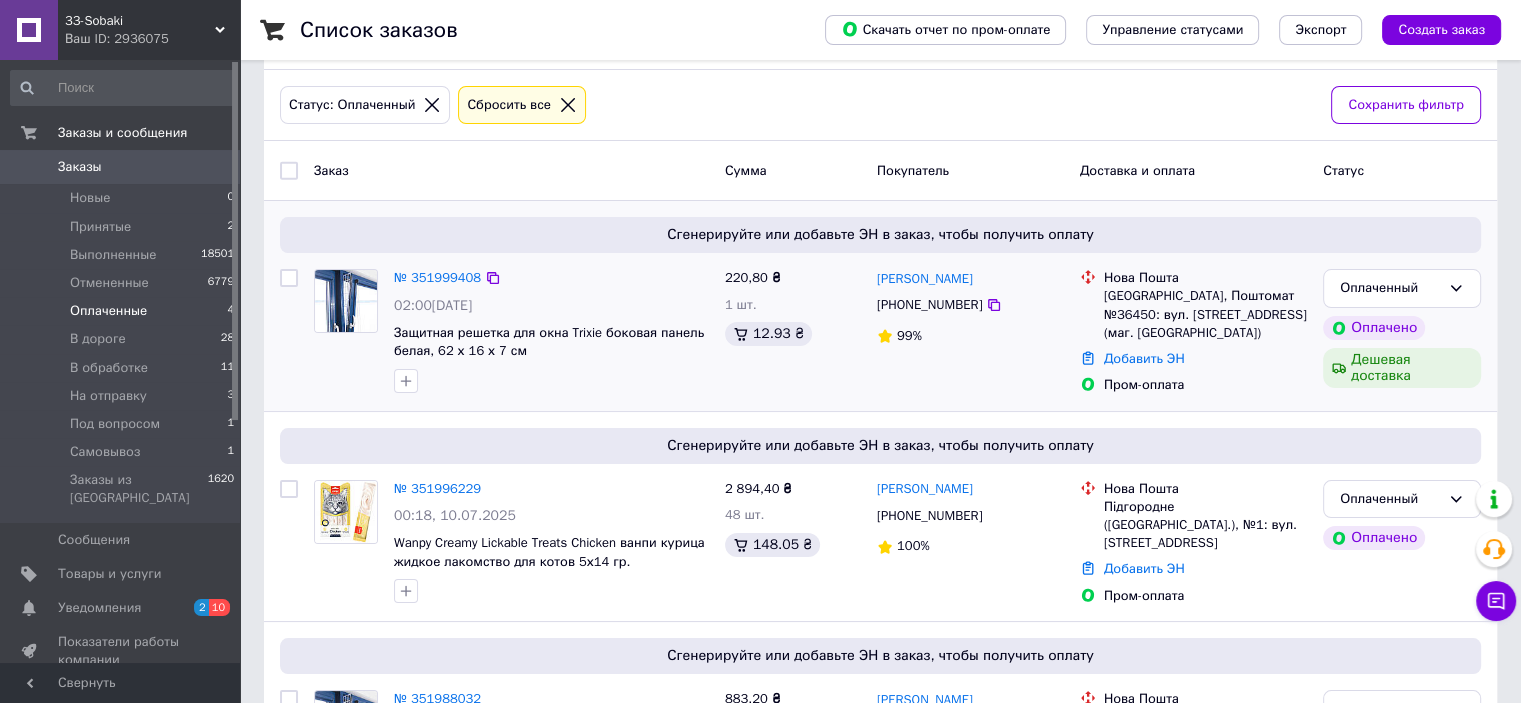 scroll, scrollTop: 441, scrollLeft: 0, axis: vertical 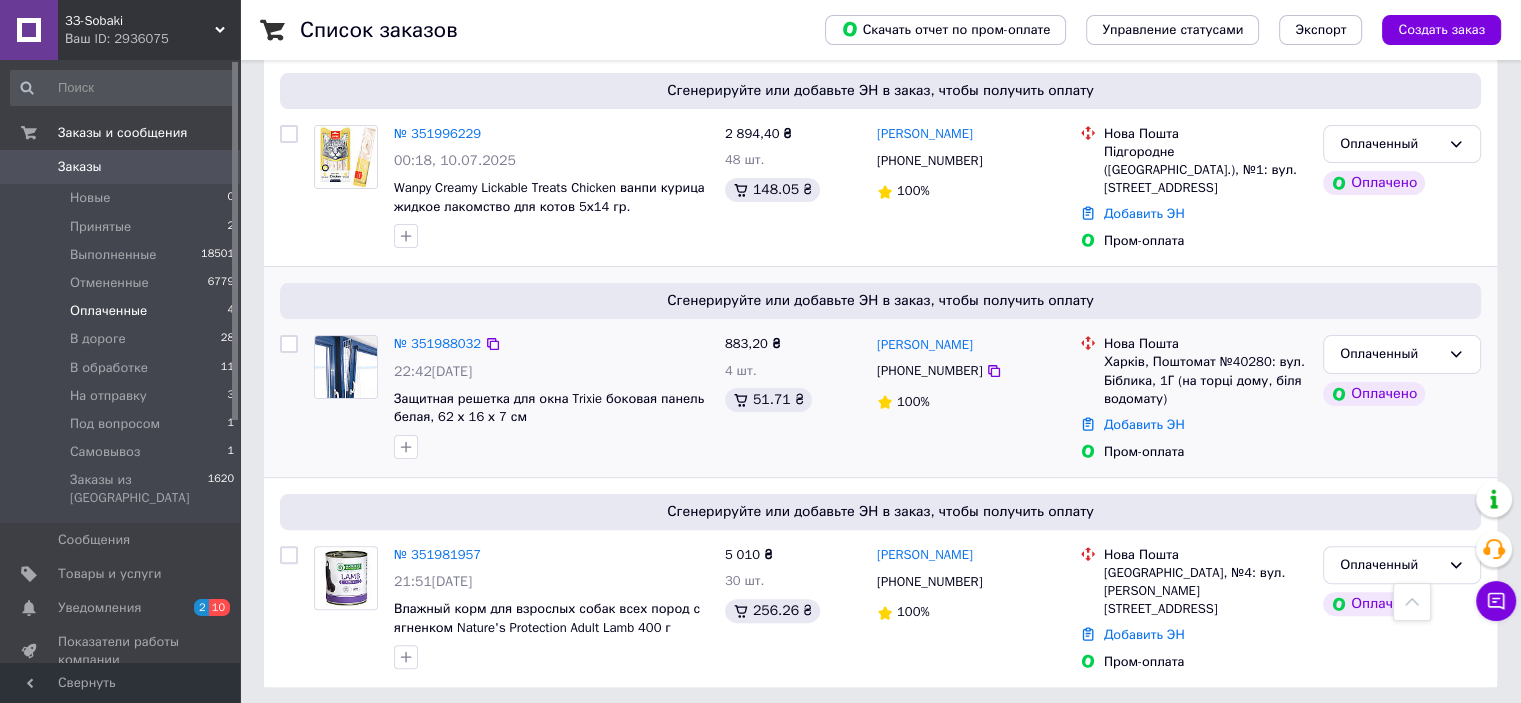 click on "Оплаченный Оплачено" at bounding box center [1402, 398] 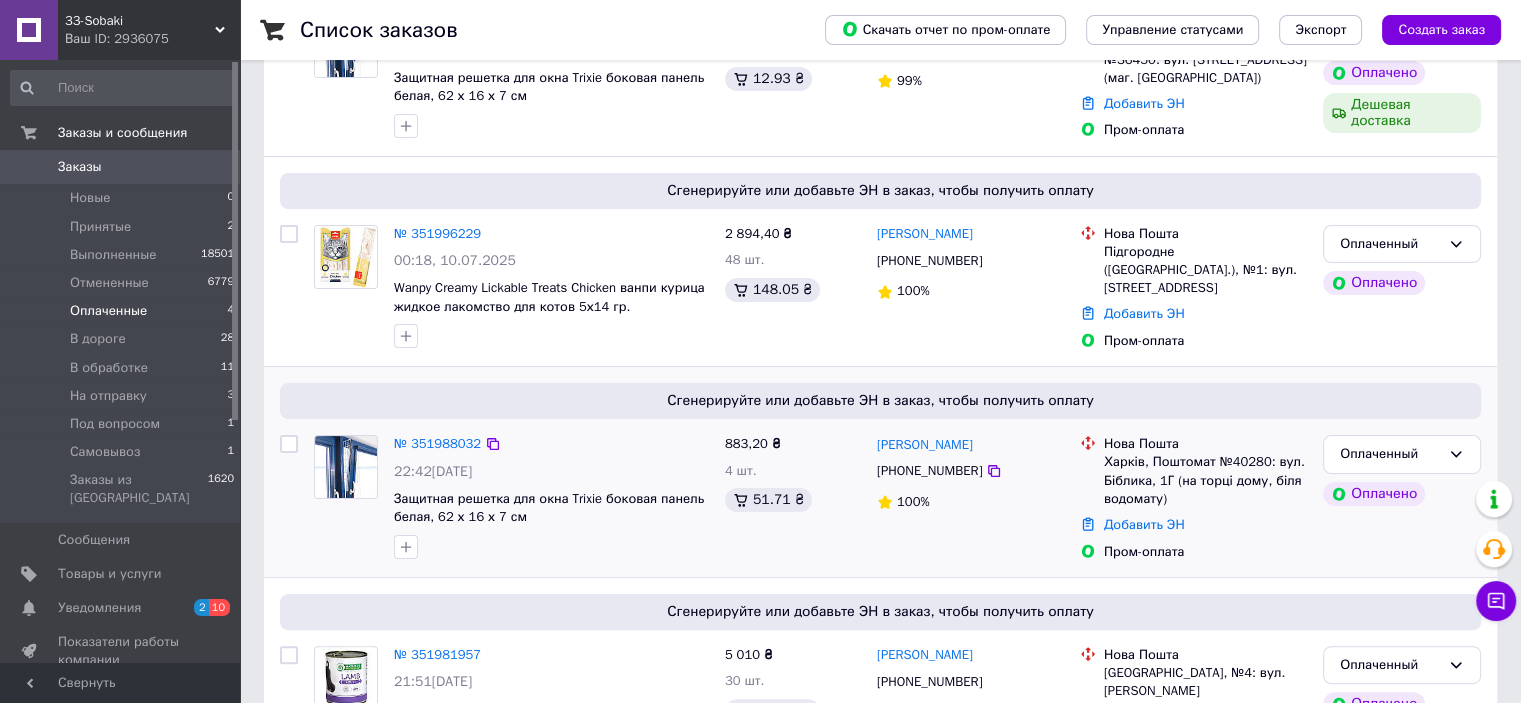 scroll, scrollTop: 241, scrollLeft: 0, axis: vertical 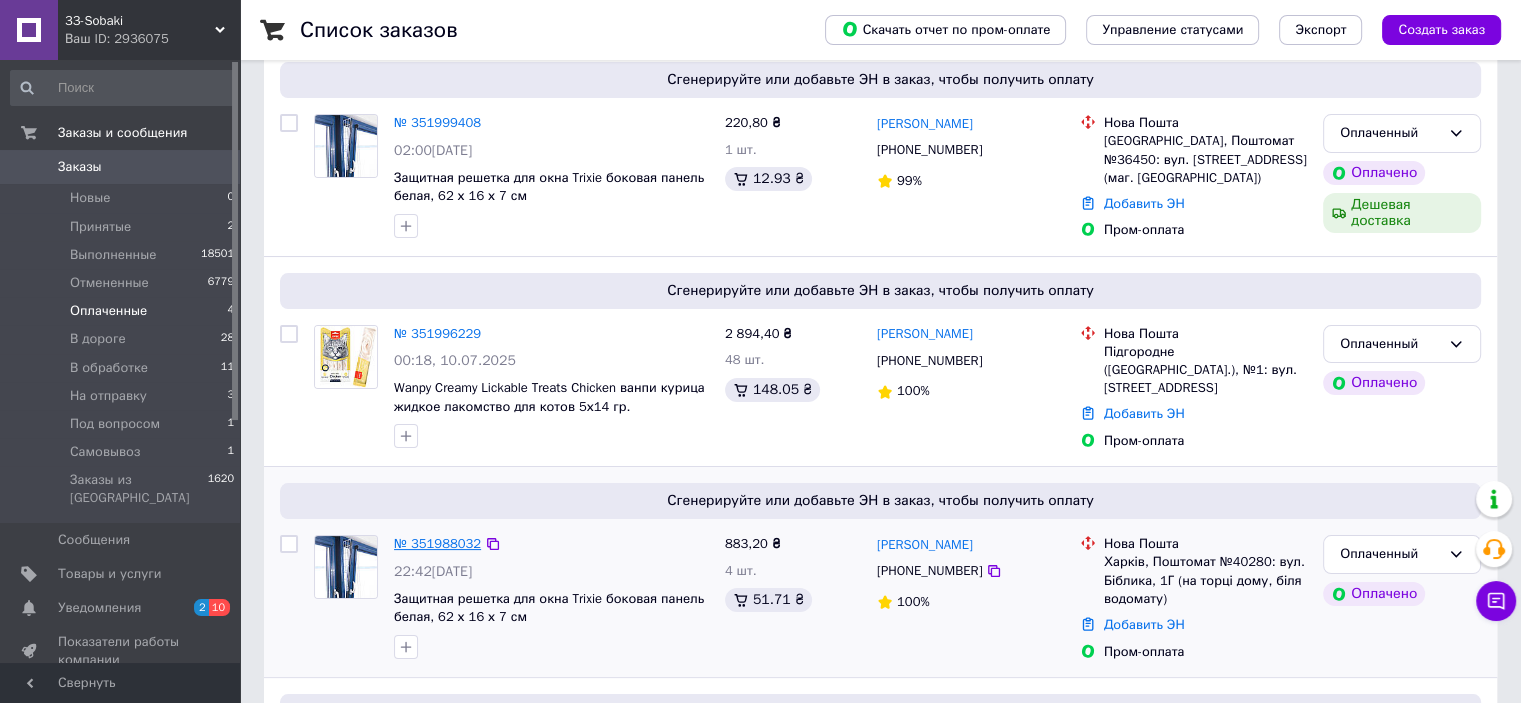 click on "№ 351988032" at bounding box center (437, 543) 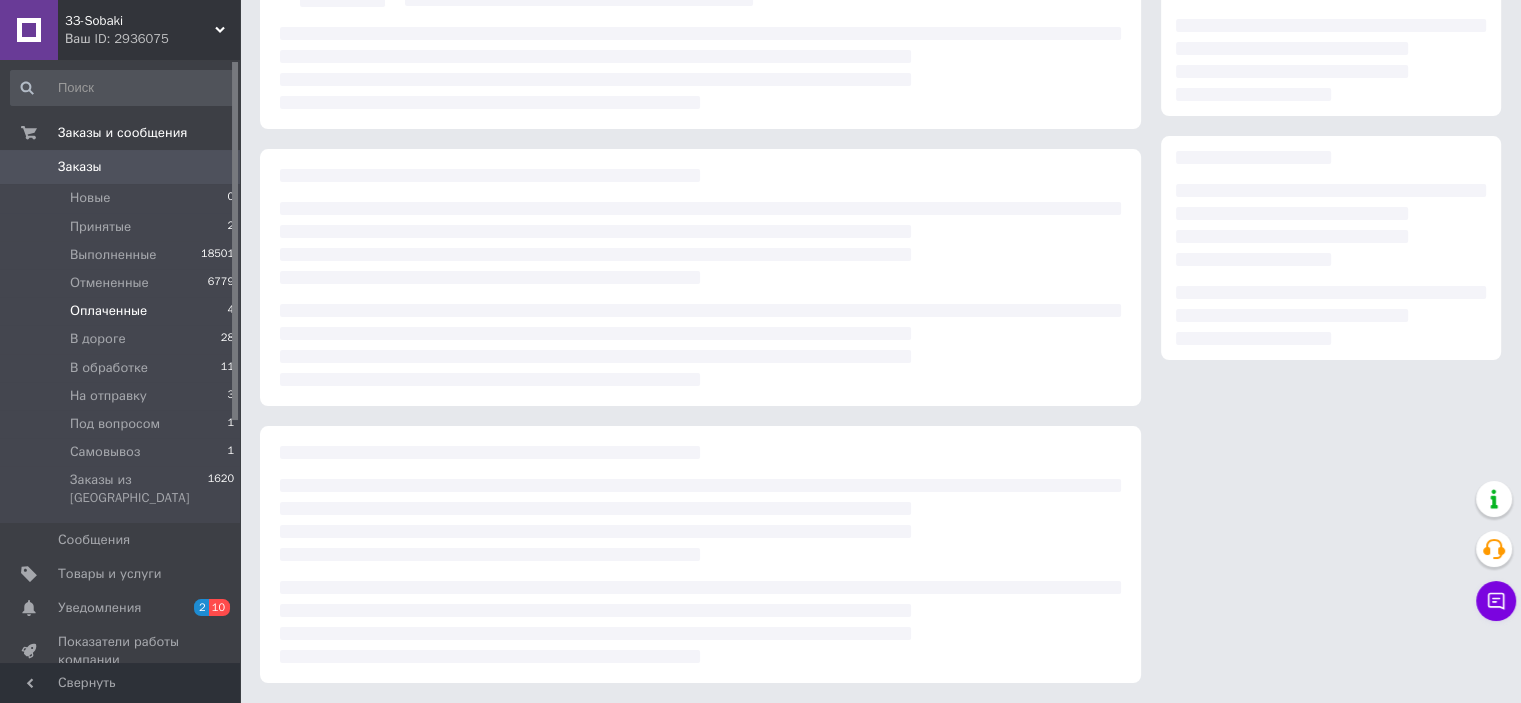scroll, scrollTop: 241, scrollLeft: 0, axis: vertical 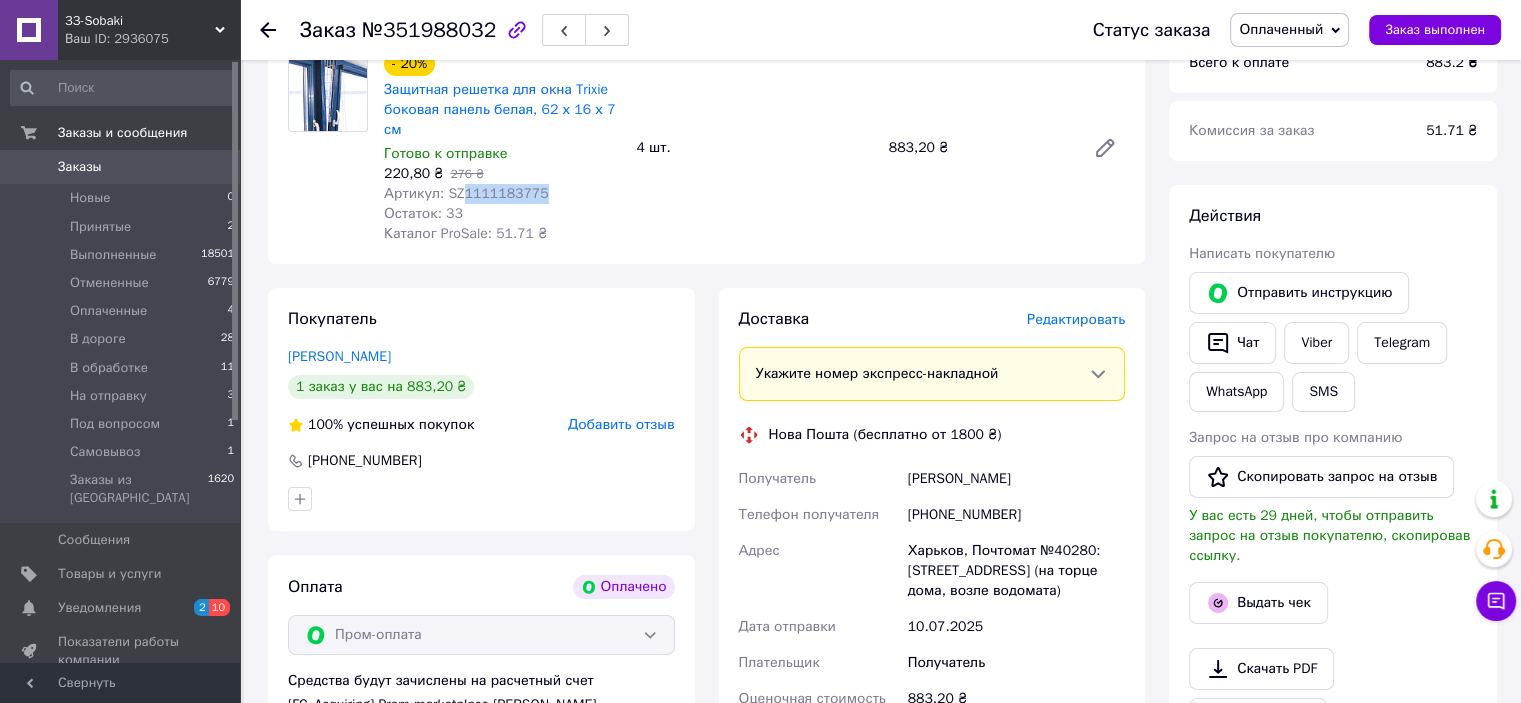 drag, startPoint x: 551, startPoint y: 178, endPoint x: 461, endPoint y: 179, distance: 90.005554 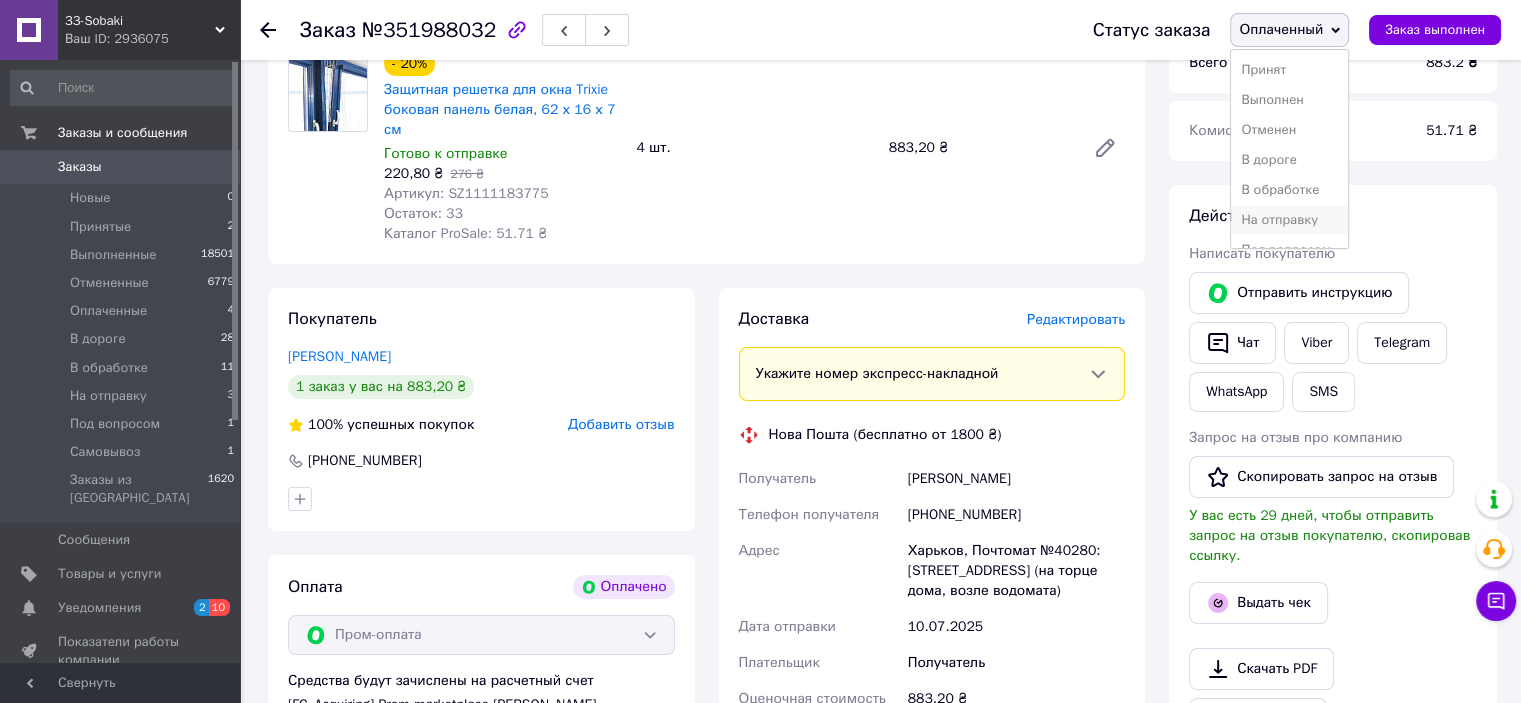 click on "На отправку" at bounding box center [1289, 220] 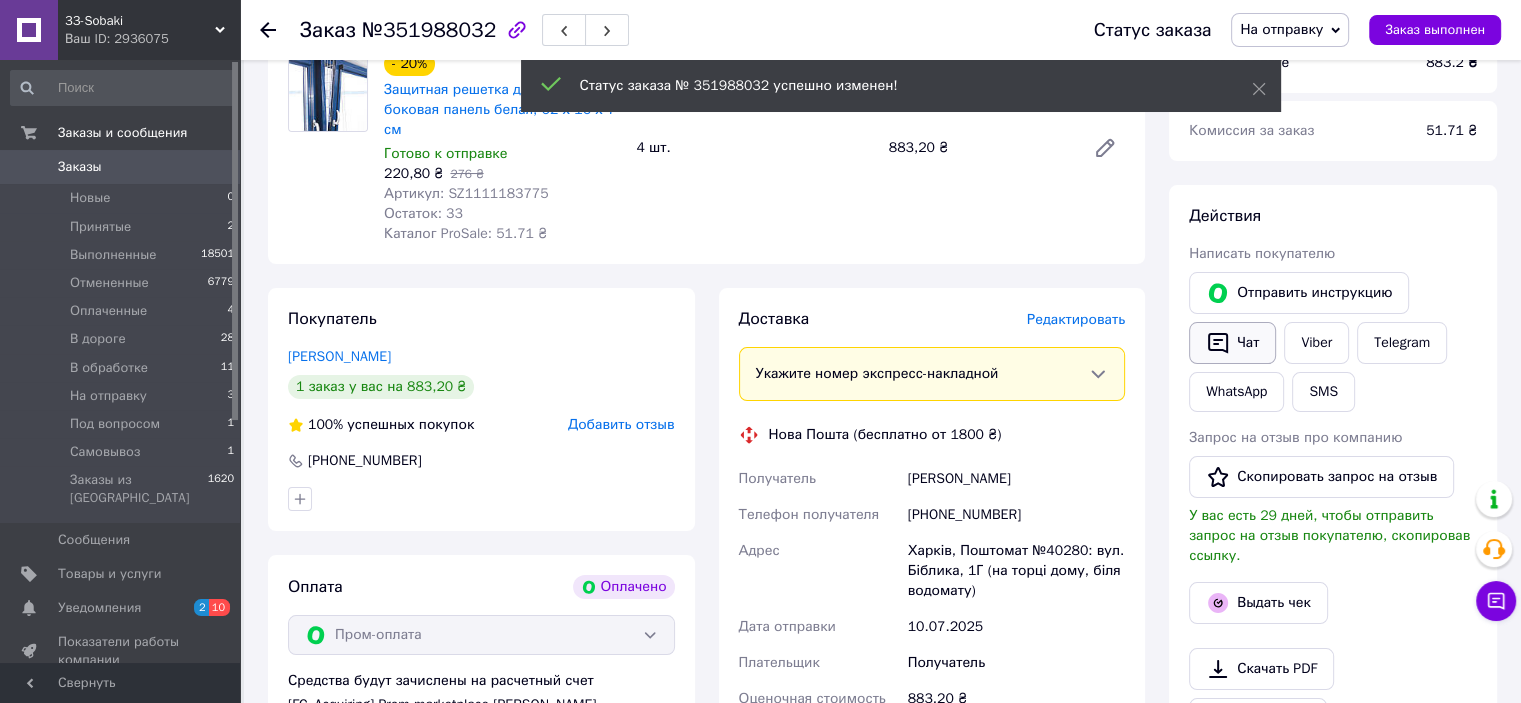 click on "Чат" at bounding box center (1232, 343) 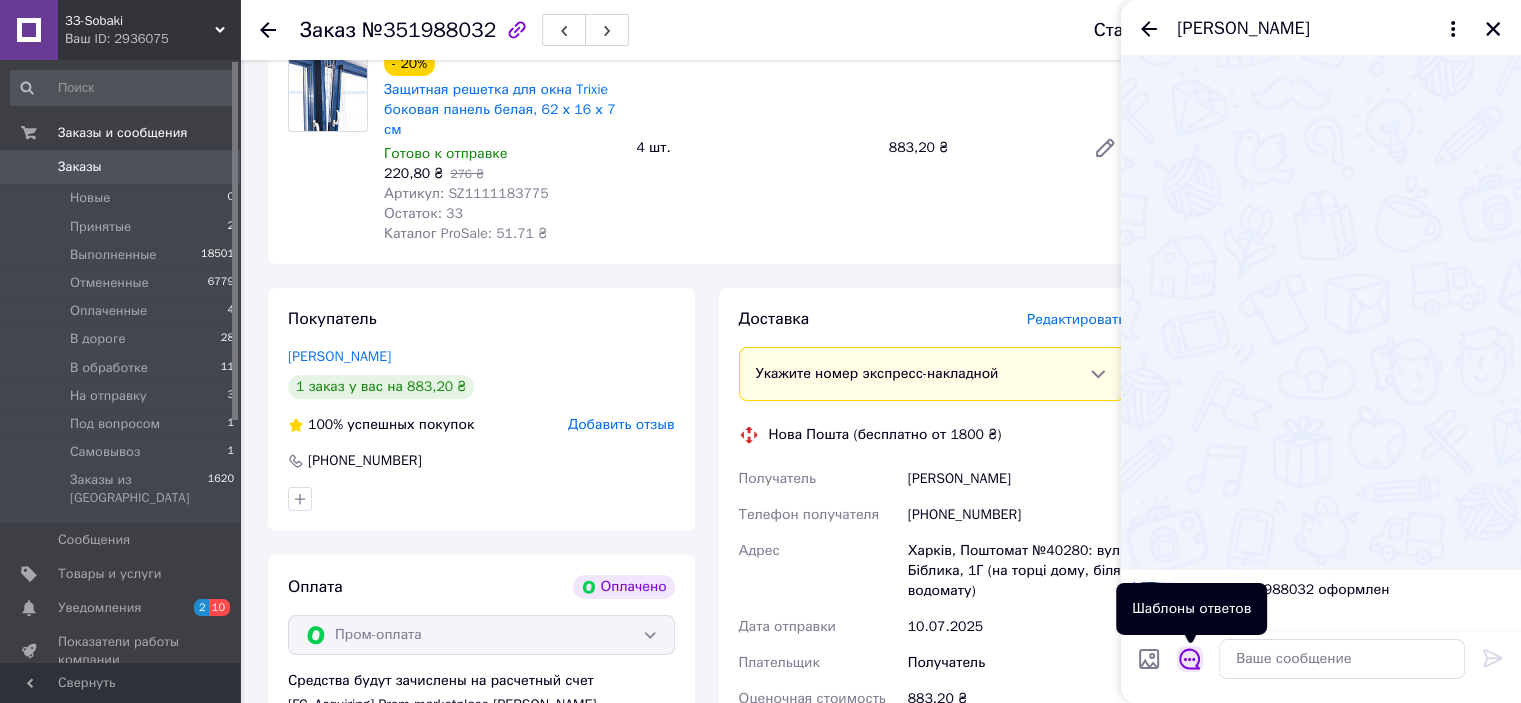 click at bounding box center (1190, 659) 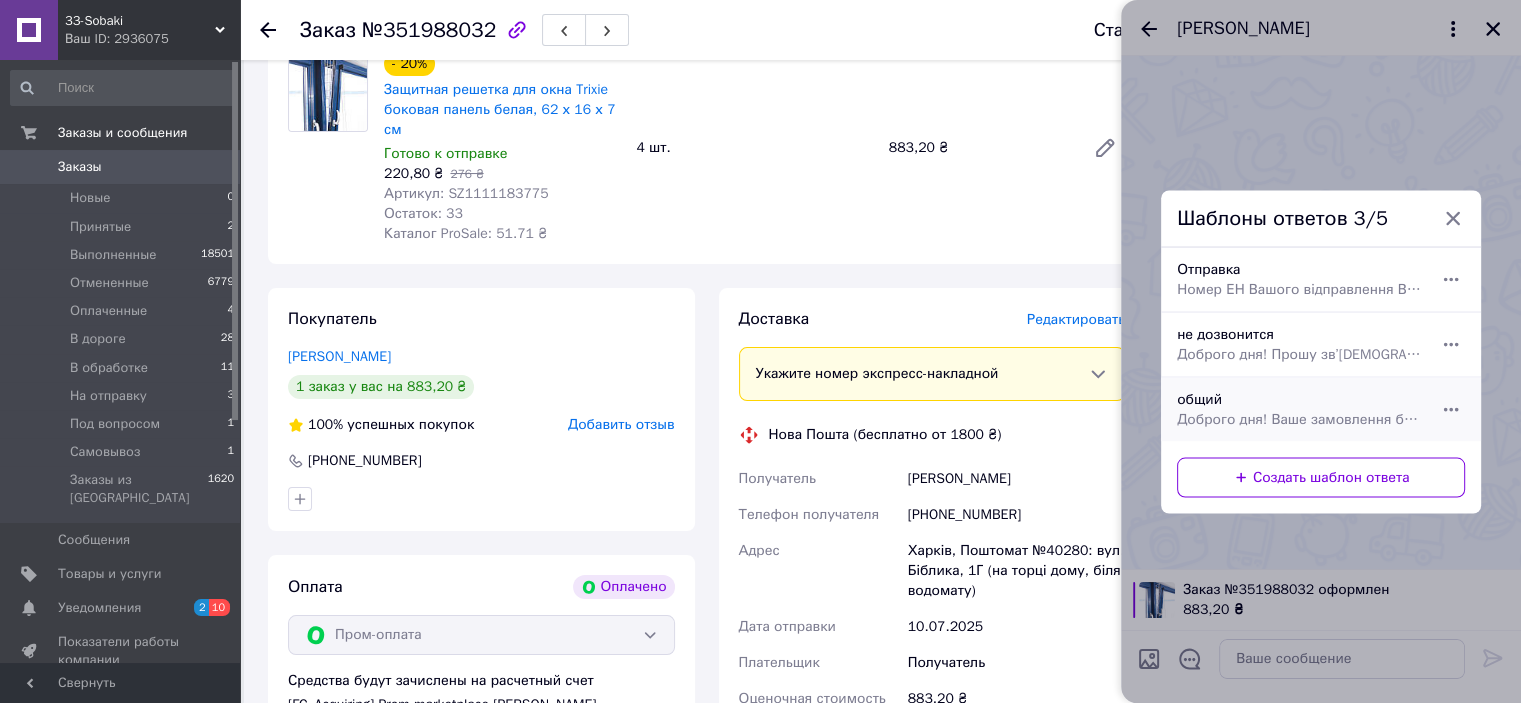 click on "общий Доброго дня!
Ваше замовлення буде зібрано та надіслано протягом двох робочих днів!
Якщо у Вас залишилися питання або коментарі до замовлення напишіть сюди.
Також можете зателефонувати за номером:
[PHONE_NUMBER]
[PHONE_NUMBER]
Дякуємо за замовлення та гарного Вам дня.
З повагою магазин [DOMAIN_NAME]
При наступному замовленні введіть Промокод: korm10
та отримайте 10% знижки на корм (діє тільки на корми без знижки)" at bounding box center [1299, 409] 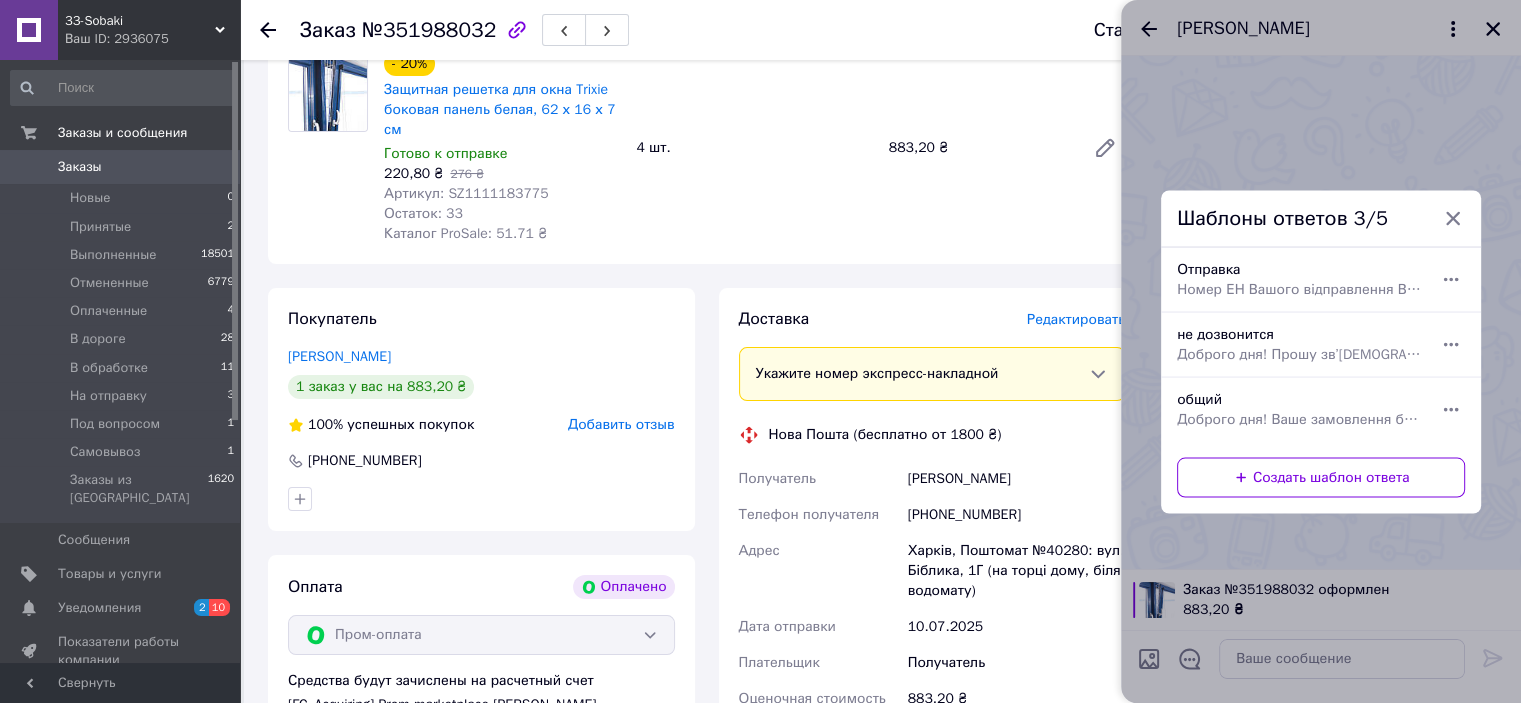 type on "Доброго дня!
Ваше замовлення буде зібрано та надіслано протягом двох робочих днів!
Якщо у Вас залишилися питання або коментарі до замовлення напишіть сюди.
Також можете зателефонувати за номером:
[PHONE_NUMBER]
[PHONE_NUMBER]
Дякуємо за замовлення та гарного Вам дня.
З повагою магазин [DOMAIN_NAME]
При наступному замовленні введіть Промокод: korm10
та отримайте 10% знижки на корм (діє тільки на корми без знижки)" 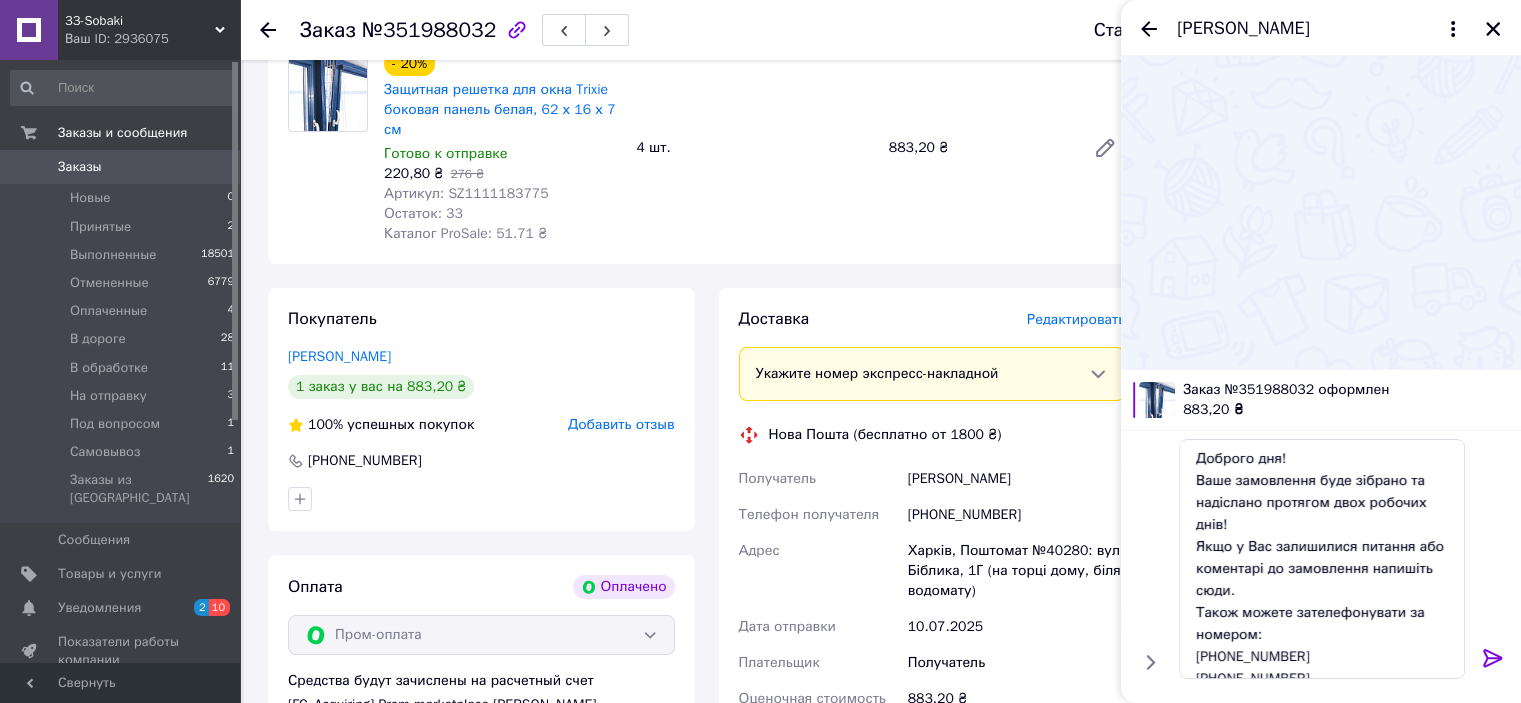 click 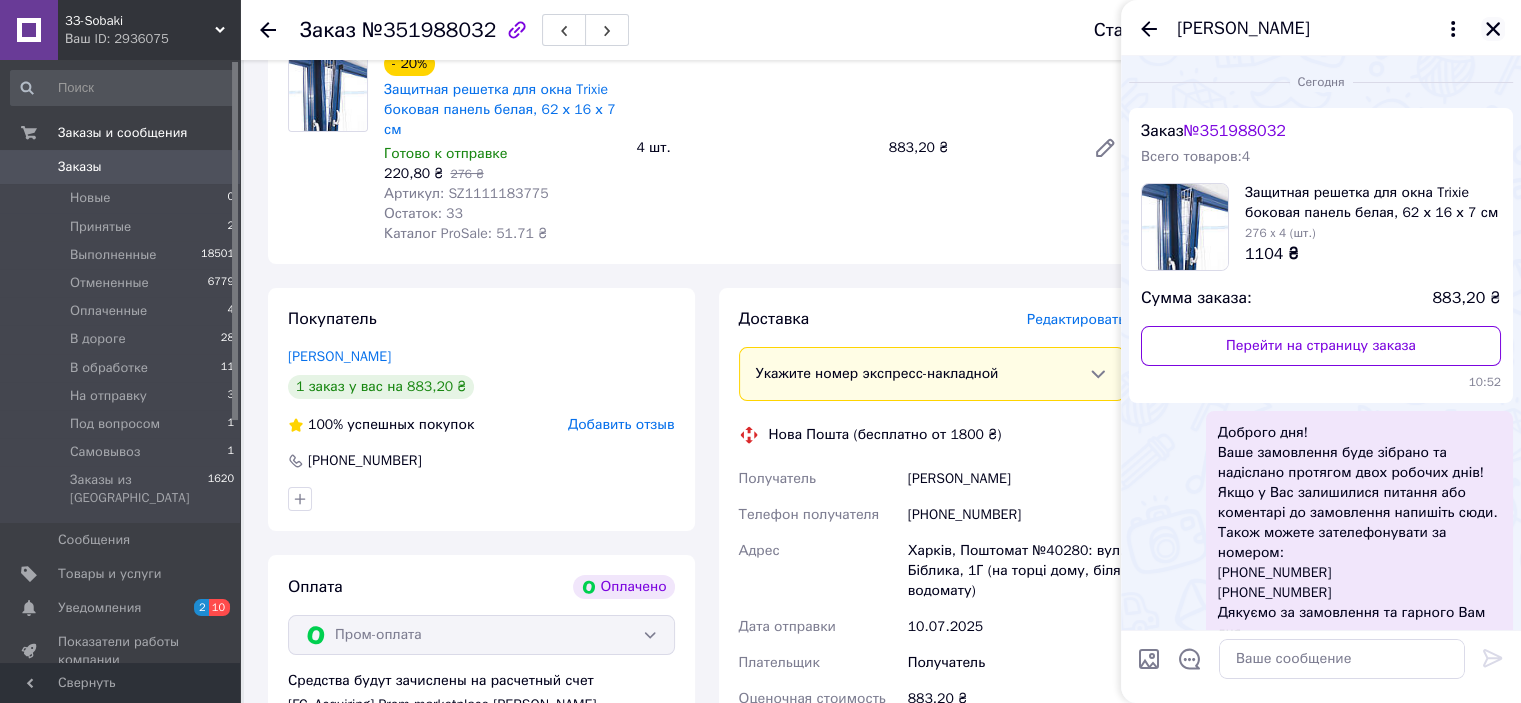 click 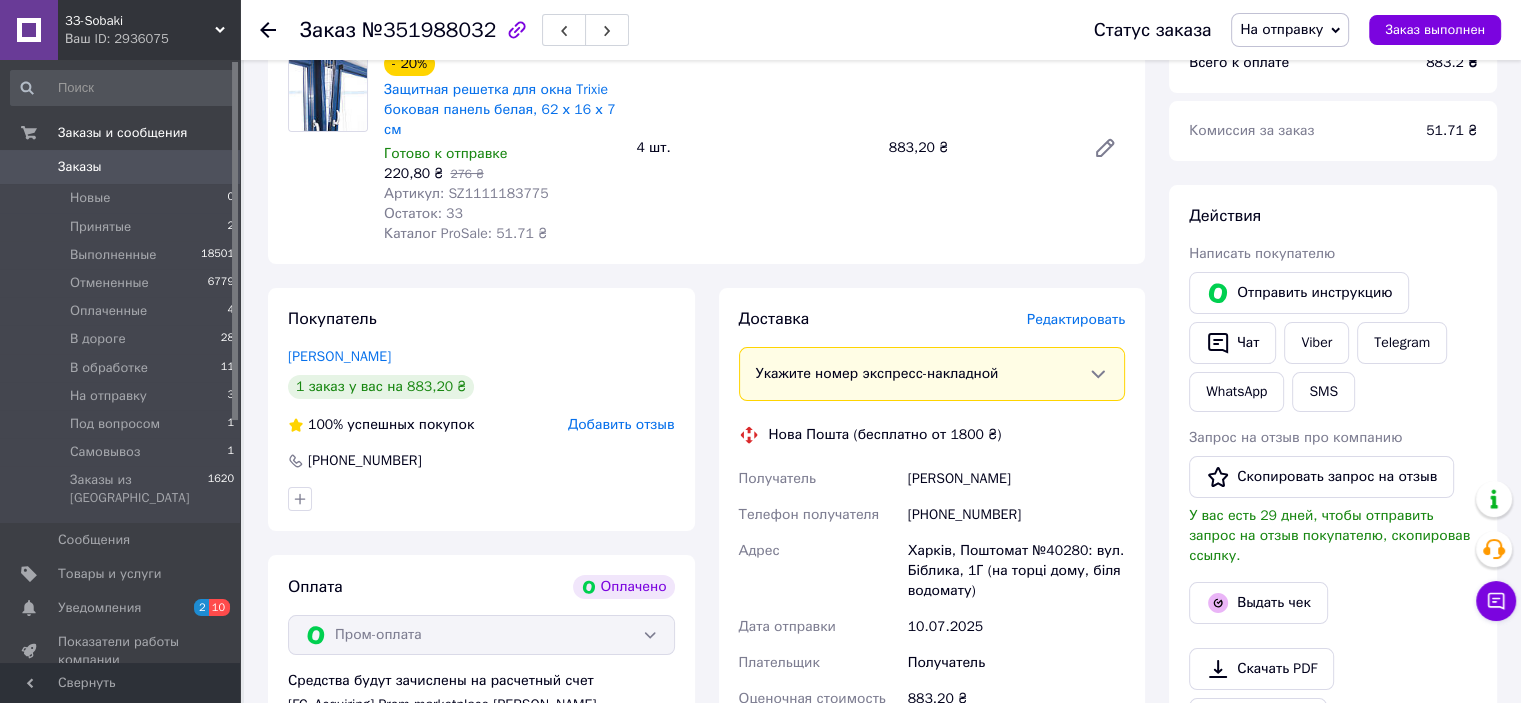 click 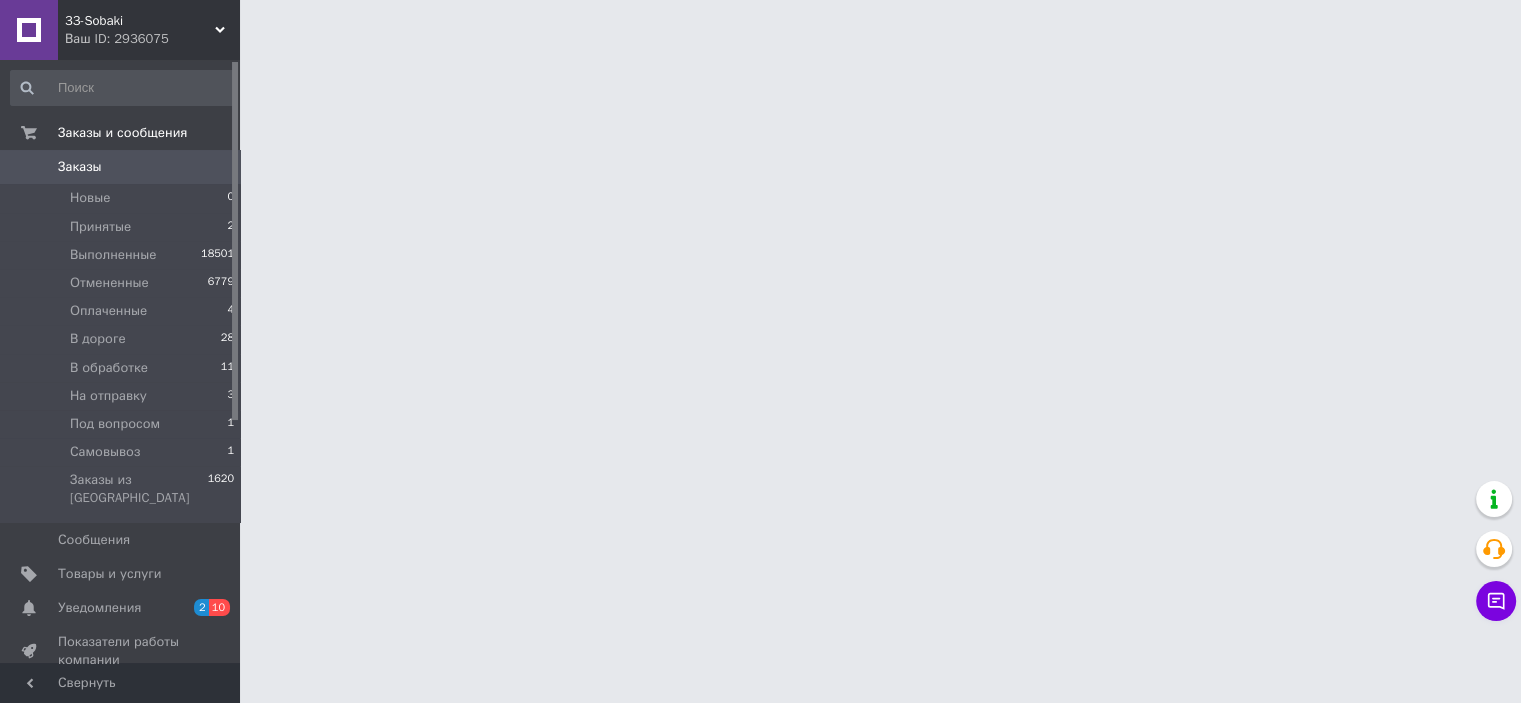 scroll, scrollTop: 0, scrollLeft: 0, axis: both 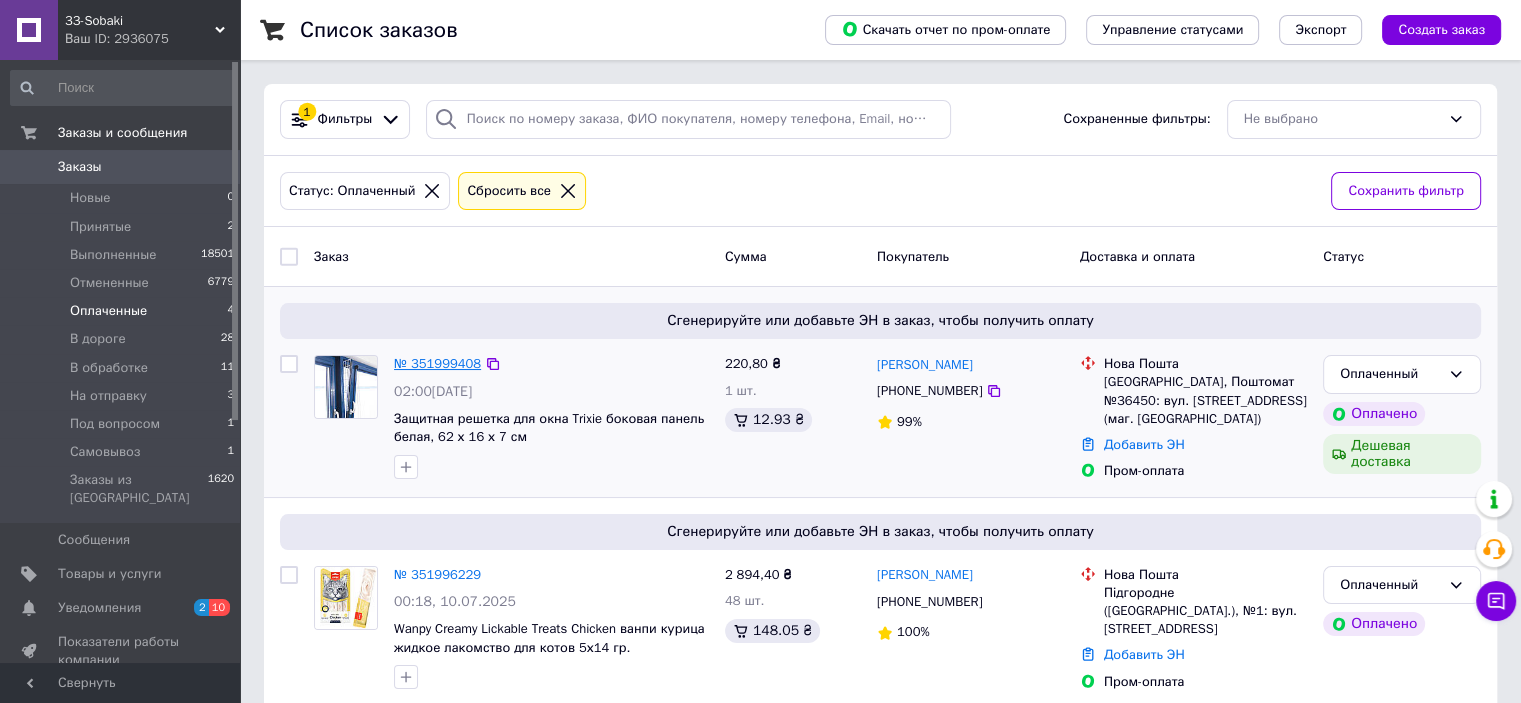 click on "№ 351999408" at bounding box center [437, 363] 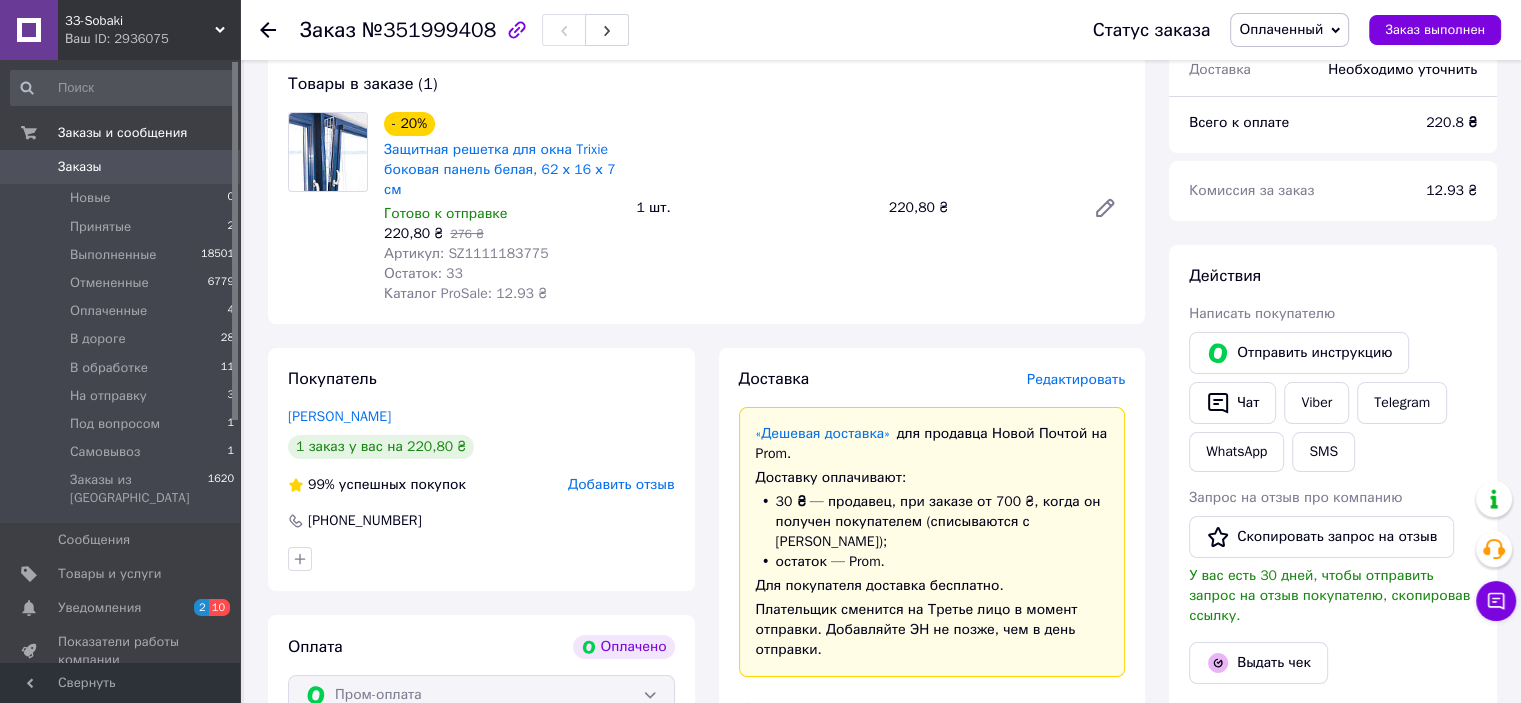 scroll, scrollTop: 200, scrollLeft: 0, axis: vertical 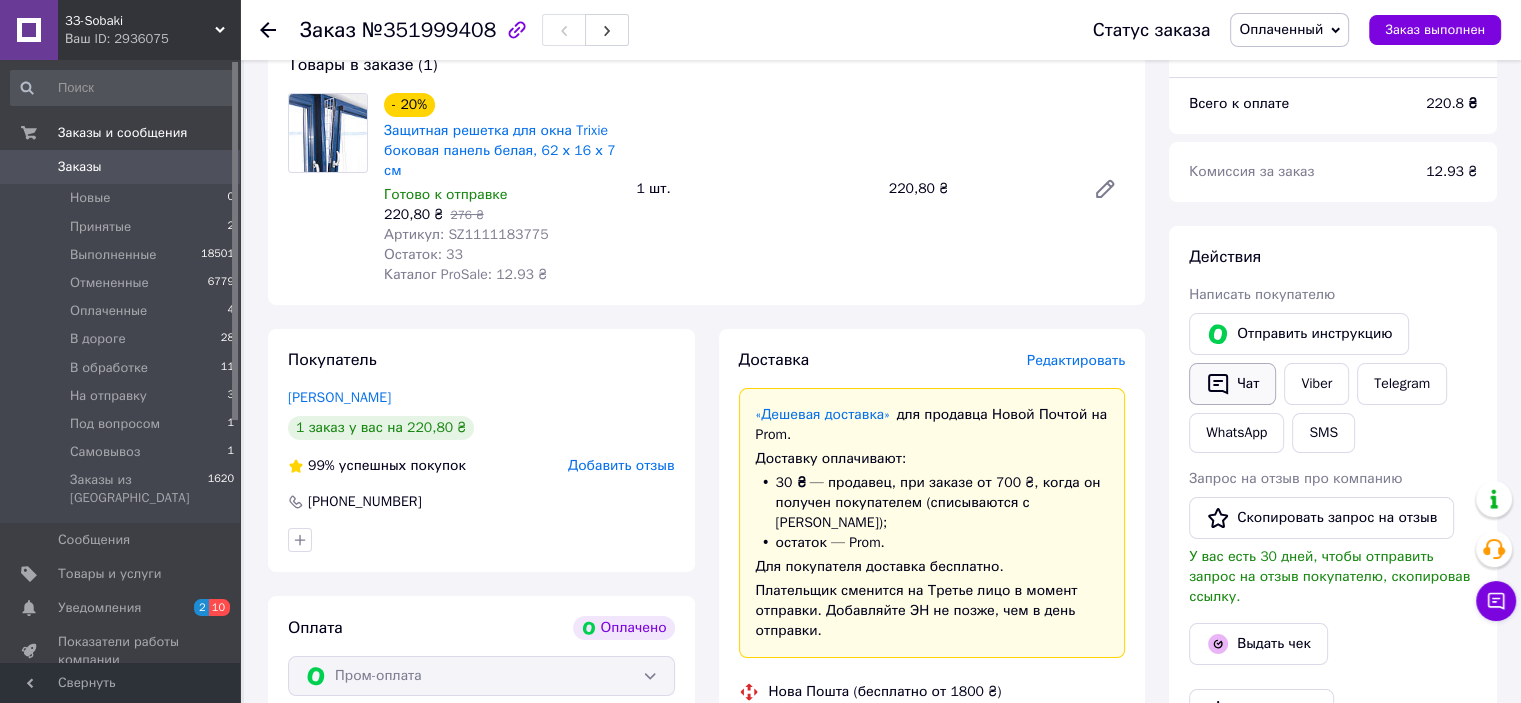 click on "Чат" at bounding box center [1232, 384] 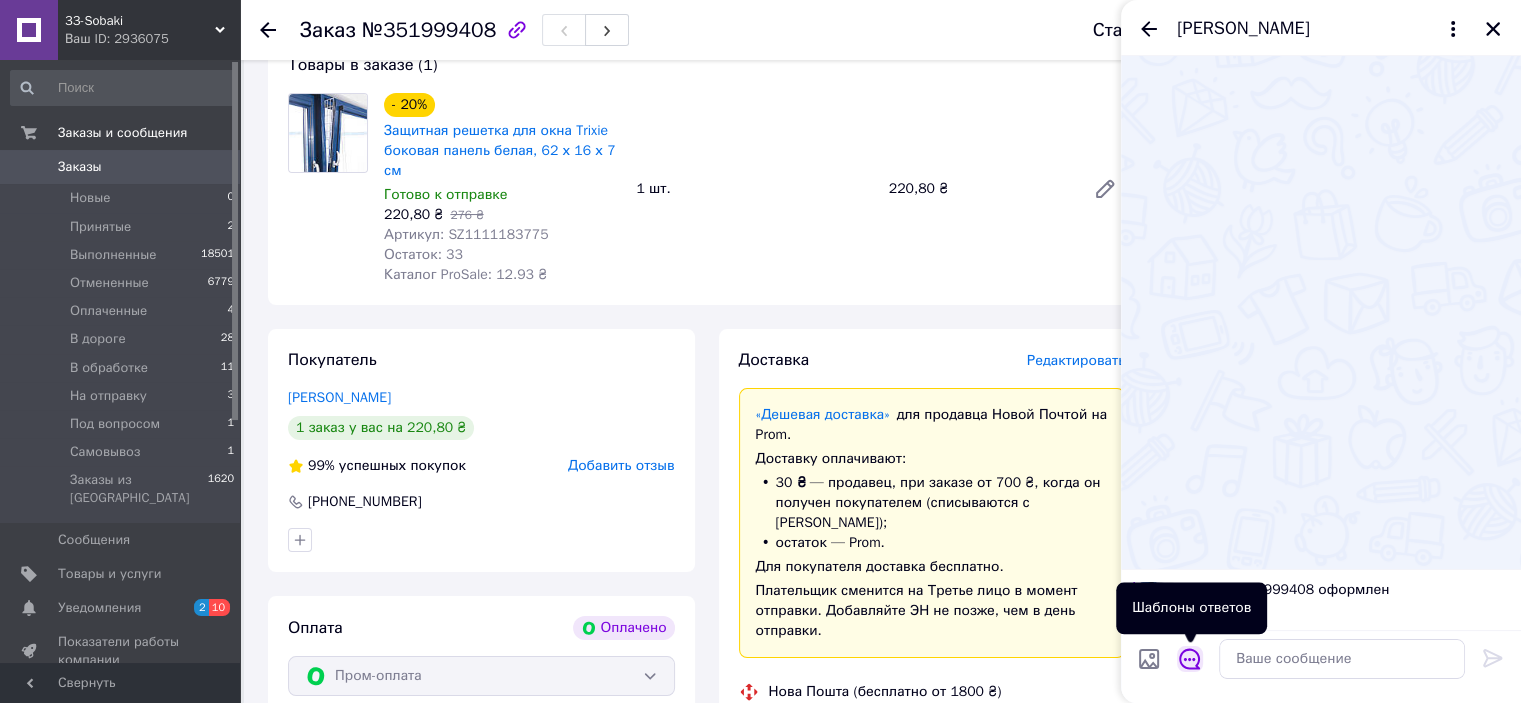 click 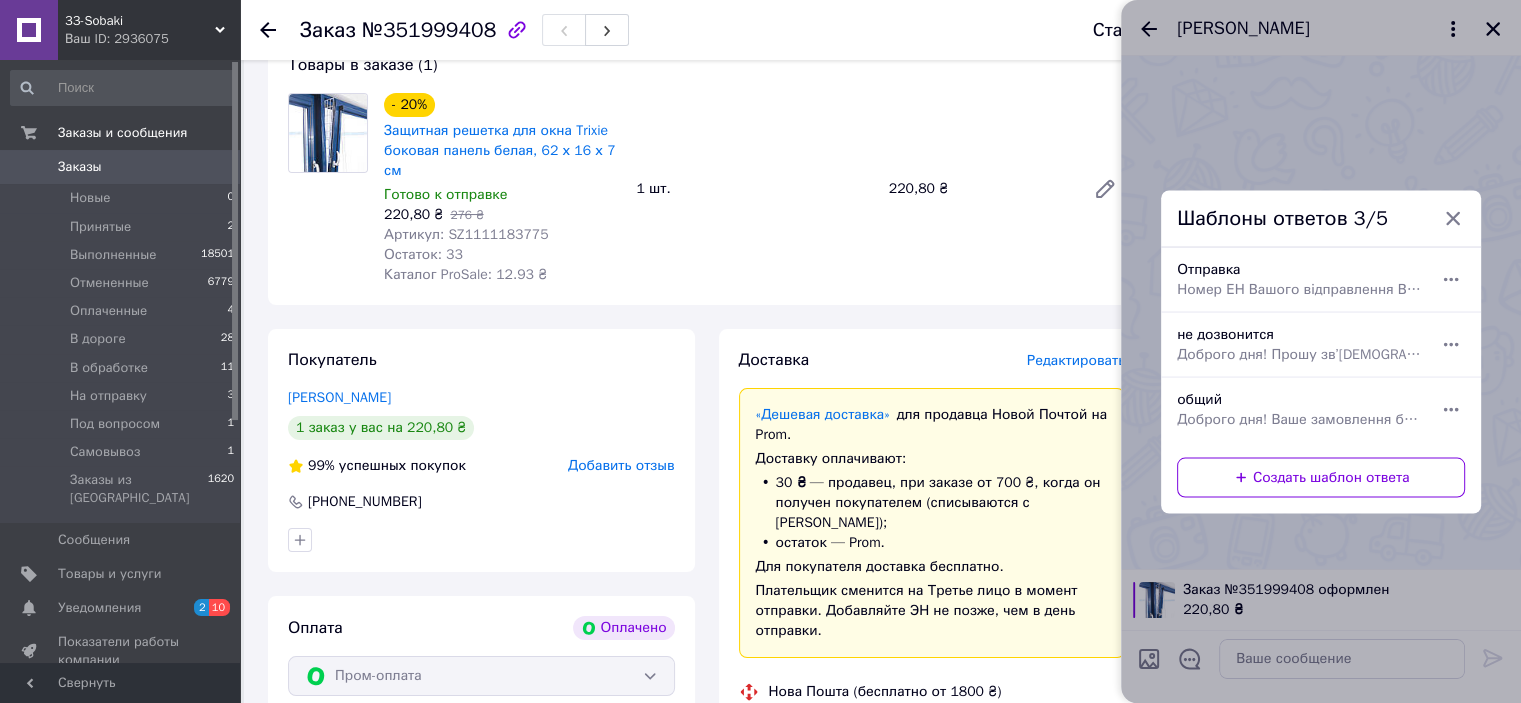 click on "общий Доброго дня!
Ваше замовлення буде зібрано та надіслано протягом двох робочих днів!
Якщо у Вас залишилися питання або коментарі до замовлення напишіть сюди.
Також можете зателефонувати за номером:
[PHONE_NUMBER]
[PHONE_NUMBER]
Дякуємо за замовлення та гарного Вам дня.
З повагою магазин [DOMAIN_NAME]
При наступному замовленні введіть Промокод: korm10
та отримайте 10% знижки на корм (діє тільки на корми без знижки)" at bounding box center (1299, 409) 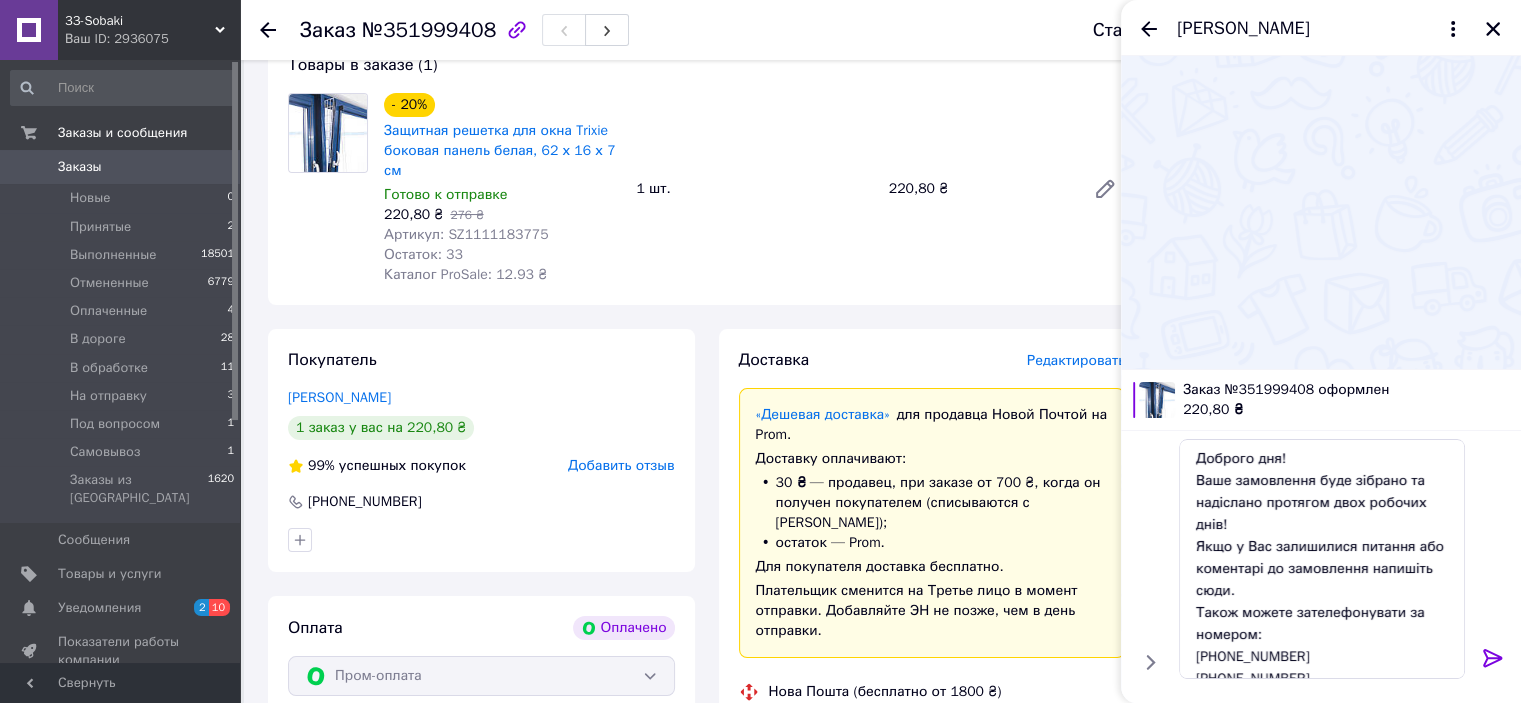 click 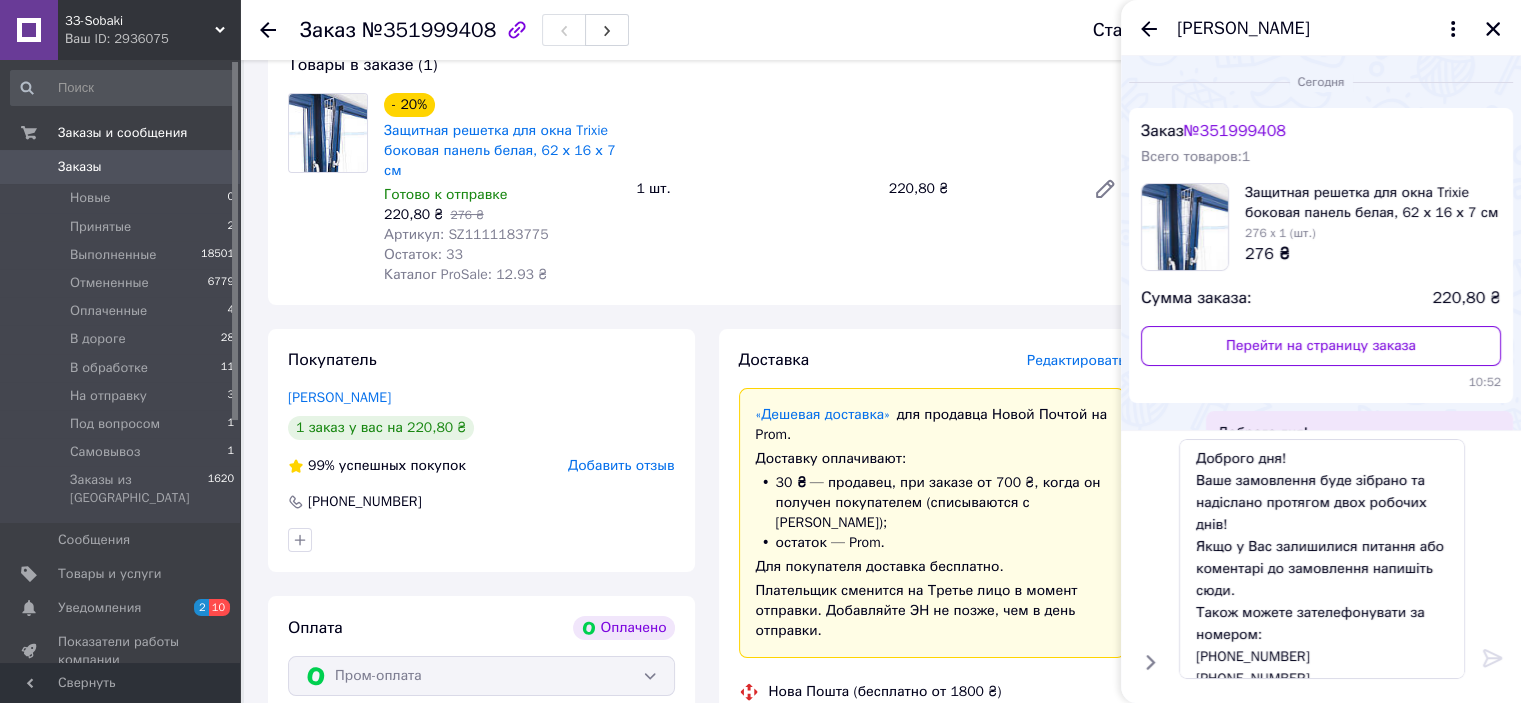 type 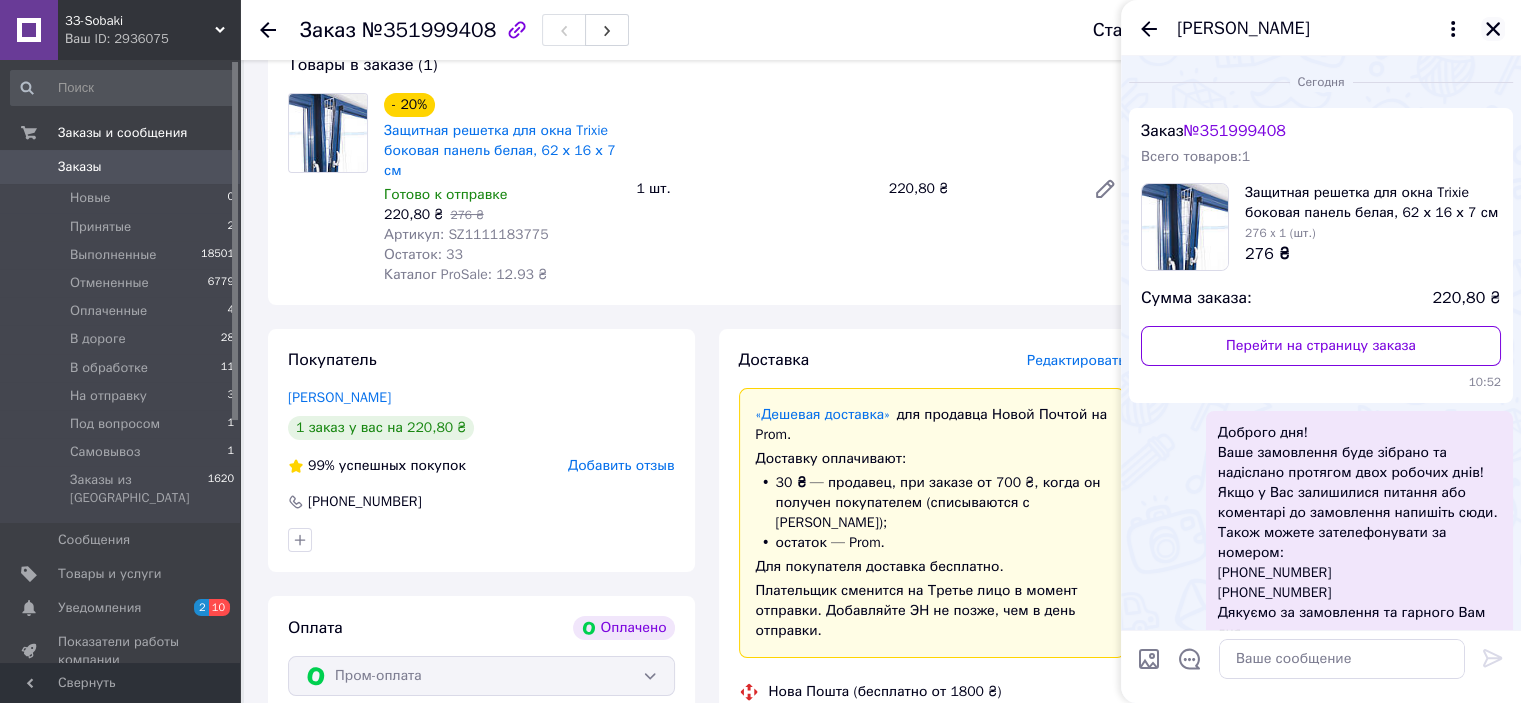 click 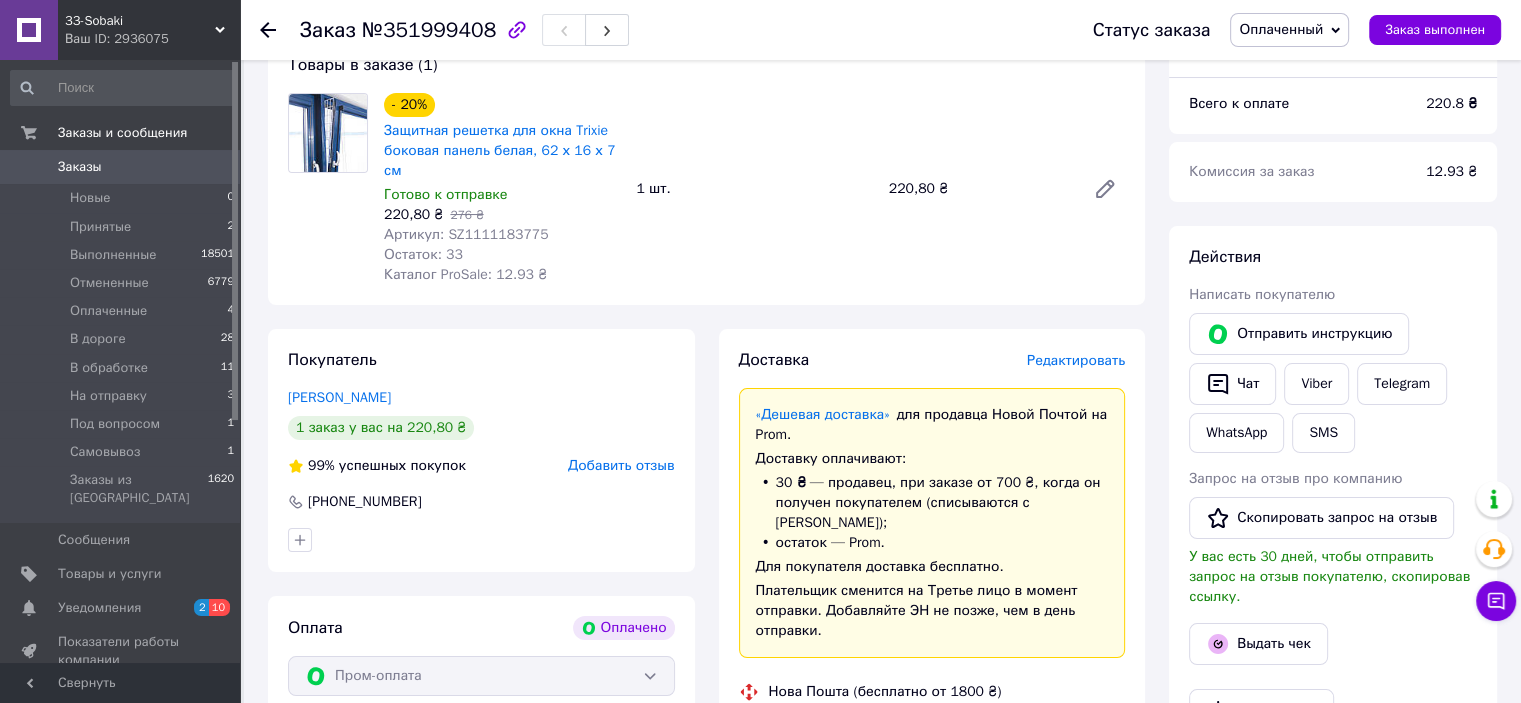 click on "Оплаченный" at bounding box center [1281, 29] 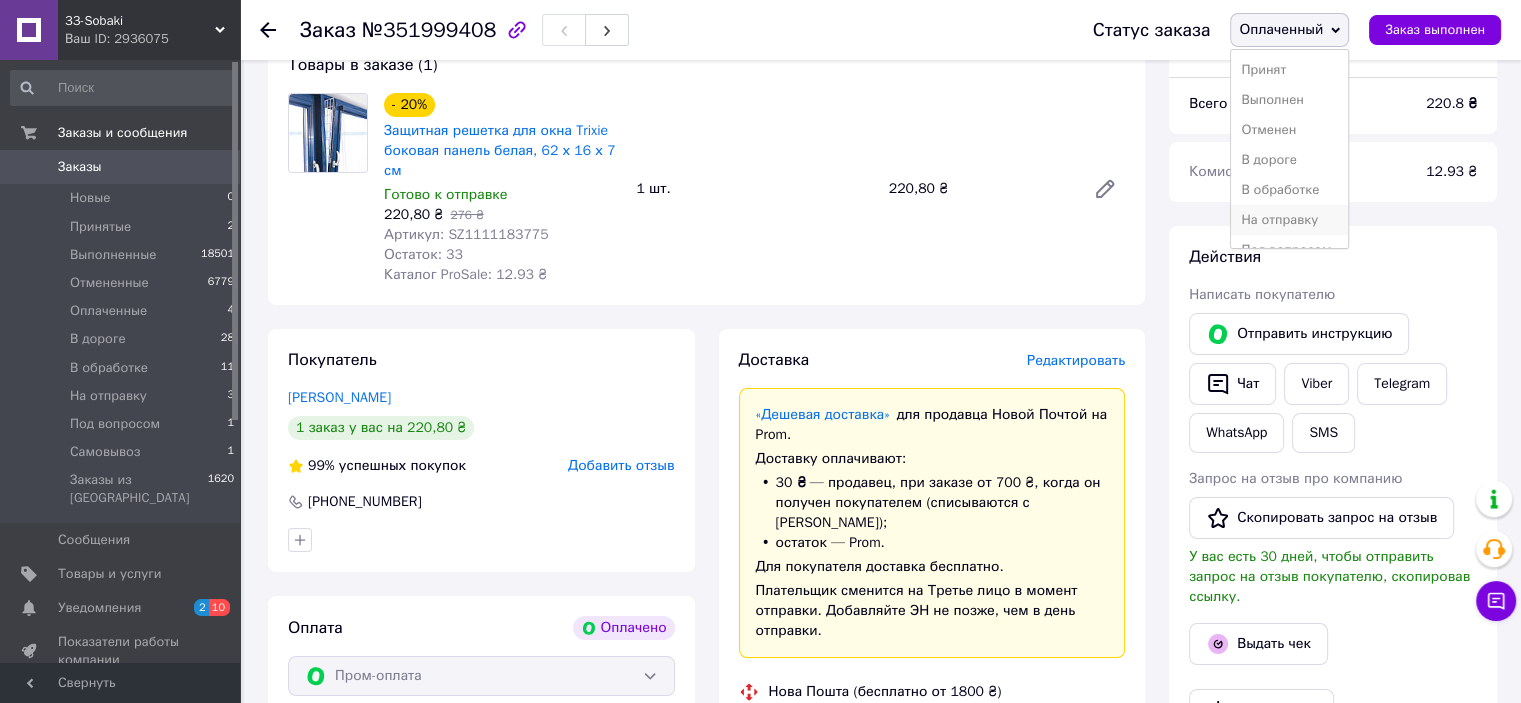 click on "На отправку" at bounding box center (1289, 220) 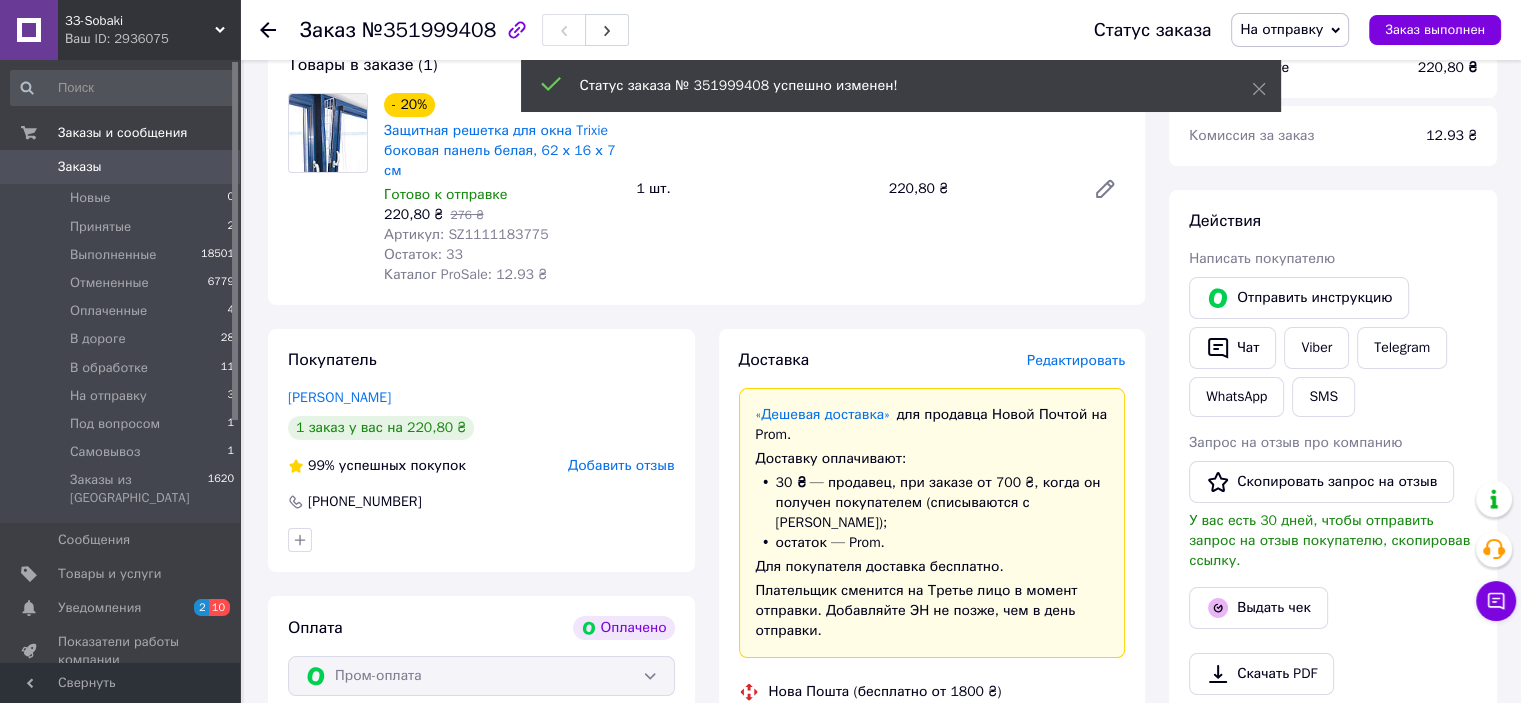 click 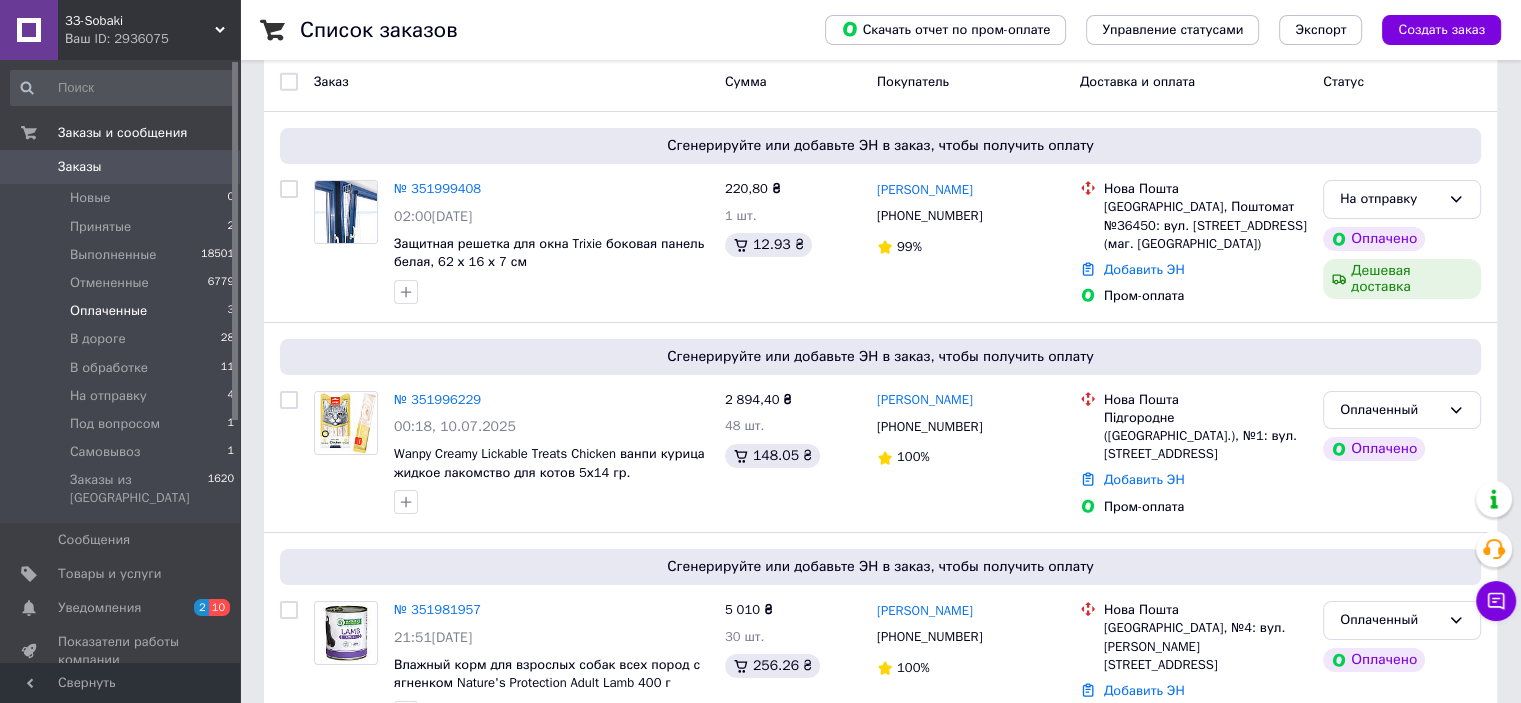 scroll, scrollTop: 231, scrollLeft: 0, axis: vertical 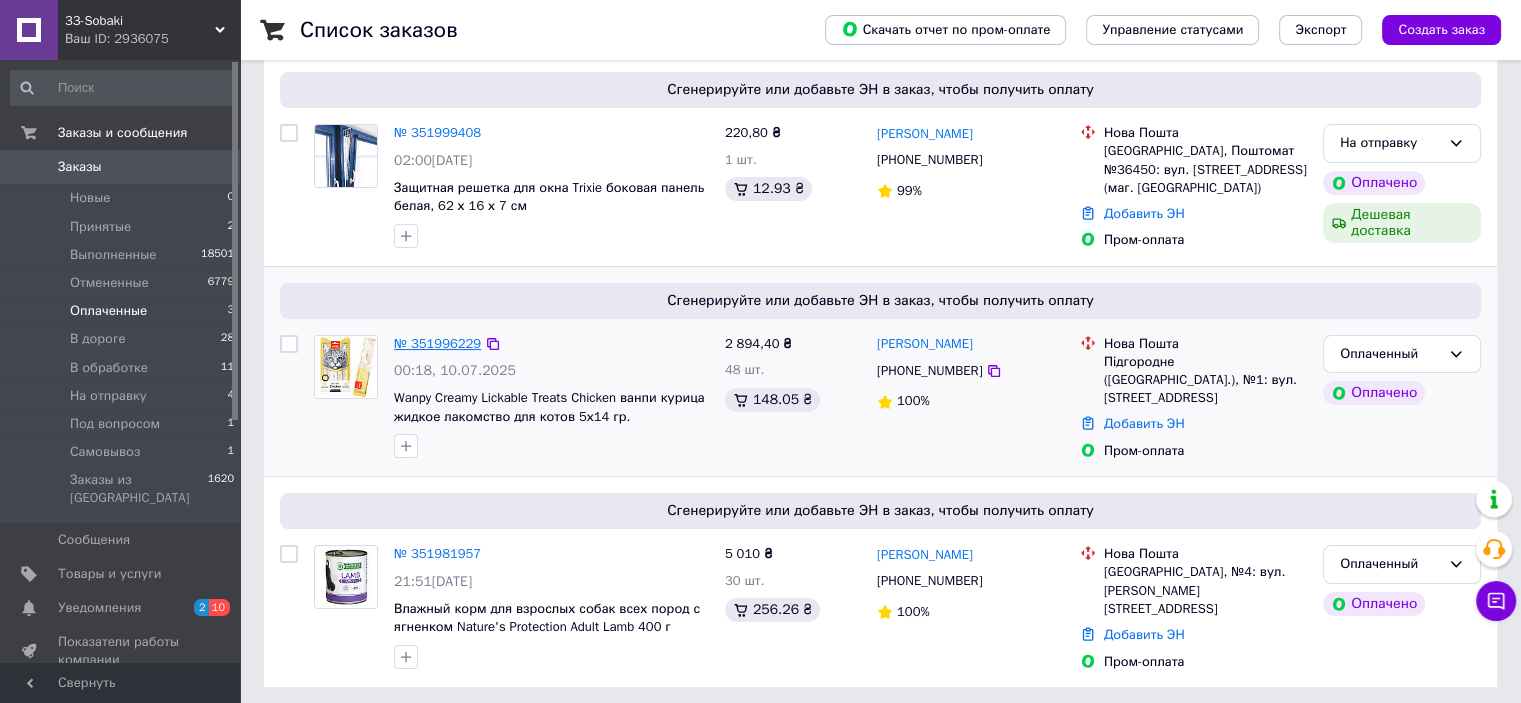 click on "№ 351996229" at bounding box center (437, 343) 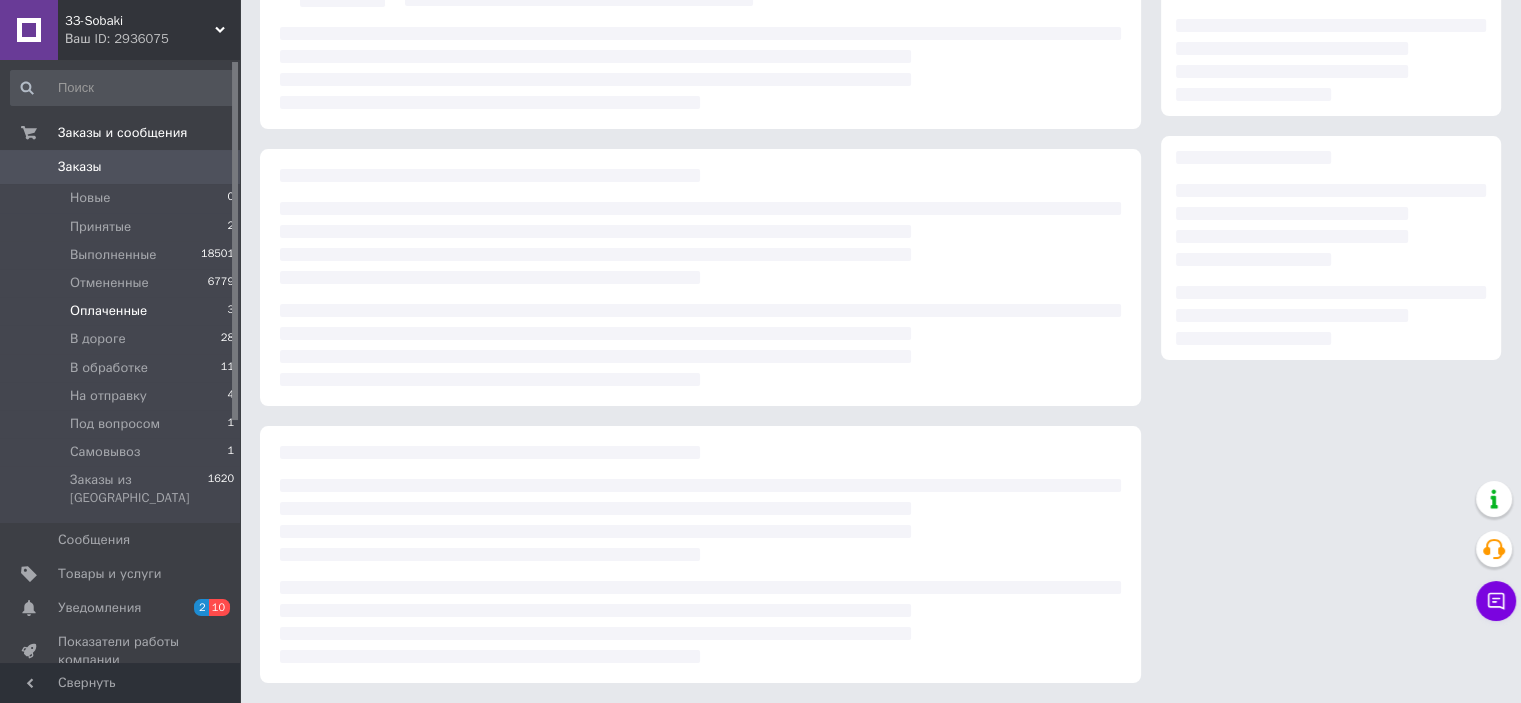 scroll, scrollTop: 231, scrollLeft: 0, axis: vertical 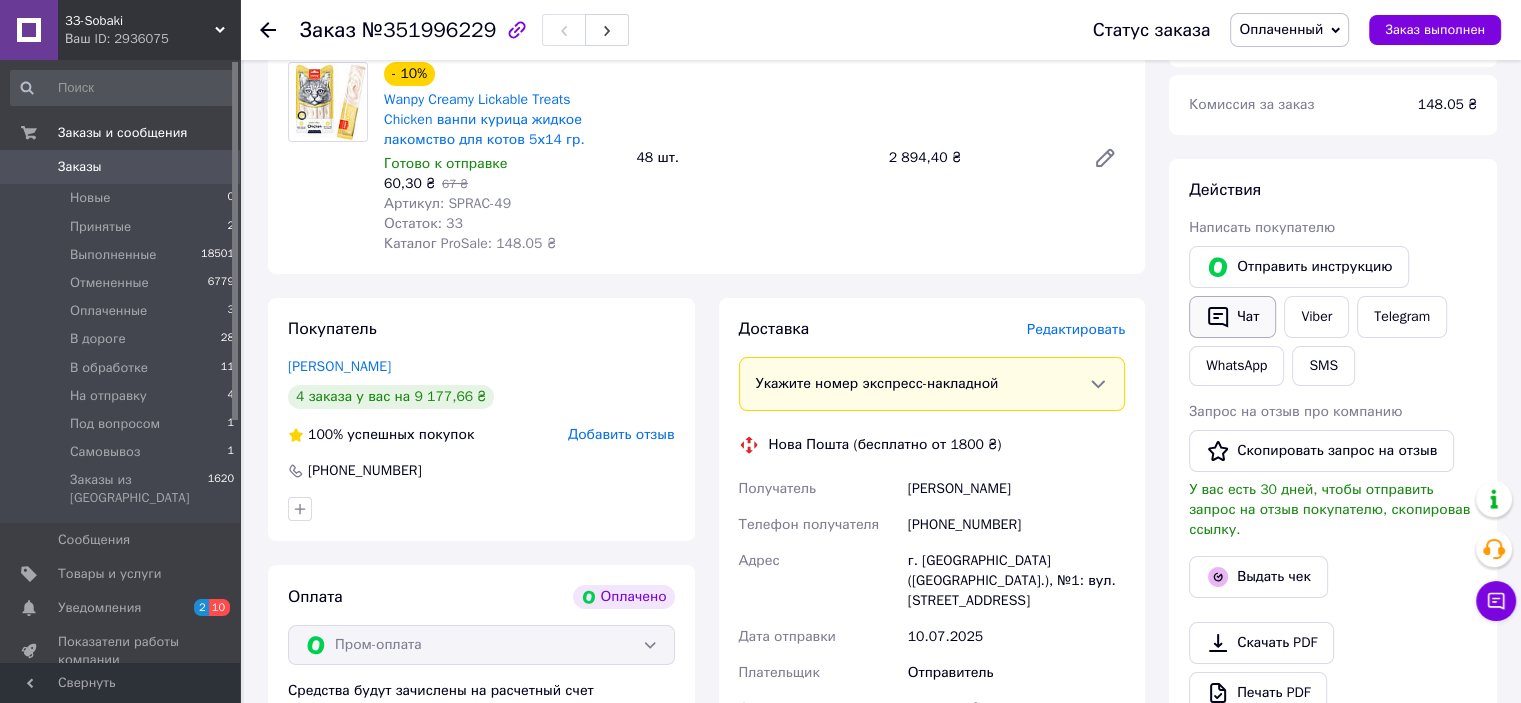 click 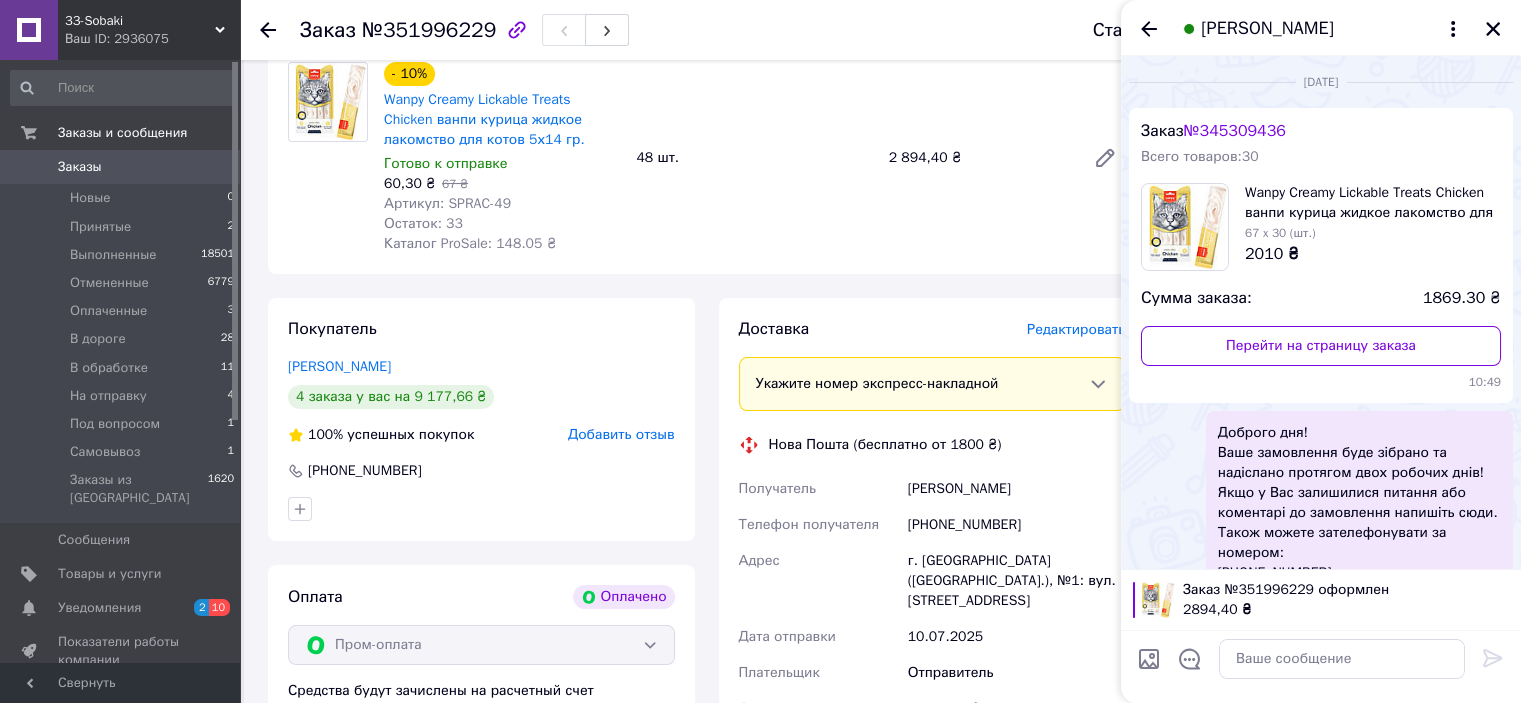 scroll, scrollTop: 241, scrollLeft: 0, axis: vertical 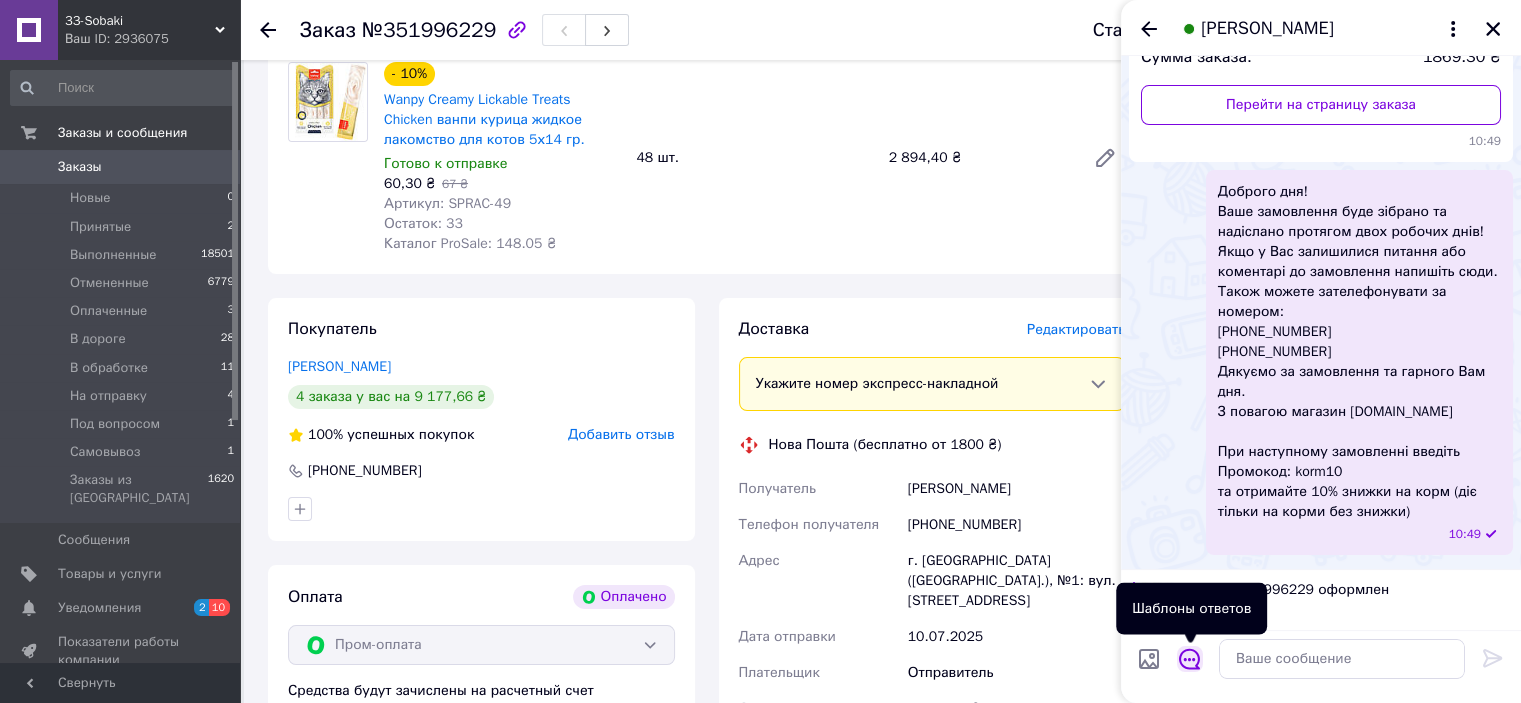 click 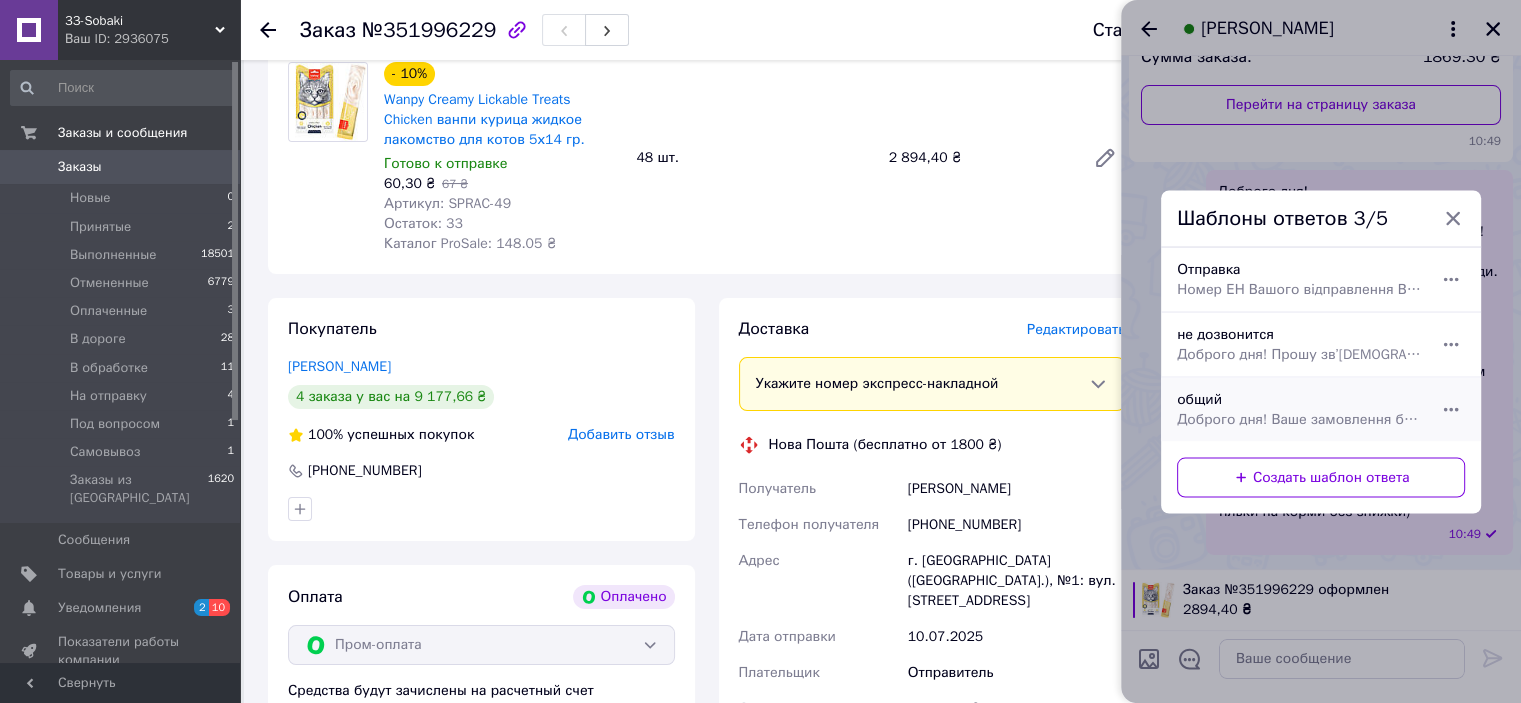 click on "общий Доброго дня!
Ваше замовлення буде зібрано та надіслано протягом двох робочих днів!
Якщо у Вас залишилися питання або коментарі до замовлення напишіть сюди.
Також можете зателефонувати за номером:
[PHONE_NUMBER]
[PHONE_NUMBER]
Дякуємо за замовлення та гарного Вам дня.
З повагою магазин [DOMAIN_NAME]
При наступному замовленні введіть Промокод: korm10
та отримайте 10% знижки на корм (діє тільки на корми без знижки)" at bounding box center [1299, 409] 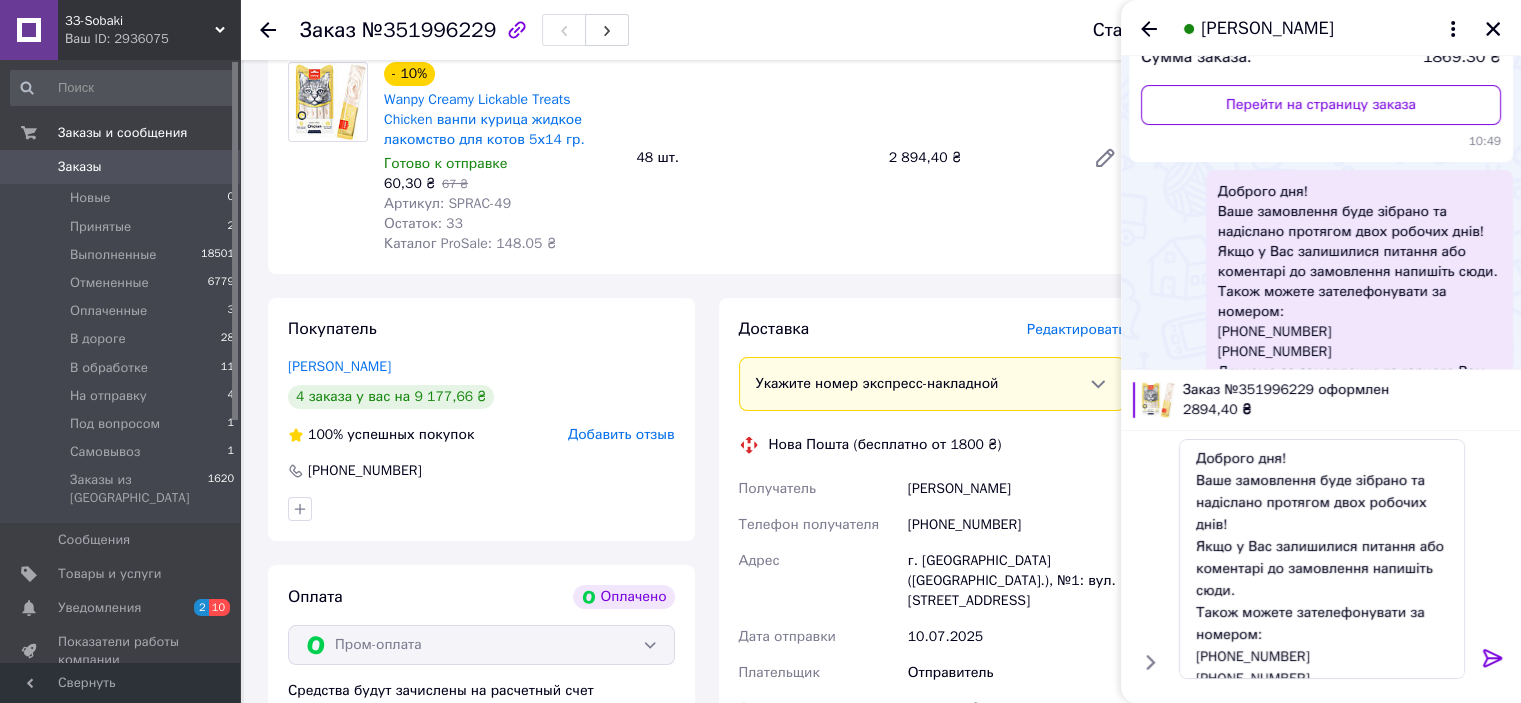 click 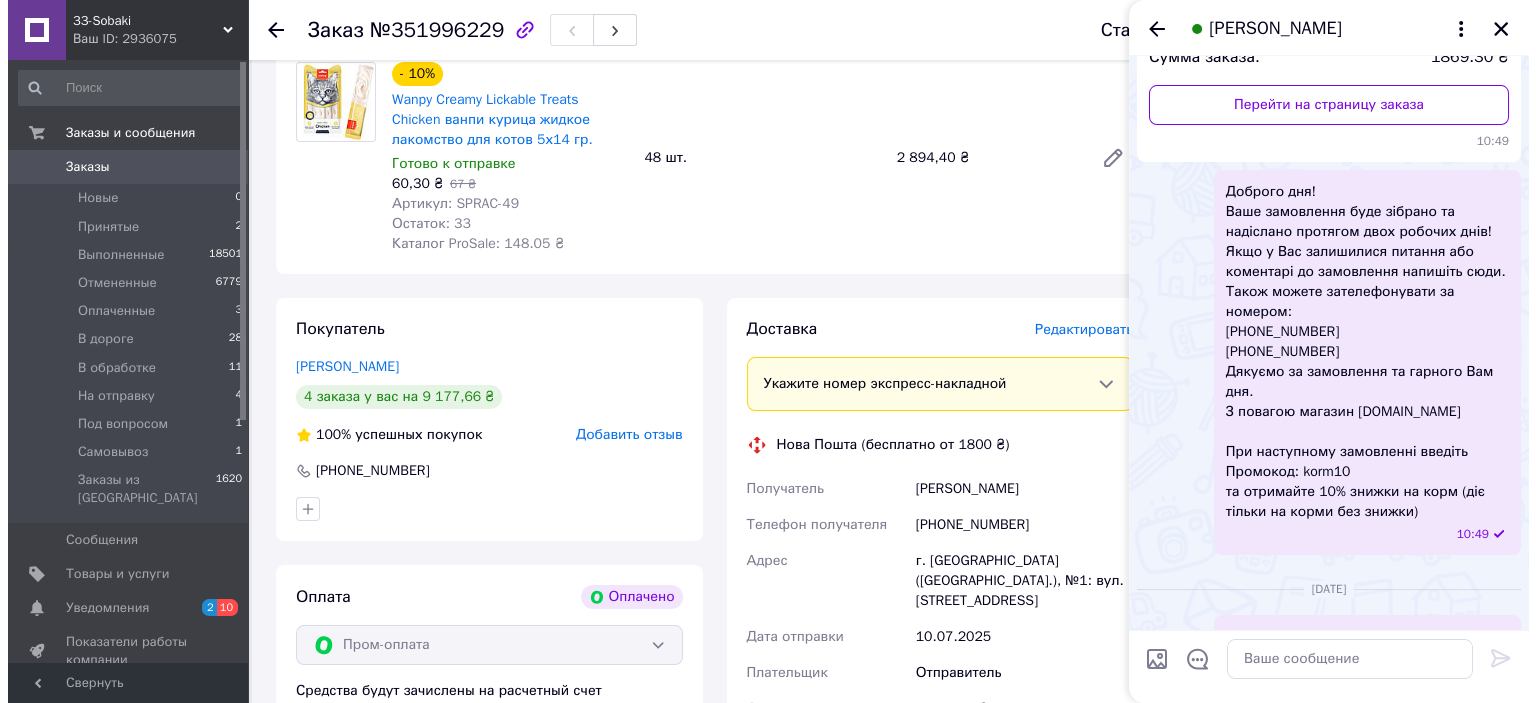 scroll, scrollTop: 3404, scrollLeft: 0, axis: vertical 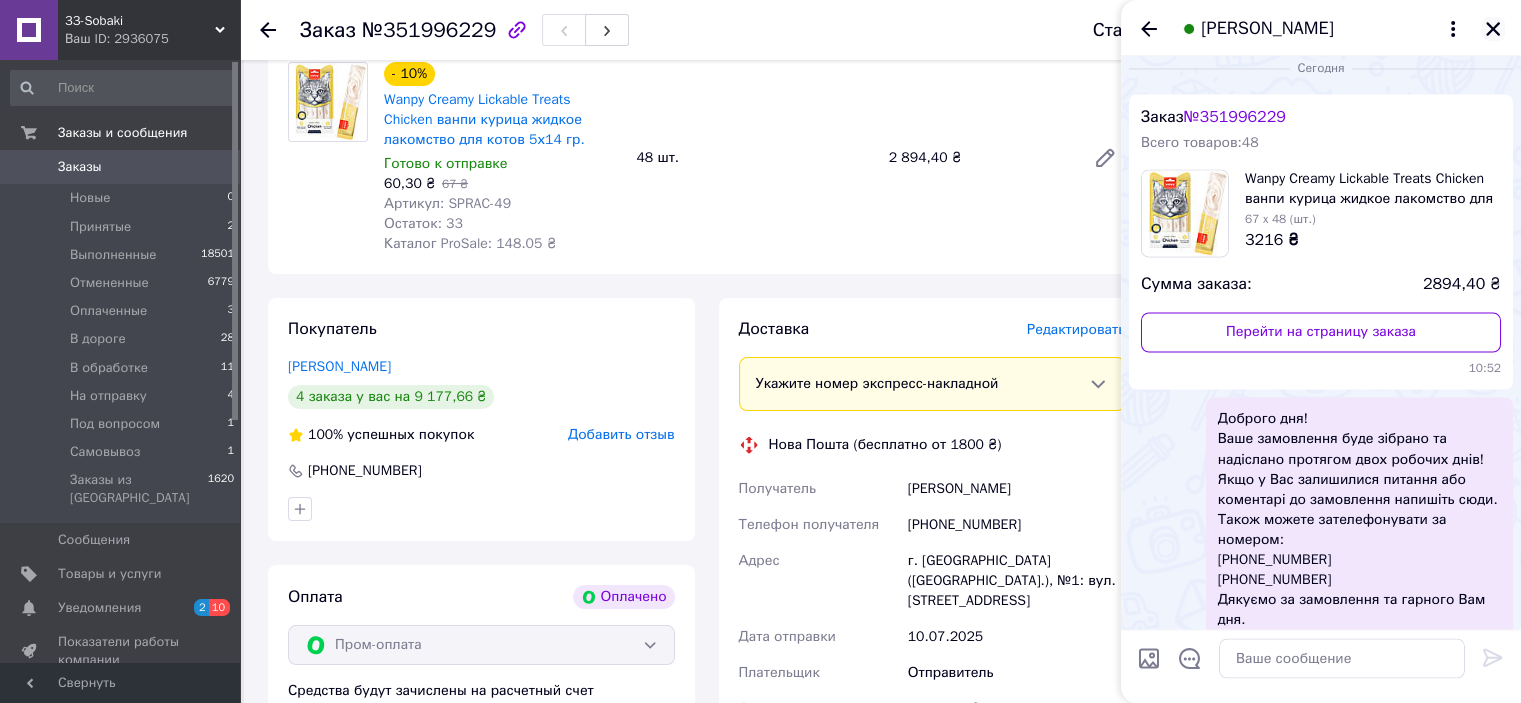 click 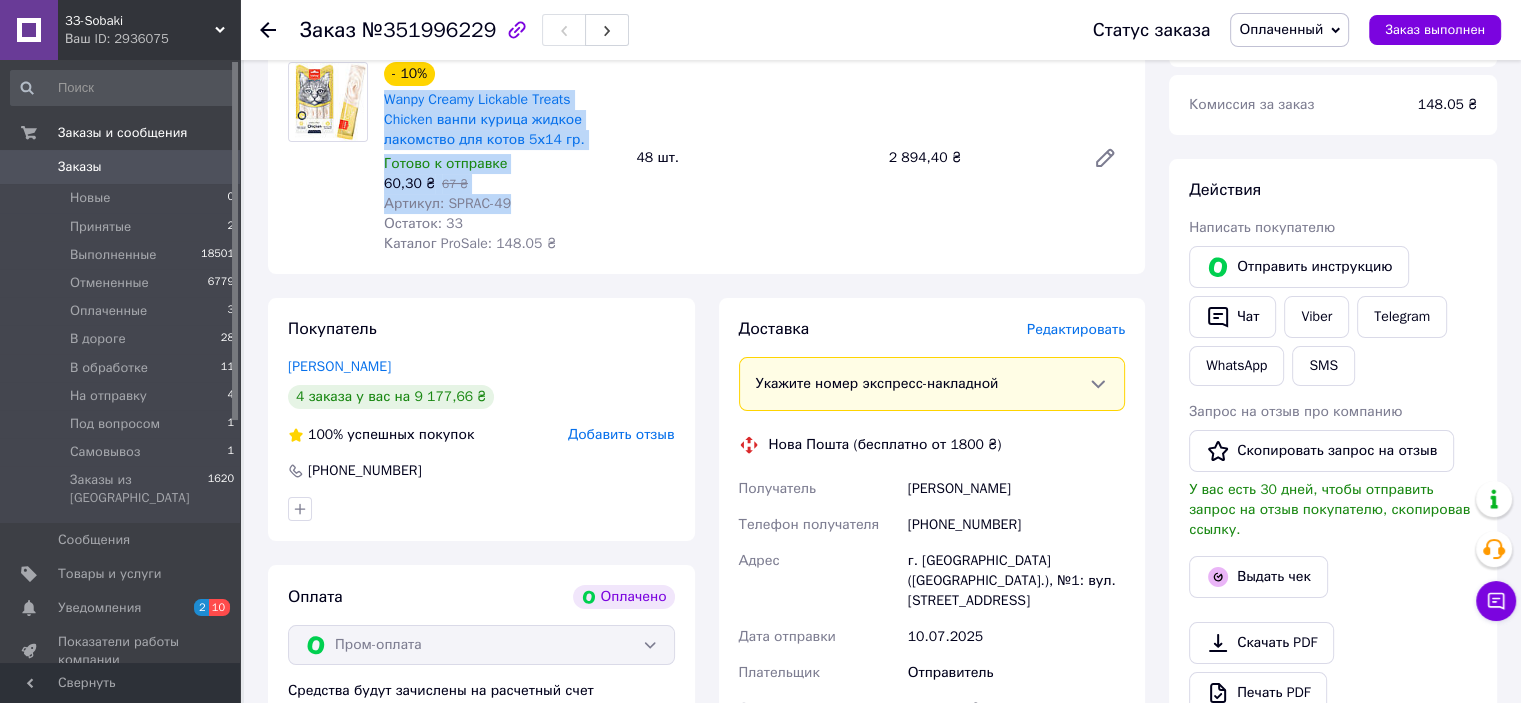 drag, startPoint x: 377, startPoint y: 102, endPoint x: 544, endPoint y: 202, distance: 194.65097 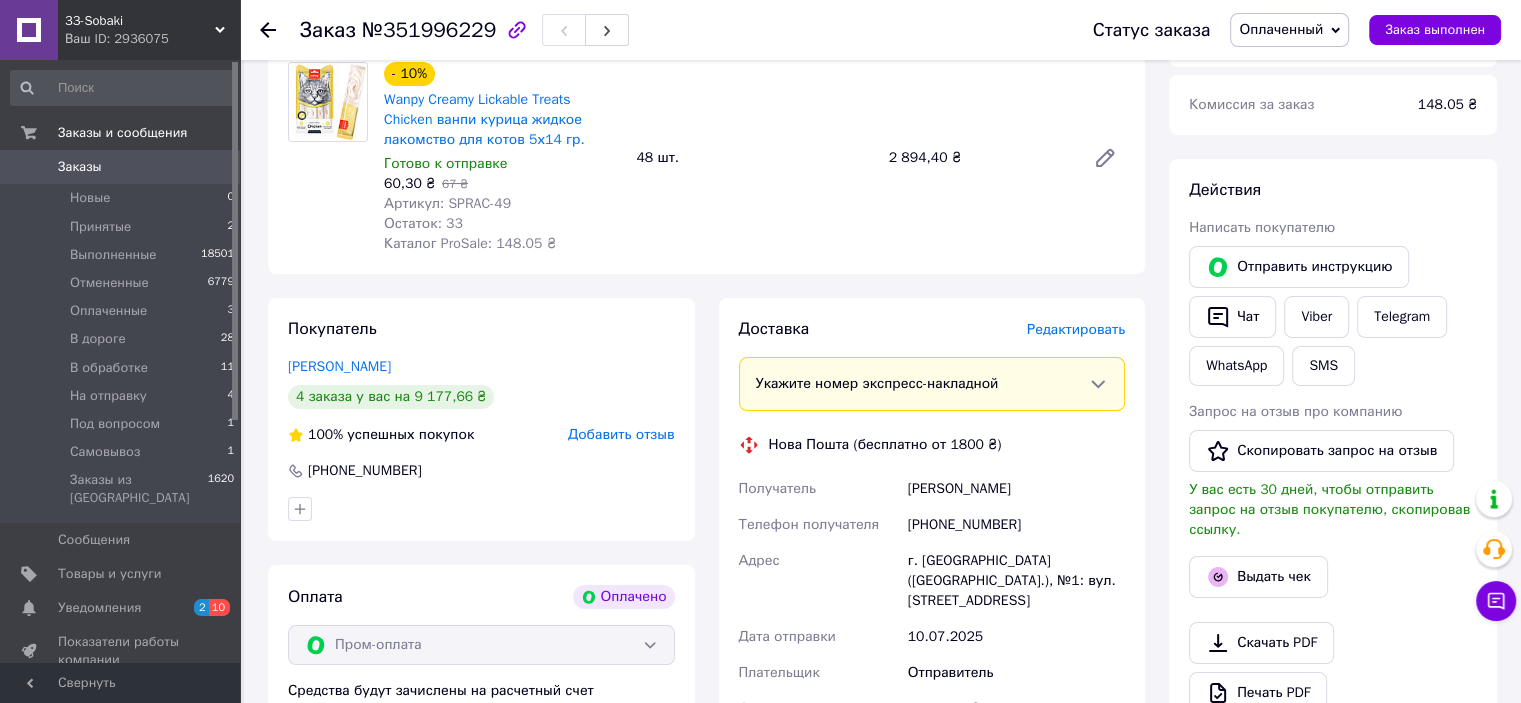 click on "Отправитель" at bounding box center (1016, 673) 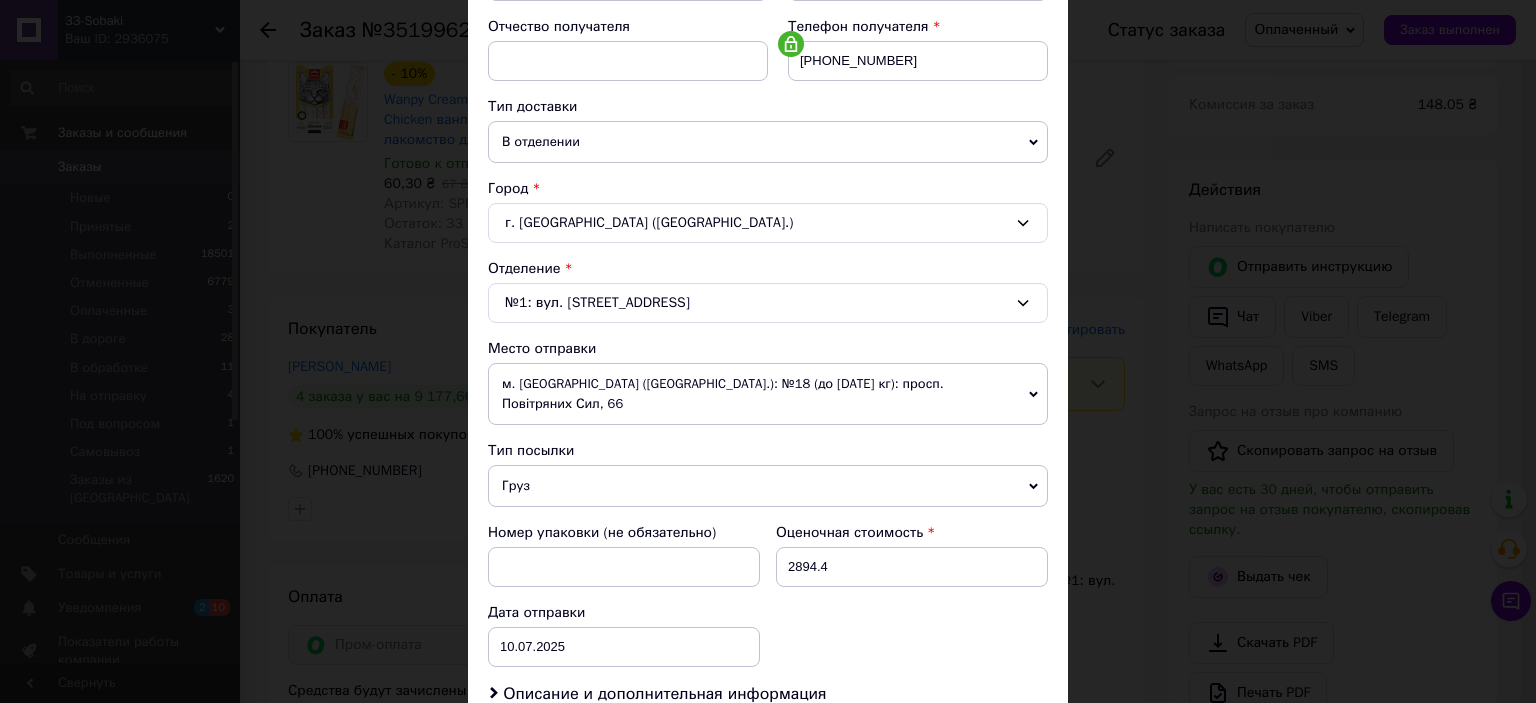 scroll, scrollTop: 400, scrollLeft: 0, axis: vertical 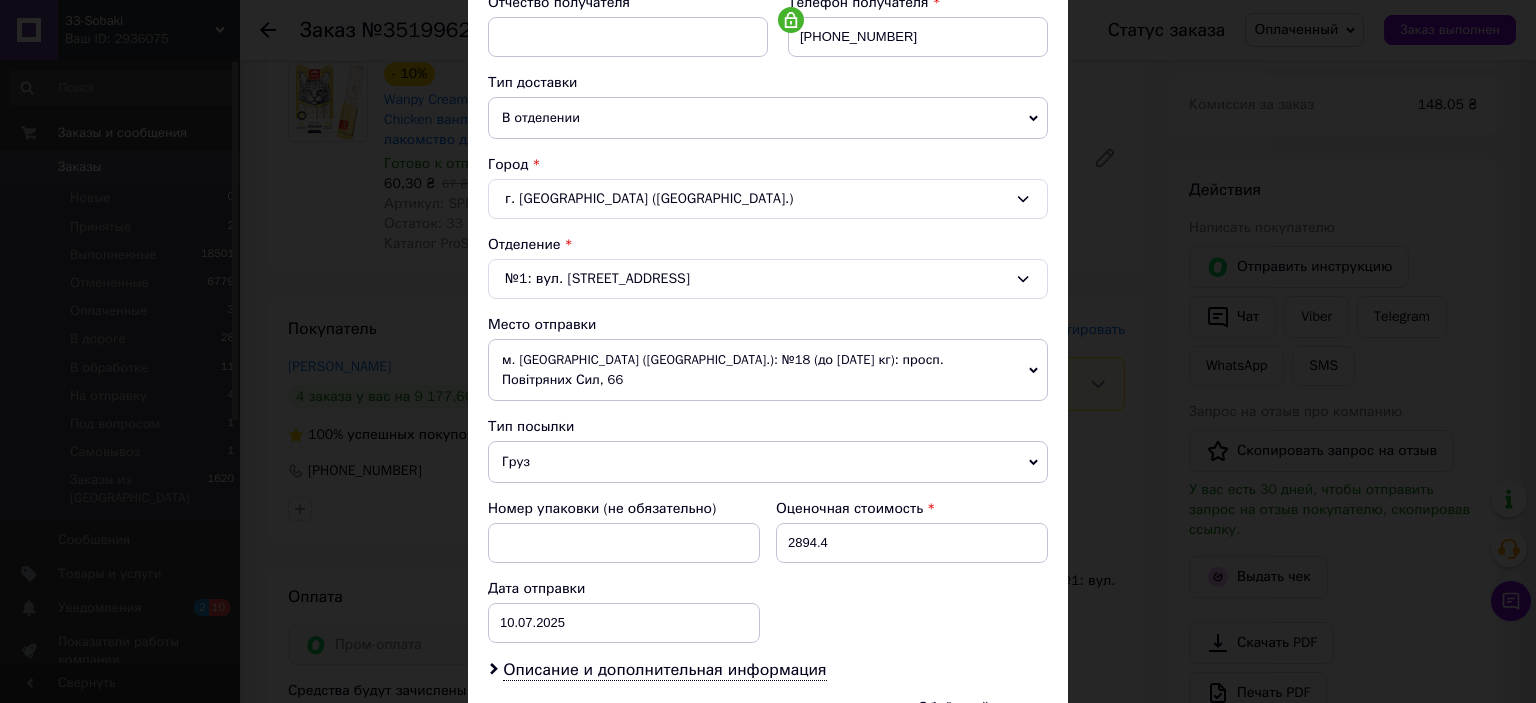 click on "м. [GEOGRAPHIC_DATA] ([GEOGRAPHIC_DATA].): №18 (до [DATE] кг): просп. Повітряних Сил, 66" at bounding box center (768, 370) 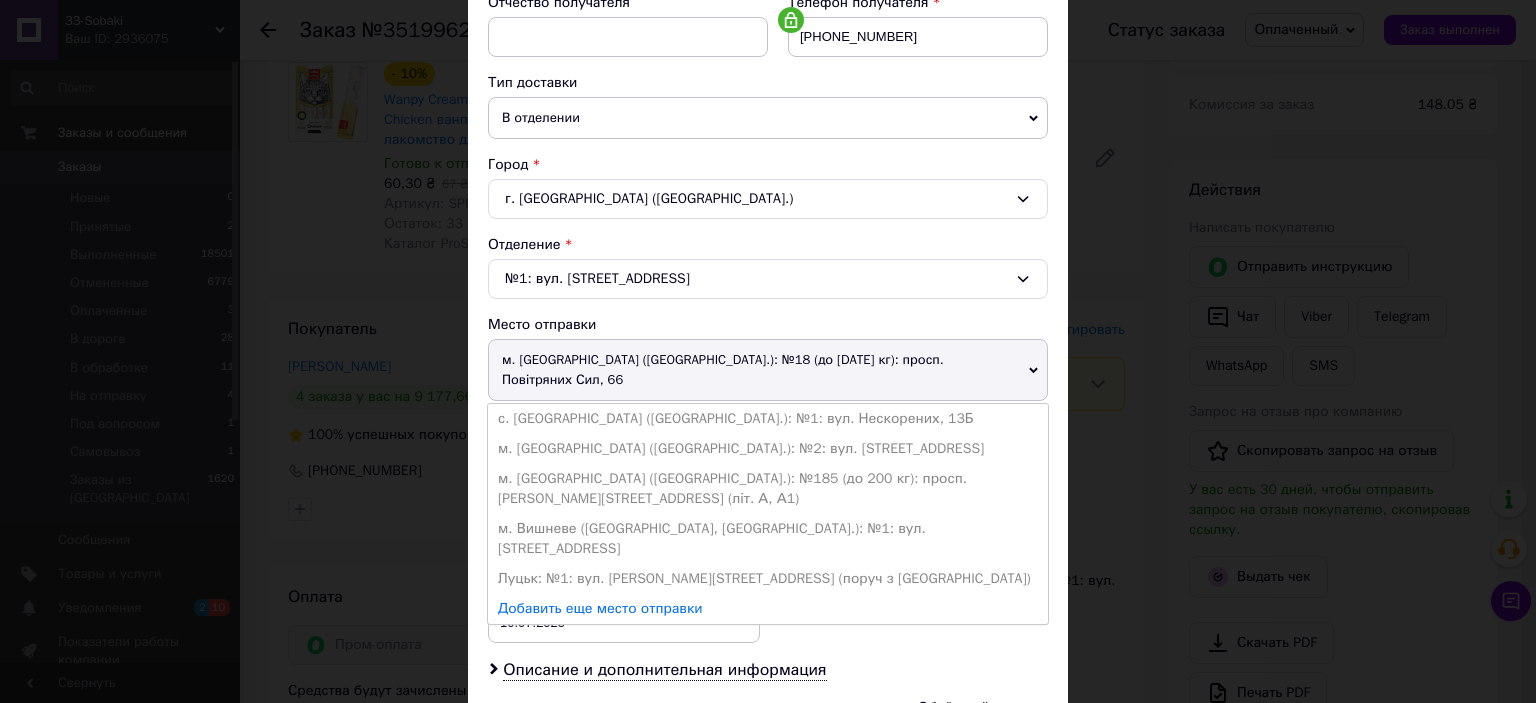 click on "м. Вишневе ([GEOGRAPHIC_DATA], [GEOGRAPHIC_DATA].): №1: вул. [STREET_ADDRESS]" at bounding box center (768, 539) 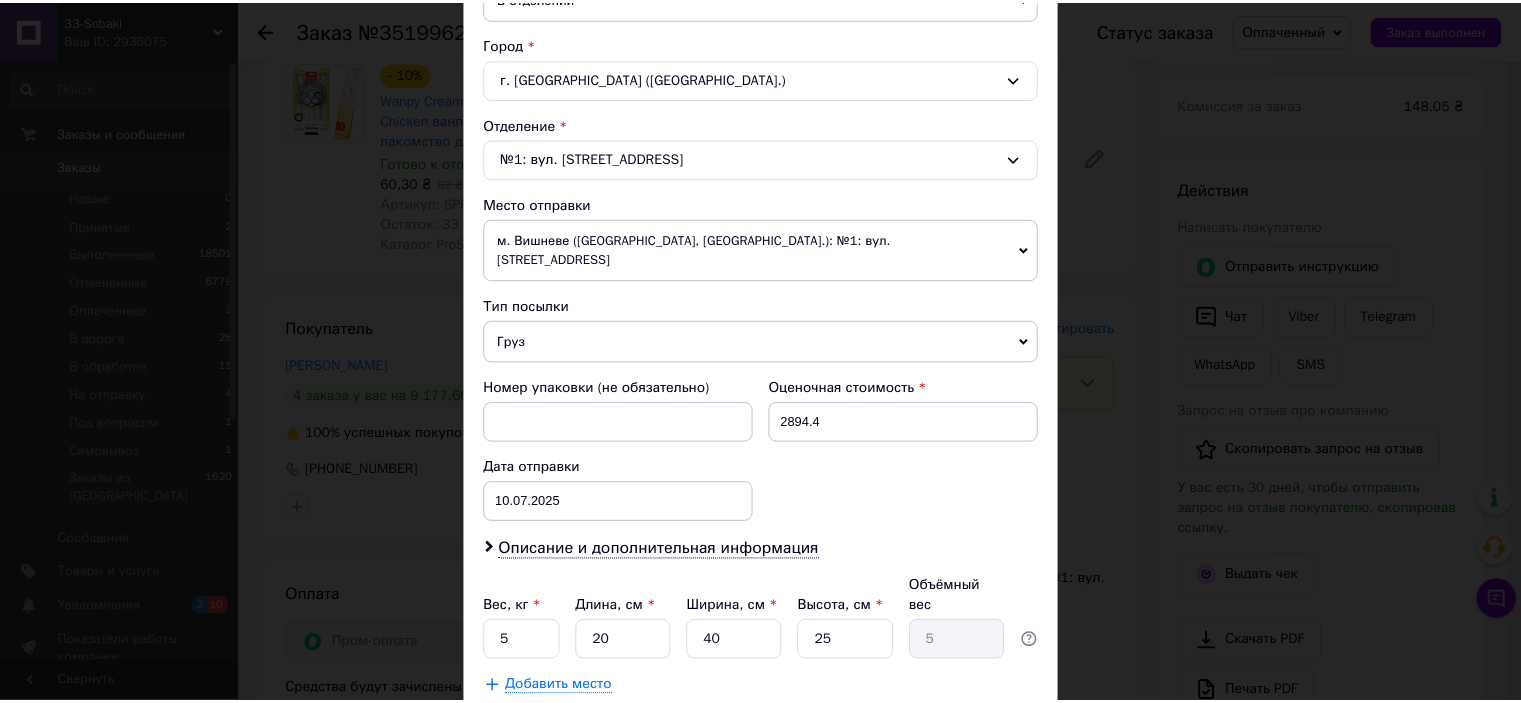scroll, scrollTop: 619, scrollLeft: 0, axis: vertical 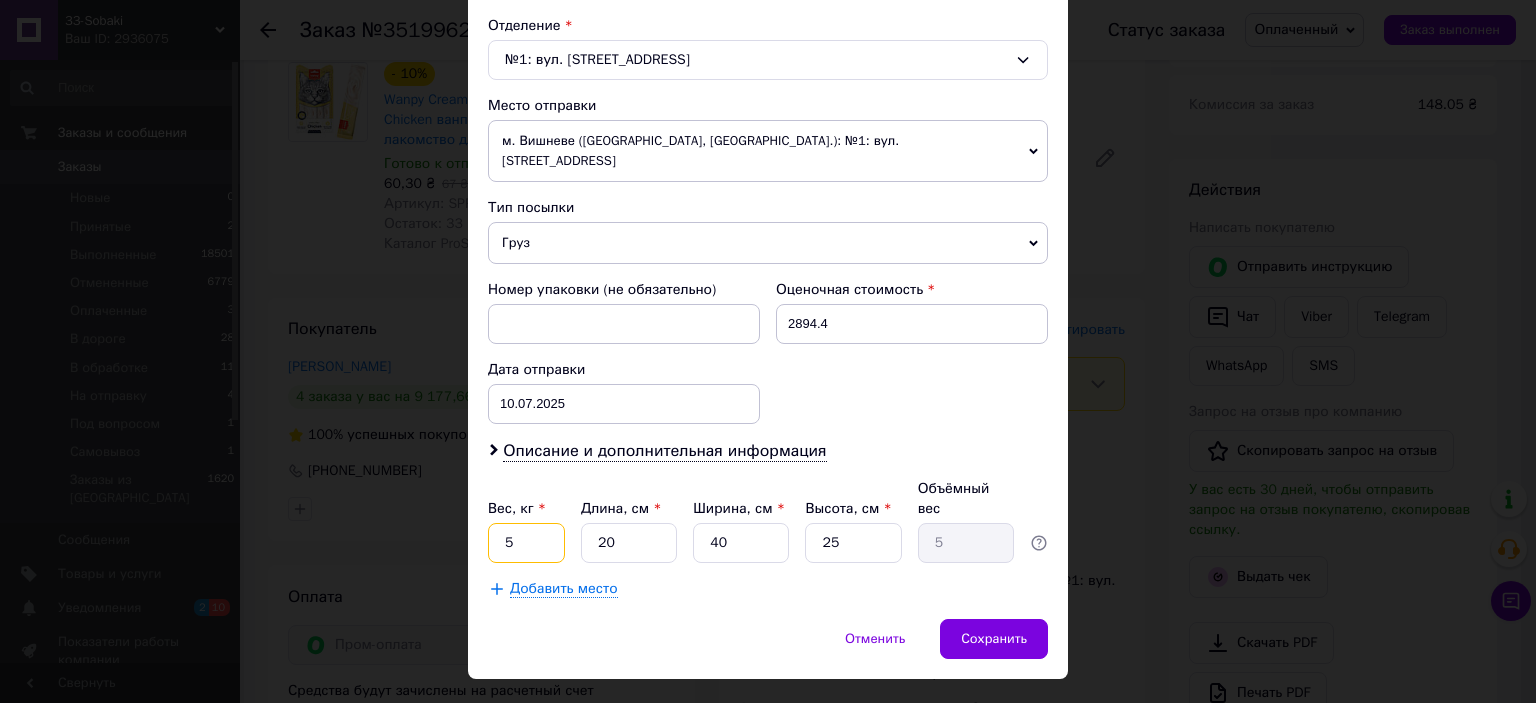click on "5" at bounding box center [526, 543] 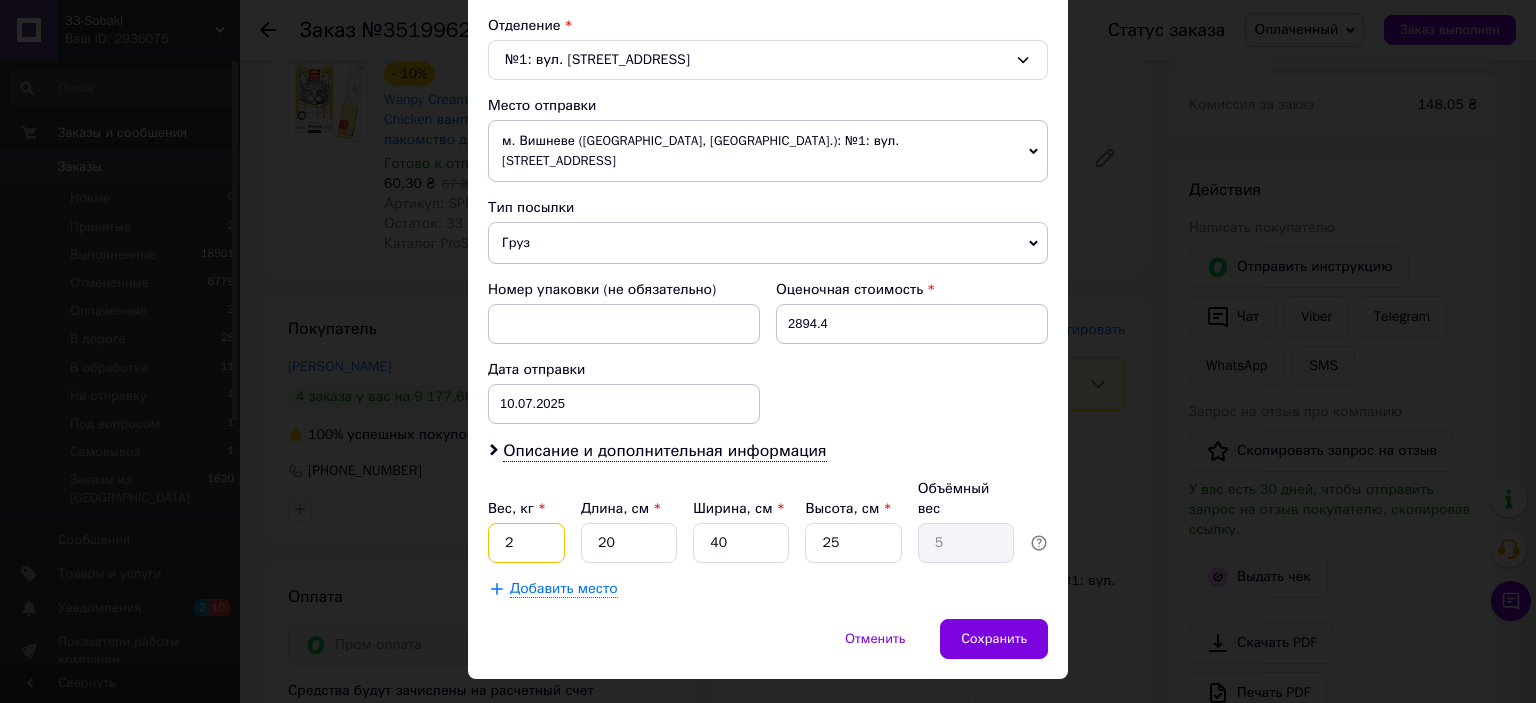 type on "2" 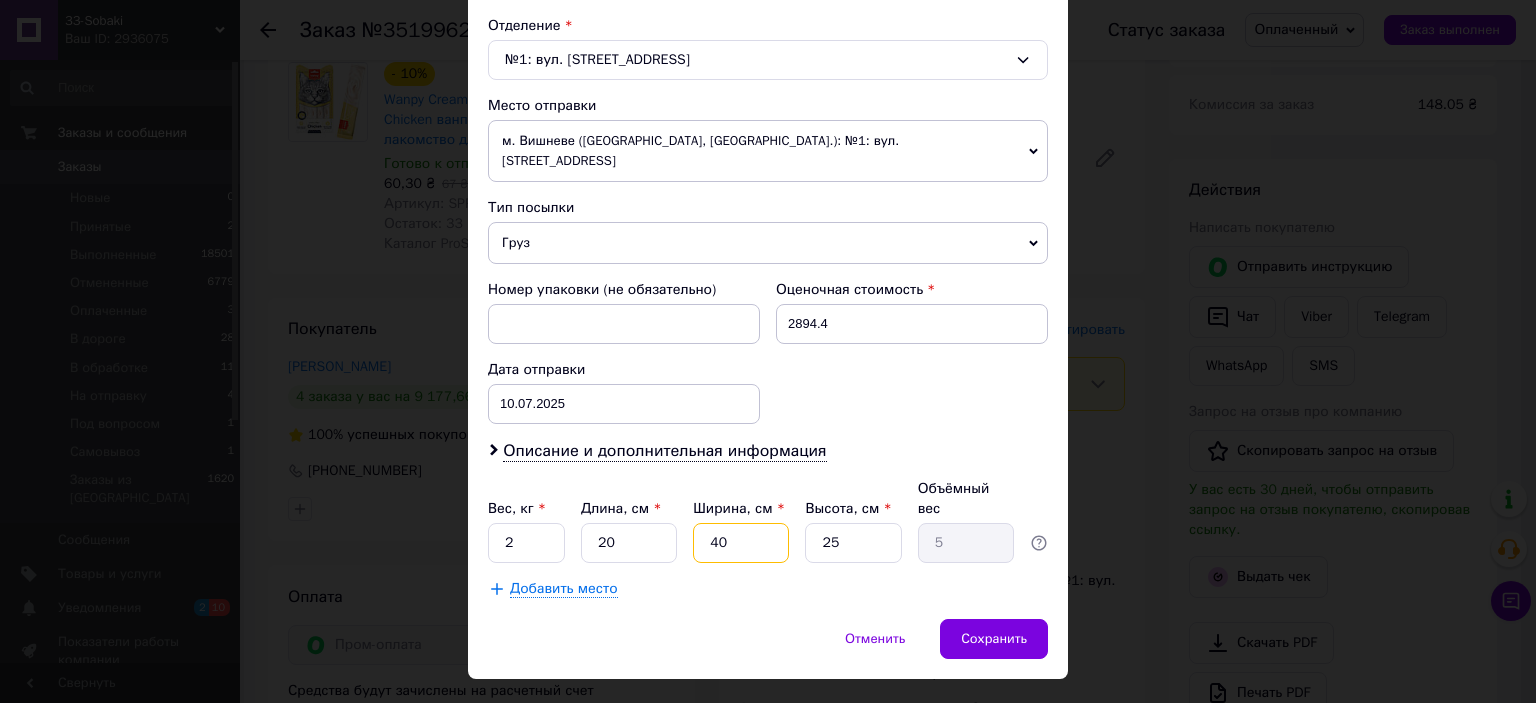 type on "2" 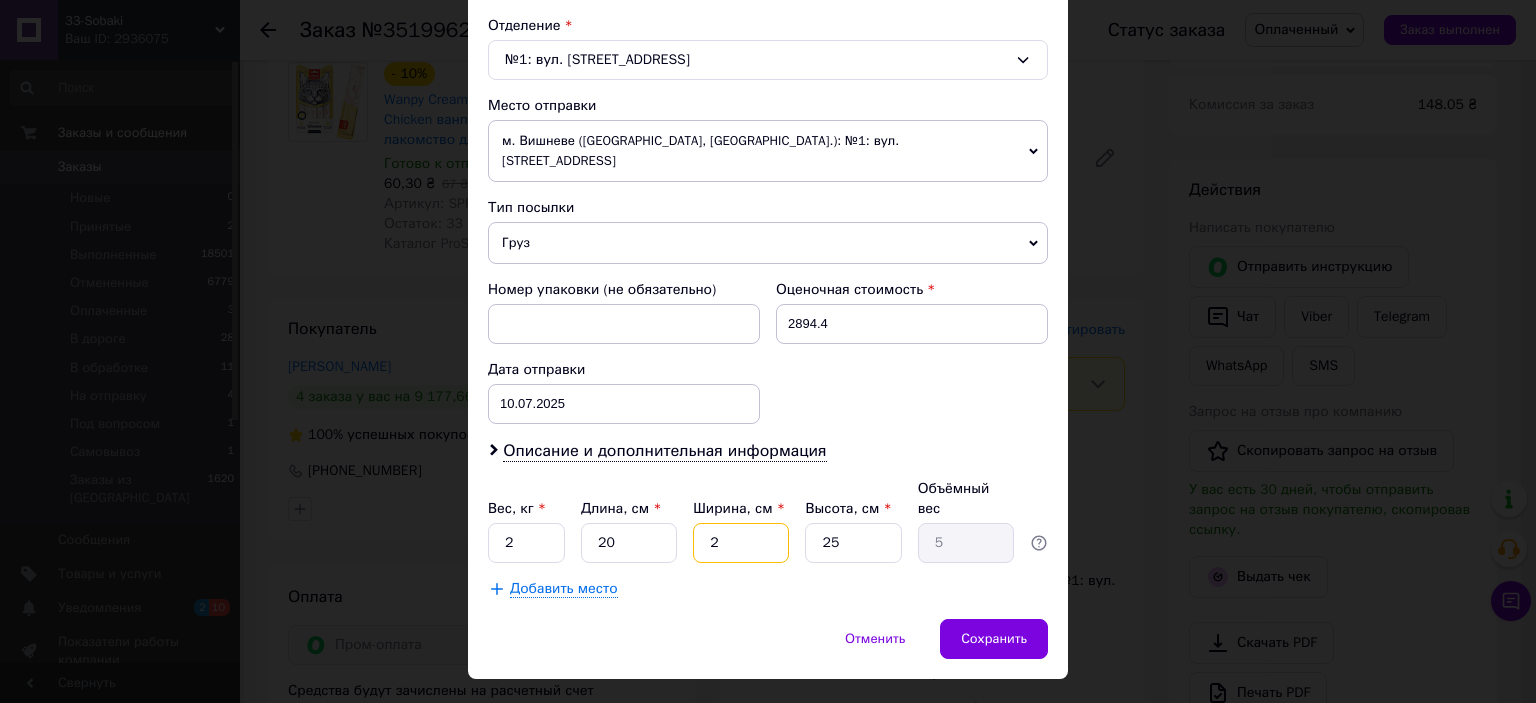 type on "0.25" 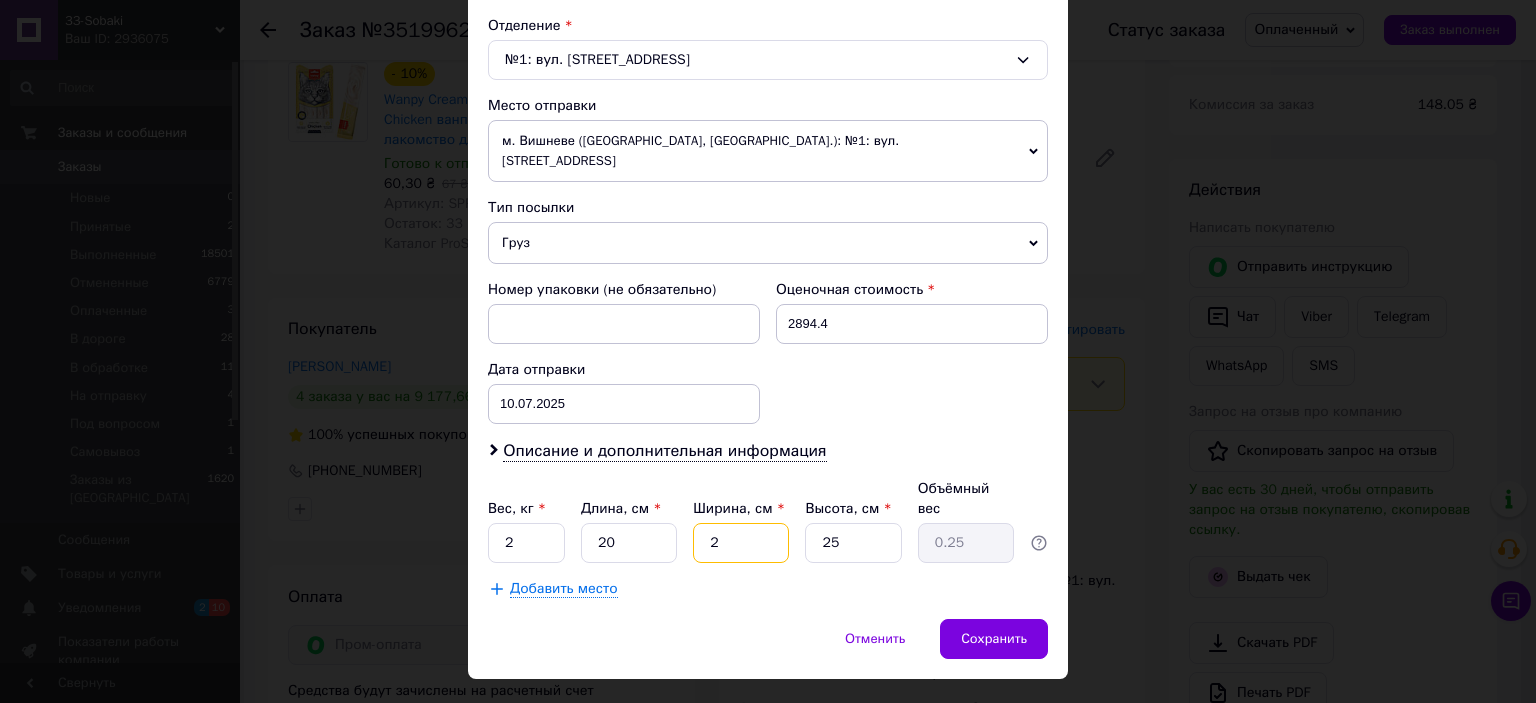 type on "20" 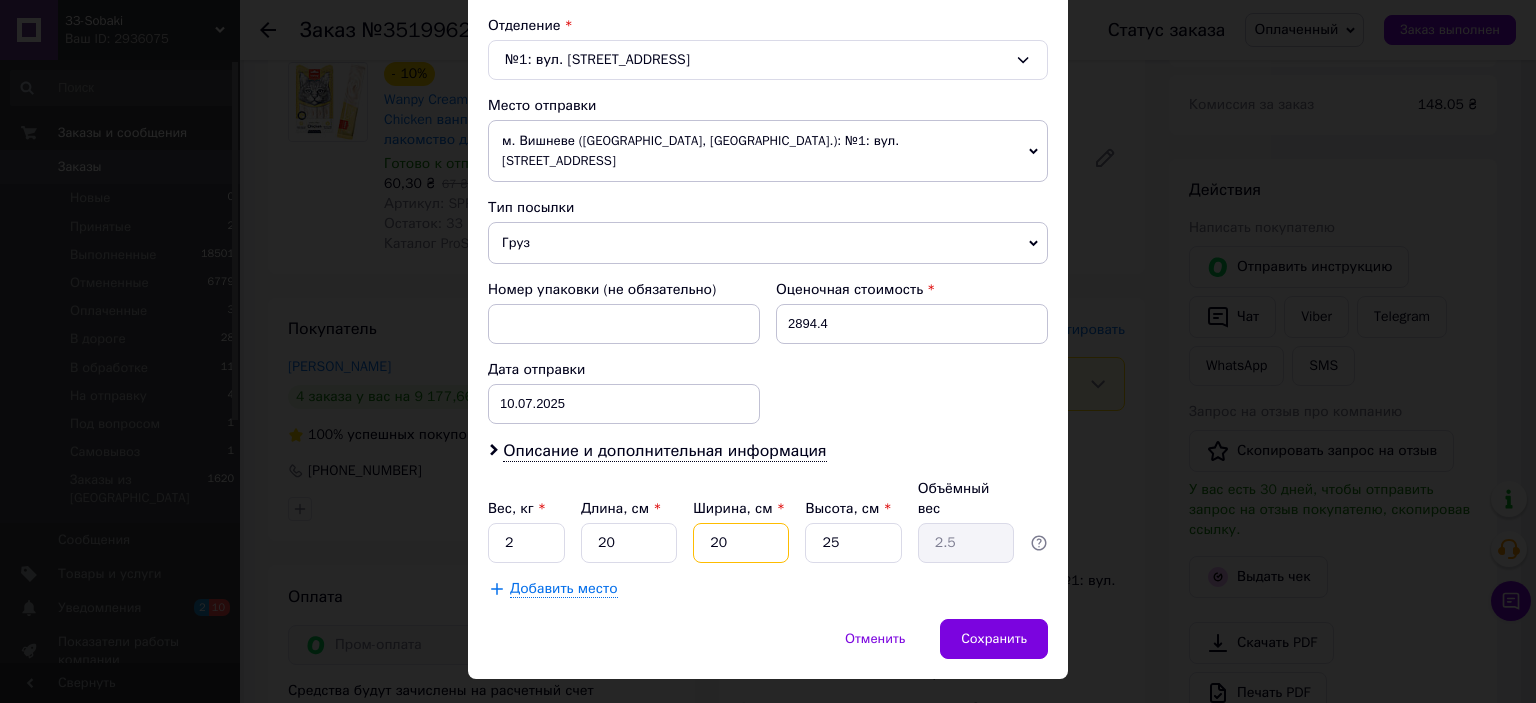 type on "20" 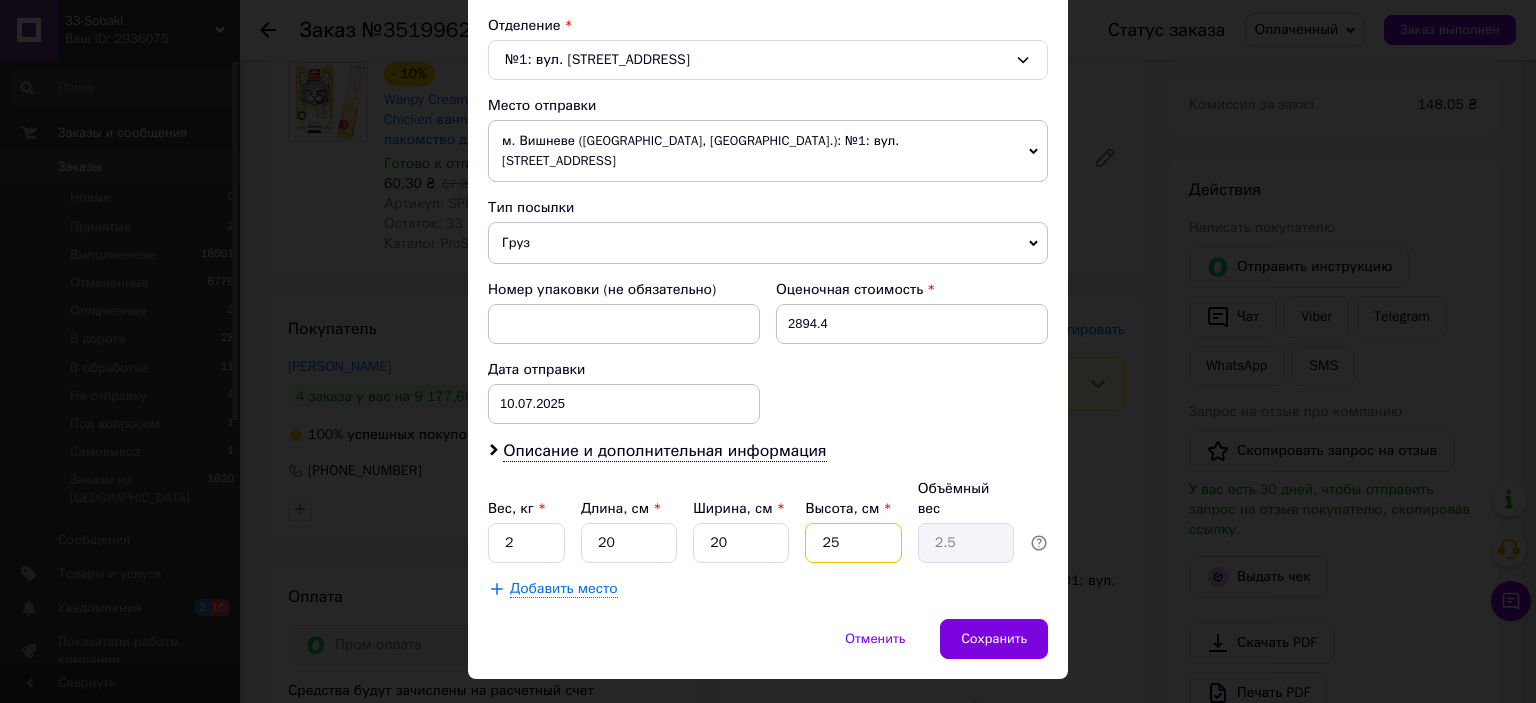 type on "2" 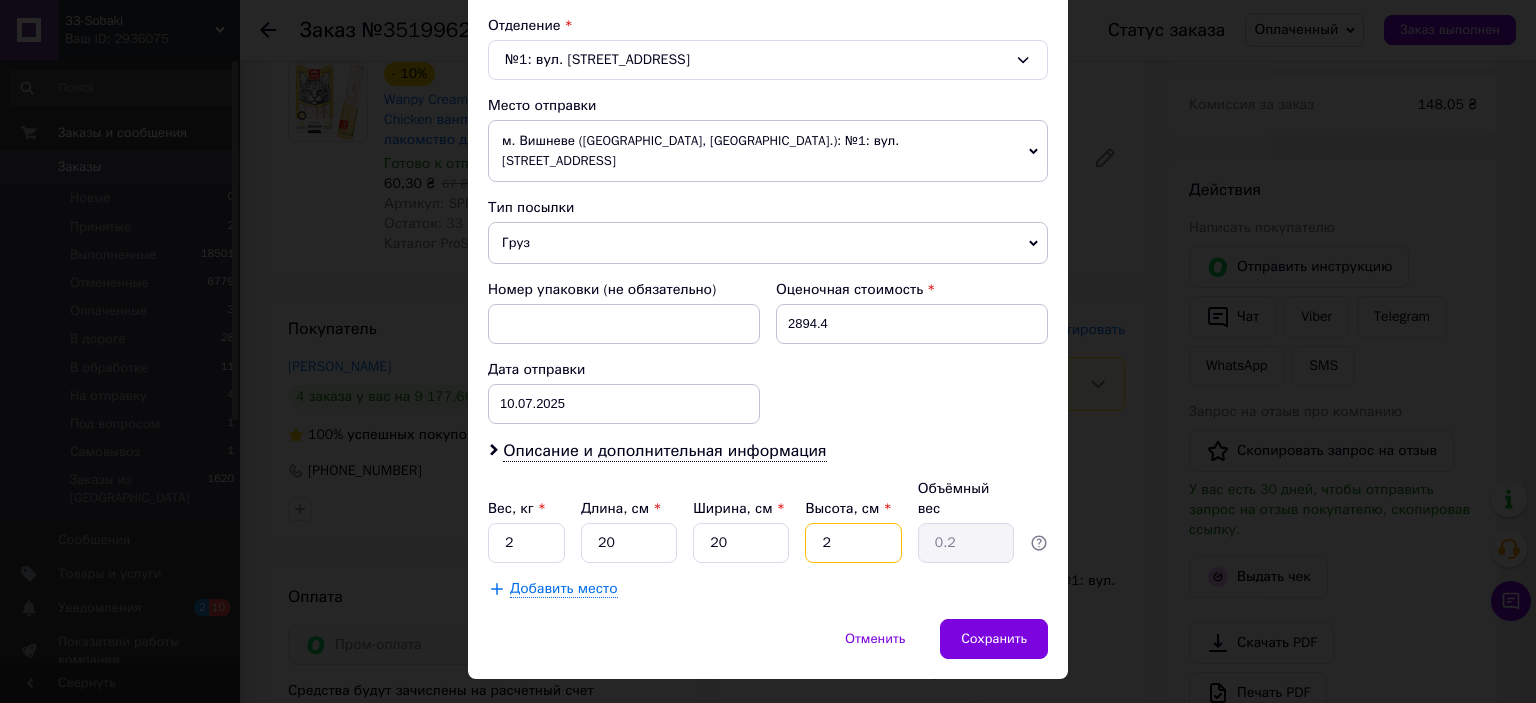 type on "20" 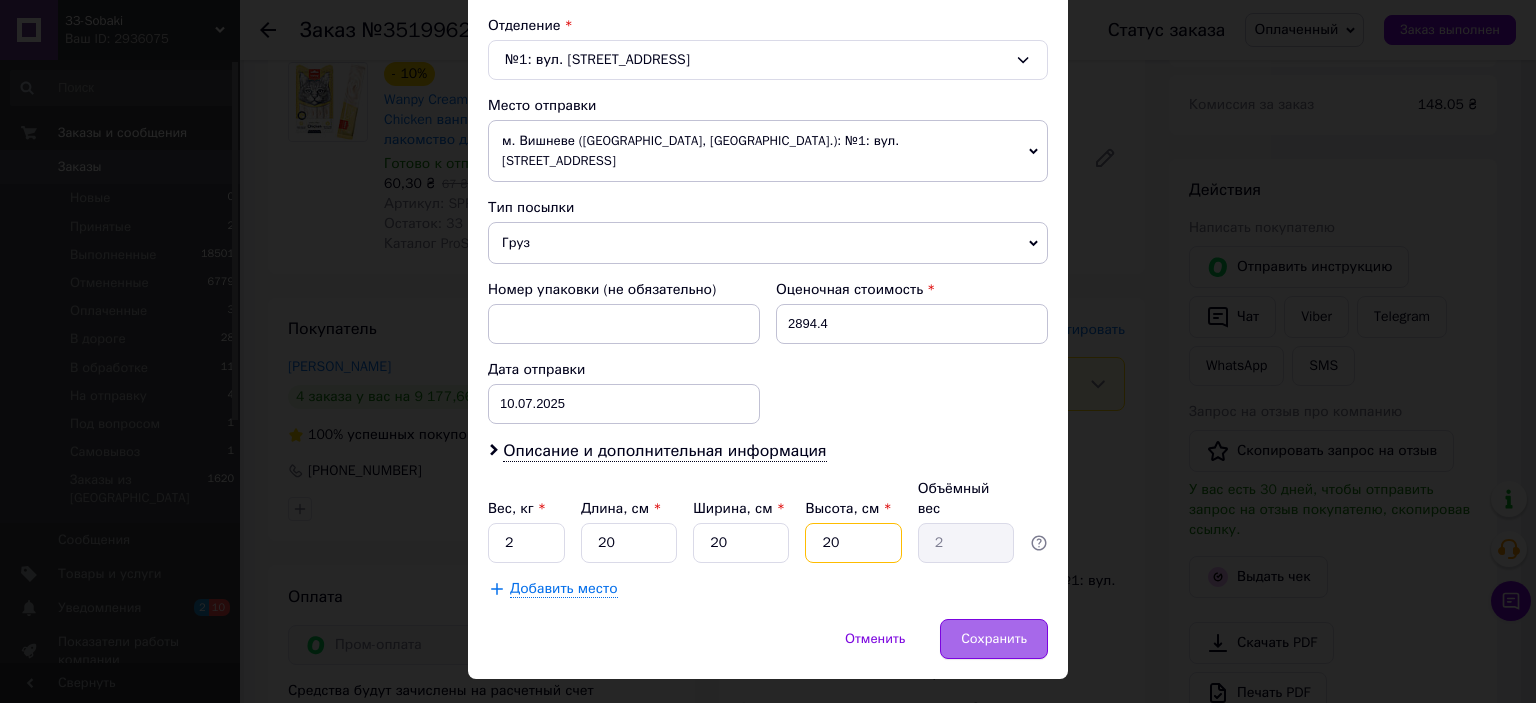 type on "20" 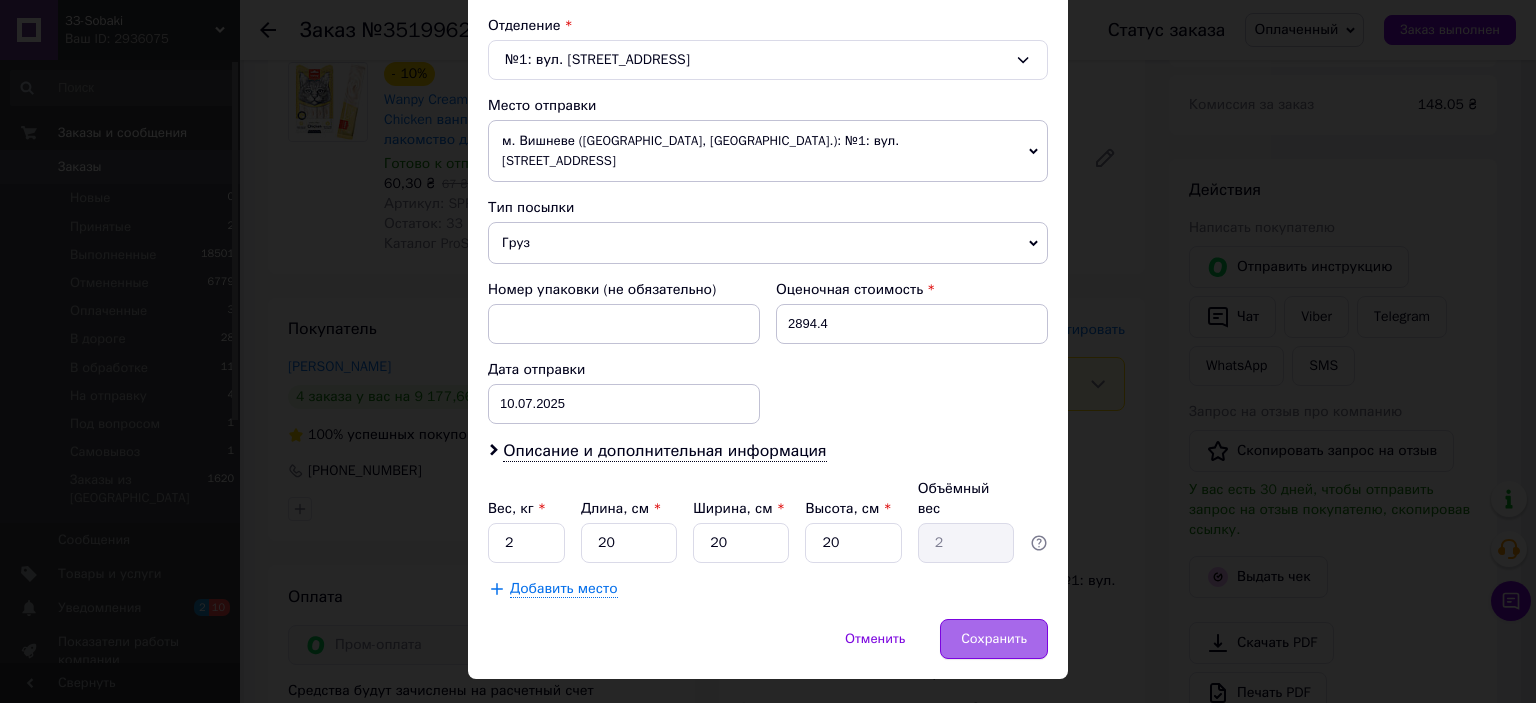 click on "Сохранить" at bounding box center (994, 639) 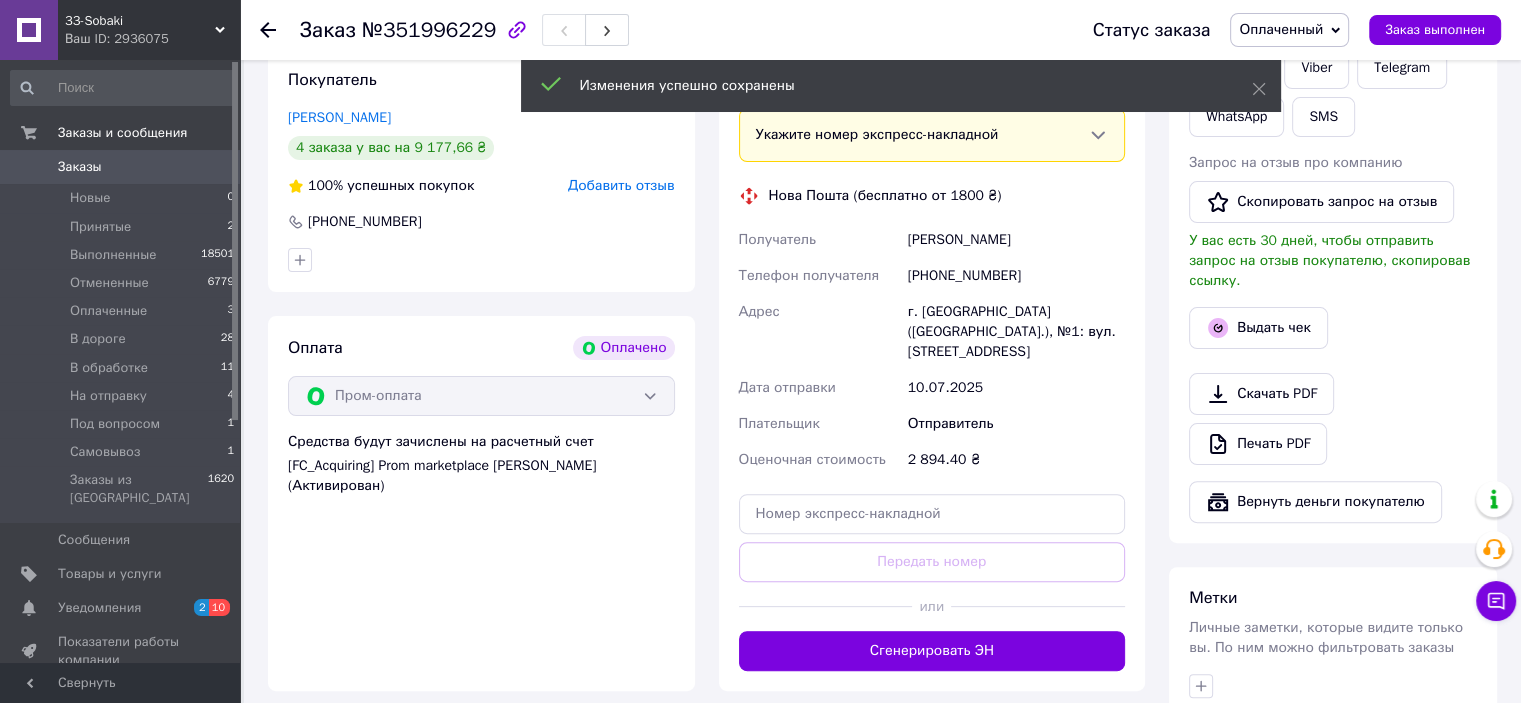 scroll, scrollTop: 531, scrollLeft: 0, axis: vertical 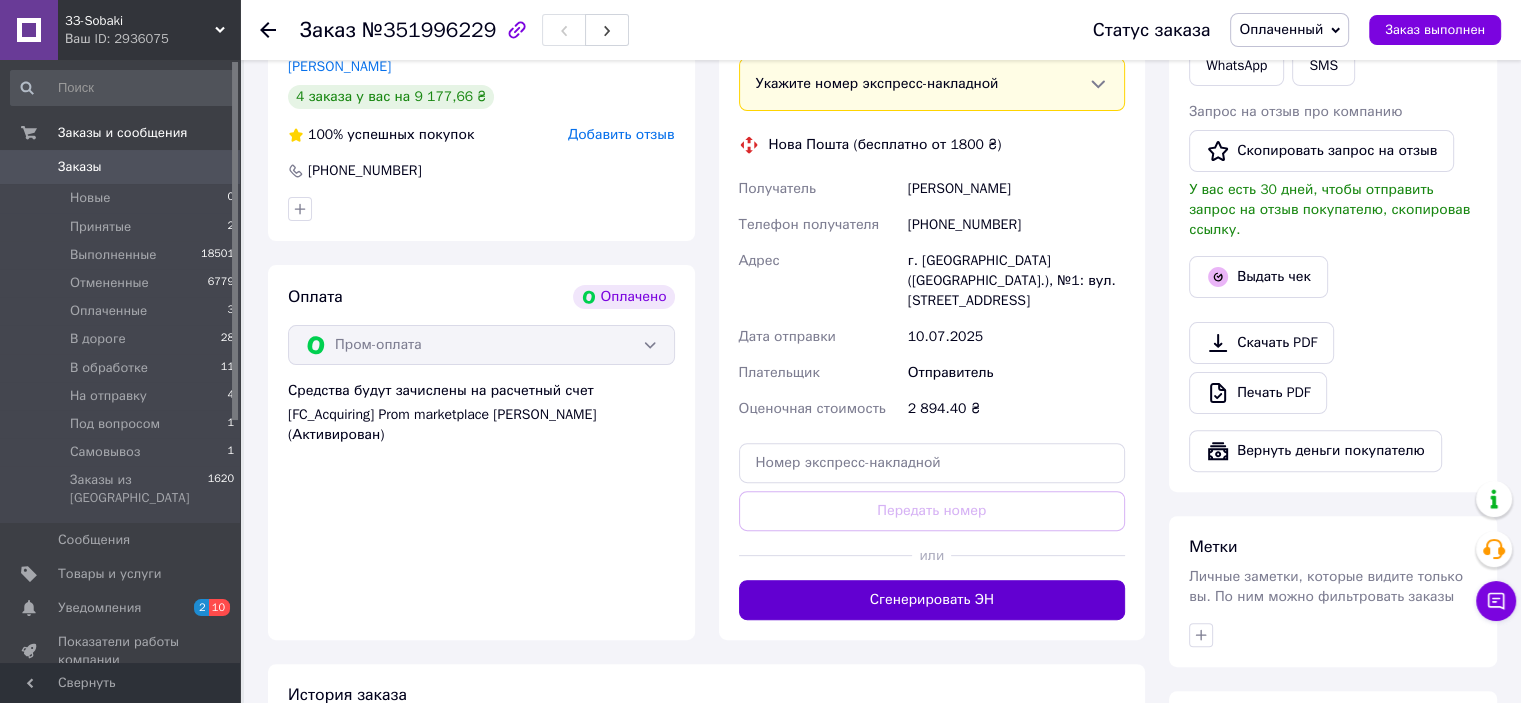 click on "Сгенерировать ЭН" at bounding box center (932, 600) 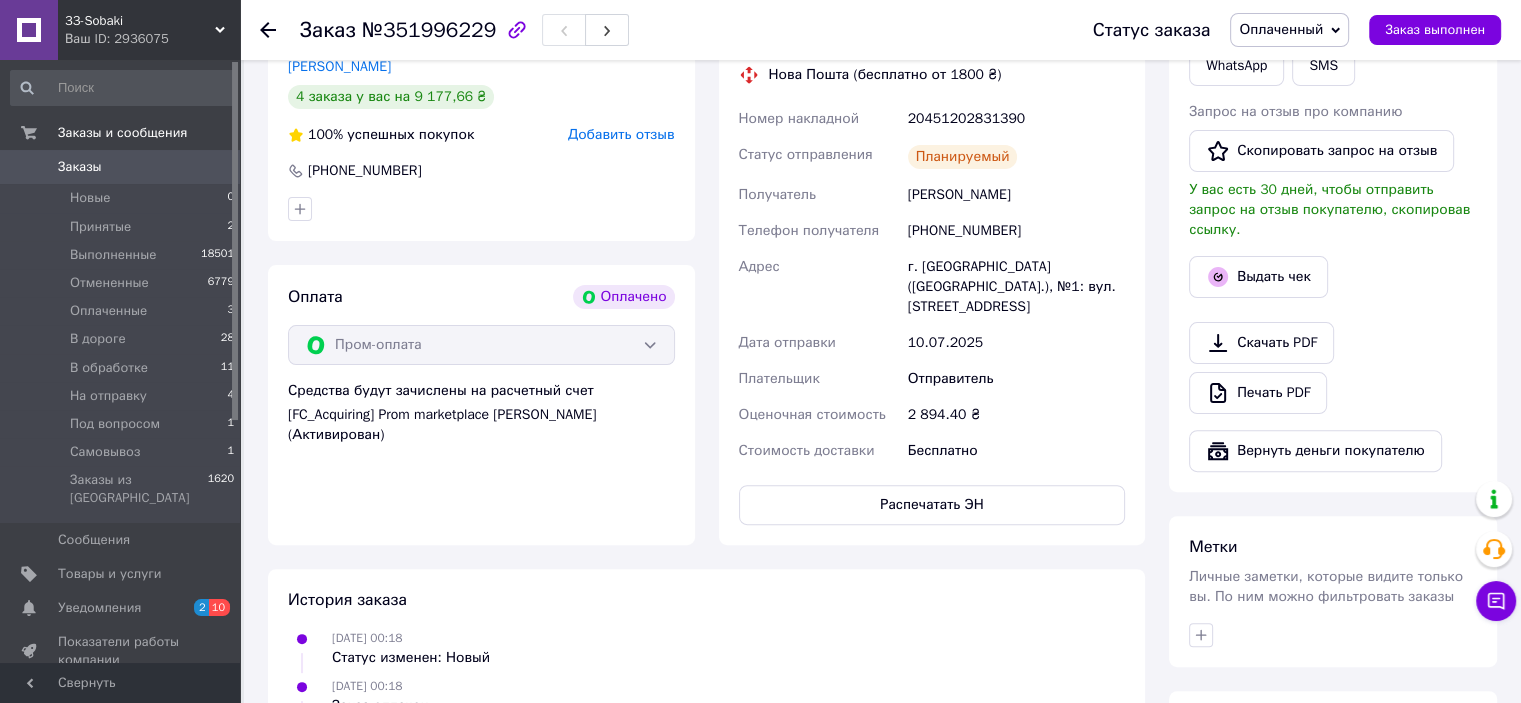 click on "20451202831390" at bounding box center [1016, 119] 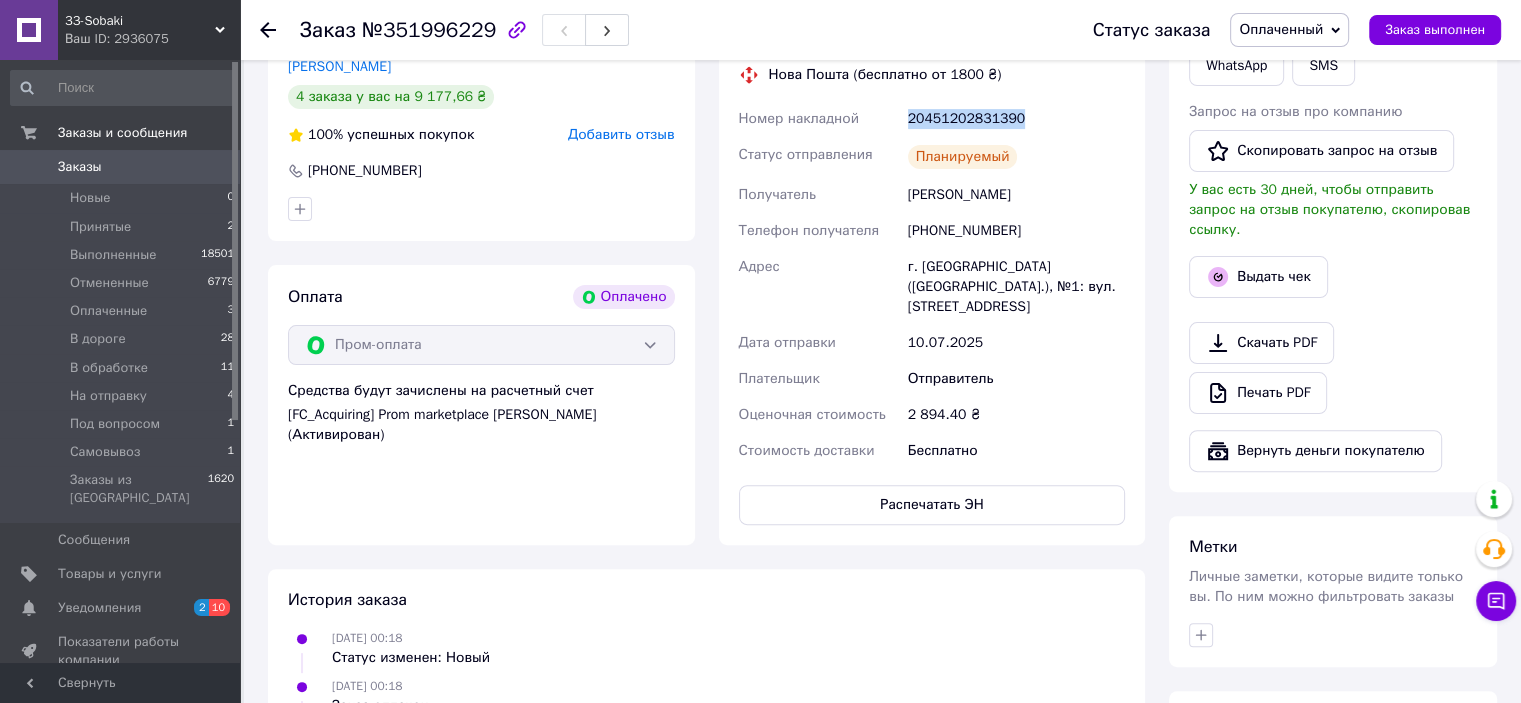click on "20451202831390" at bounding box center [1016, 119] 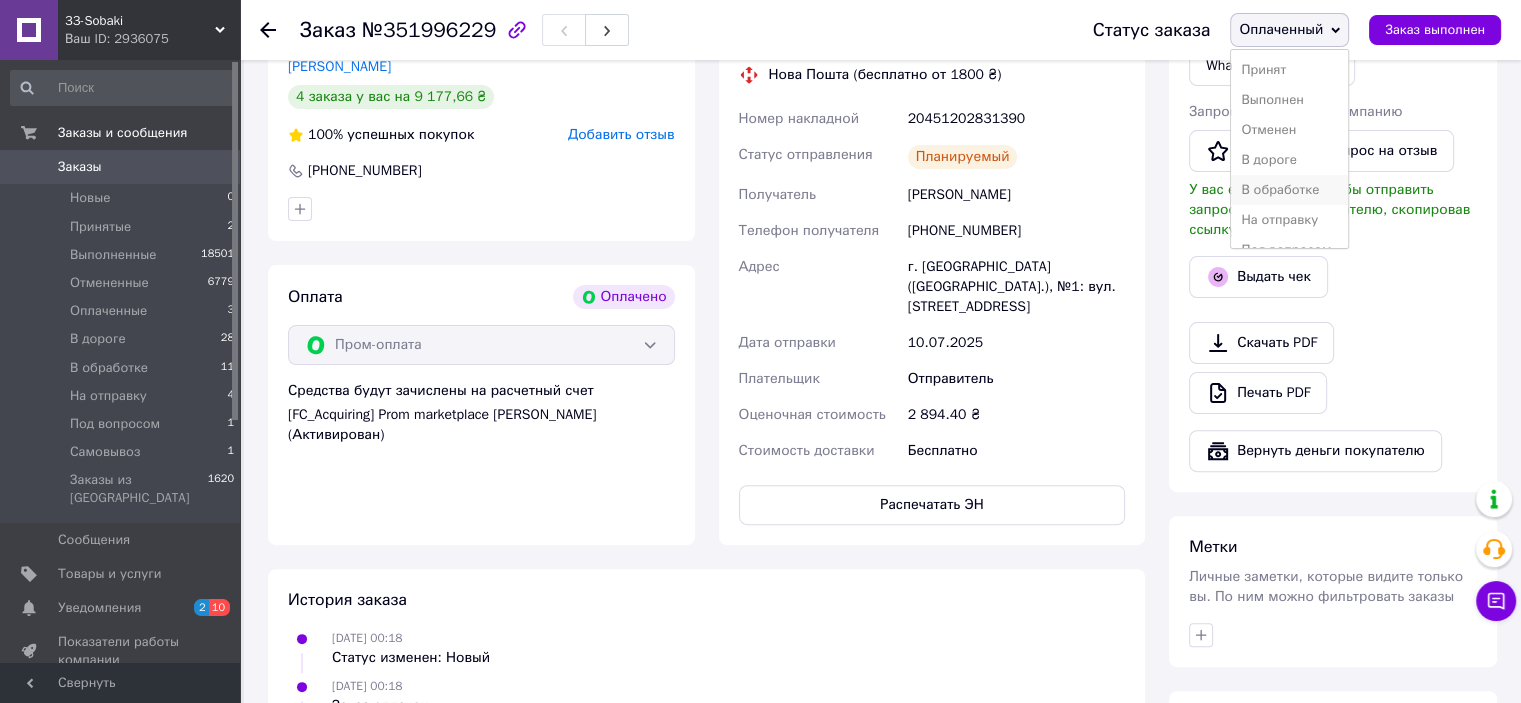 click on "В обработке" at bounding box center (1289, 190) 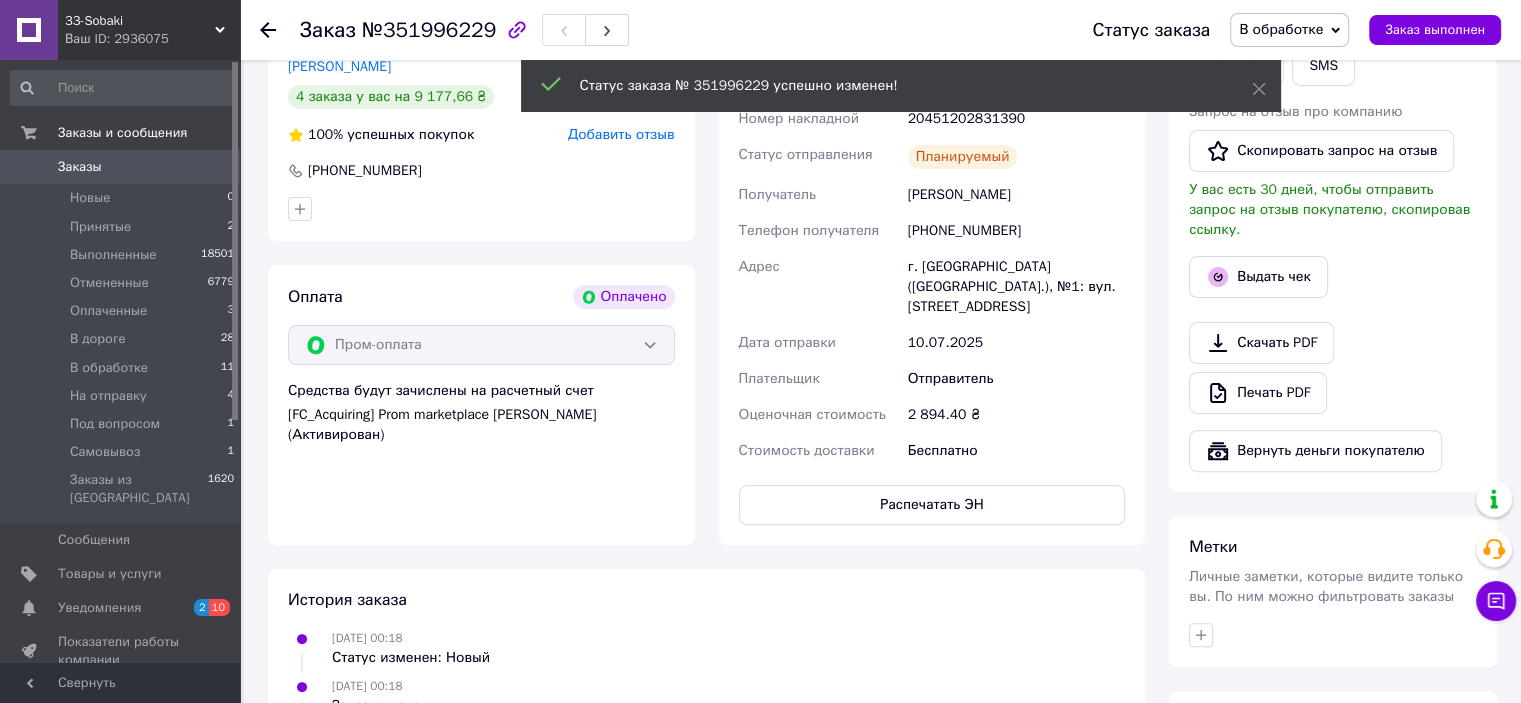 click 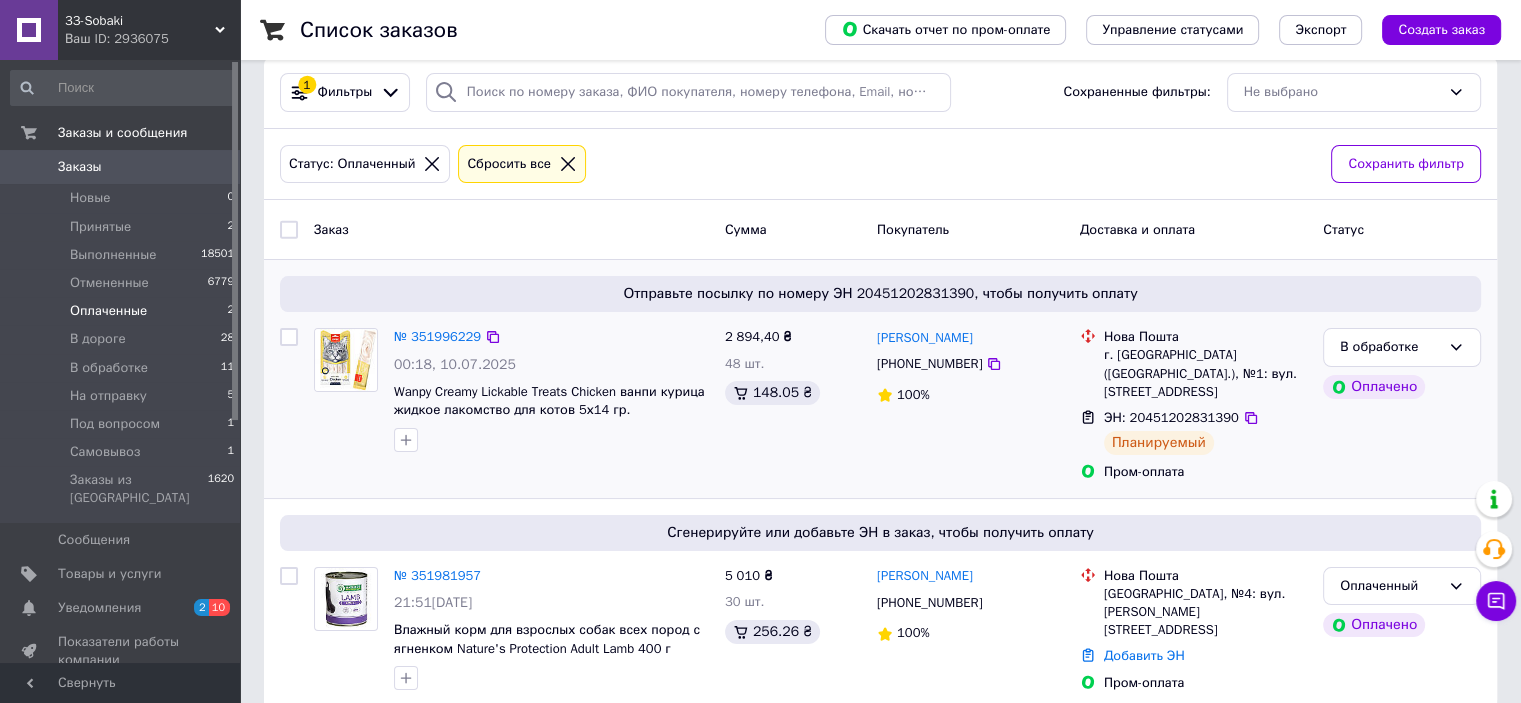 scroll, scrollTop: 52, scrollLeft: 0, axis: vertical 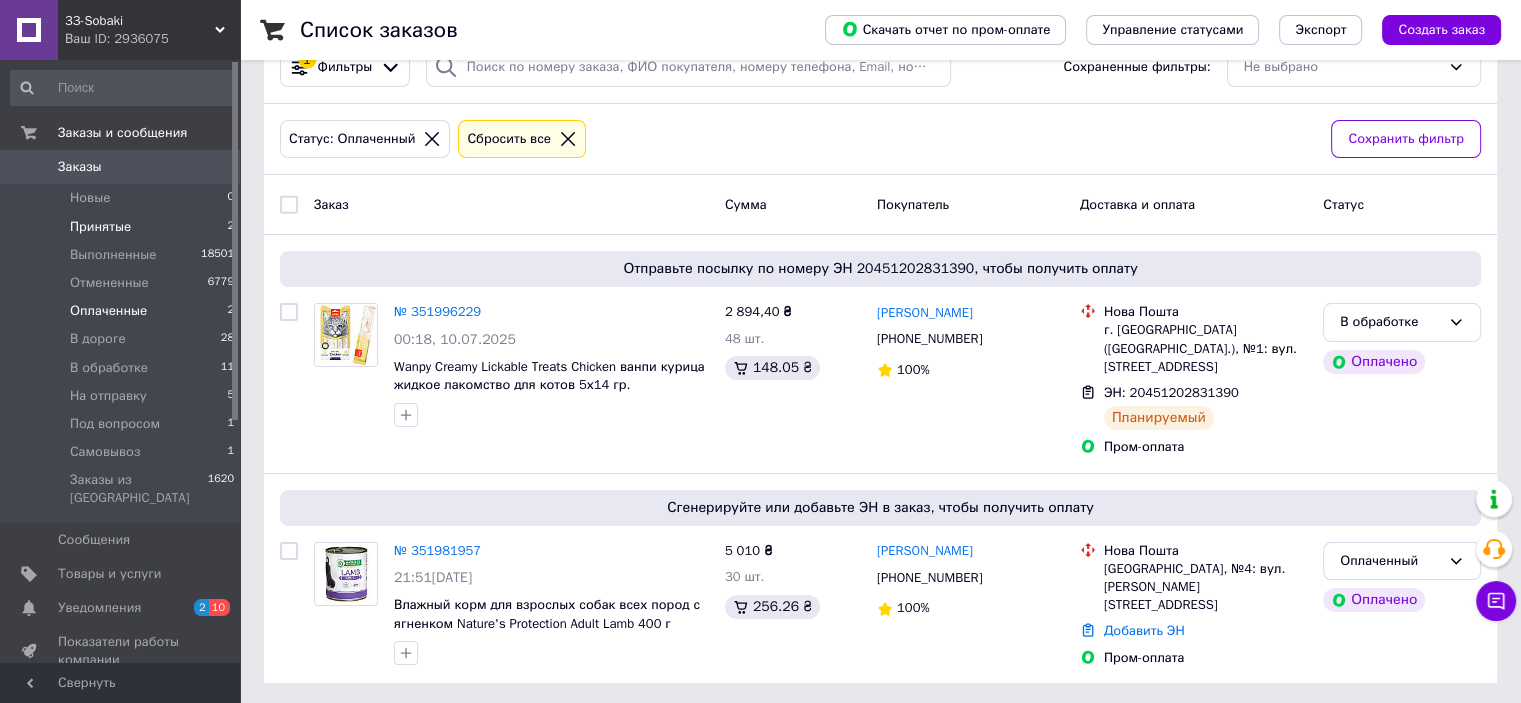 click on "Принятые" at bounding box center [100, 227] 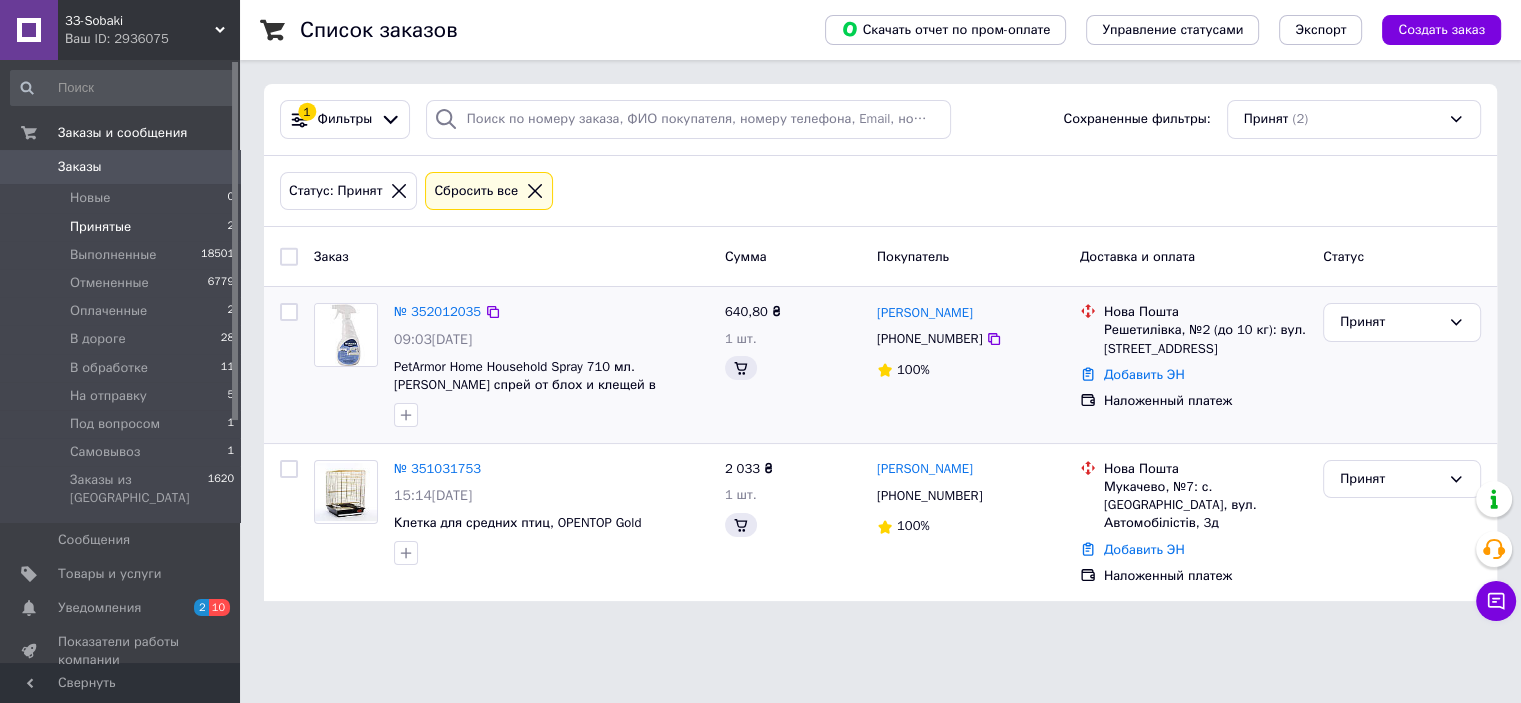 scroll, scrollTop: 0, scrollLeft: 0, axis: both 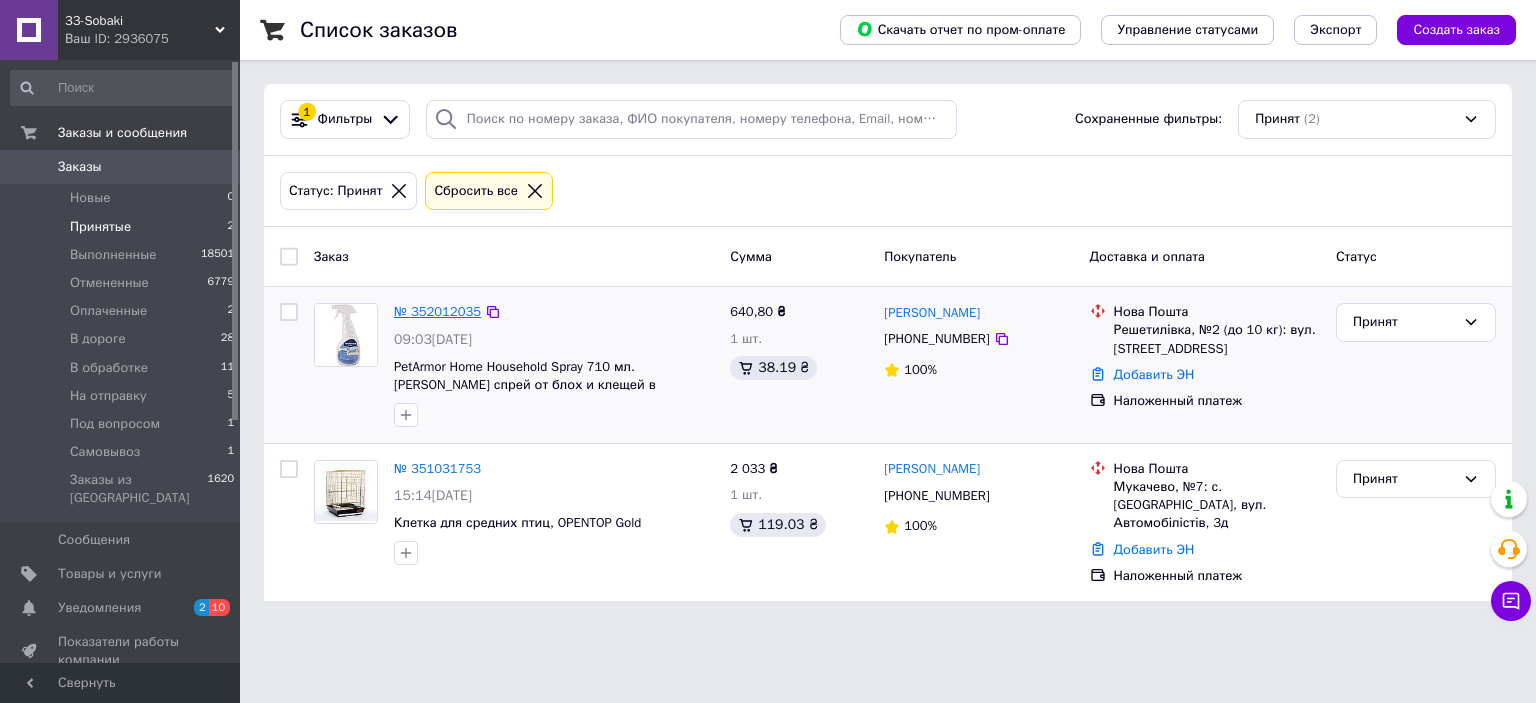 click on "№ 352012035" at bounding box center (437, 311) 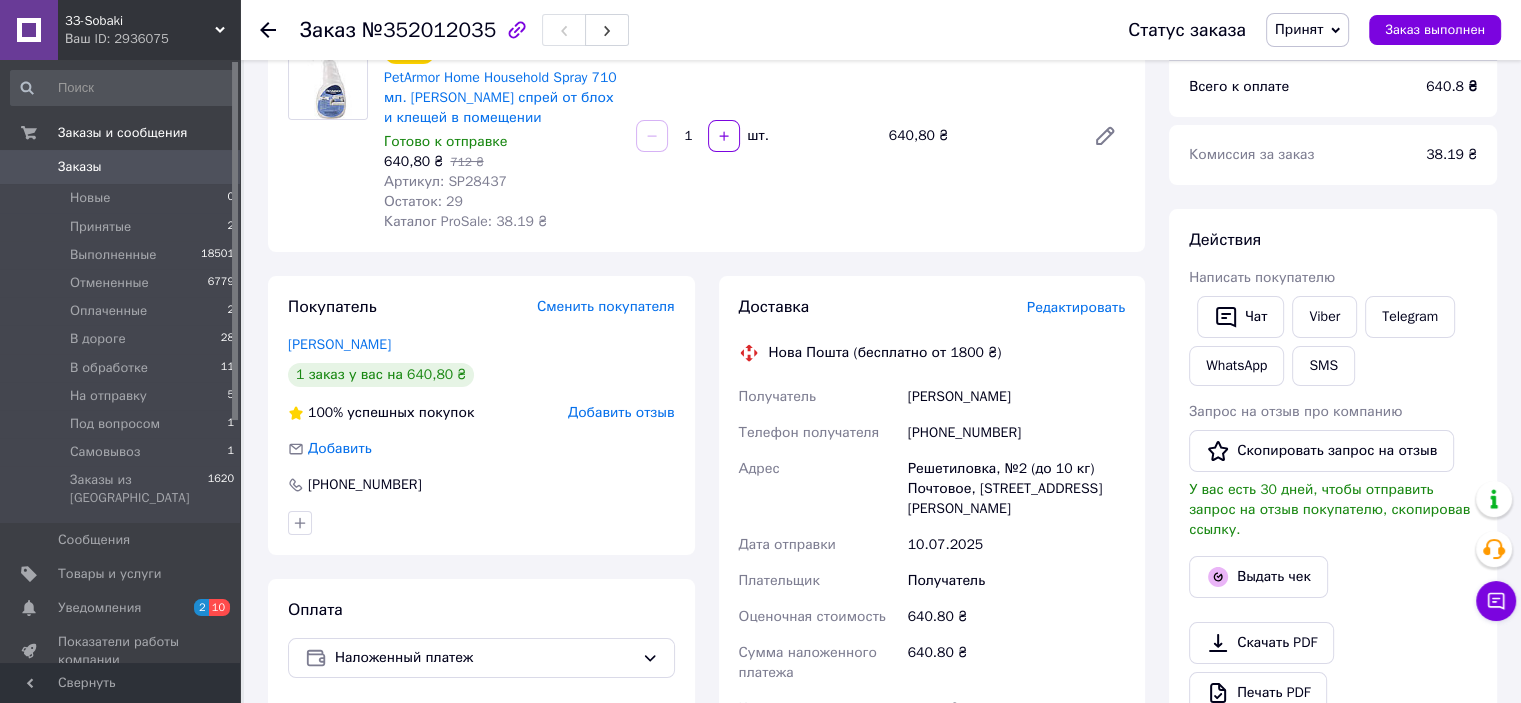 scroll, scrollTop: 300, scrollLeft: 0, axis: vertical 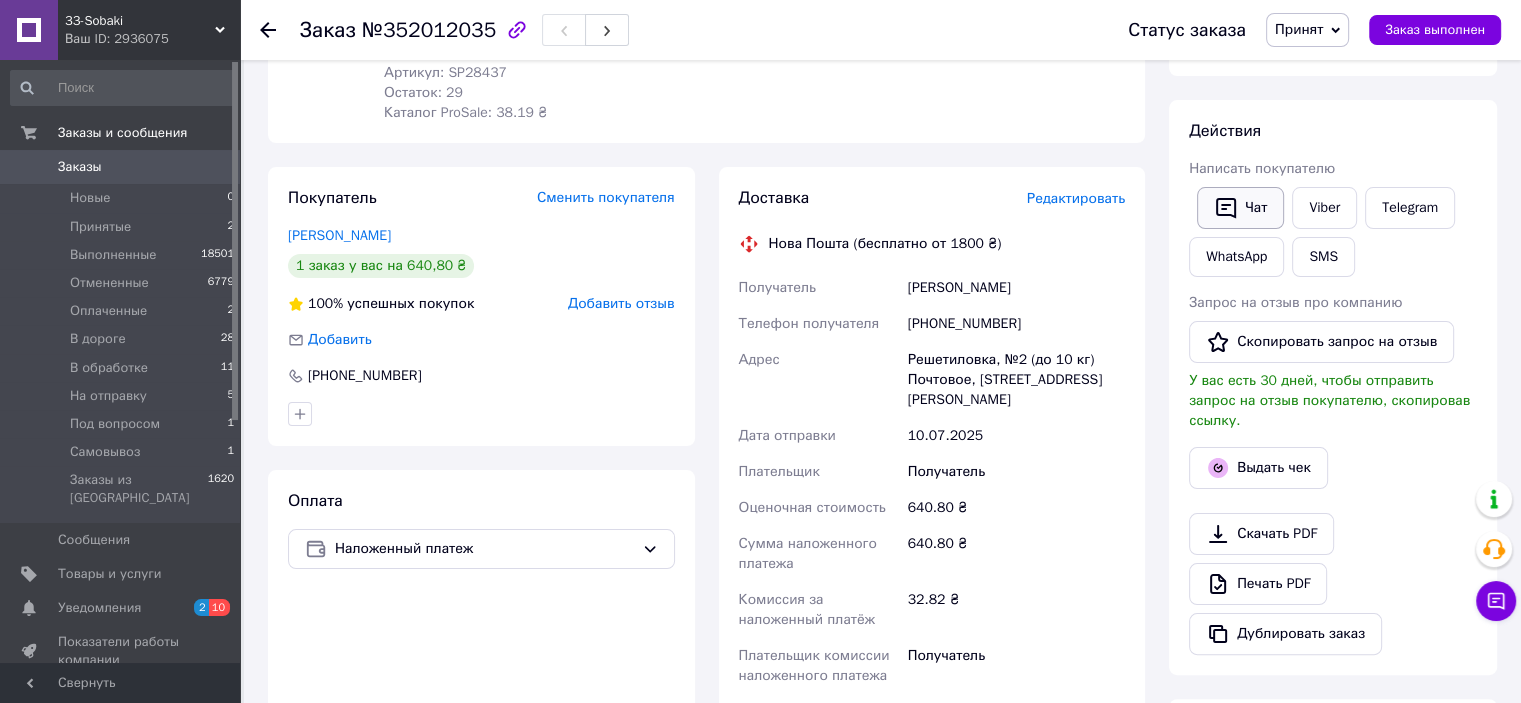 click 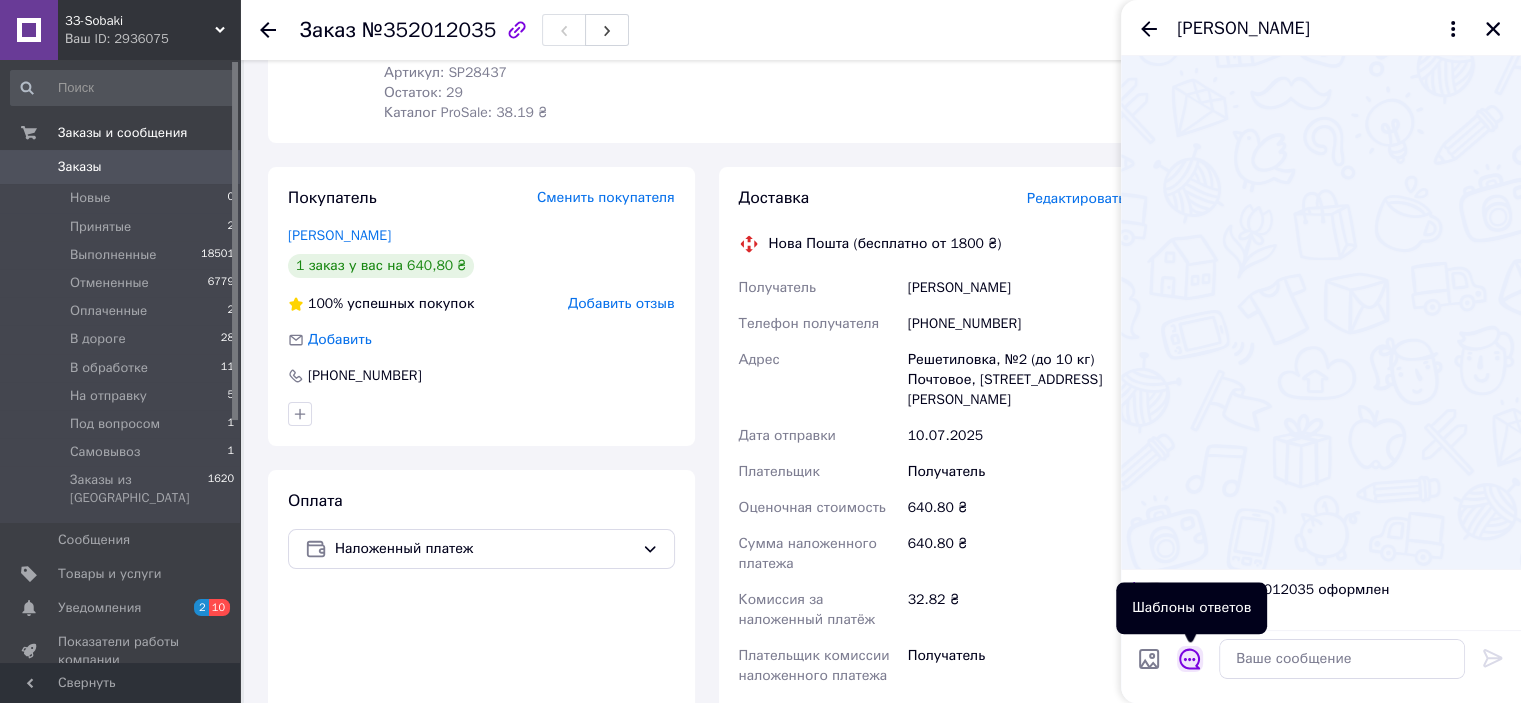 click 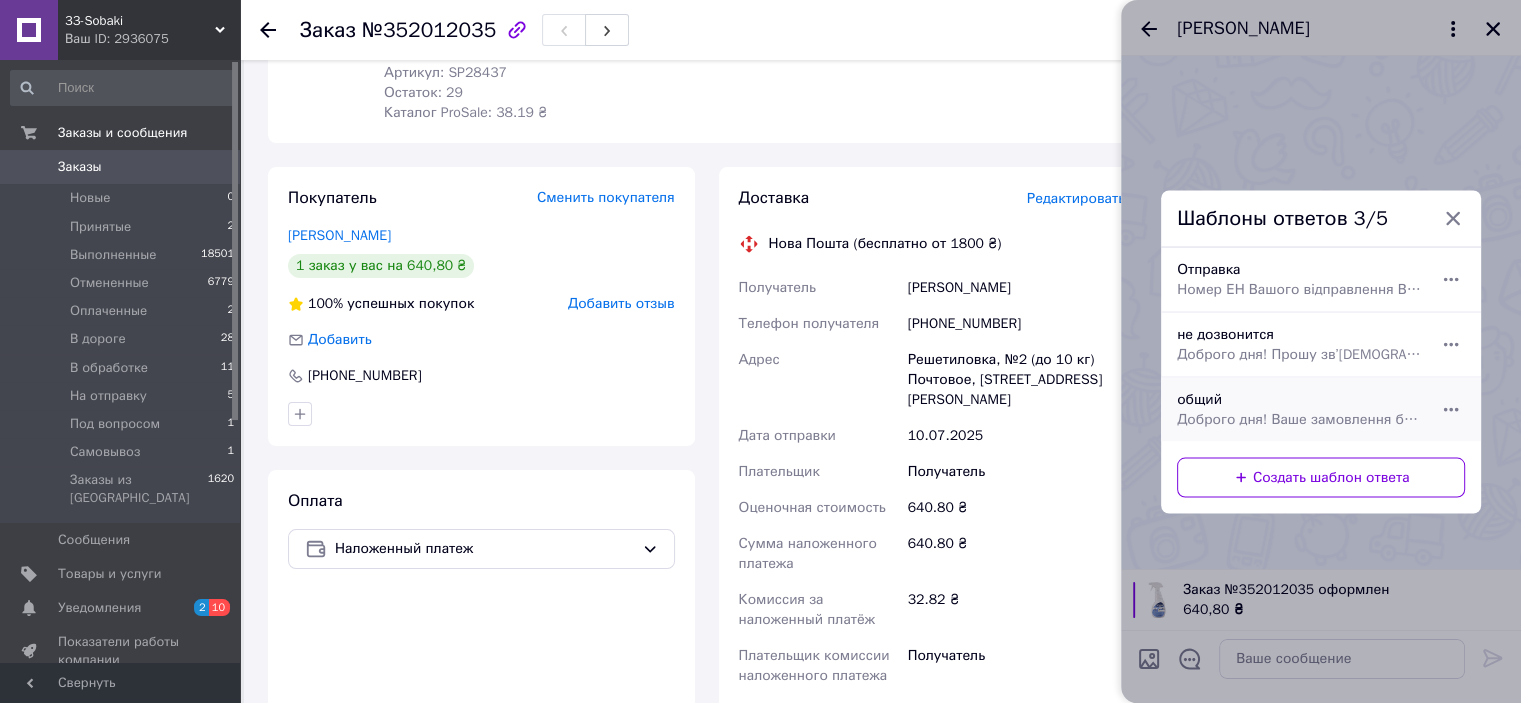 click on "Доброго дня!
Ваше замовлення буде зібрано та надіслано протягом двох робочих днів!
Якщо у Вас залишилися питання або коментарі до замовлення напишіть сюди.
Також можете зателефонувати за номером:
[PHONE_NUMBER]
[PHONE_NUMBER]
Дякуємо за замовлення та гарного Вам дня.
З повагою магазин [DOMAIN_NAME]
При наступному замовленні введіть Промокод: korm10
та отримайте 10% знижки на корм (діє тільки на корми без знижки)" at bounding box center (1299, 419) 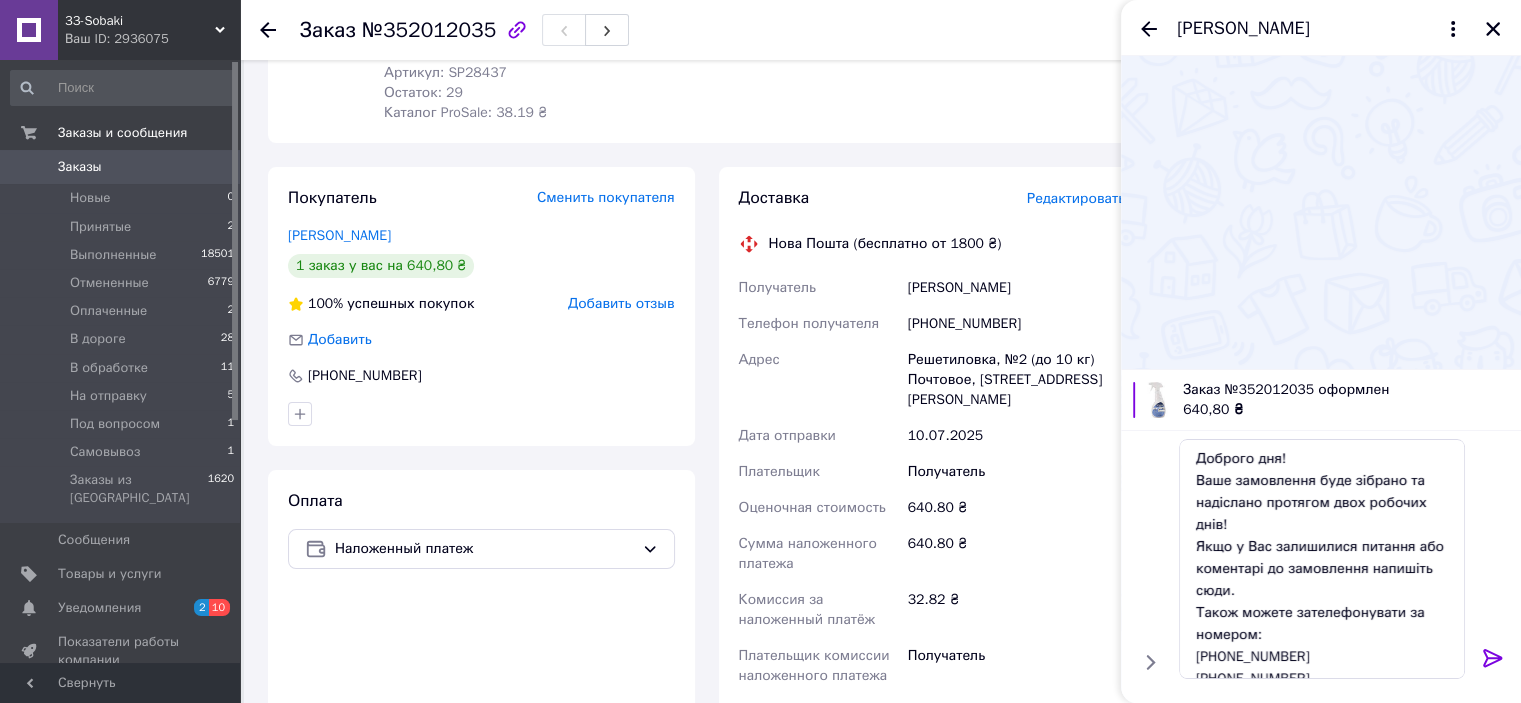 click 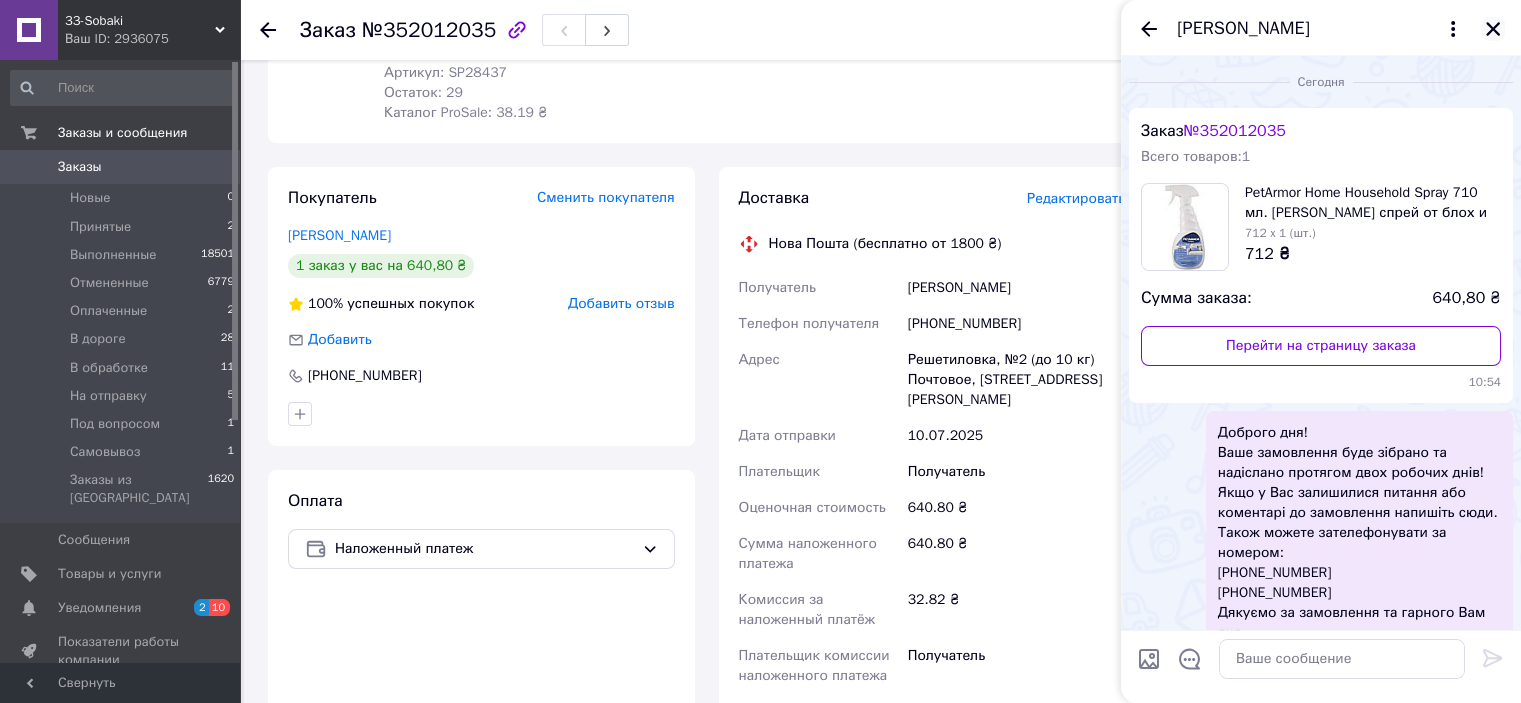 click 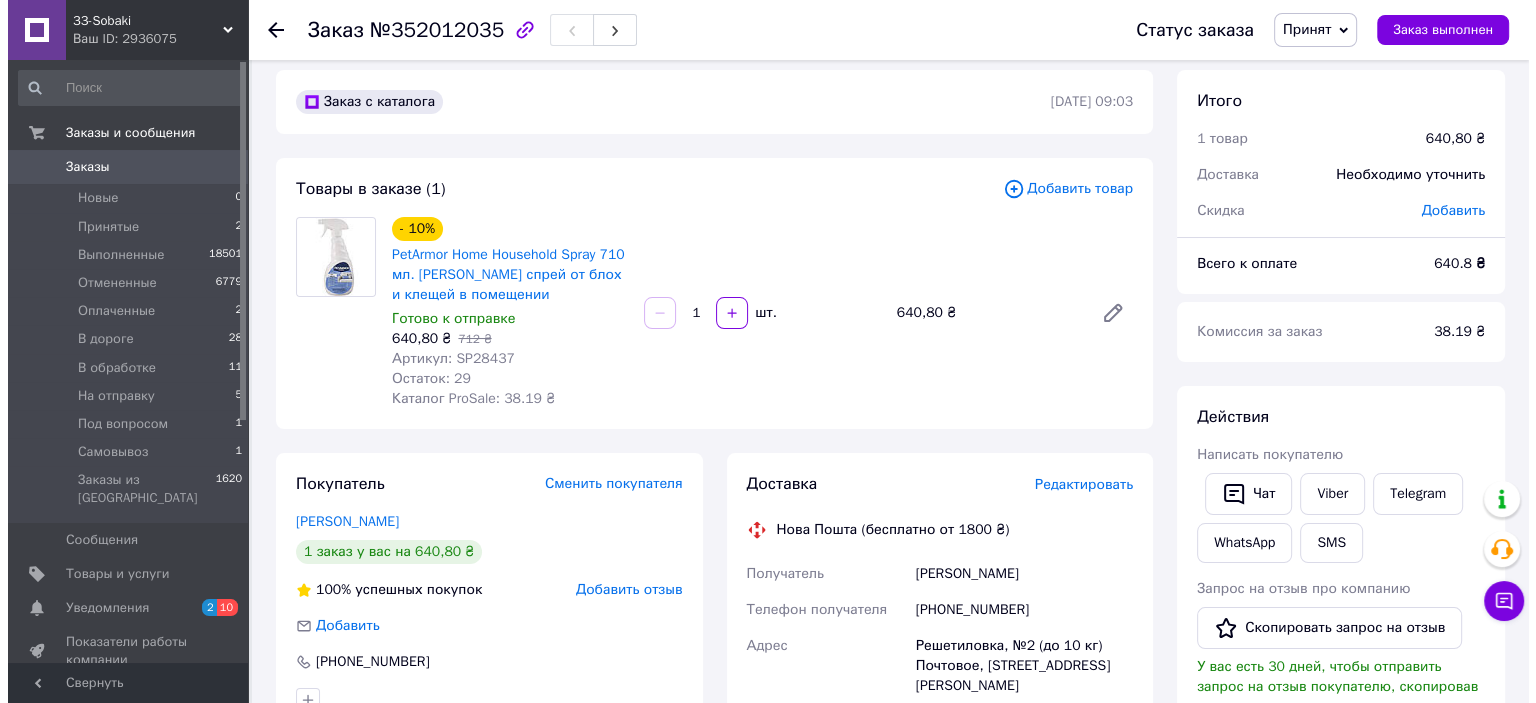 scroll, scrollTop: 0, scrollLeft: 0, axis: both 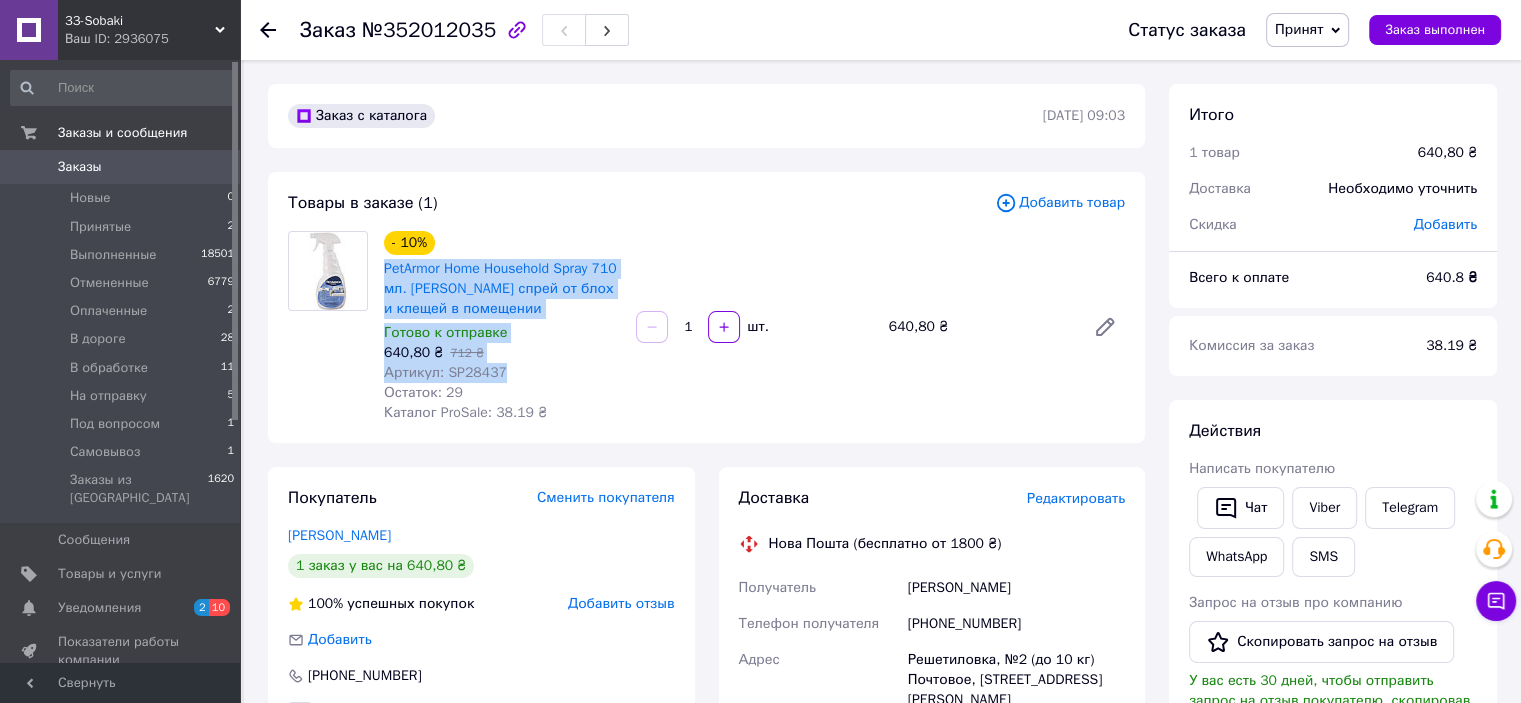 drag, startPoint x: 379, startPoint y: 266, endPoint x: 518, endPoint y: 370, distance: 173.60011 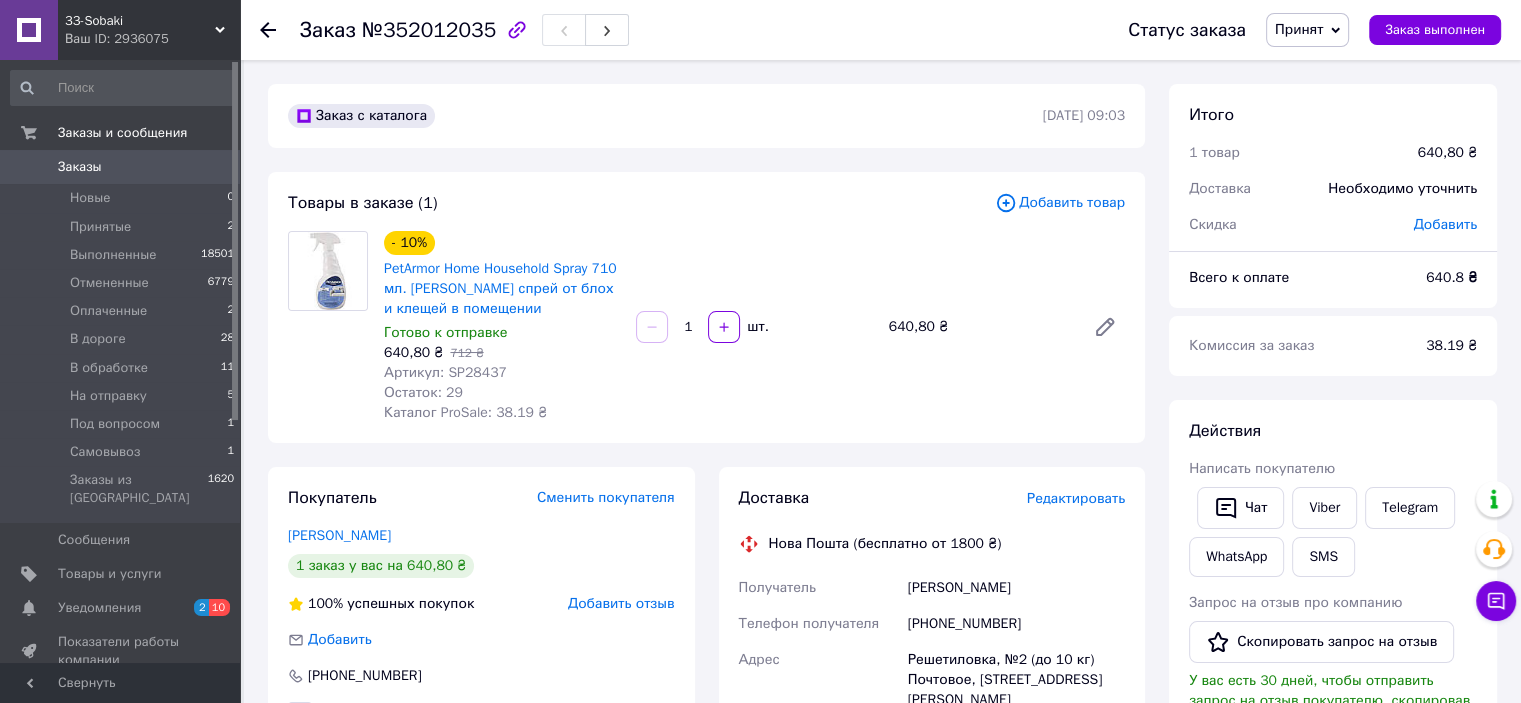 click on "[PHONE_NUMBER]" at bounding box center [1016, 624] 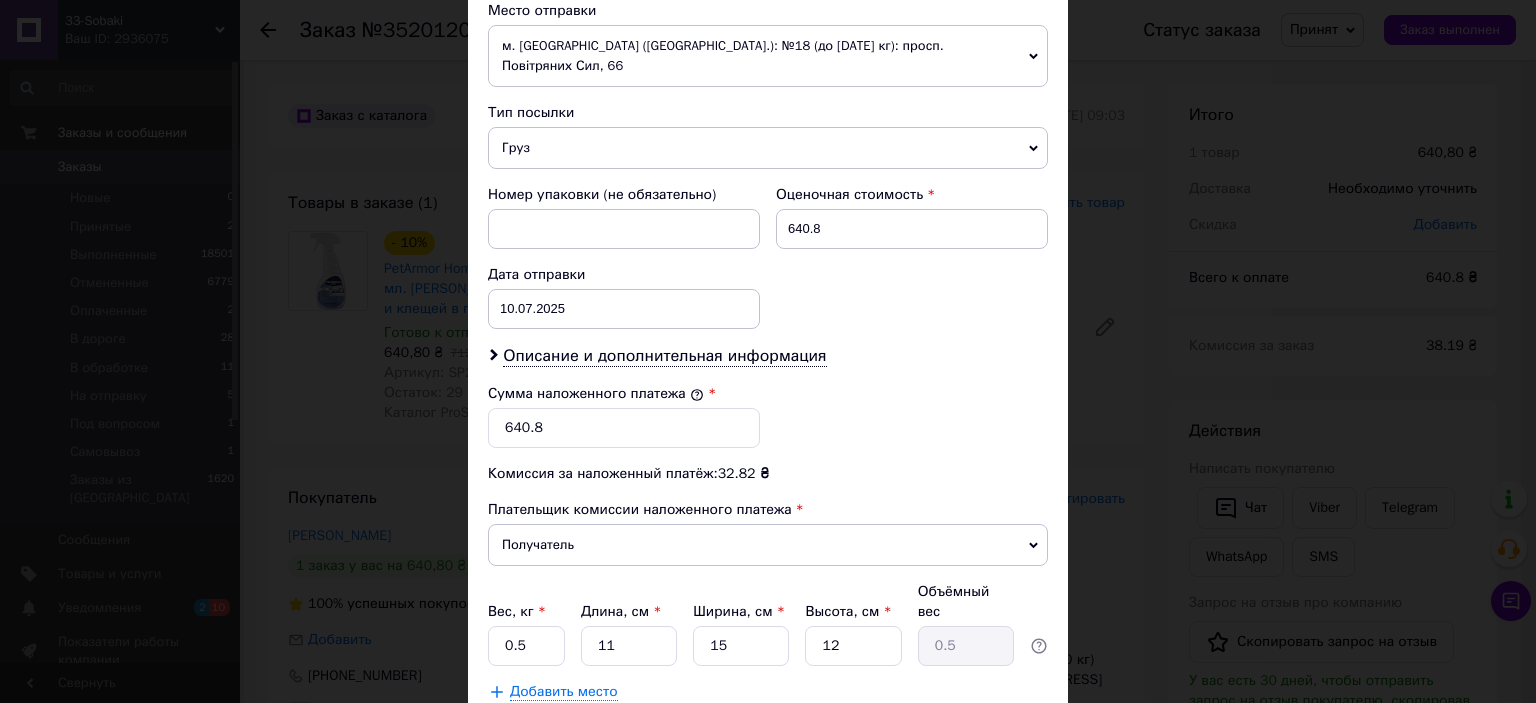 scroll, scrollTop: 616, scrollLeft: 0, axis: vertical 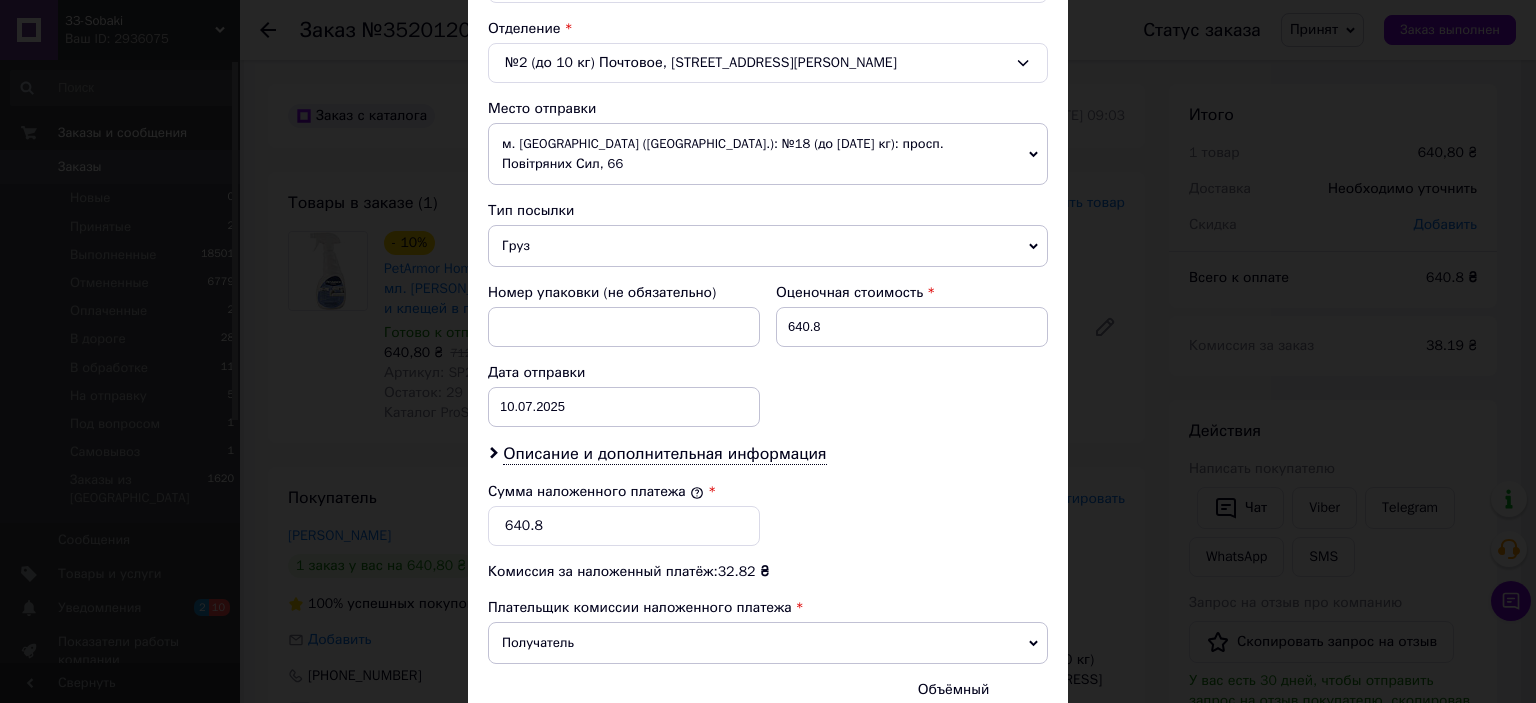 click on "м. [GEOGRAPHIC_DATA] ([GEOGRAPHIC_DATA].): №18 (до [DATE] кг): просп. Повітряних Сил, 66" at bounding box center (768, 154) 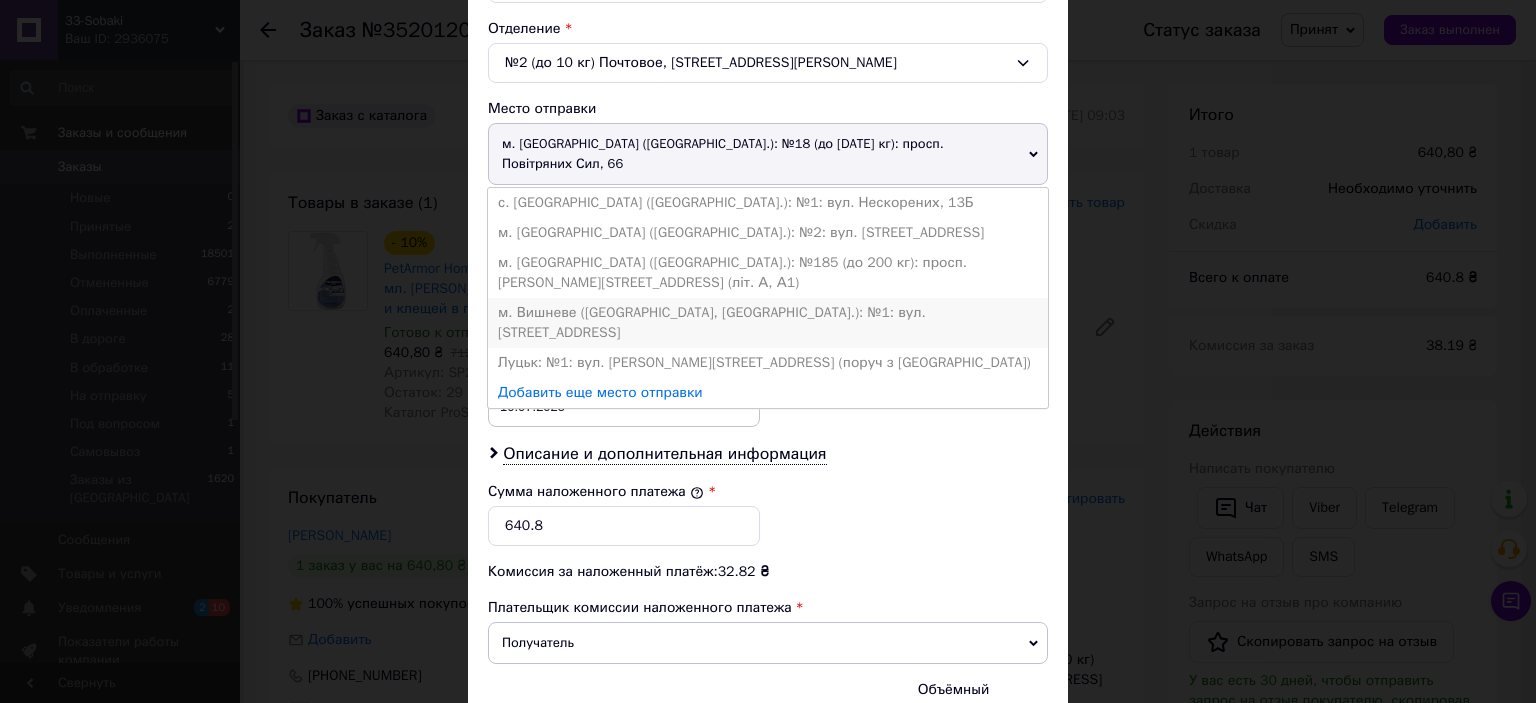 click on "м. Вишневе ([GEOGRAPHIC_DATA], [GEOGRAPHIC_DATA].): №1: вул. [STREET_ADDRESS]" at bounding box center [768, 323] 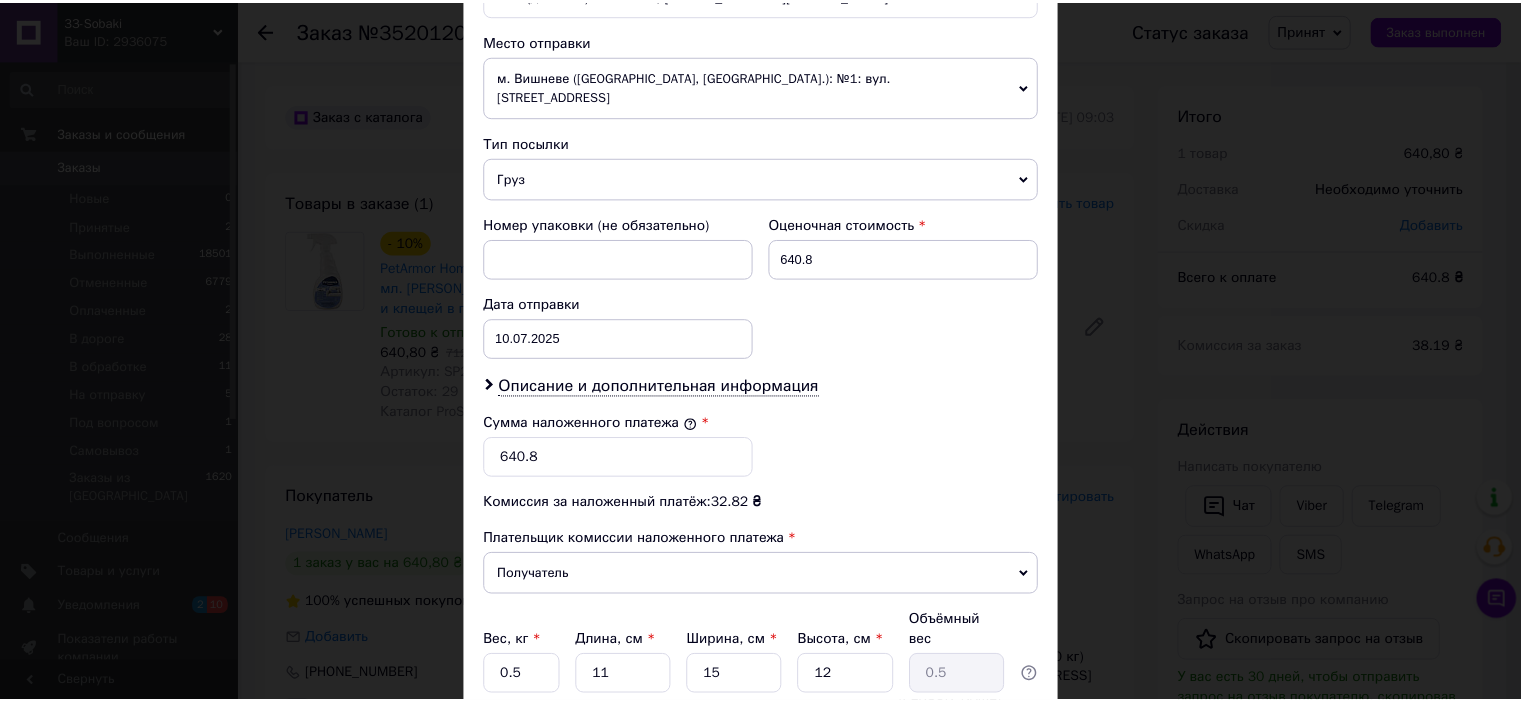 scroll, scrollTop: 816, scrollLeft: 0, axis: vertical 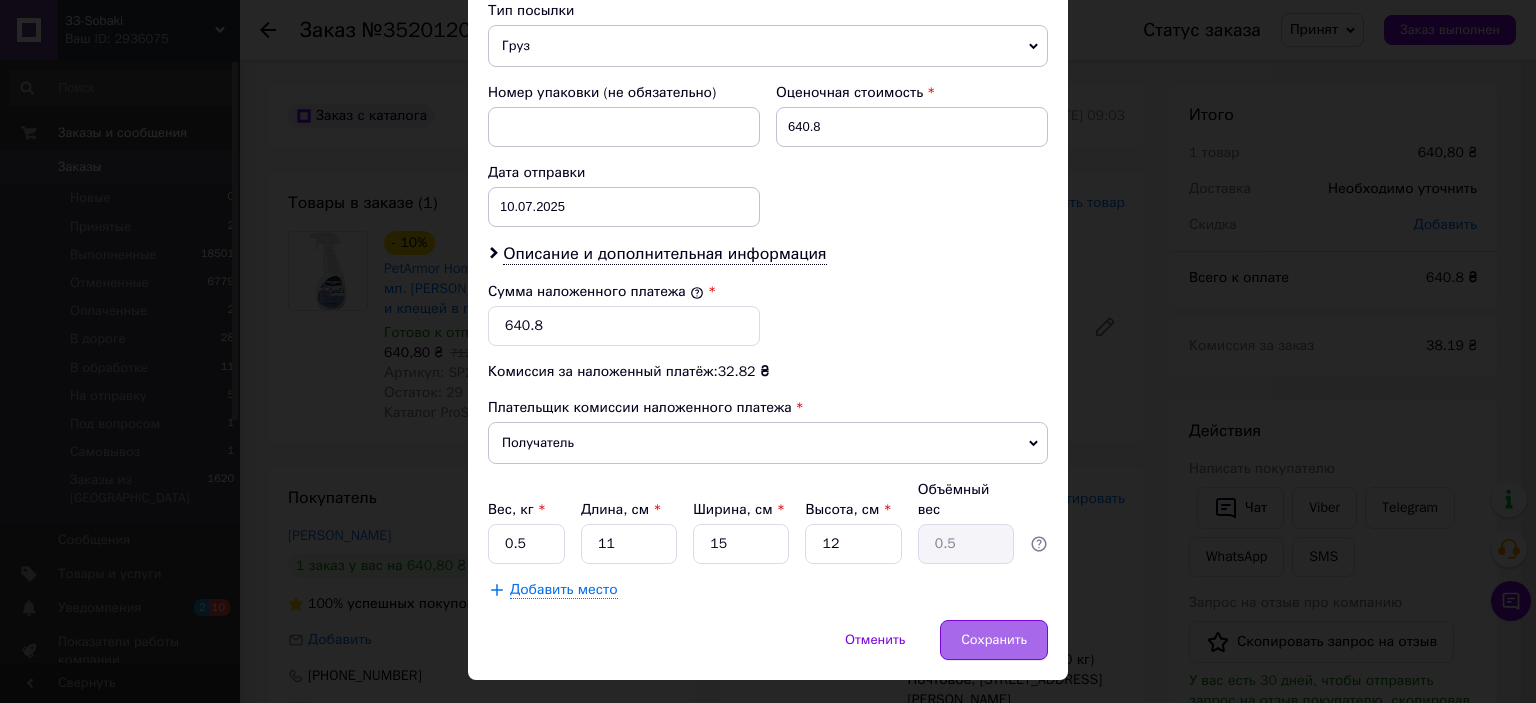 click on "Сохранить" at bounding box center (994, 640) 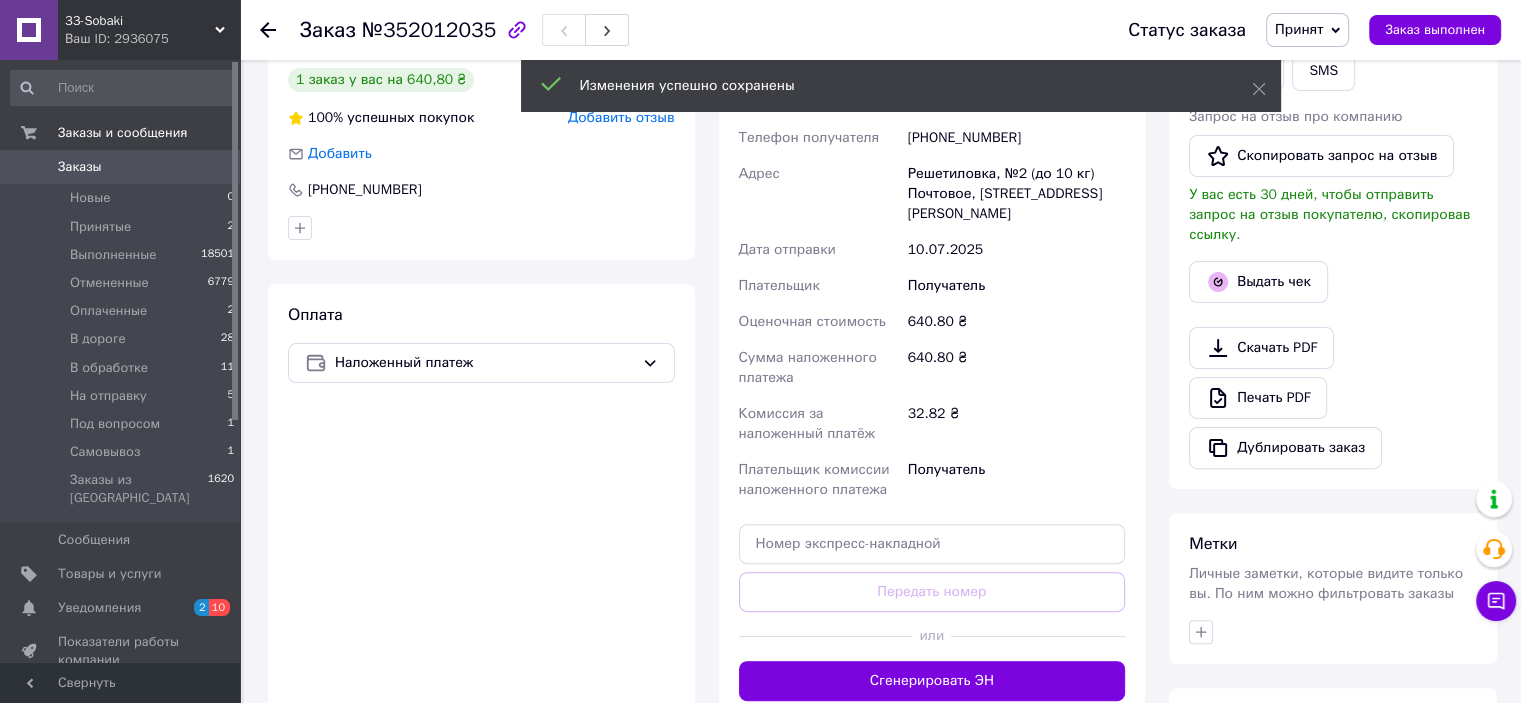 scroll, scrollTop: 700, scrollLeft: 0, axis: vertical 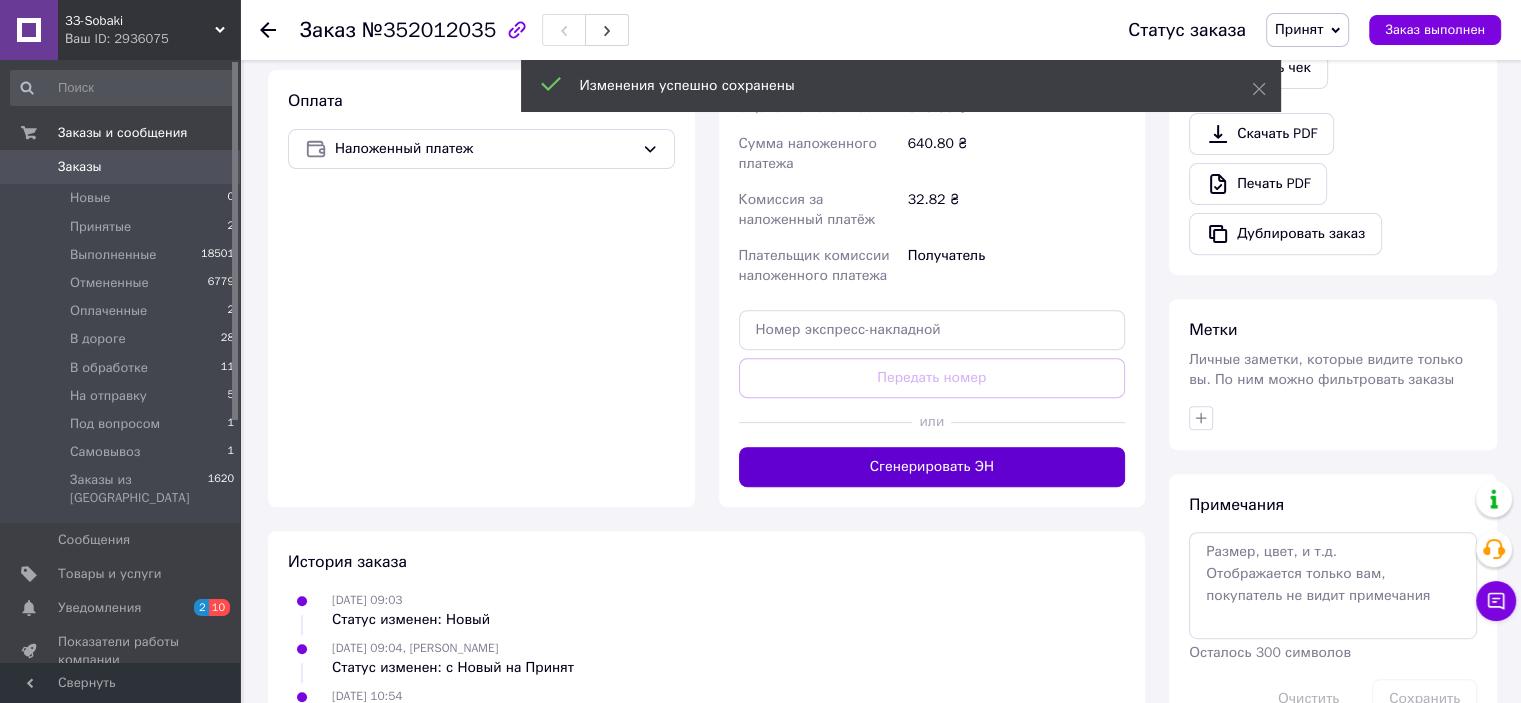 click on "Сгенерировать ЭН" at bounding box center (932, 467) 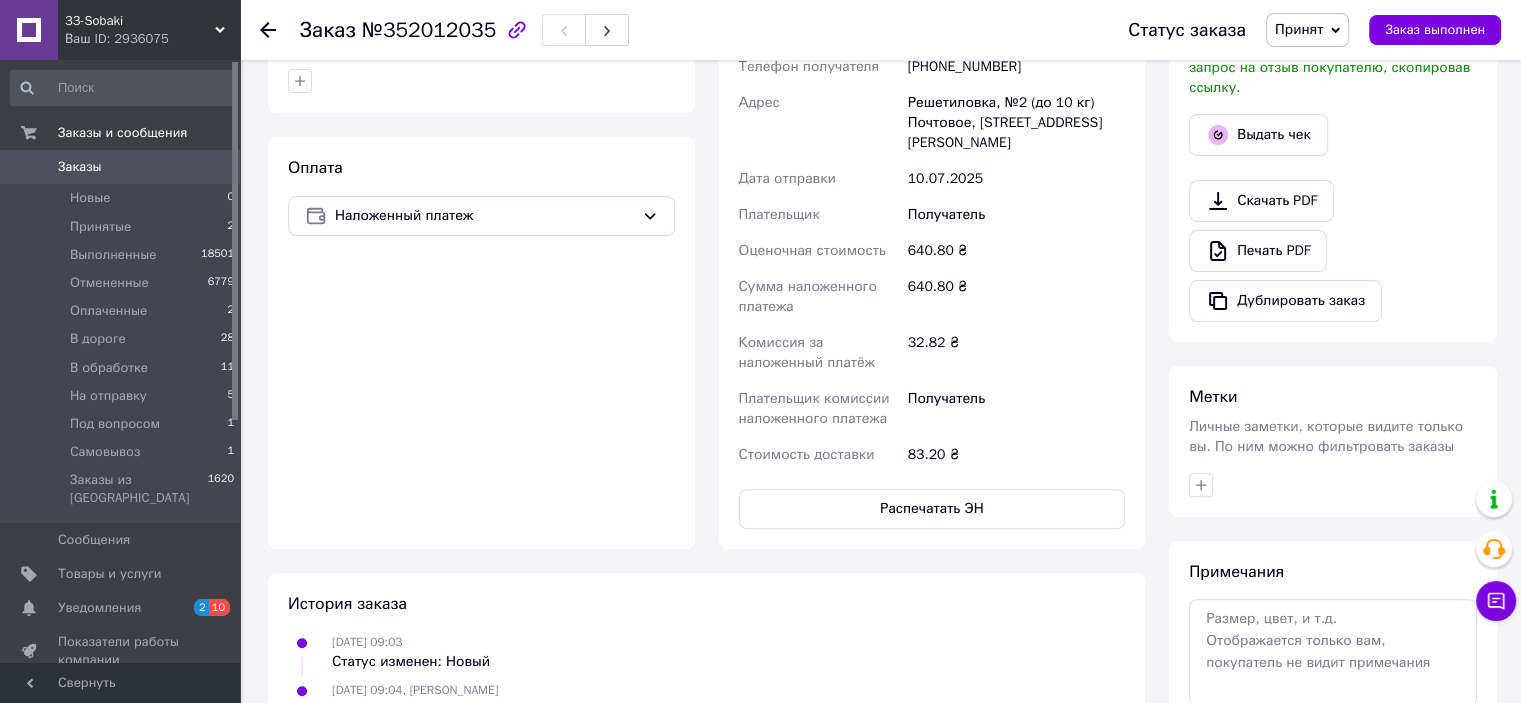 scroll, scrollTop: 500, scrollLeft: 0, axis: vertical 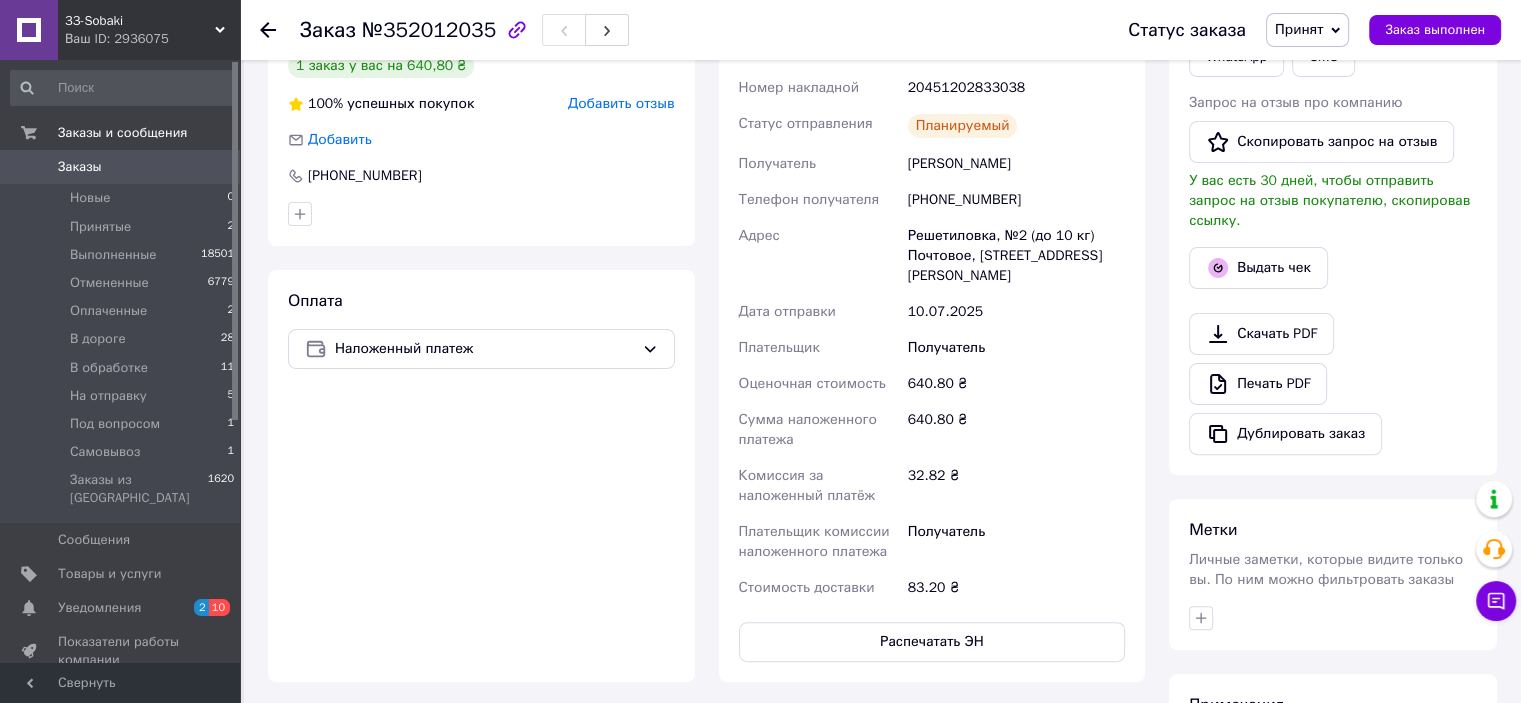 click on "20451202833038" at bounding box center (1016, 88) 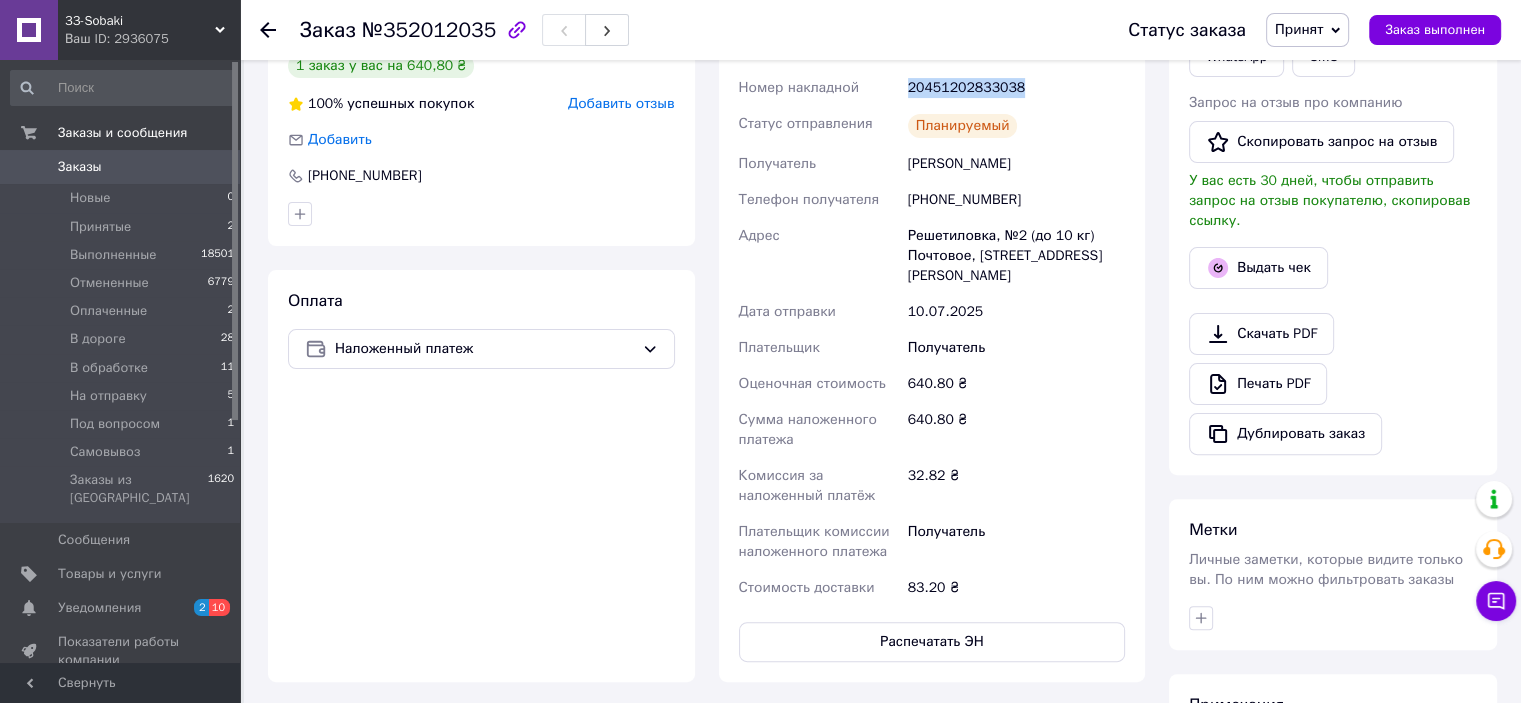 click on "20451202833038" at bounding box center [1016, 88] 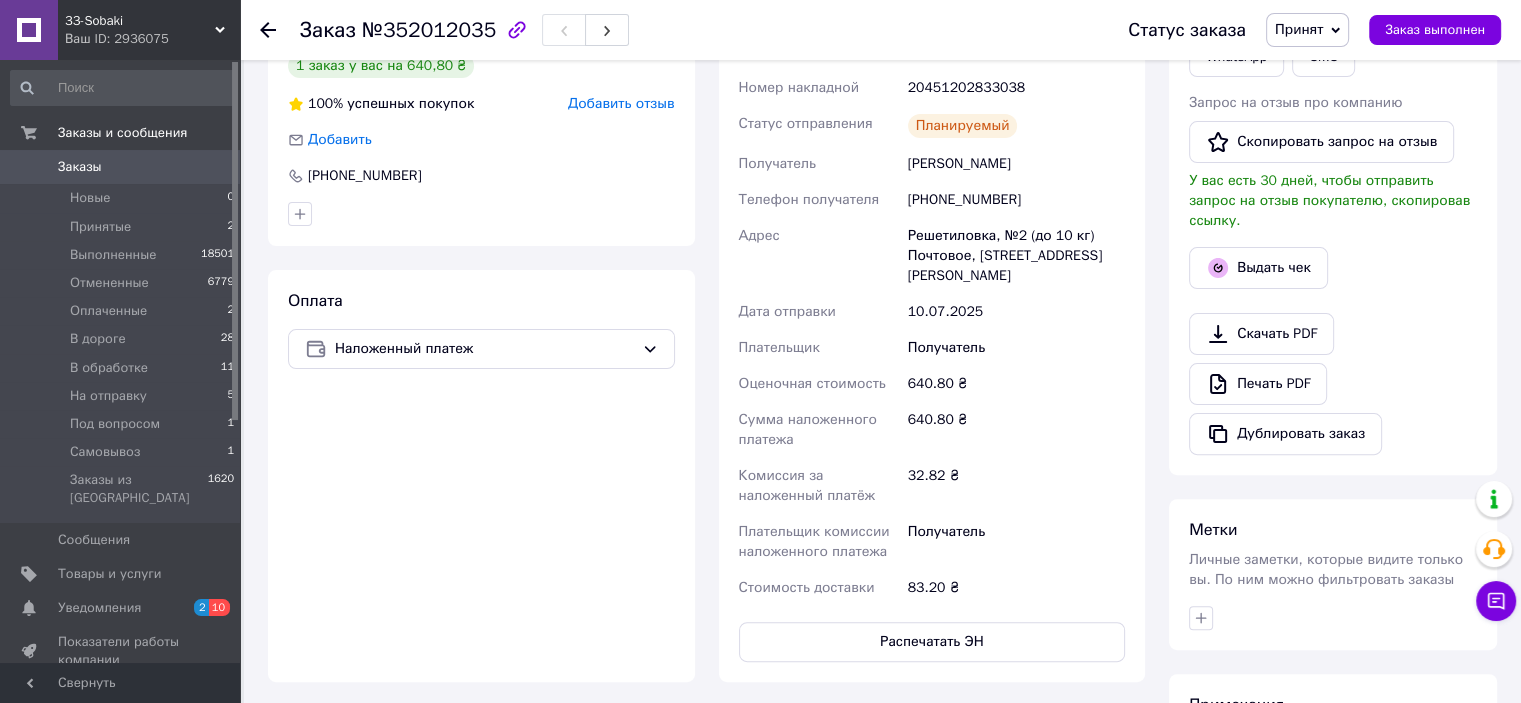 click on "Печать PDF" at bounding box center (1333, 384) 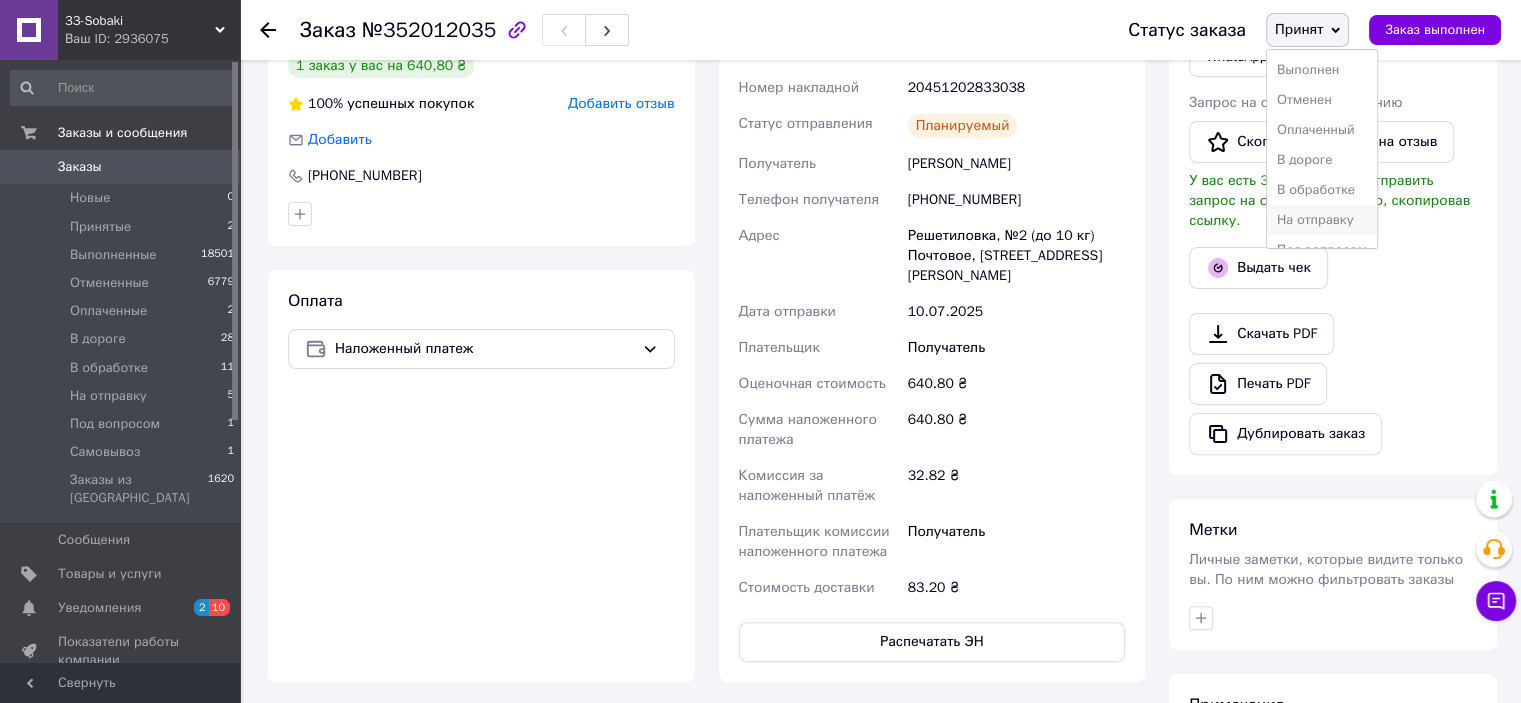 click on "На отправку" at bounding box center [1322, 220] 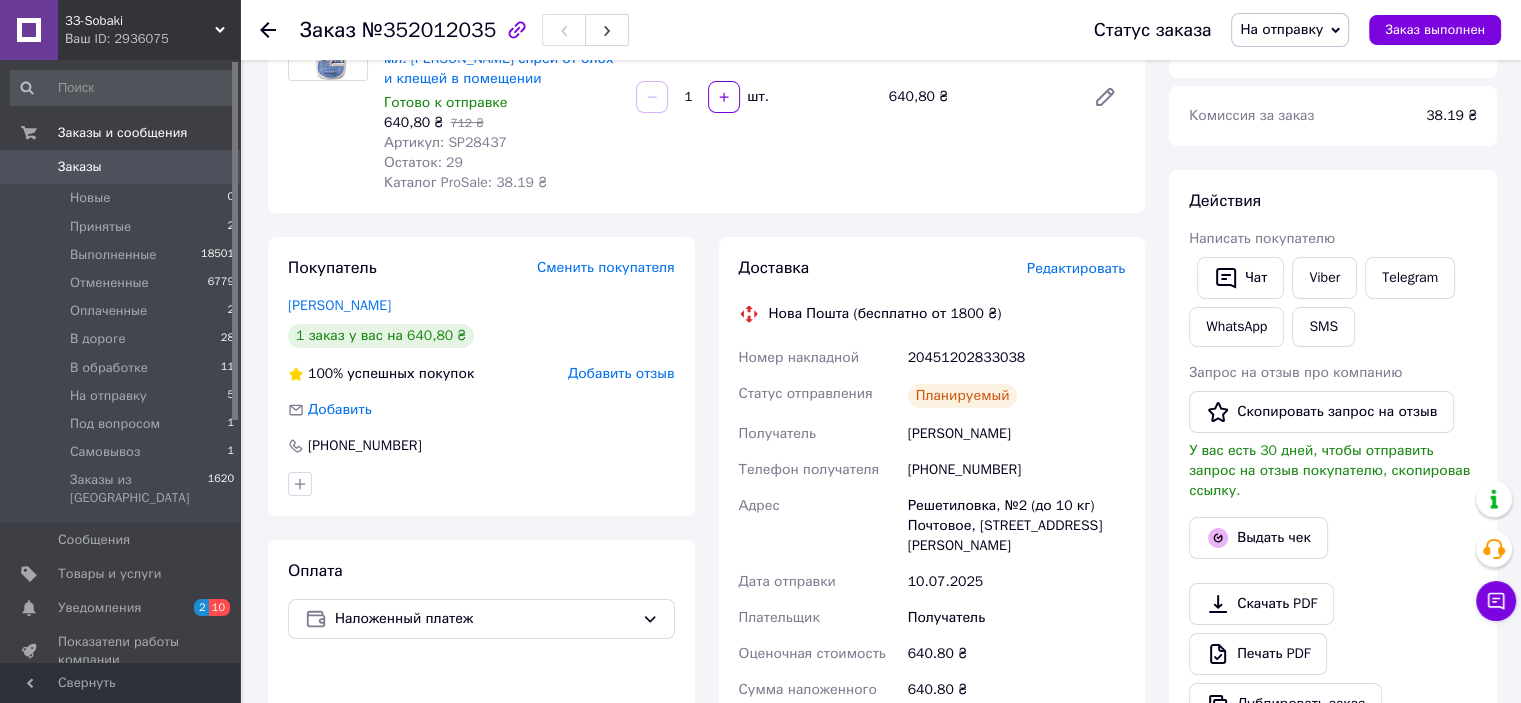 scroll, scrollTop: 0, scrollLeft: 0, axis: both 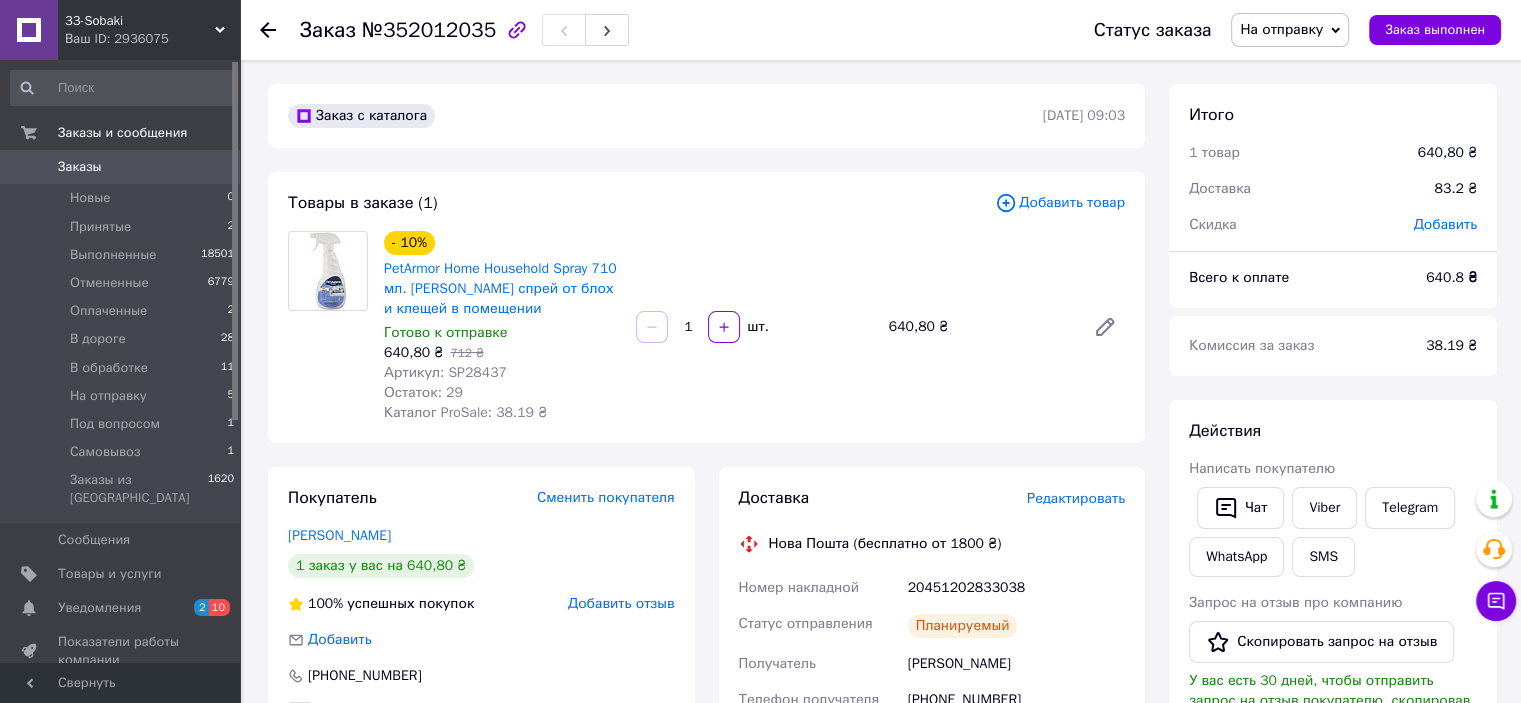 click on "На отправку" at bounding box center [1281, 29] 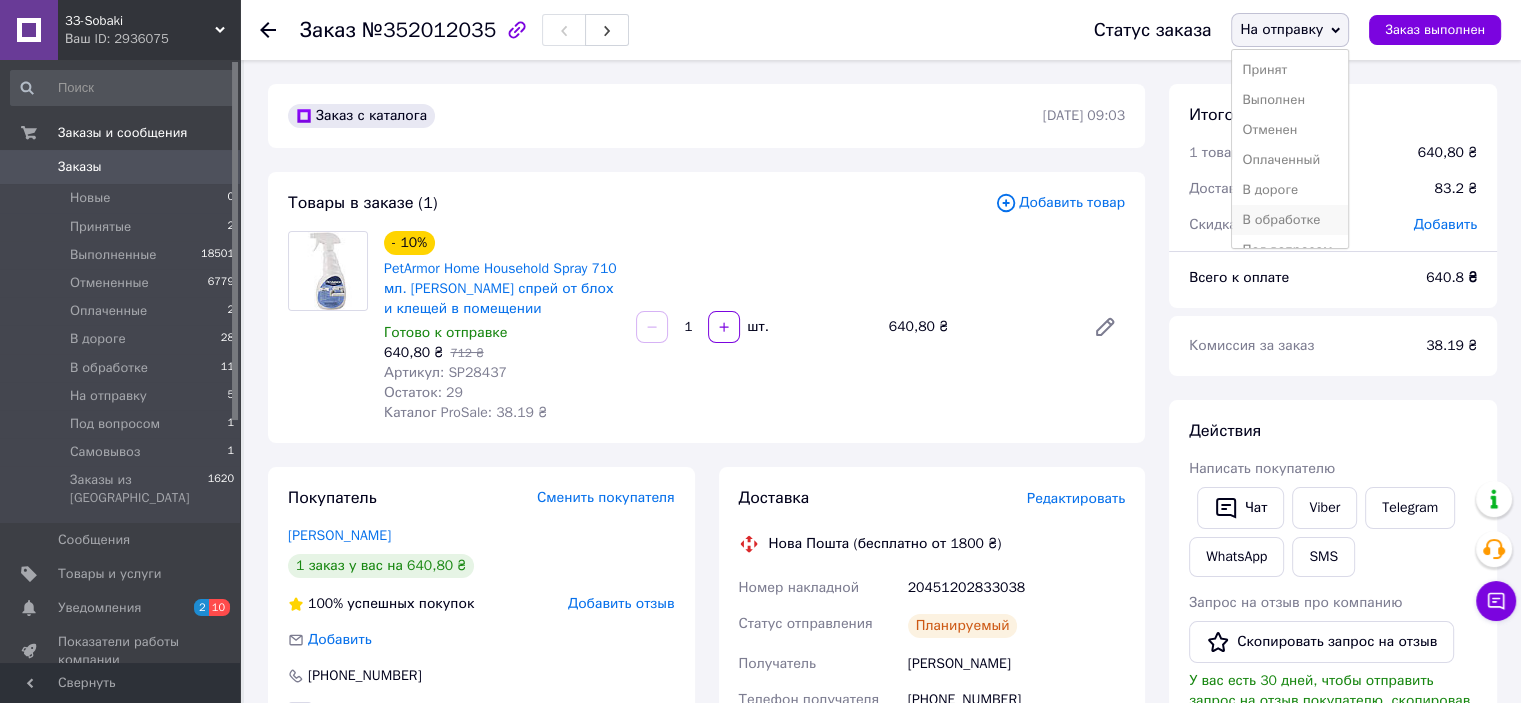click on "В обработке" at bounding box center (1290, 220) 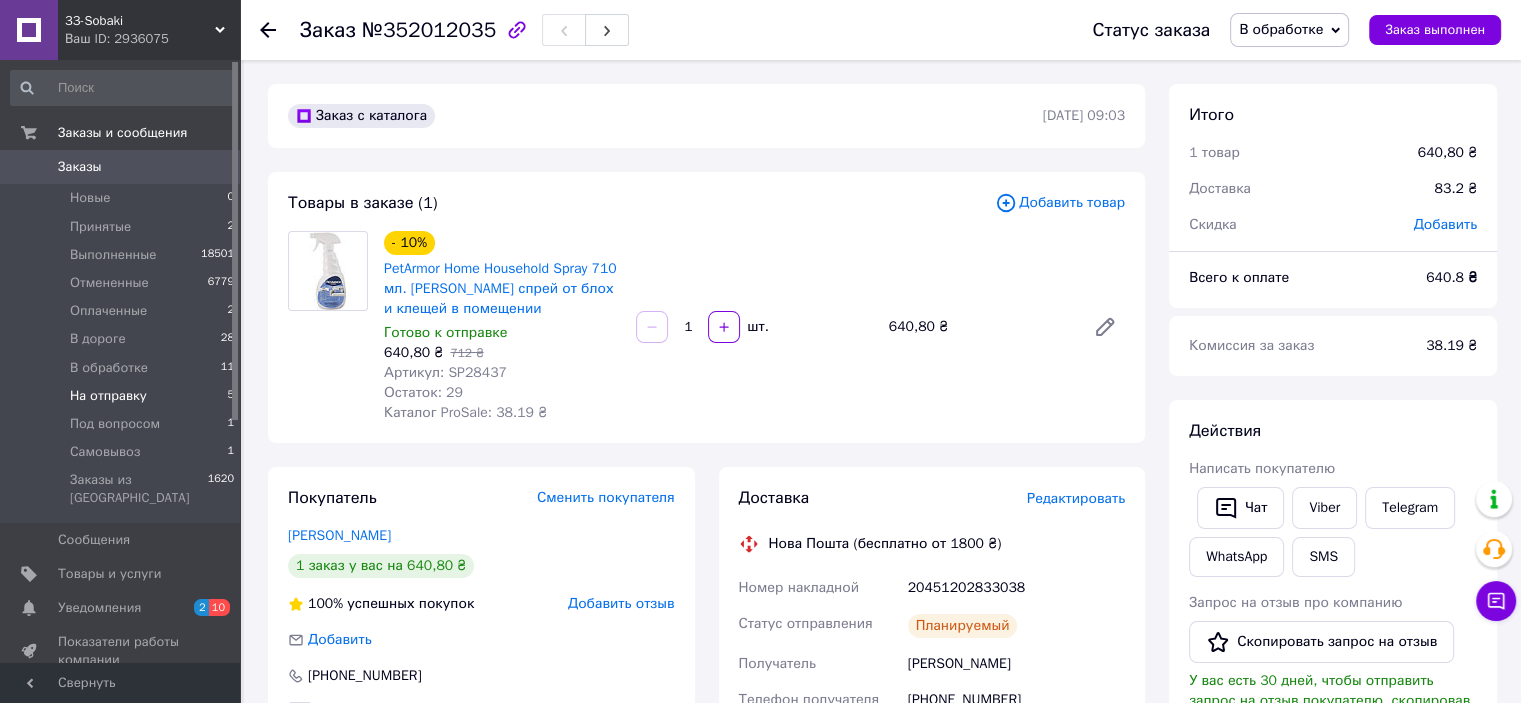 click on "На отправку 5" at bounding box center [123, 396] 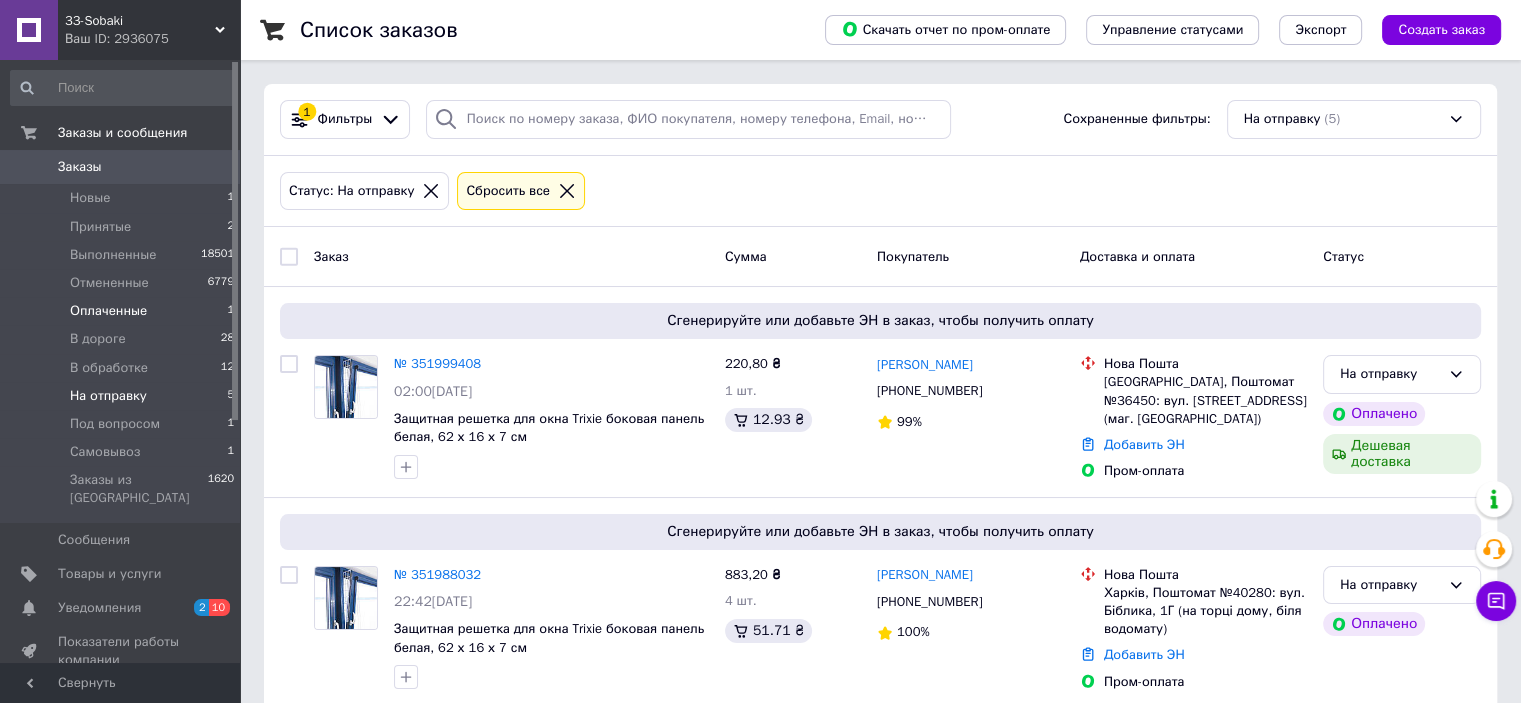 click on "Оплаченные 1" at bounding box center (123, 311) 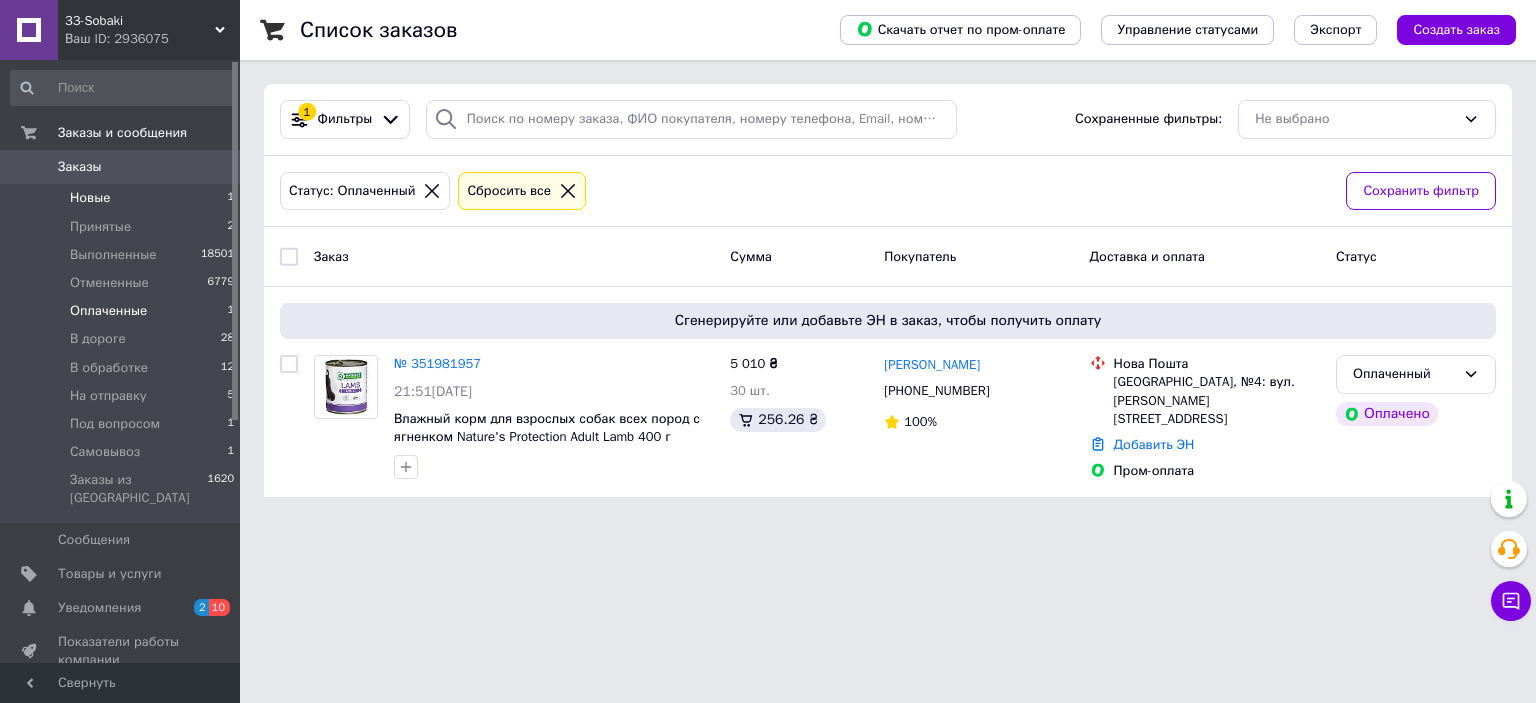 click on "Новые 1" at bounding box center (123, 198) 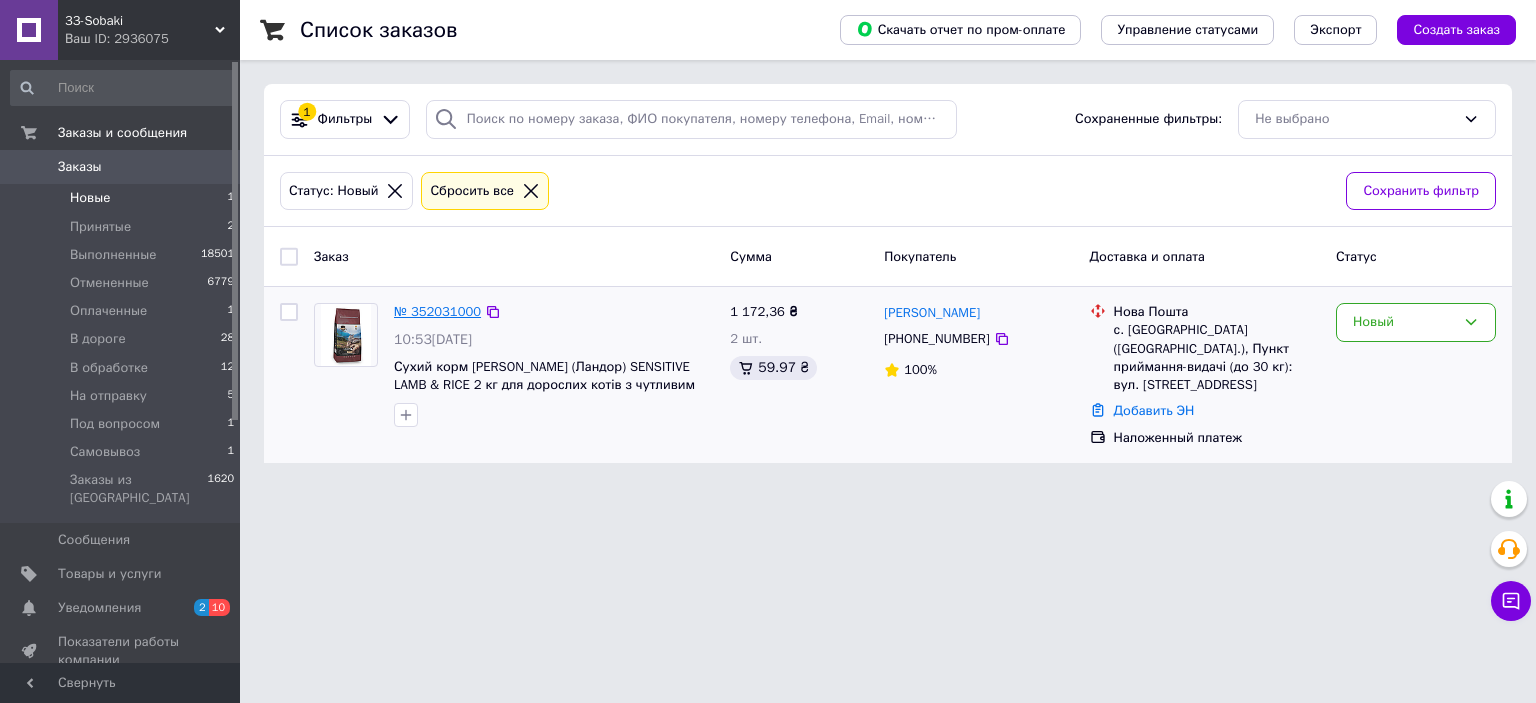 click on "№ 352031000" at bounding box center [437, 311] 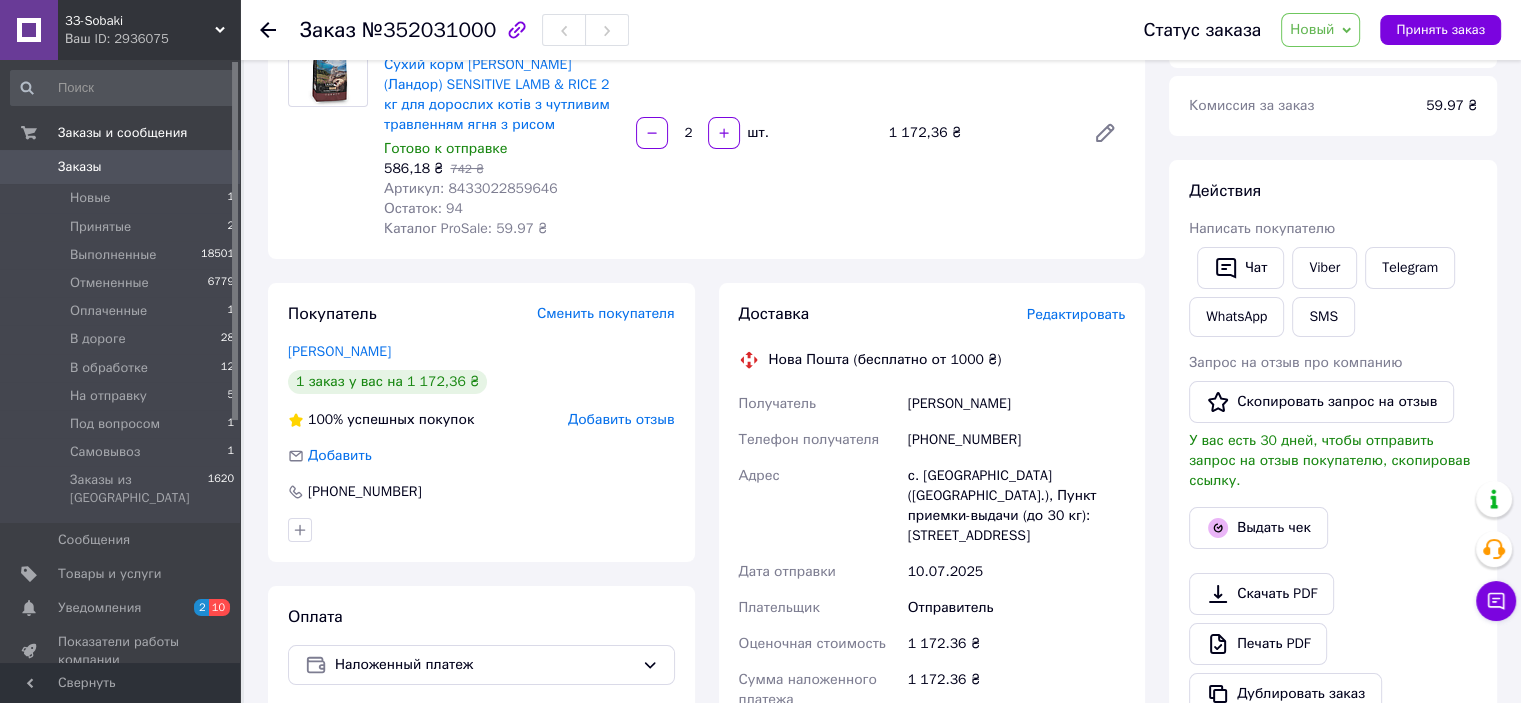 scroll, scrollTop: 300, scrollLeft: 0, axis: vertical 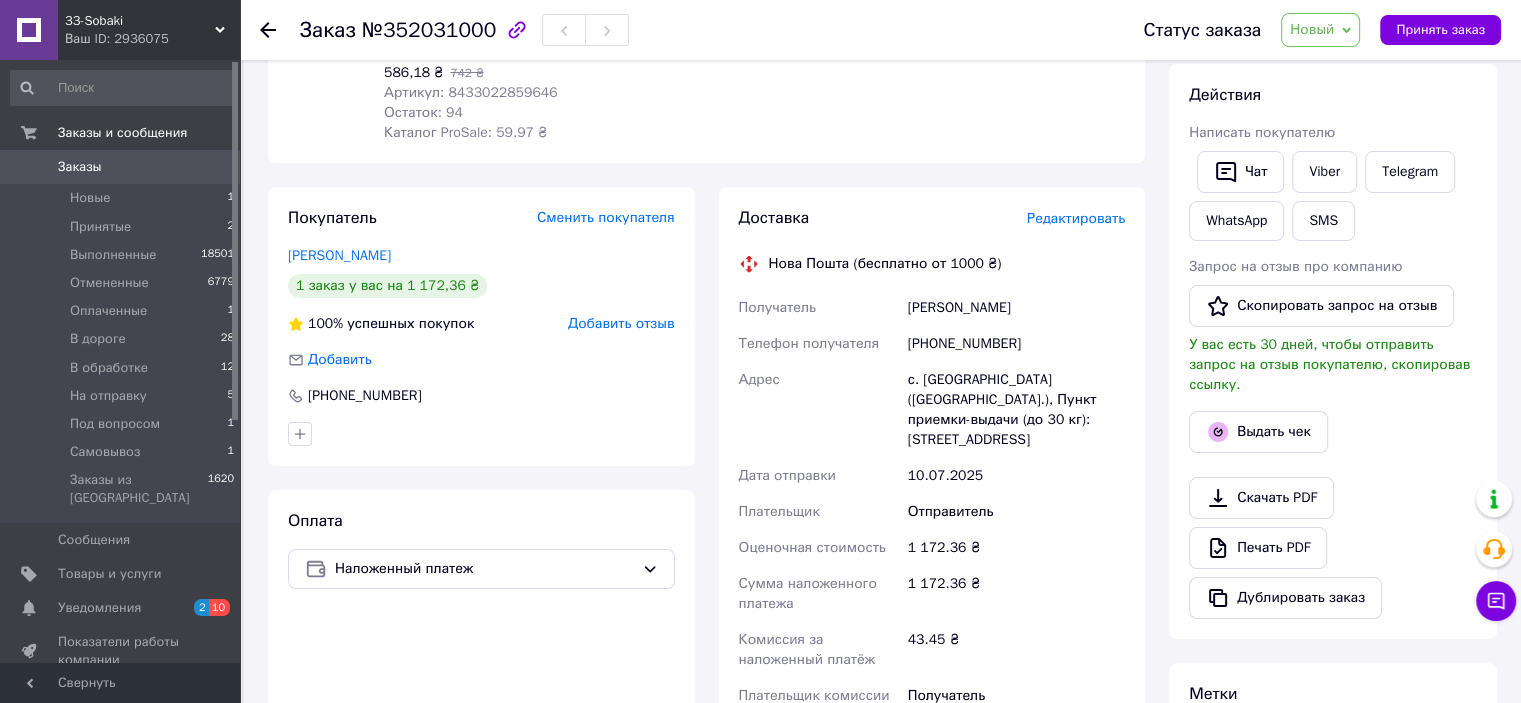 click on "[PHONE_NUMBER]" at bounding box center (1016, 344) 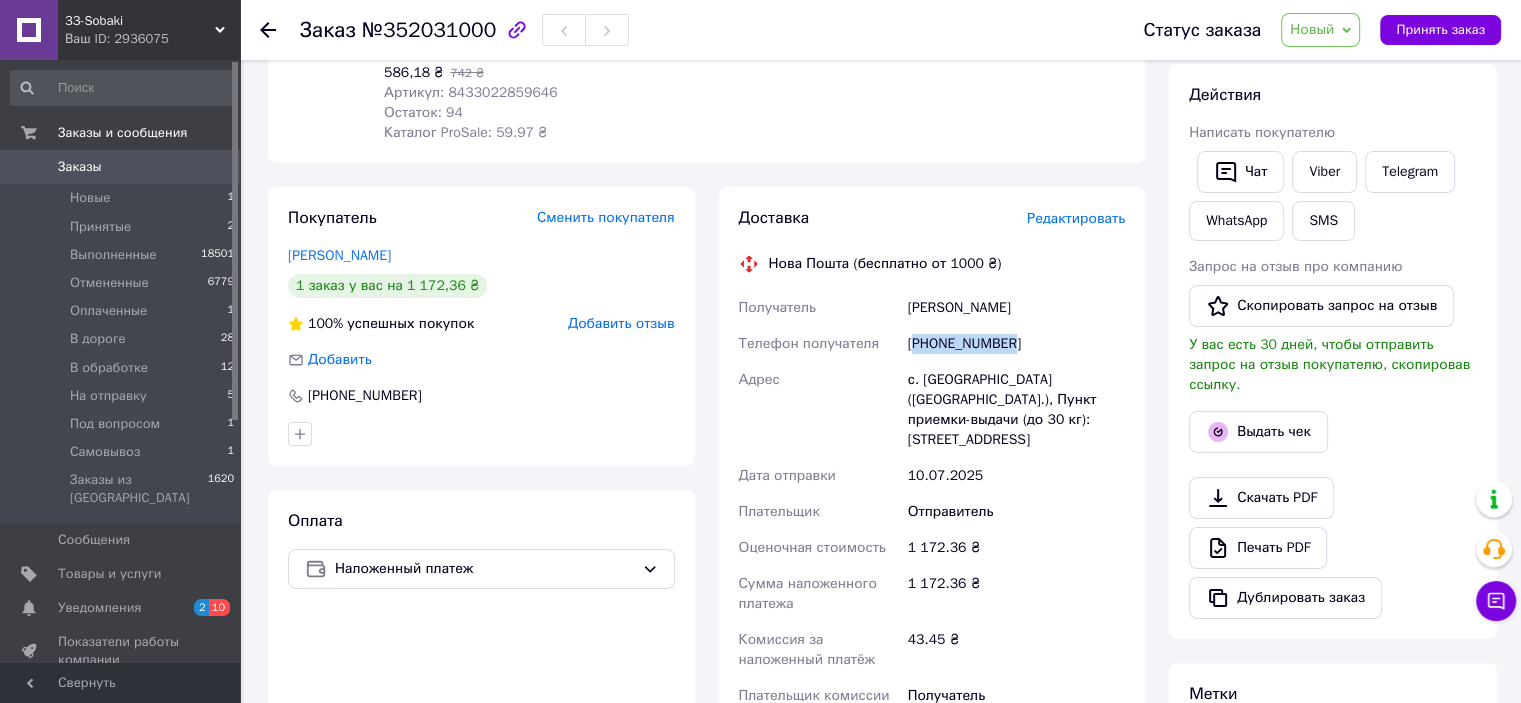 click on "[PHONE_NUMBER]" at bounding box center (1016, 344) 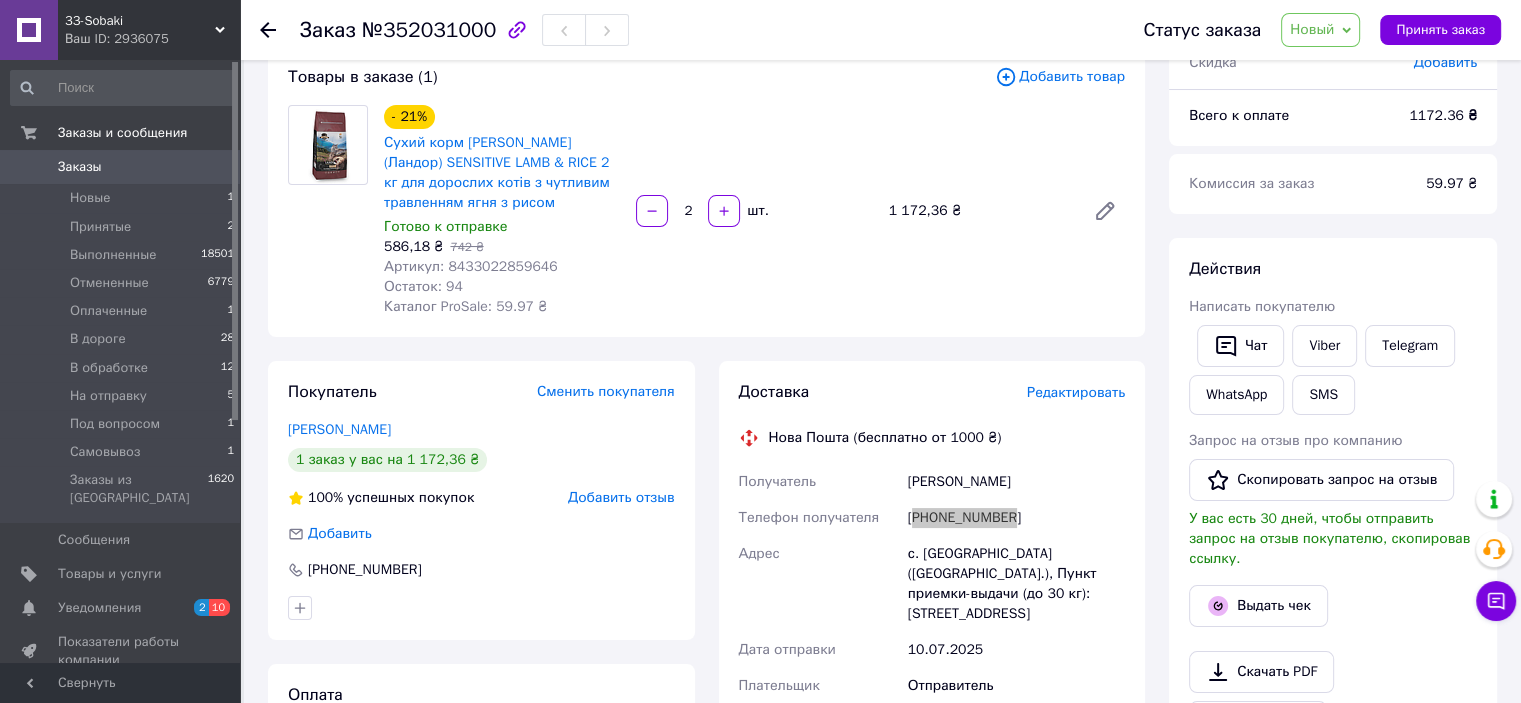 scroll, scrollTop: 100, scrollLeft: 0, axis: vertical 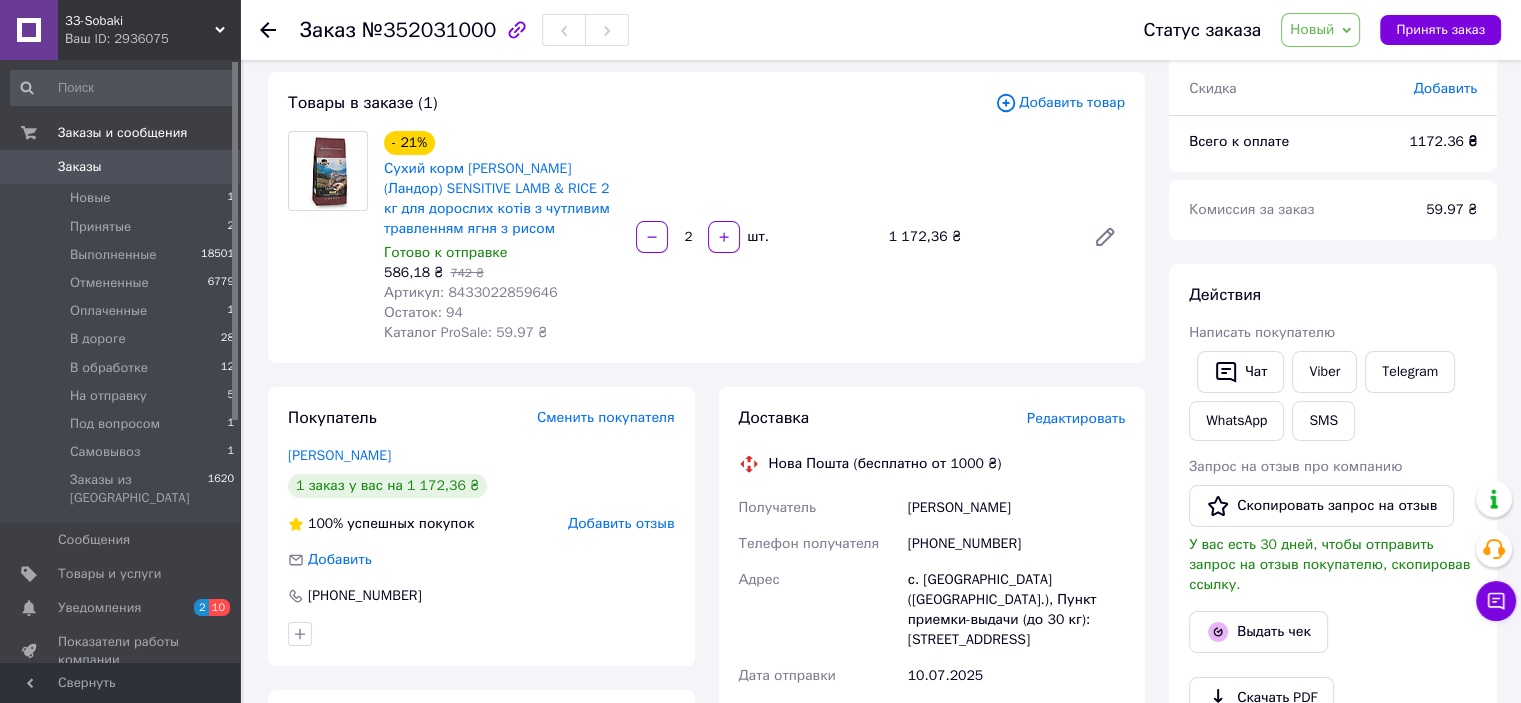 click on "- 21% Сухий корм [PERSON_NAME] (Ландор) SENSITIVE LAMB & RICE 2 кг для дорослих котів з чутливим травленням ягня з рисом Готово к отправке 586,18 ₴   742 ₴ Артикул: 8433022859646 Остаток: 94 Каталог ProSale: 59.97 ₴  2   шт. 1 172,36 ₴" at bounding box center (754, 237) 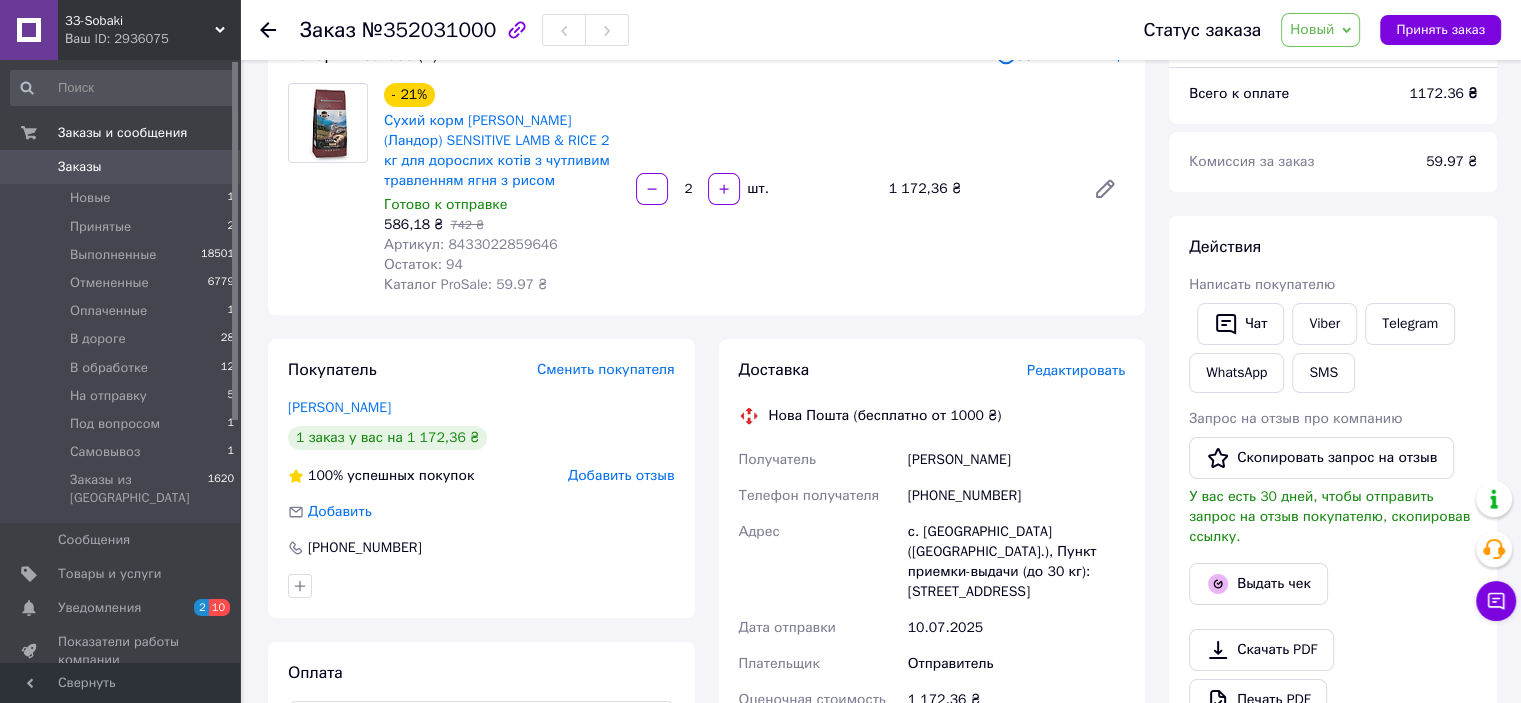 scroll, scrollTop: 0, scrollLeft: 0, axis: both 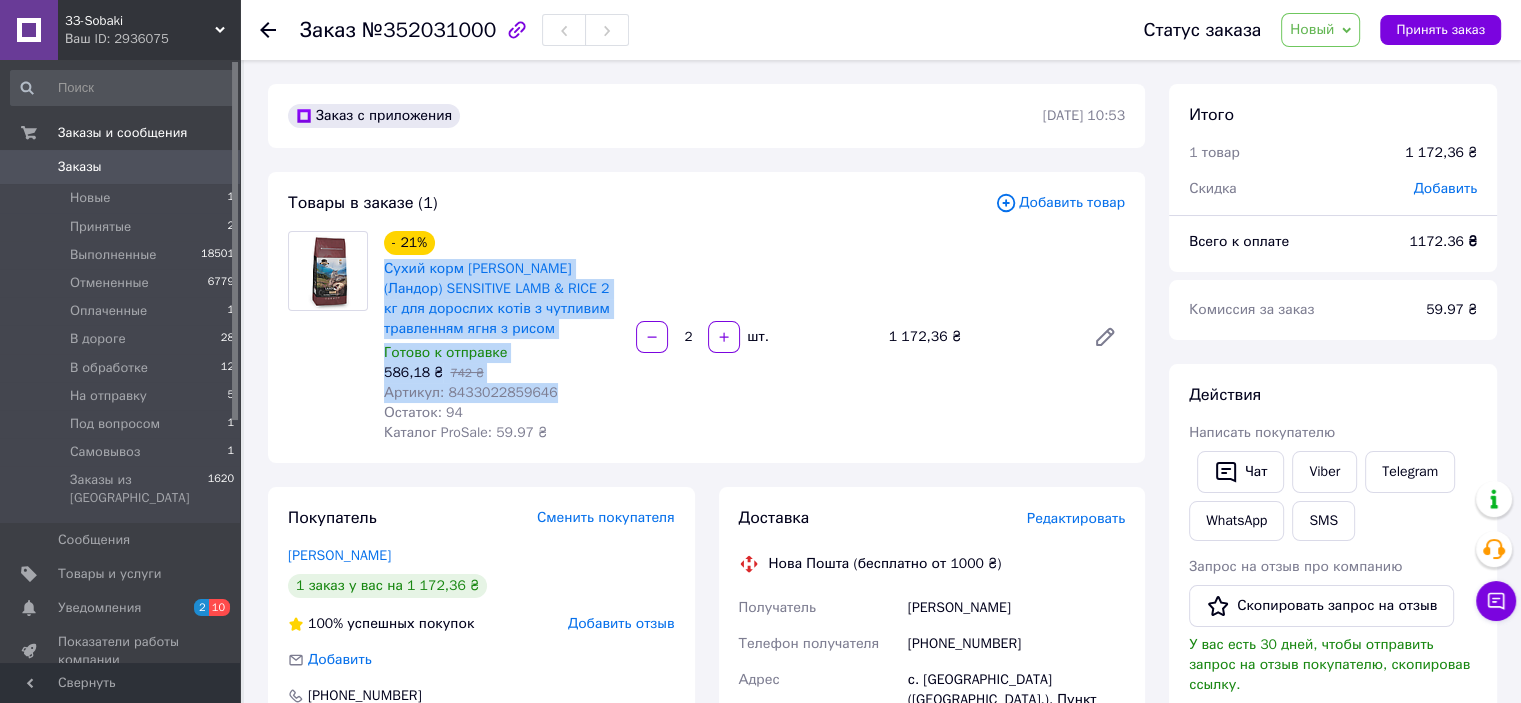 drag, startPoint x: 376, startPoint y: 270, endPoint x: 572, endPoint y: 391, distance: 230.34105 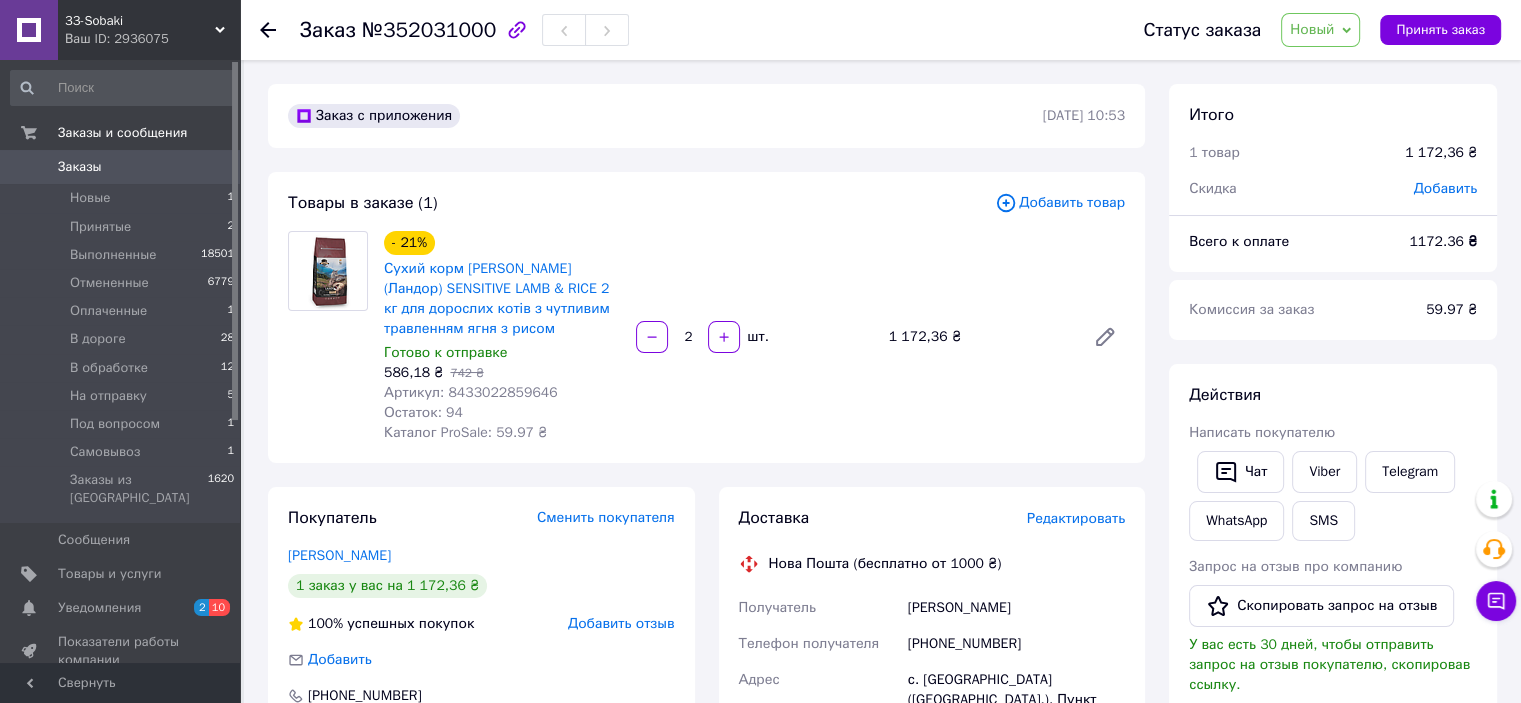 click on "Действия" at bounding box center (1333, 395) 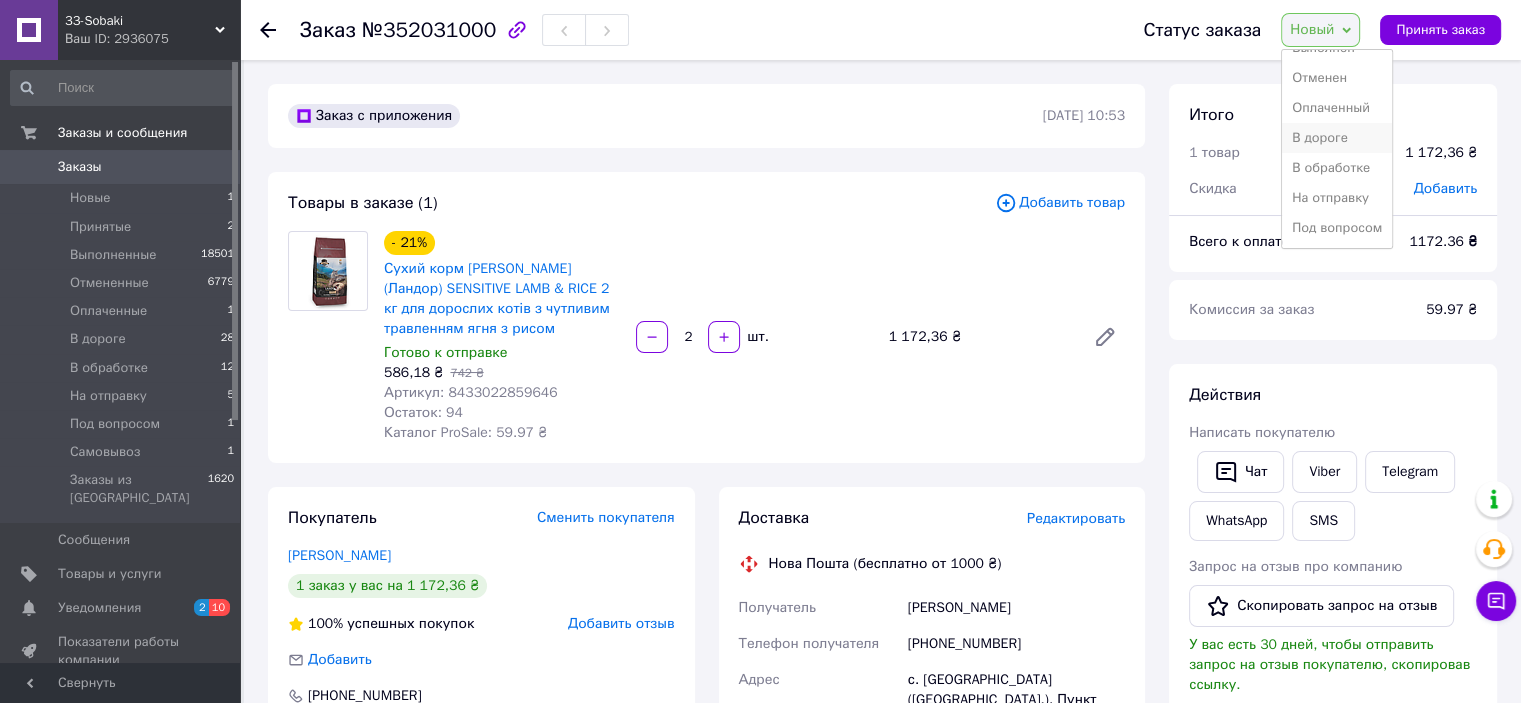 scroll, scrollTop: 81, scrollLeft: 0, axis: vertical 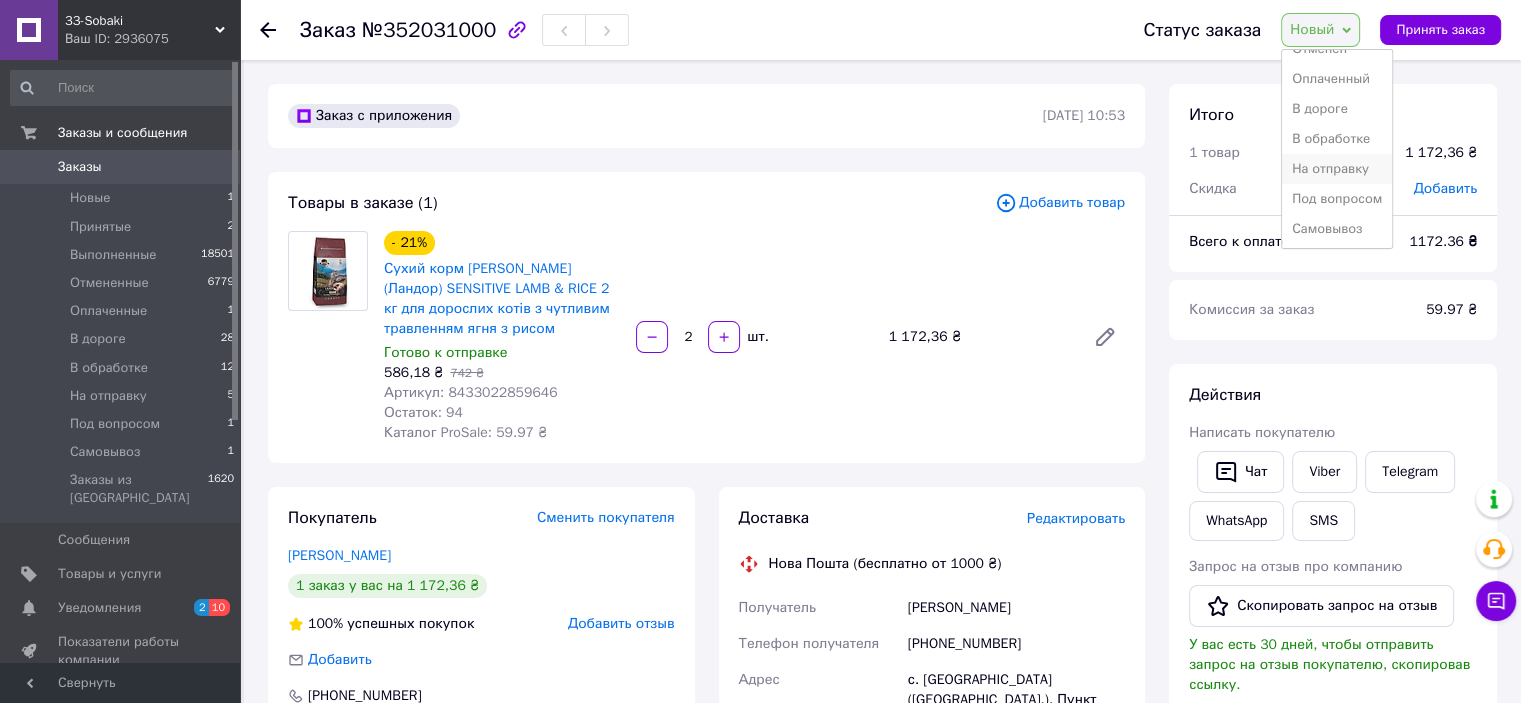 click on "На отправку" at bounding box center [1337, 169] 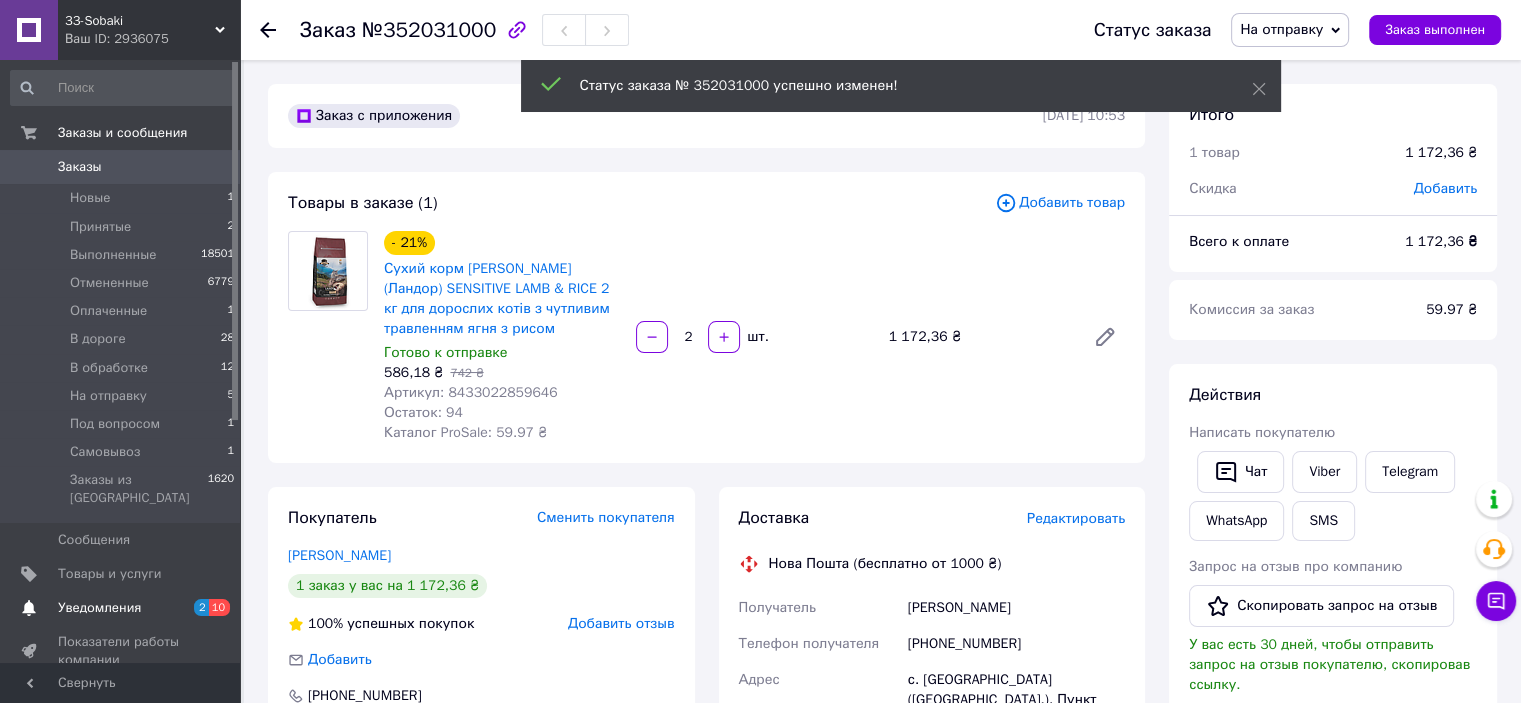 click on "Уведомления" at bounding box center [121, 608] 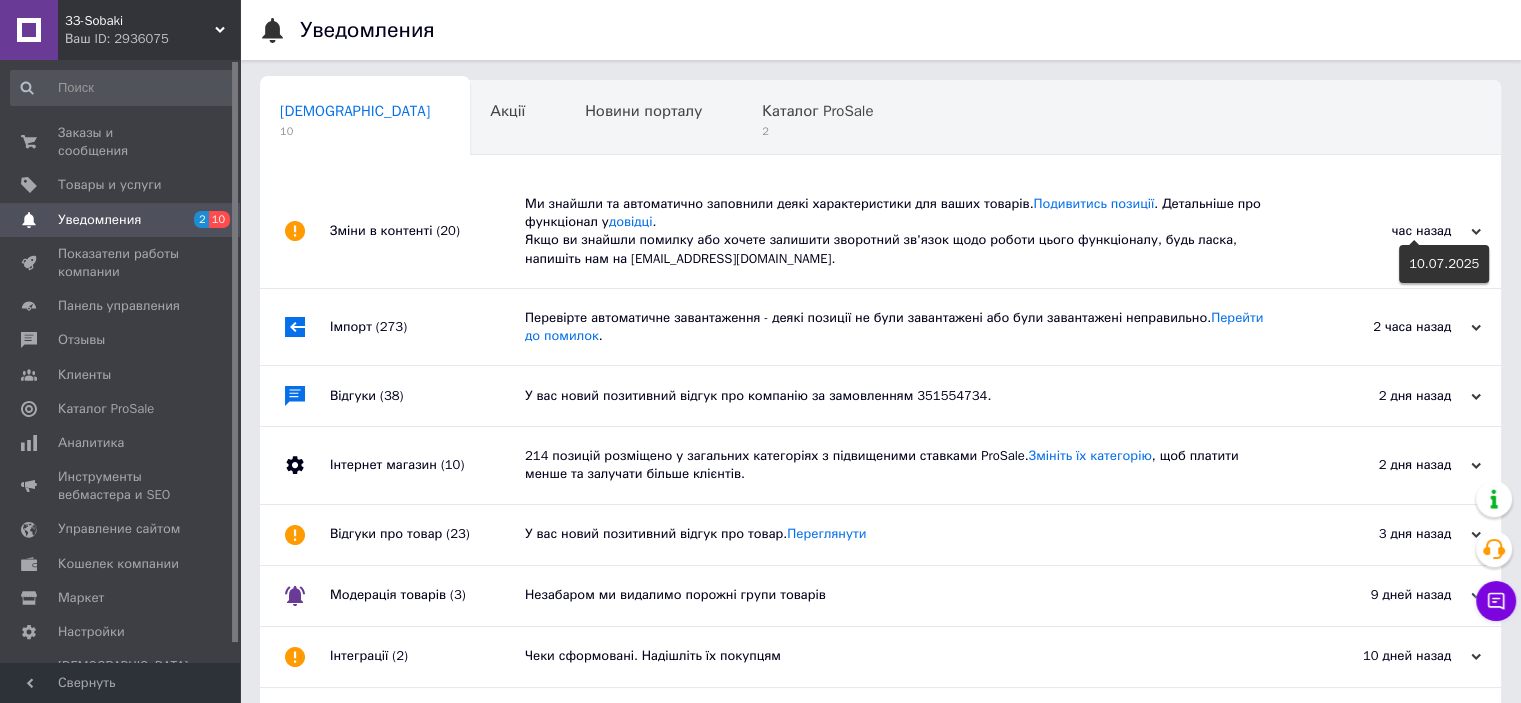 click on "час назад" at bounding box center (1381, 231) 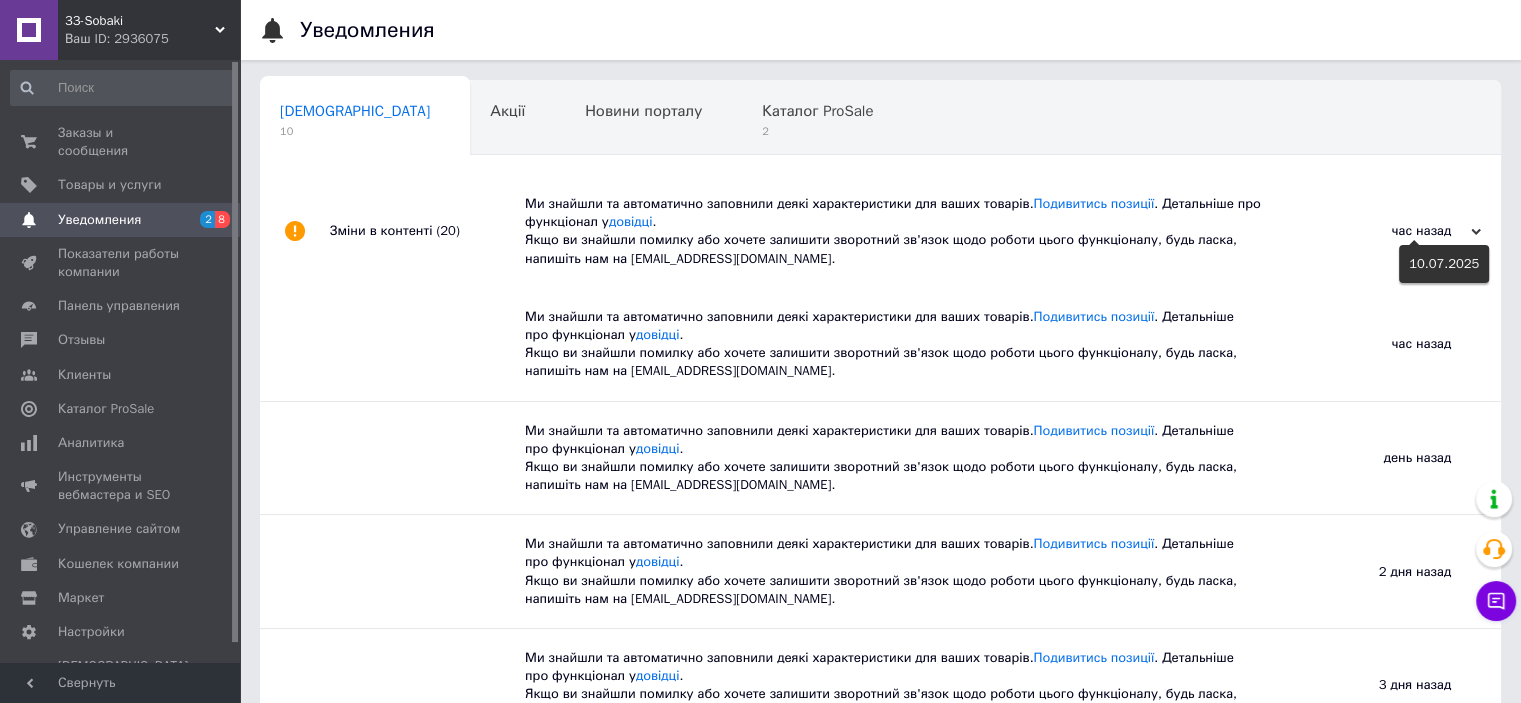 click on "час назад" at bounding box center (1381, 231) 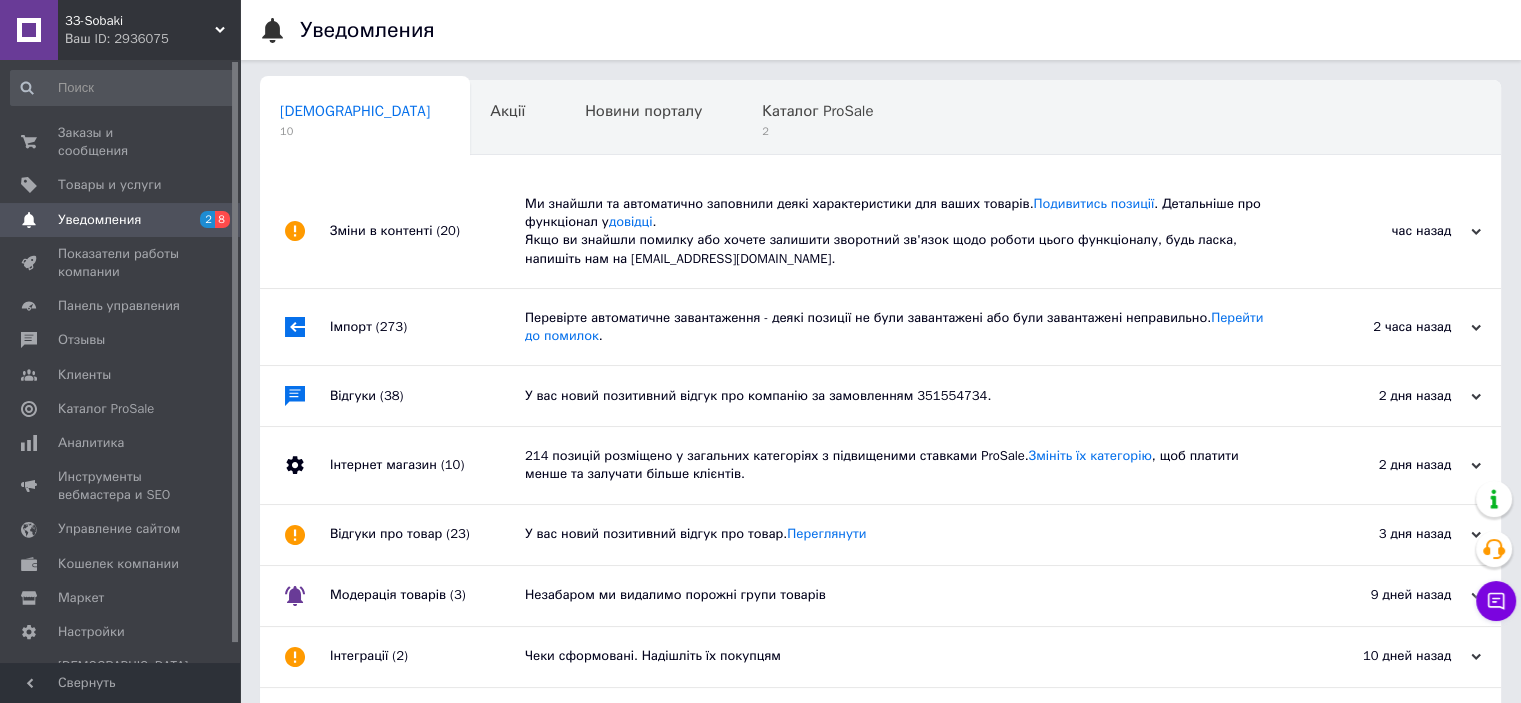 click on "2 часа назад" at bounding box center (1381, 327) 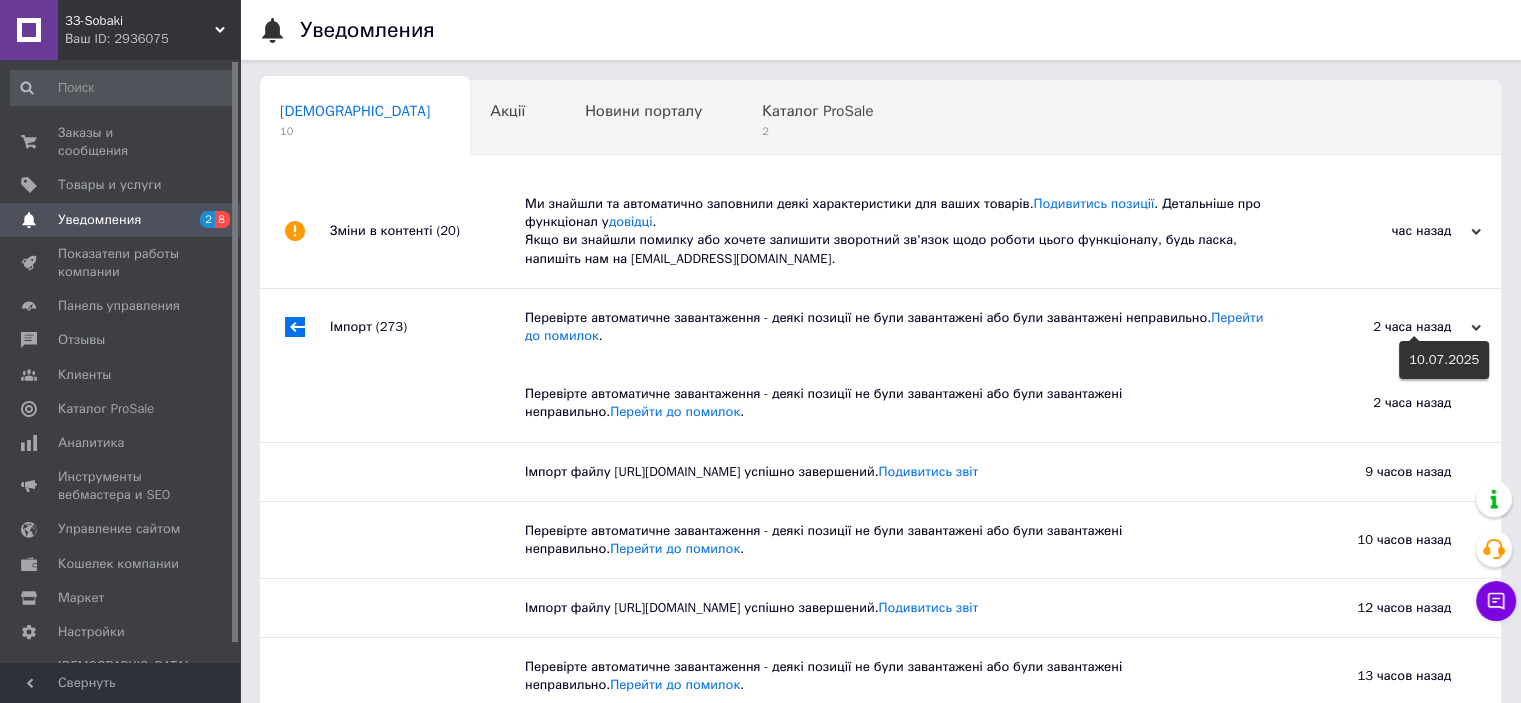 click on "2 часа назад" at bounding box center [1381, 327] 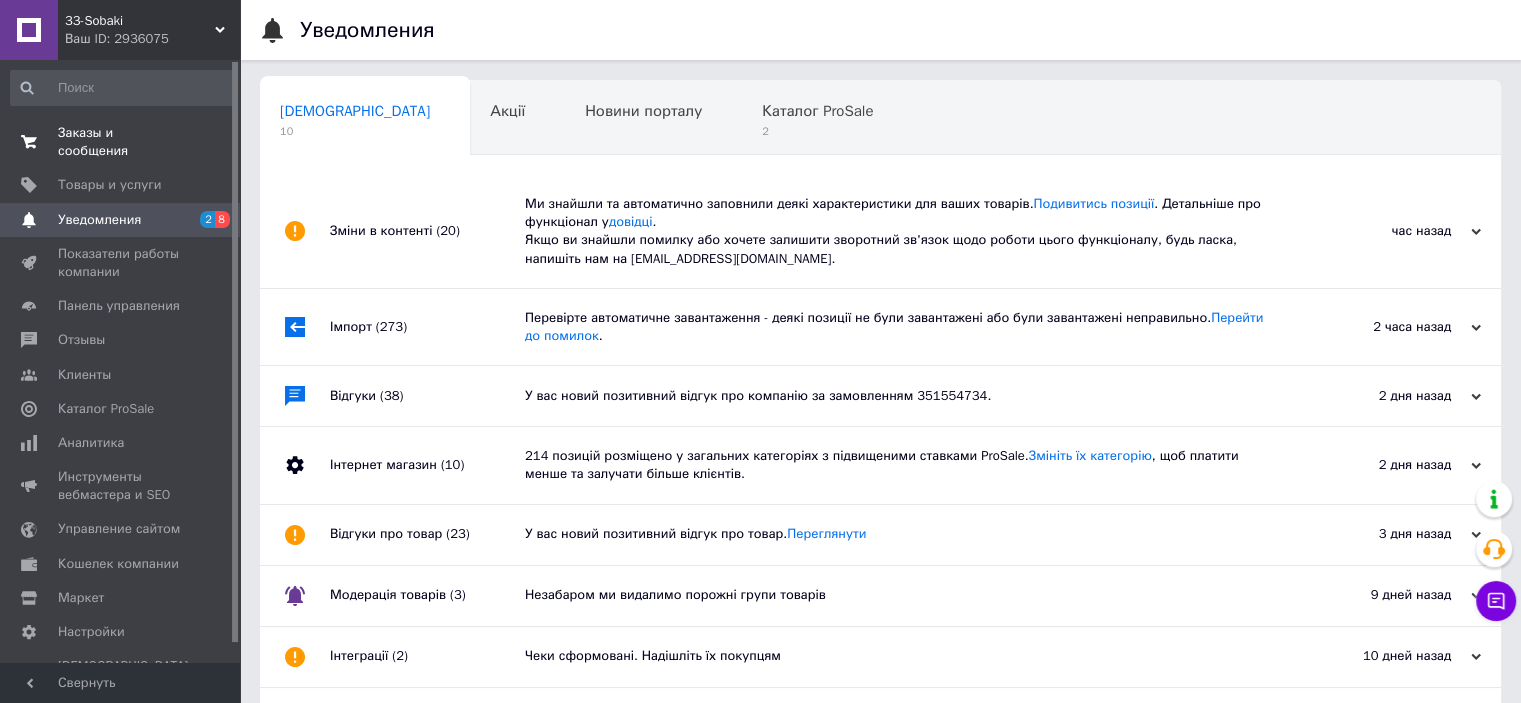 click on "Заказы и сообщения" at bounding box center [121, 142] 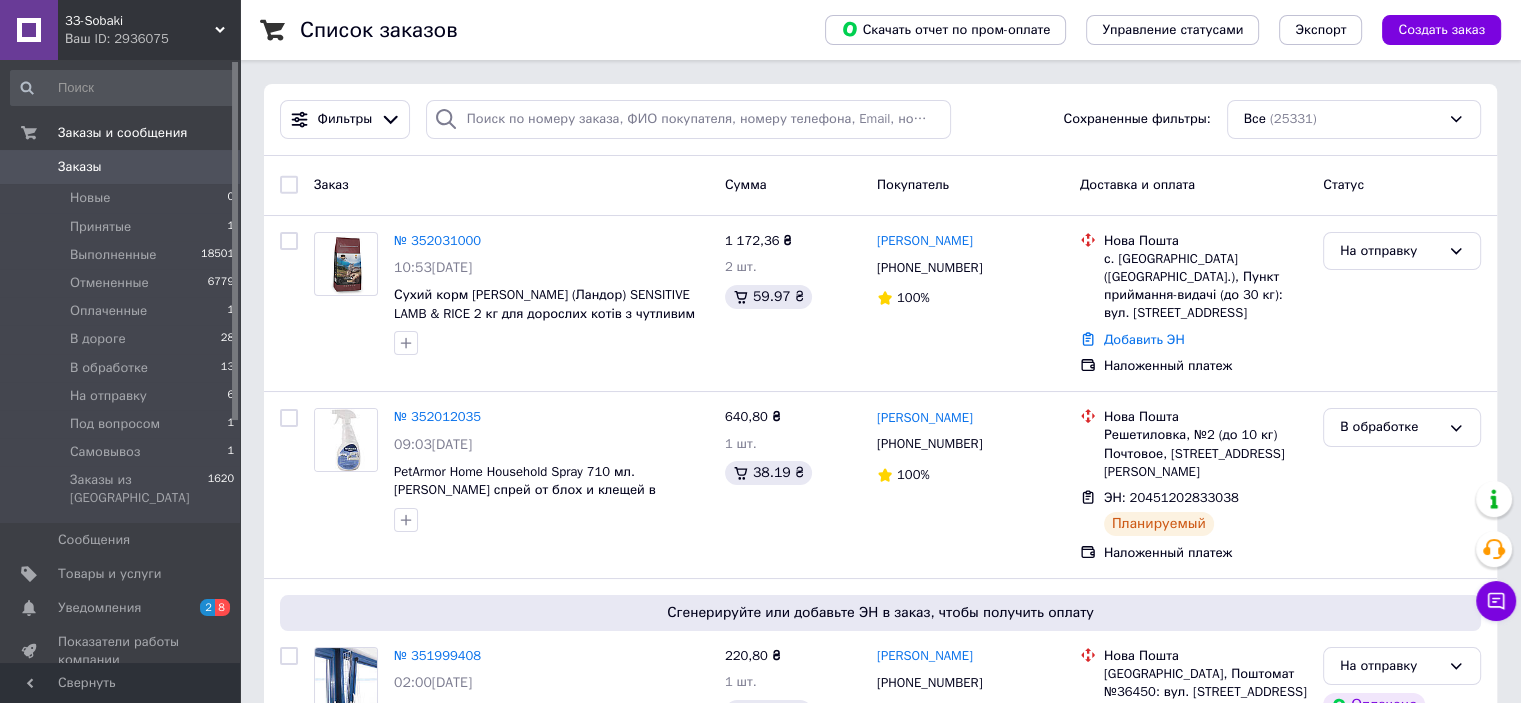 click on "Список заказов   Скачать отчет по пром-оплате Управление статусами Экспорт Создать заказ Фильтры Сохраненные фильтры: Все (25331) Заказ Сумма Покупатель Доставка и оплата Статус № 352031000 10:53[DATE] Сухий корм [PERSON_NAME] (Ландор) SENSITIVE LAMB & RICE 2 кг для дорослих котів з чутливим травленням ягня з рисом 1 172,36 ₴ 2 шт. 59.97 ₴ [PERSON_NAME] [PHONE_NUMBER] 100% Нова Пошта с. [GEOGRAPHIC_DATA] ([GEOGRAPHIC_DATA].), Пункт приймання-видачі (до 30 кг): вул. Перспективна, 6 Добавить ЭН Наложенный платеж На отправку № 352012035 09:03[DATE] 640,80 ₴ 1 шт. 38.19 ₴ [PERSON_NAME] [PHONE_NUMBER] 100% Нова Пошта ЭН: 20451202833038 № 351999408 1" at bounding box center [880, 9905] 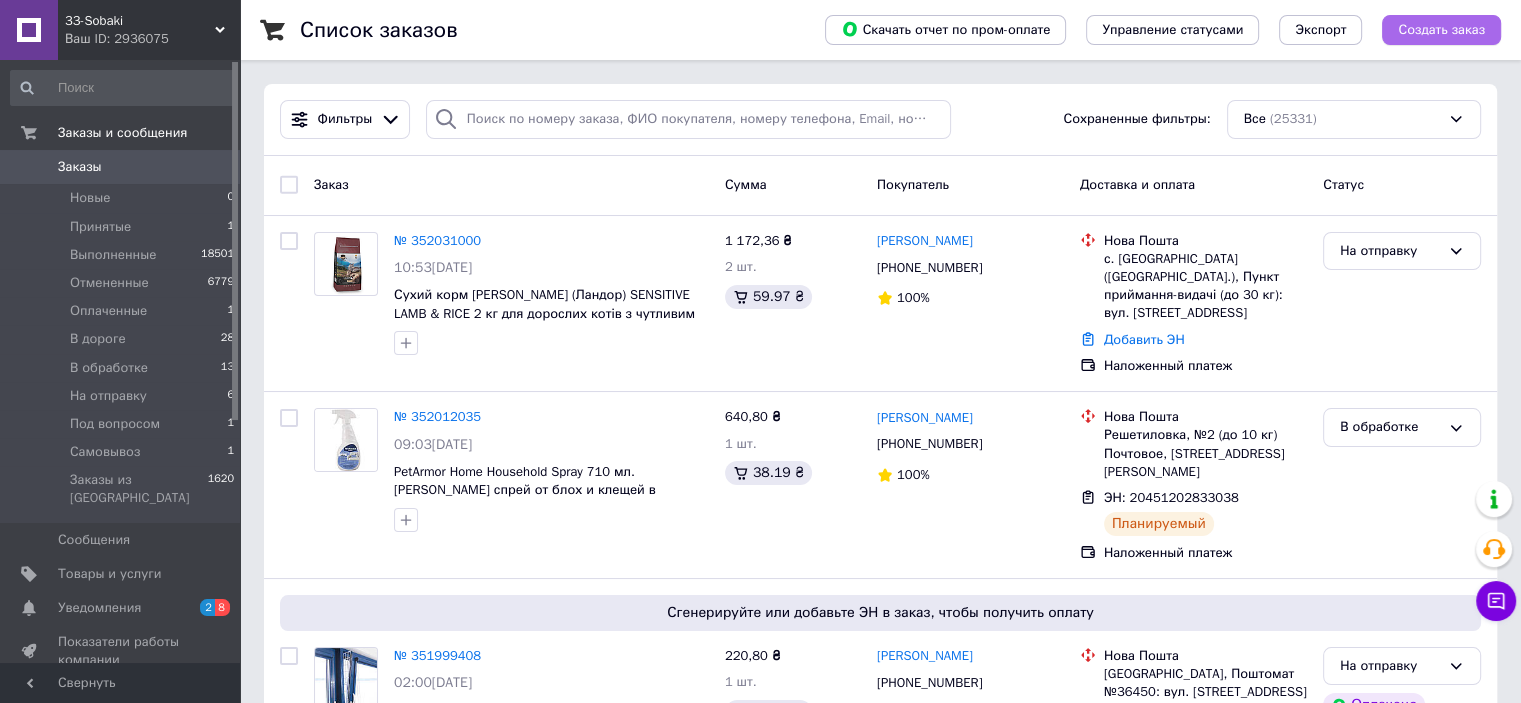 click on "Создать заказ" at bounding box center (1441, 30) 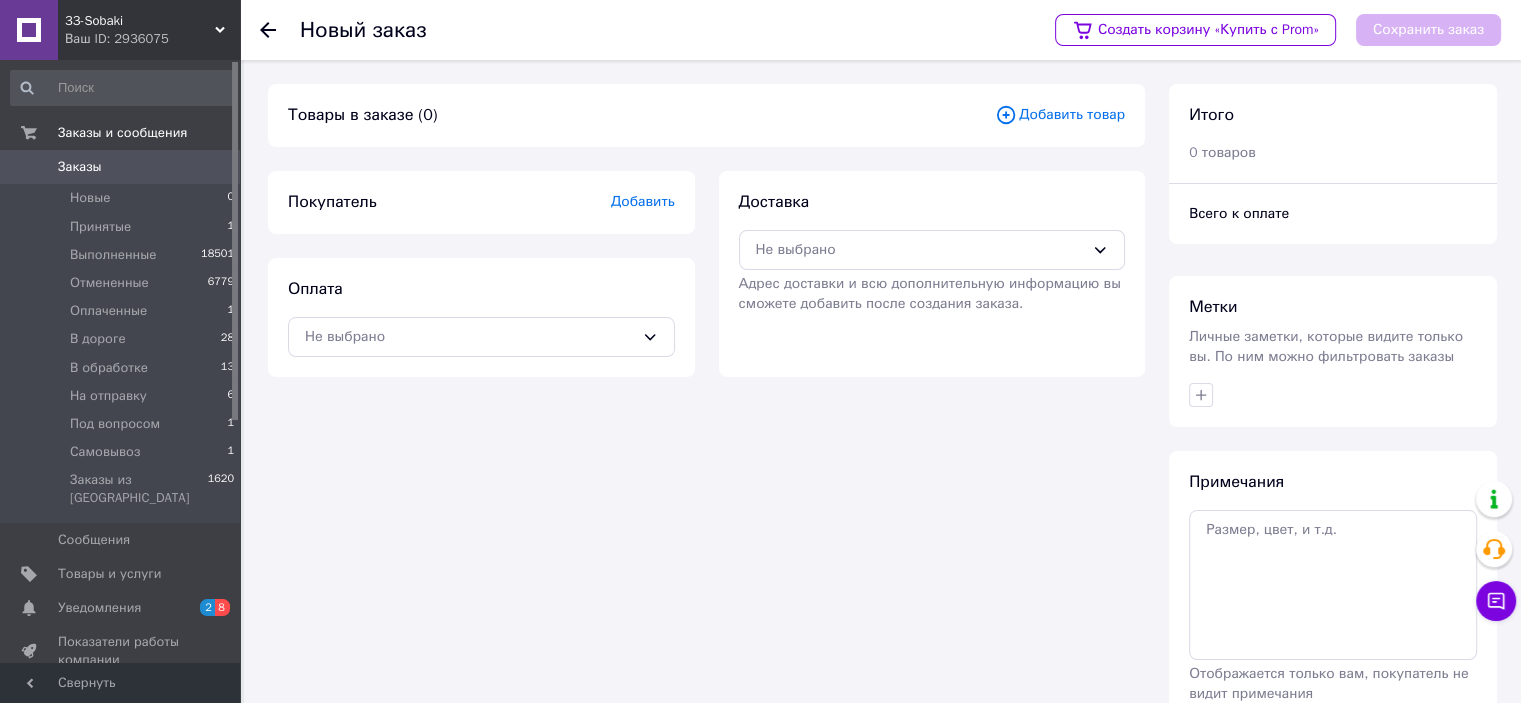 click on "Добавить товар" at bounding box center [1060, 115] 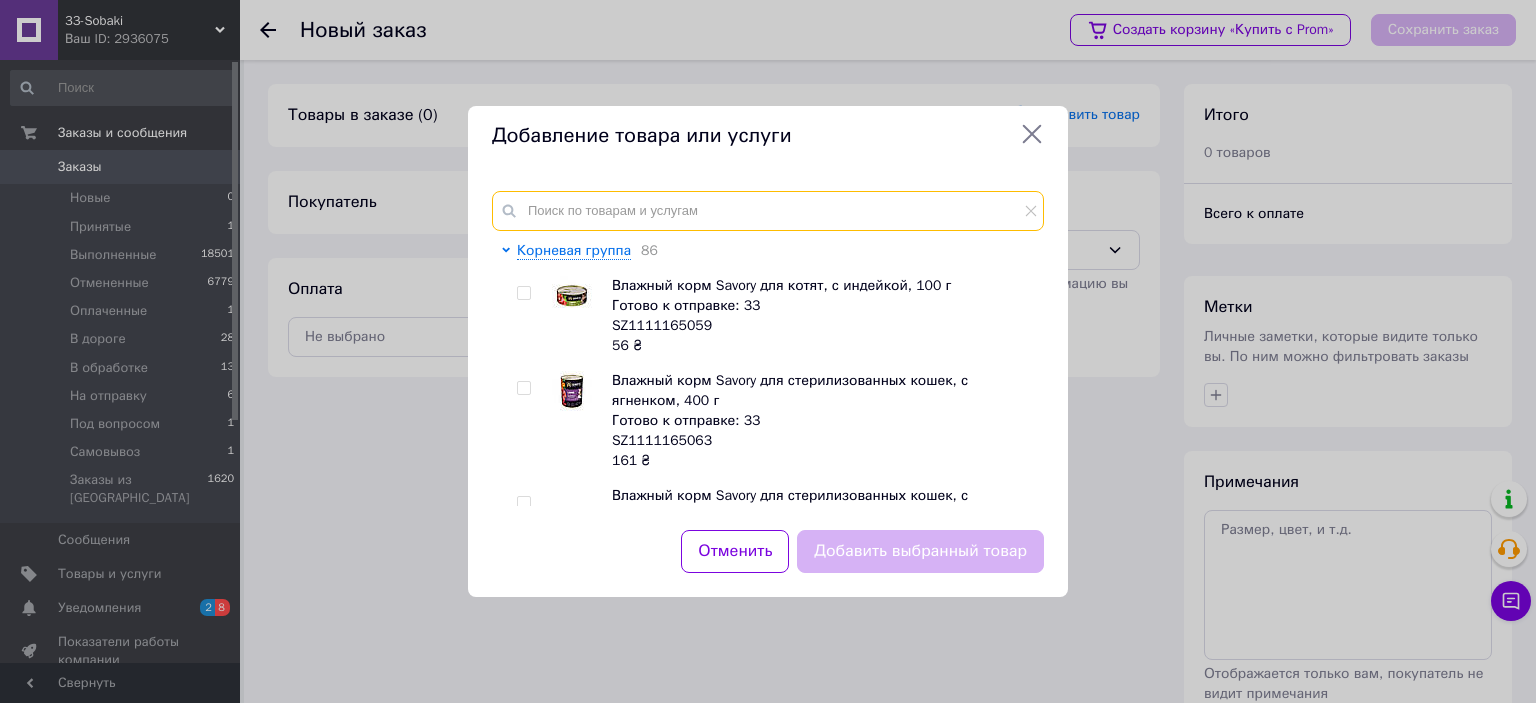 click at bounding box center (768, 211) 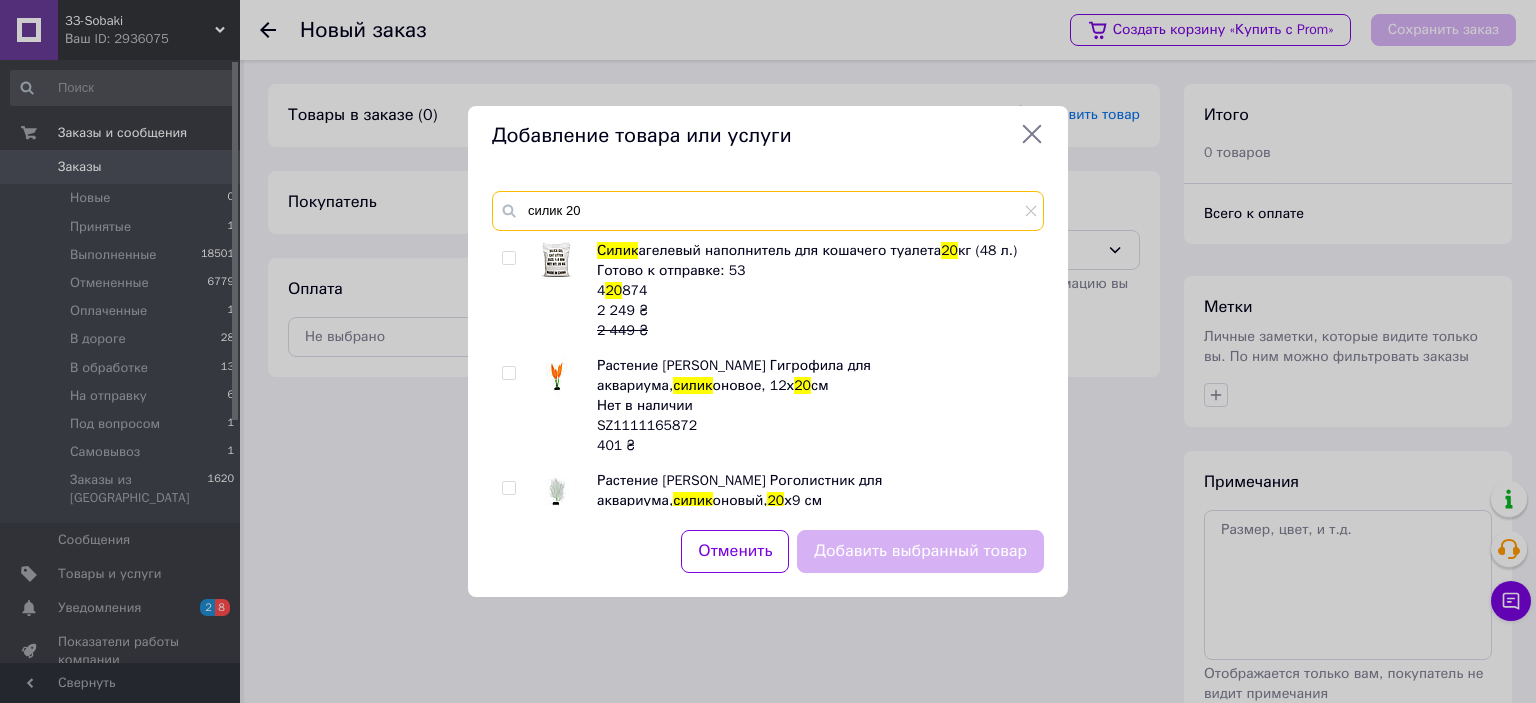 type on "силик 20" 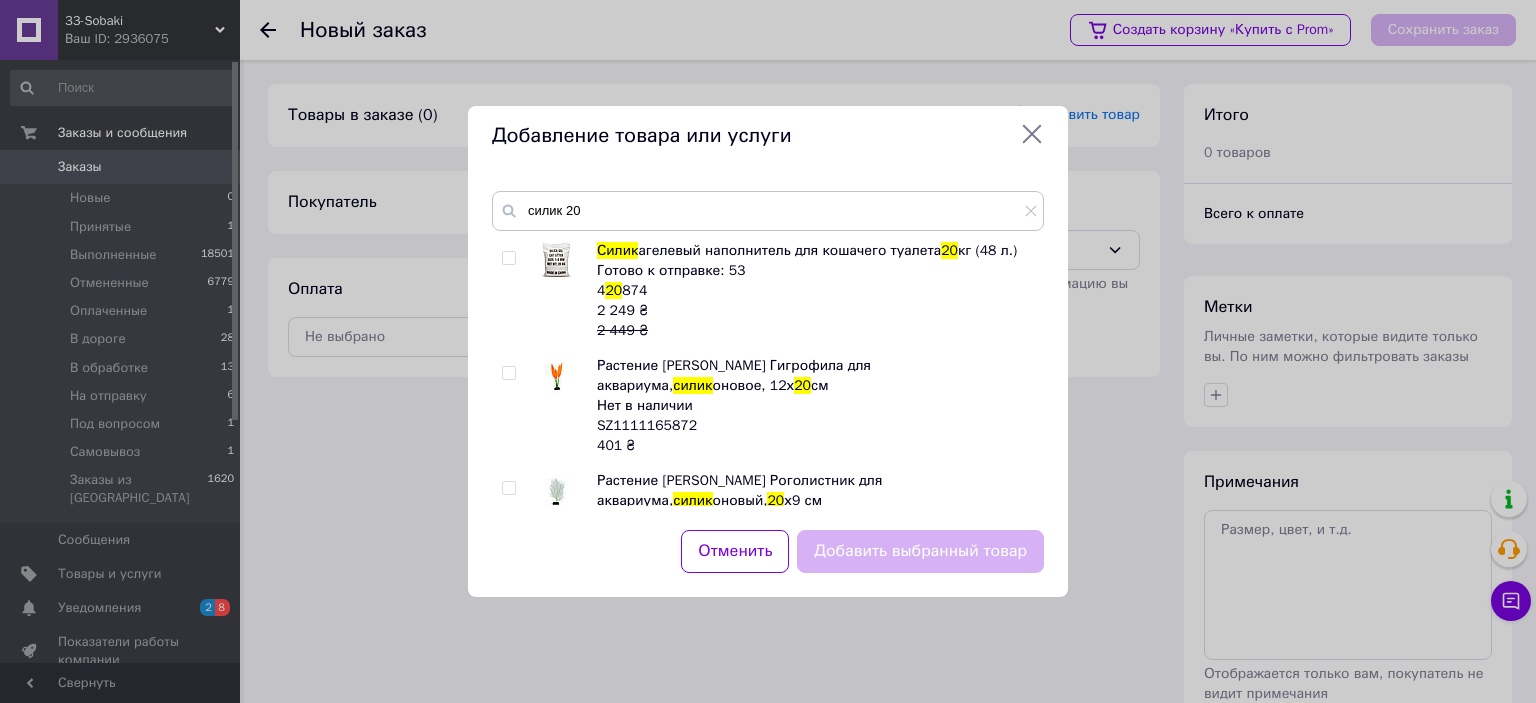 click at bounding box center [512, 291] 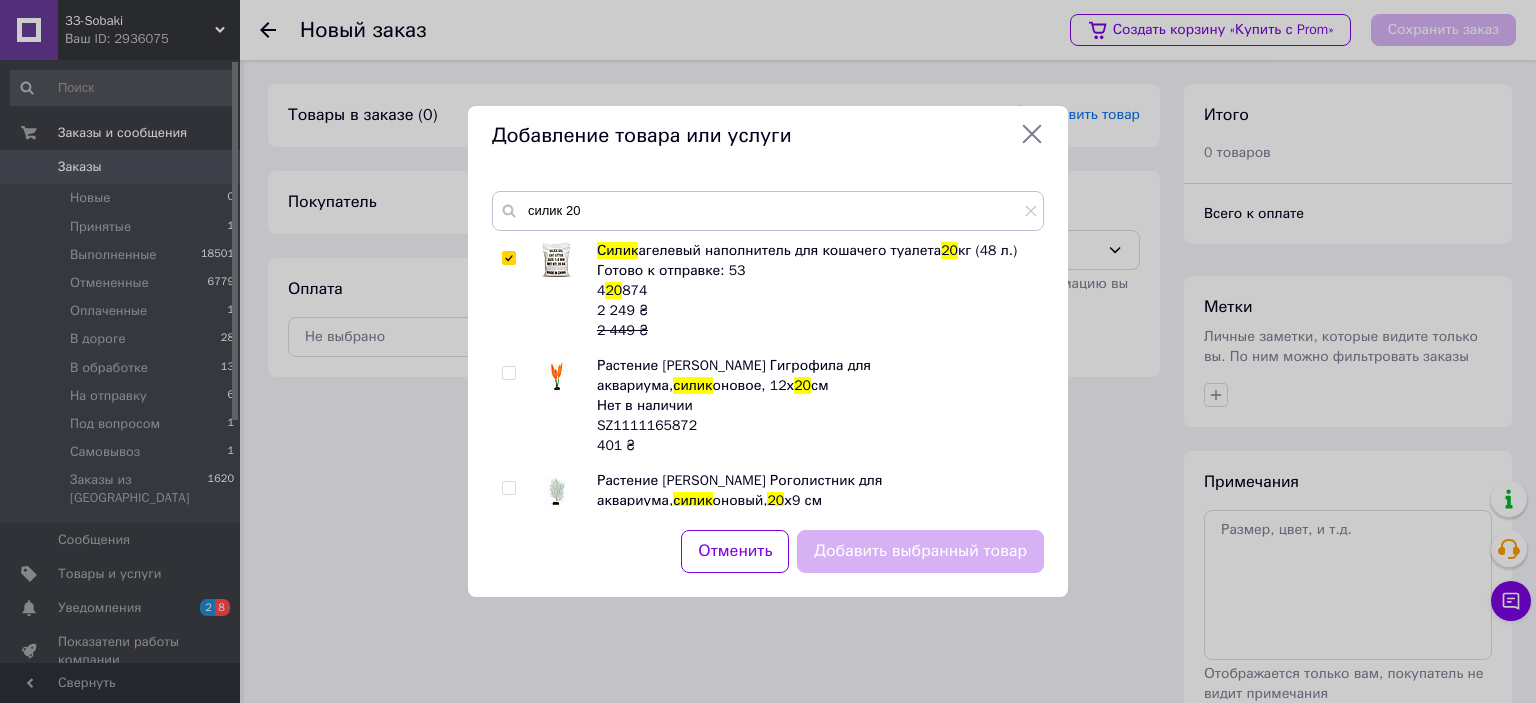 checkbox on "true" 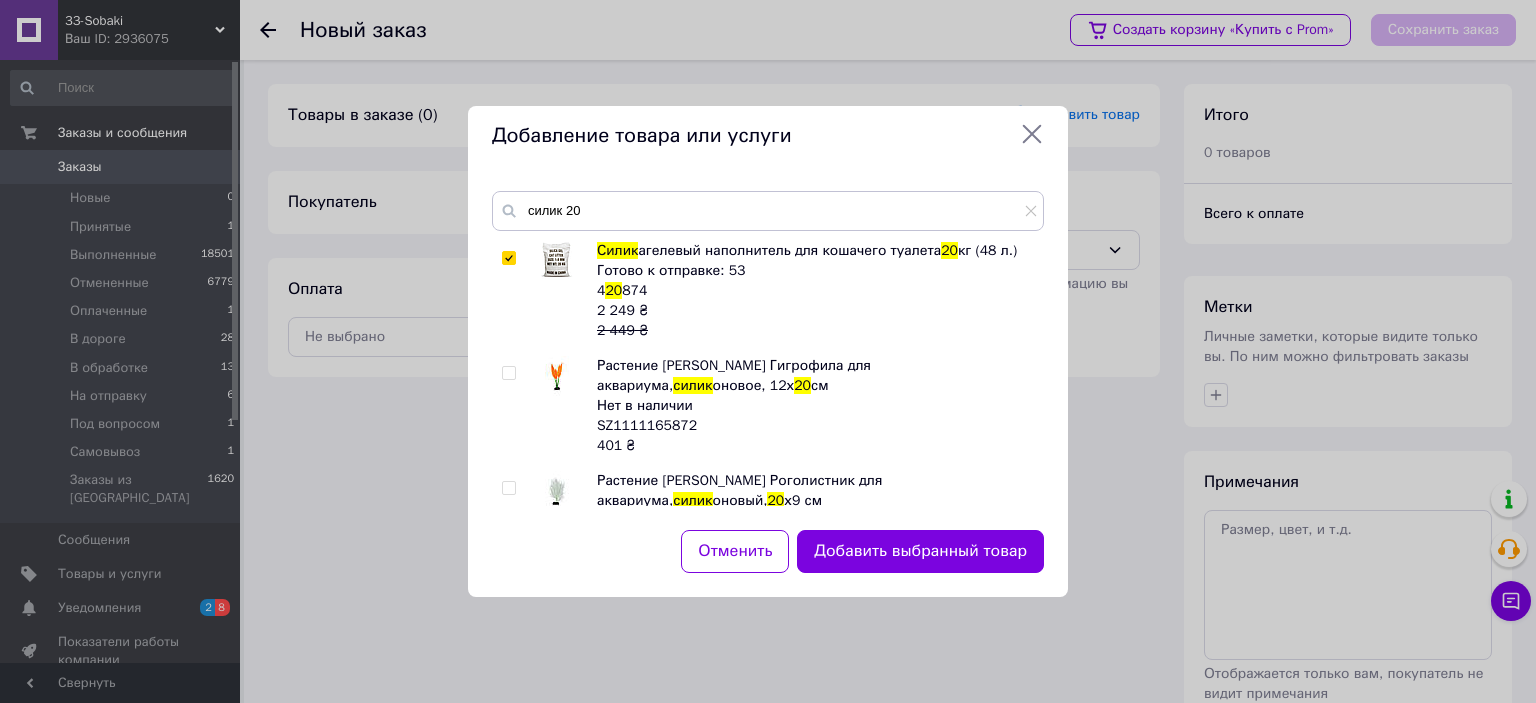 click on "Добавить выбранный товар" at bounding box center (920, 551) 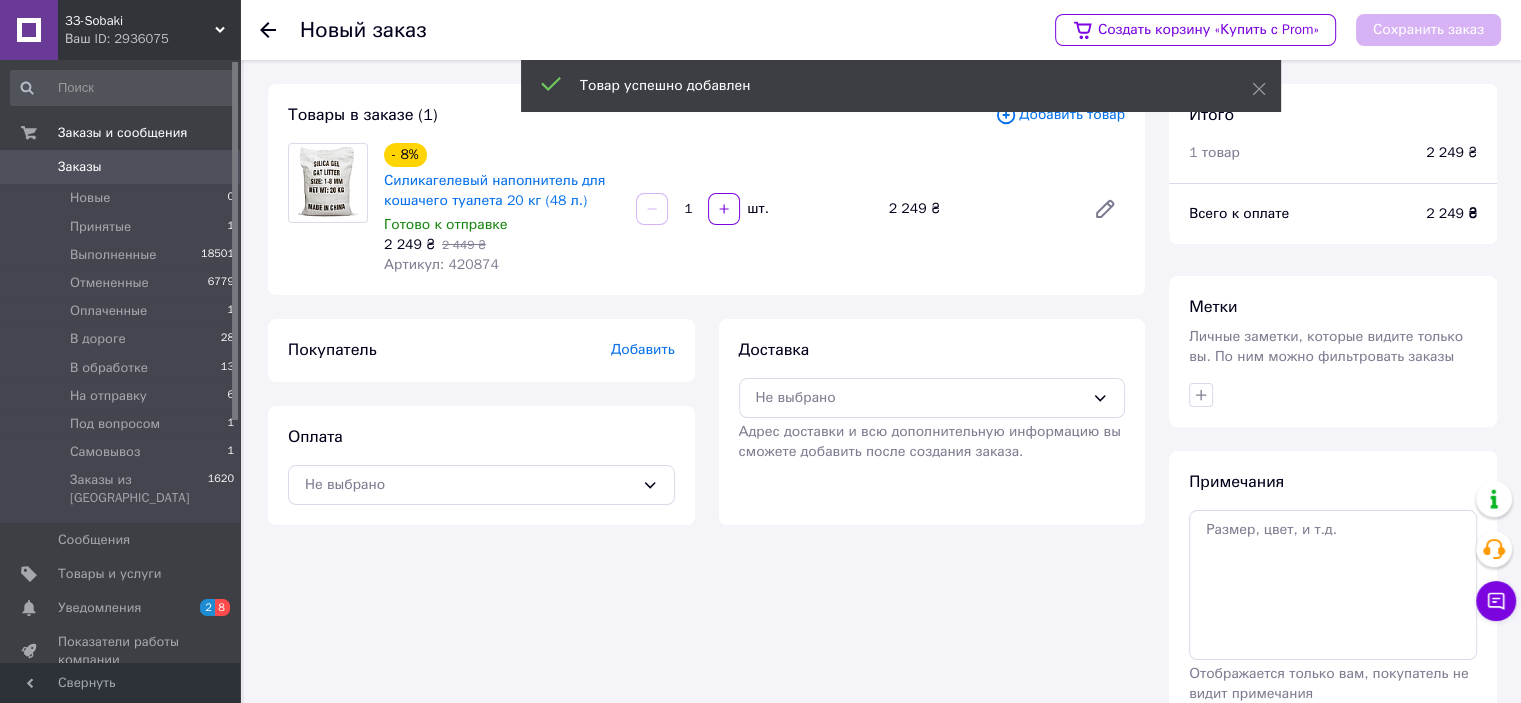 click on "Добавить" at bounding box center [643, 349] 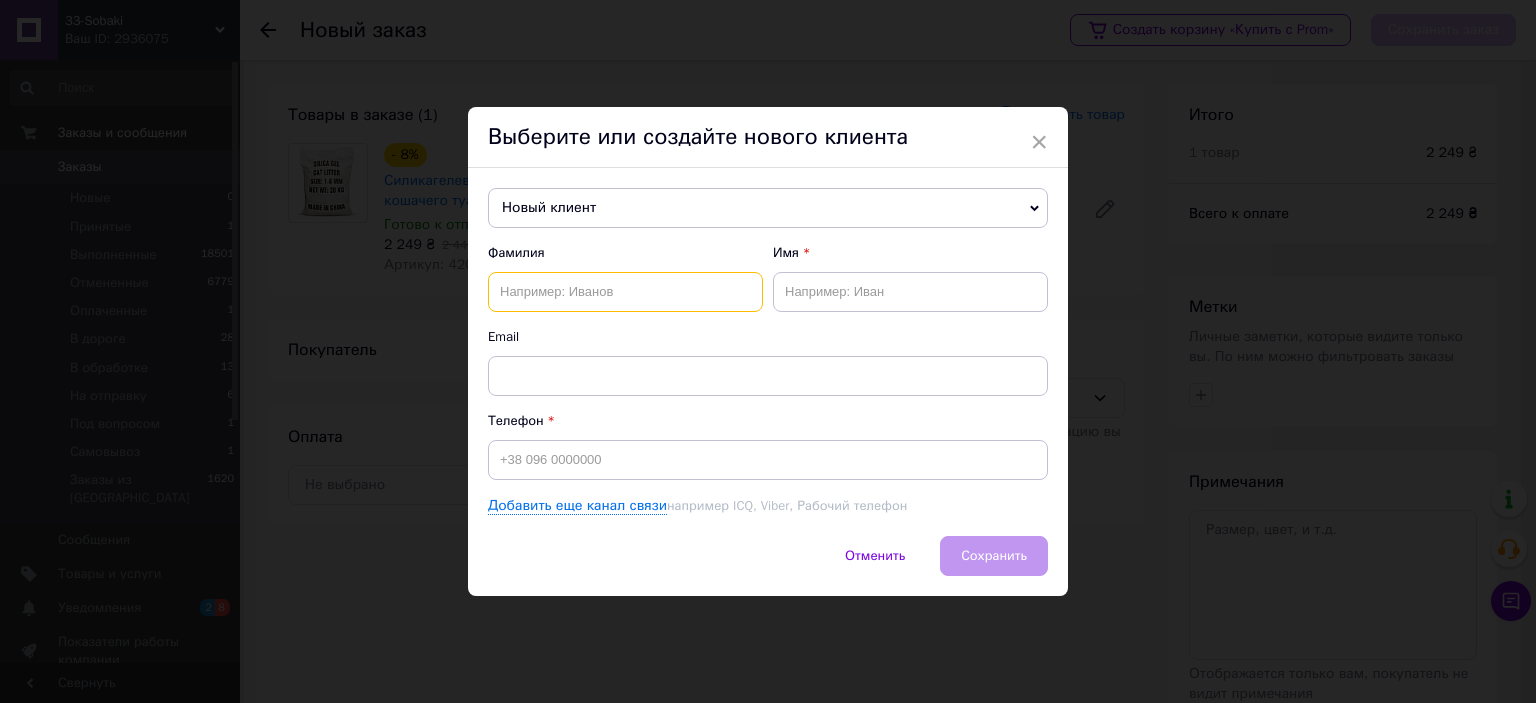 click at bounding box center [625, 292] 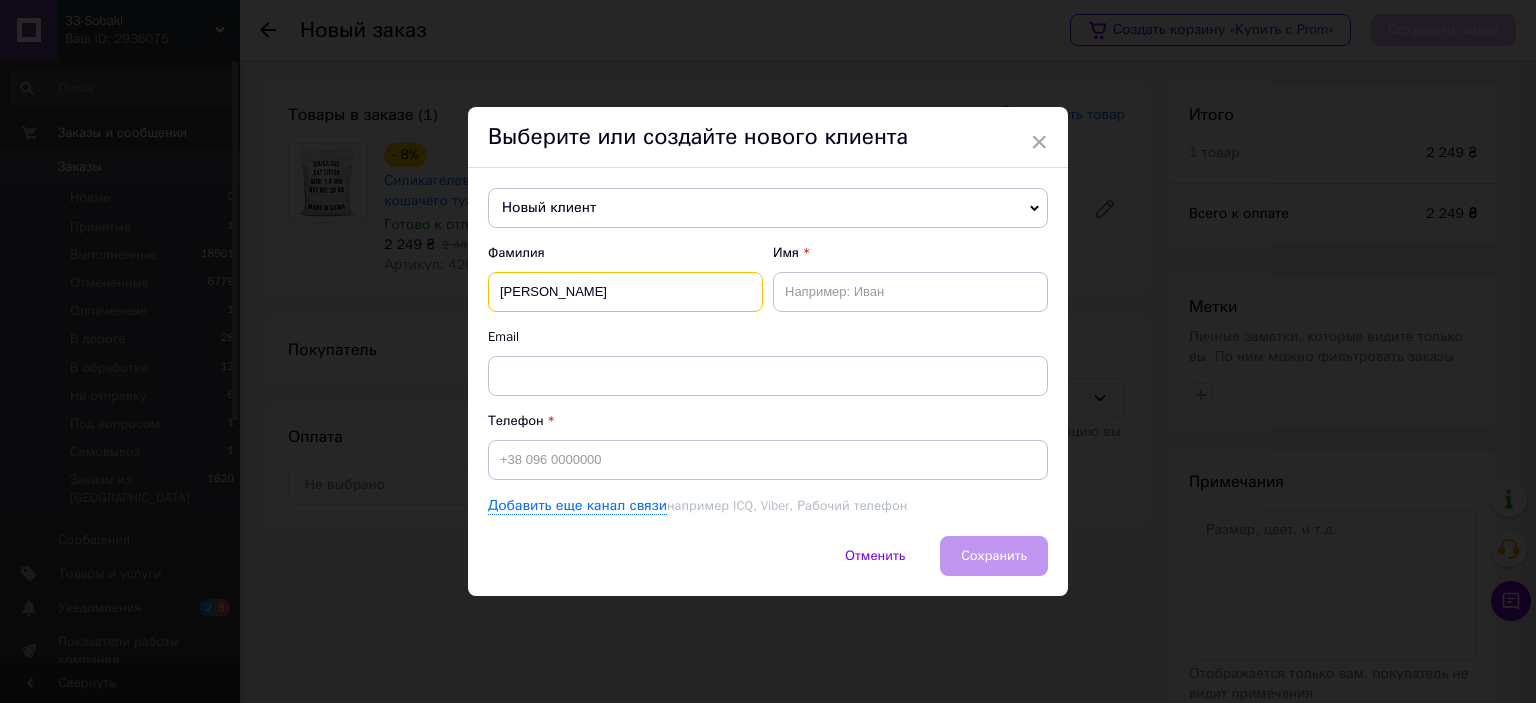 type on "[PERSON_NAME]" 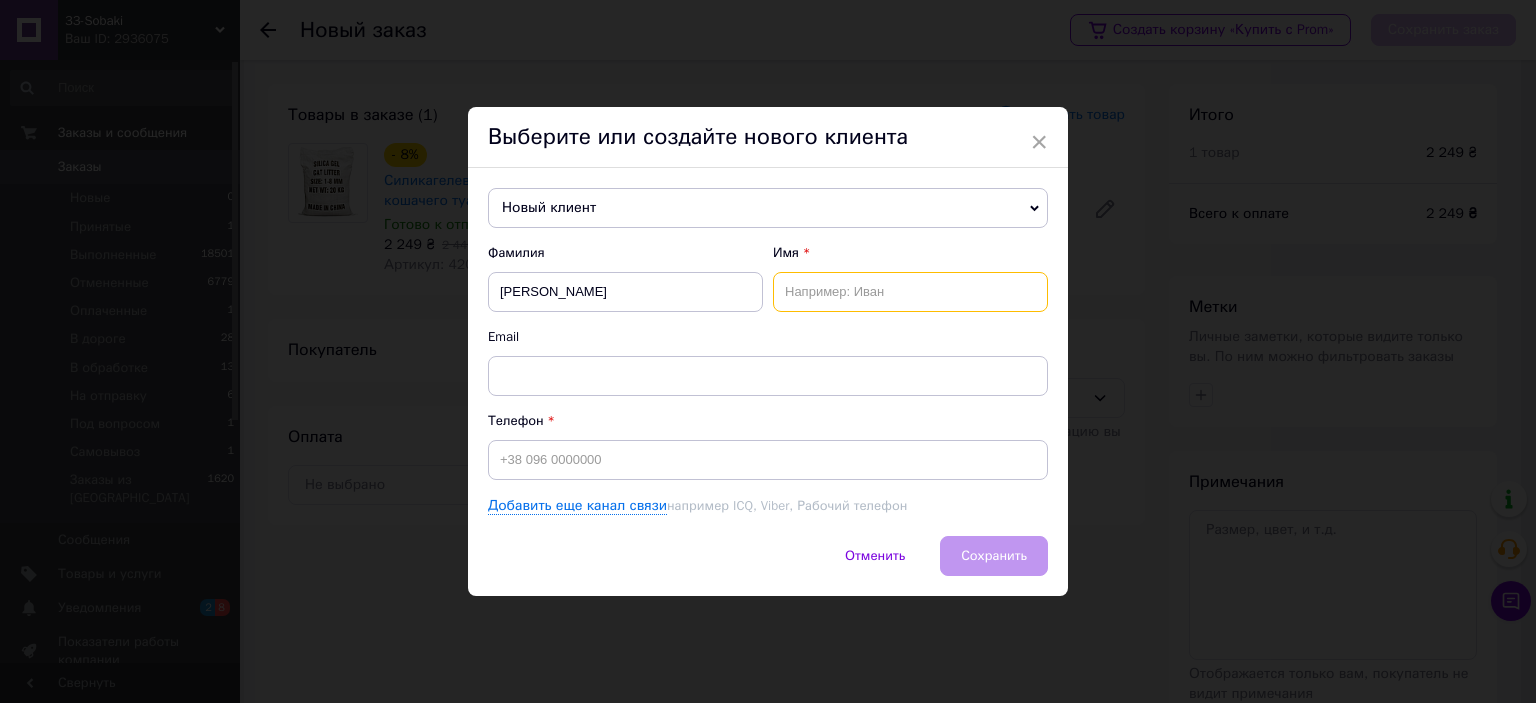 click at bounding box center (910, 292) 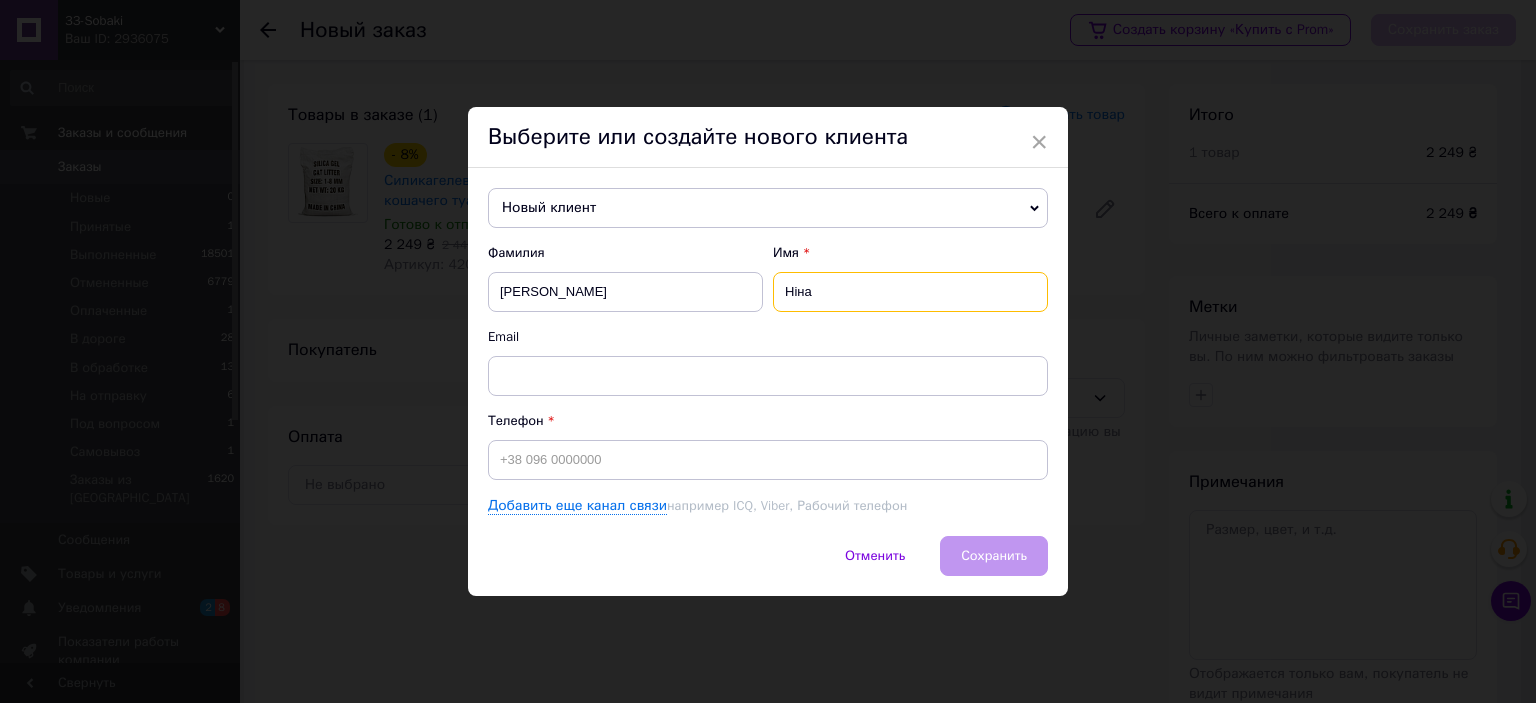 type on "Ніна" 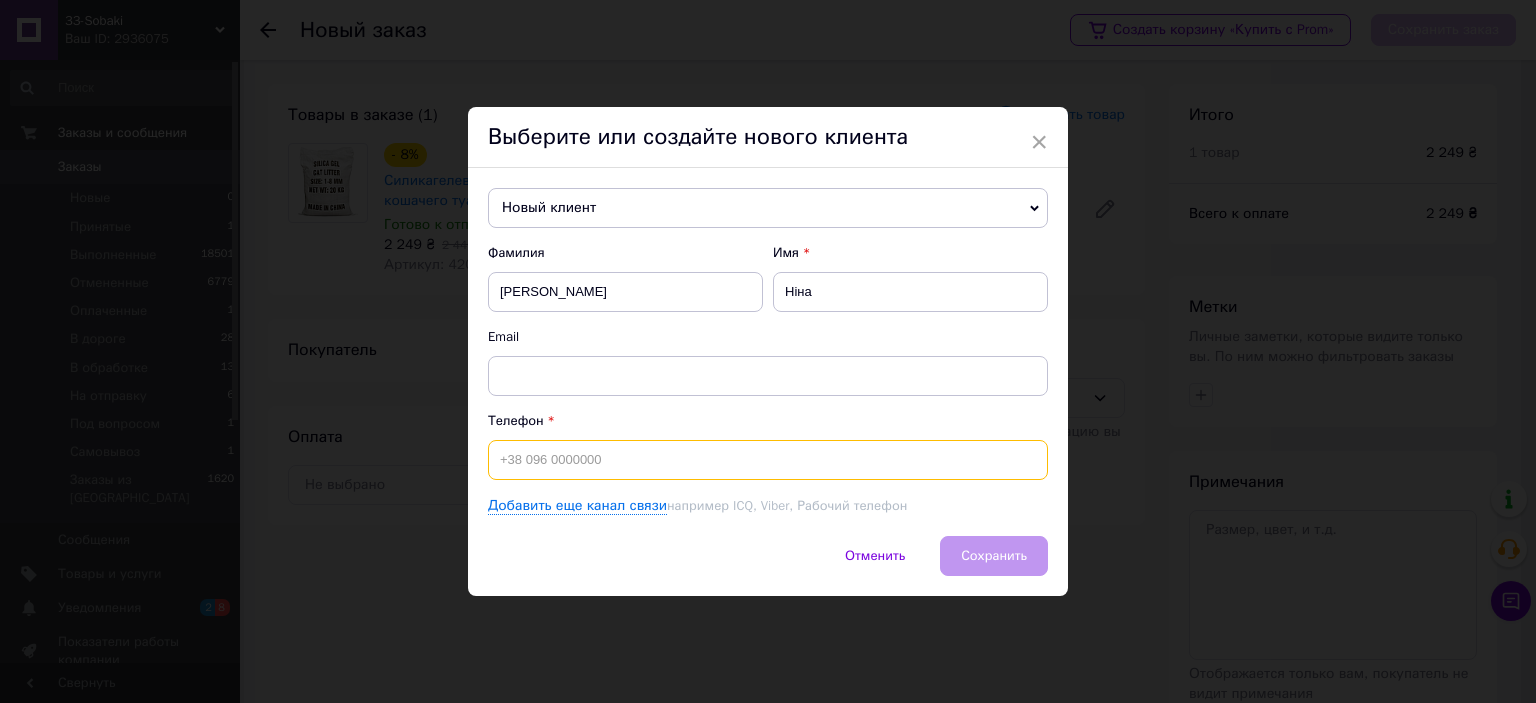 click at bounding box center [768, 460] 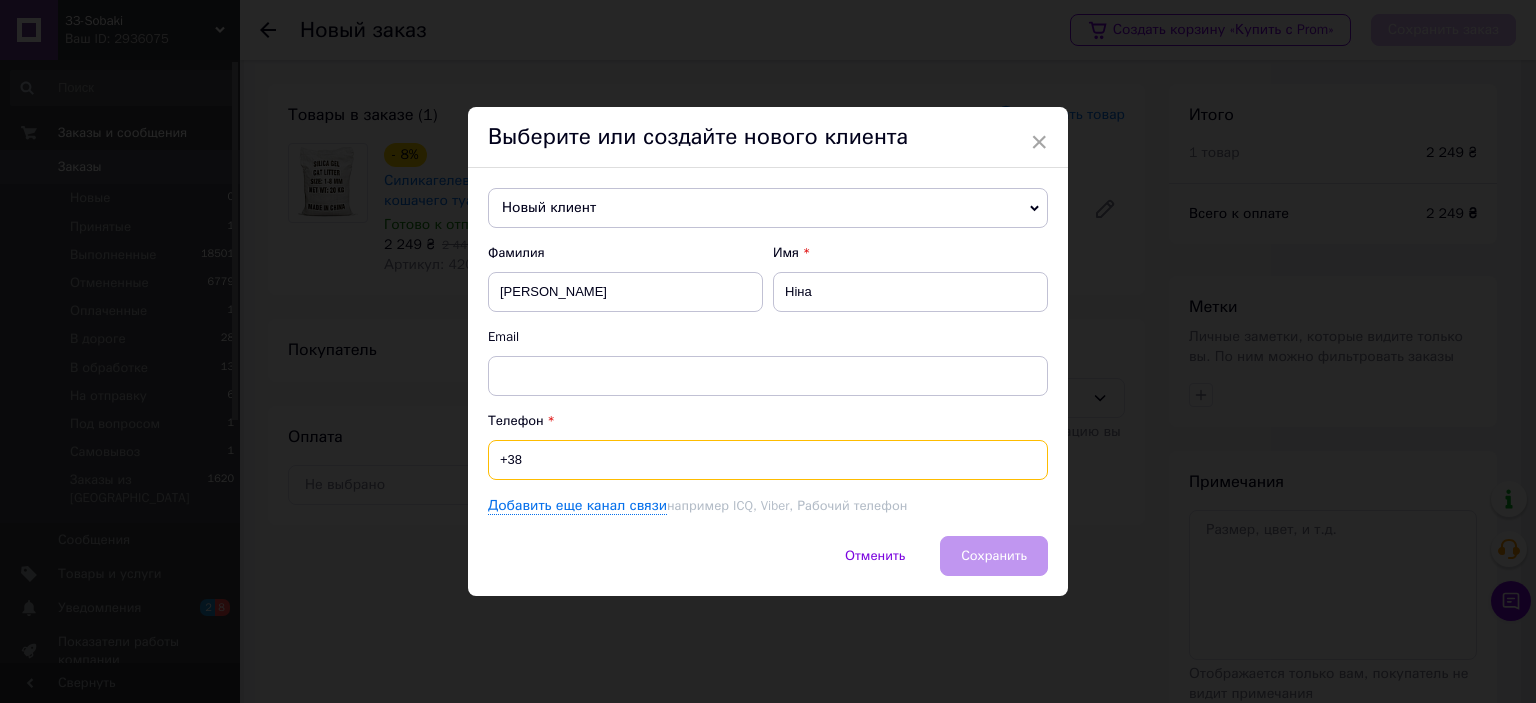 paste on "0980220348" 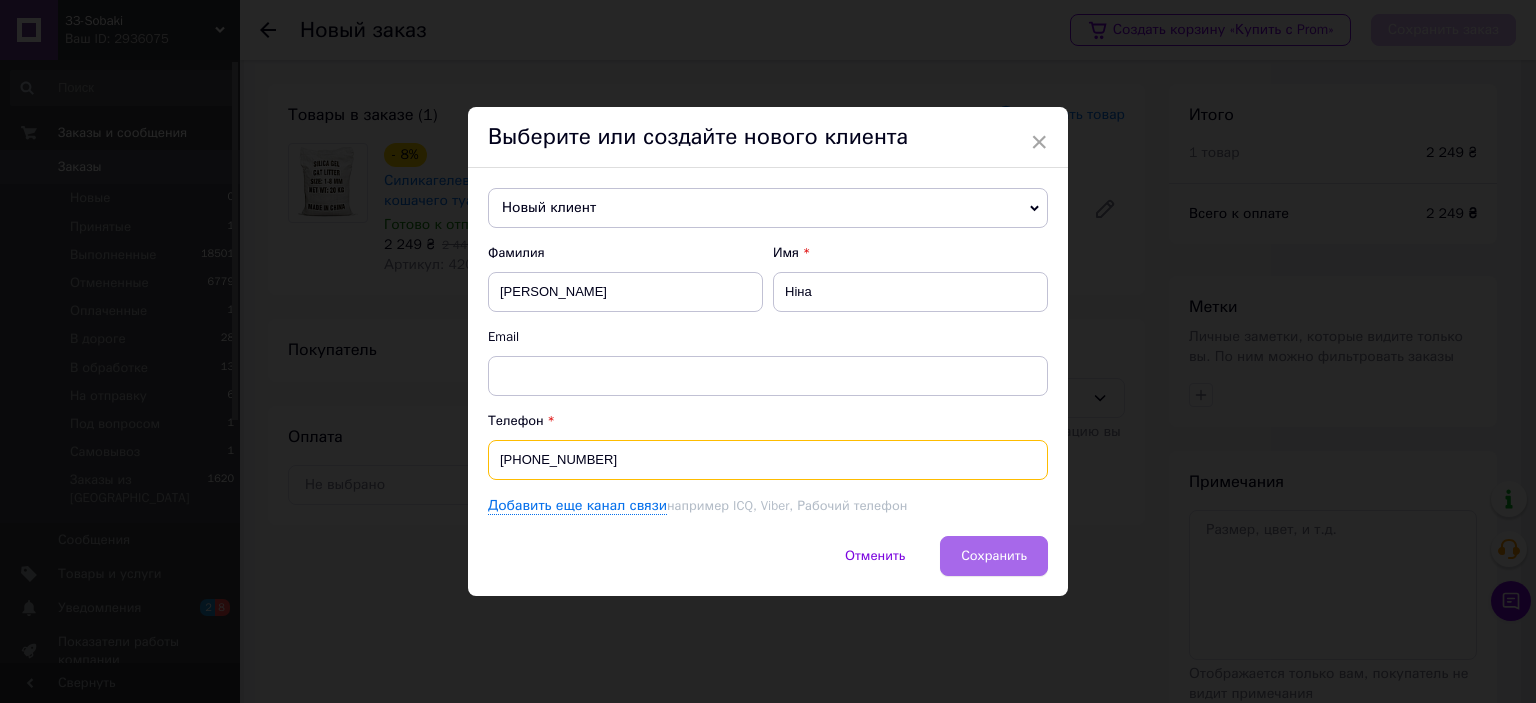 type on "[PHONE_NUMBER]" 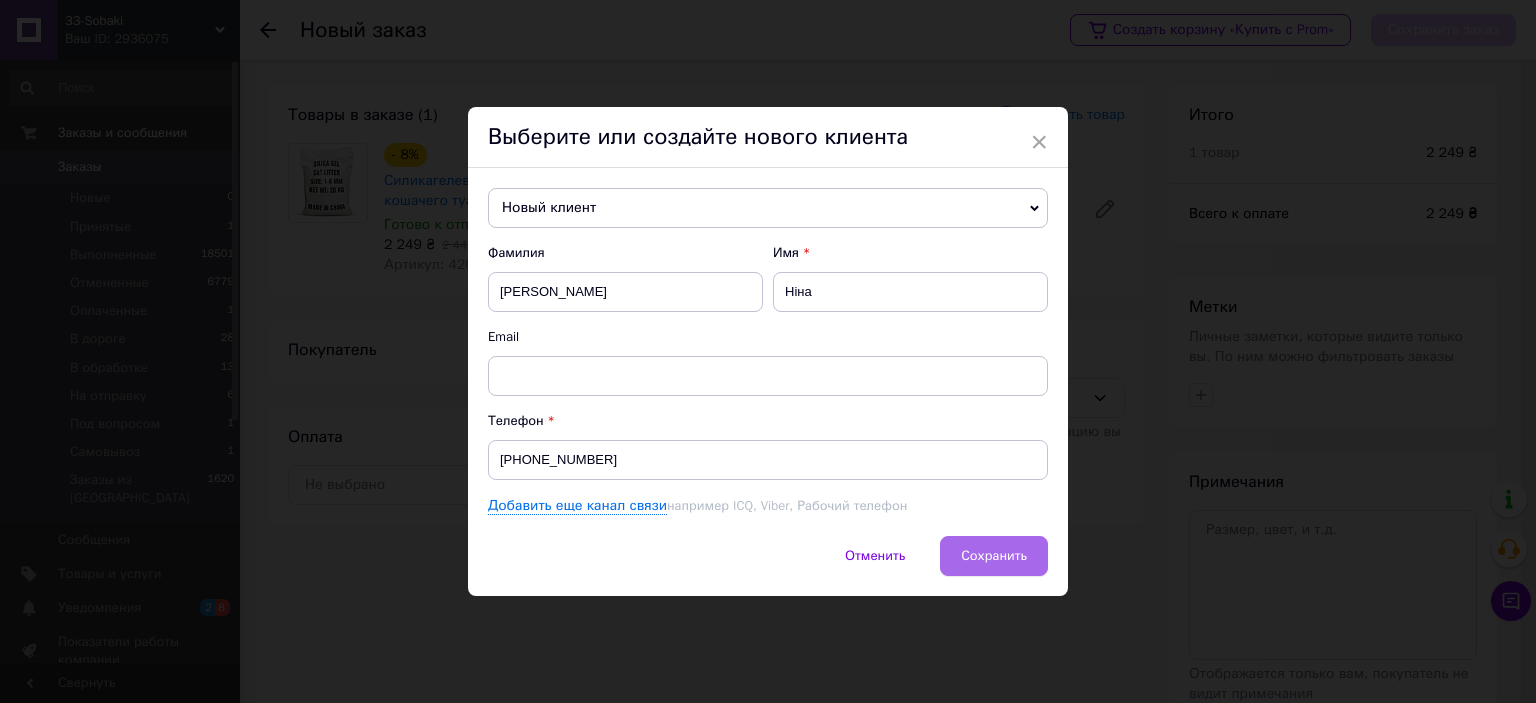 click on "Сохранить" at bounding box center [994, 556] 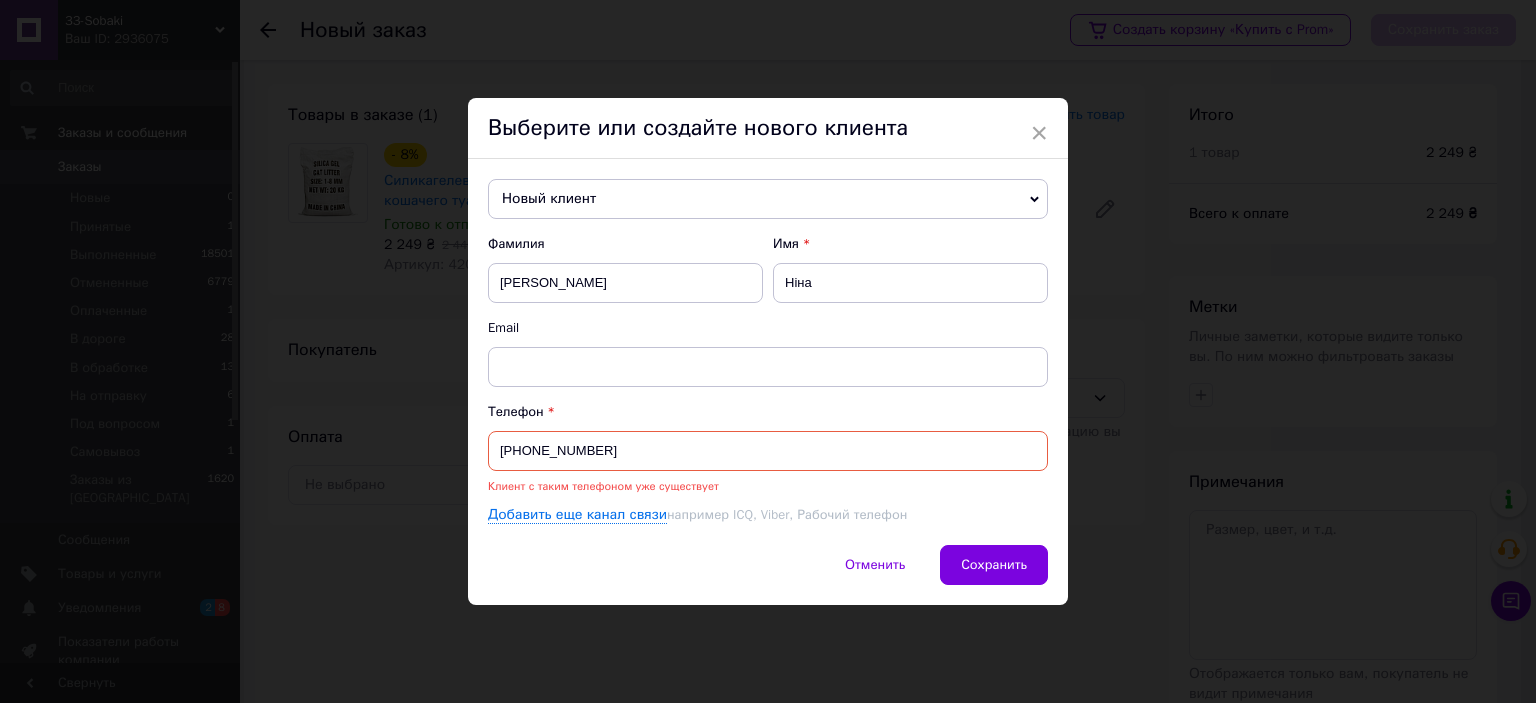 click on "[PHONE_NUMBER]" at bounding box center [768, 451] 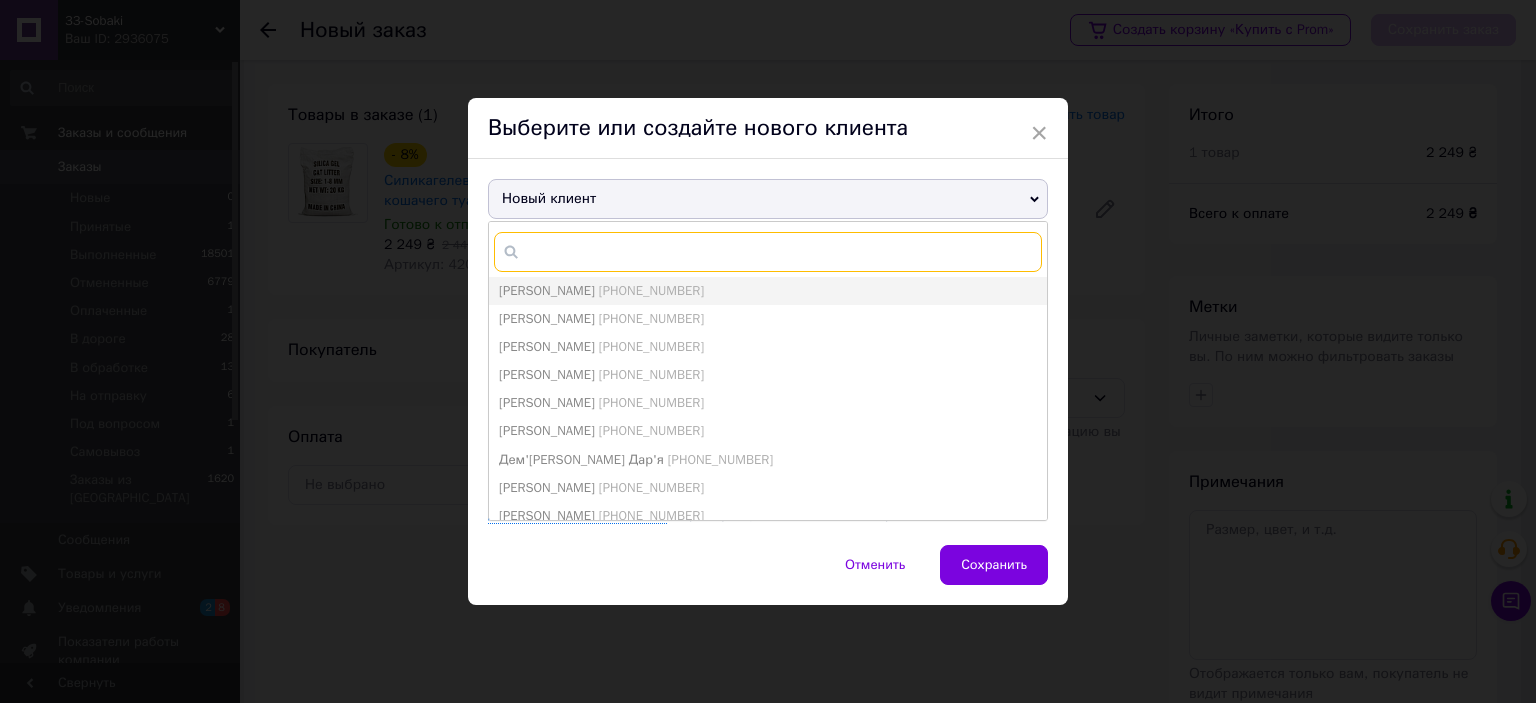 paste on "380980220348" 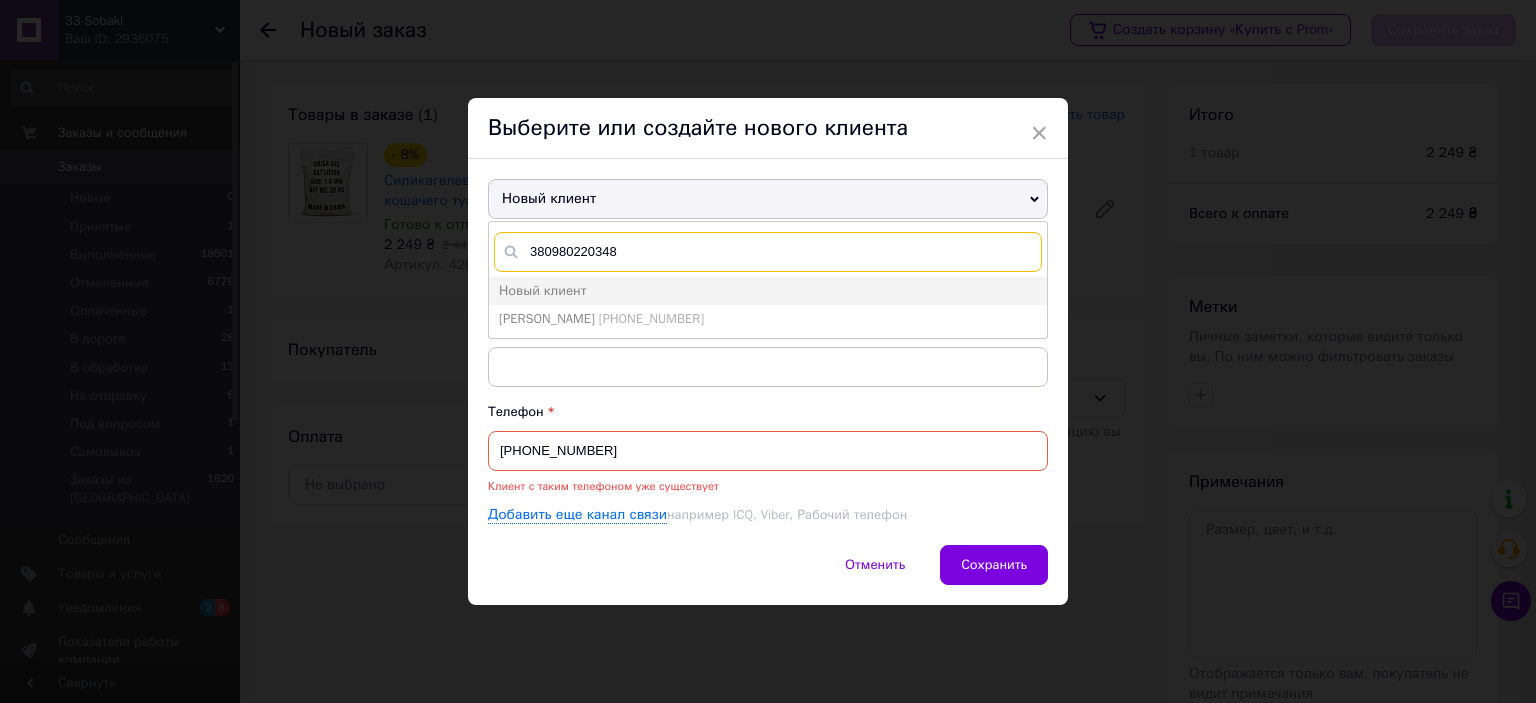 type on "380980220348" 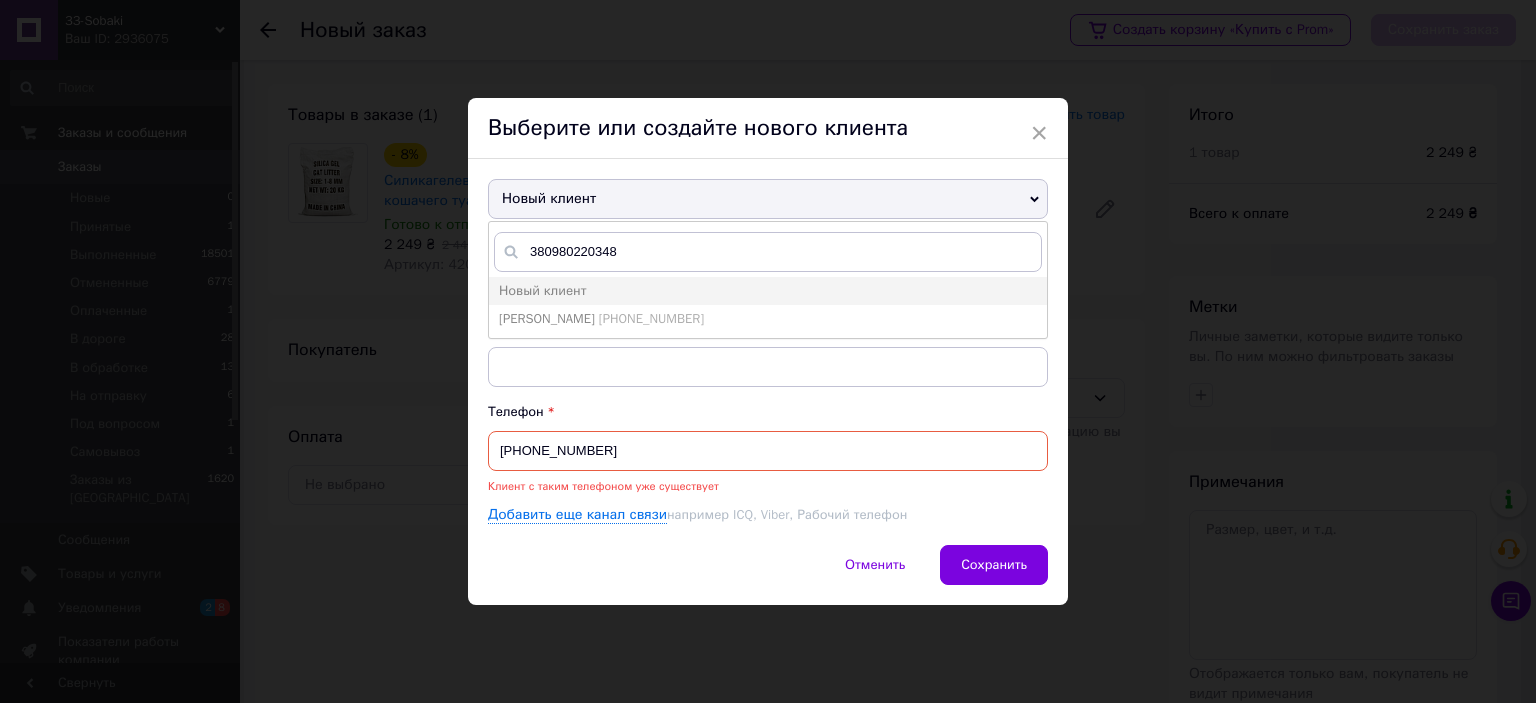 click on "[PHONE_NUMBER]" at bounding box center (651, 318) 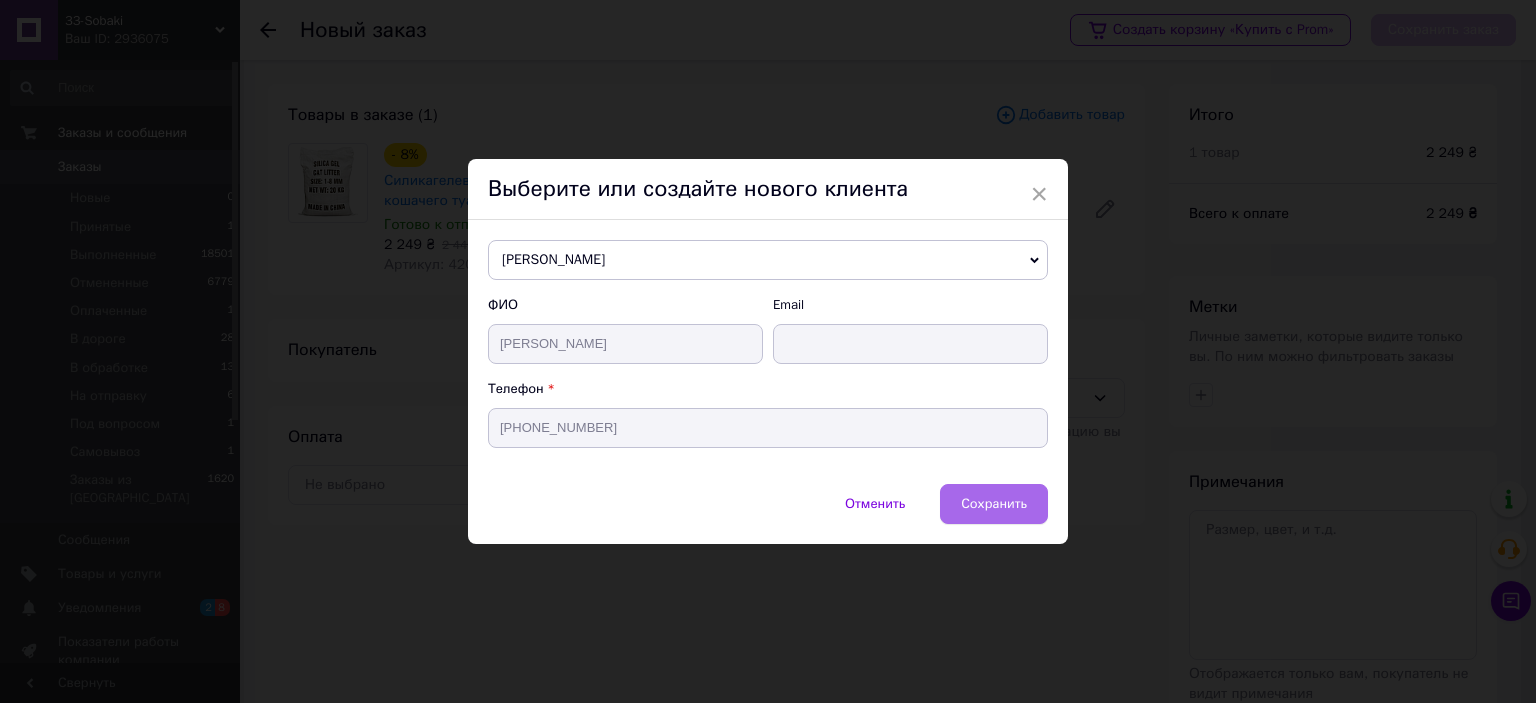 click on "Сохранить" at bounding box center [994, 503] 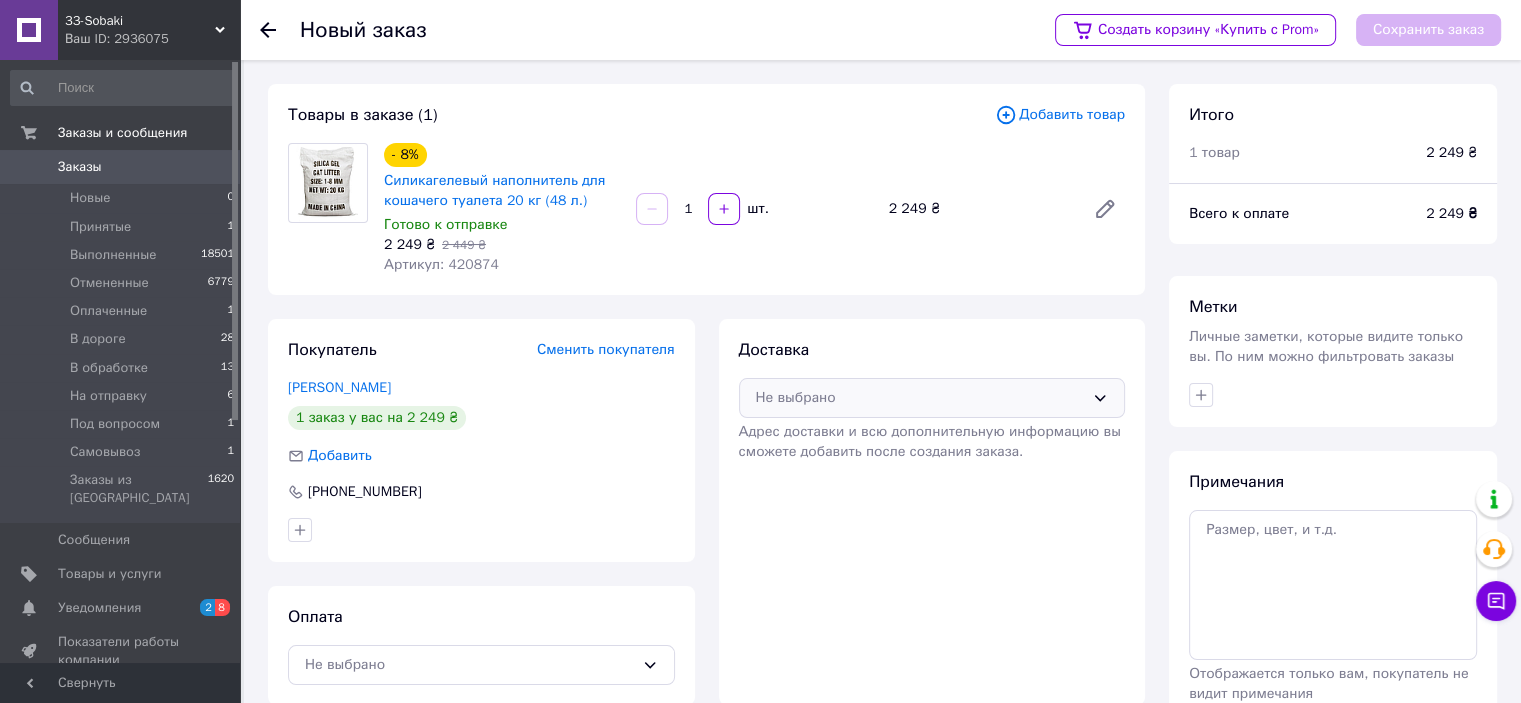 click on "Не выбрано" at bounding box center [920, 398] 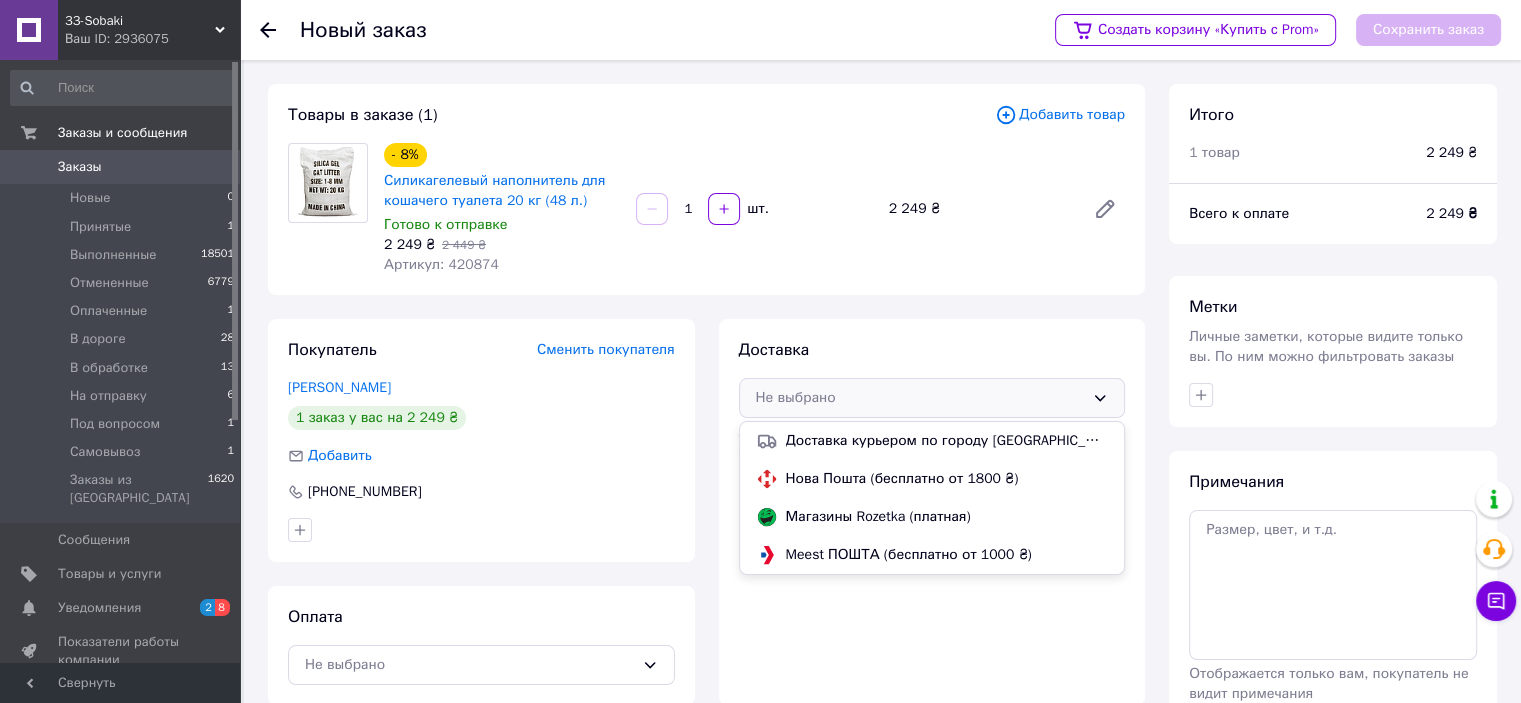 click on "Магазины Rozetka (платная)" at bounding box center (947, 517) 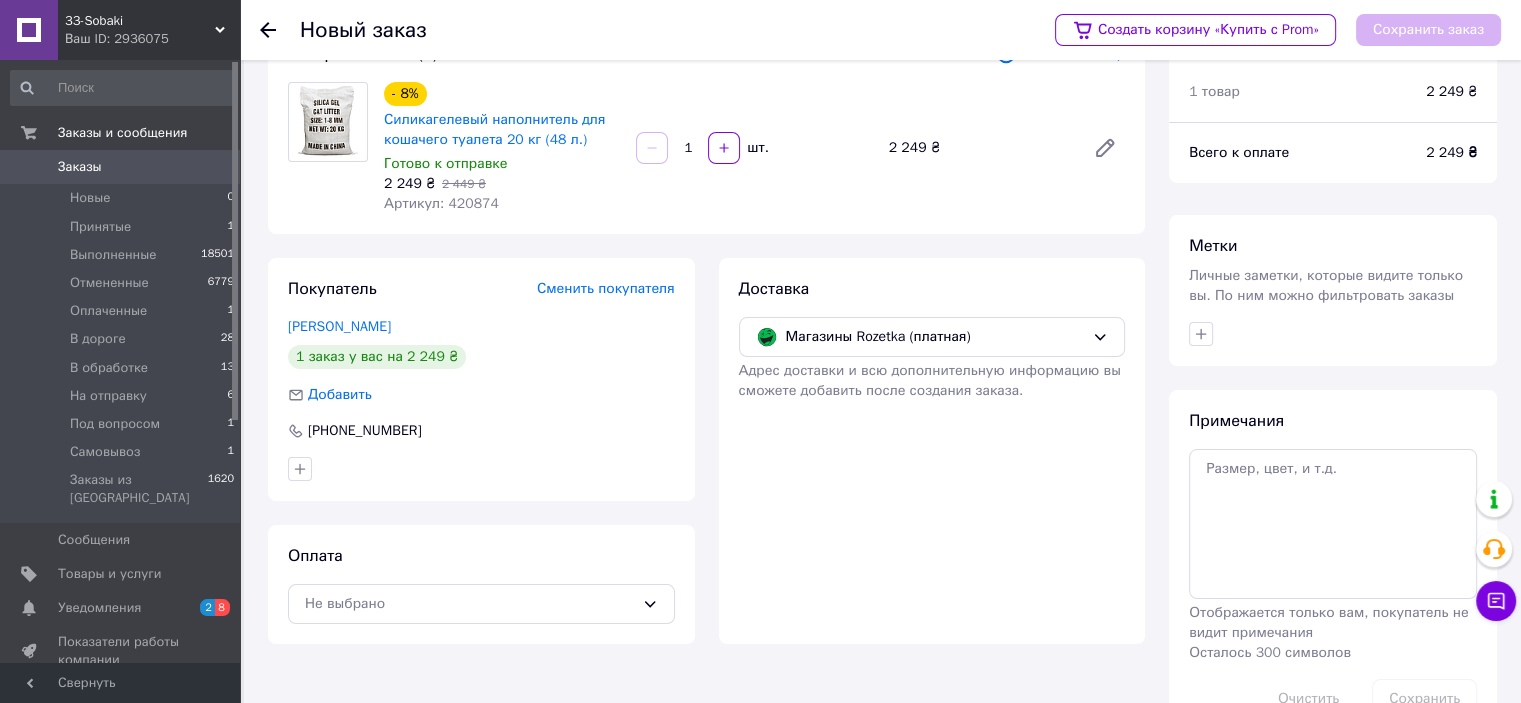 scroll, scrollTop: 120, scrollLeft: 0, axis: vertical 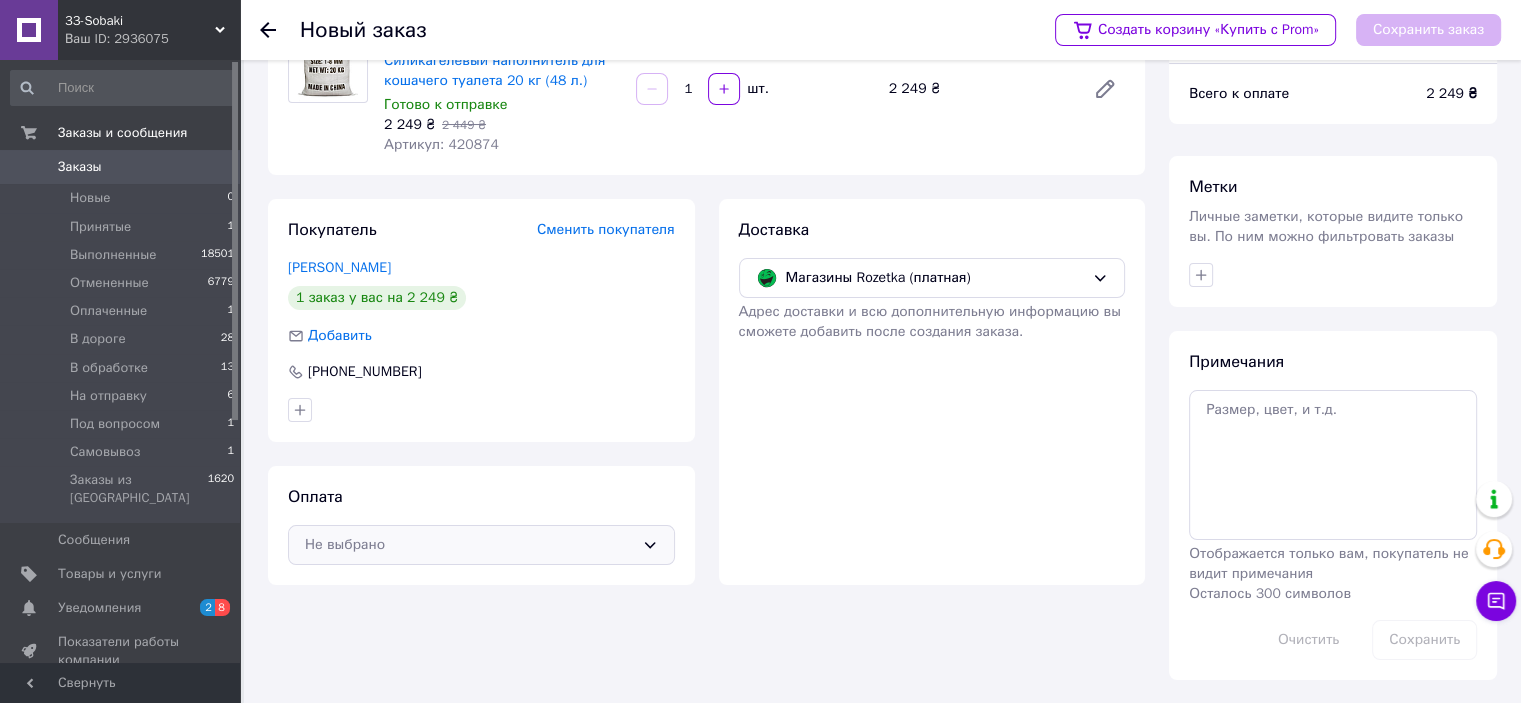 click on "Не выбрано" at bounding box center [469, 545] 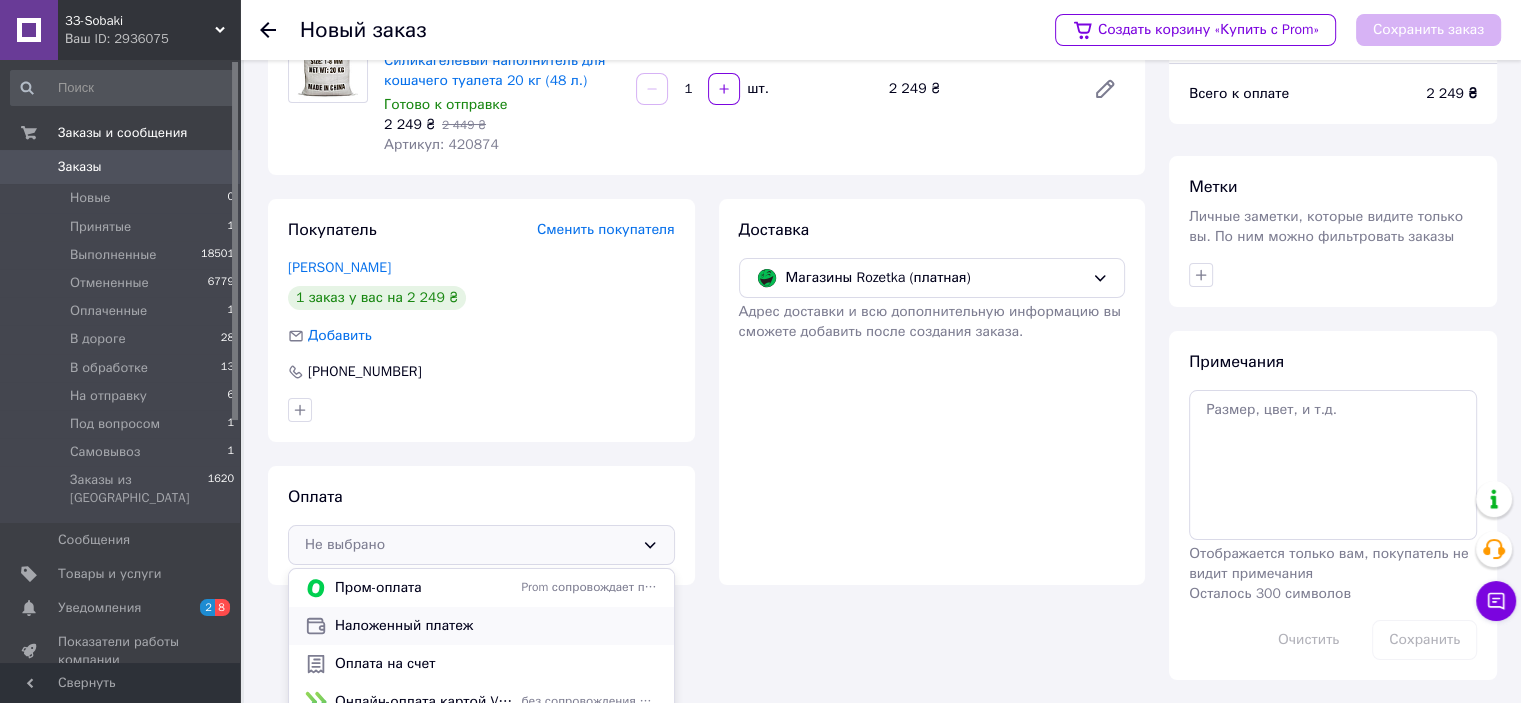 click on "Наложенный платеж" at bounding box center [496, 626] 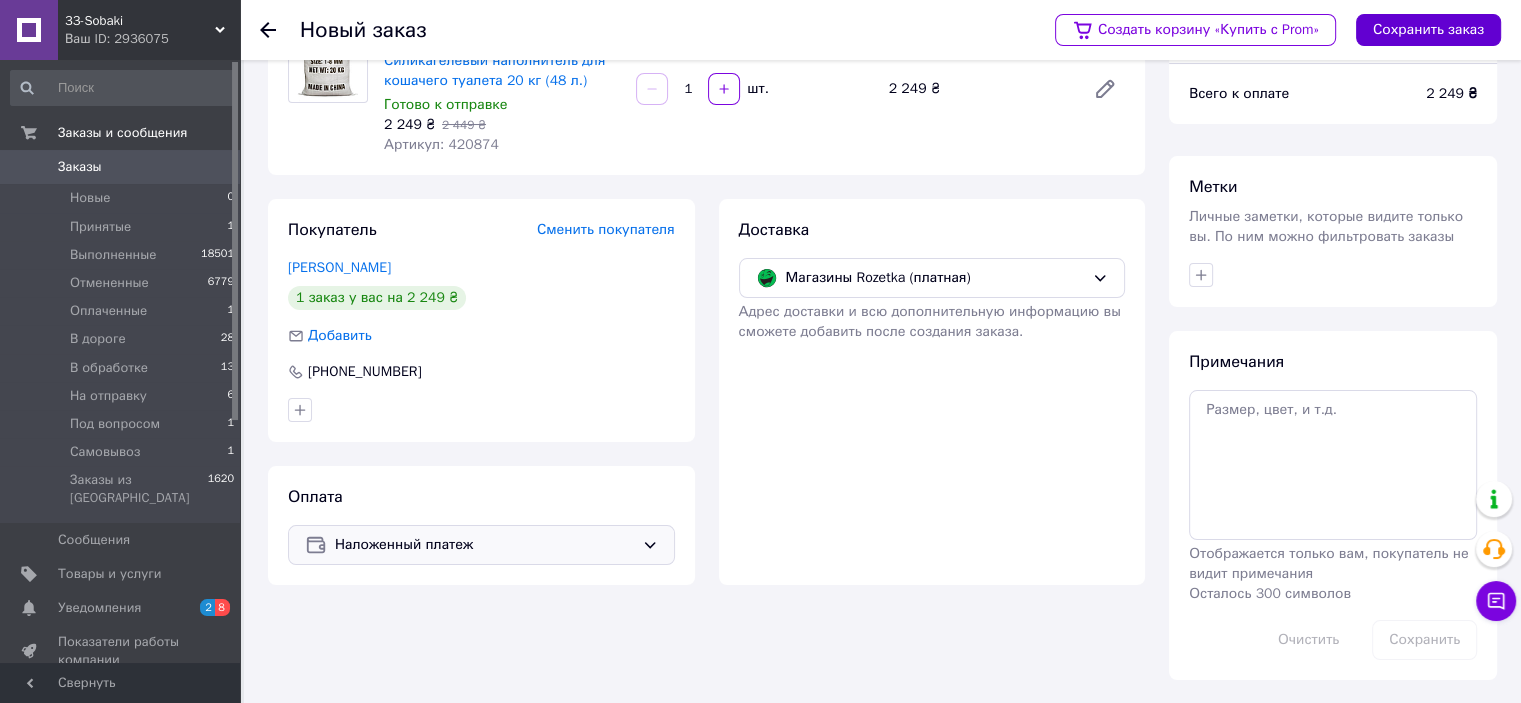 click on "Сохранить заказ" at bounding box center [1428, 30] 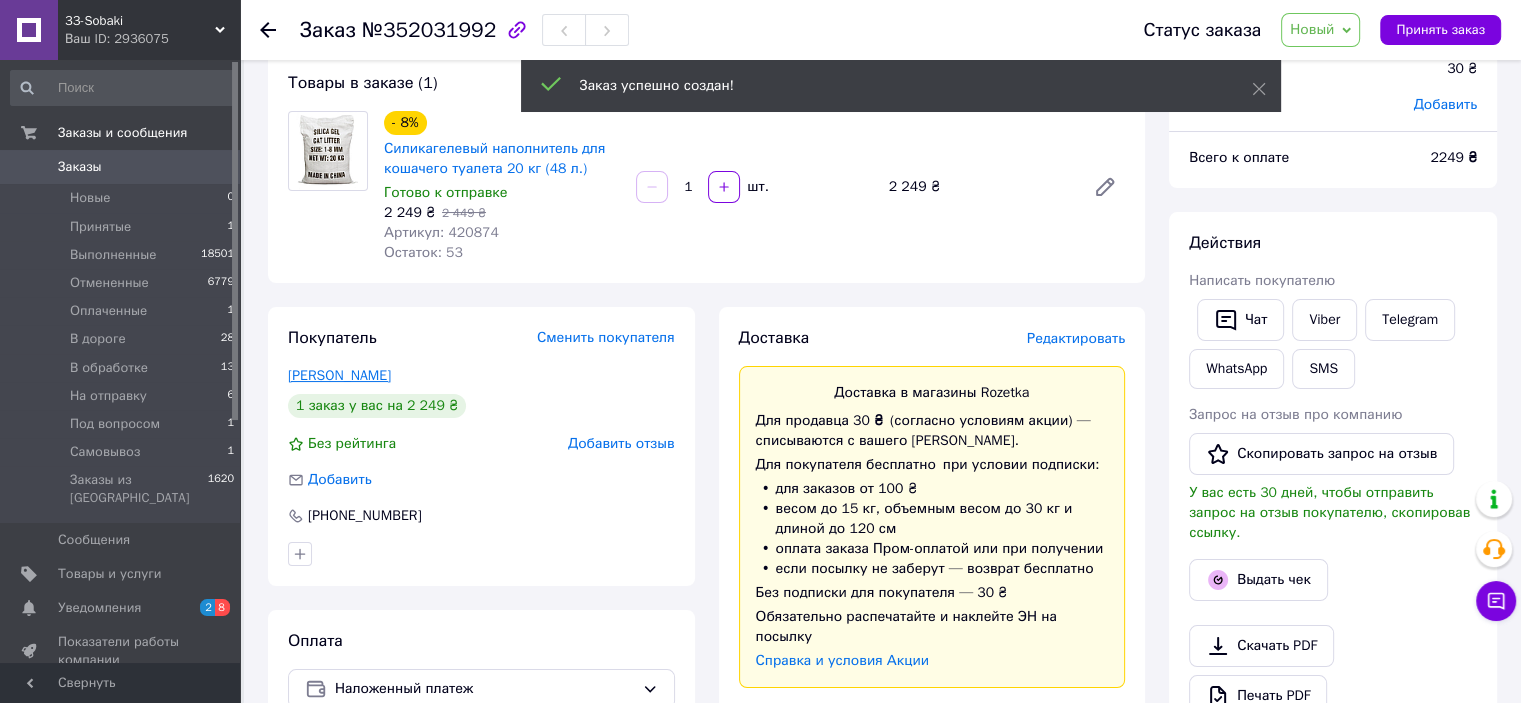 click on "[PERSON_NAME]" at bounding box center [339, 375] 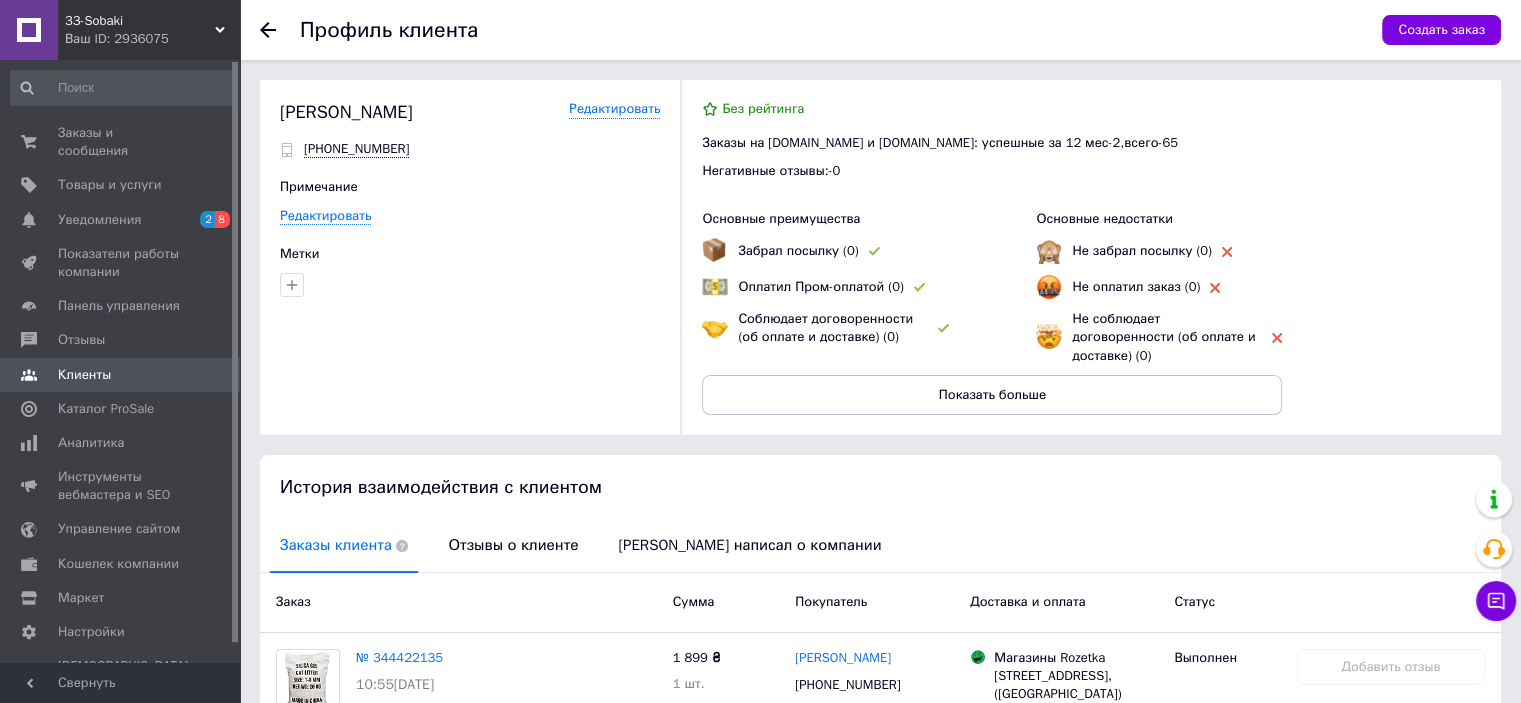 scroll, scrollTop: 314, scrollLeft: 0, axis: vertical 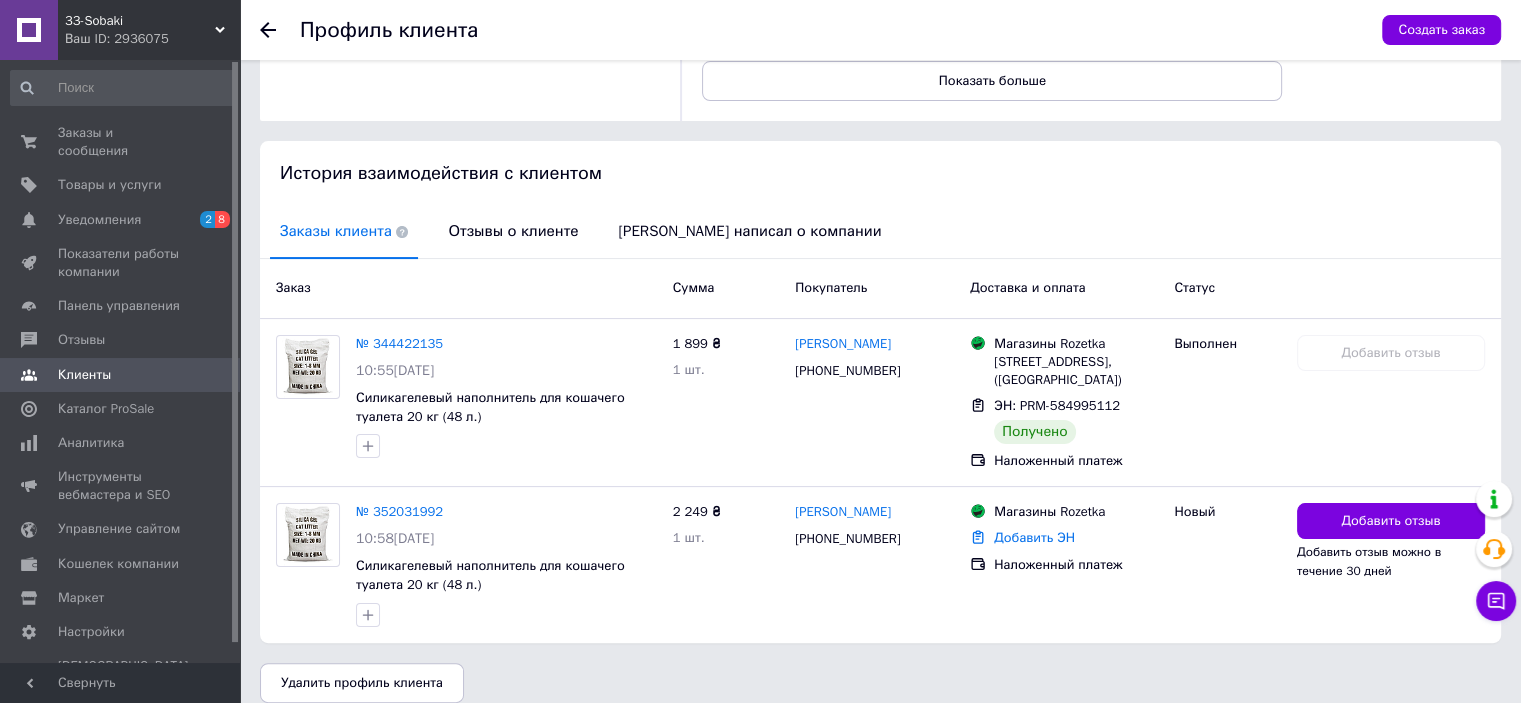 click 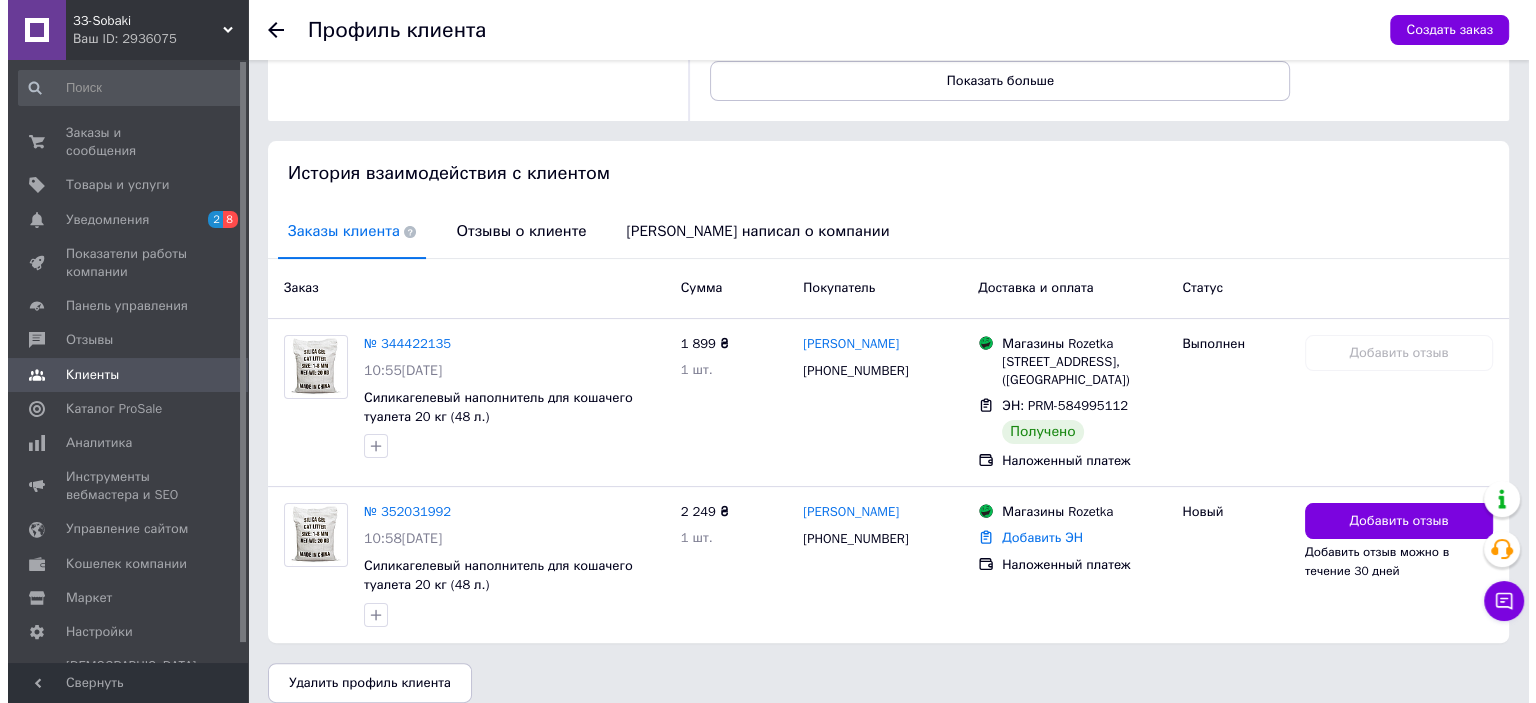 scroll, scrollTop: 120, scrollLeft: 0, axis: vertical 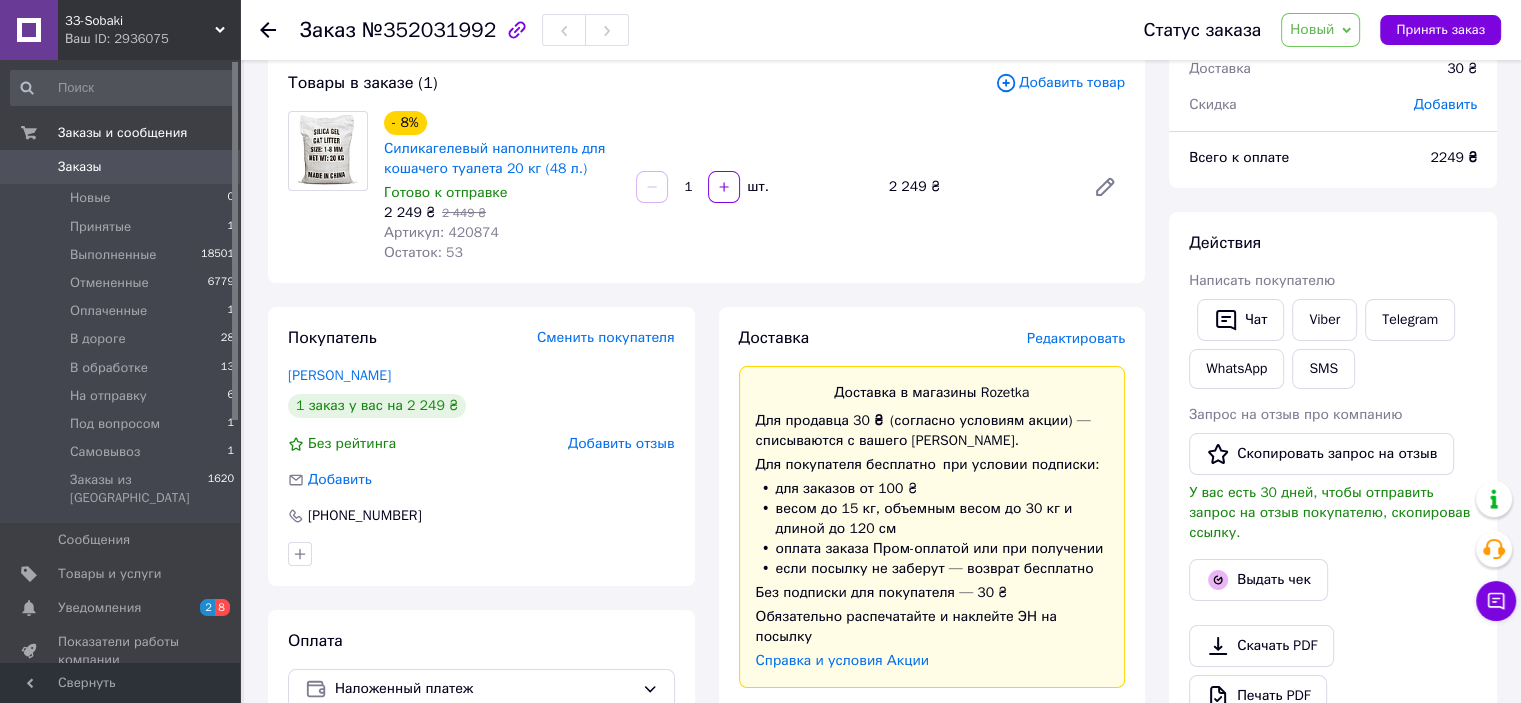 drag, startPoint x: 1477, startPoint y: 391, endPoint x: 1464, endPoint y: 391, distance: 13 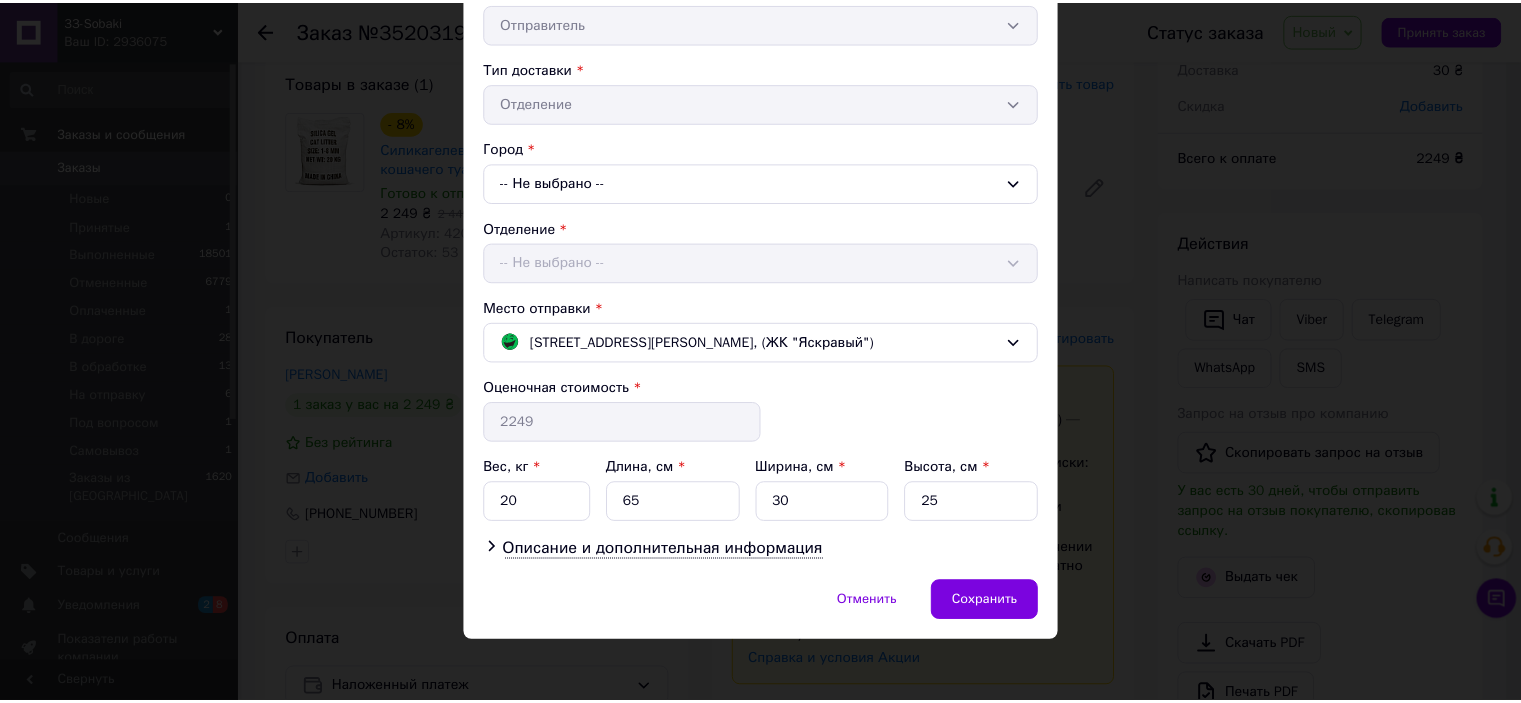 scroll, scrollTop: 416, scrollLeft: 0, axis: vertical 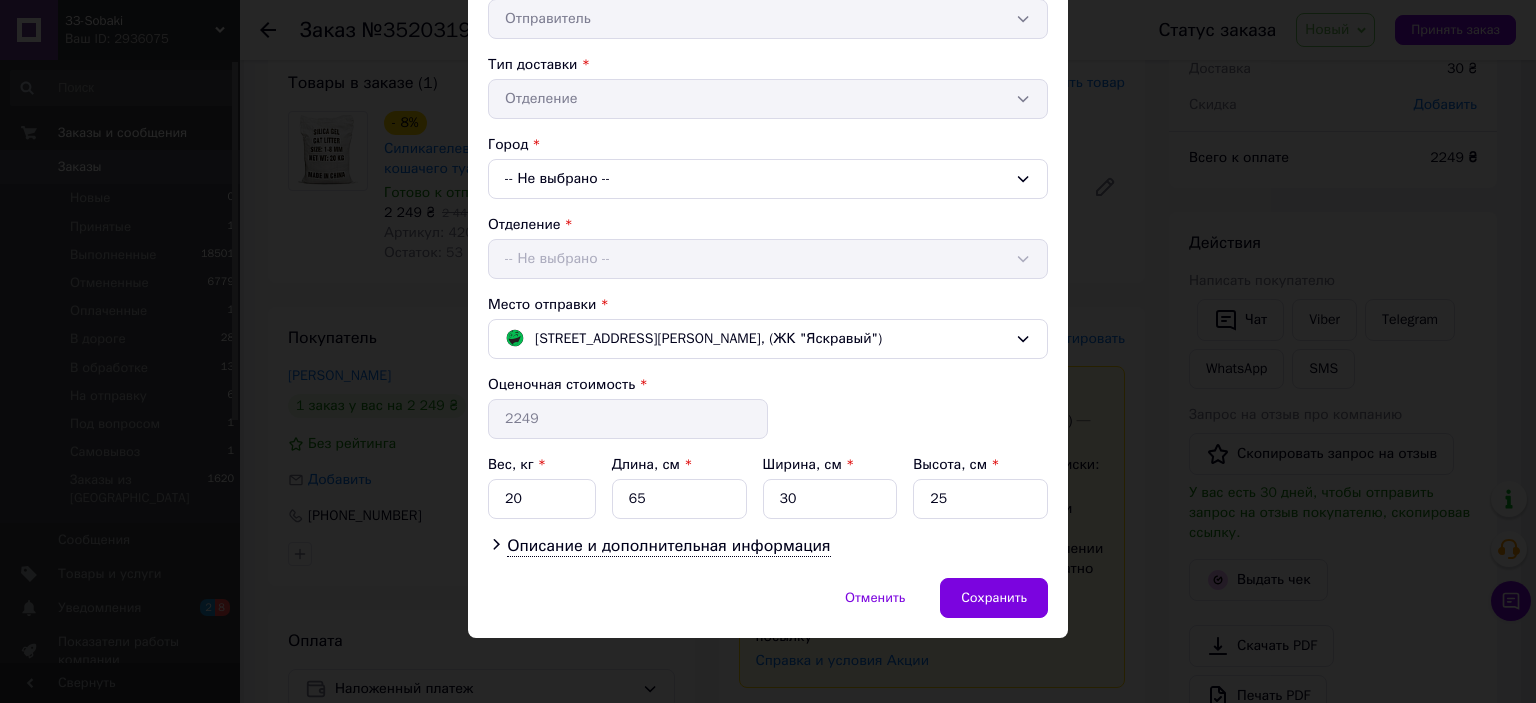 click on "-- Не выбрано --" at bounding box center [768, 179] 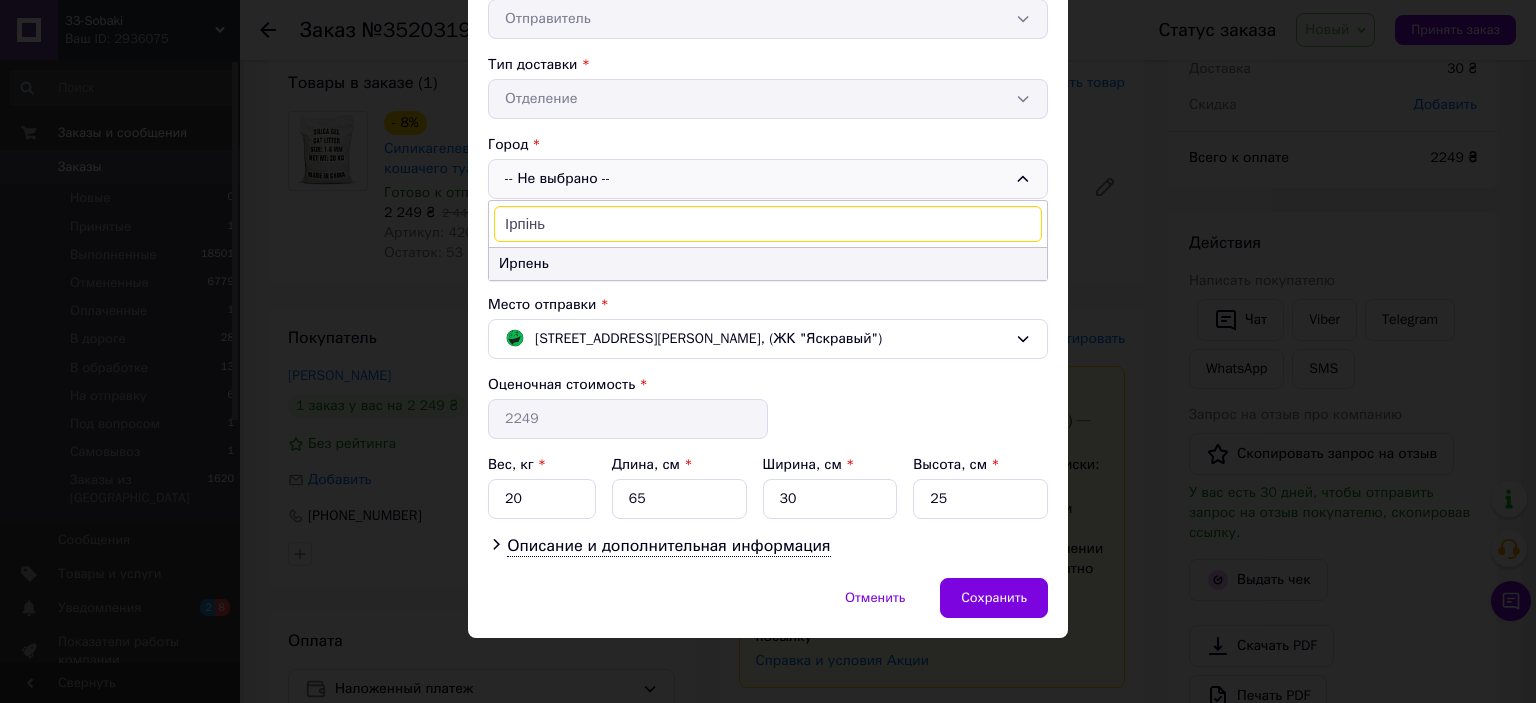 type on "Ірпінь" 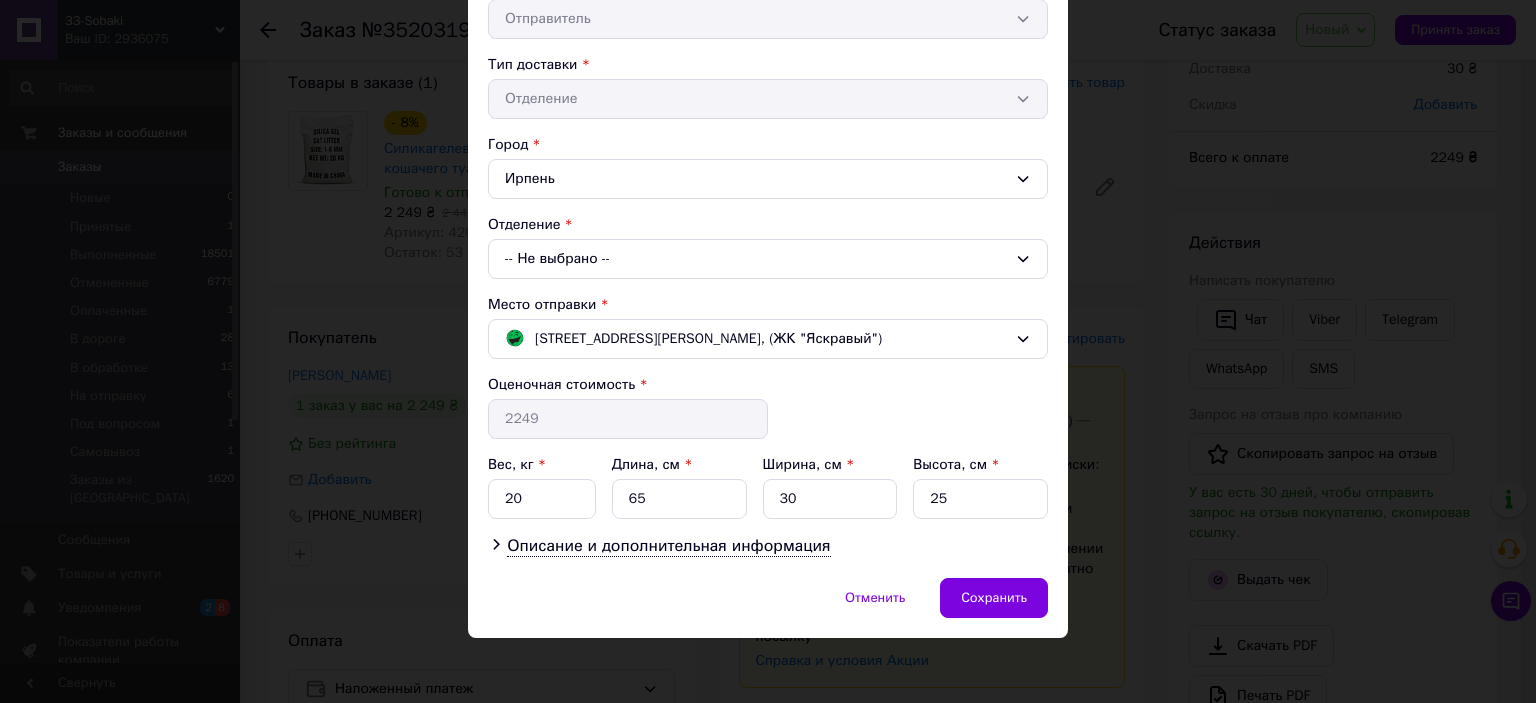 click on "-- Не выбрано --" at bounding box center (768, 259) 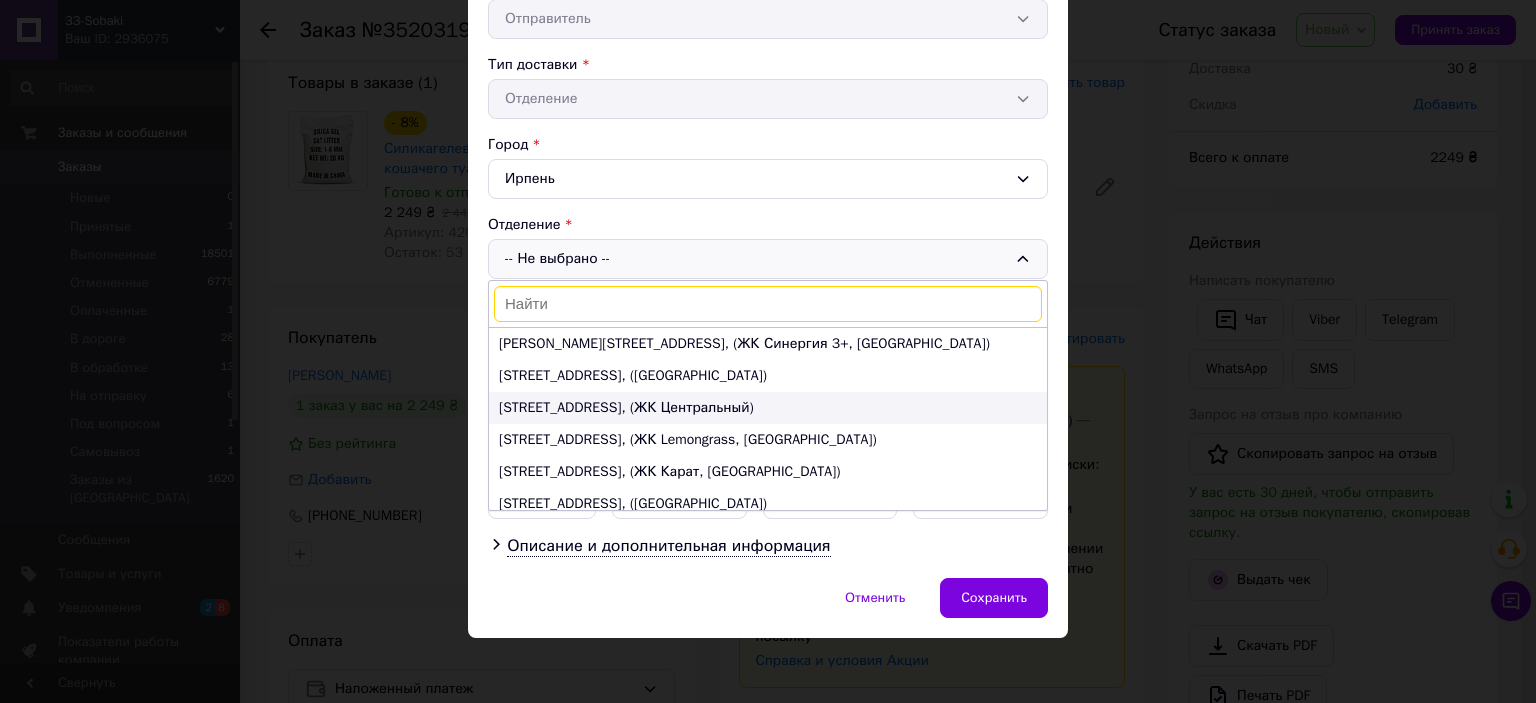 click on "[STREET_ADDRESS], (ЖК Центральный)" at bounding box center (768, 408) 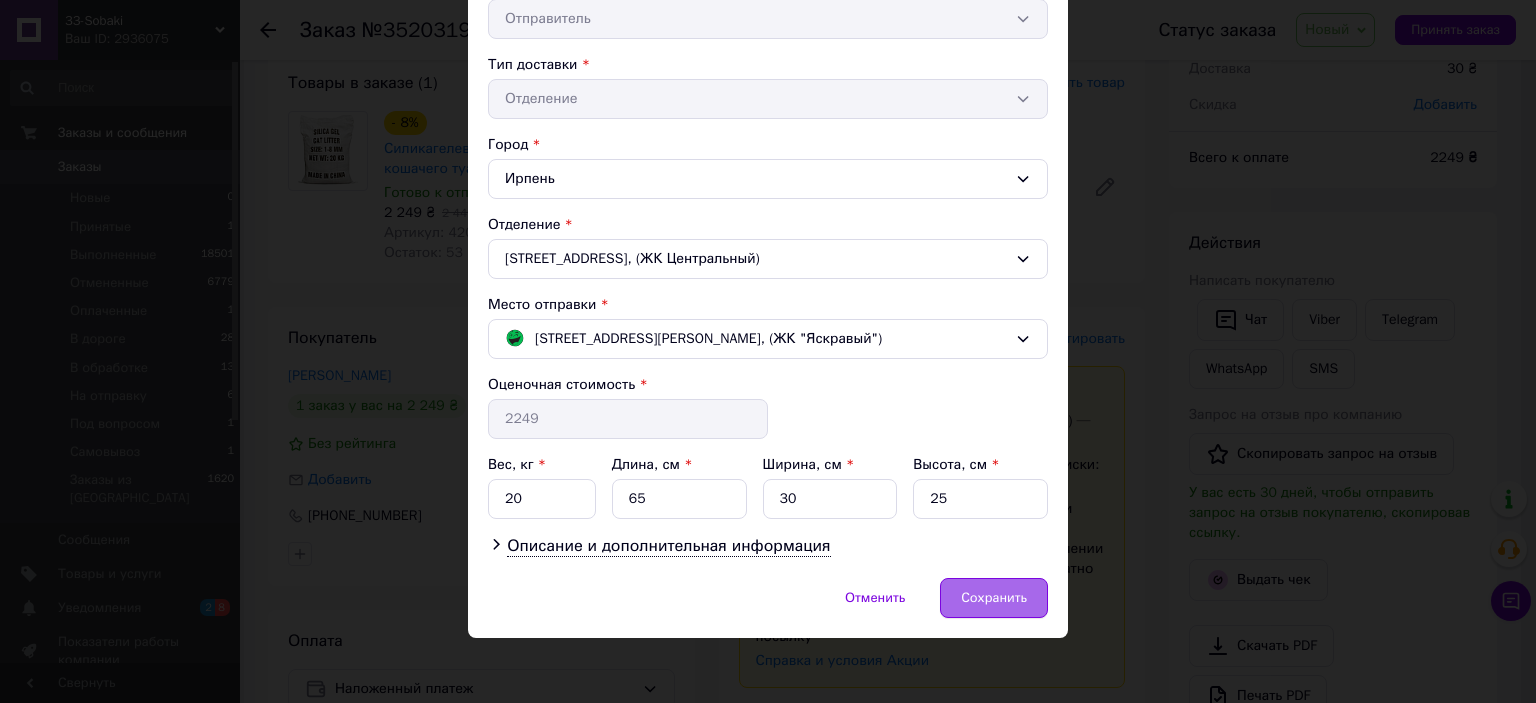 click on "Сохранить" at bounding box center (994, 598) 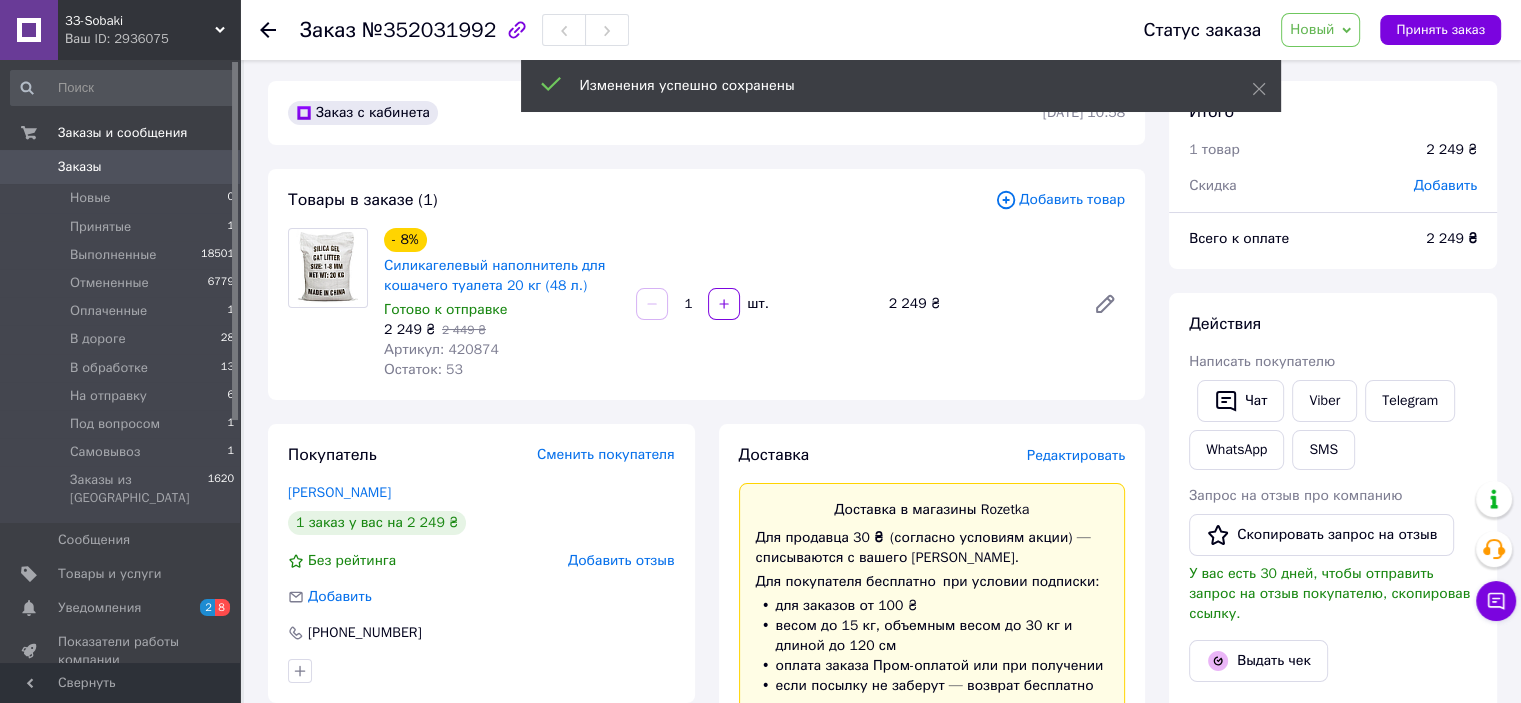 scroll, scrollTop: 0, scrollLeft: 0, axis: both 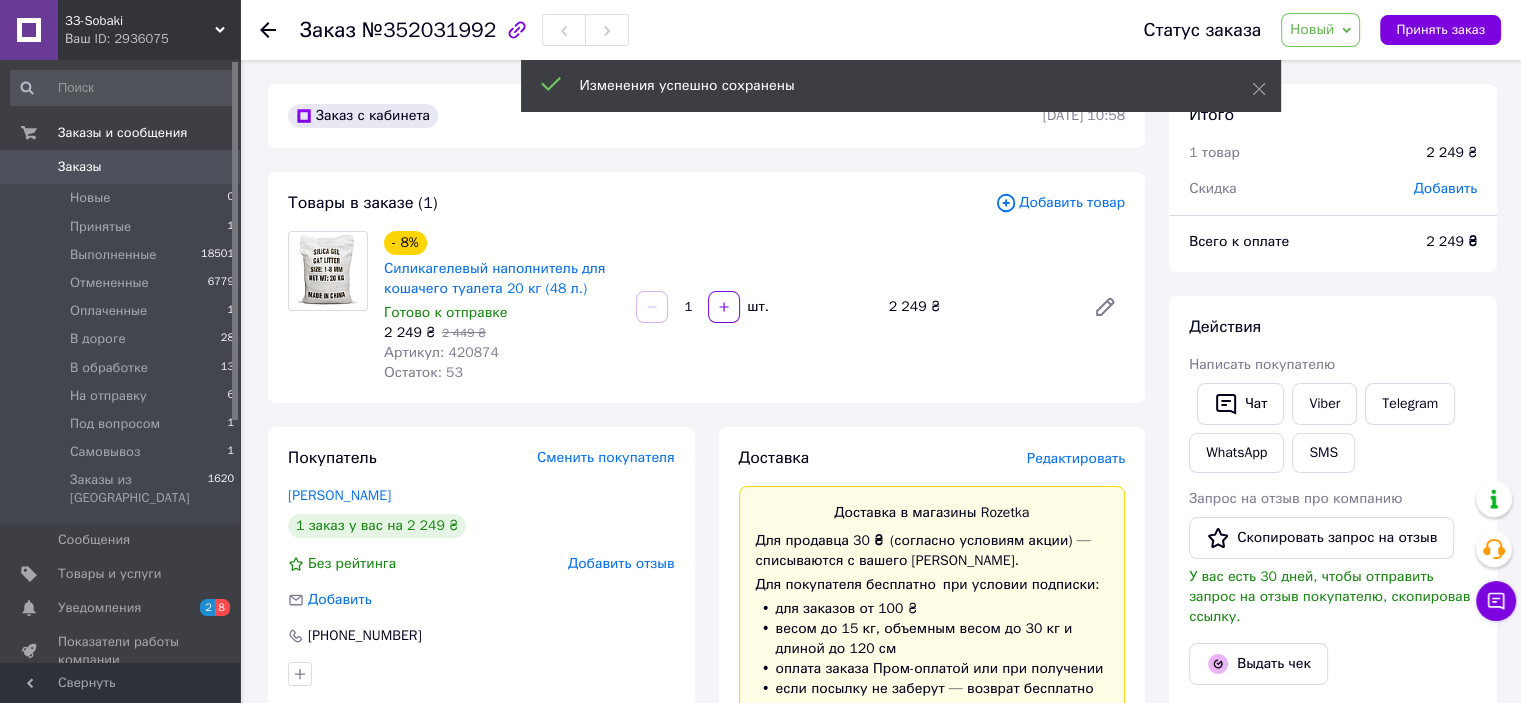 click on "Добавить" at bounding box center (1445, 188) 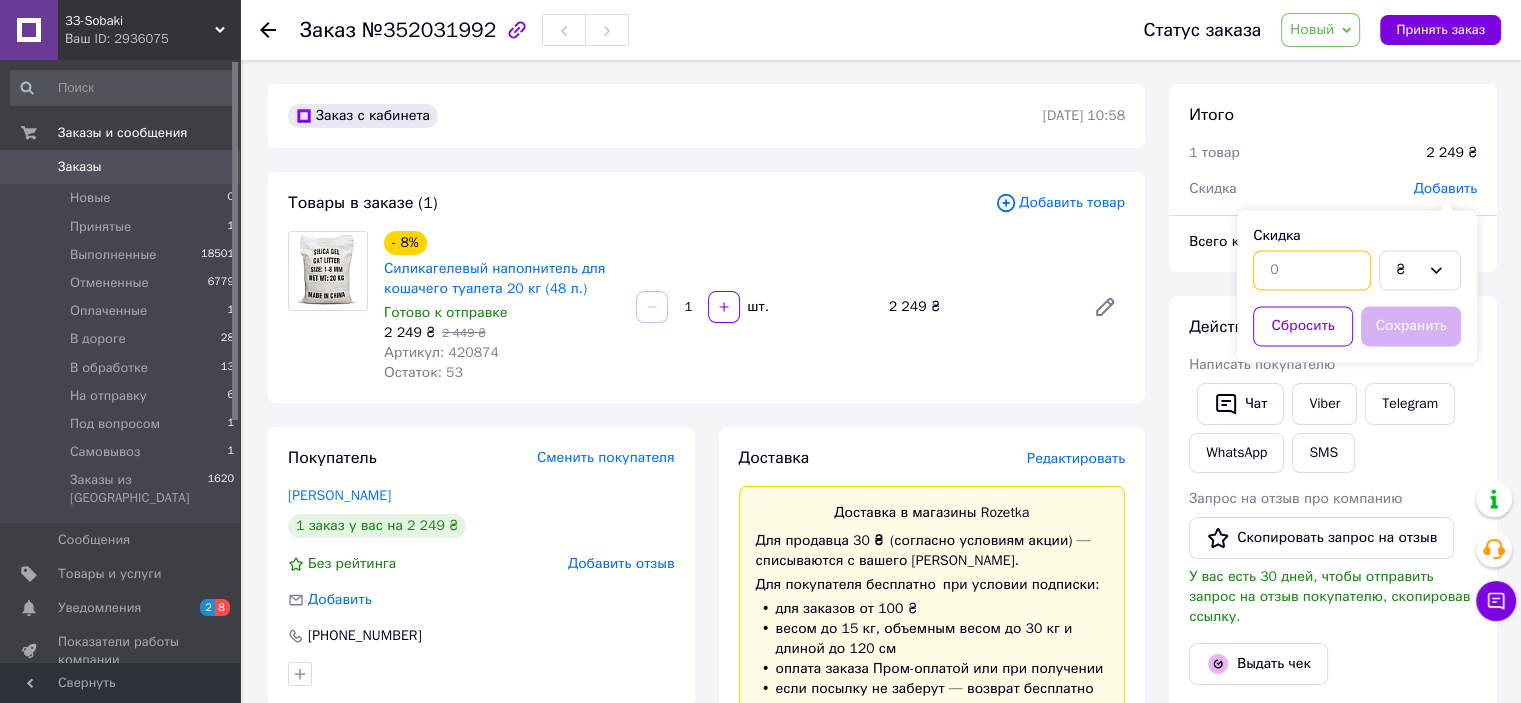 click at bounding box center [1312, 270] 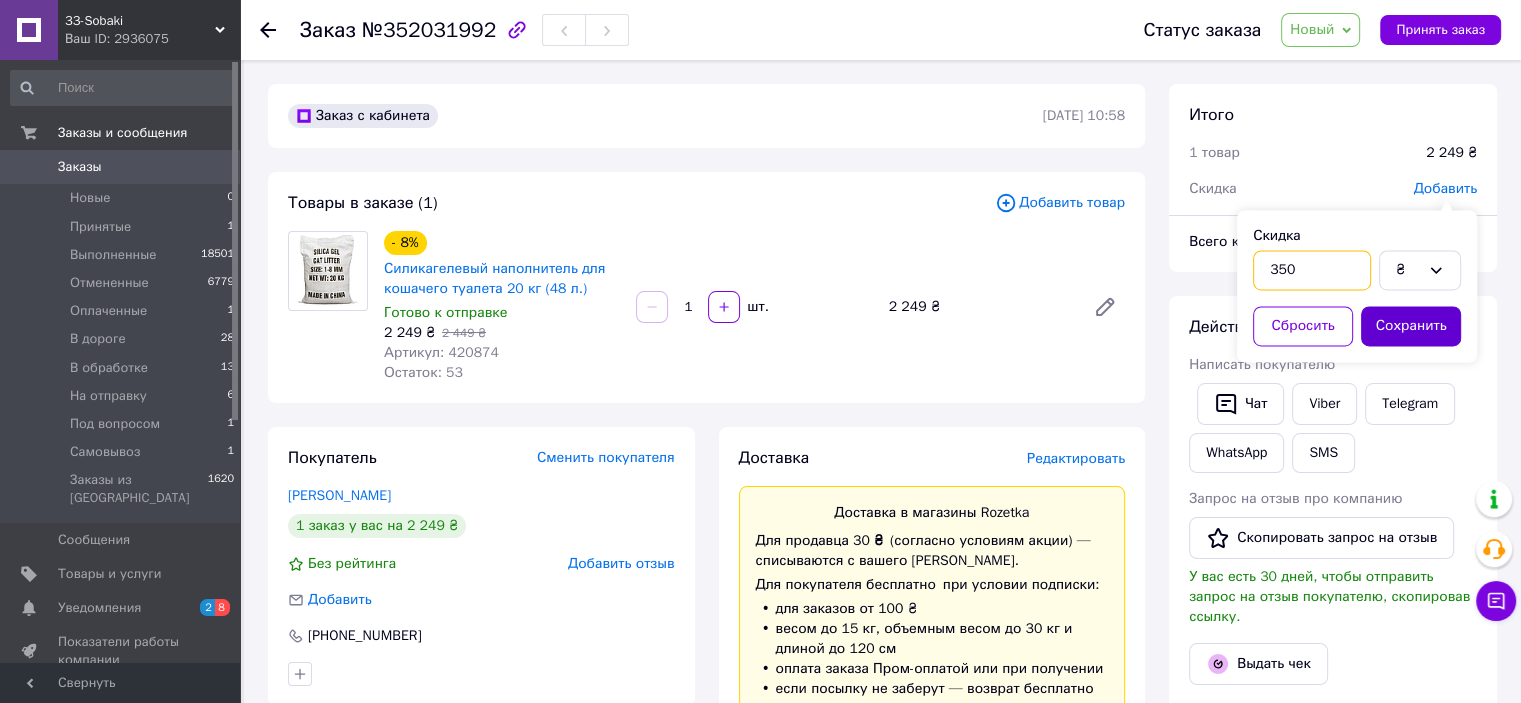 type on "350" 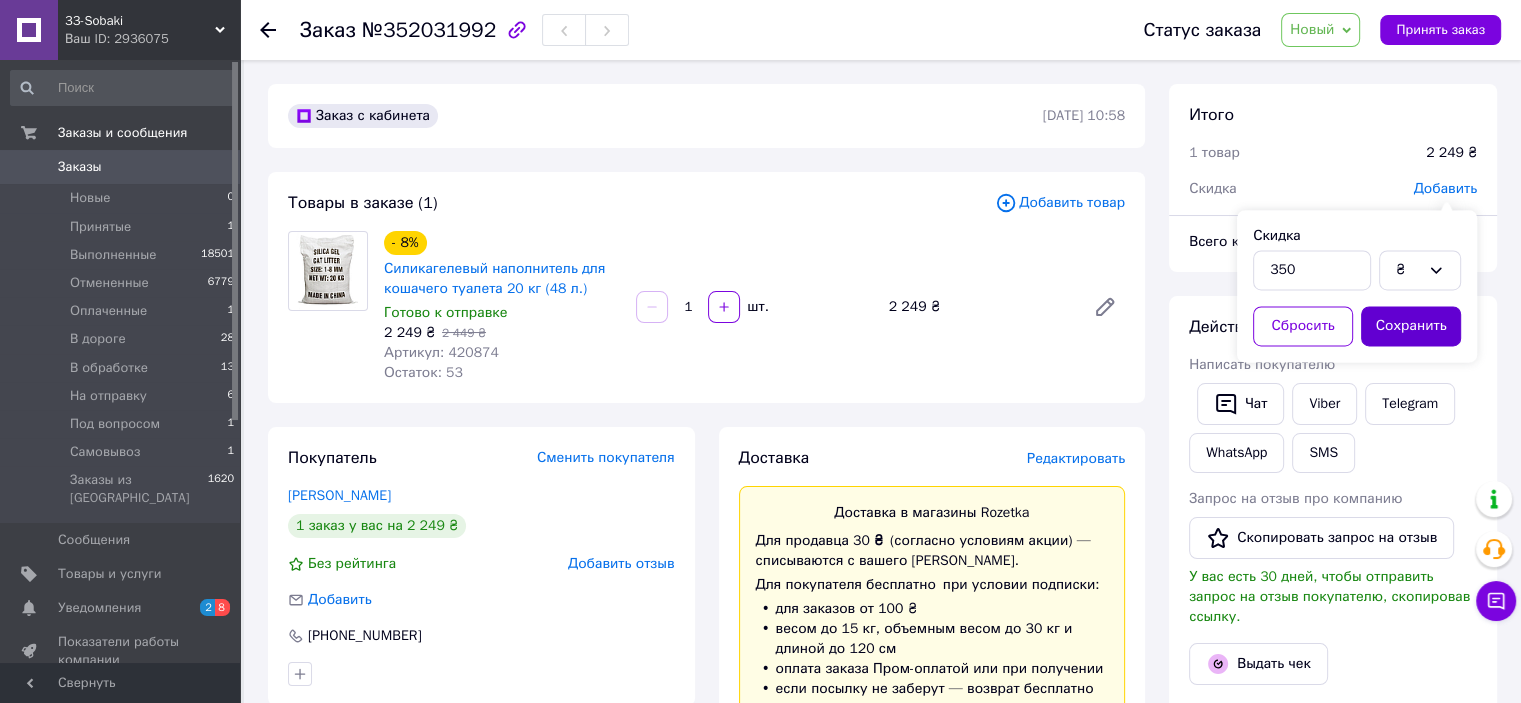 click on "Сохранить" at bounding box center (1411, 326) 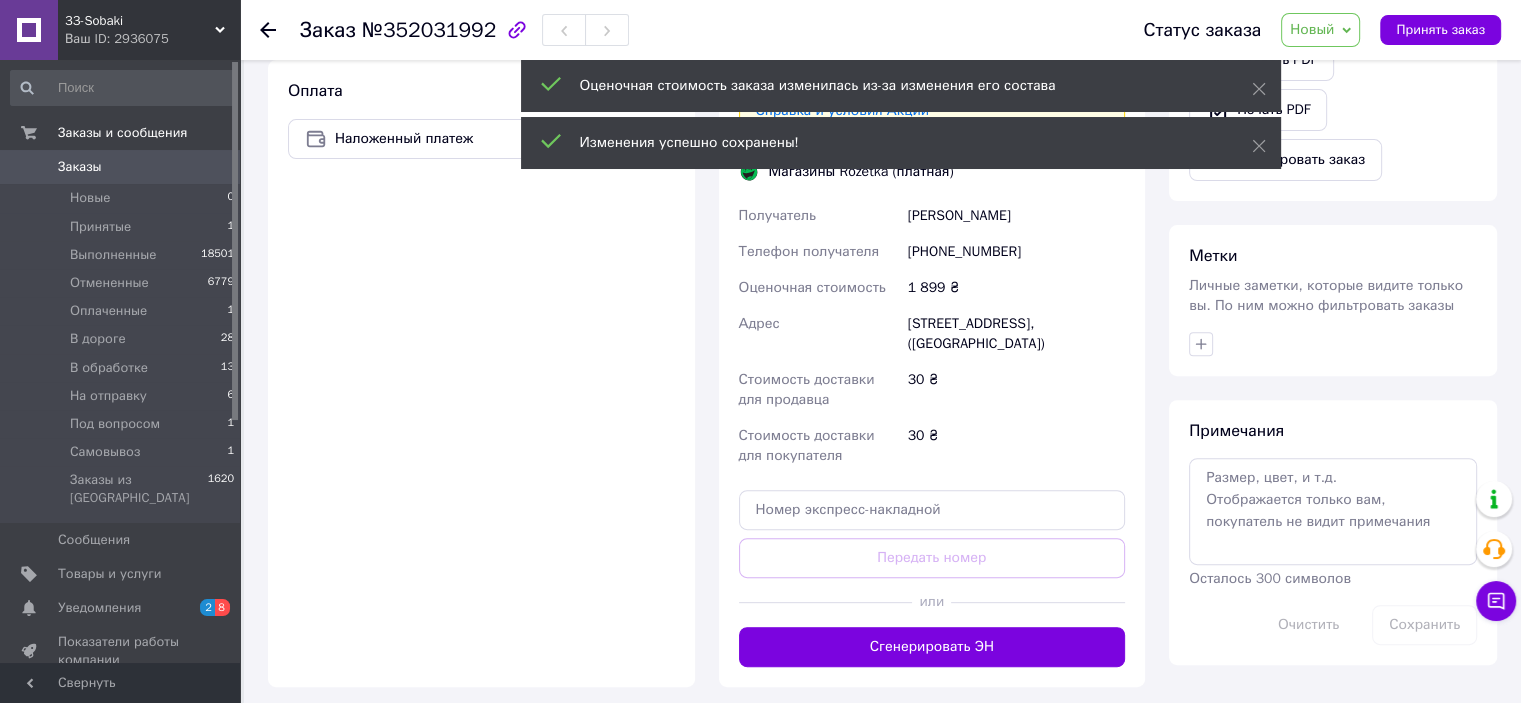 scroll, scrollTop: 700, scrollLeft: 0, axis: vertical 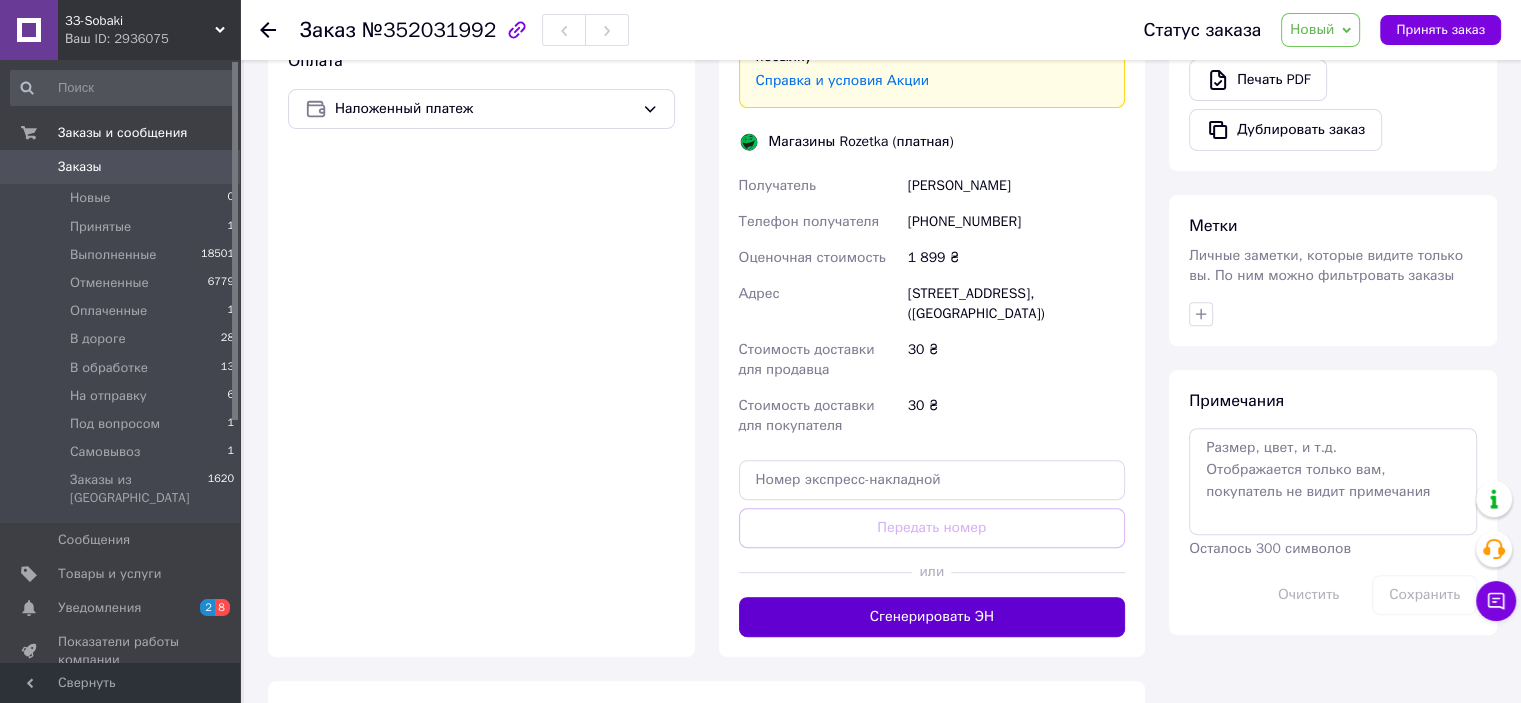 click on "Сгенерировать ЭН" at bounding box center [932, 617] 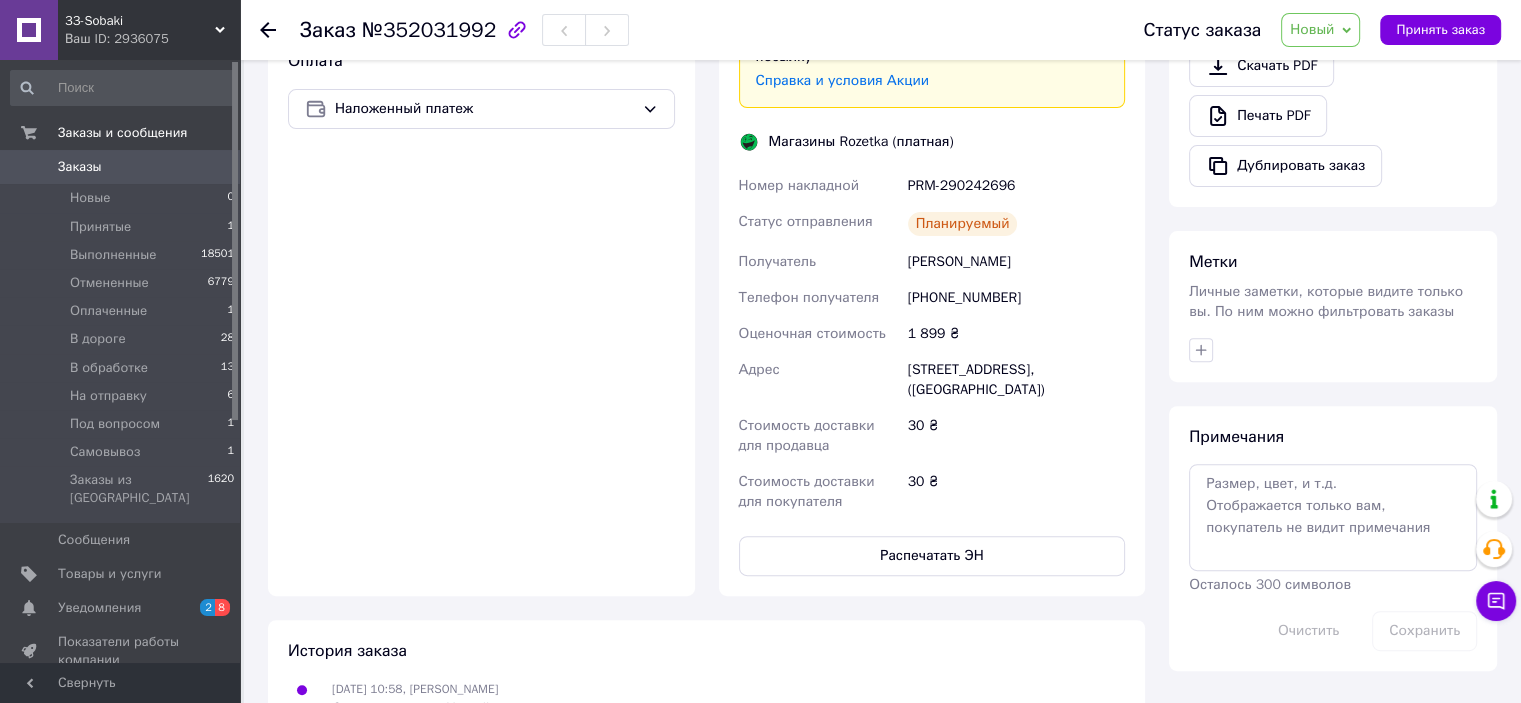 drag, startPoint x: 1456, startPoint y: 369, endPoint x: 1421, endPoint y: 369, distance: 35 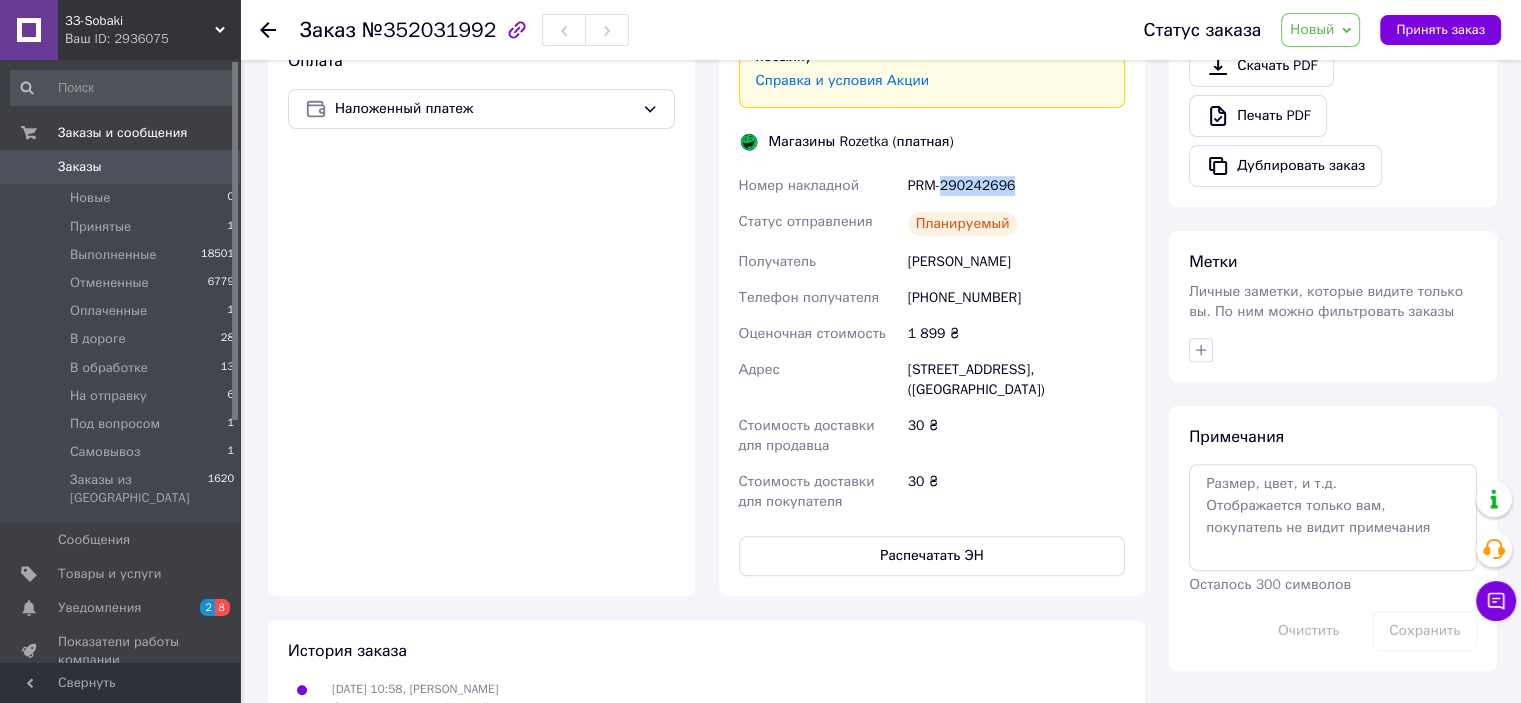 click on "PRM-290242696" at bounding box center [1016, 186] 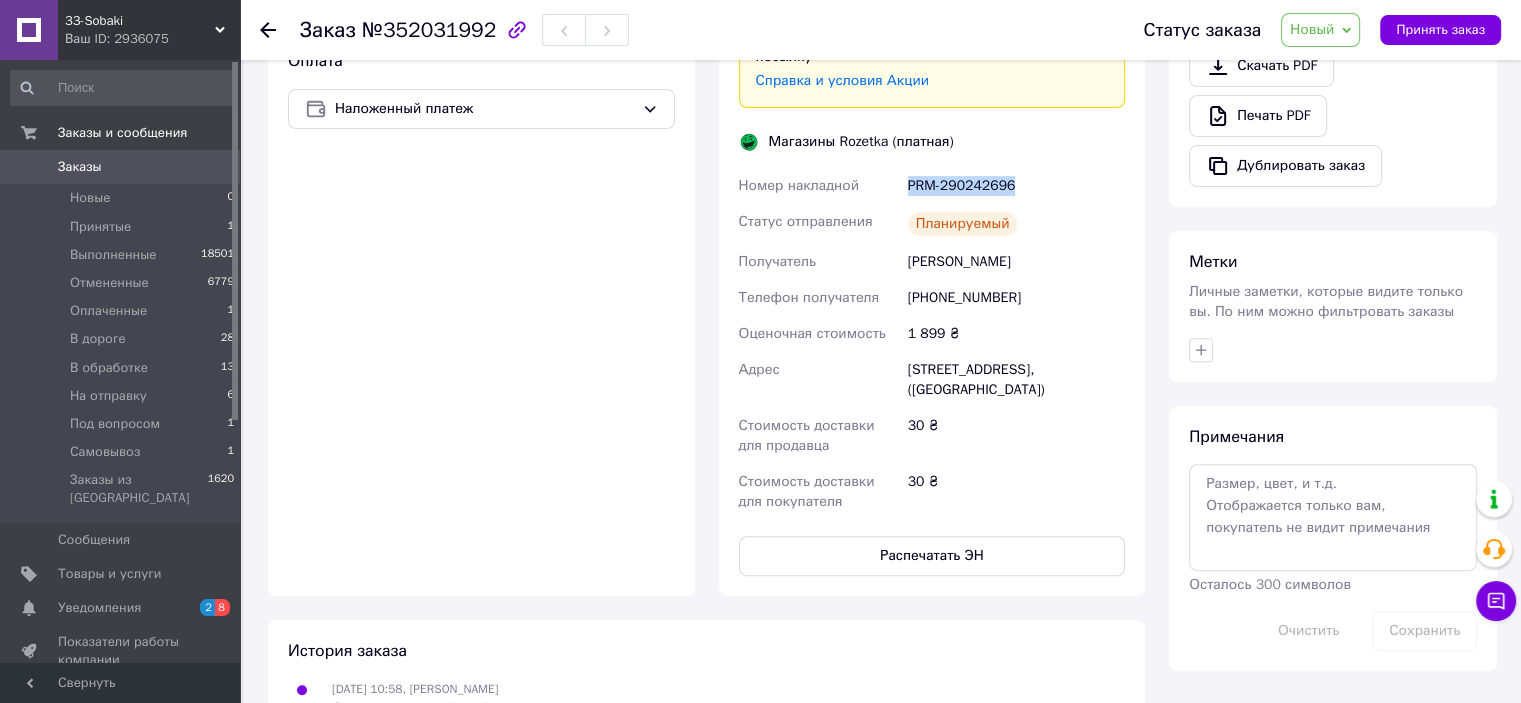 click on "PRM-290242696" at bounding box center (1016, 186) 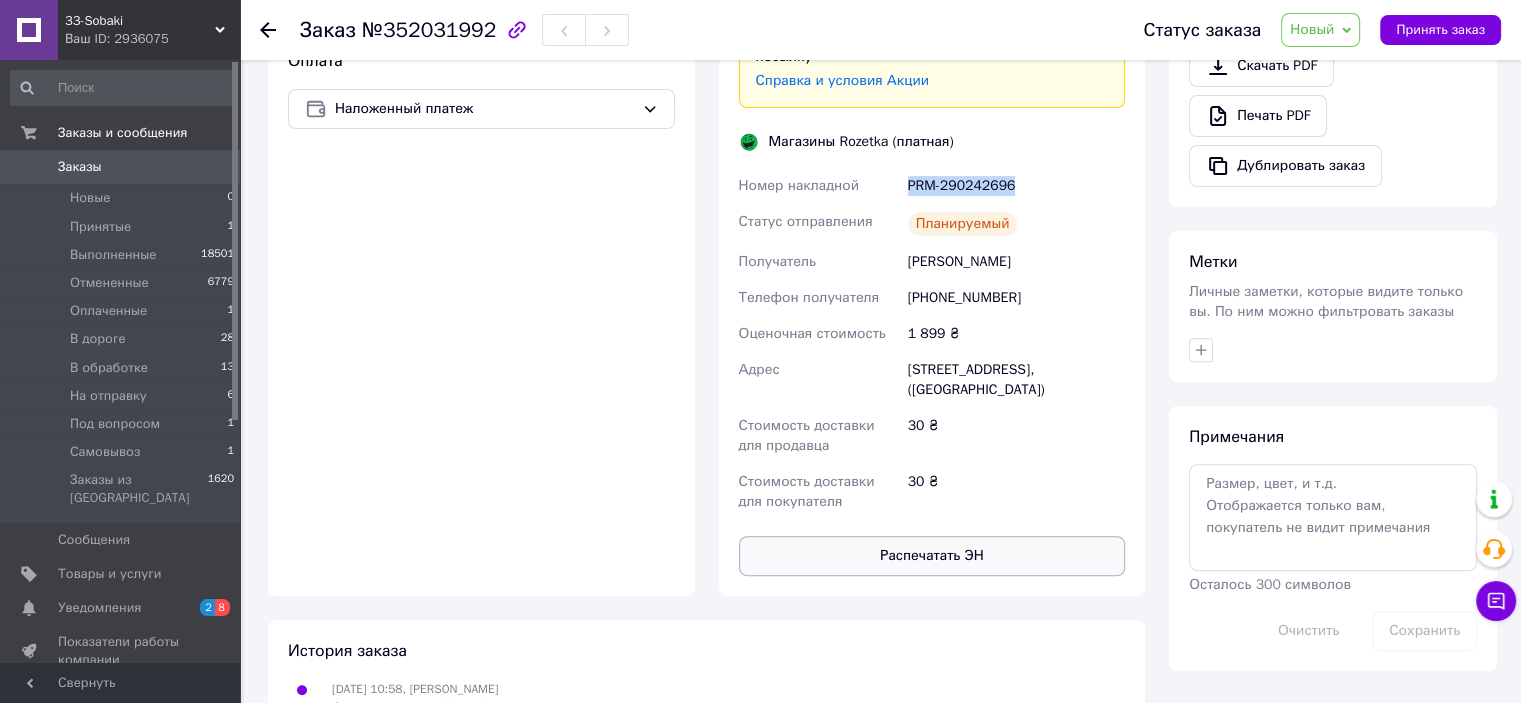 click on "Распечатать ЭН" at bounding box center (932, 556) 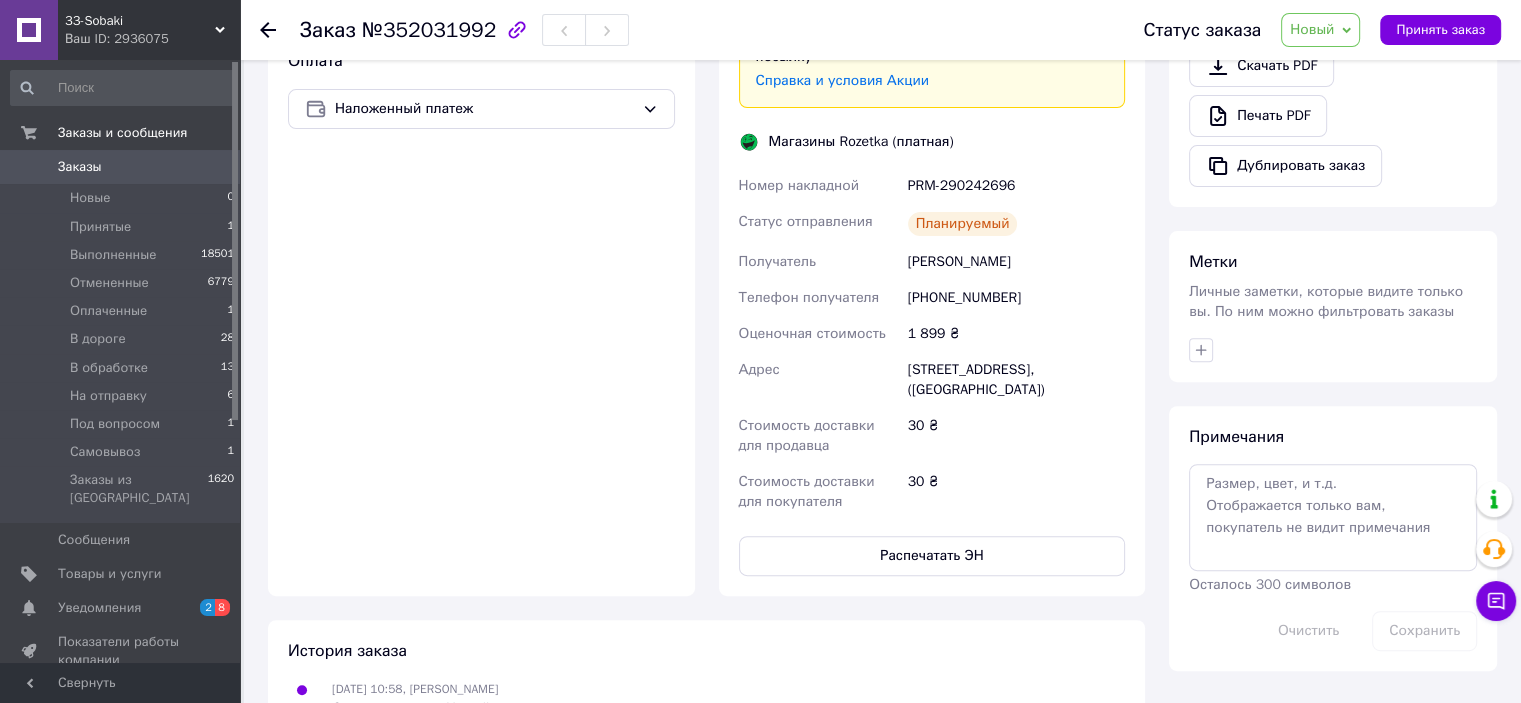 click at bounding box center [1333, 350] 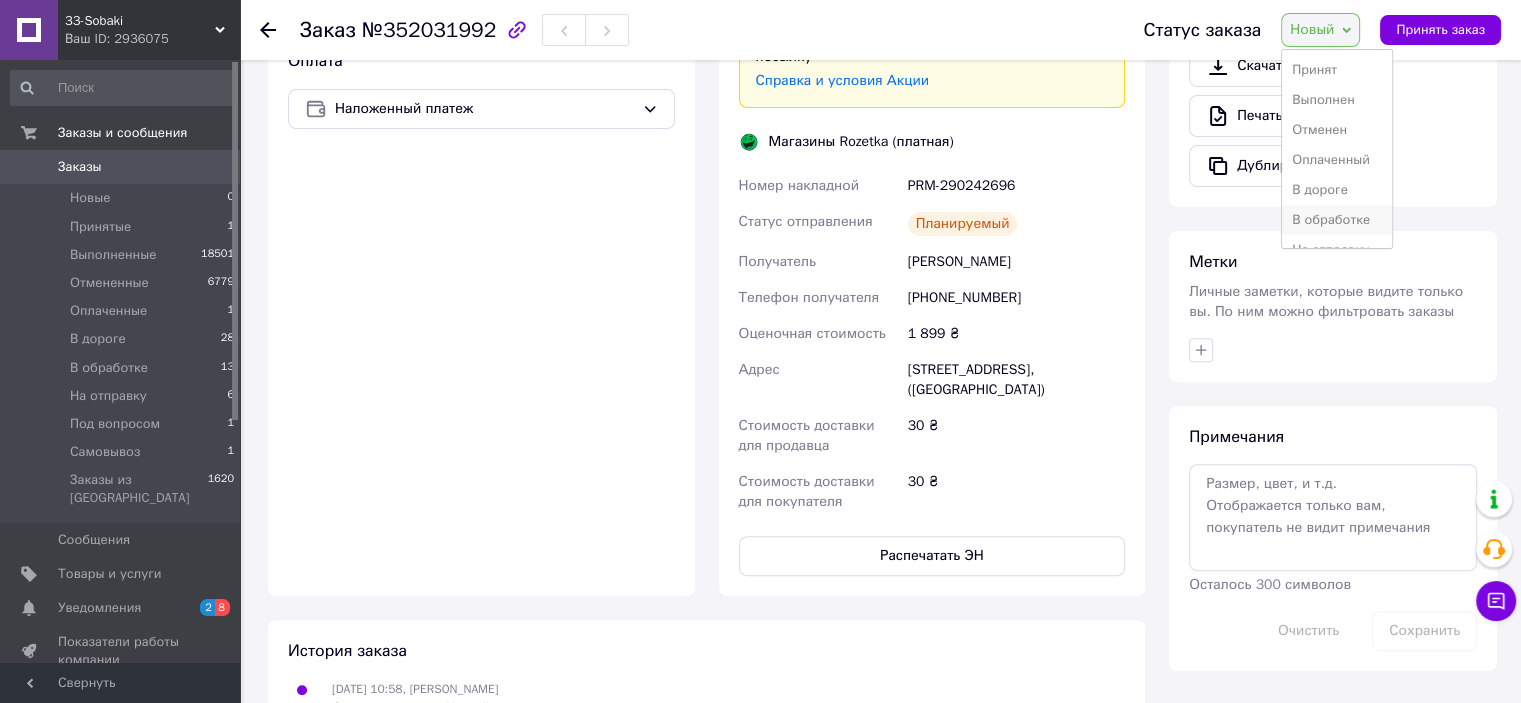 click on "В обработке" at bounding box center [1337, 220] 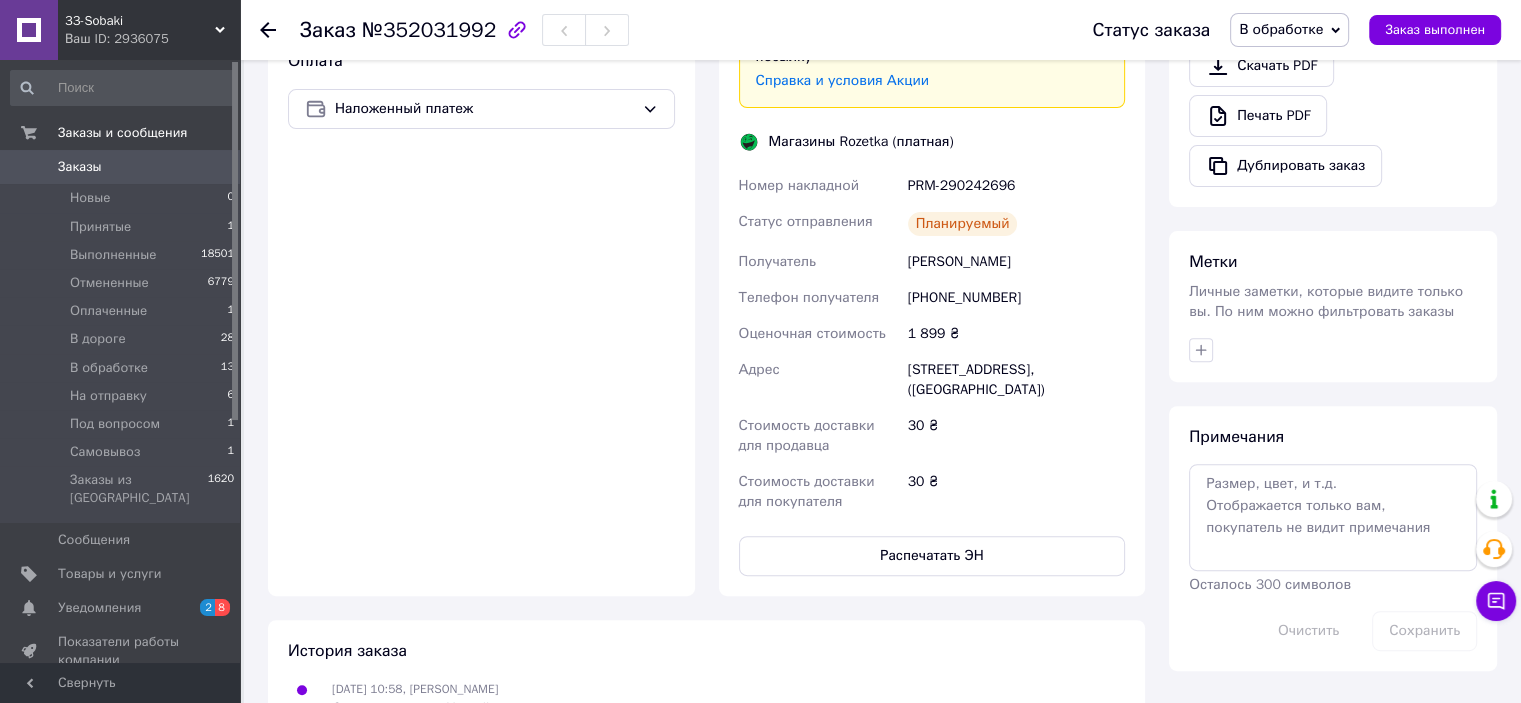 click on "Метки Личные заметки, которые видите только вы. По ним можно фильтровать заказы" at bounding box center [1333, 306] 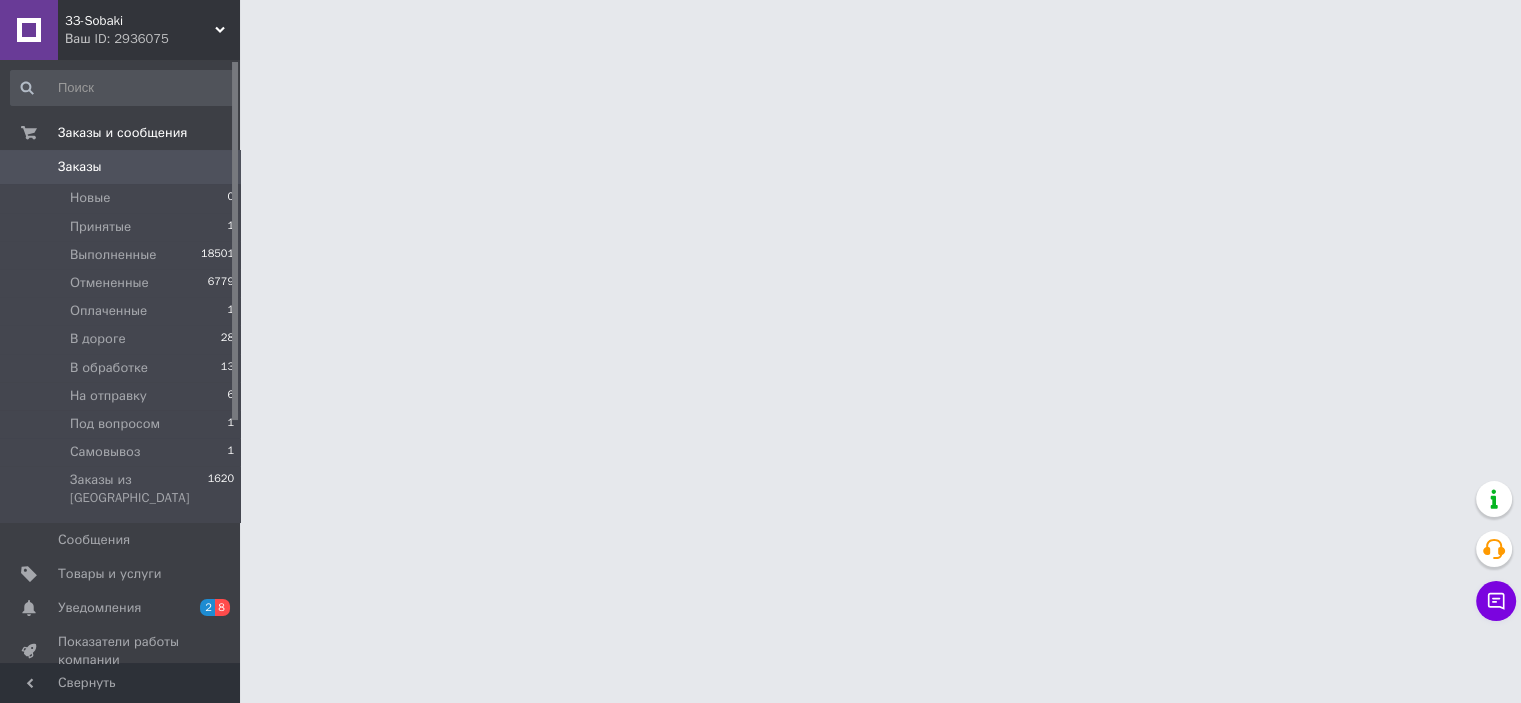 scroll, scrollTop: 0, scrollLeft: 0, axis: both 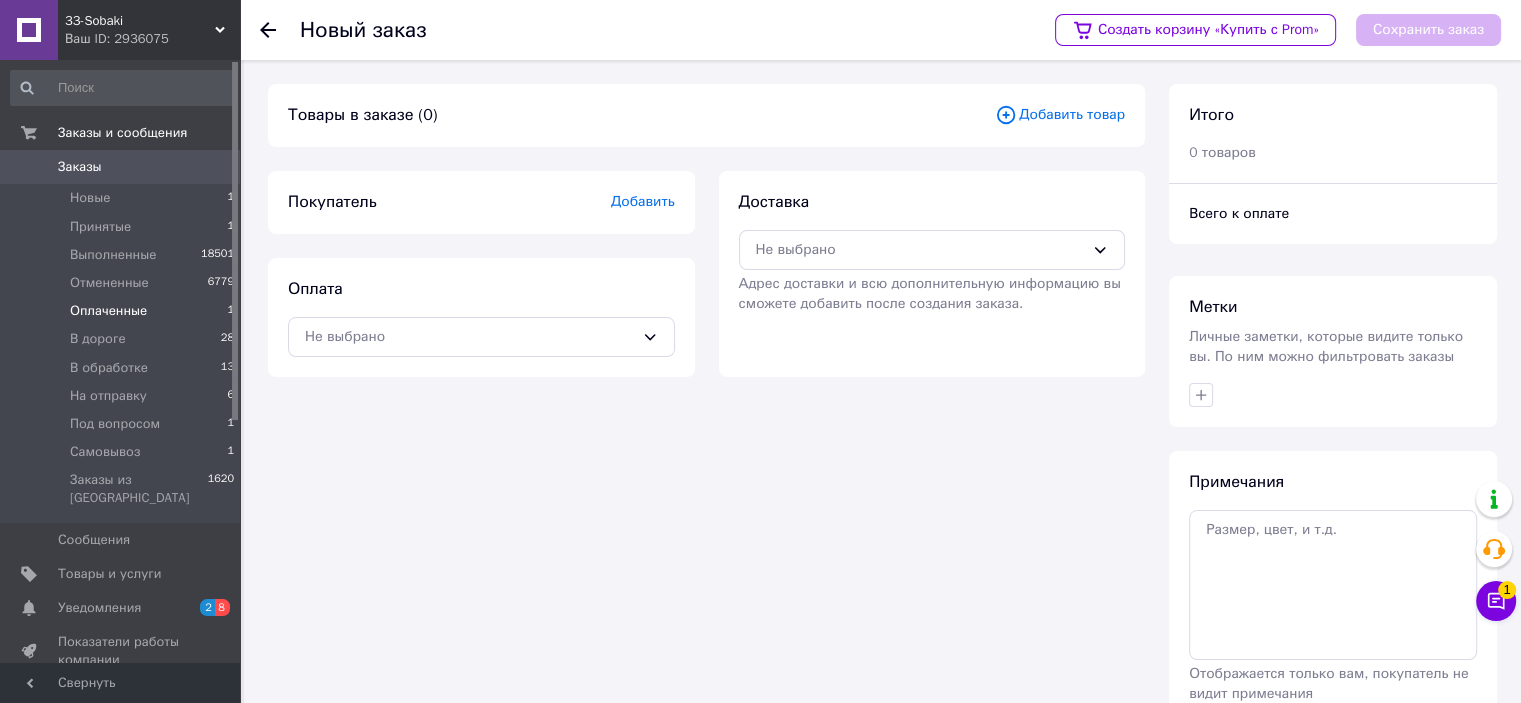click on "Оплаченные" at bounding box center (108, 311) 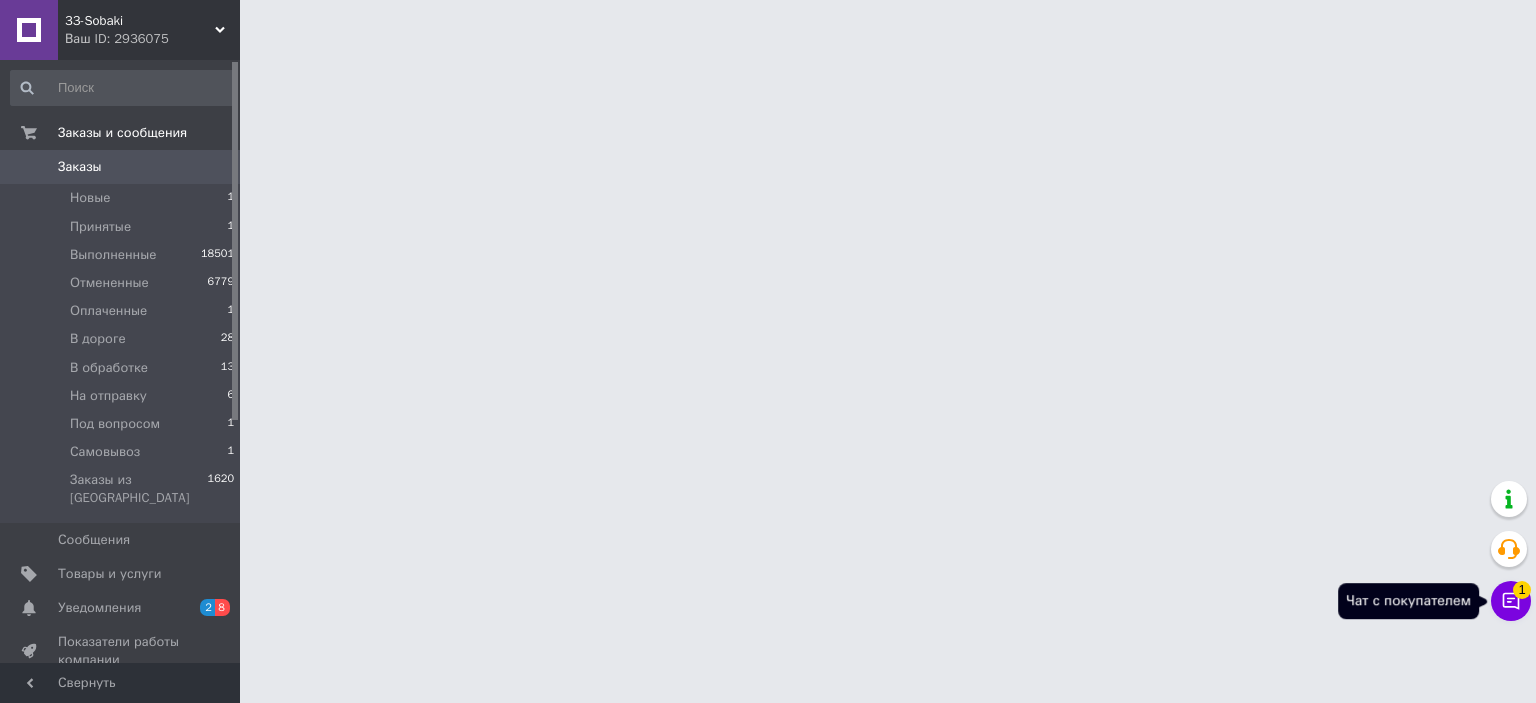 click on "Чат с покупателем 1" at bounding box center (1511, 601) 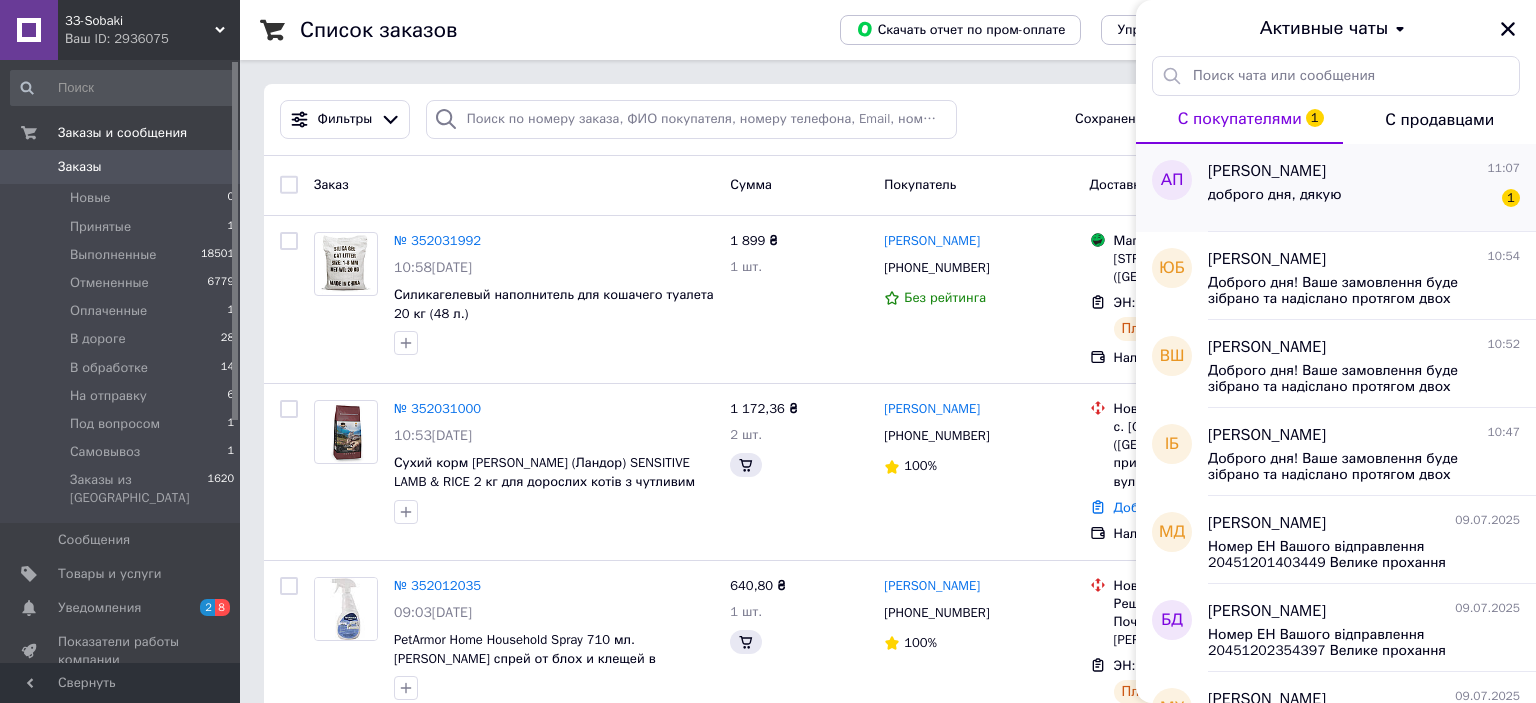click on "доброго дня, дякую 1" at bounding box center [1364, 199] 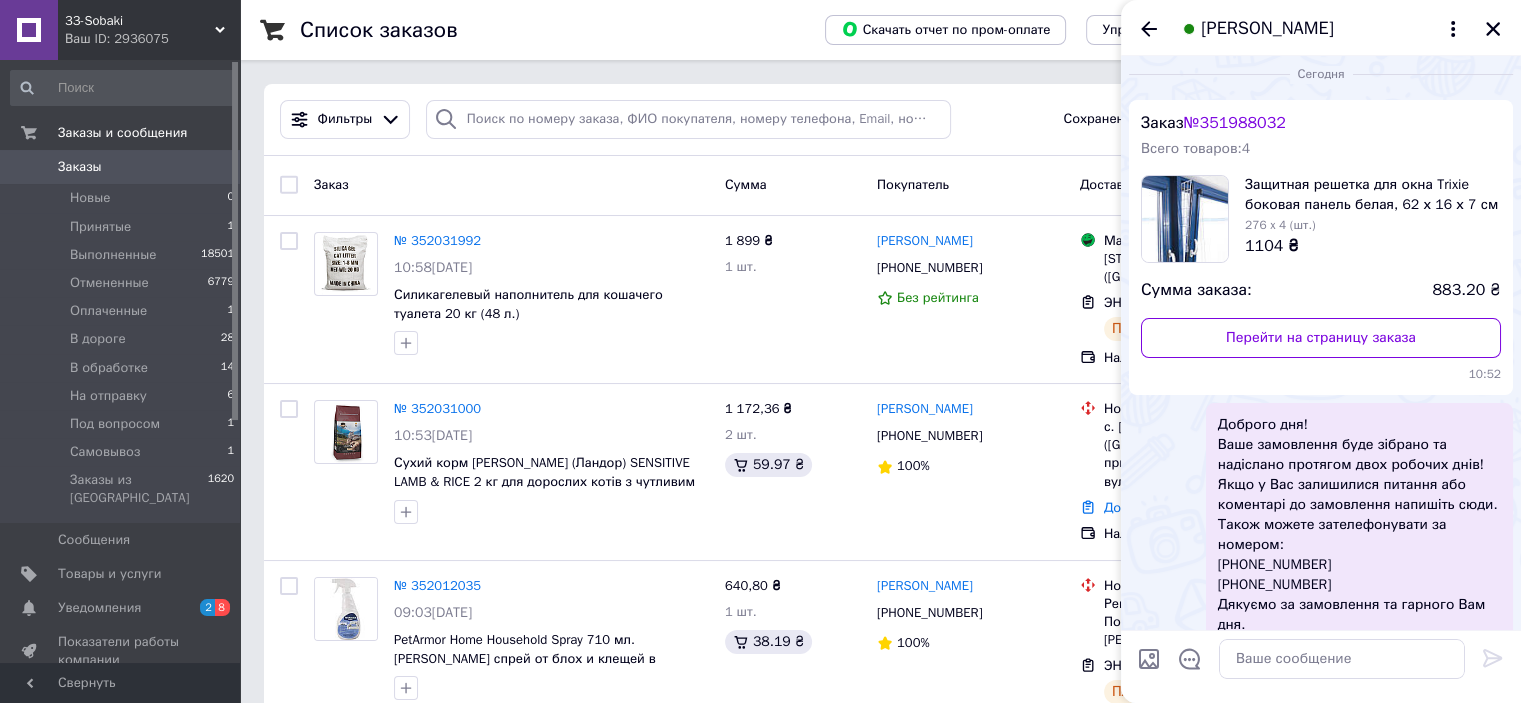 scroll, scrollTop: 0, scrollLeft: 0, axis: both 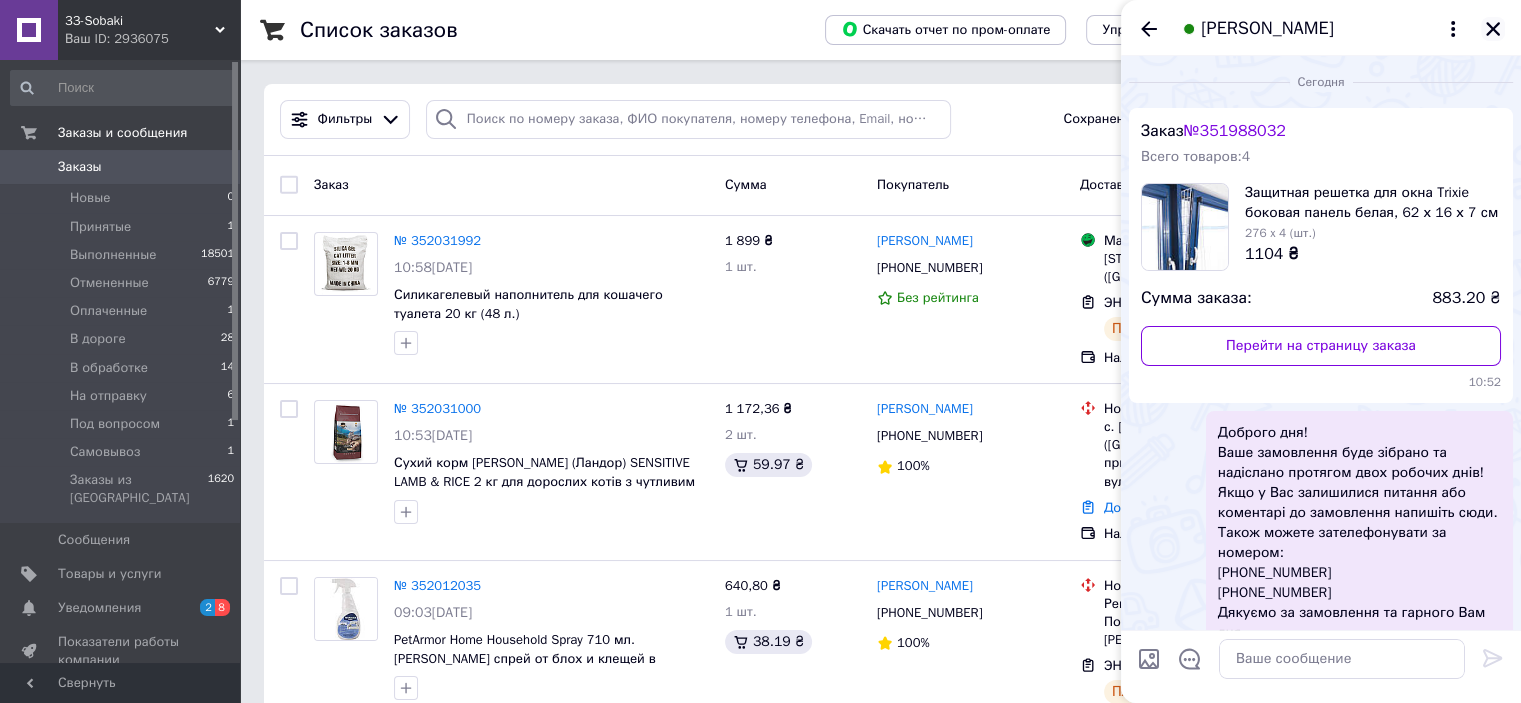 click 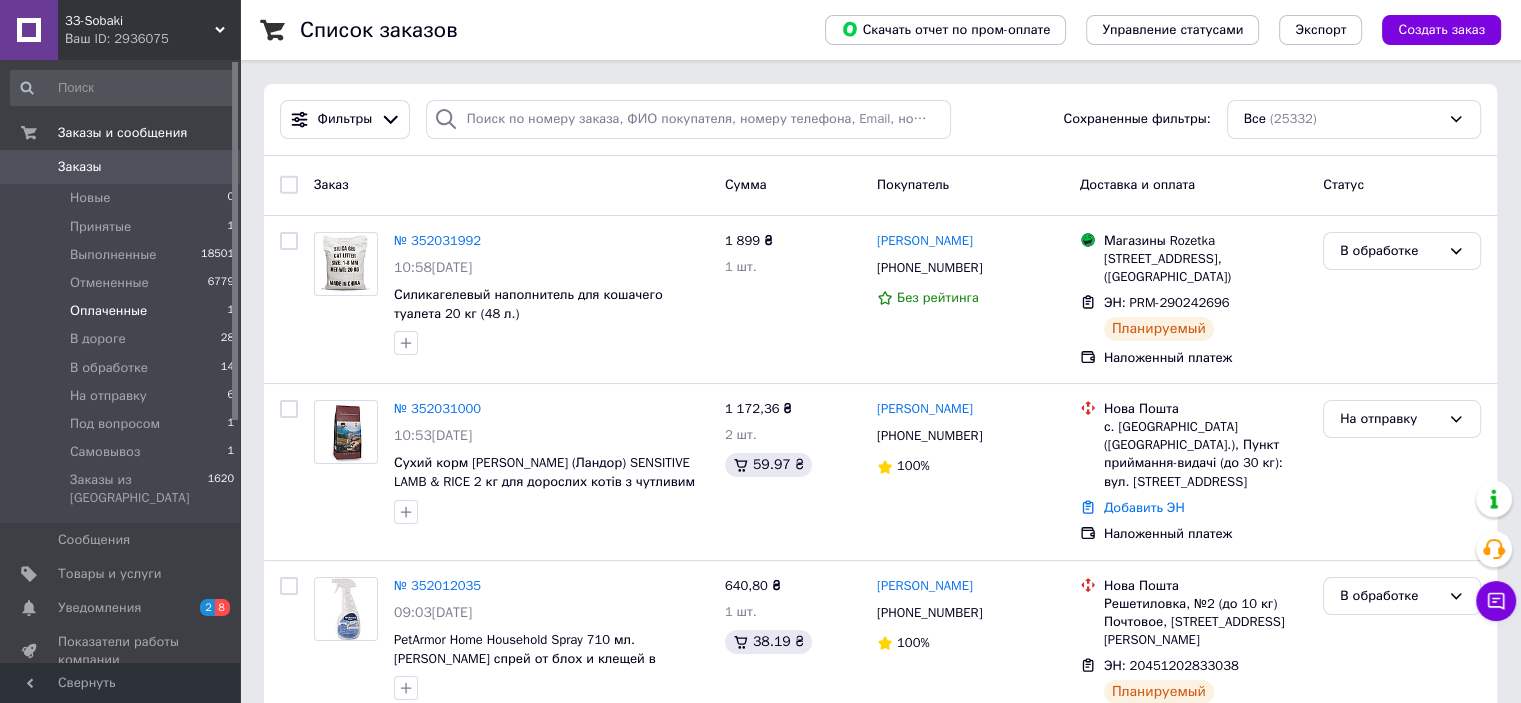 click on "Оплаченные 1" at bounding box center [123, 311] 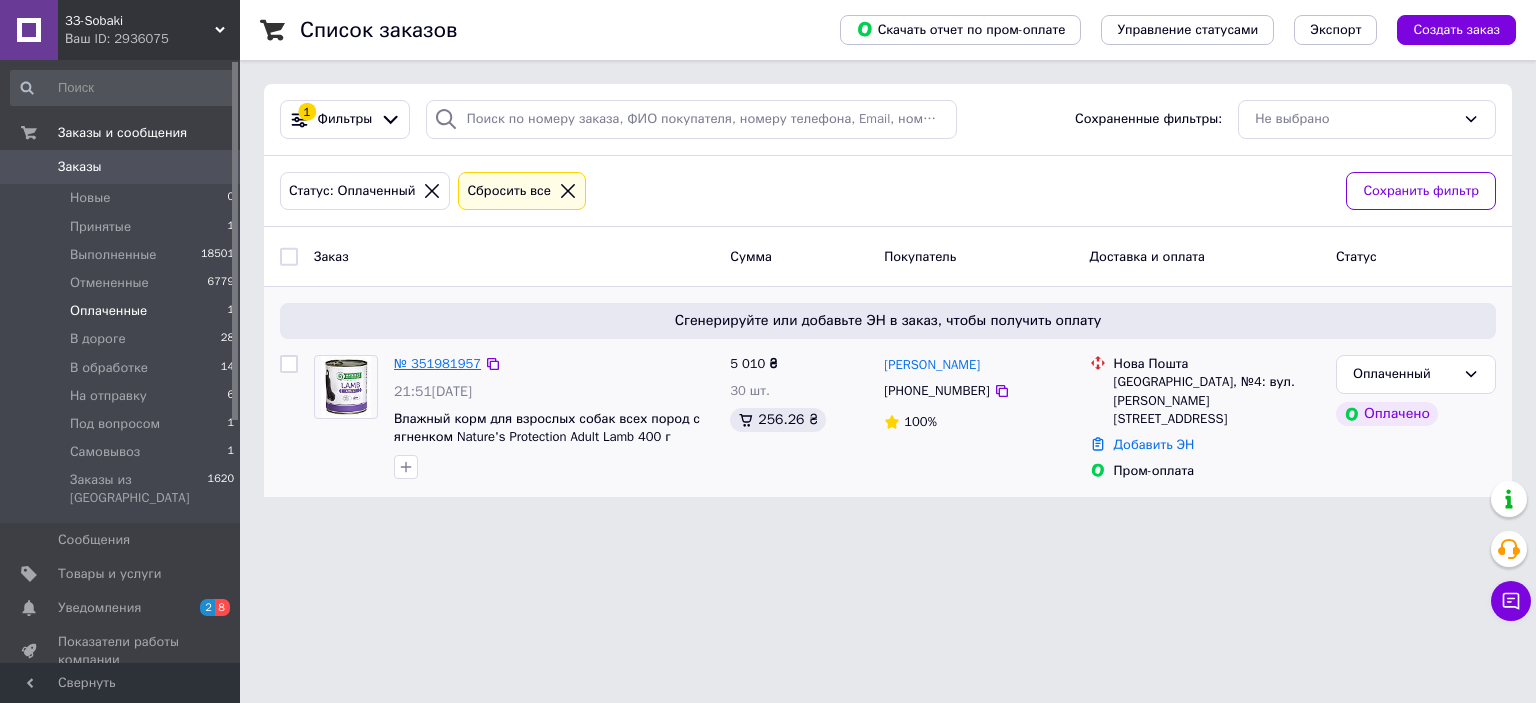 click on "№ 351981957" at bounding box center (437, 363) 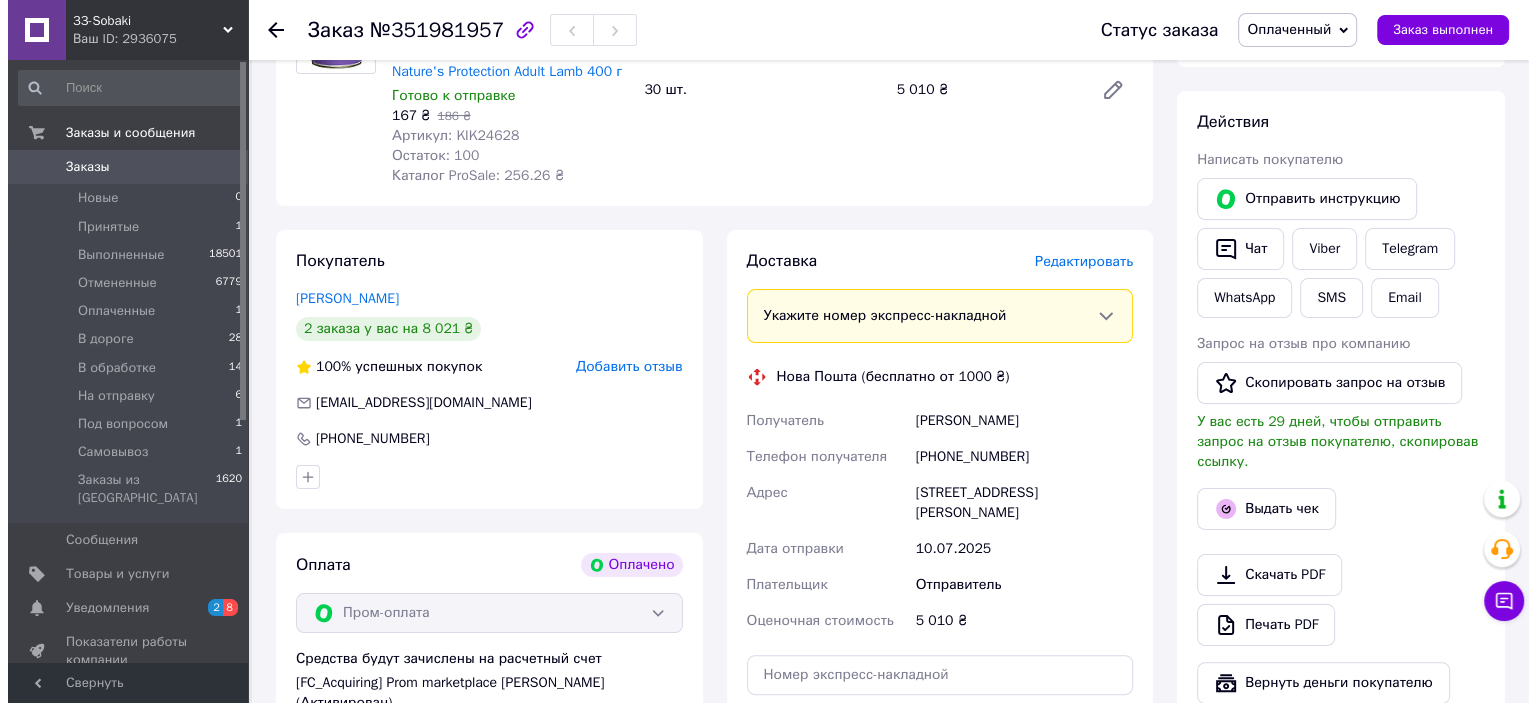 scroll, scrollTop: 300, scrollLeft: 0, axis: vertical 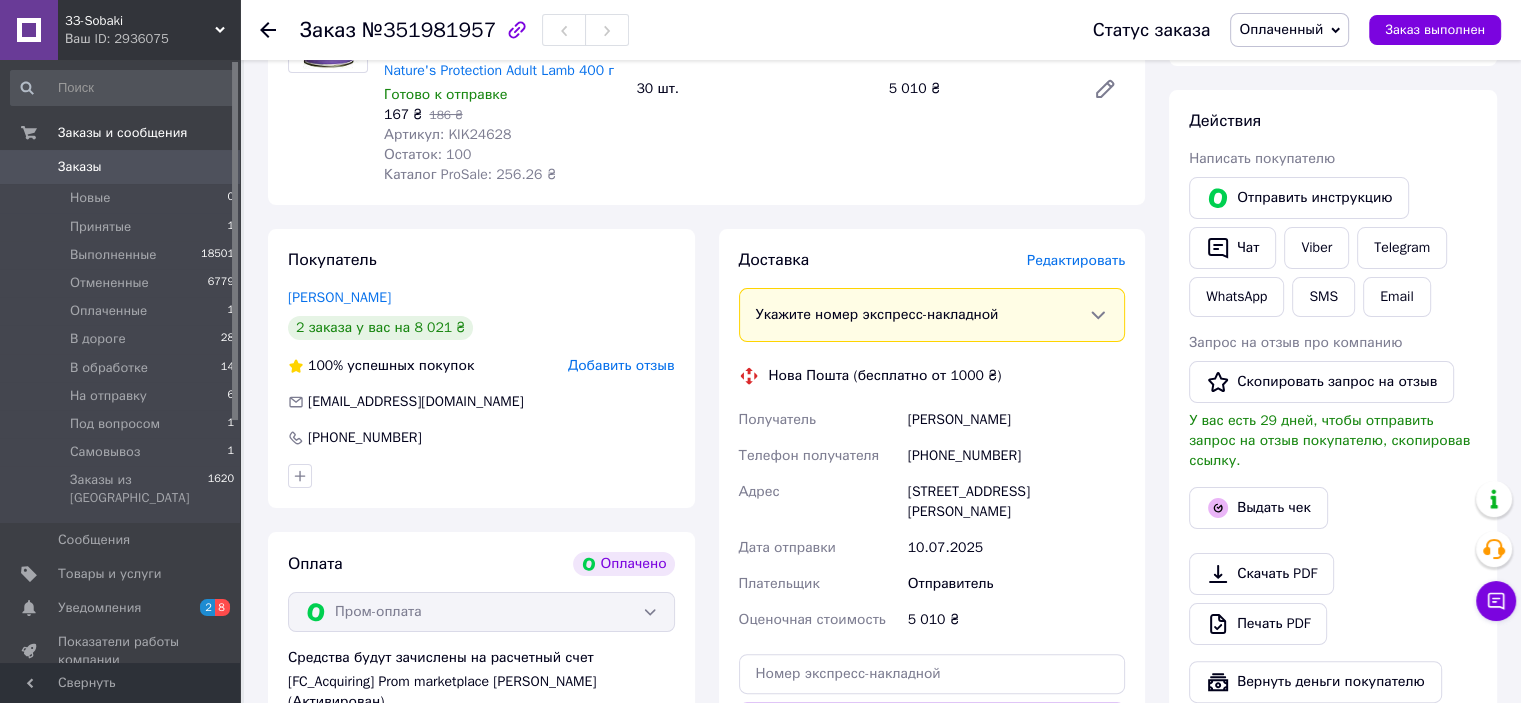 click on "Редактировать" at bounding box center [1076, 260] 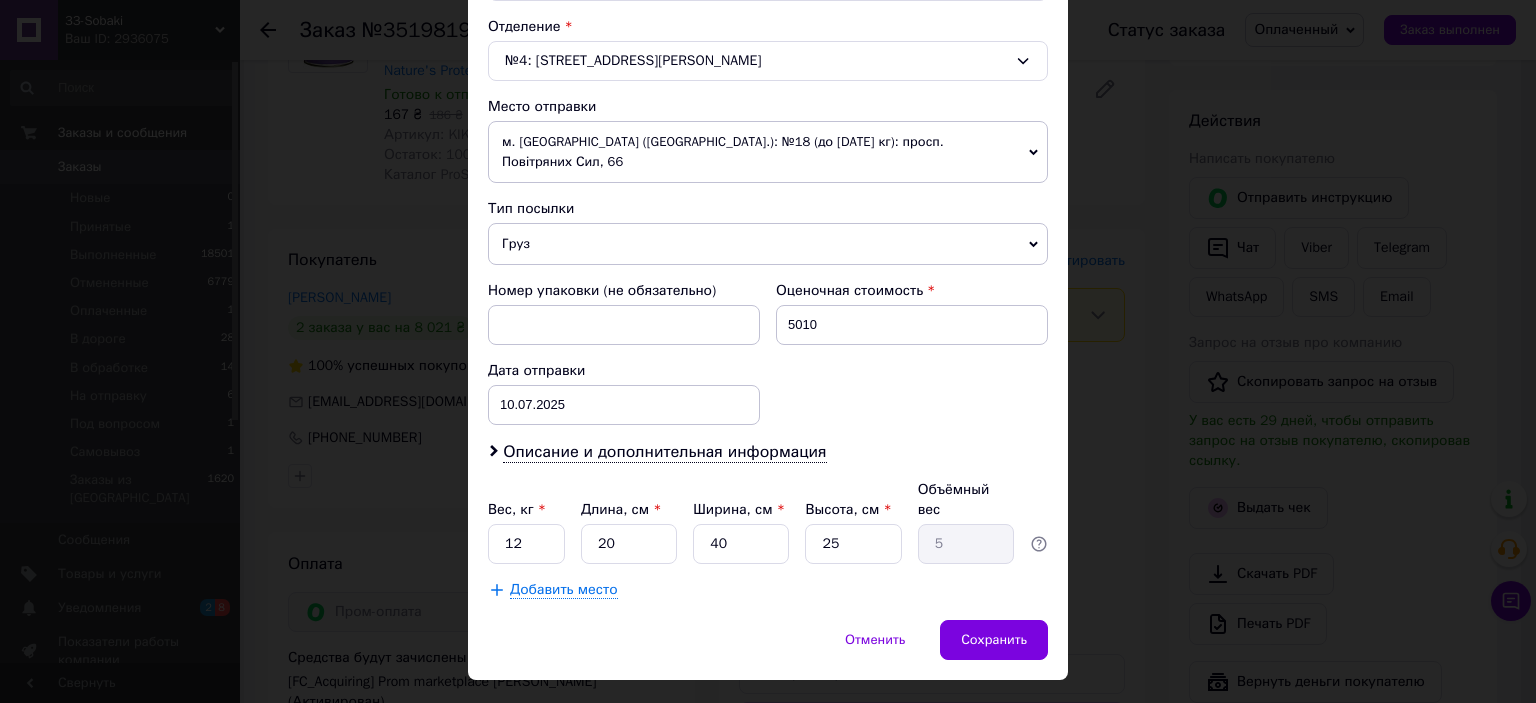 scroll, scrollTop: 619, scrollLeft: 0, axis: vertical 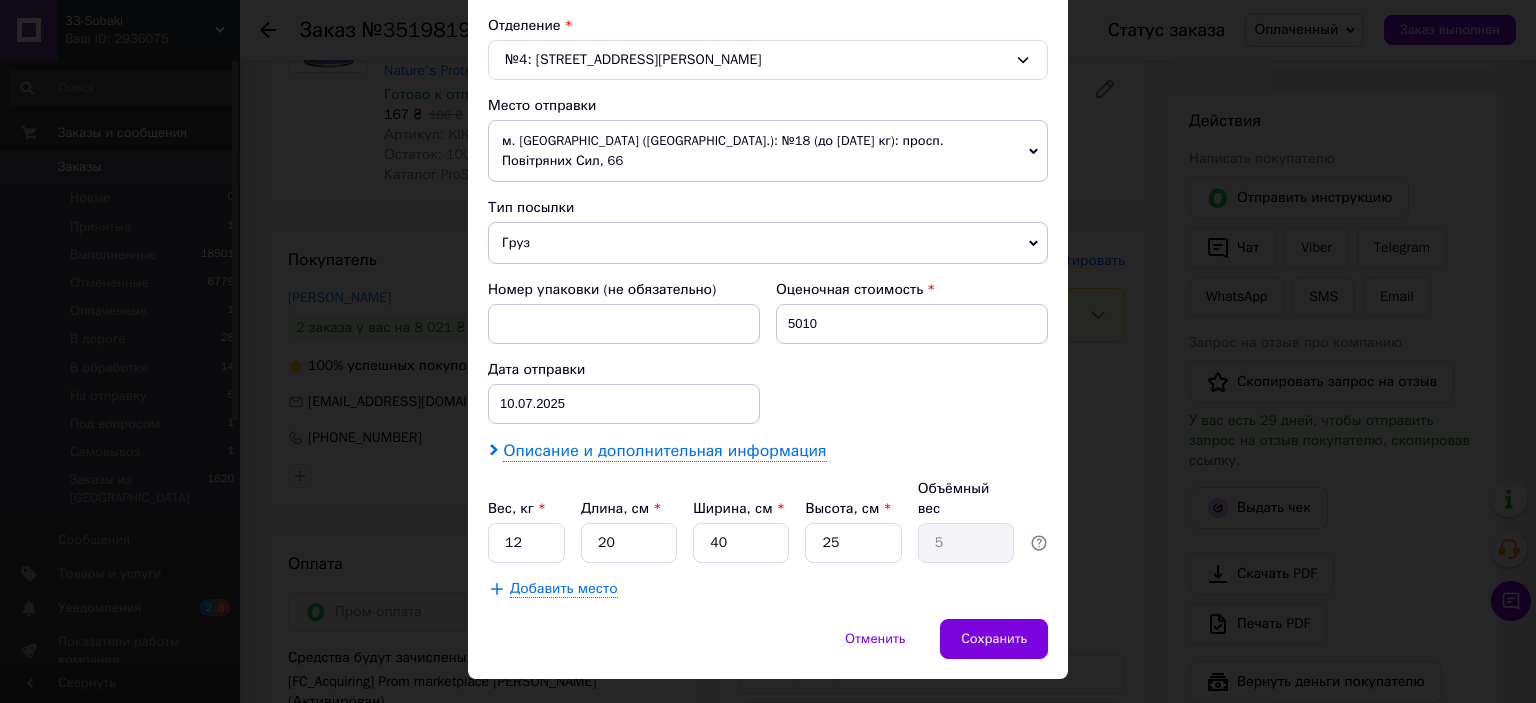 click on "Описание и дополнительная информация" at bounding box center (664, 451) 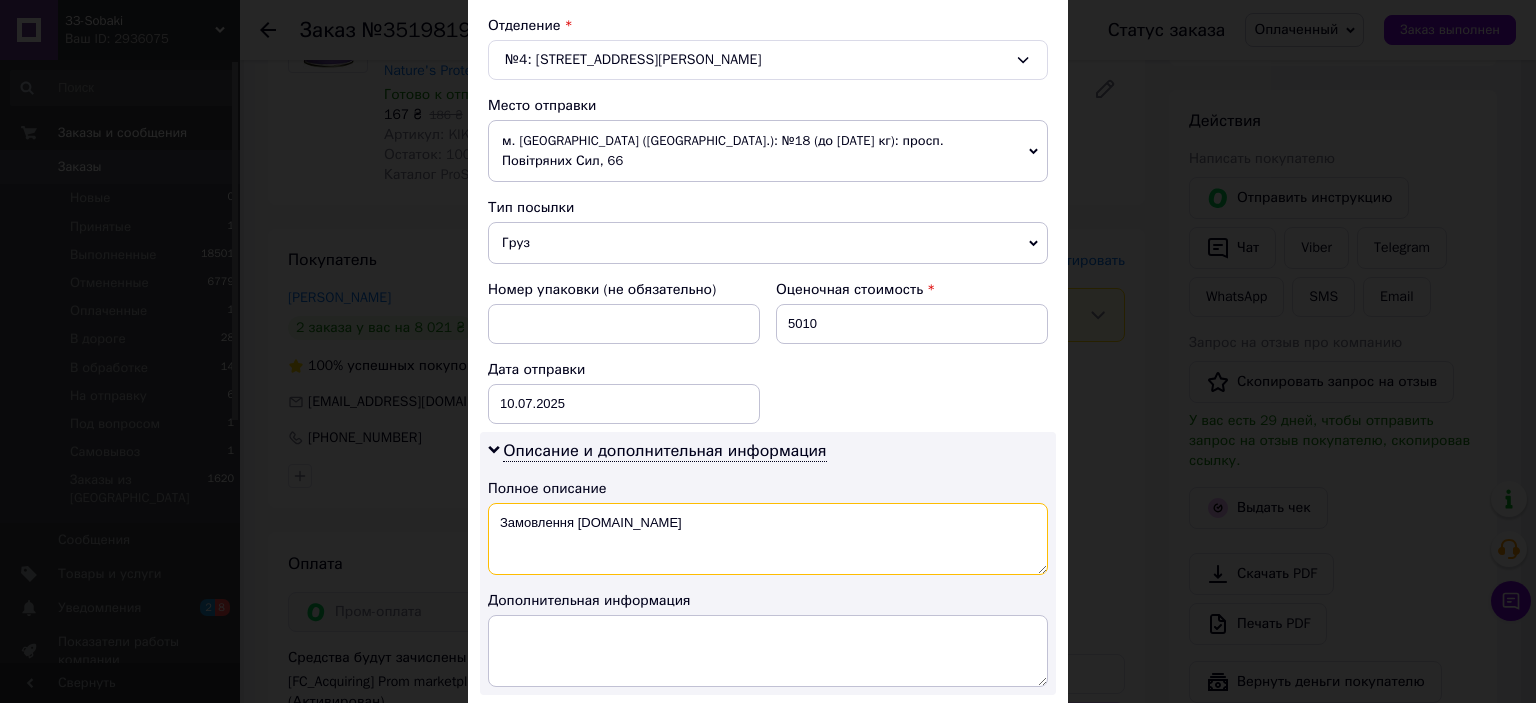 click on "Замовлення [DOMAIN_NAME]" at bounding box center [768, 539] 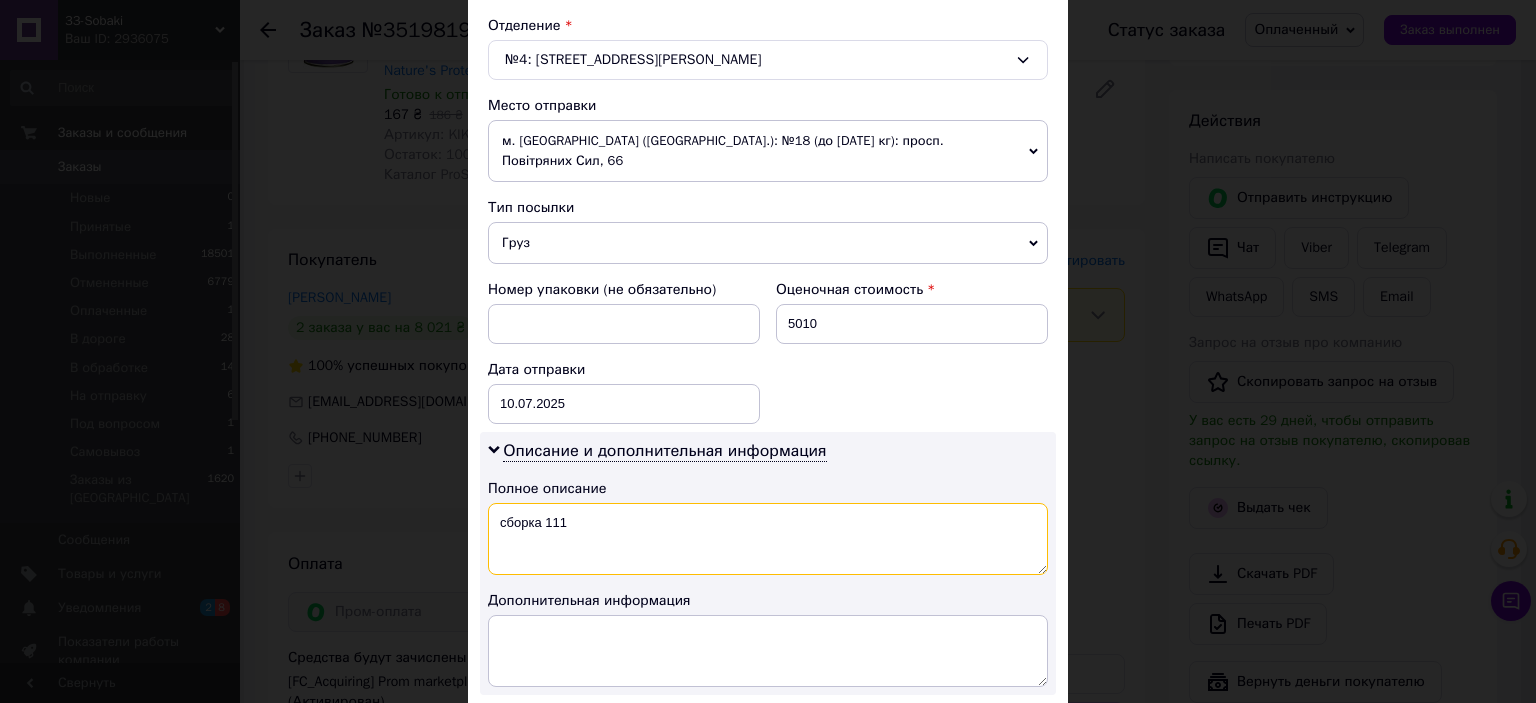 type on "сборка 111" 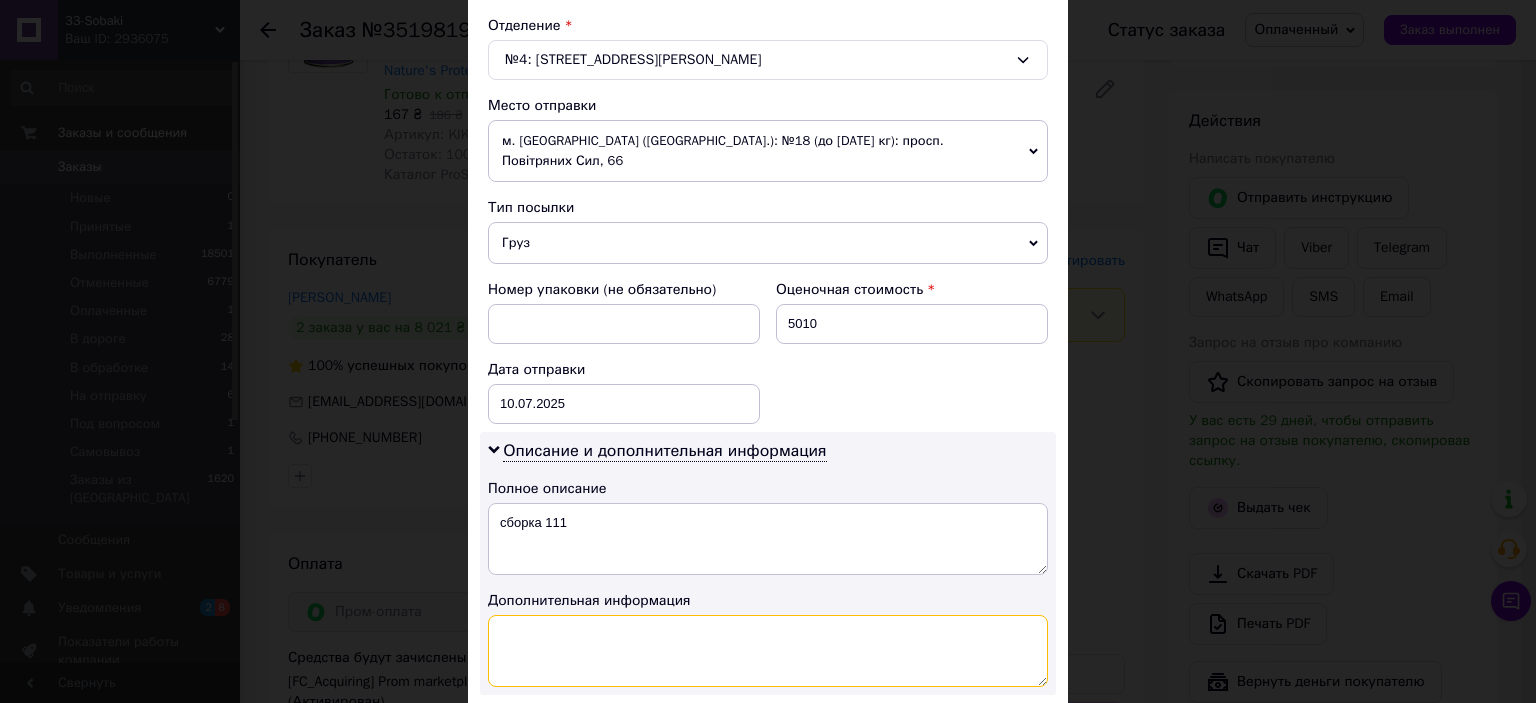 click at bounding box center [768, 651] 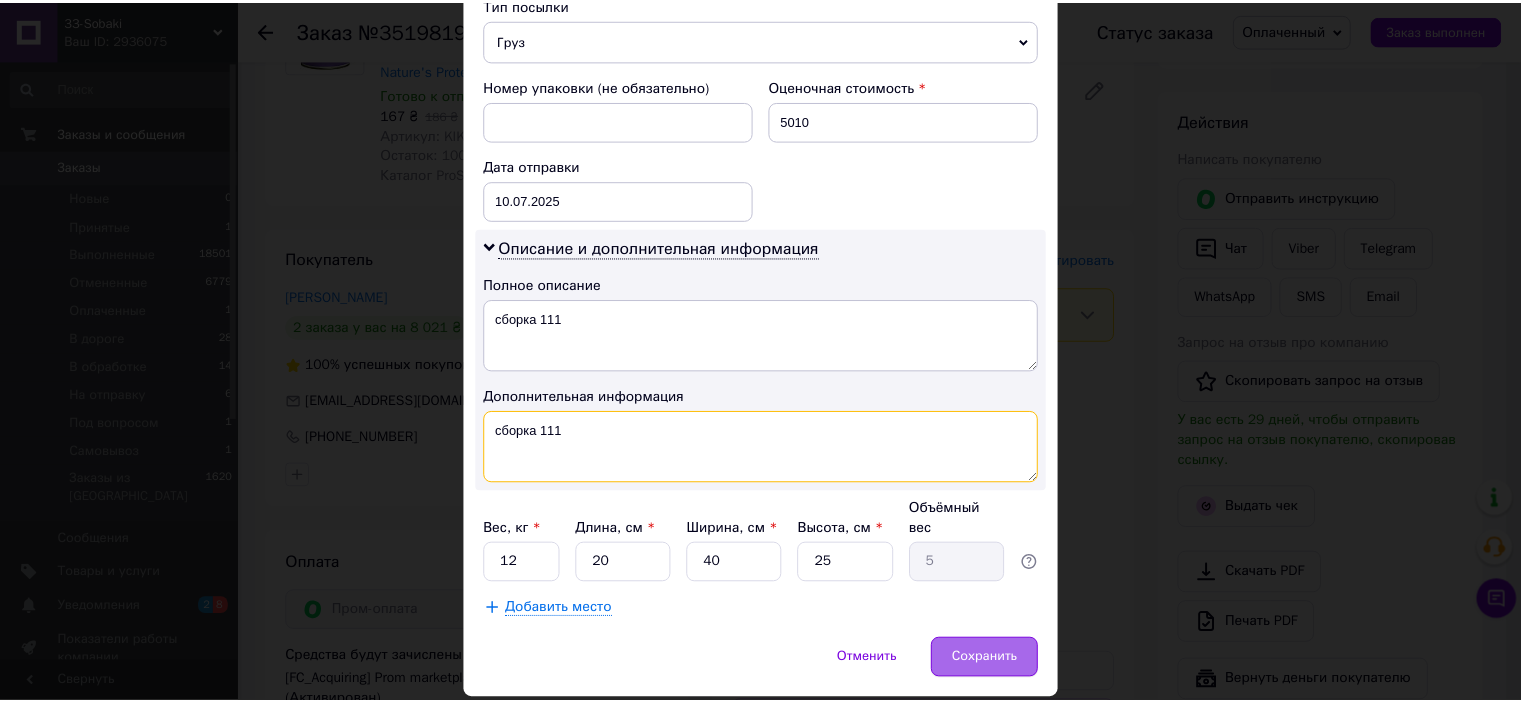 scroll, scrollTop: 842, scrollLeft: 0, axis: vertical 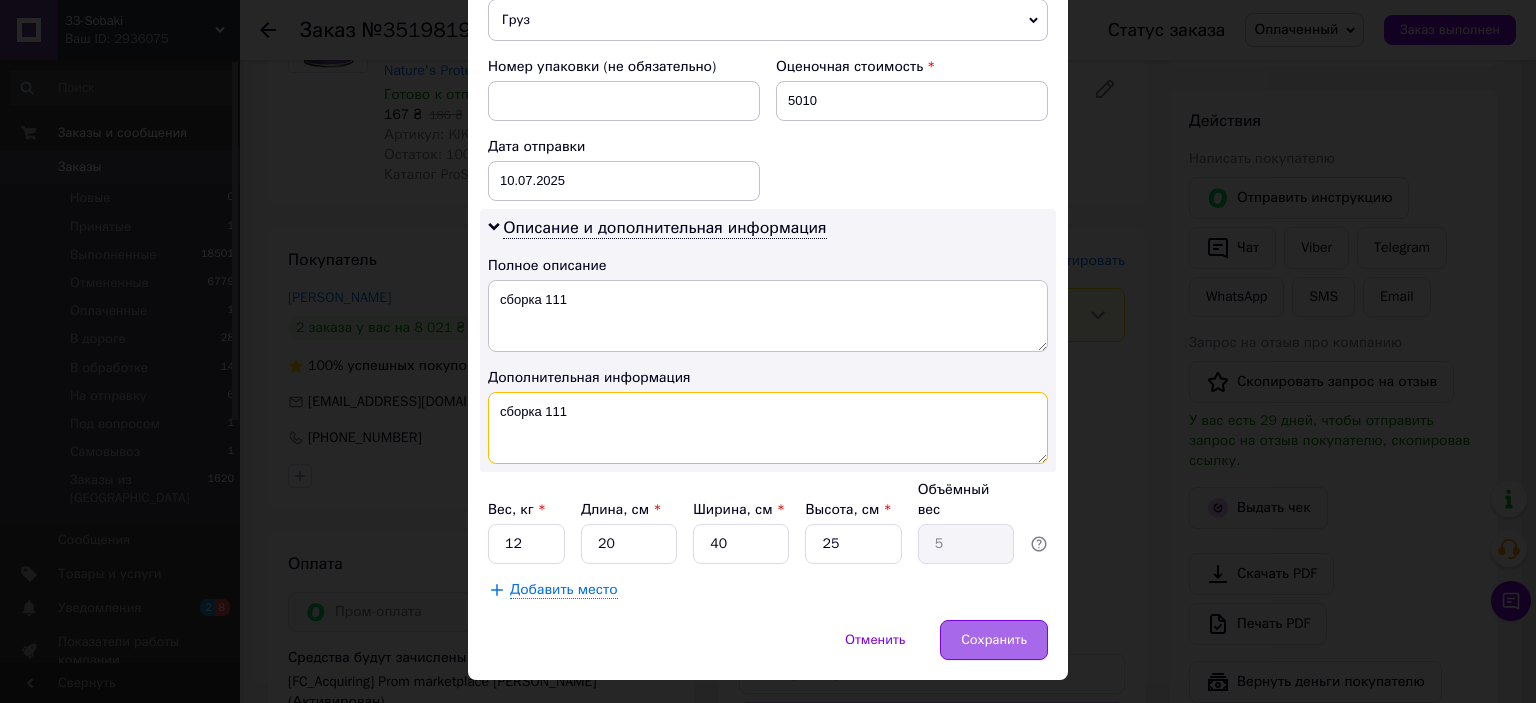 type on "сборка 111" 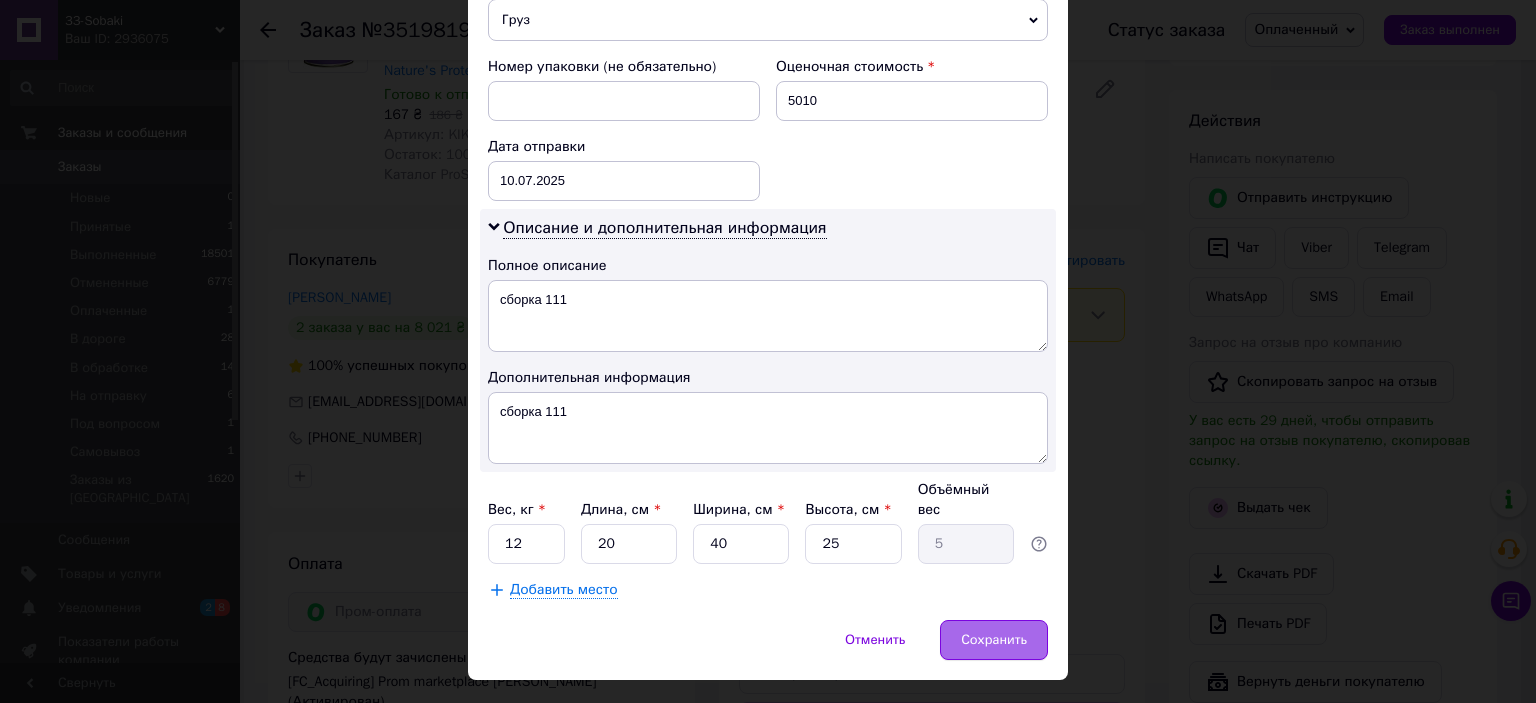click on "Сохранить" at bounding box center [994, 640] 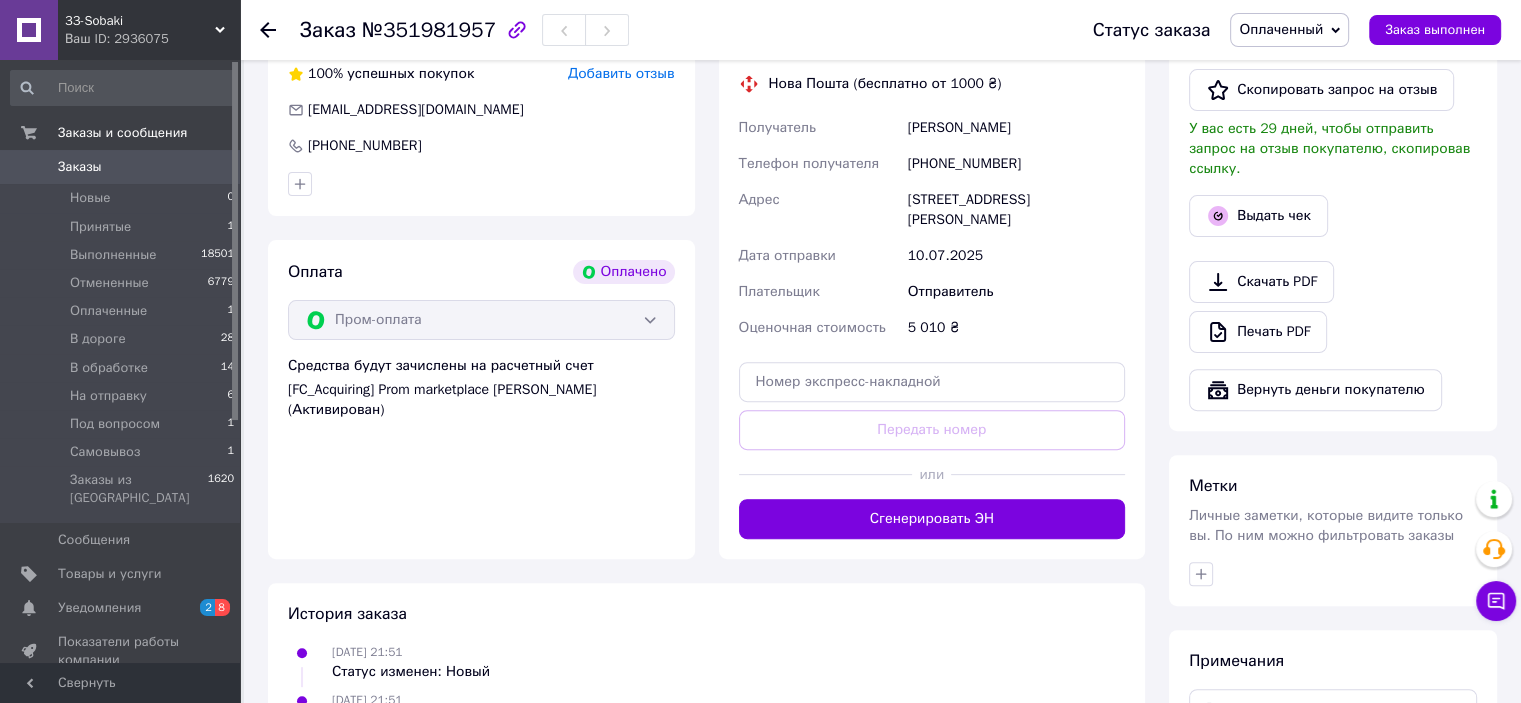 scroll, scrollTop: 700, scrollLeft: 0, axis: vertical 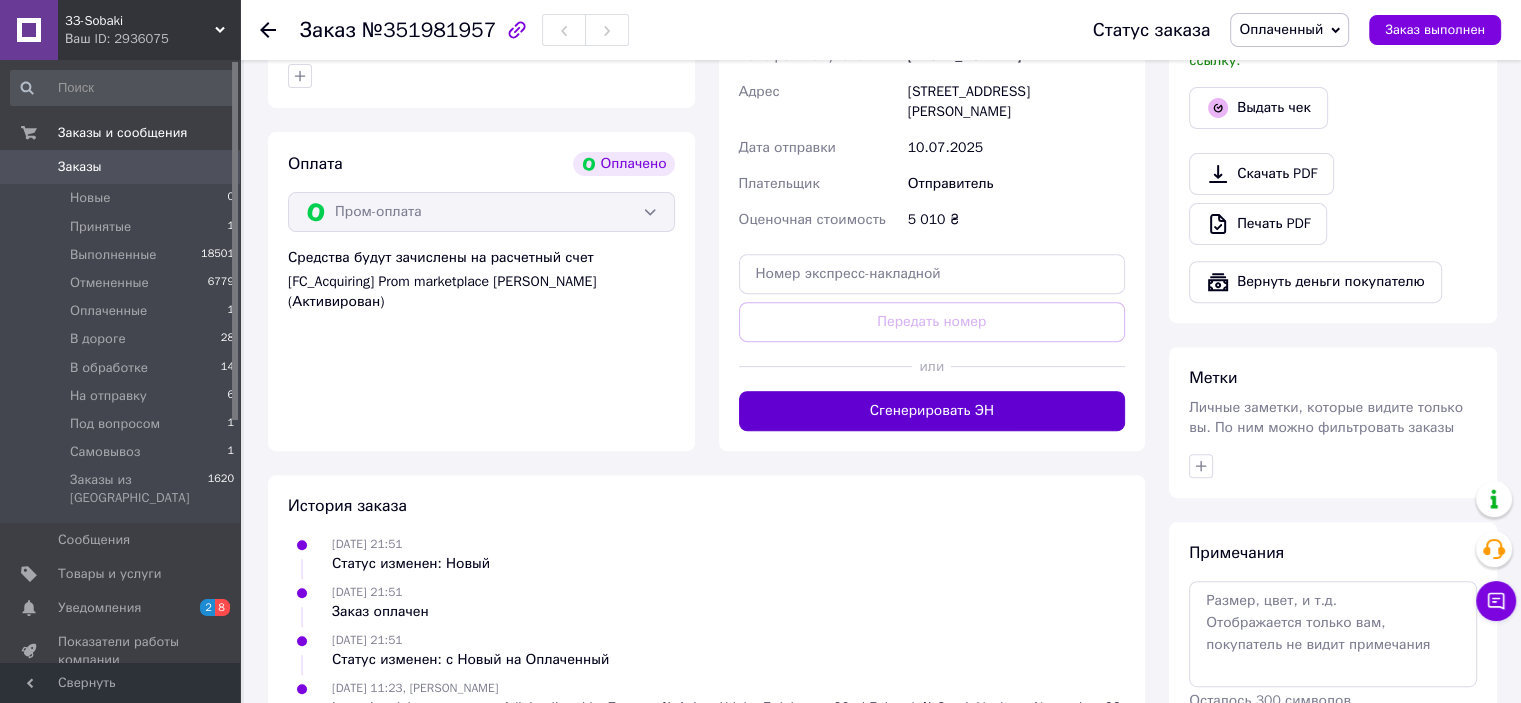 click on "Сгенерировать ЭН" at bounding box center (932, 411) 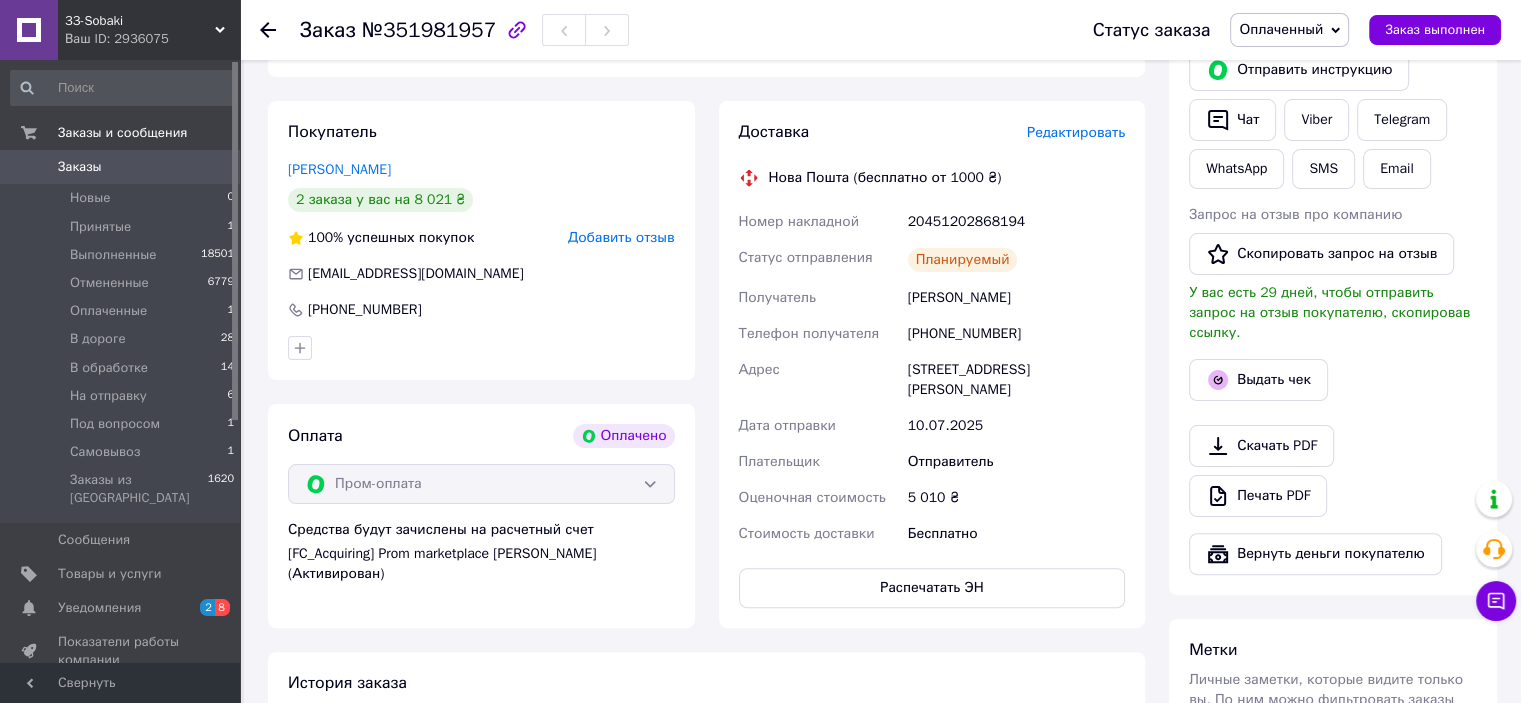 scroll, scrollTop: 400, scrollLeft: 0, axis: vertical 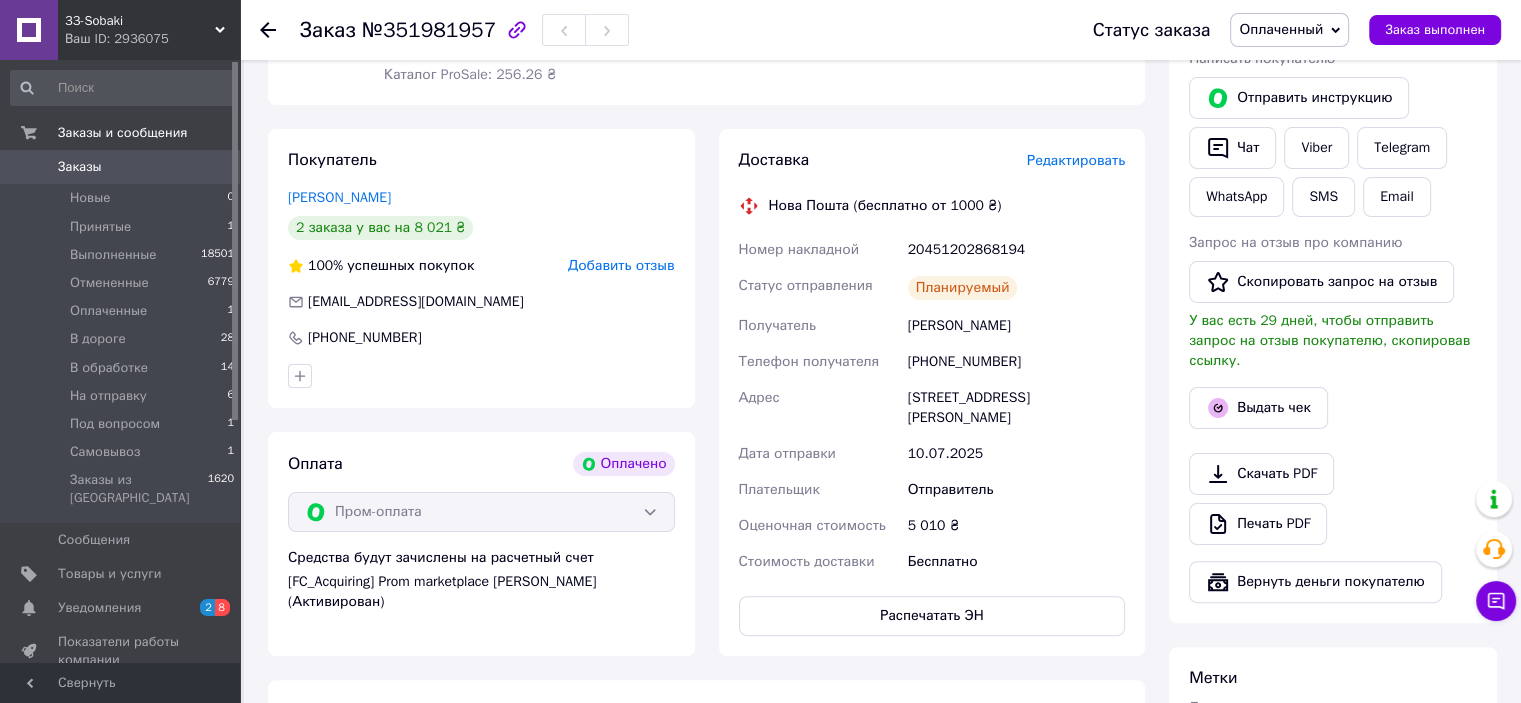 click on "20451202868194" at bounding box center [1016, 250] 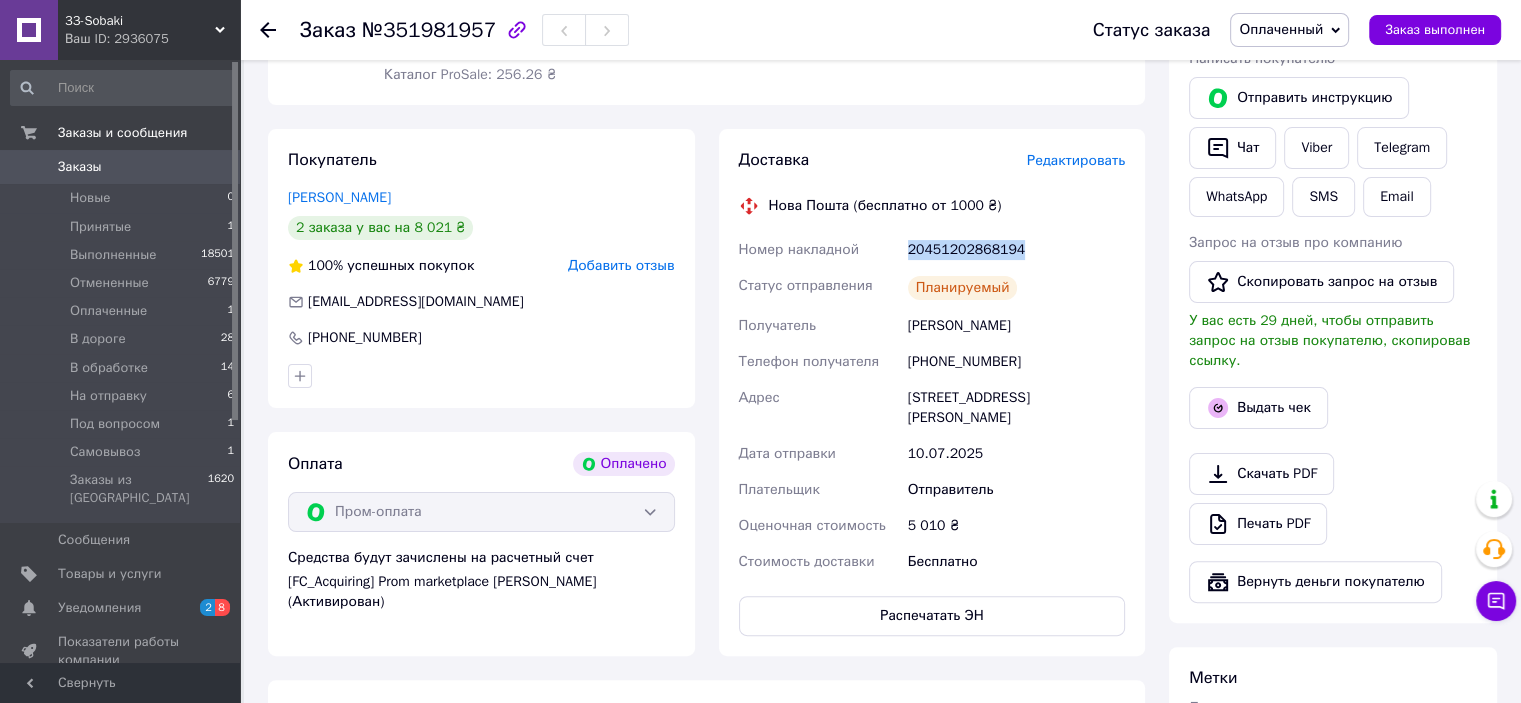 click on "20451202868194" at bounding box center [1016, 250] 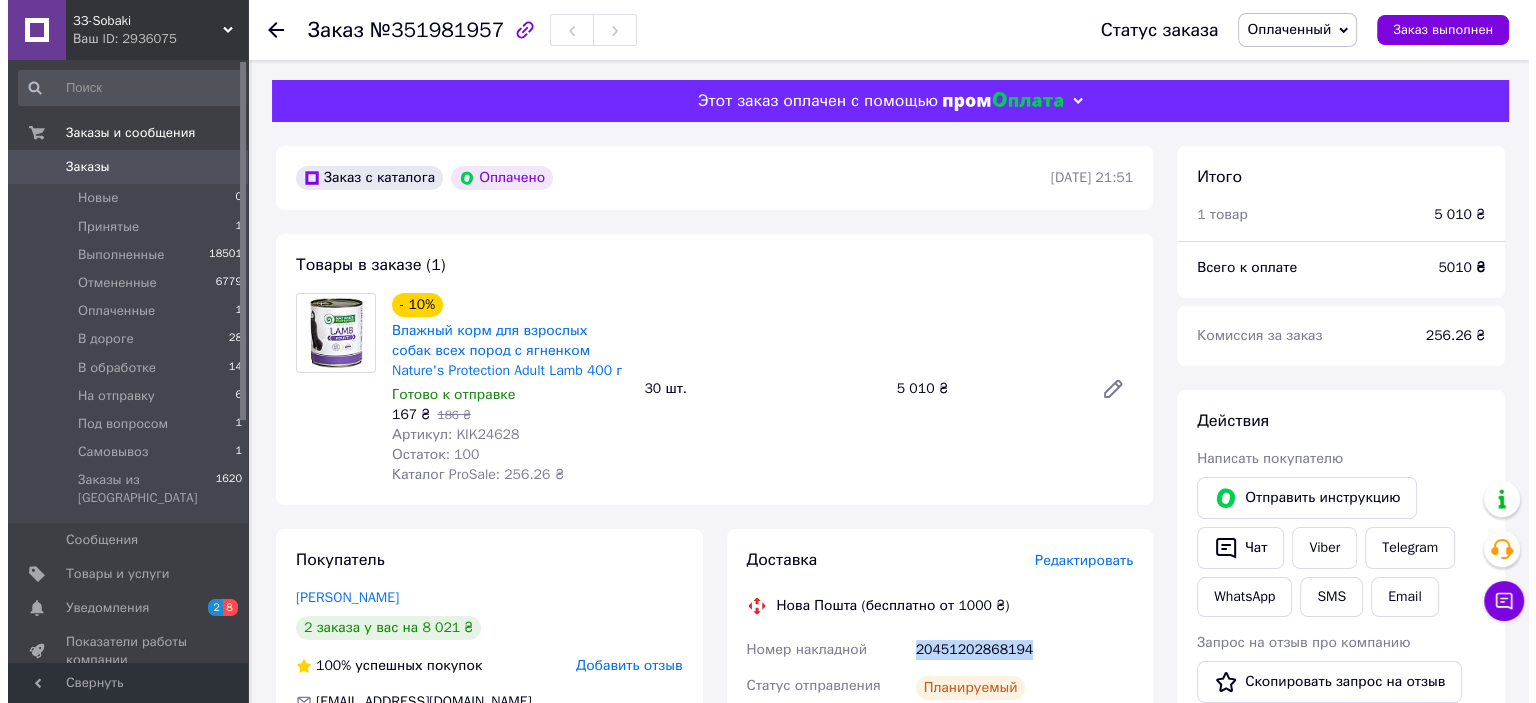 scroll, scrollTop: 0, scrollLeft: 0, axis: both 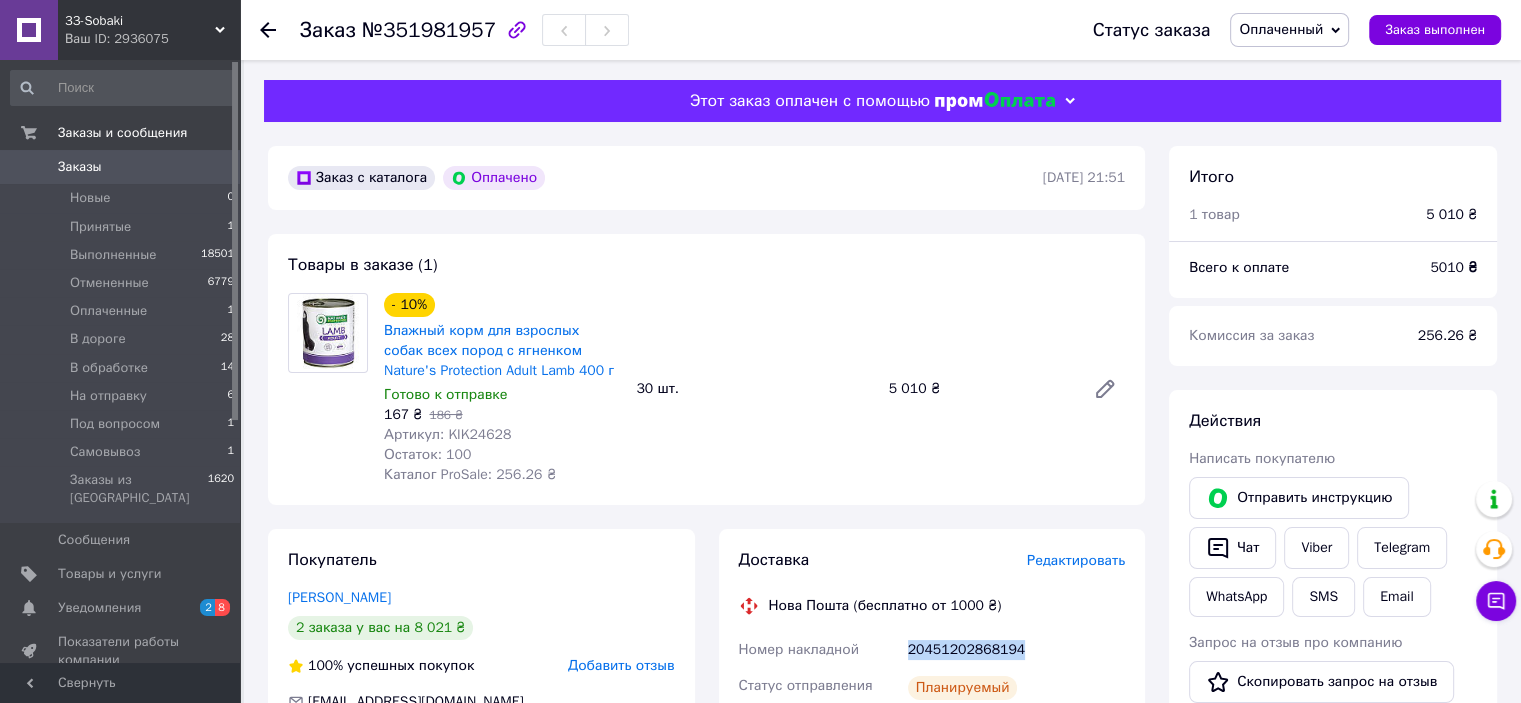 click on "Заказы 0" at bounding box center [123, 167] 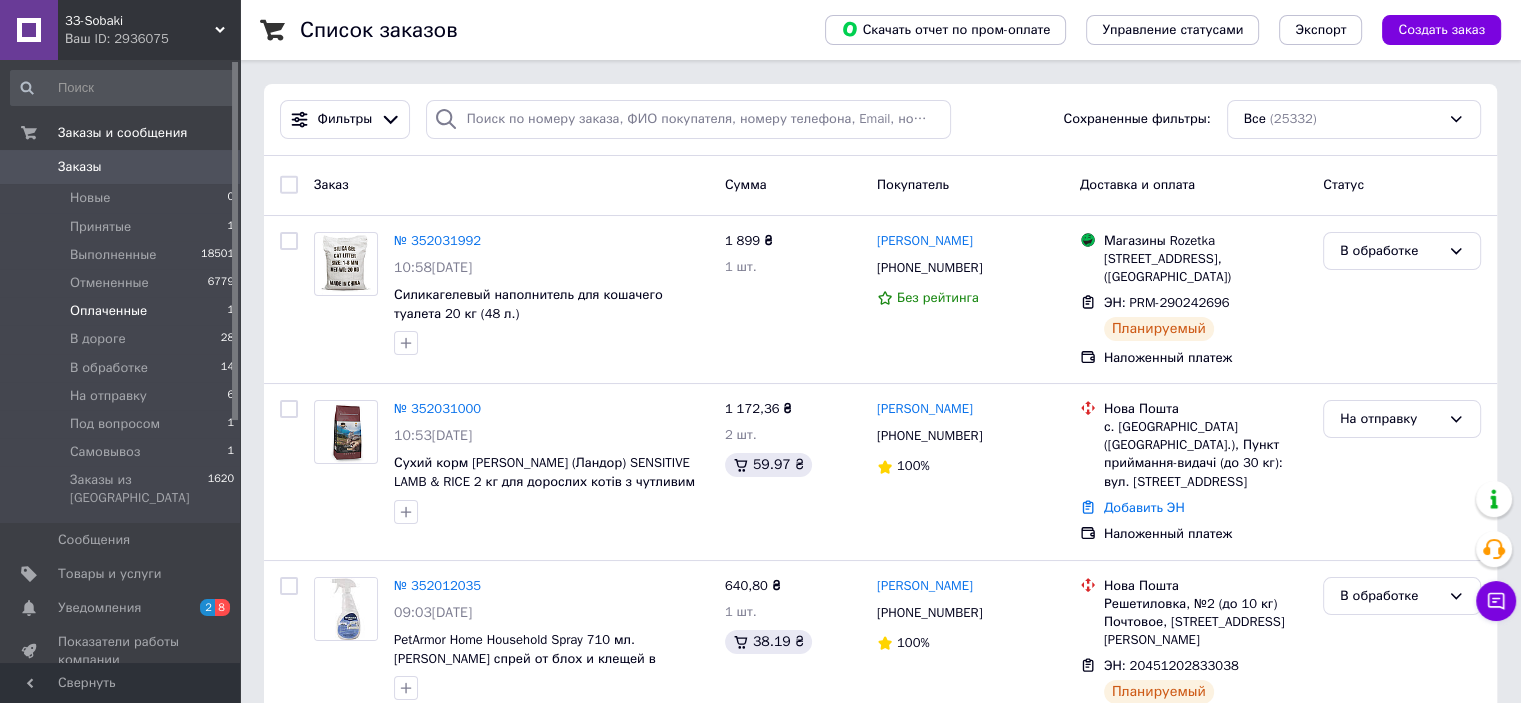 click on "Оплаченные" at bounding box center (108, 311) 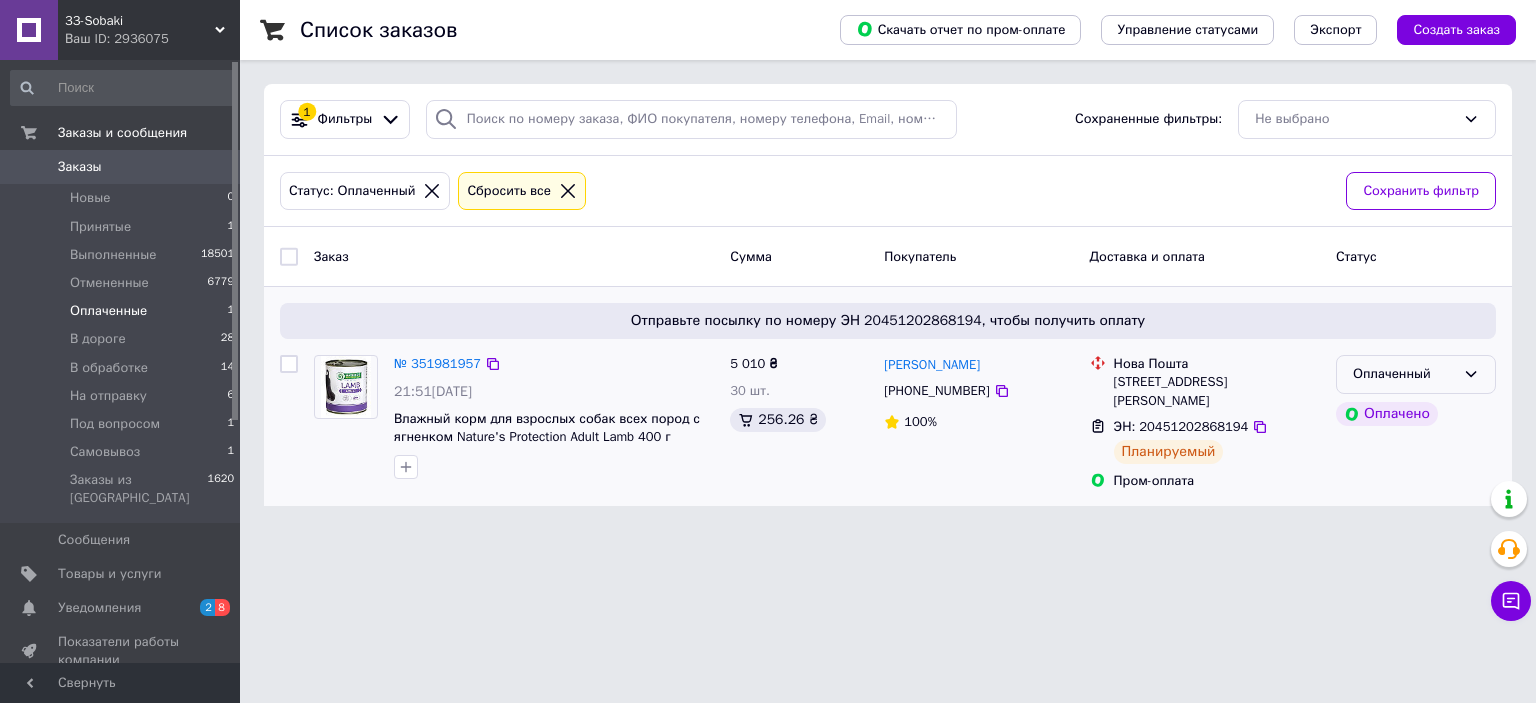 click on "Оплаченный" at bounding box center [1416, 374] 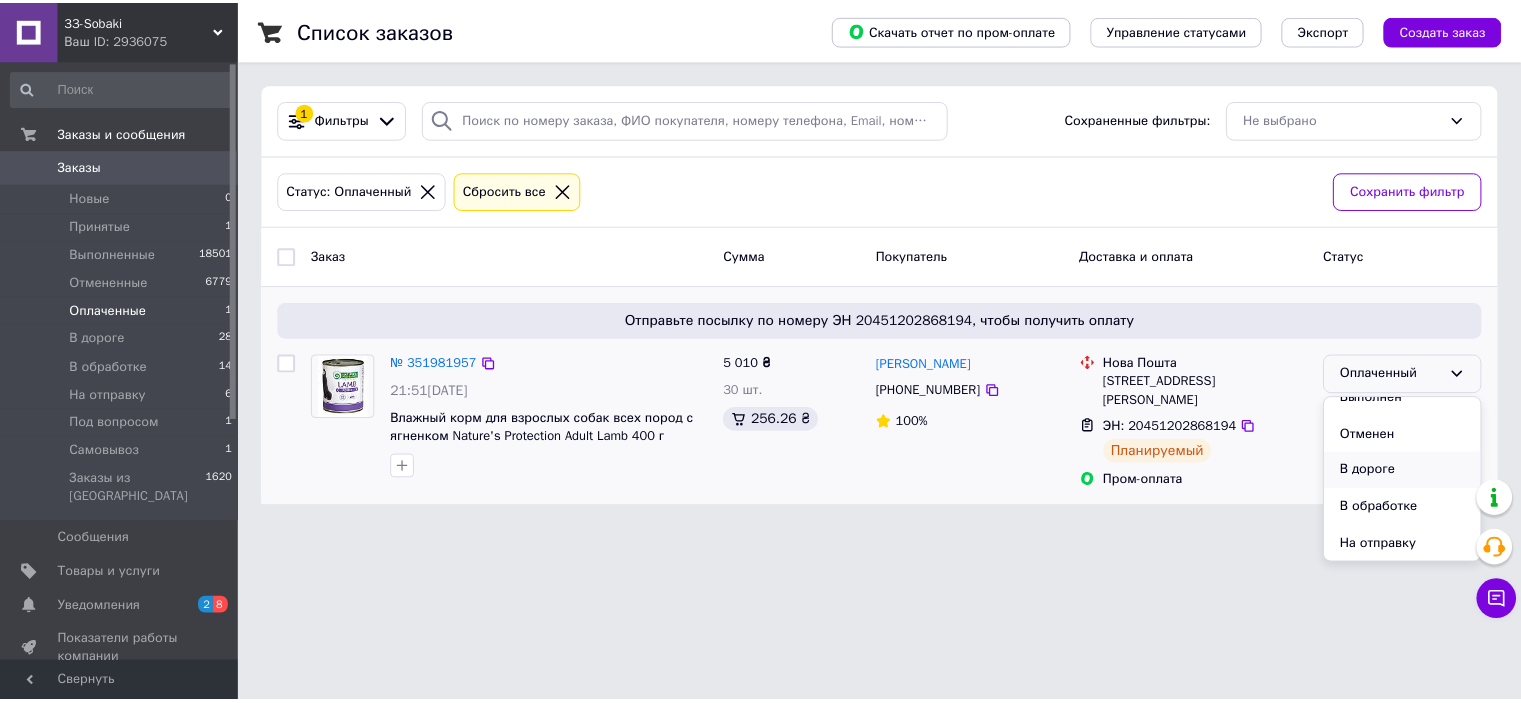 scroll, scrollTop: 100, scrollLeft: 0, axis: vertical 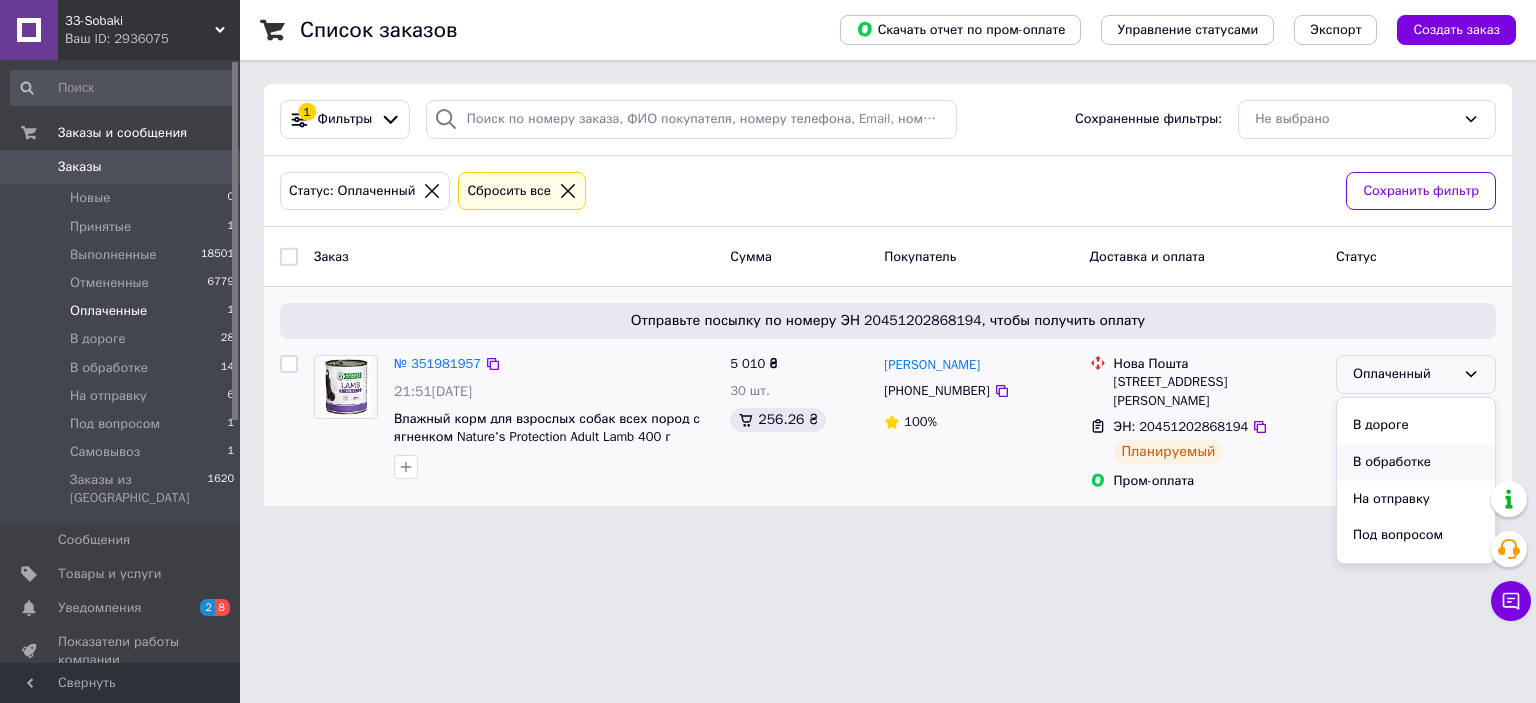 click on "В обработке" at bounding box center (1416, 462) 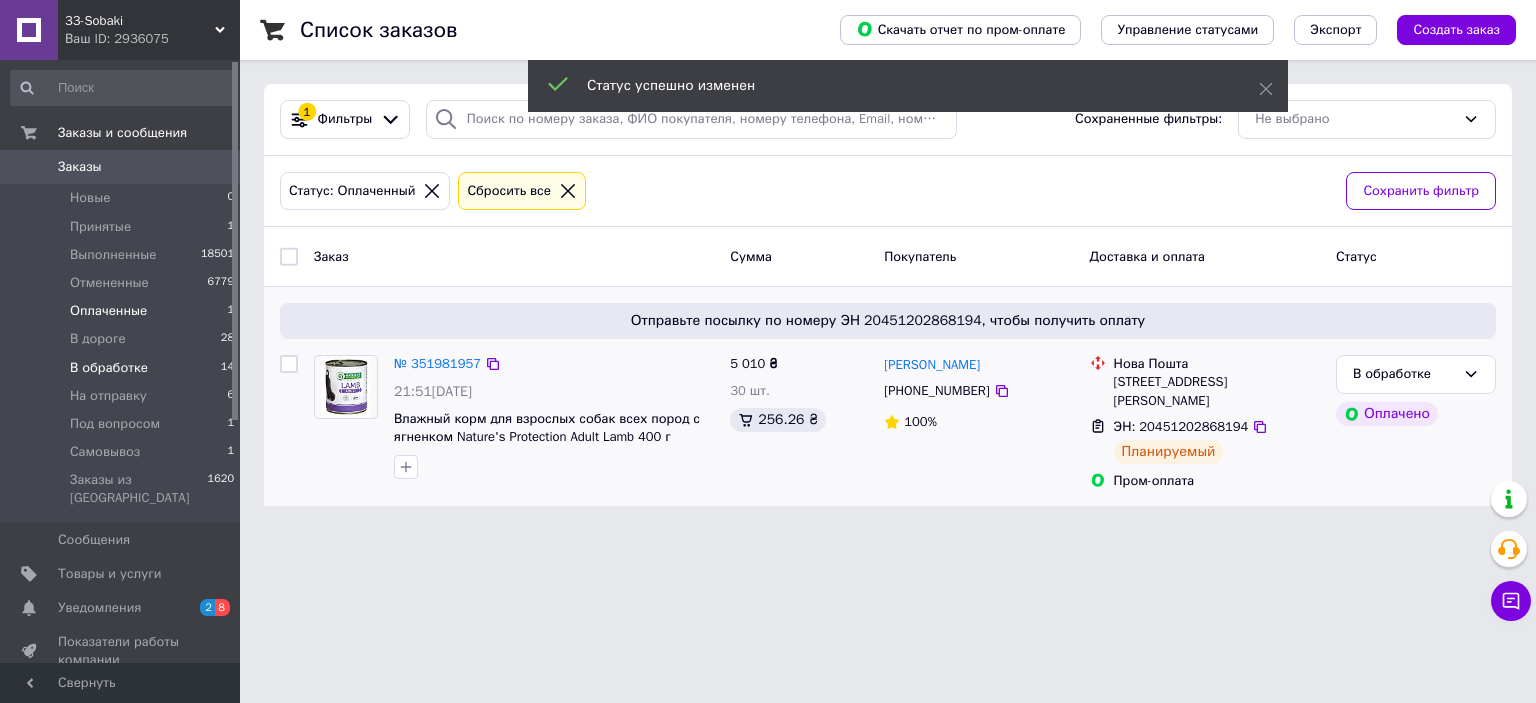 click on "В обработке 14" at bounding box center [123, 368] 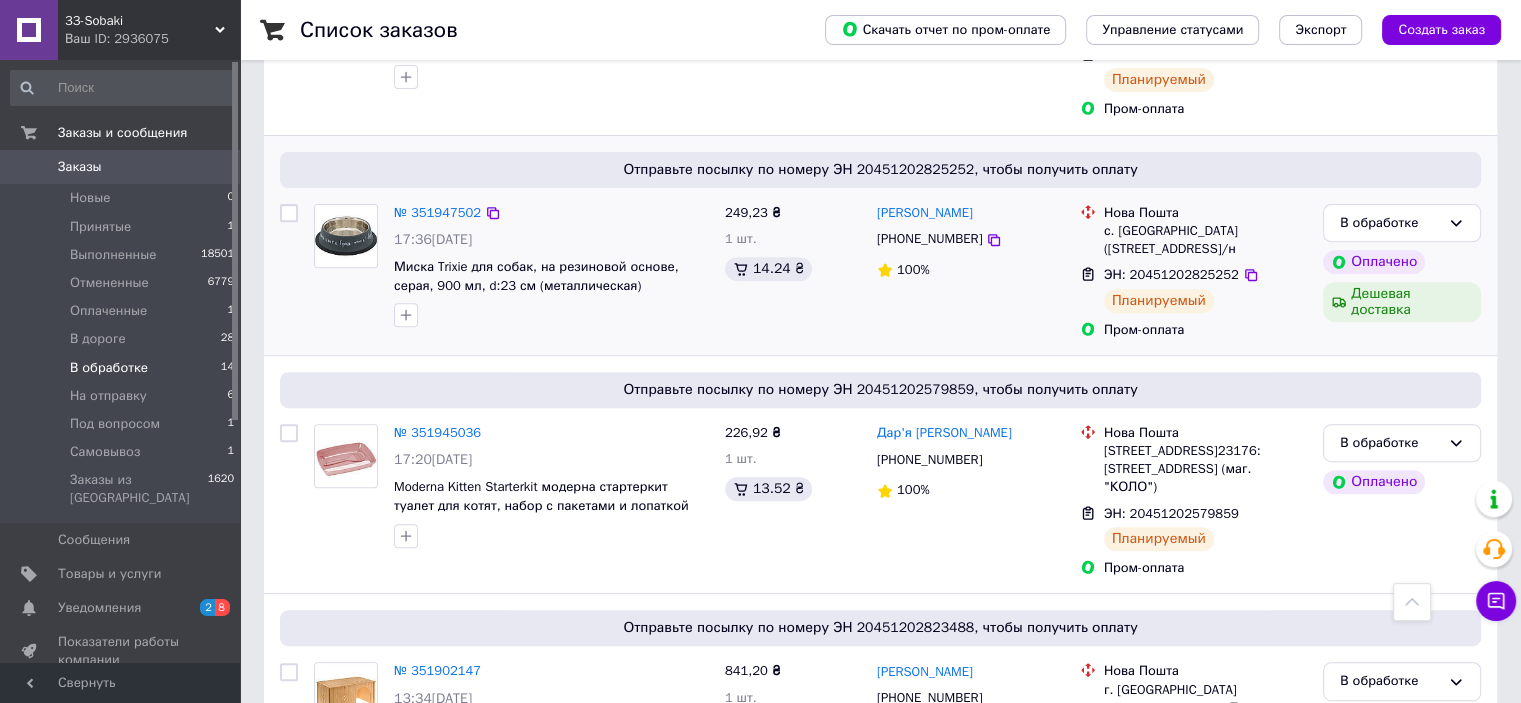 scroll, scrollTop: 700, scrollLeft: 0, axis: vertical 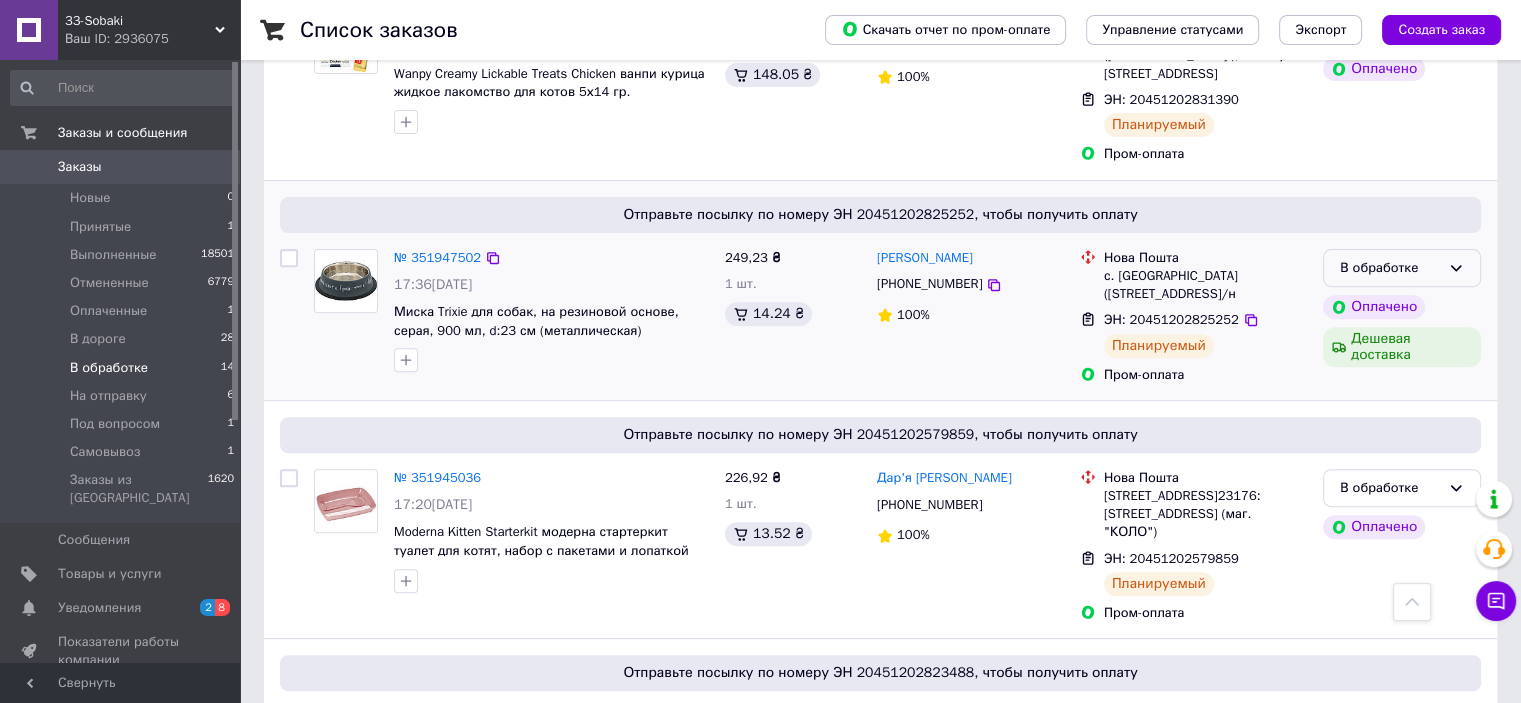 click on "В обработке" at bounding box center [1390, 268] 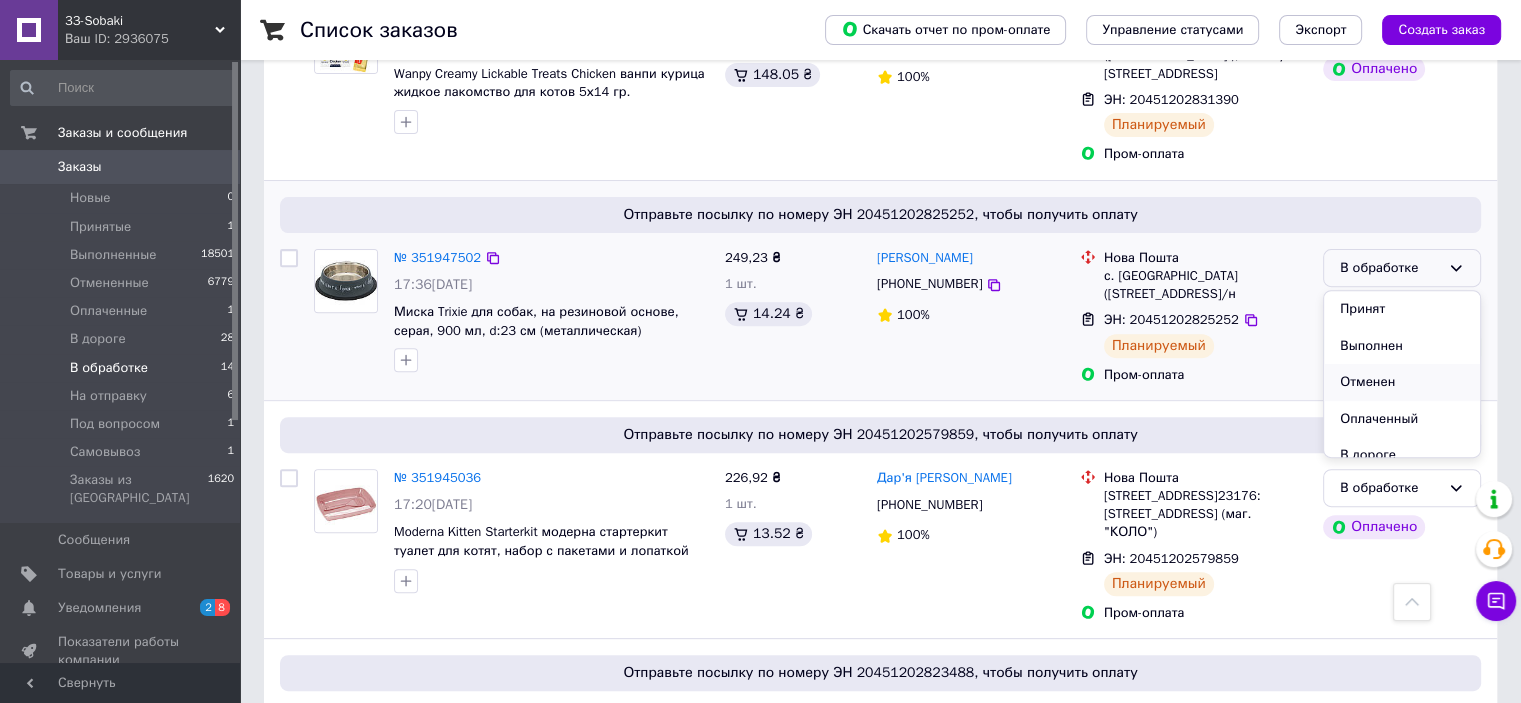 scroll, scrollTop: 100, scrollLeft: 0, axis: vertical 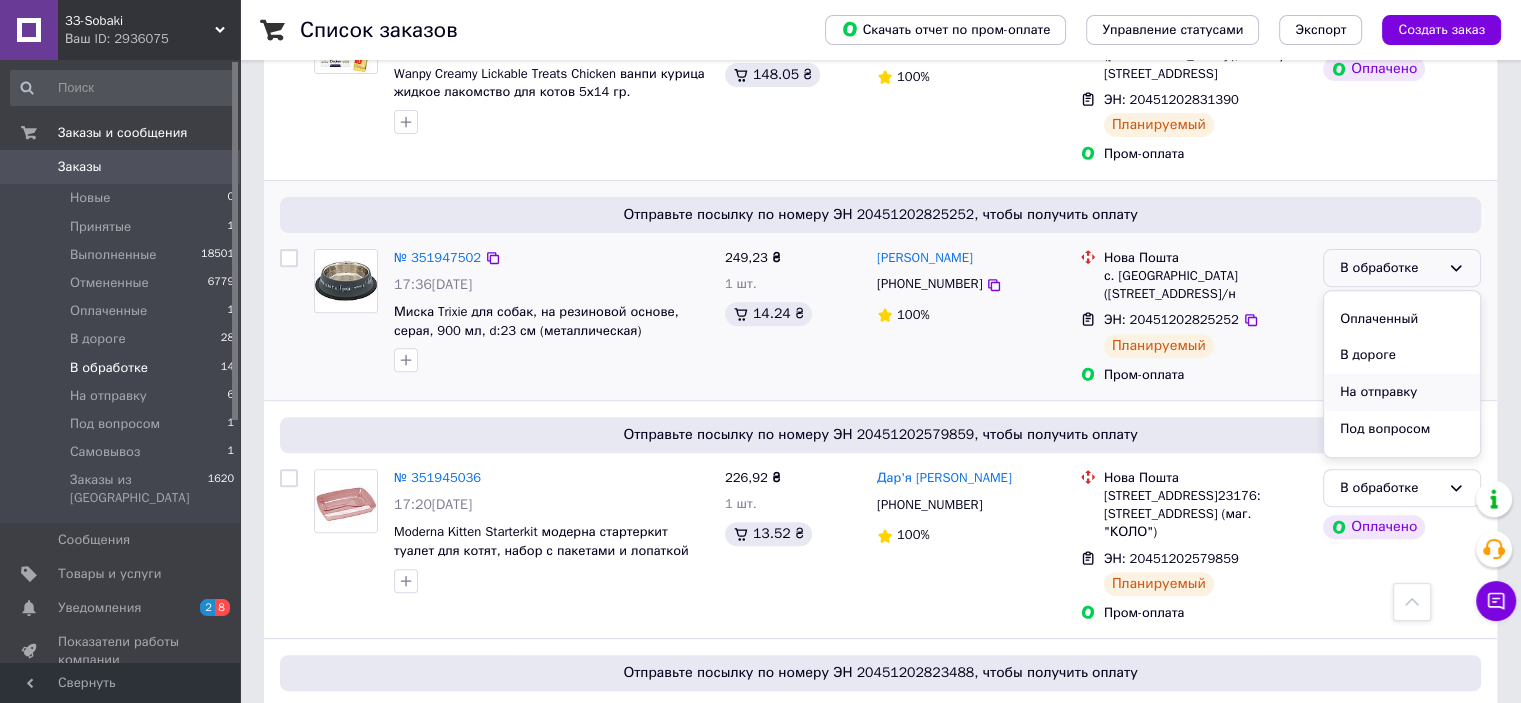 click on "На отправку" at bounding box center (1402, 392) 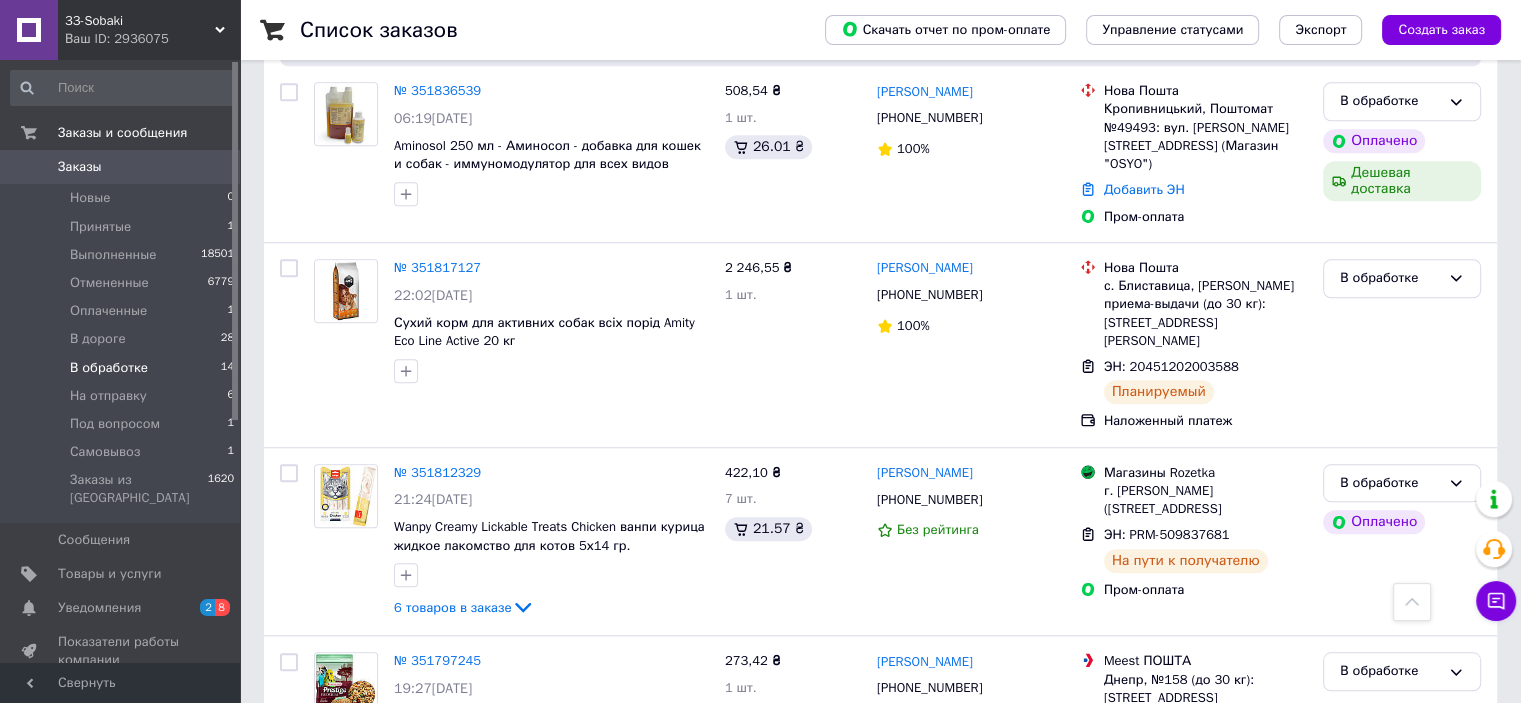 scroll, scrollTop: 1800, scrollLeft: 0, axis: vertical 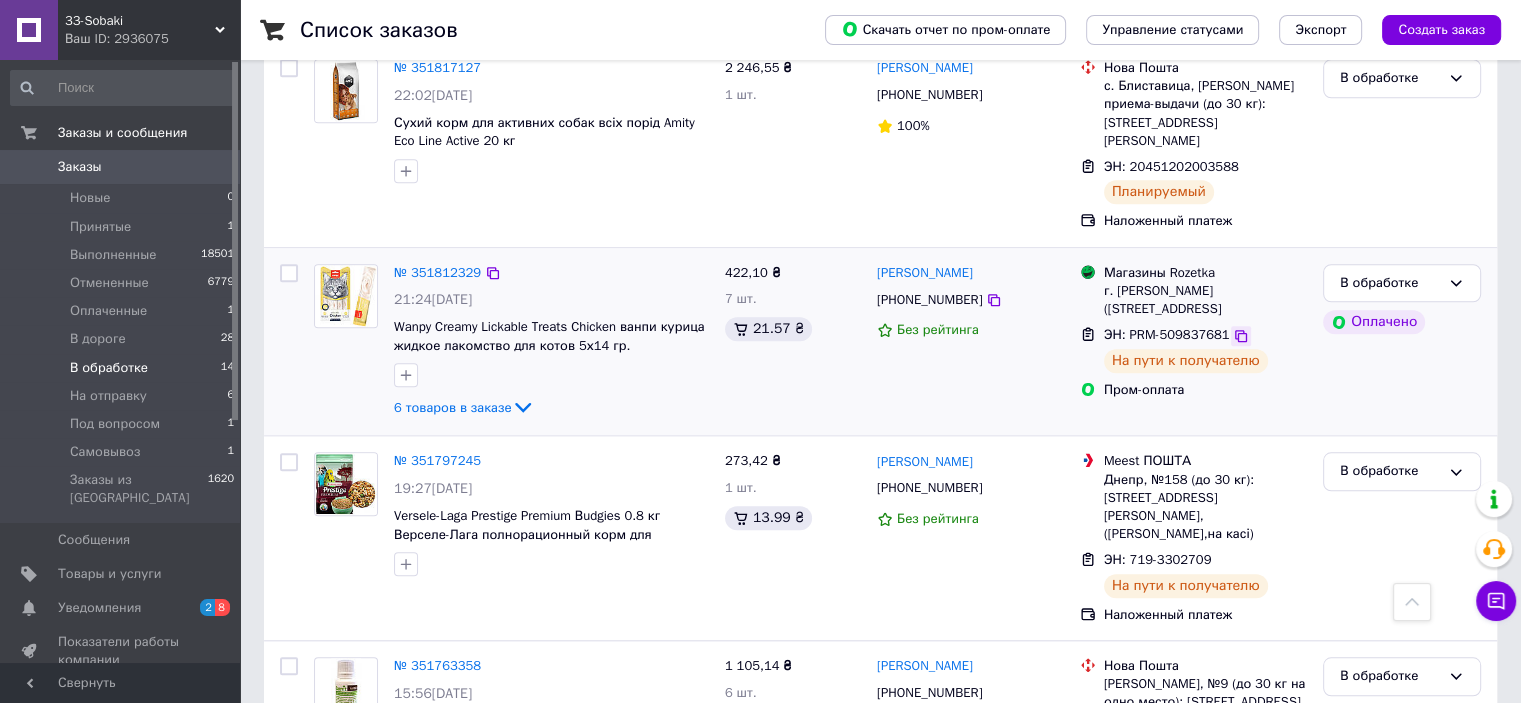 click 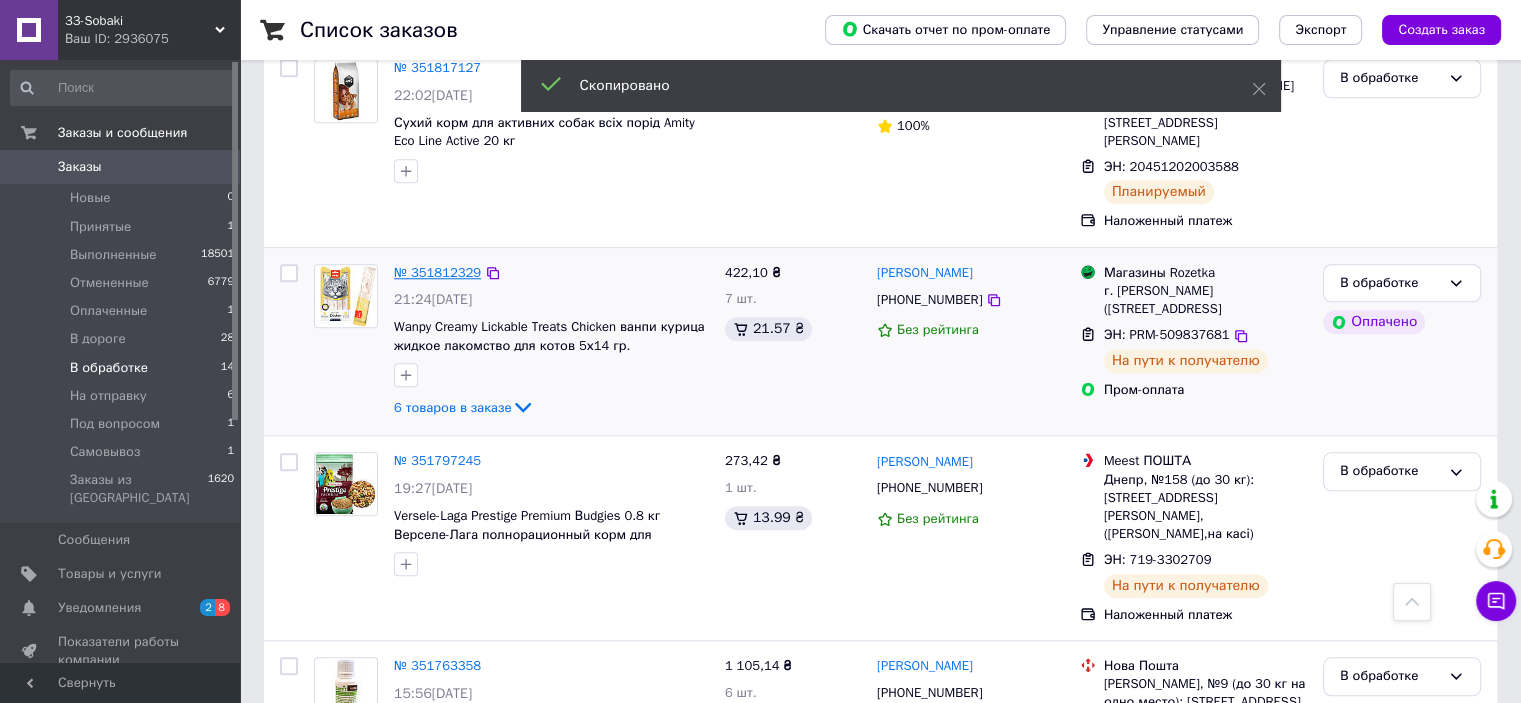 click on "№ 351812329" at bounding box center (437, 272) 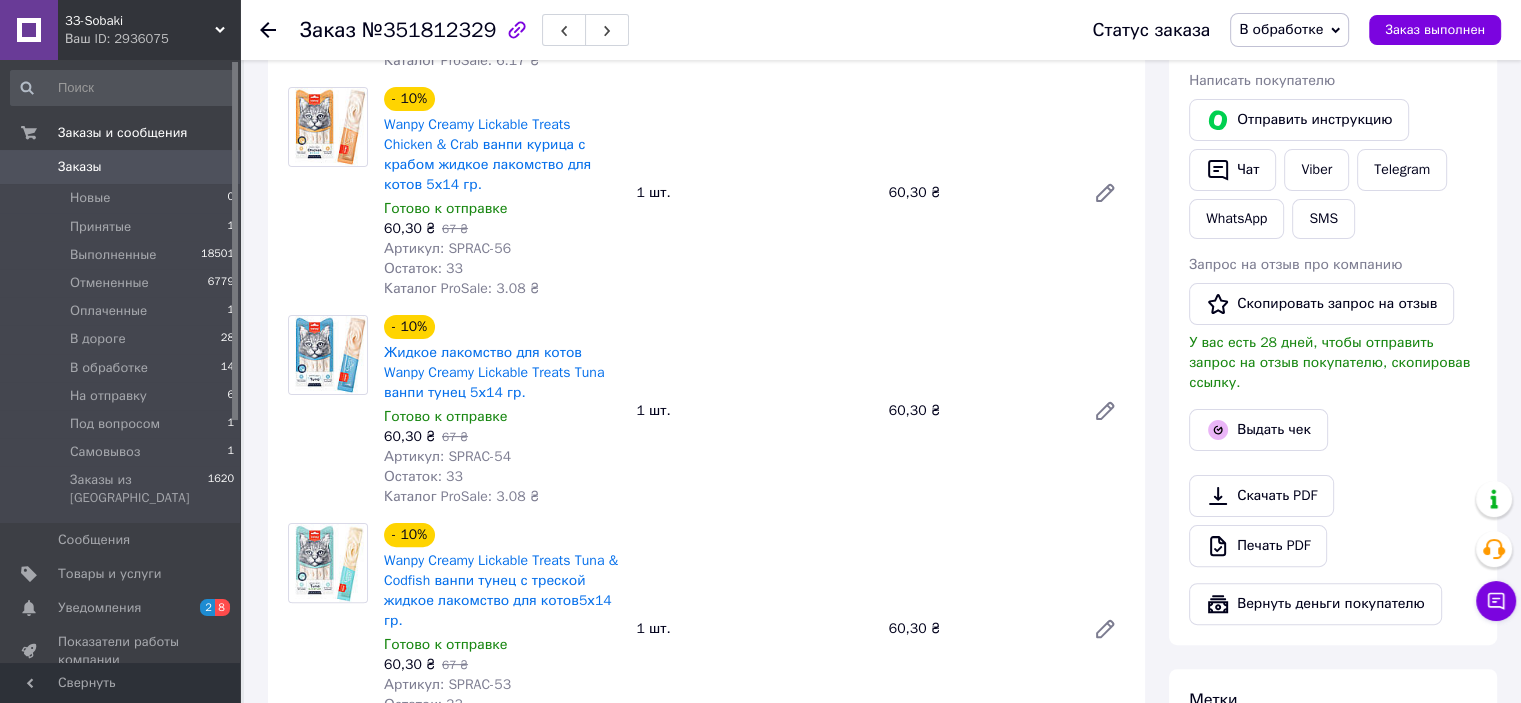scroll, scrollTop: 400, scrollLeft: 0, axis: vertical 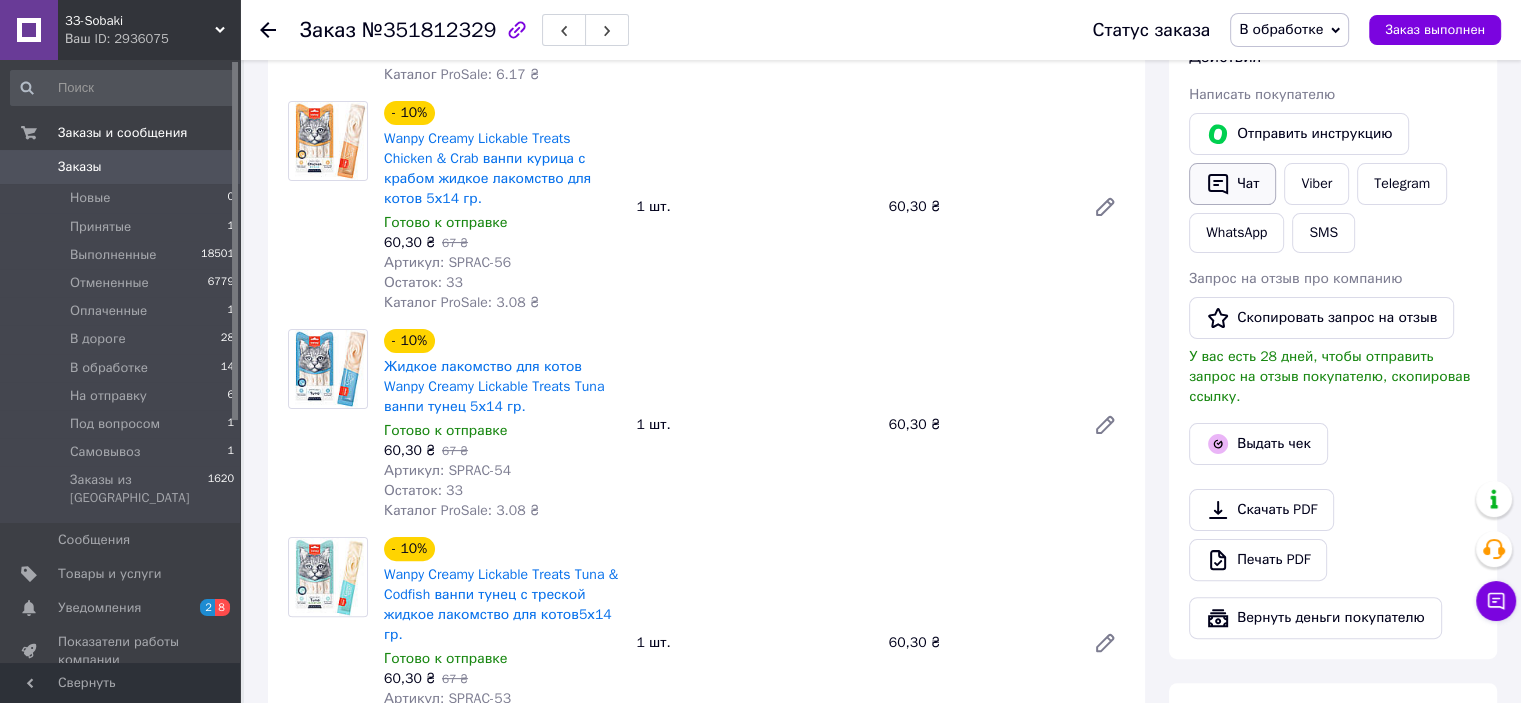 click 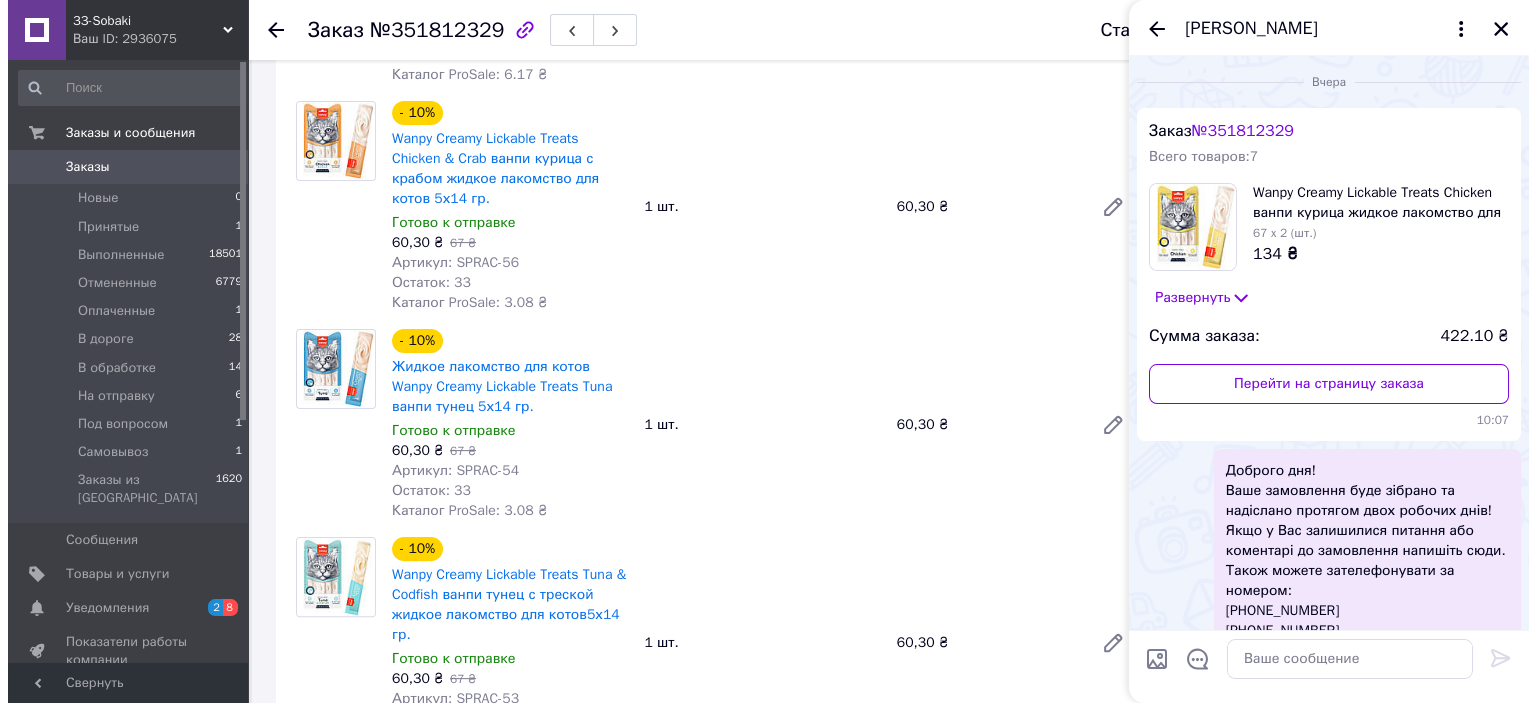 scroll, scrollTop: 171, scrollLeft: 0, axis: vertical 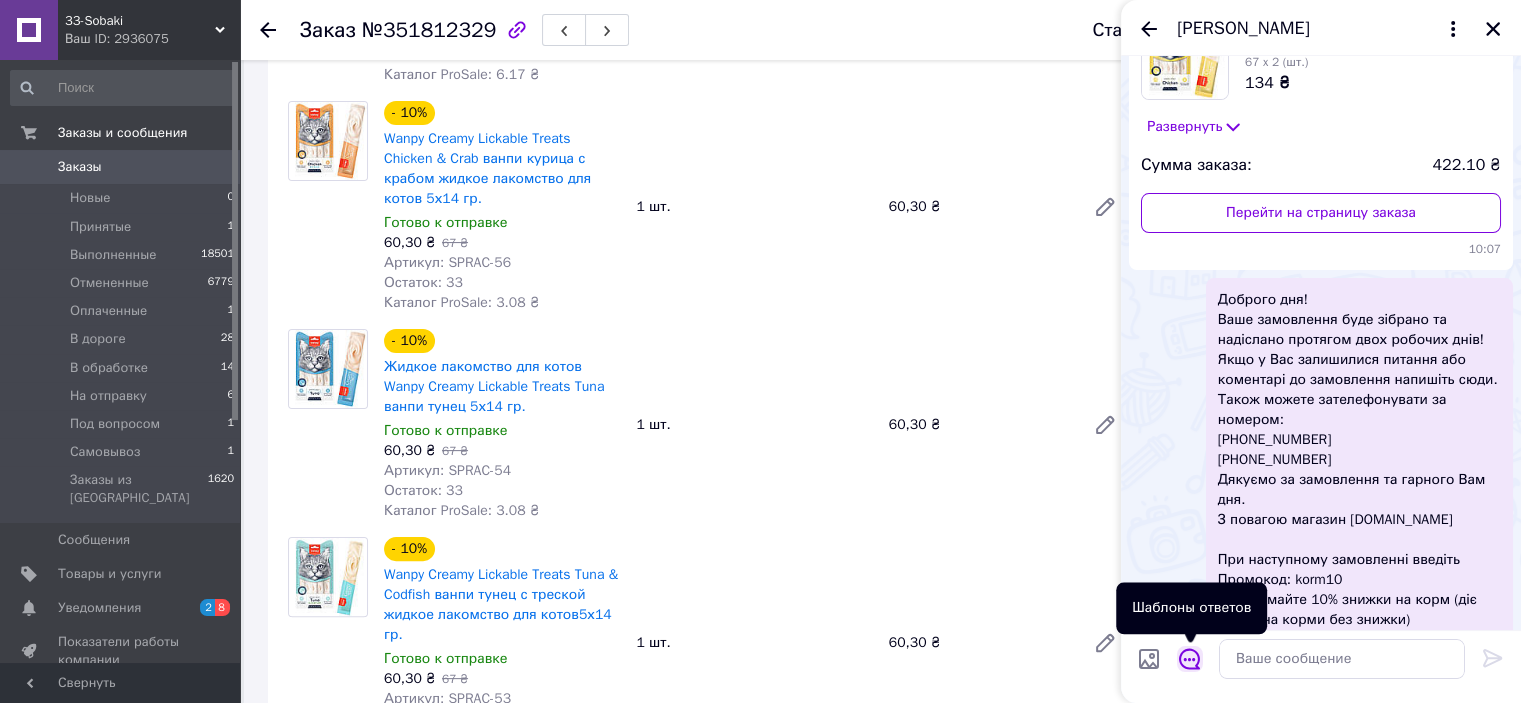 click 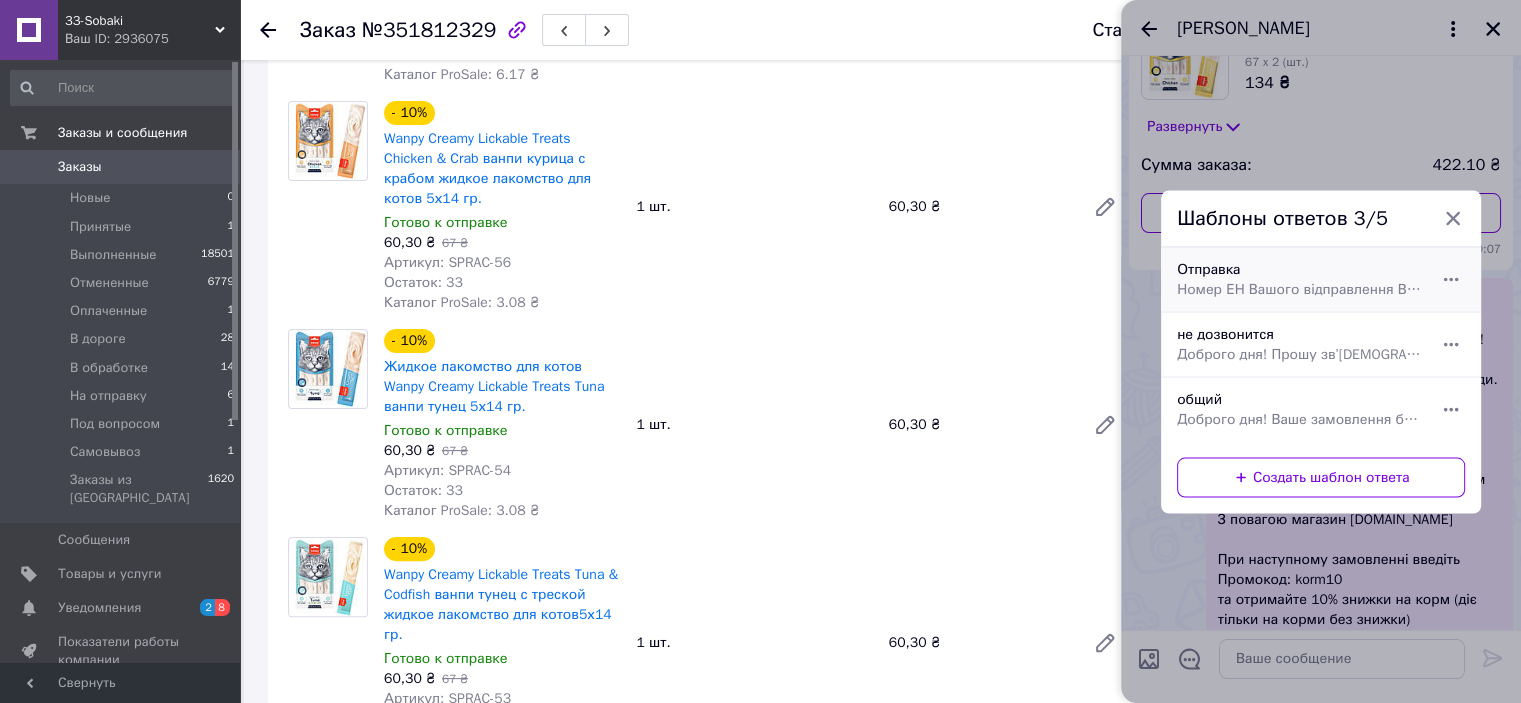 click on "Отправка Номер ЕН Вашого відправлення
Велике прохання перевірити посилку на наявність механічних пошкоджень при отриманні.
Будемо вдячні, якщо Ви залишите відгук після отримання Вашого замовлення, пройшовши за посиланням [URL][DOMAIN_NAME]" at bounding box center (1299, 279) 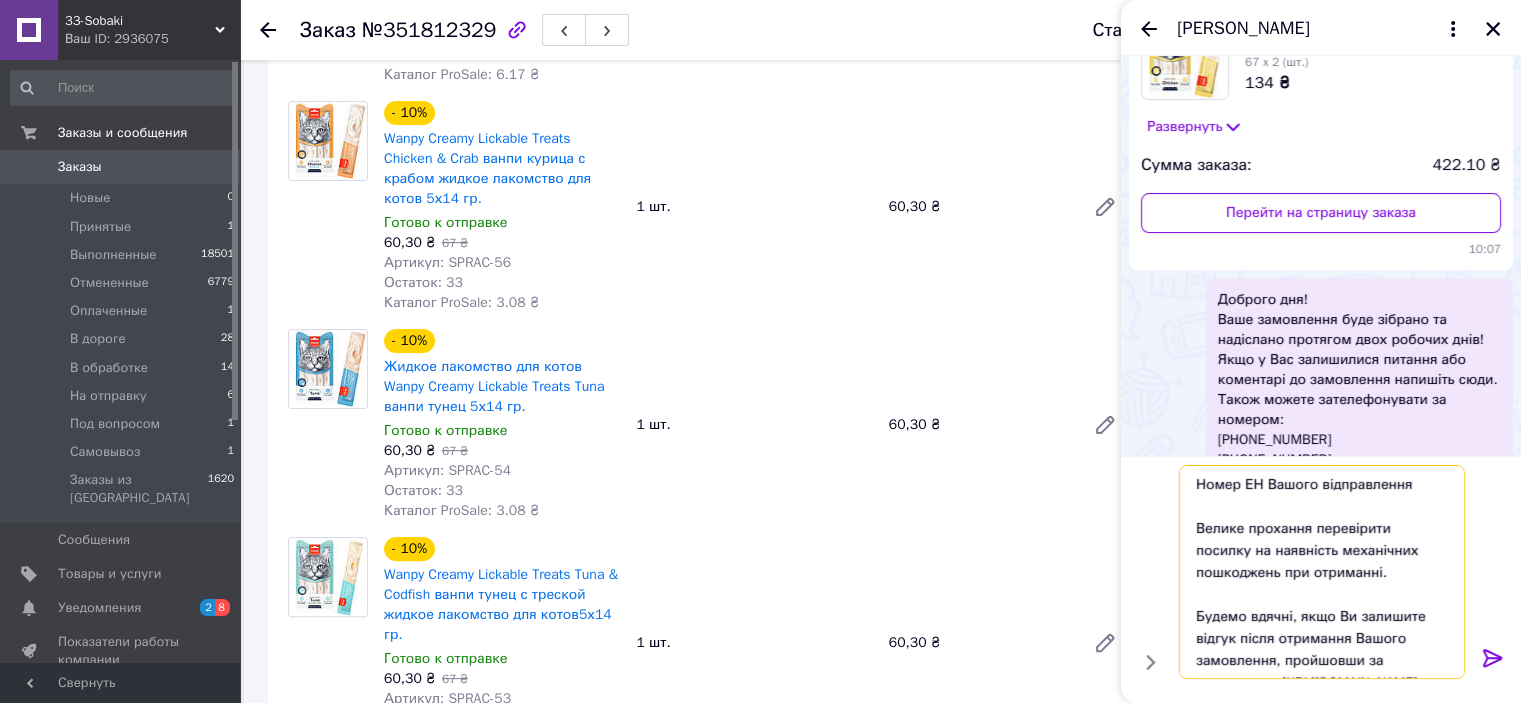 click on "Номер ЕН Вашого відправлення
Велике прохання перевірити посилку на наявність механічних пошкоджень при отриманні.
Будемо вдячні, якщо Ви залишите відгук після отримання Вашого замовлення, пройшовши за посиланням [URL][DOMAIN_NAME]" at bounding box center [1322, 572] 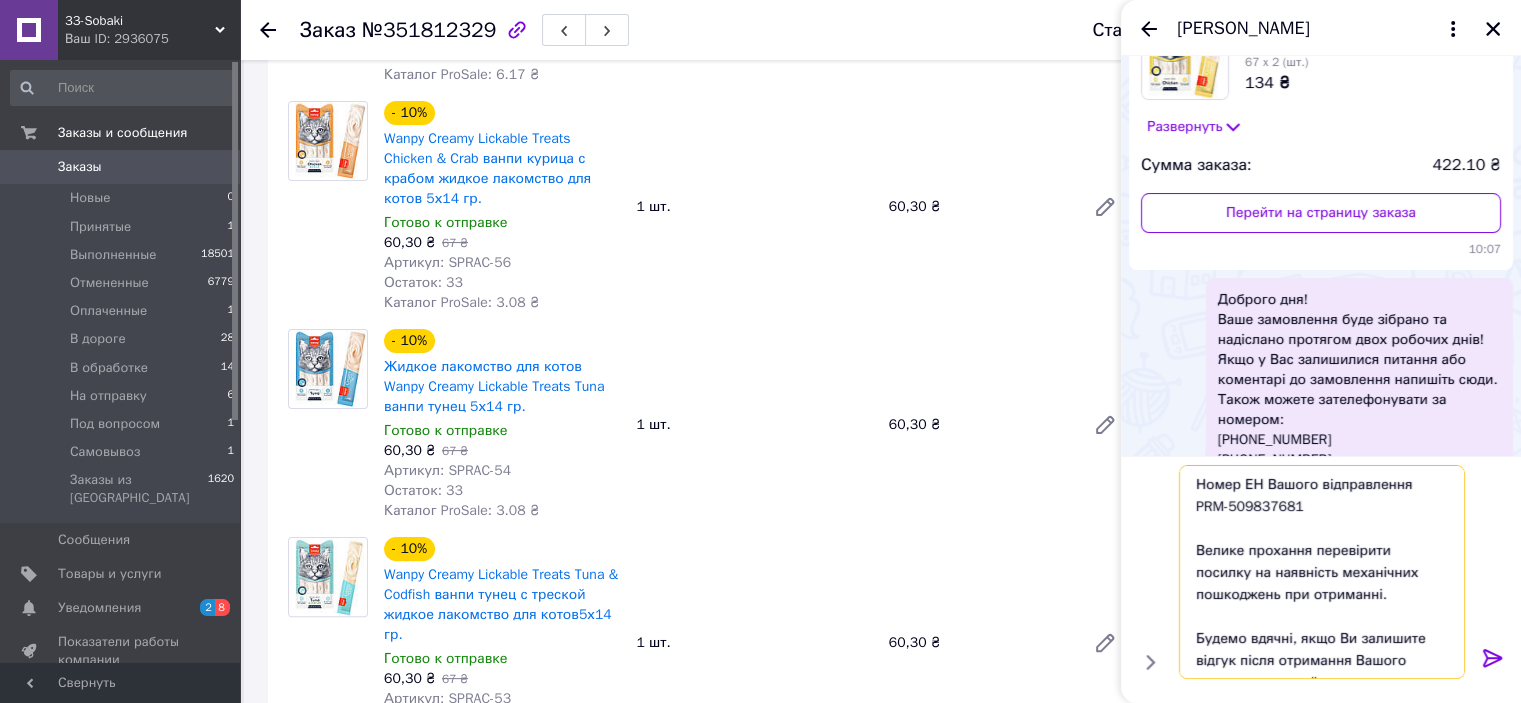 type on "Номер ЕН Вашого відправлення  PRM-509837681
Велике прохання перевірити посилку на наявність механічних пошкоджень при отриманні.
Будемо вдячні, якщо Ви залишите відгук після отримання Вашого замовлення, пройшовши за посиланням [URL][DOMAIN_NAME]" 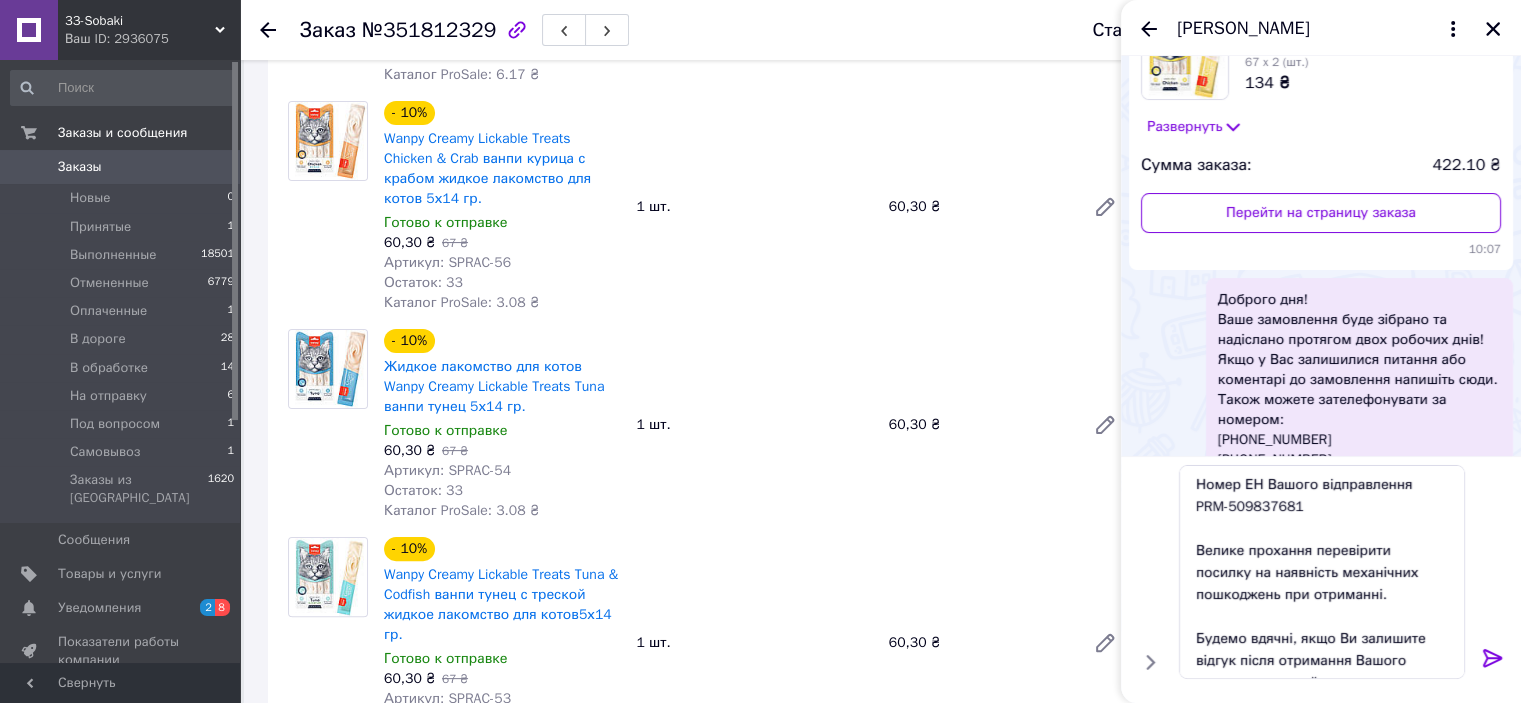click 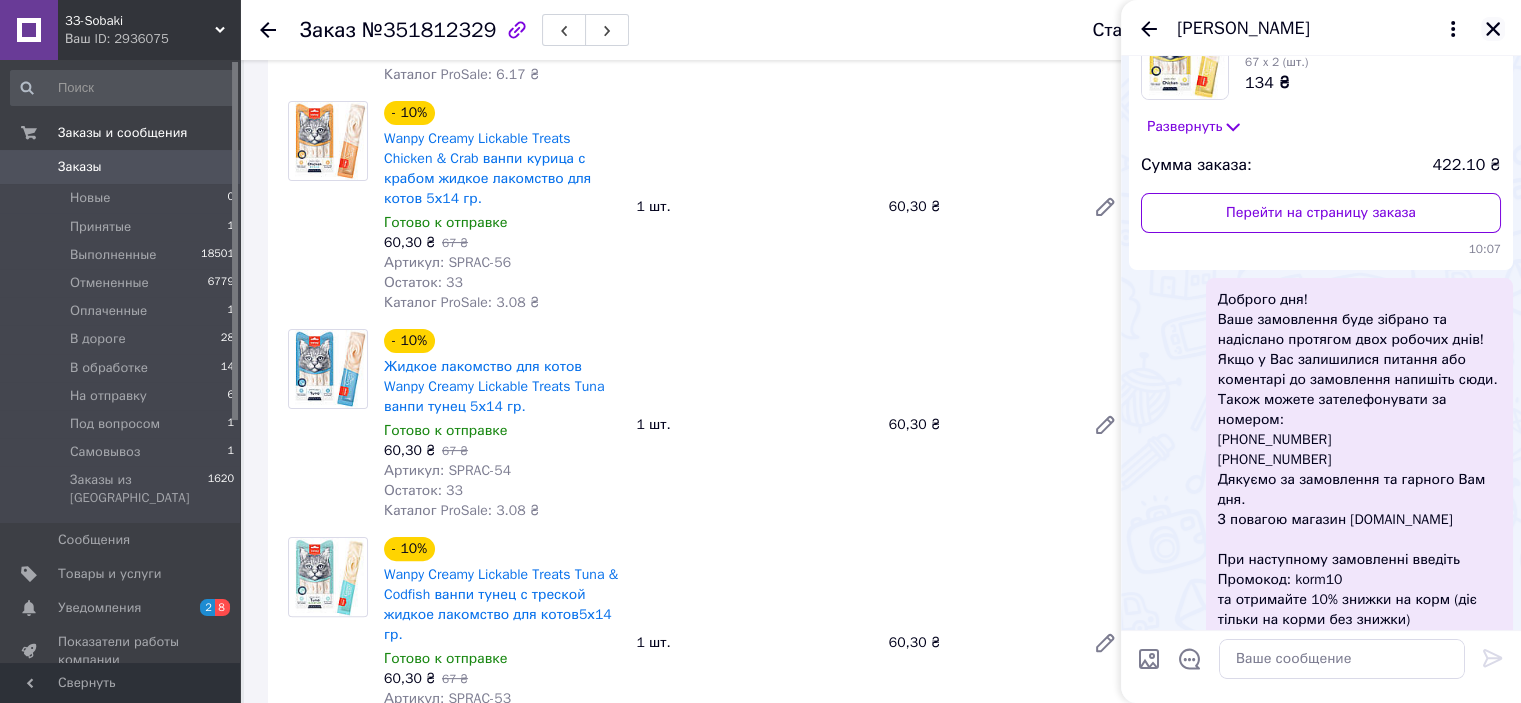 click 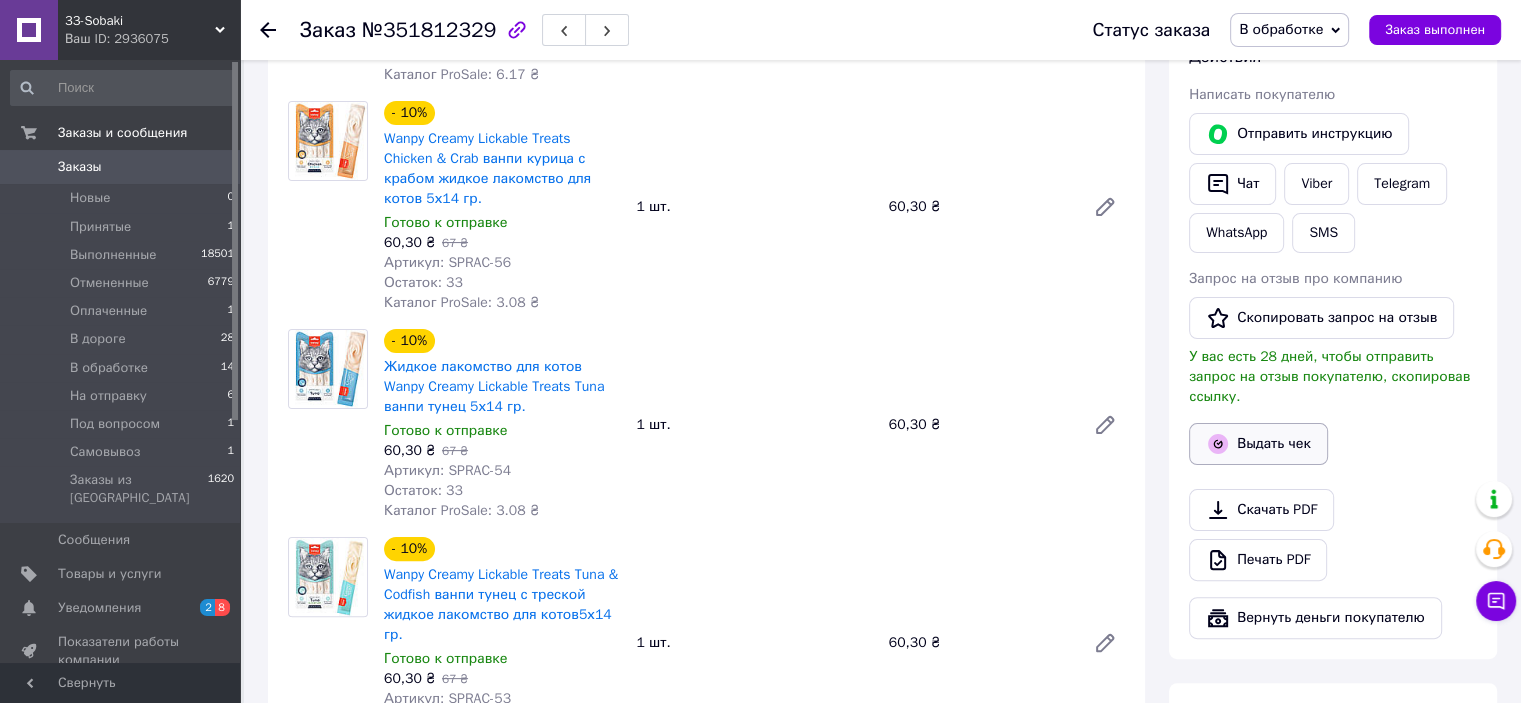 click on "Выдать чек" at bounding box center (1258, 444) 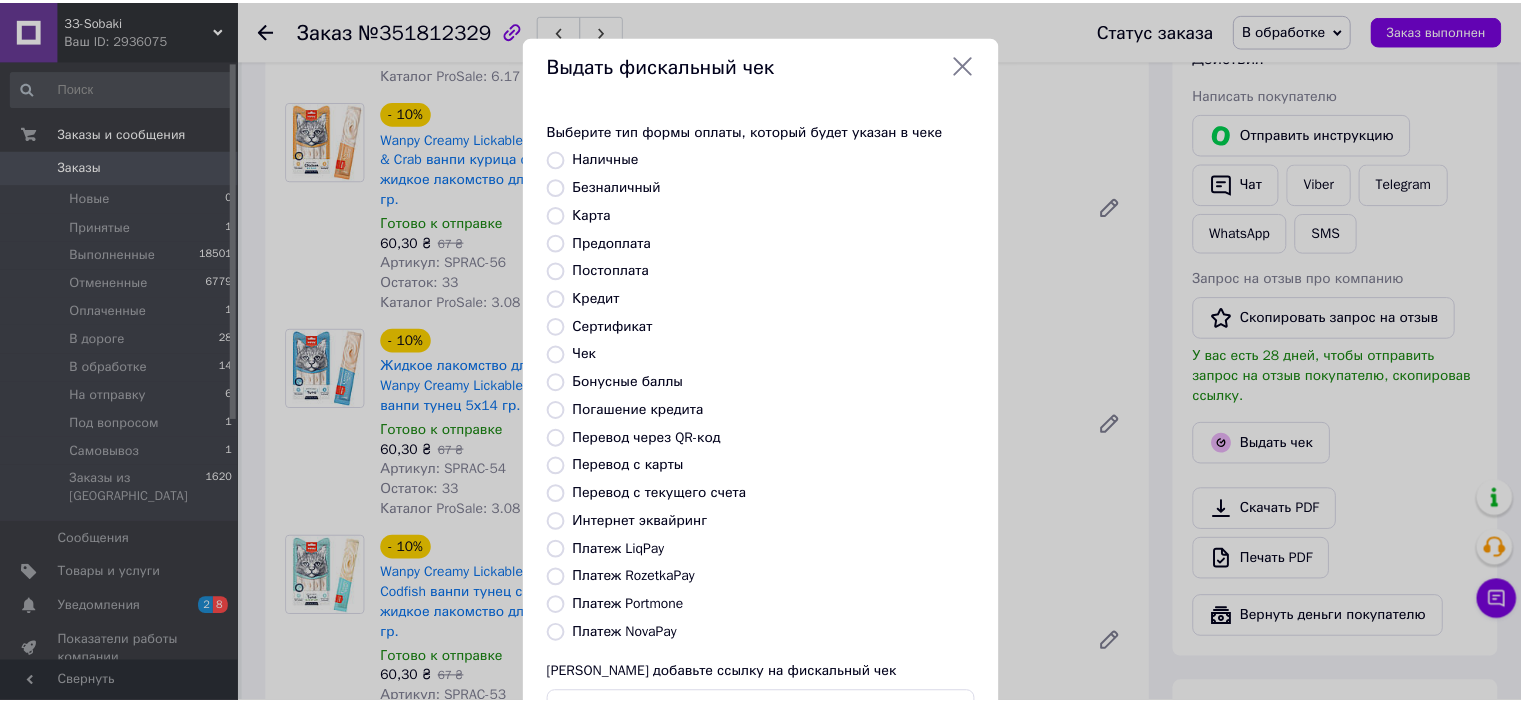 scroll, scrollTop: 100, scrollLeft: 0, axis: vertical 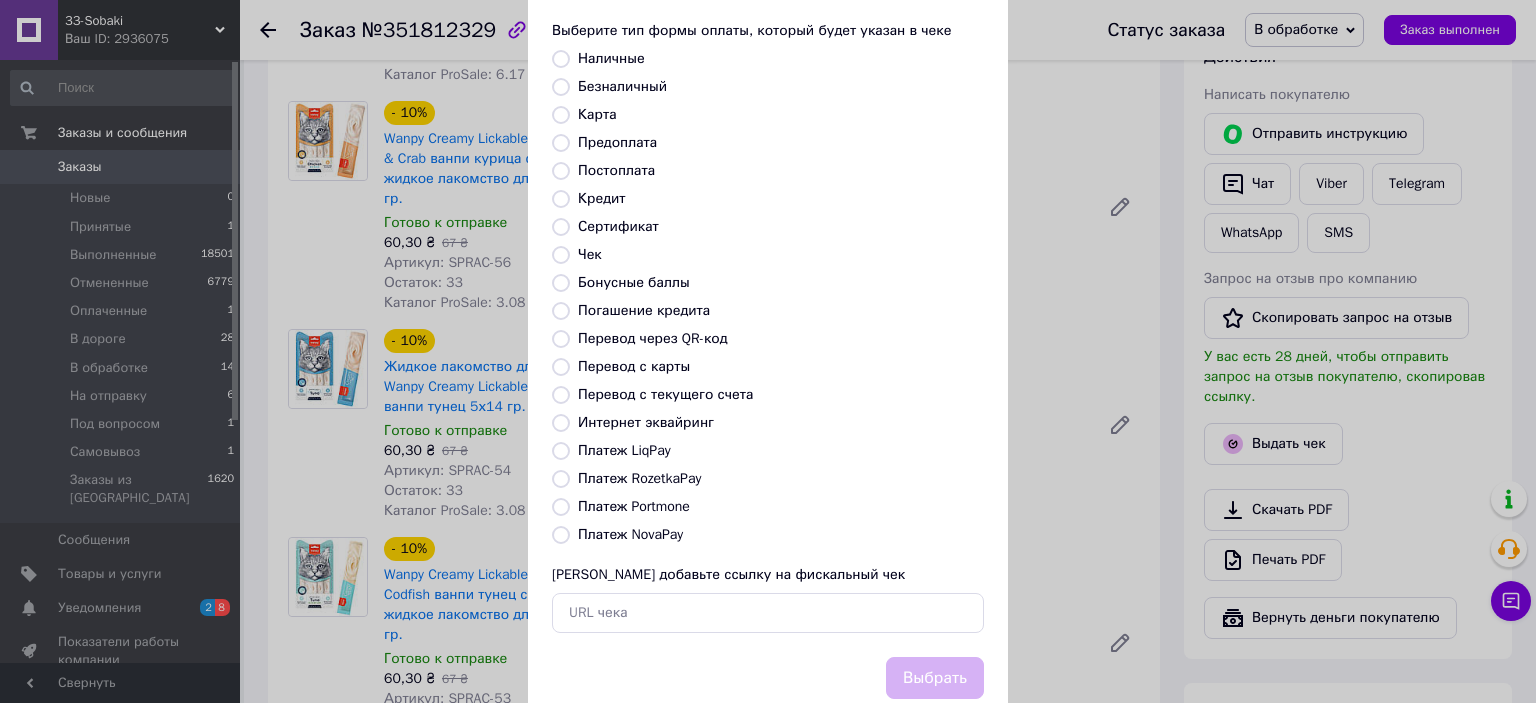 click on "Платеж RozetkaPay" at bounding box center [639, 478] 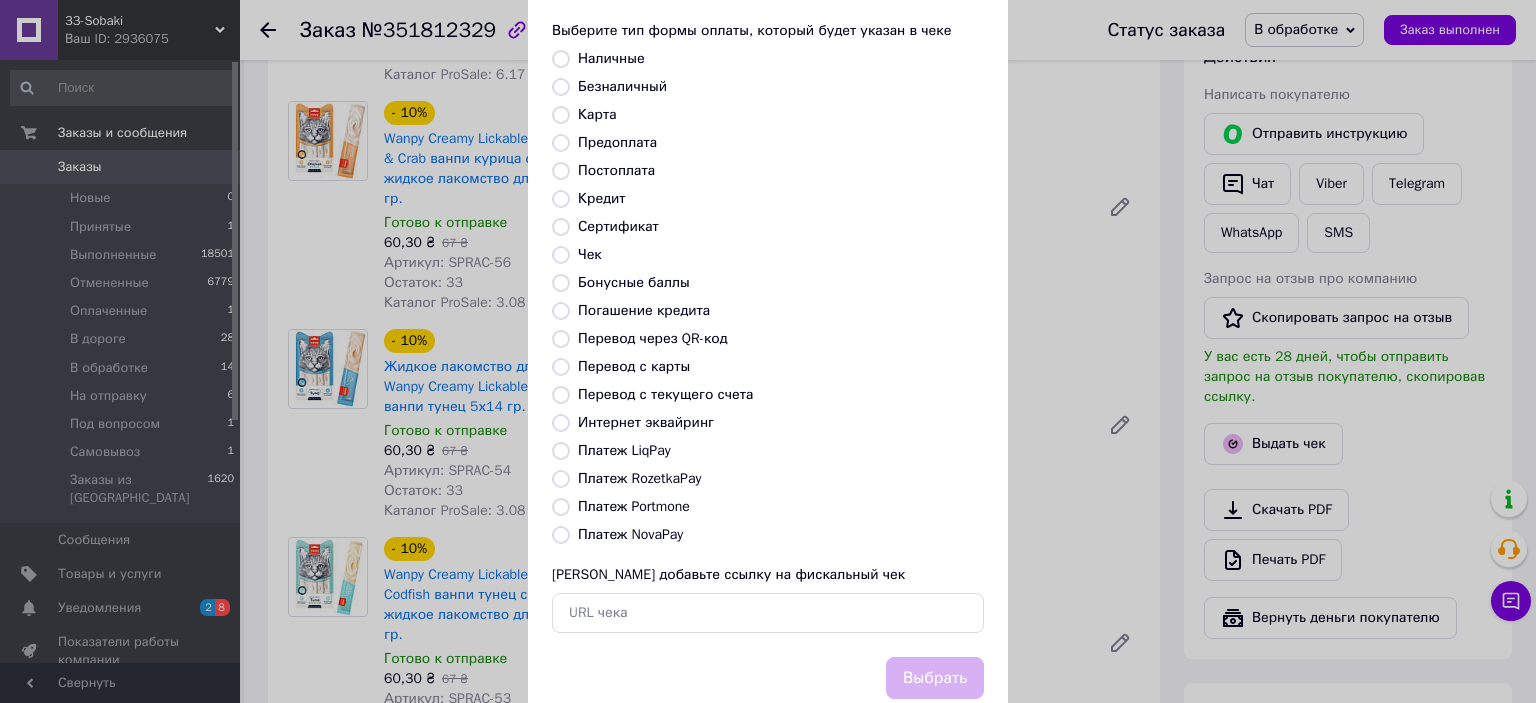 radio on "true" 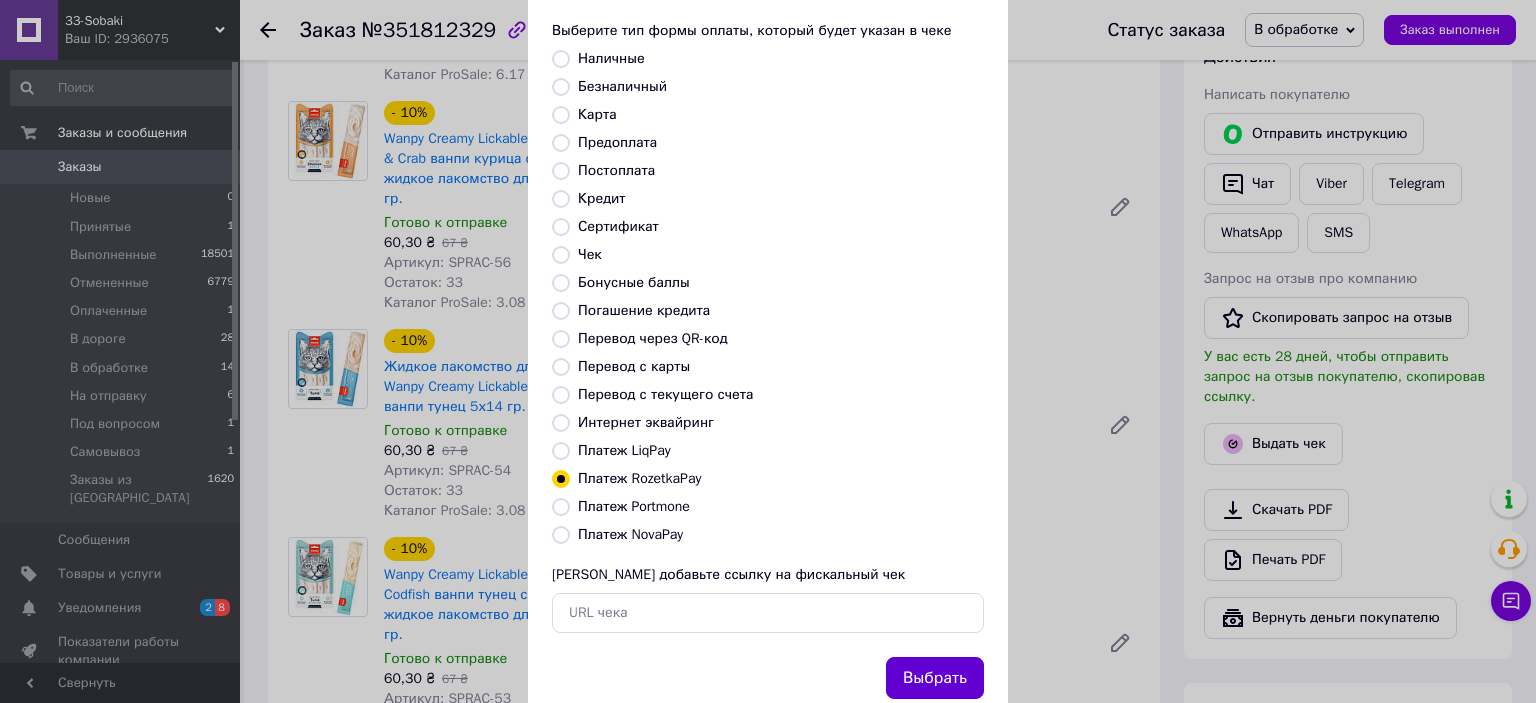 click on "Выбрать" at bounding box center [935, 678] 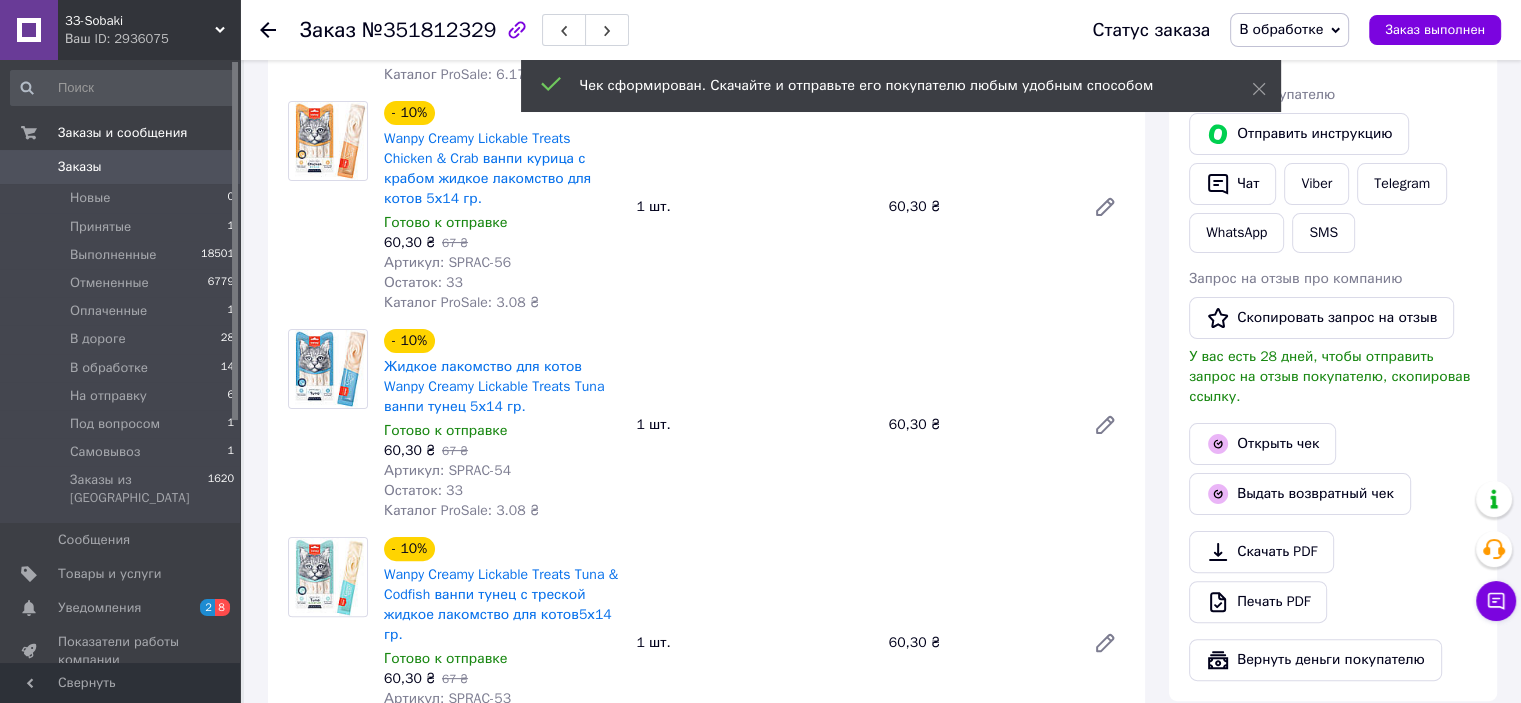 click on "В обработке" at bounding box center (1281, 29) 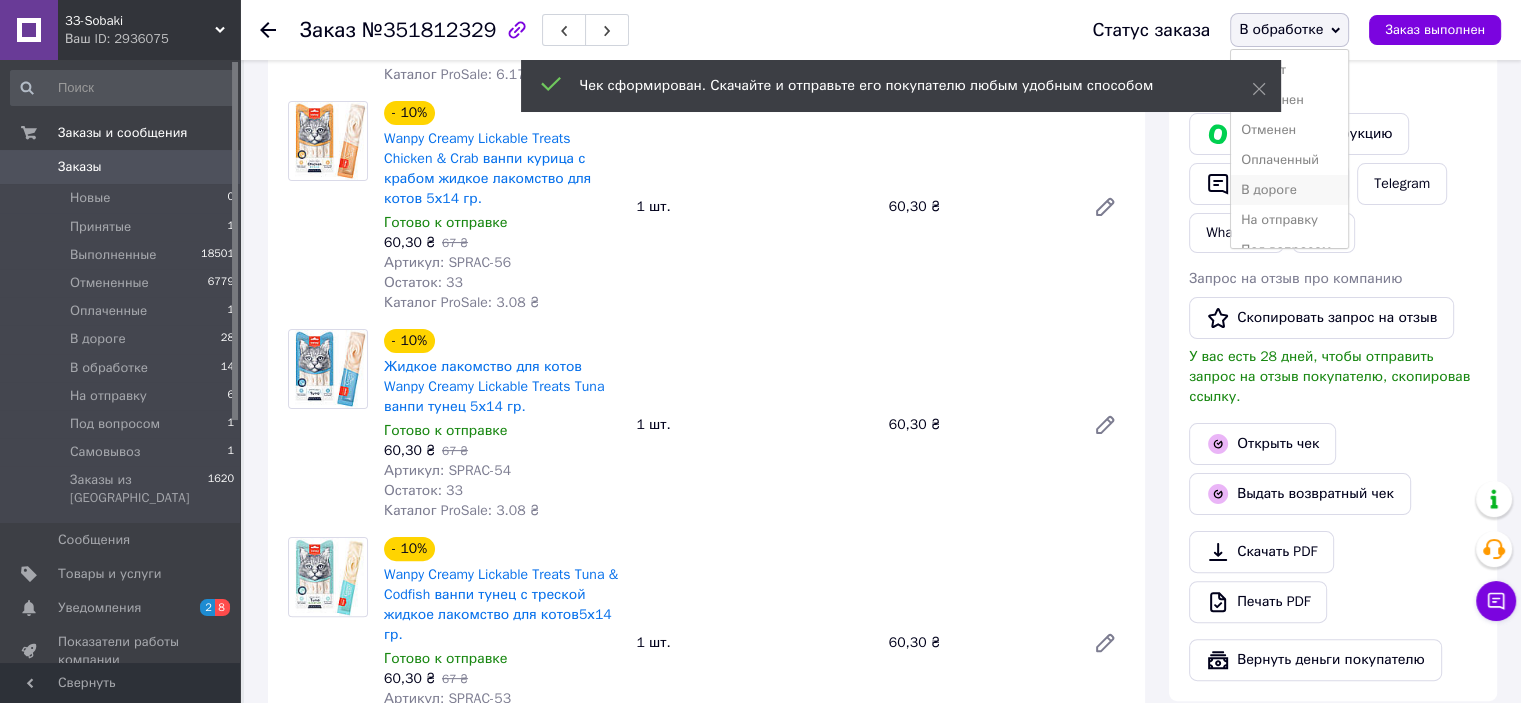 click on "В дороге" at bounding box center (1289, 190) 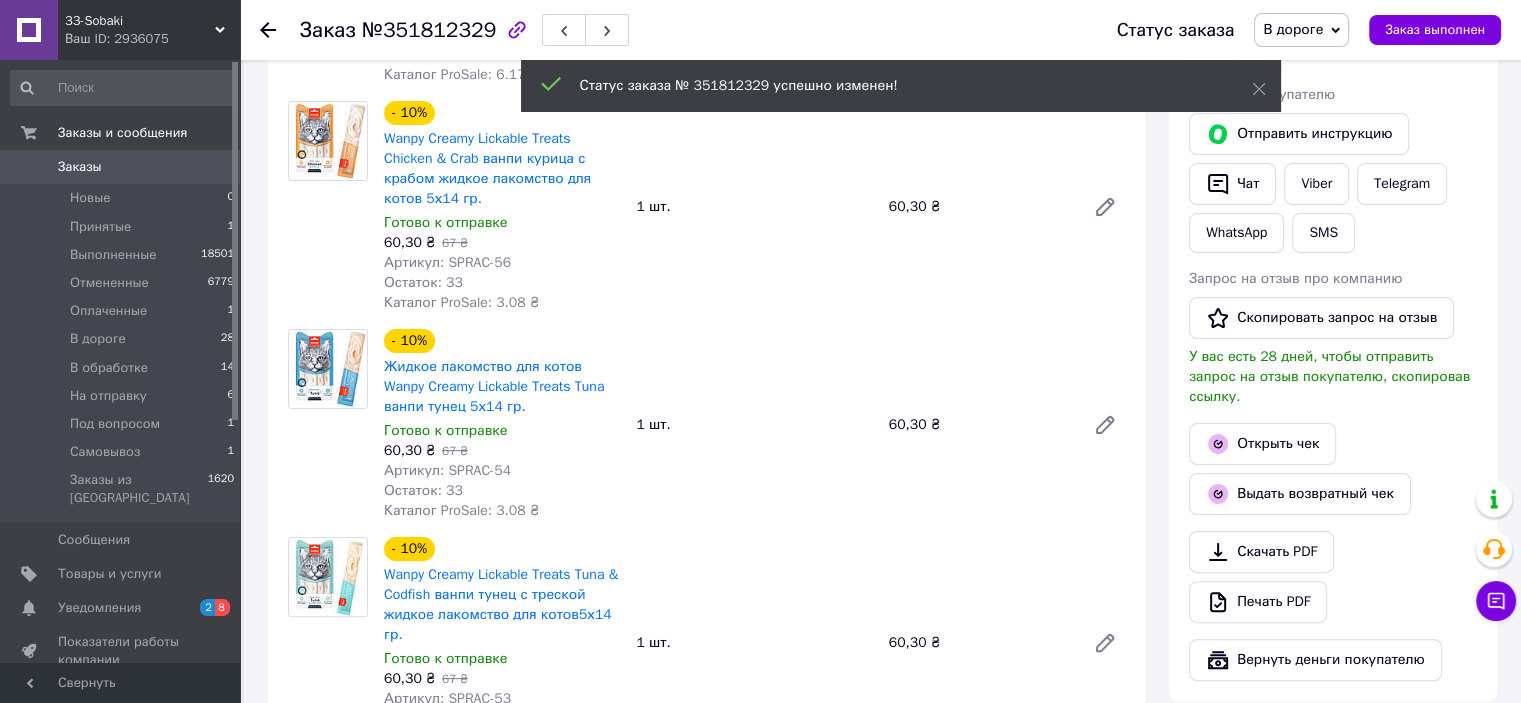 click 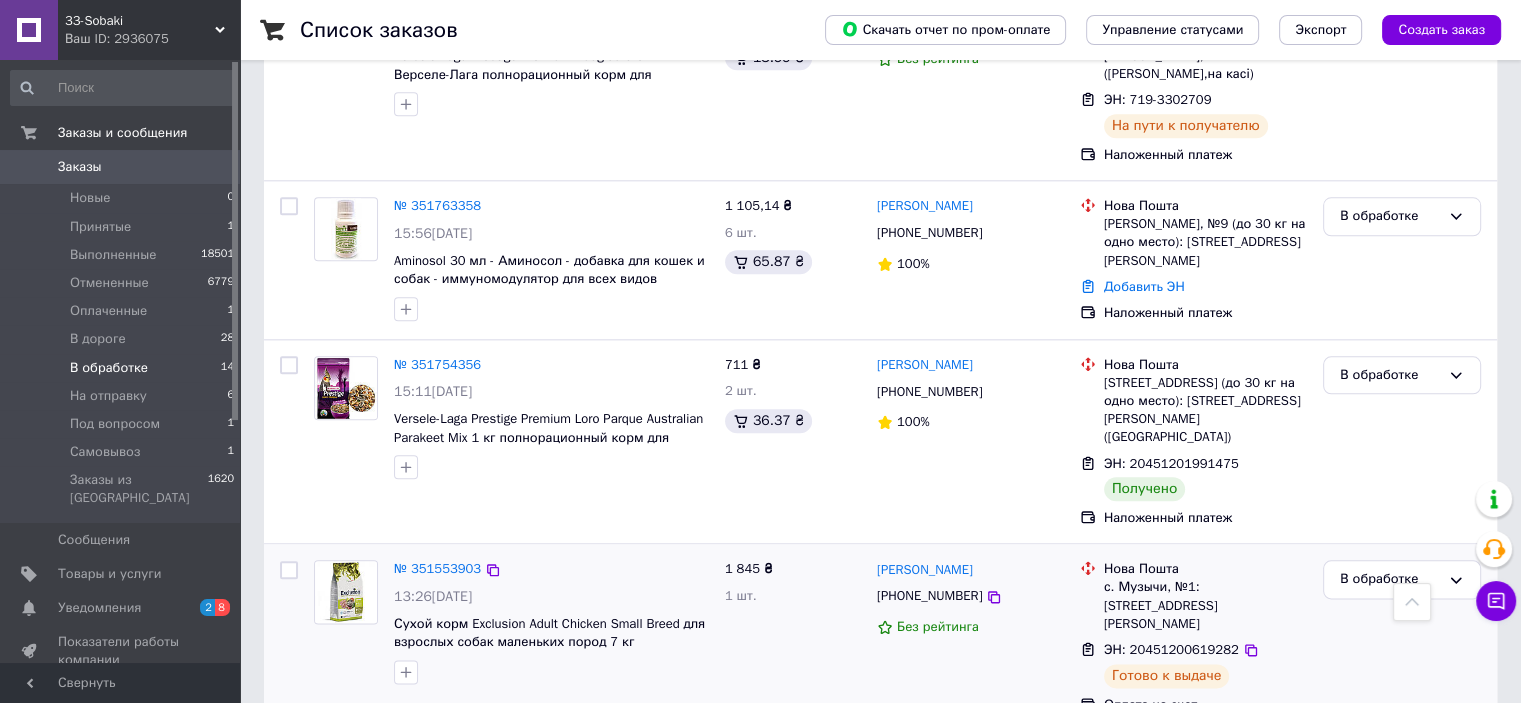 scroll, scrollTop: 2225, scrollLeft: 0, axis: vertical 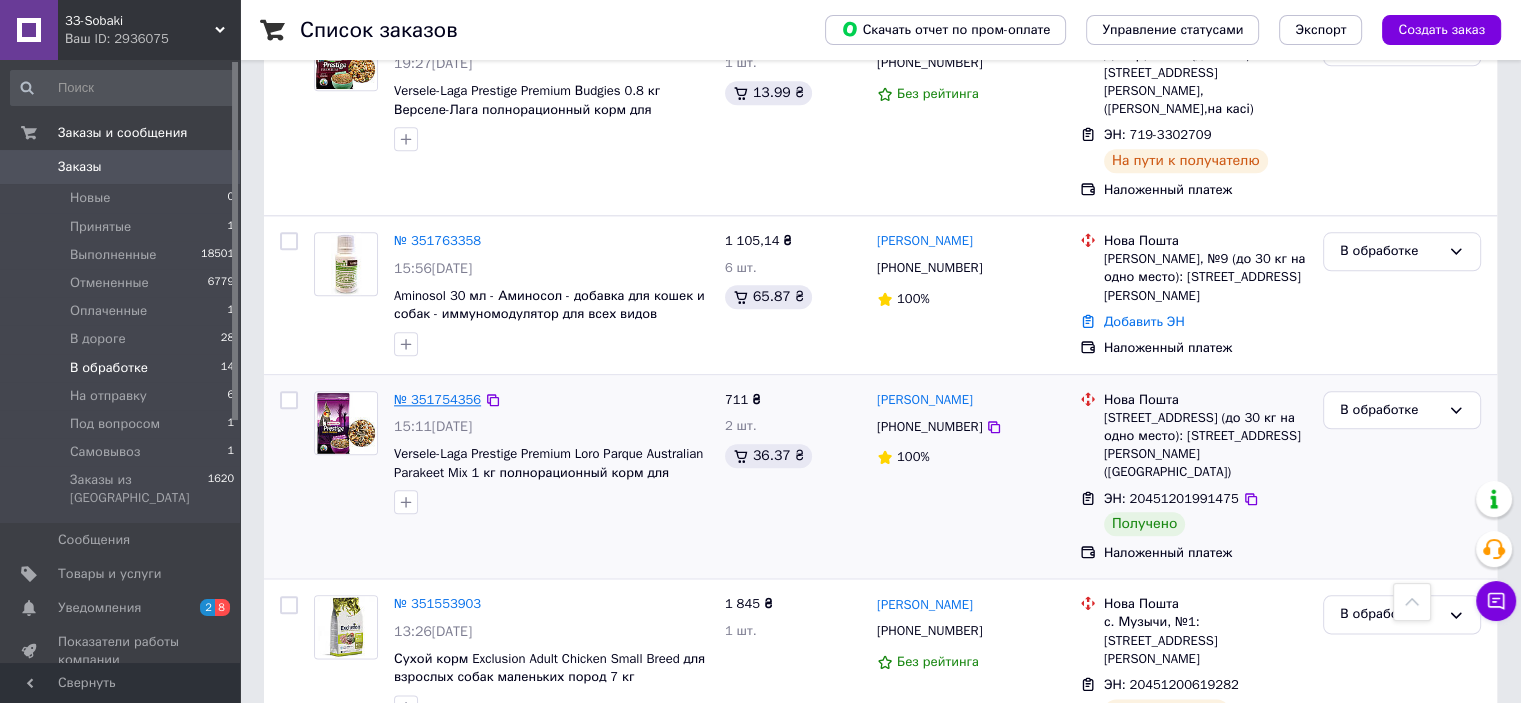 click on "№ 351754356" at bounding box center [437, 399] 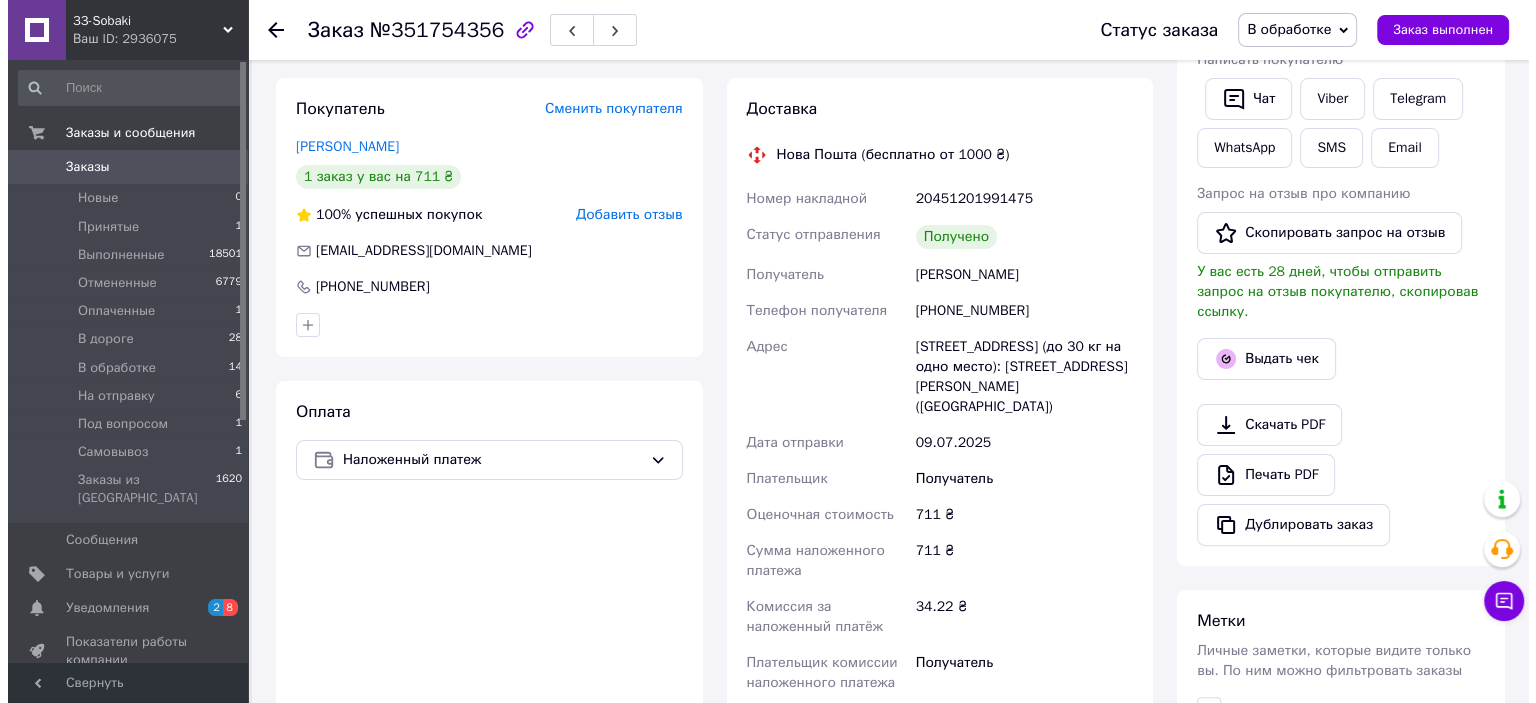 scroll, scrollTop: 397, scrollLeft: 0, axis: vertical 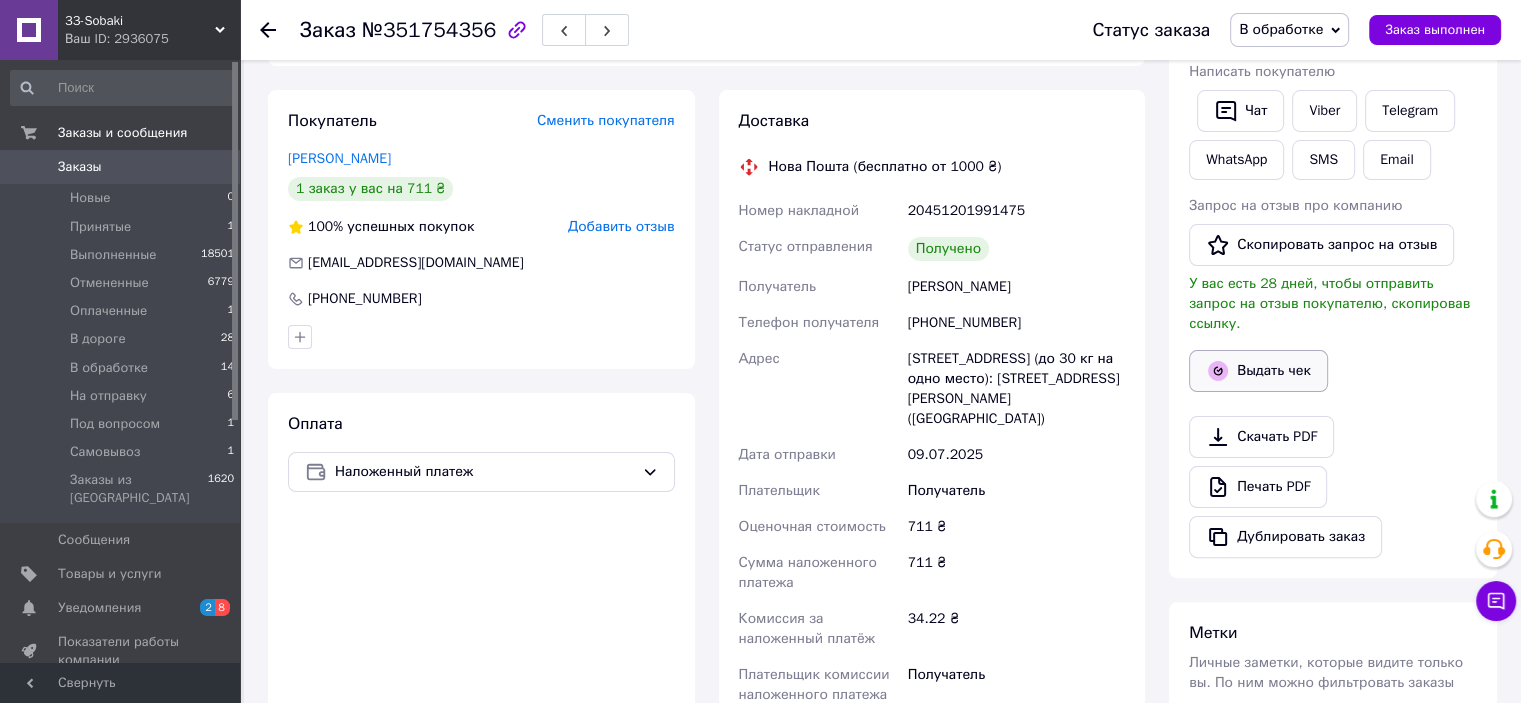 click on "Выдать чек" at bounding box center (1258, 371) 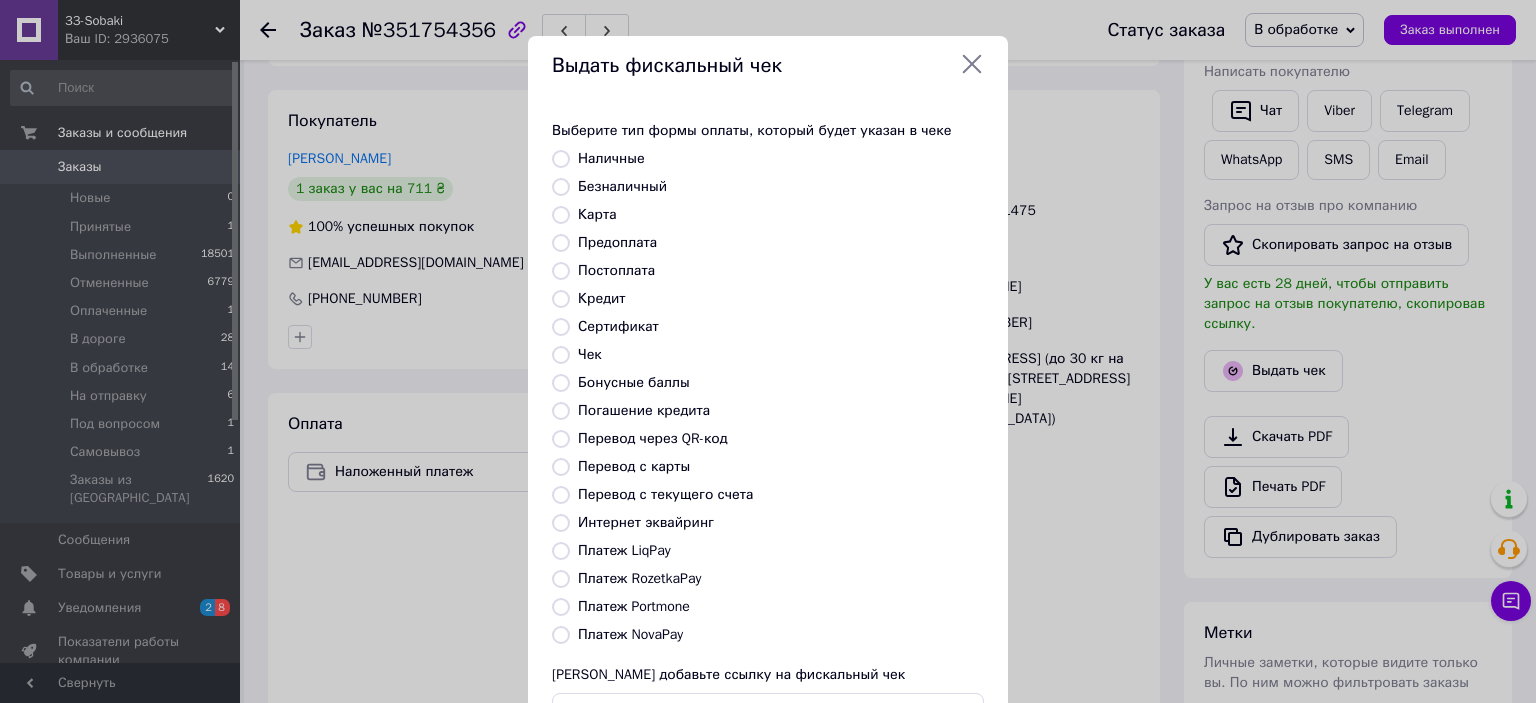 click on "Платеж NovaPay" at bounding box center (630, 634) 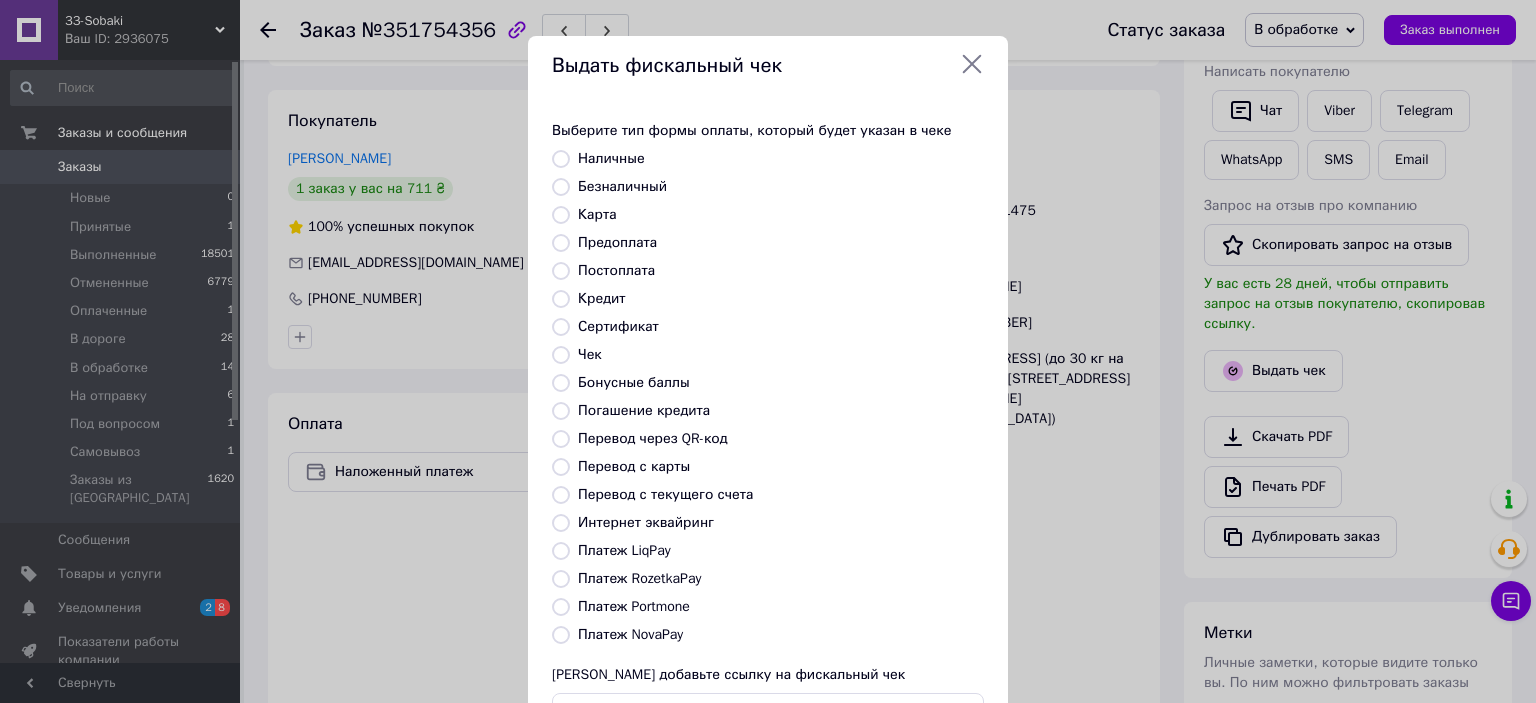 radio on "true" 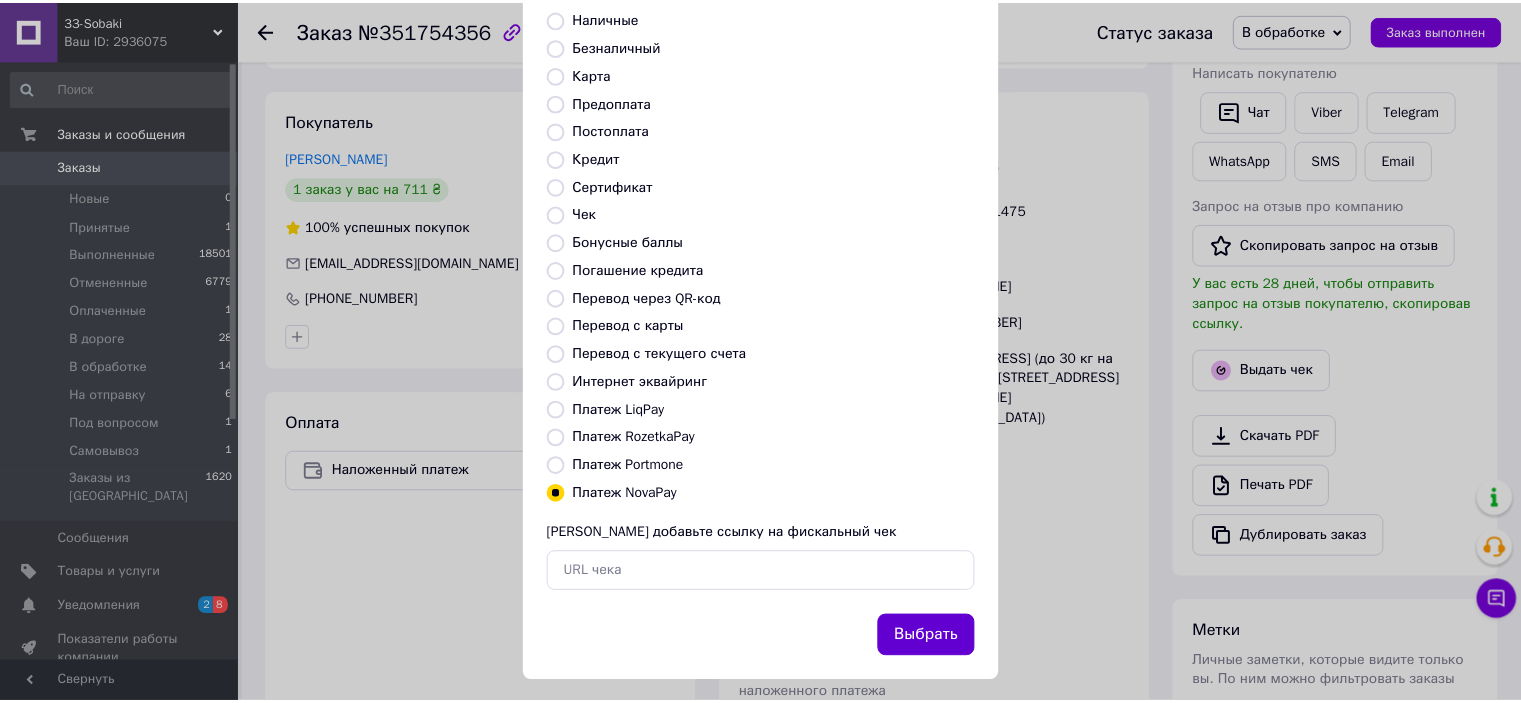 scroll, scrollTop: 155, scrollLeft: 0, axis: vertical 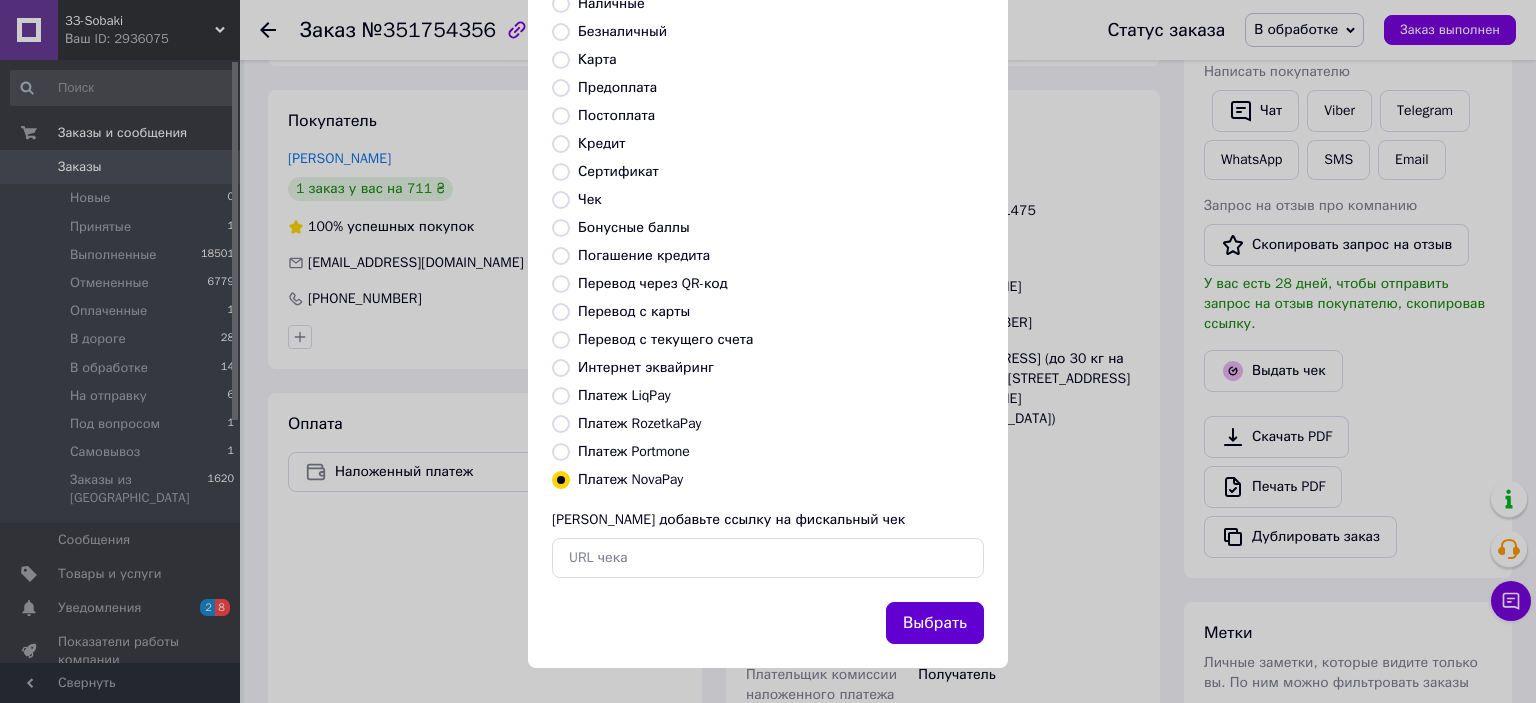 click on "Выбрать" at bounding box center (935, 623) 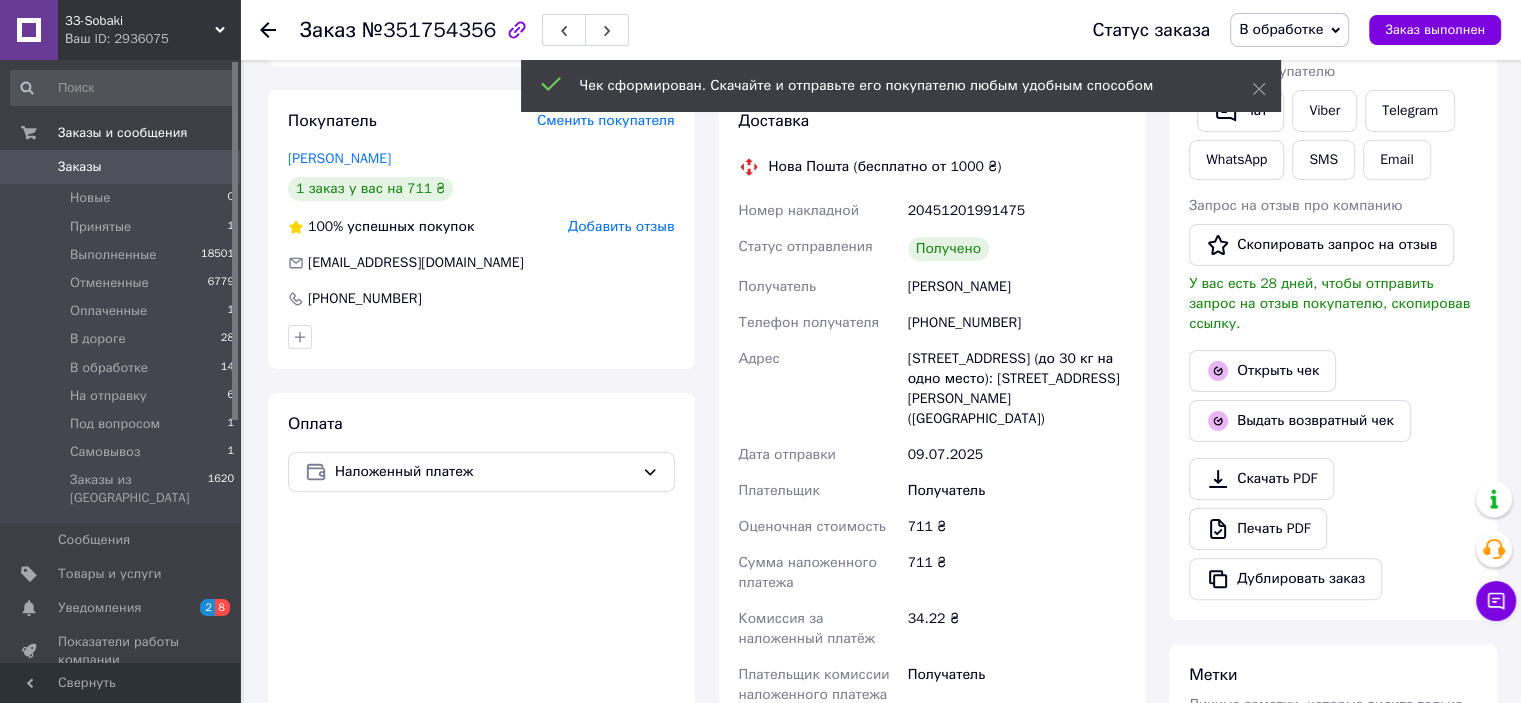 click on "В обработке" at bounding box center (1281, 29) 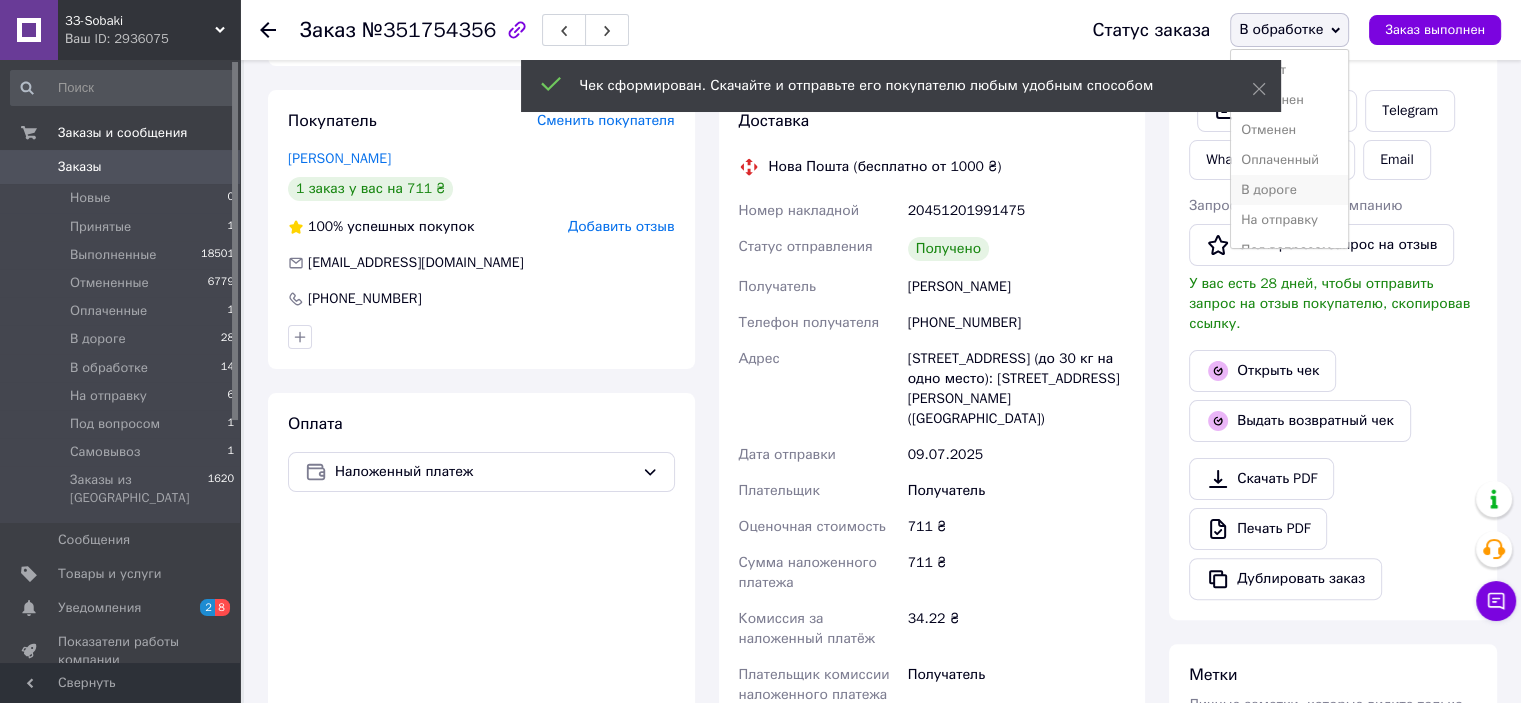 click on "В дороге" at bounding box center [1289, 190] 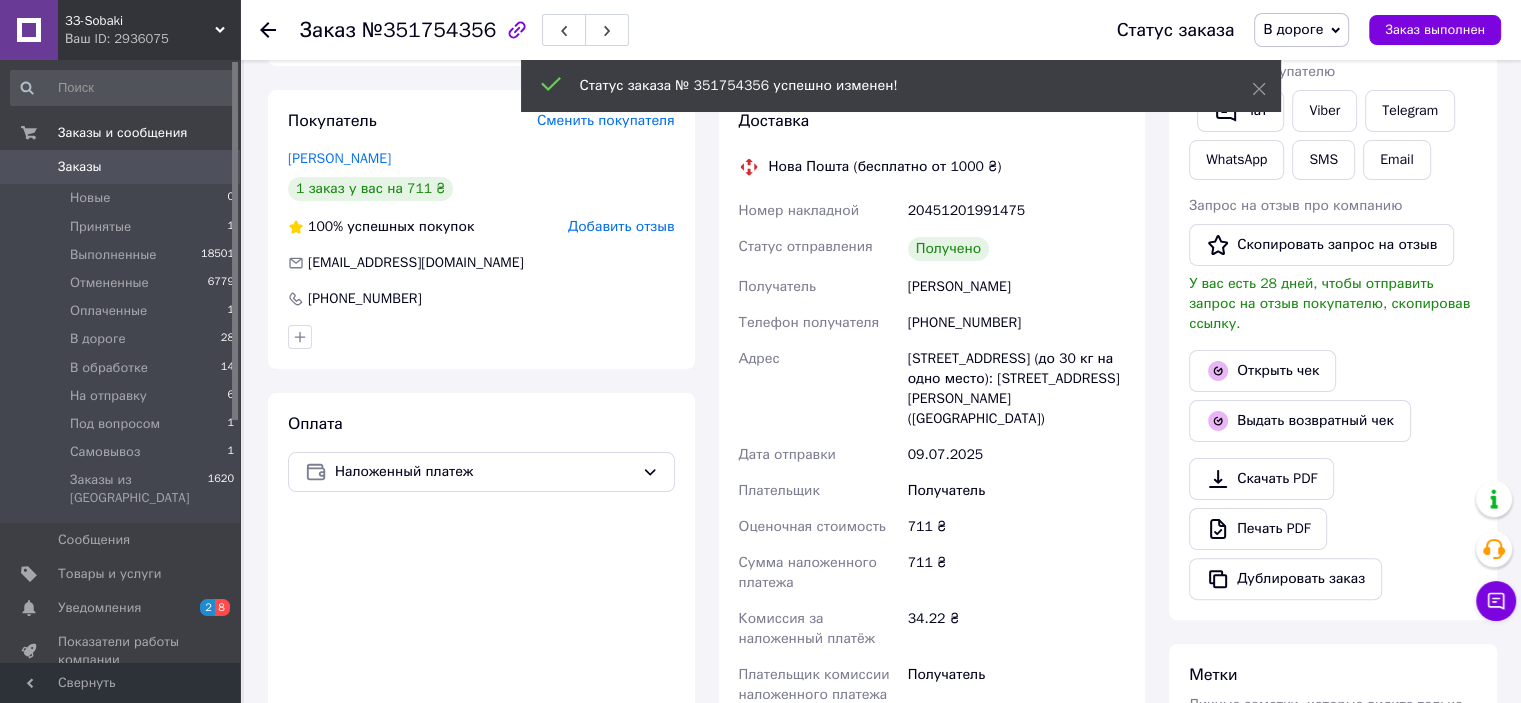 click 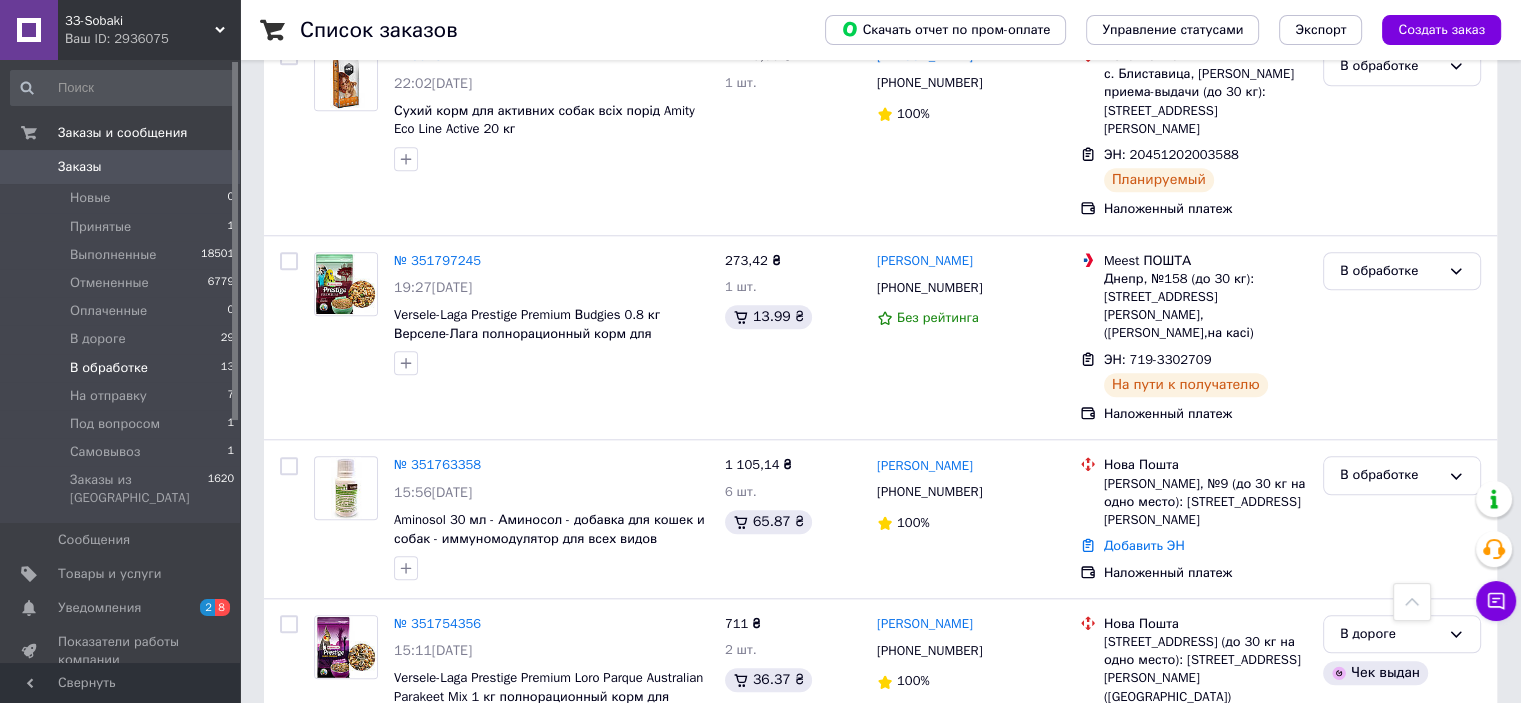 scroll, scrollTop: 1736, scrollLeft: 0, axis: vertical 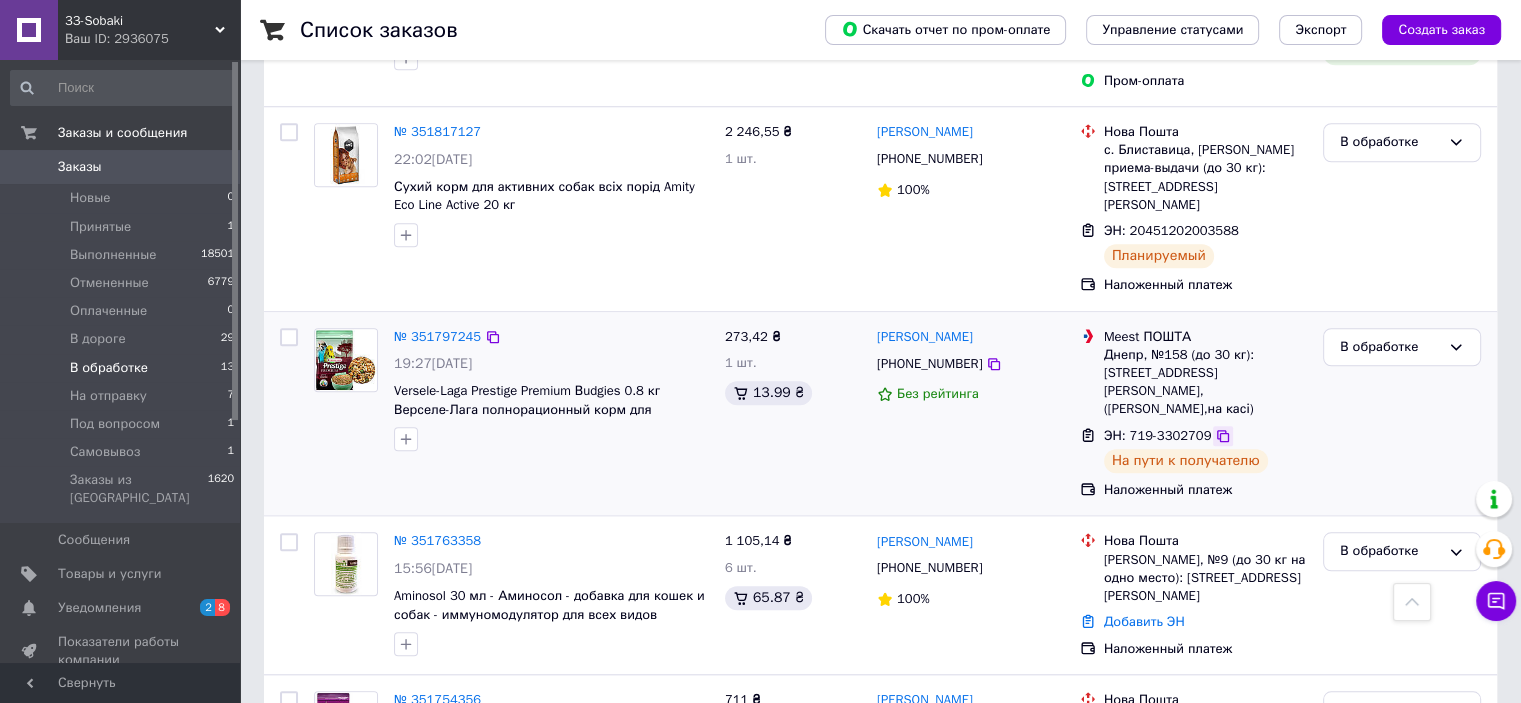 click 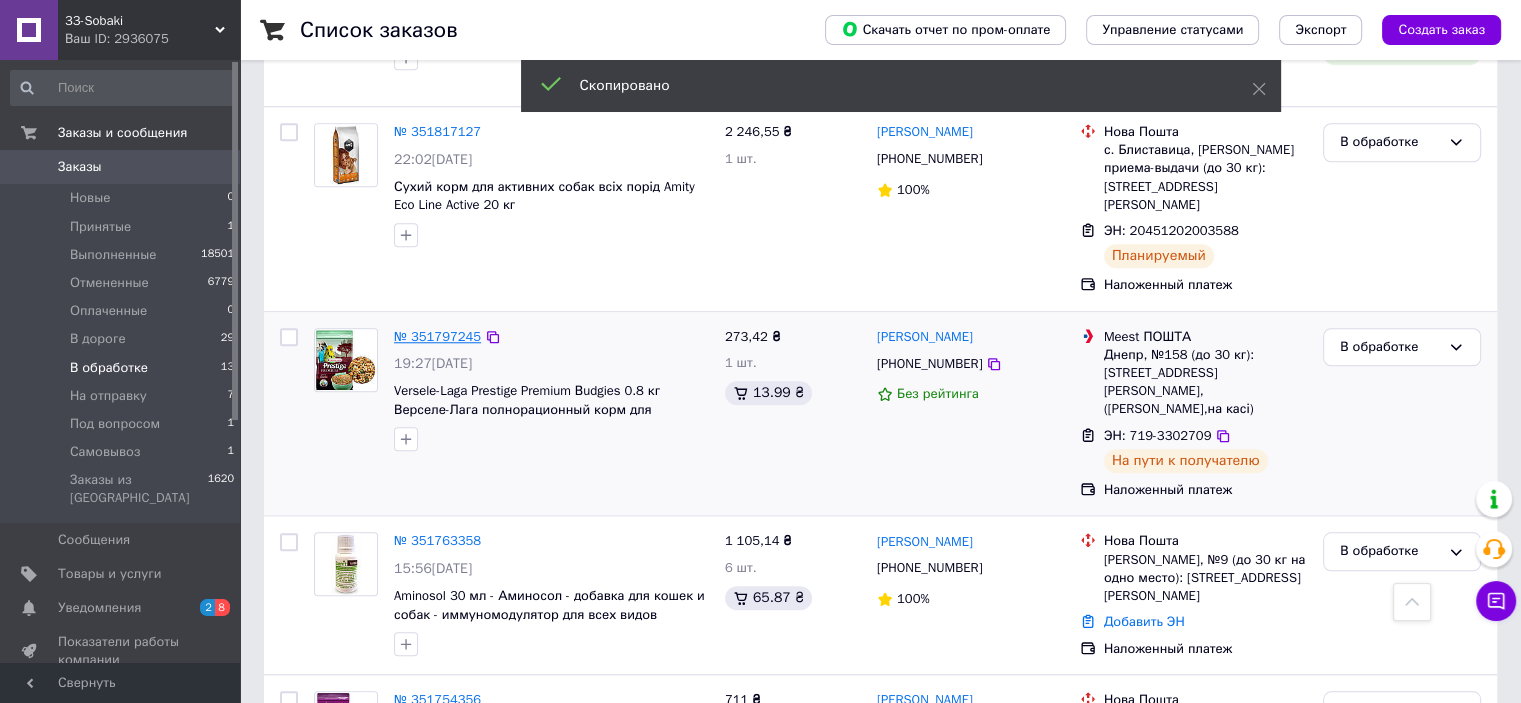 click on "№ 351797245" at bounding box center (437, 336) 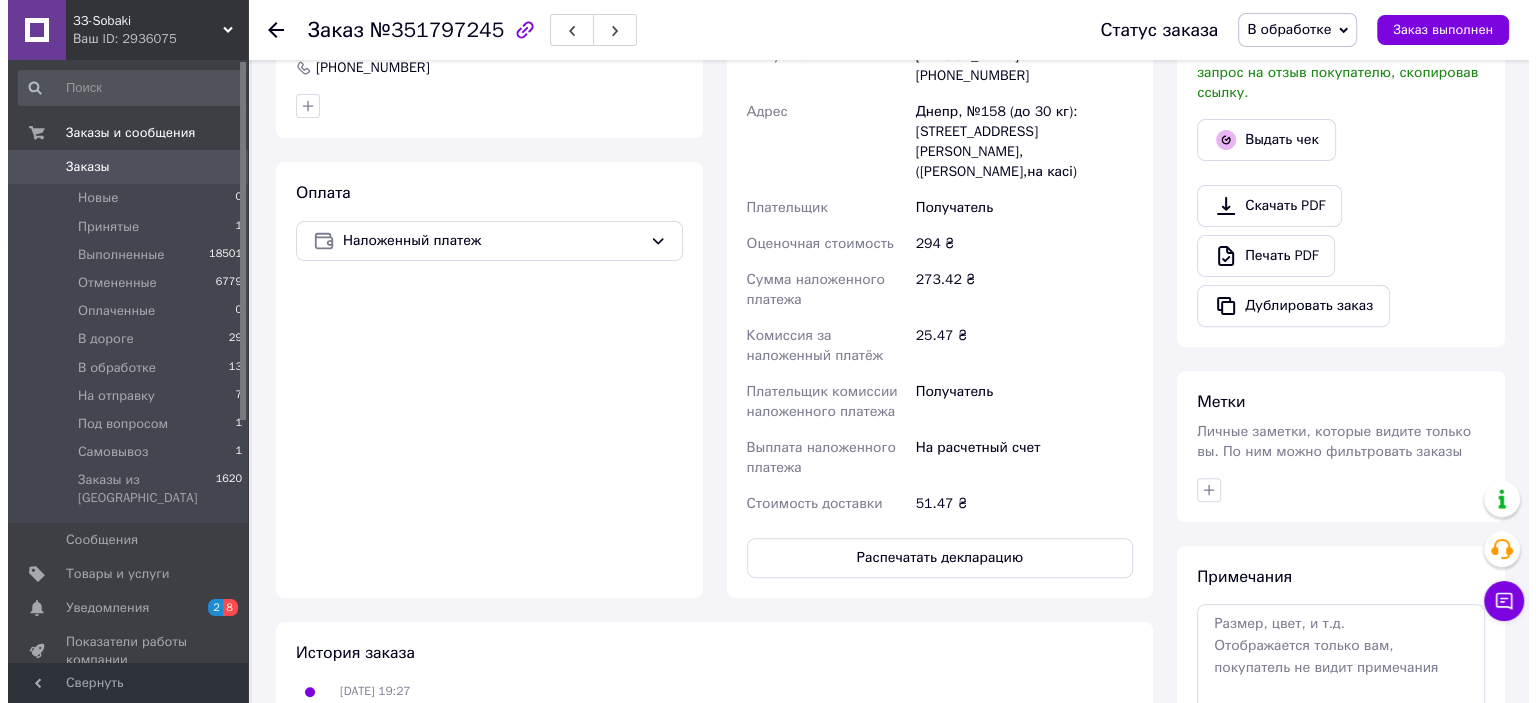 scroll, scrollTop: 392, scrollLeft: 0, axis: vertical 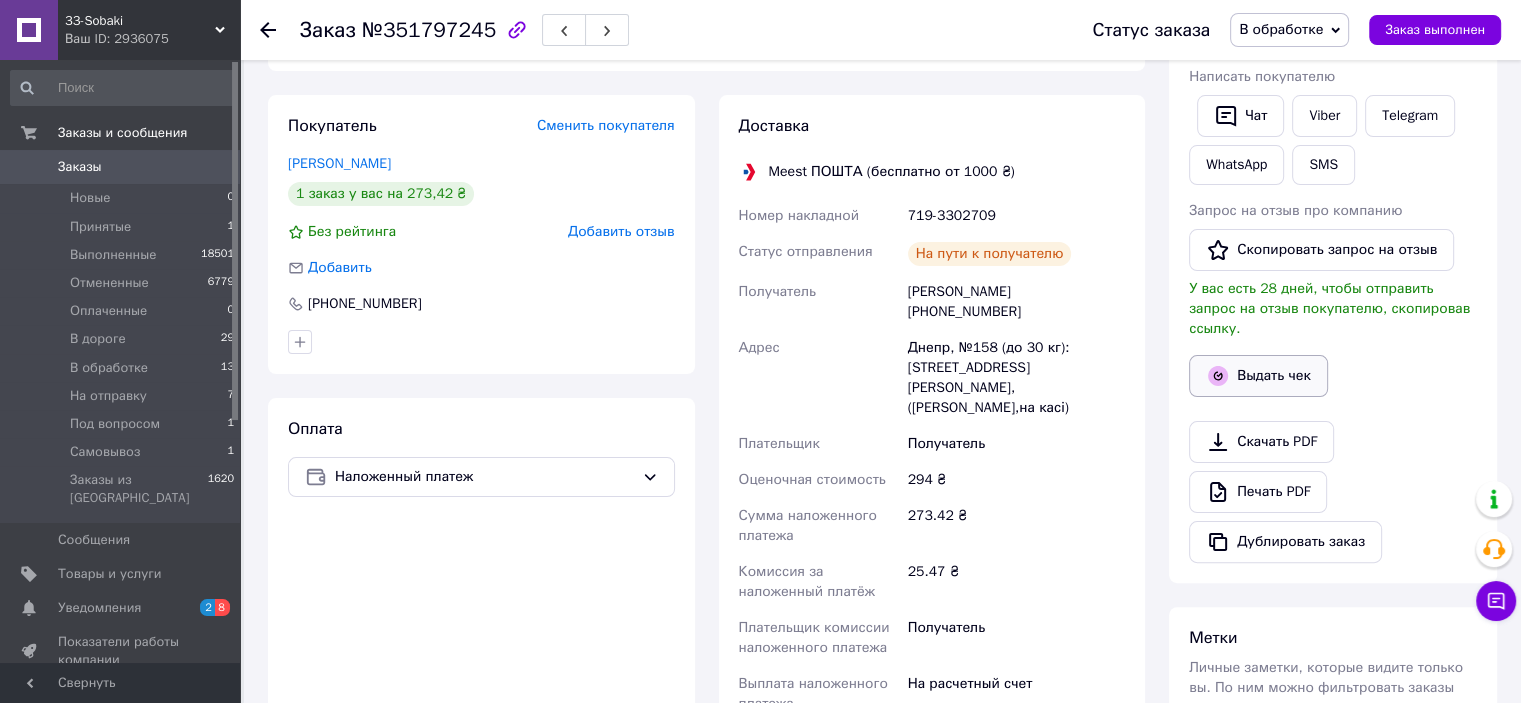 click on "Выдать чек" at bounding box center (1258, 376) 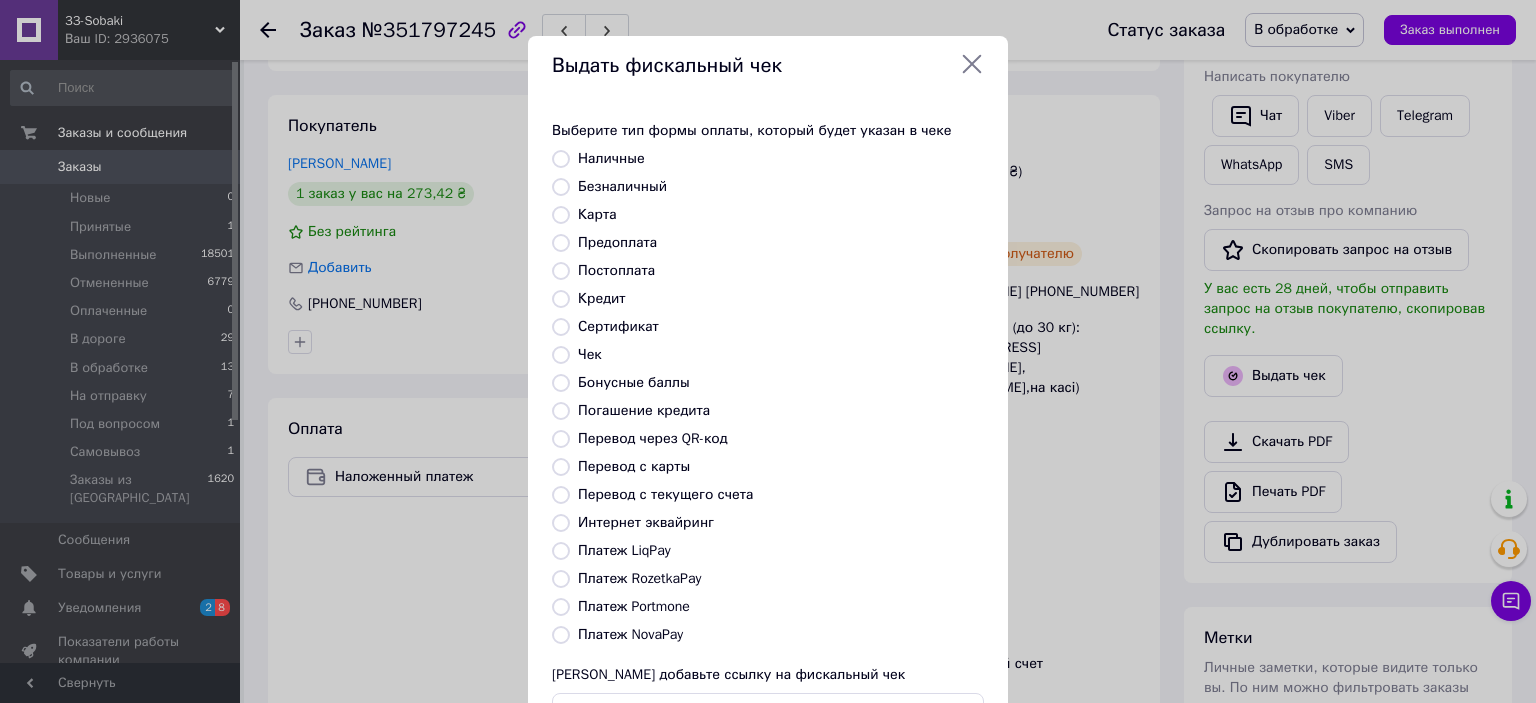click on "Безналичный" at bounding box center (622, 186) 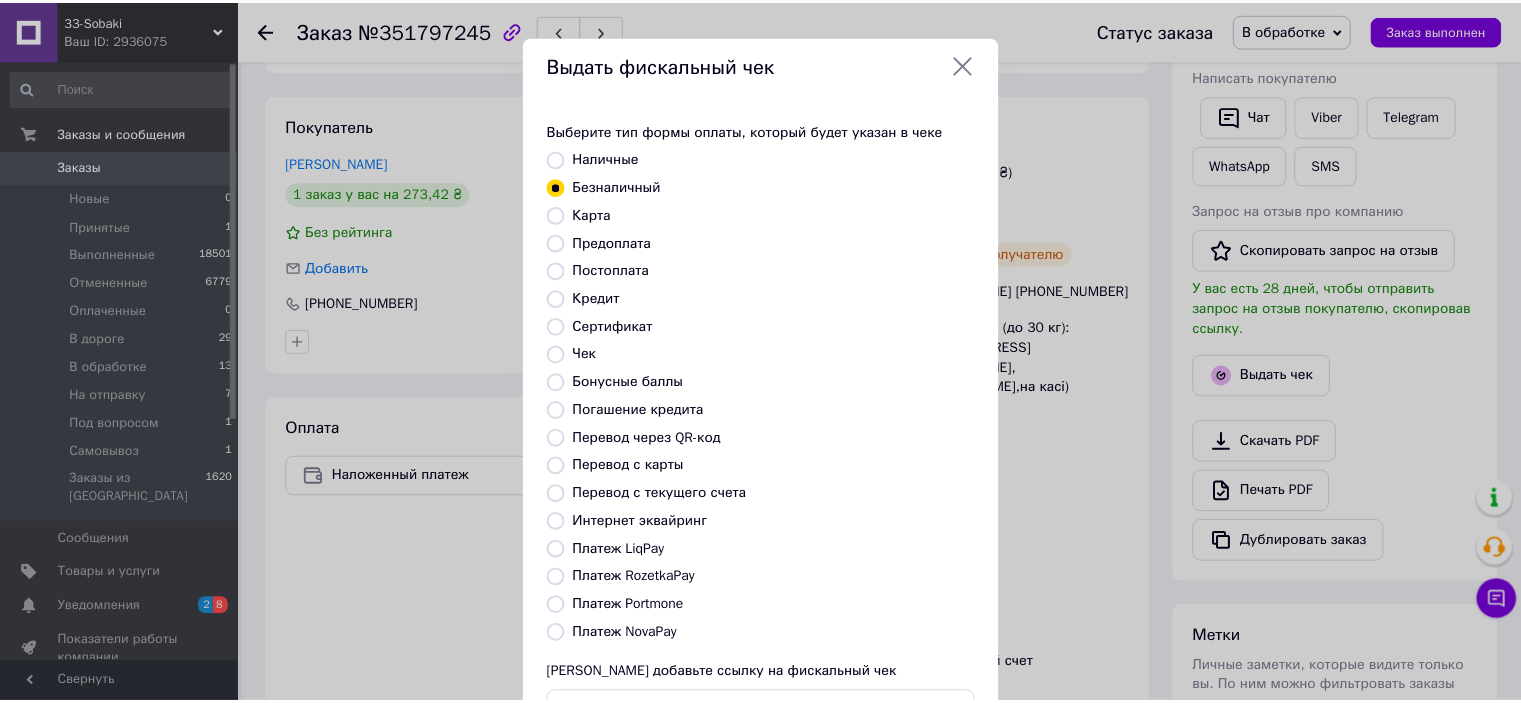 scroll, scrollTop: 155, scrollLeft: 0, axis: vertical 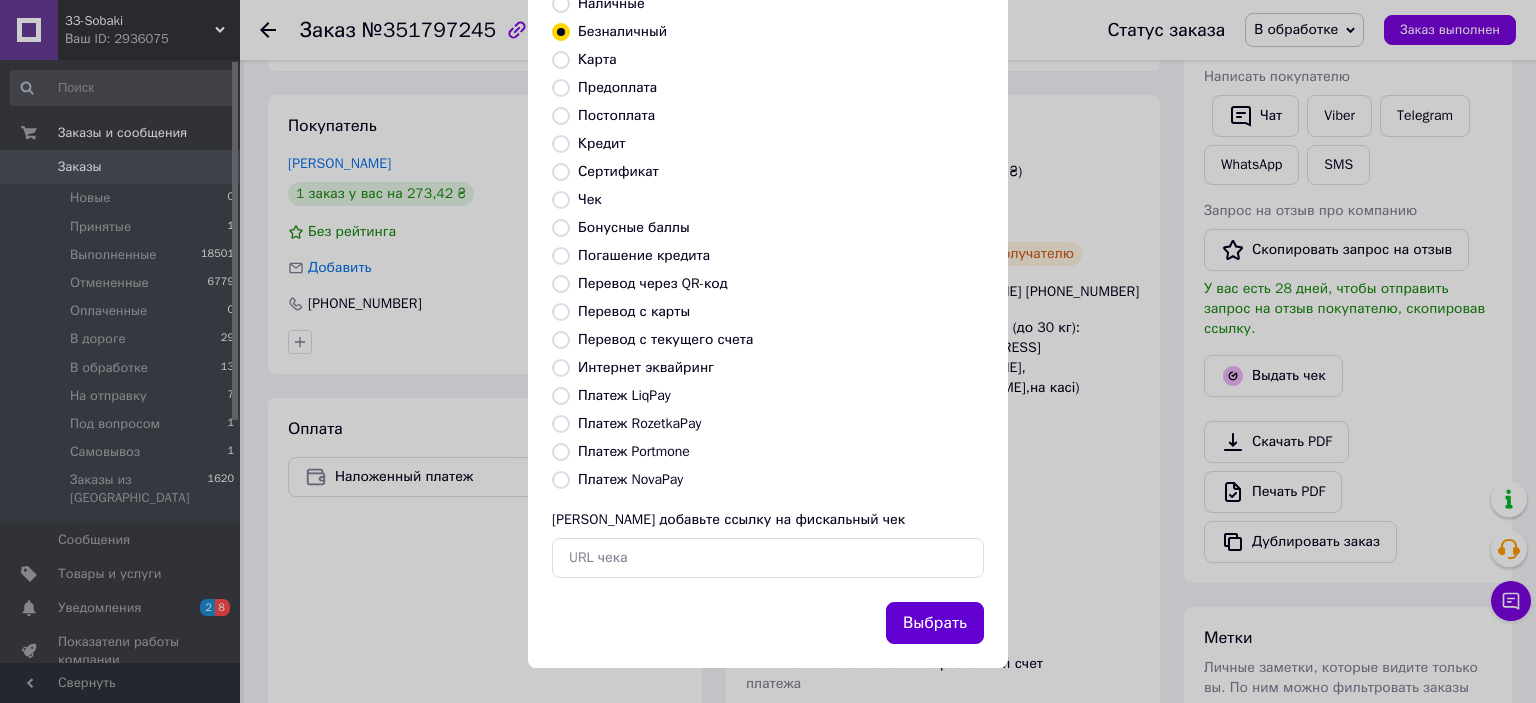 click on "Выбрать" at bounding box center [935, 623] 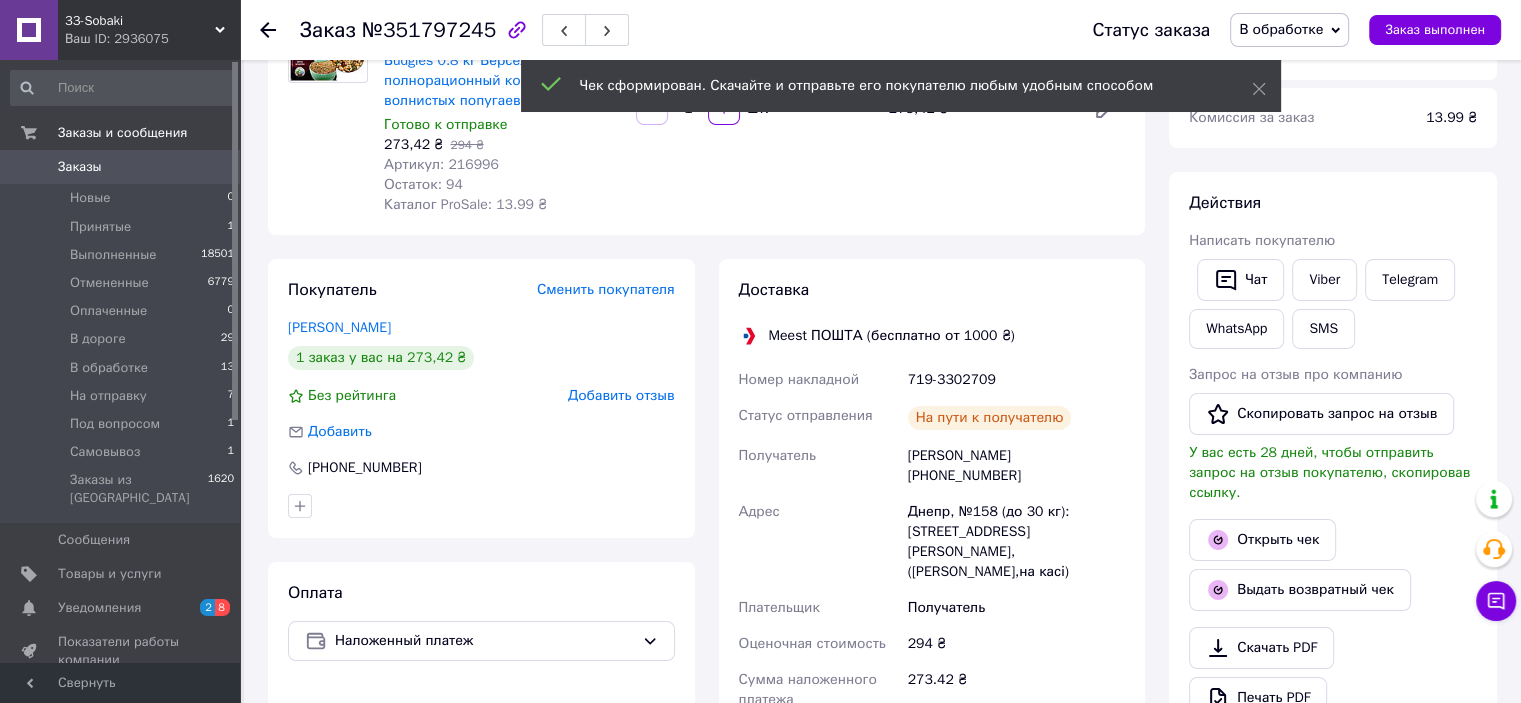 scroll, scrollTop: 192, scrollLeft: 0, axis: vertical 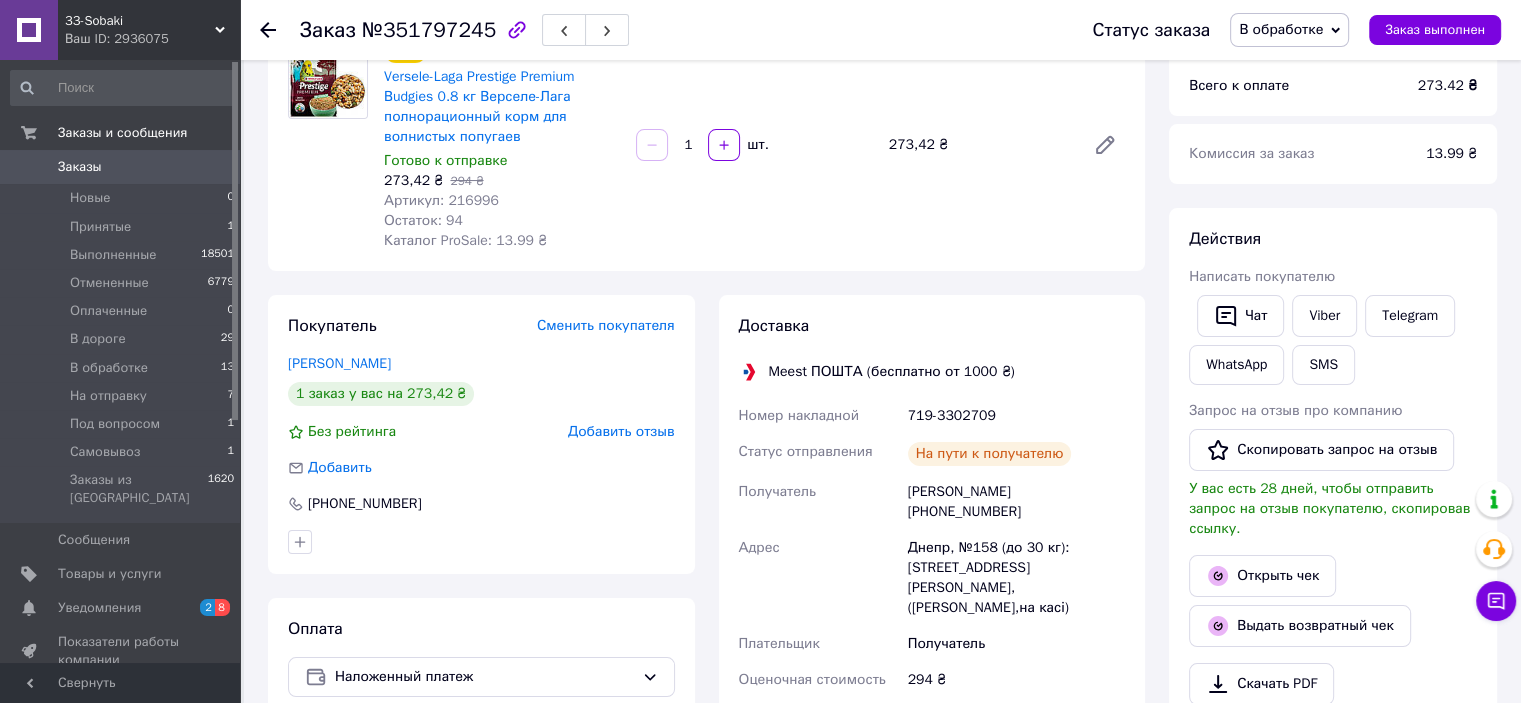 click on "719-3302709" at bounding box center [1016, 416] 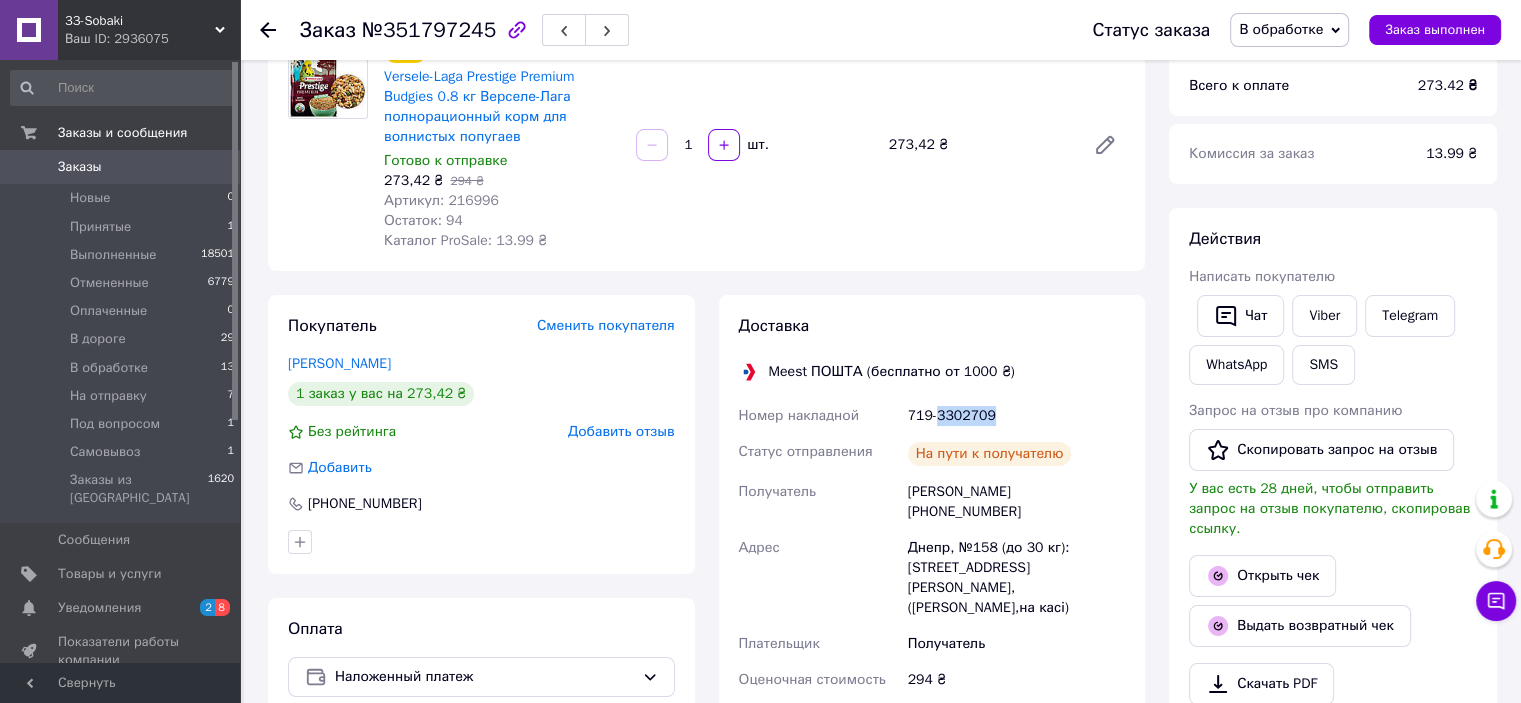 click on "719-3302709" at bounding box center [1016, 416] 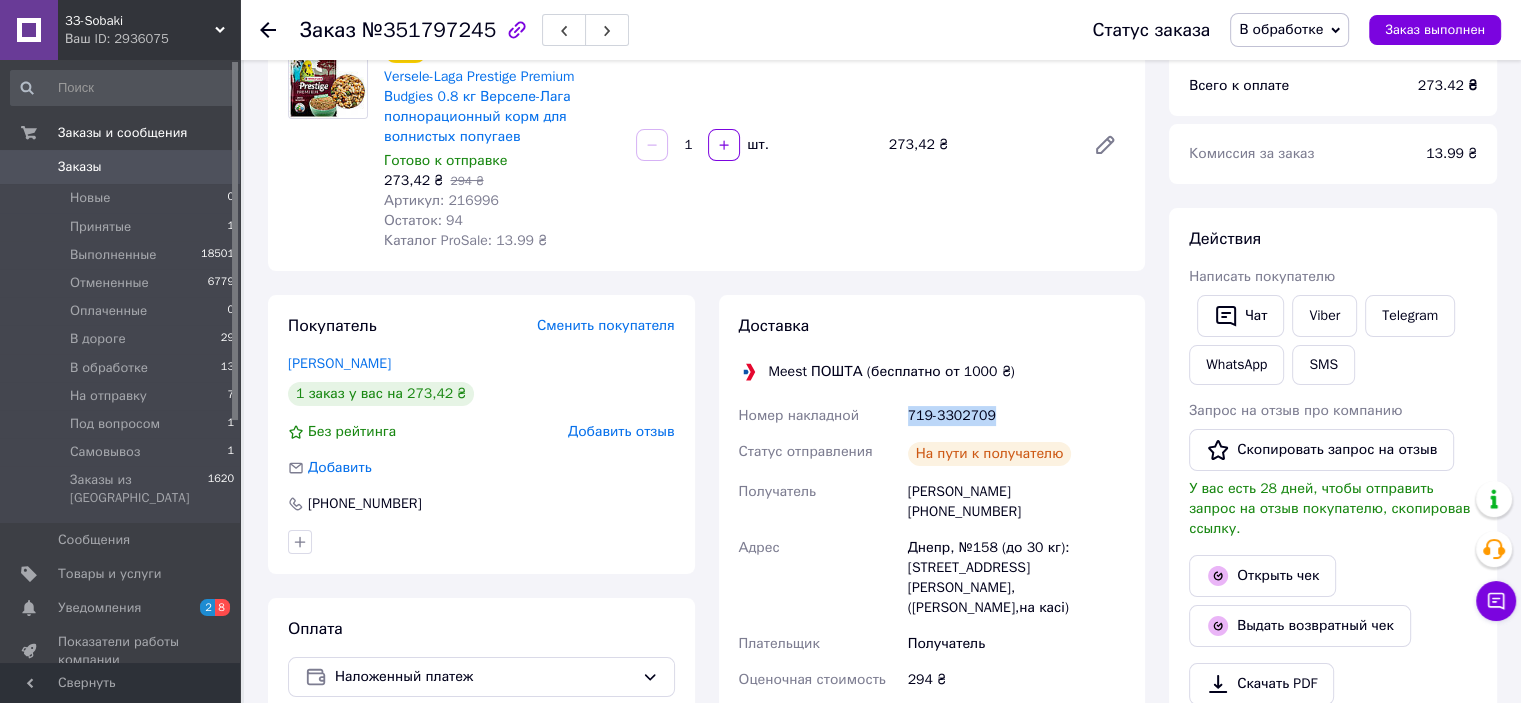 click on "719-3302709" at bounding box center (1016, 416) 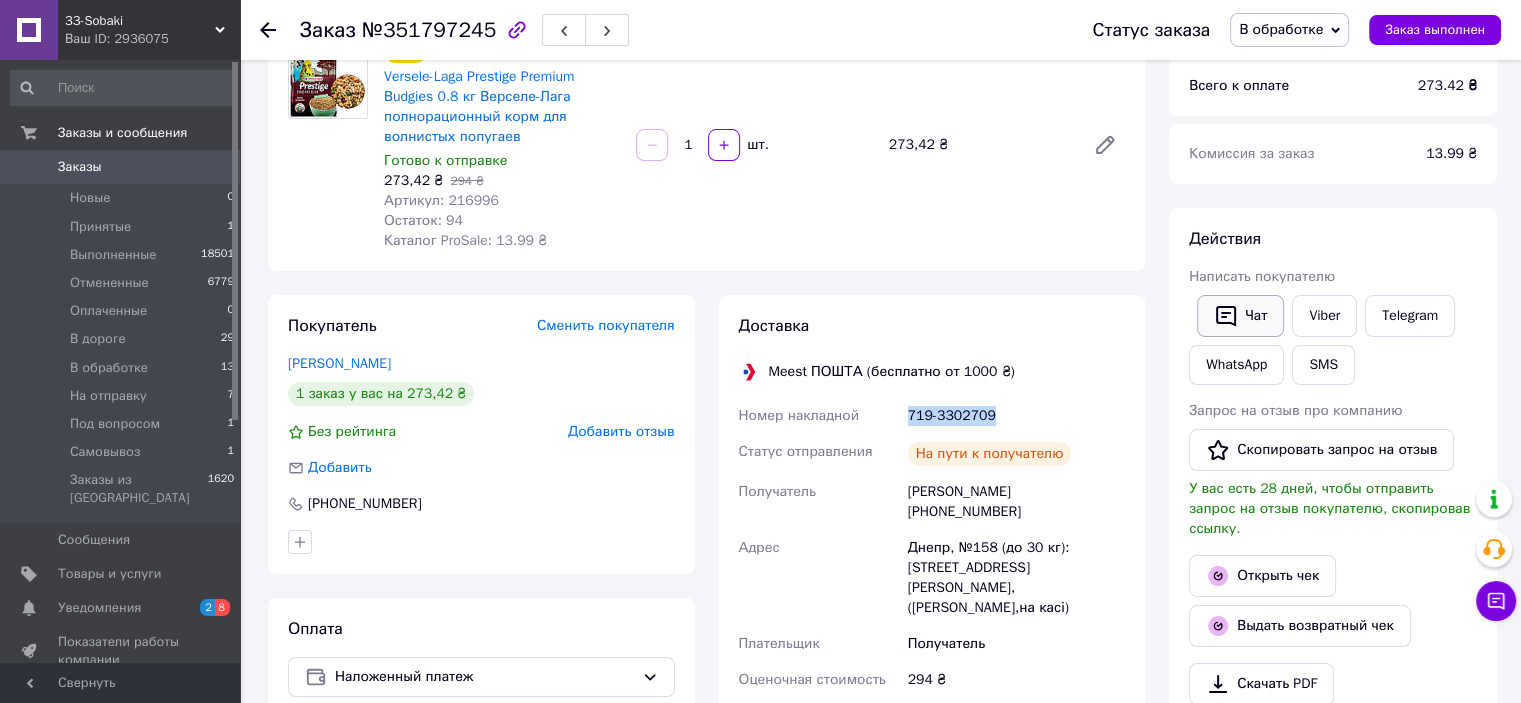 click on "Чат" at bounding box center (1240, 316) 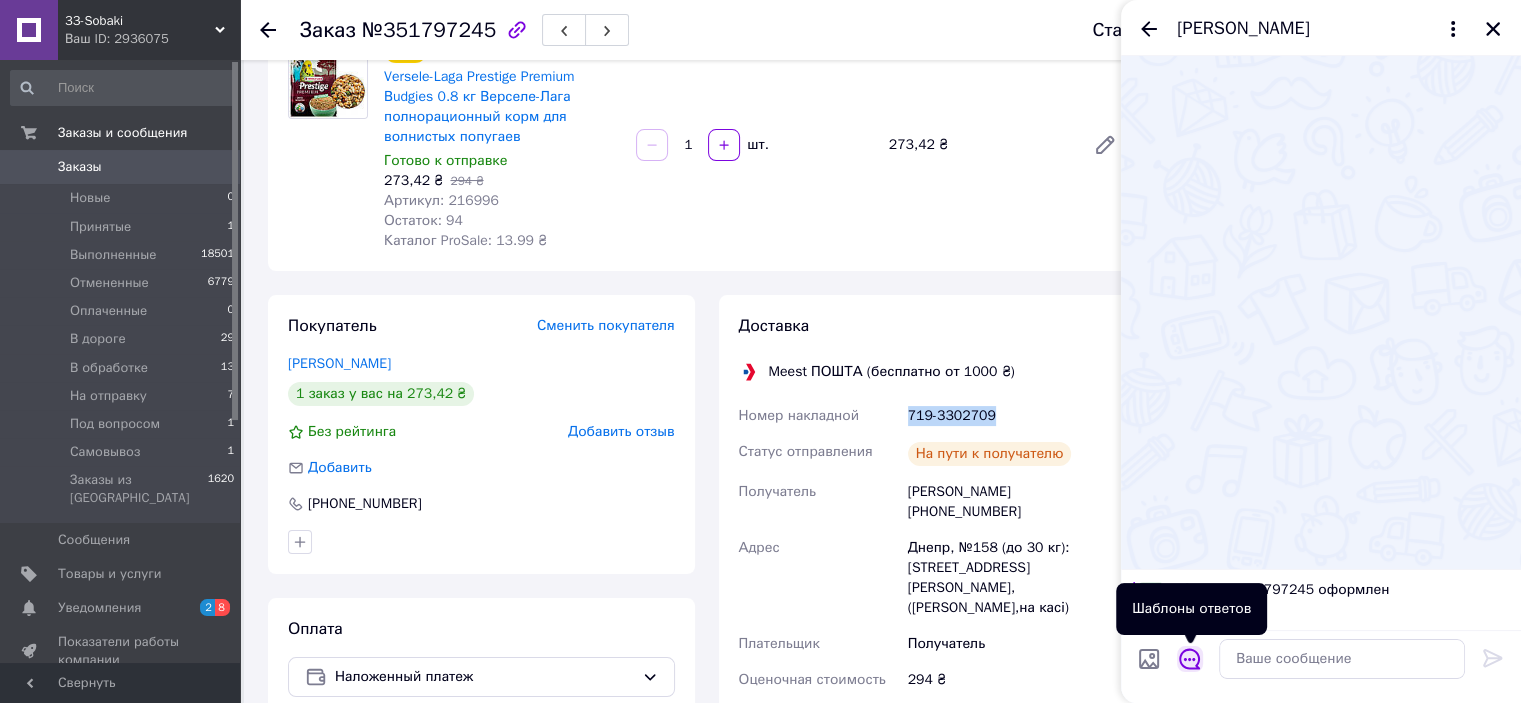 click 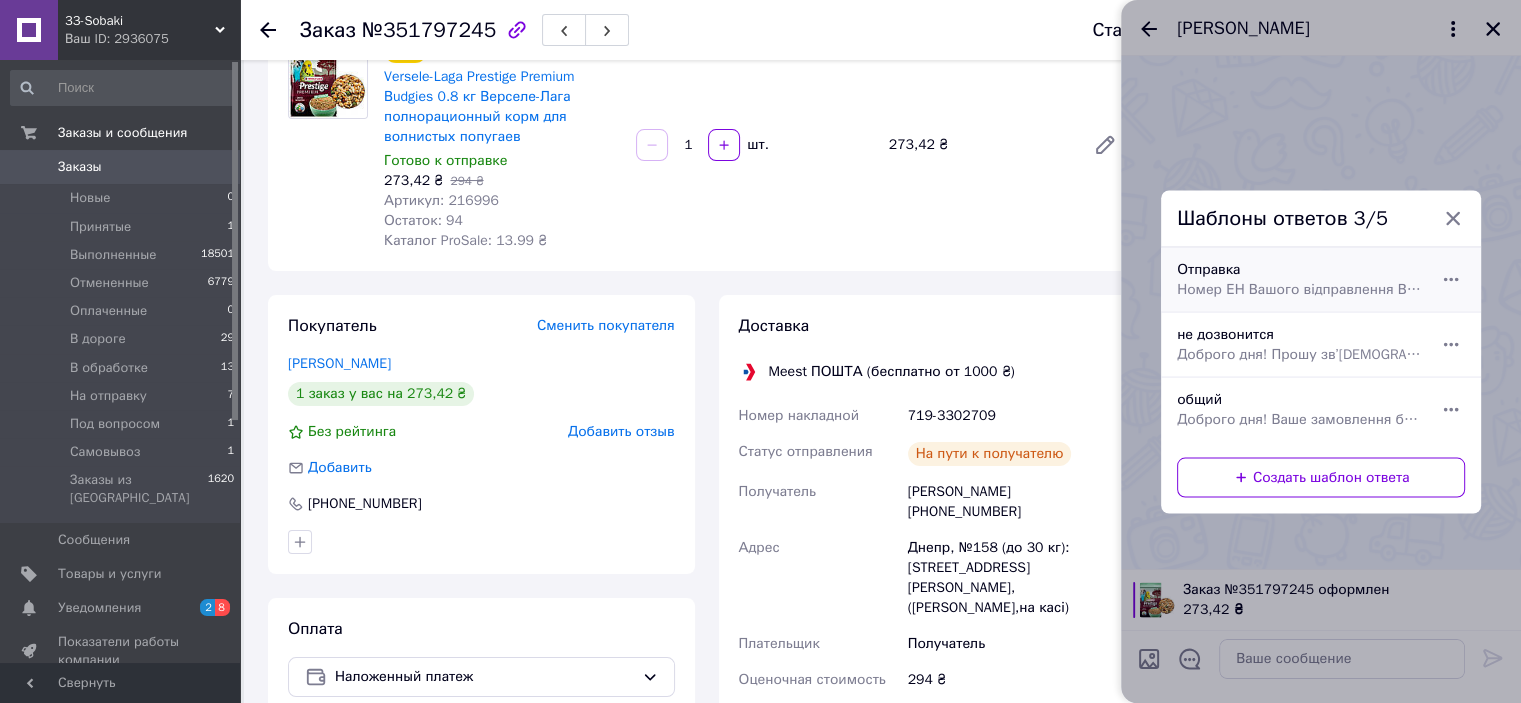 click on "Отправка Номер ЕН Вашого відправлення
Велике прохання перевірити посилку на наявність механічних пошкоджень при отриманні.
Будемо вдячні, якщо Ви залишите відгук після отримання Вашого замовлення, пройшовши за посиланням [URL][DOMAIN_NAME]" at bounding box center (1299, 279) 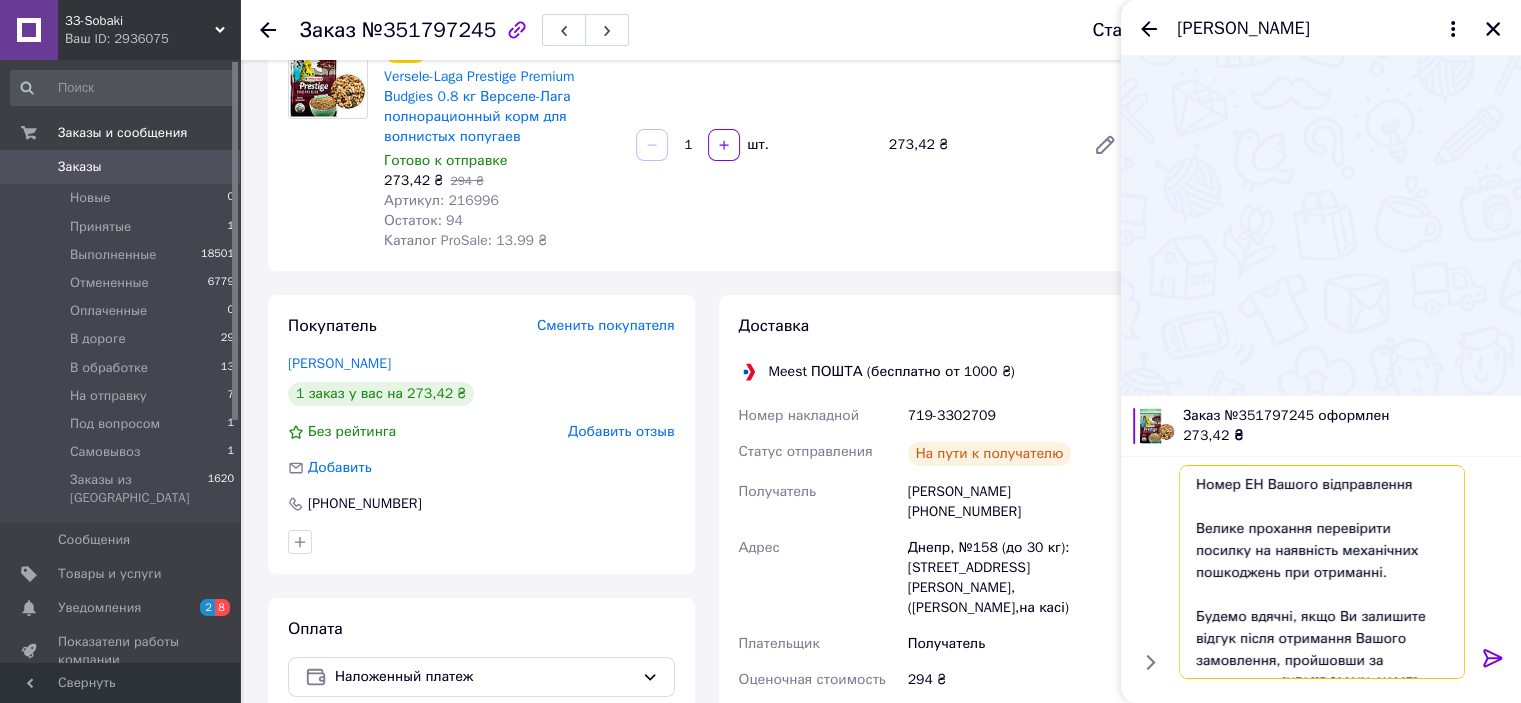 drag, startPoint x: 1407, startPoint y: 485, endPoint x: 1418, endPoint y: 495, distance: 14.866069 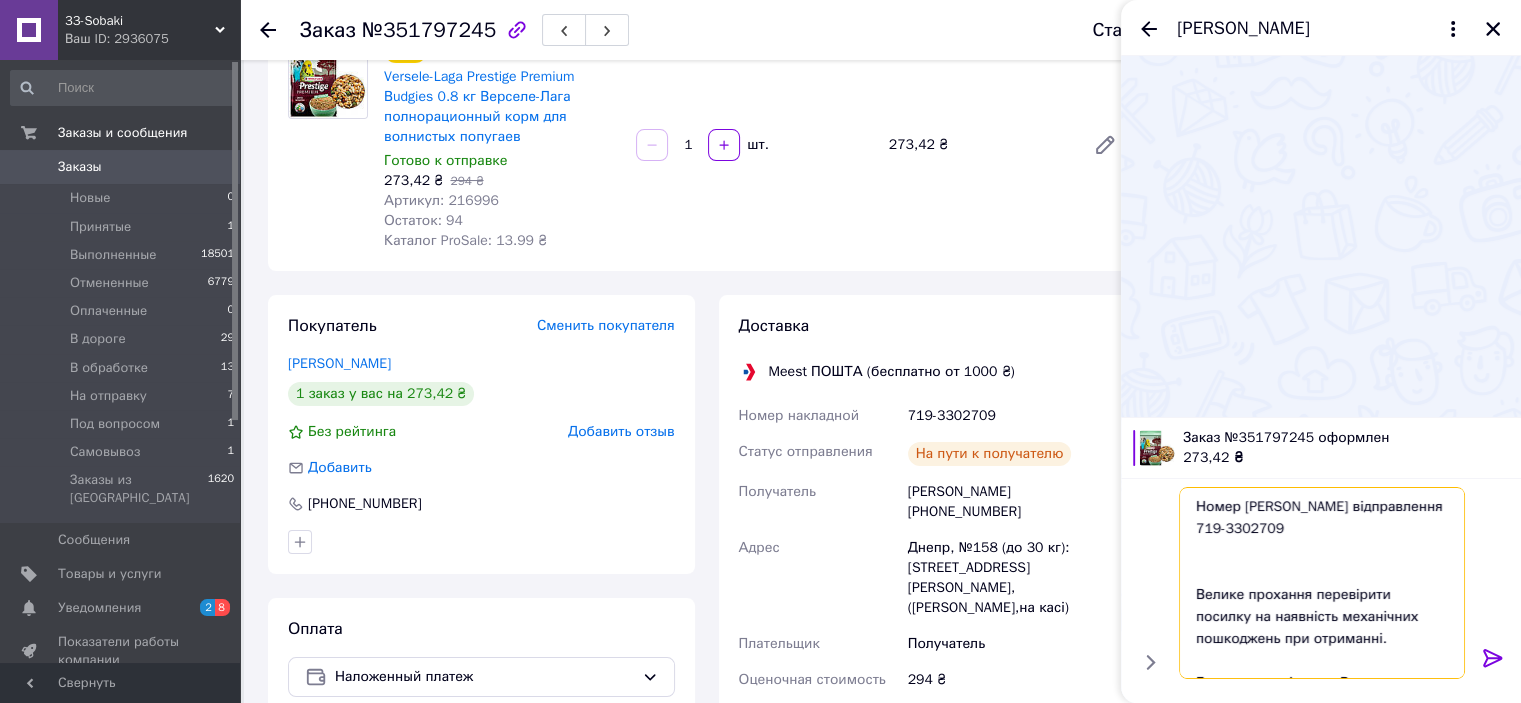 type on "Номер [PERSON_NAME] відправлення 719-3302709
Велике прохання перевірити посилку на наявність механічних пошкоджень при отриманні.
Будемо вдячні, якщо Ви залишите відгук після отримання Вашого замовлення, пройшовши за посиланням [URL][DOMAIN_NAME]" 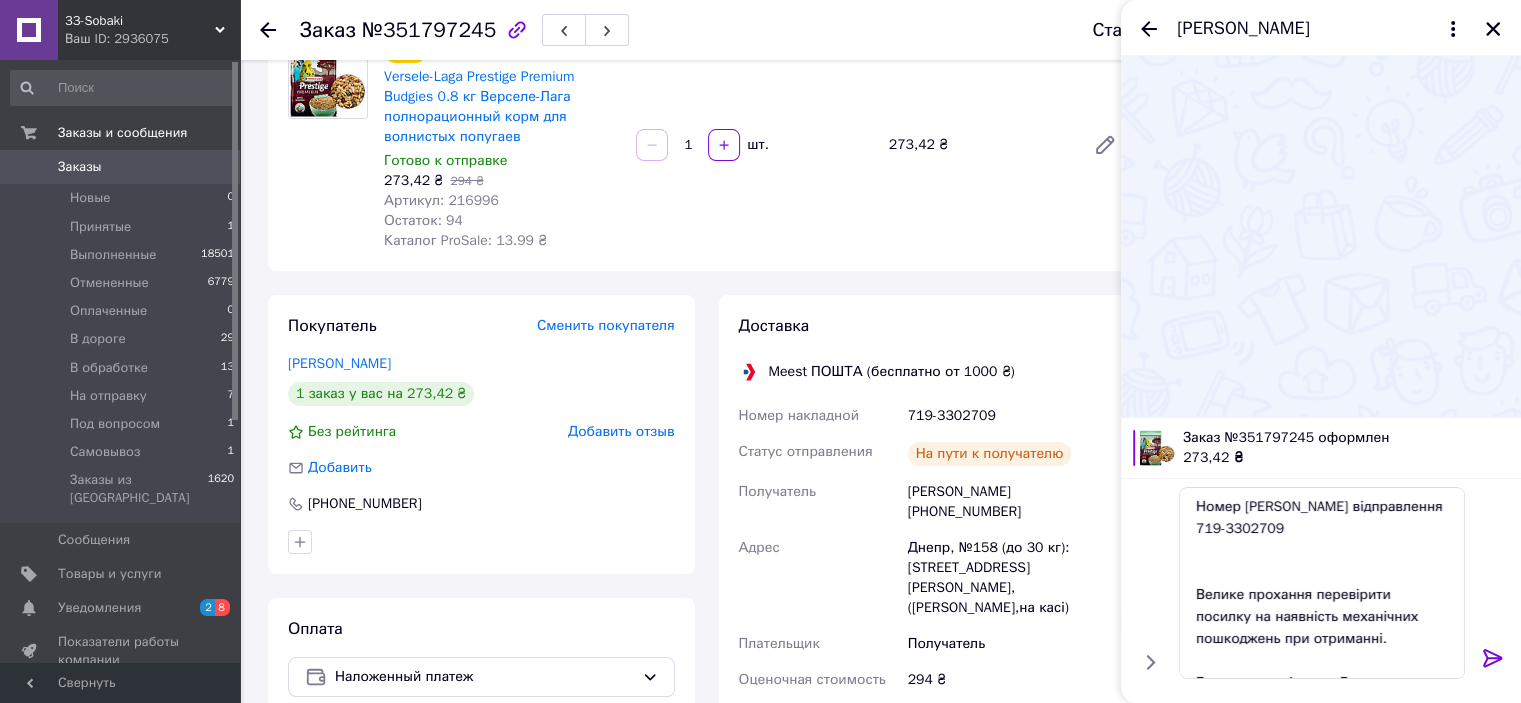 click 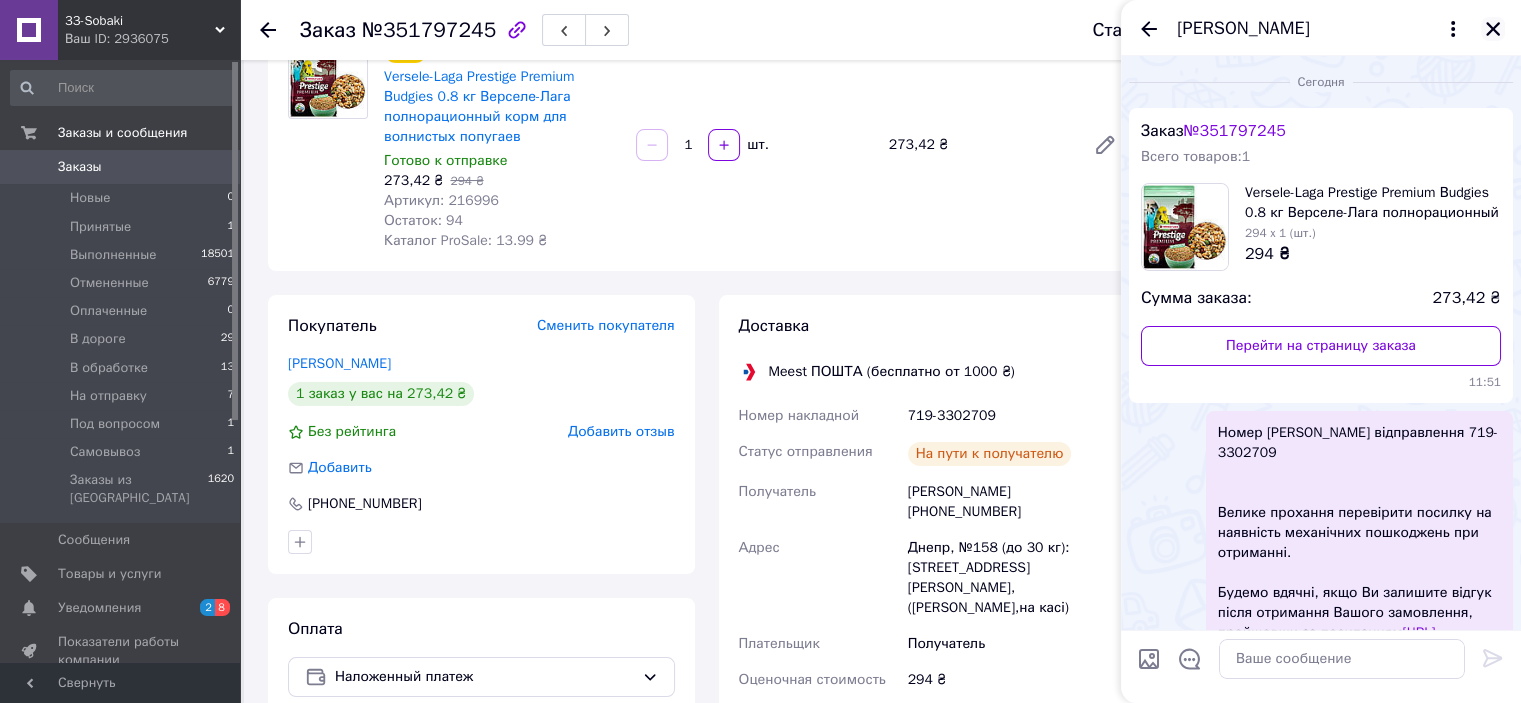 click 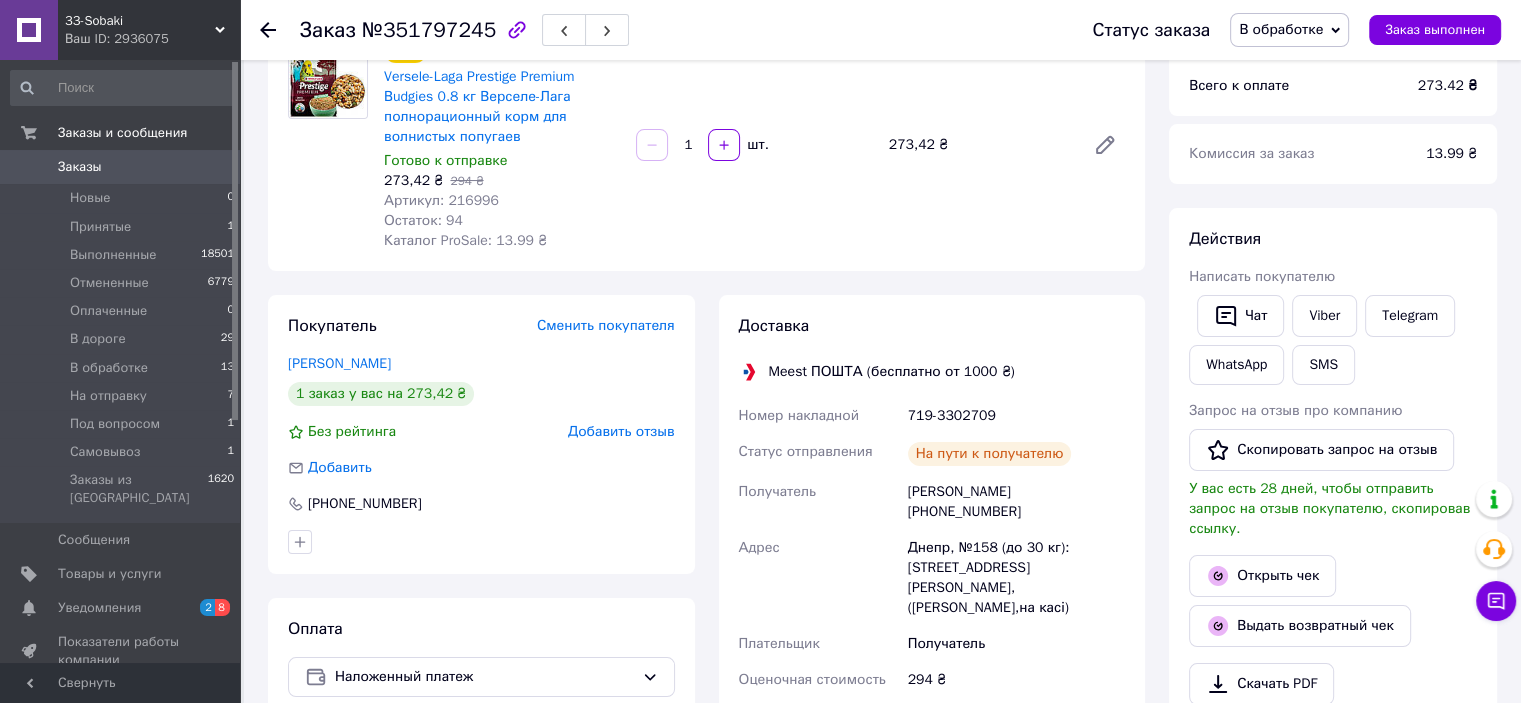click on "В обработке" at bounding box center [1289, 30] 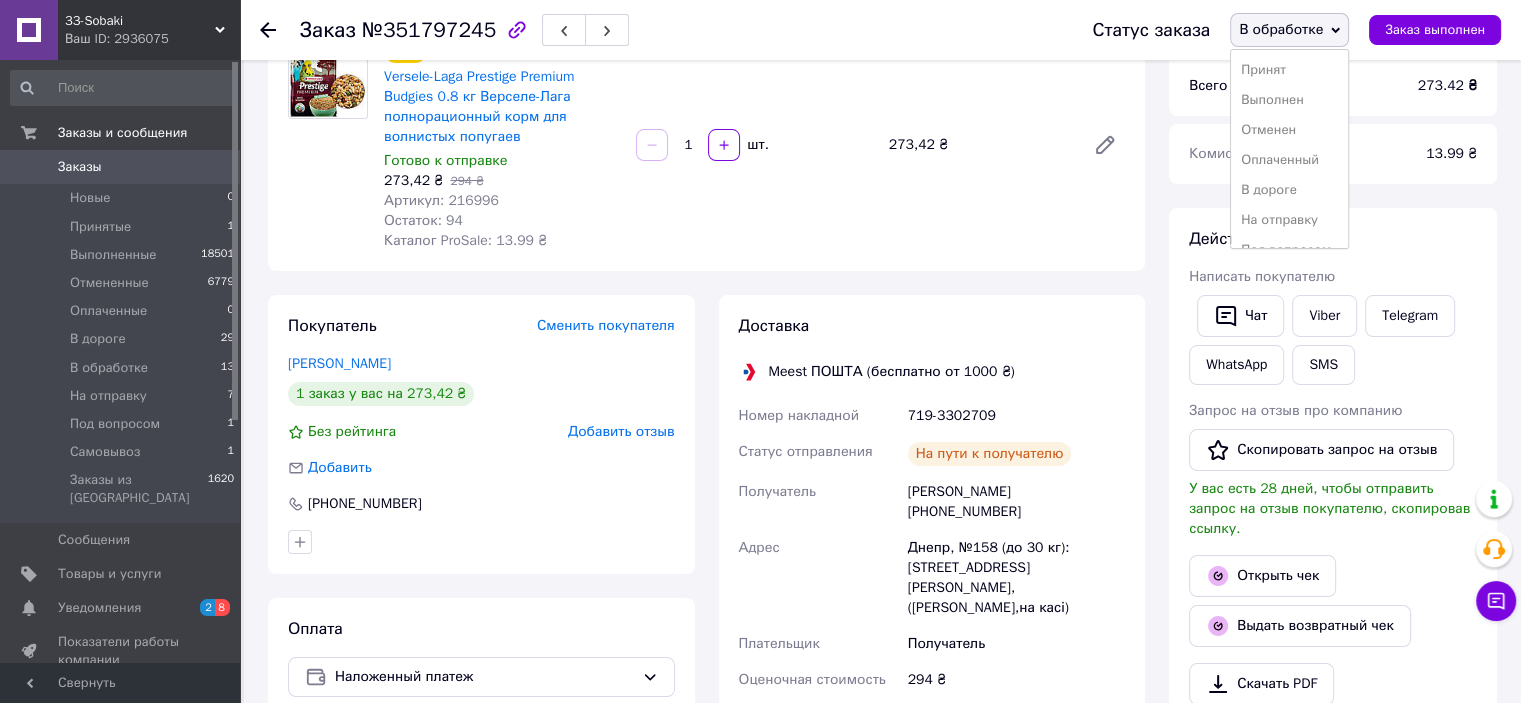 click on "В дороге" at bounding box center [1289, 190] 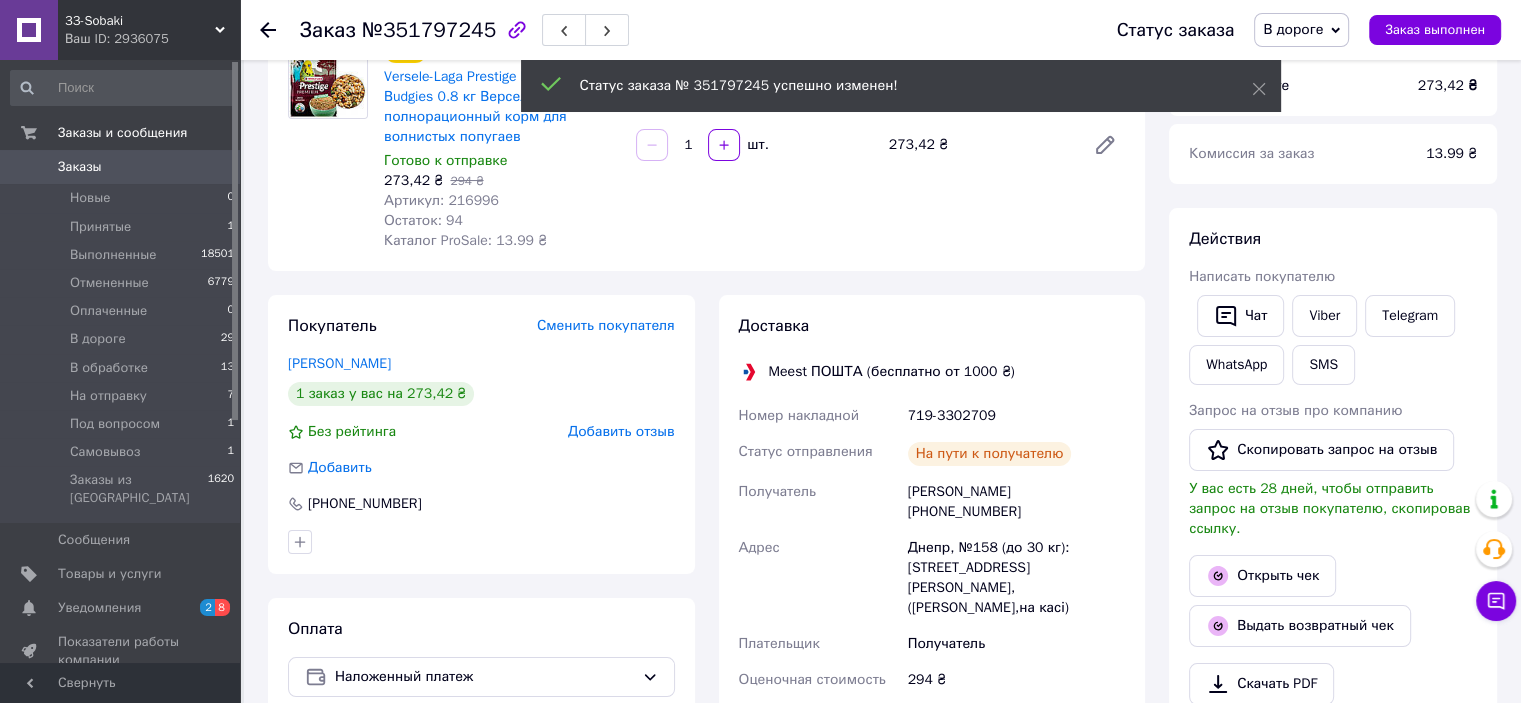 click 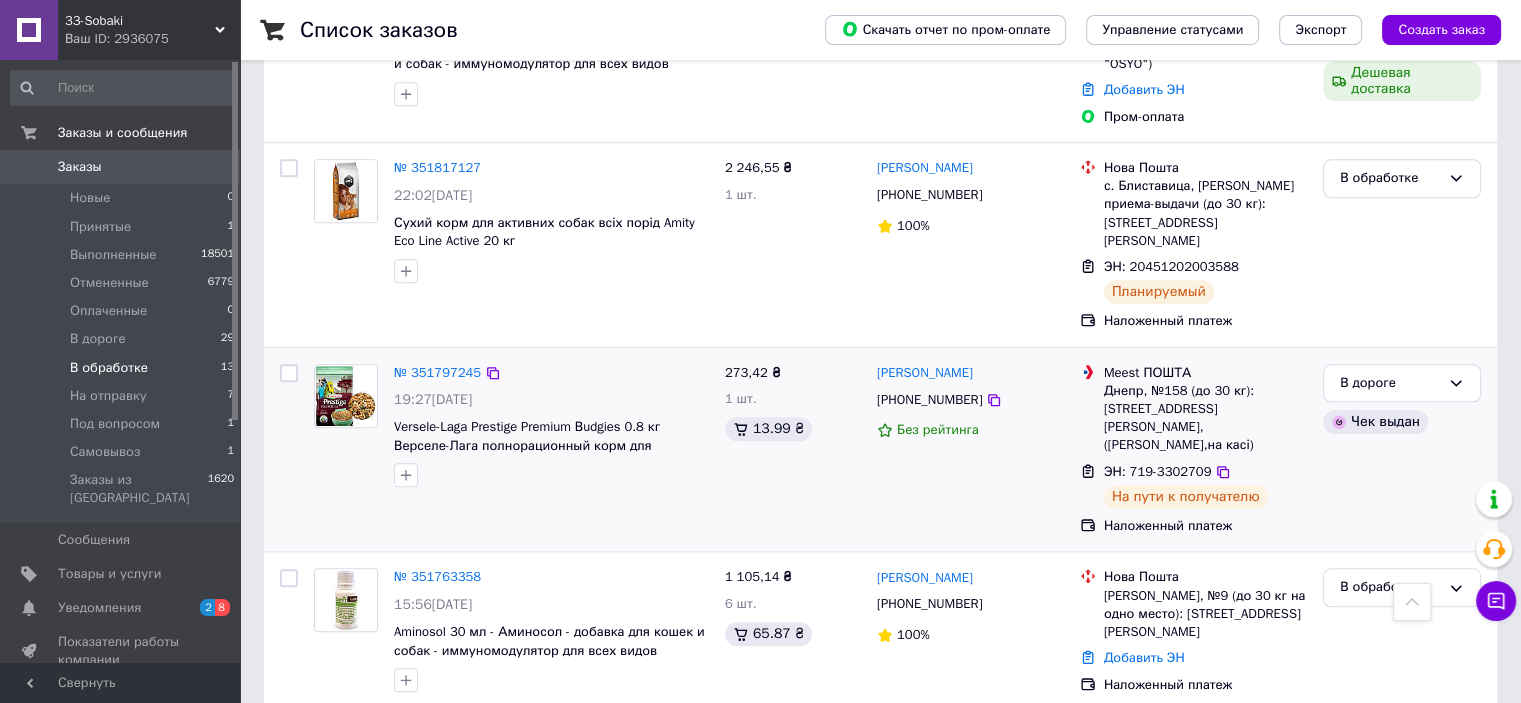 scroll, scrollTop: 1500, scrollLeft: 0, axis: vertical 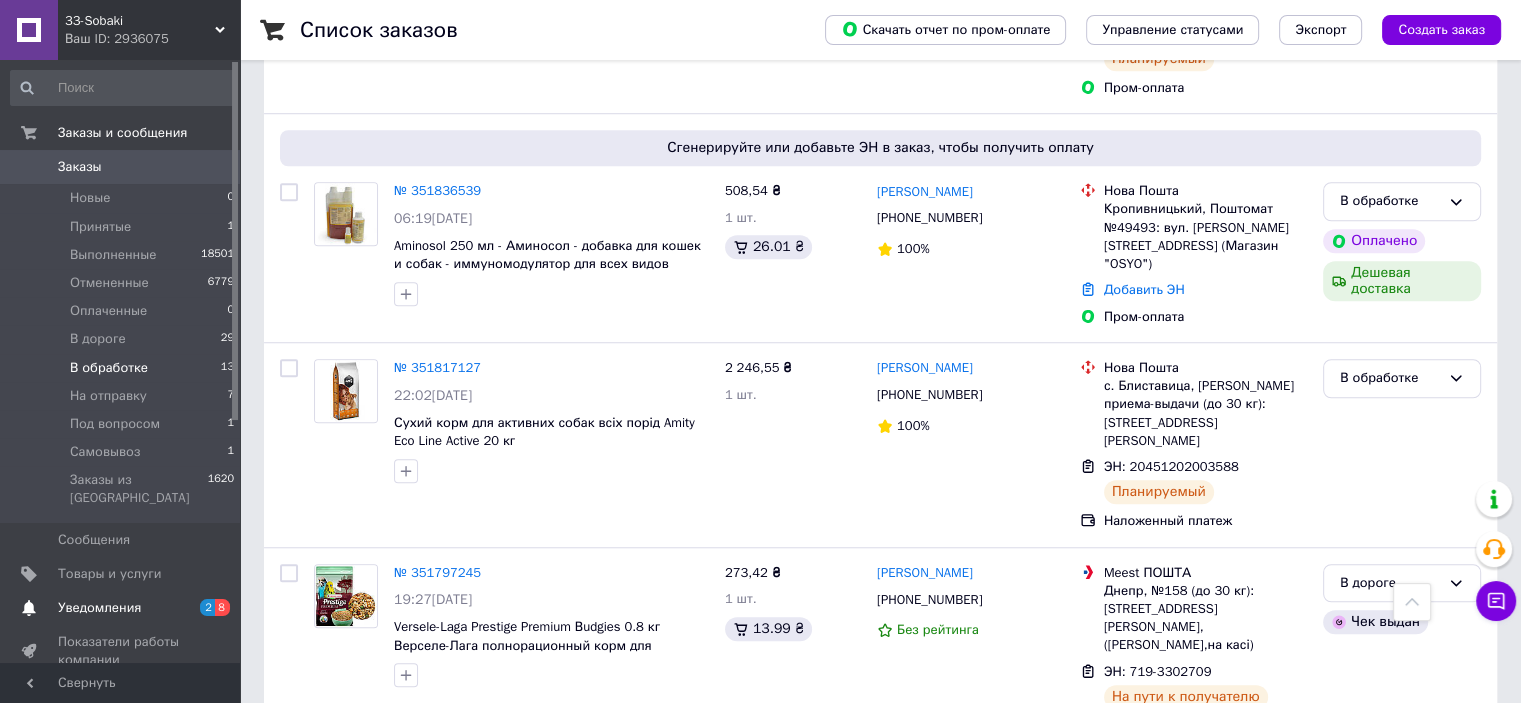click on "2 8" at bounding box center [212, 608] 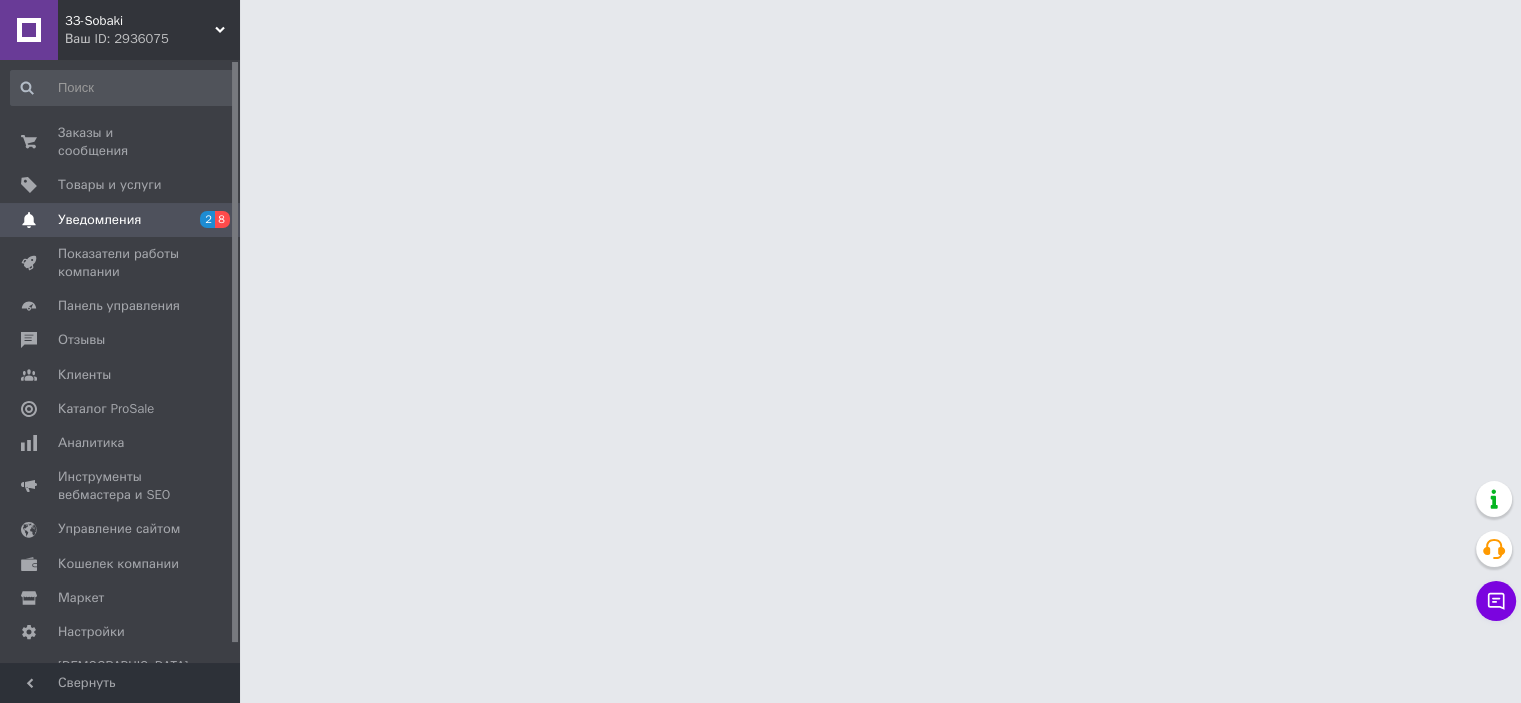 scroll, scrollTop: 0, scrollLeft: 0, axis: both 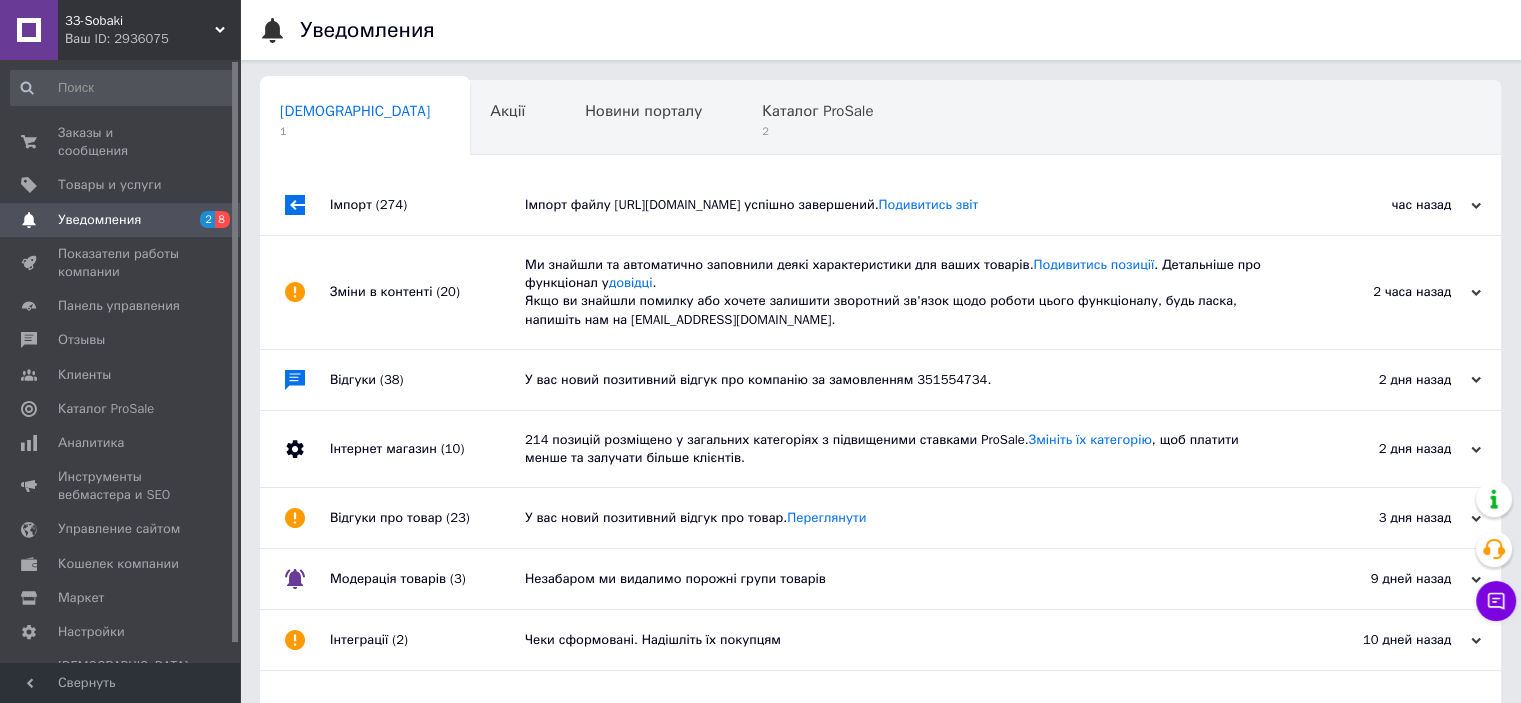 click on "час назад [DATE]" at bounding box center [1391, 205] 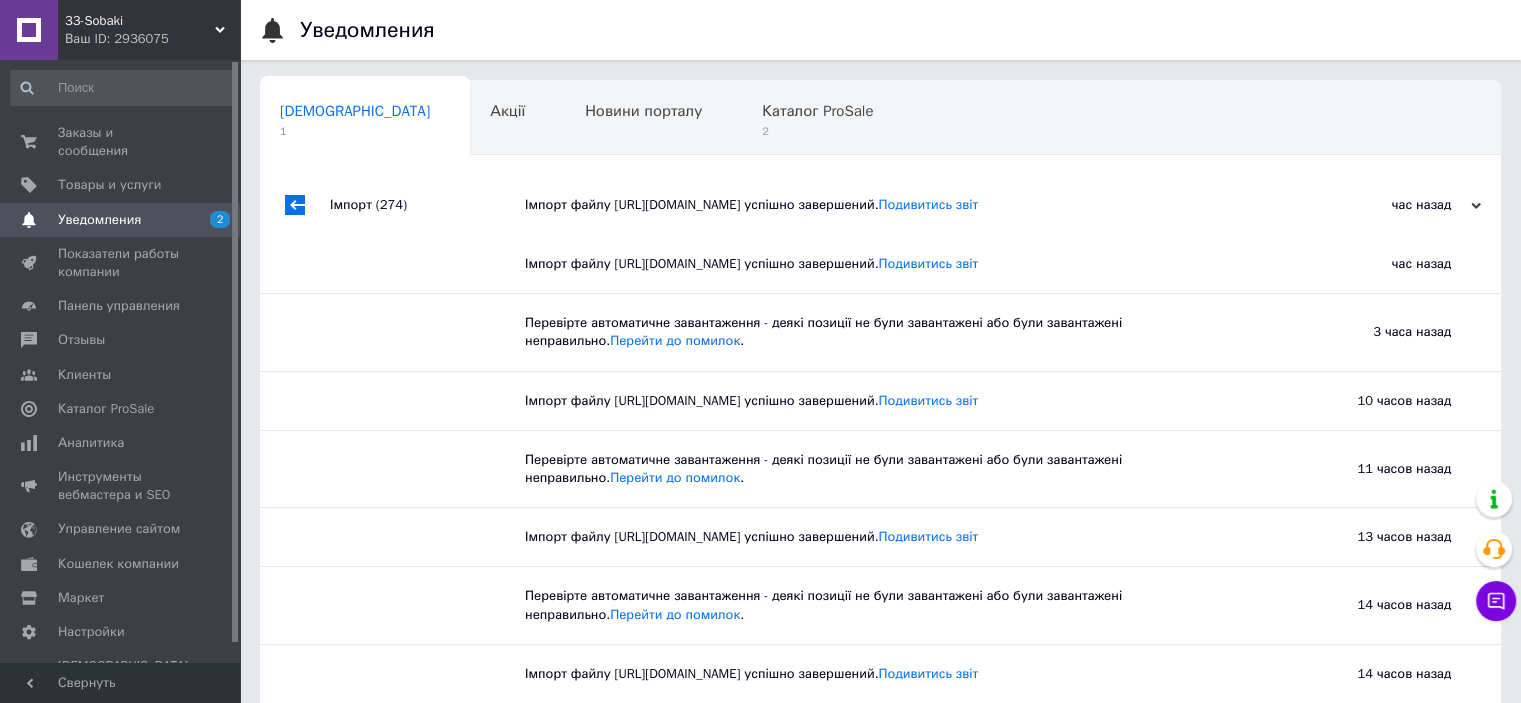 click on "час назад [DATE]" at bounding box center (1391, 205) 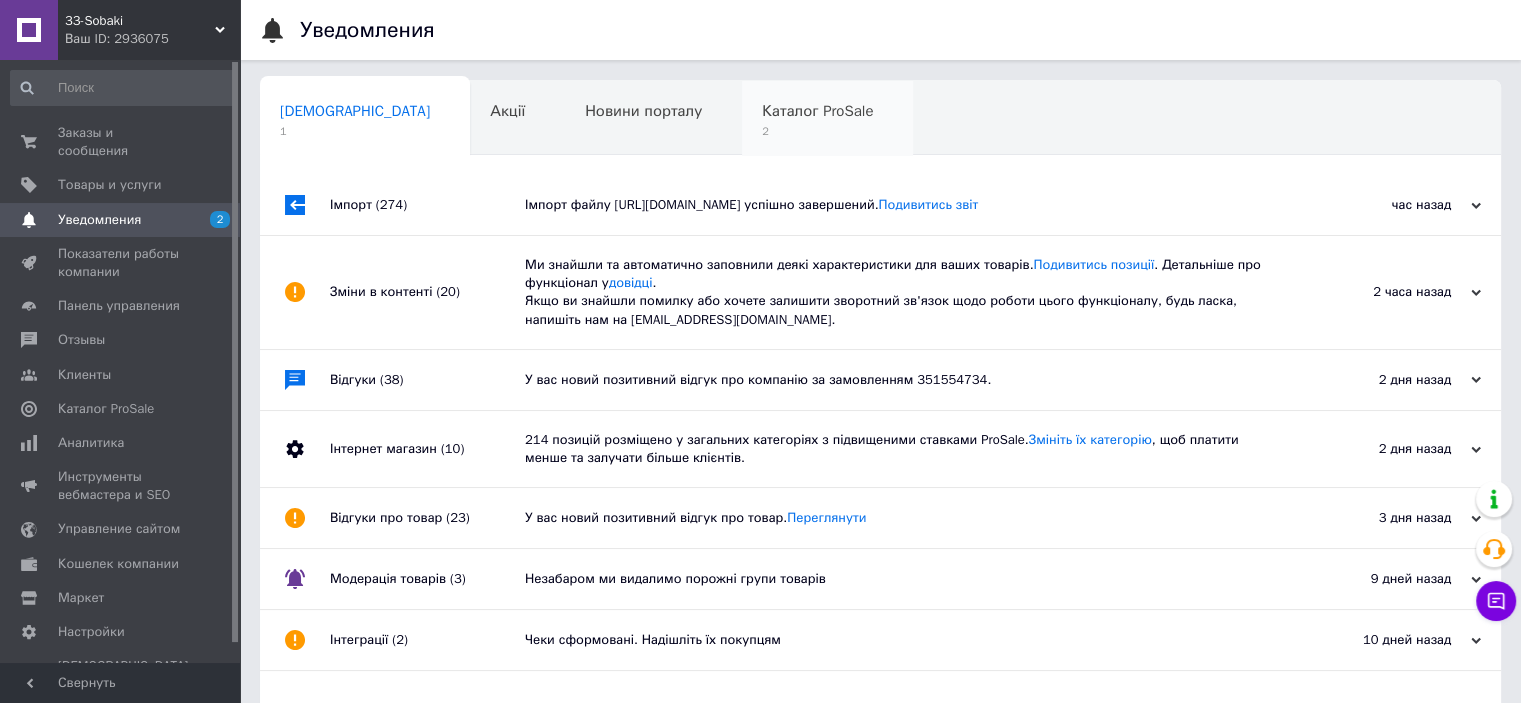 click on "Каталог ProSale" at bounding box center (817, 111) 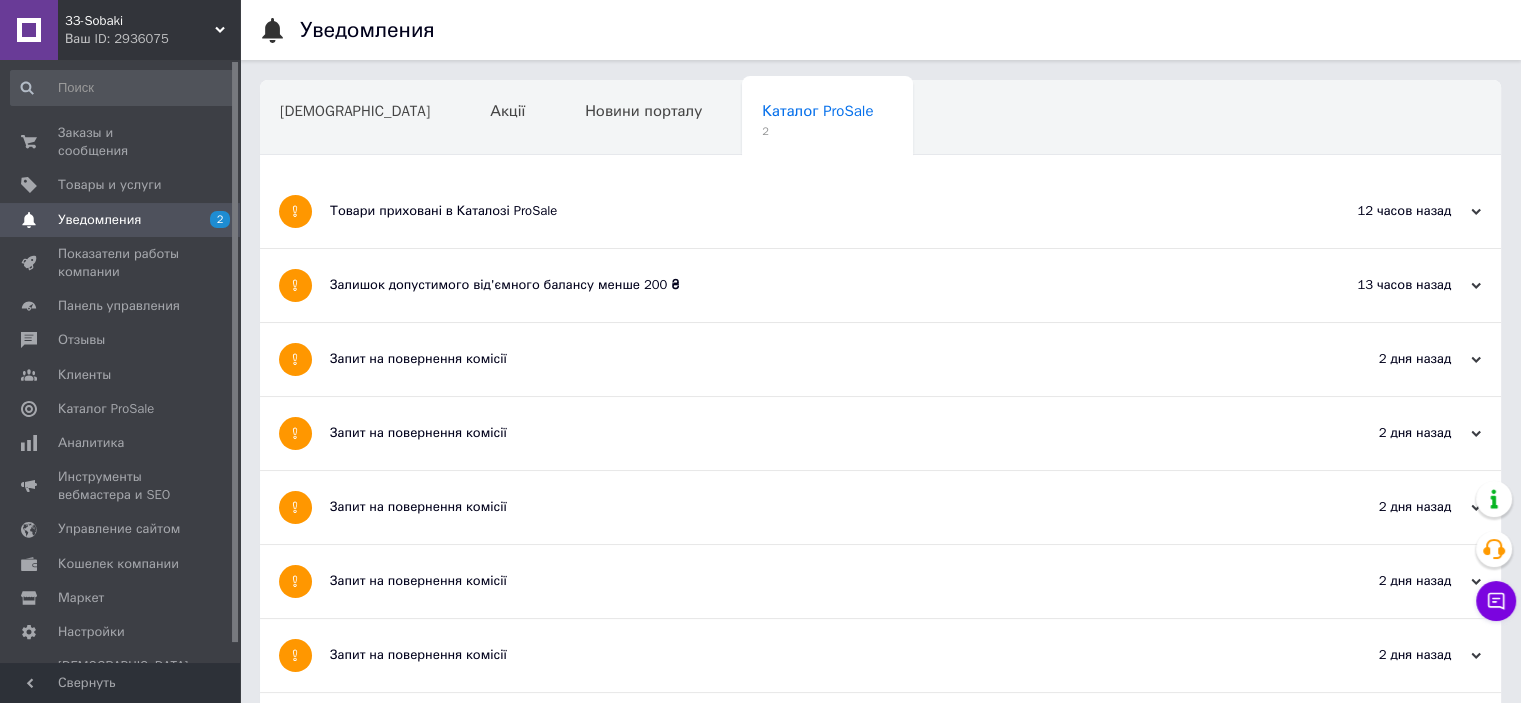 click on "Товари приховані в Каталозі ProSale" at bounding box center [805, 211] 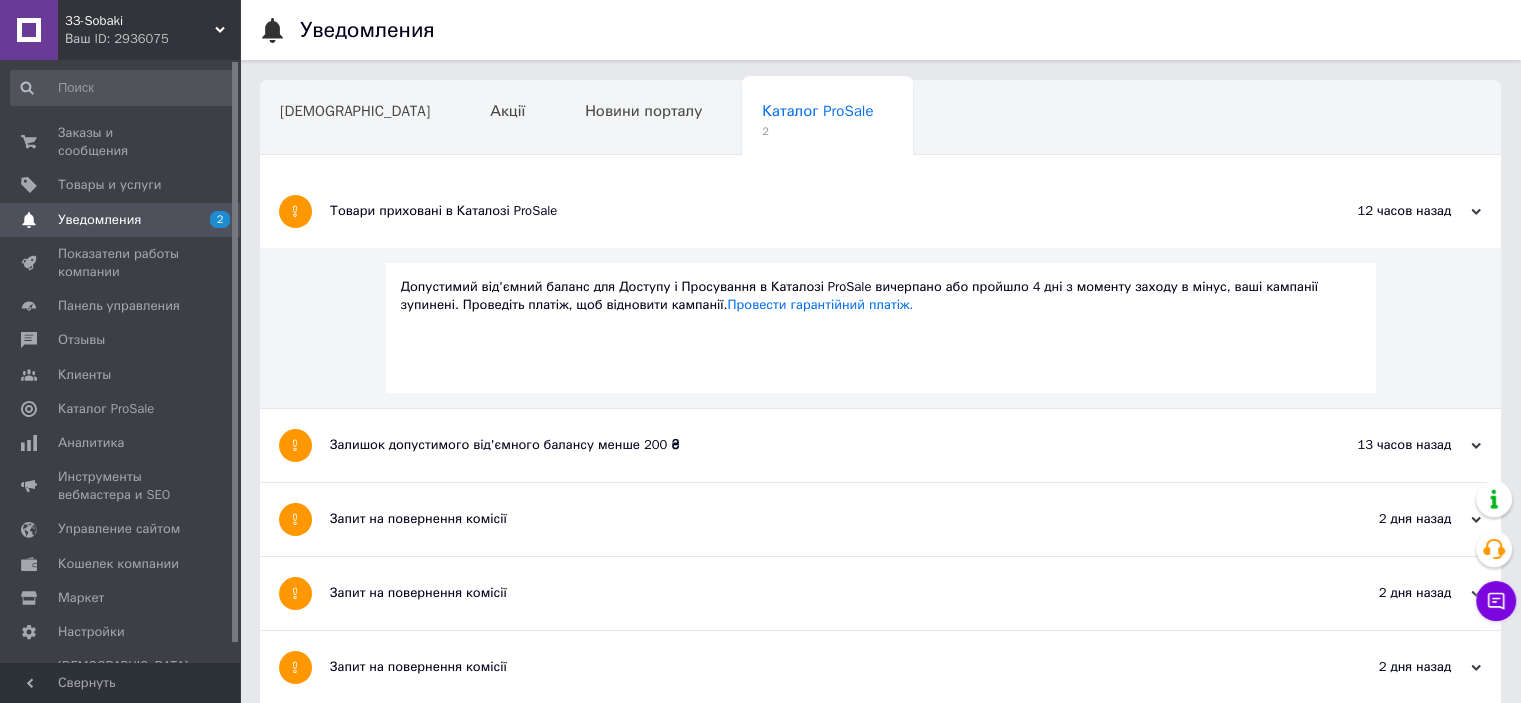 click on "Товари приховані в Каталозі ProSale" at bounding box center [805, 211] 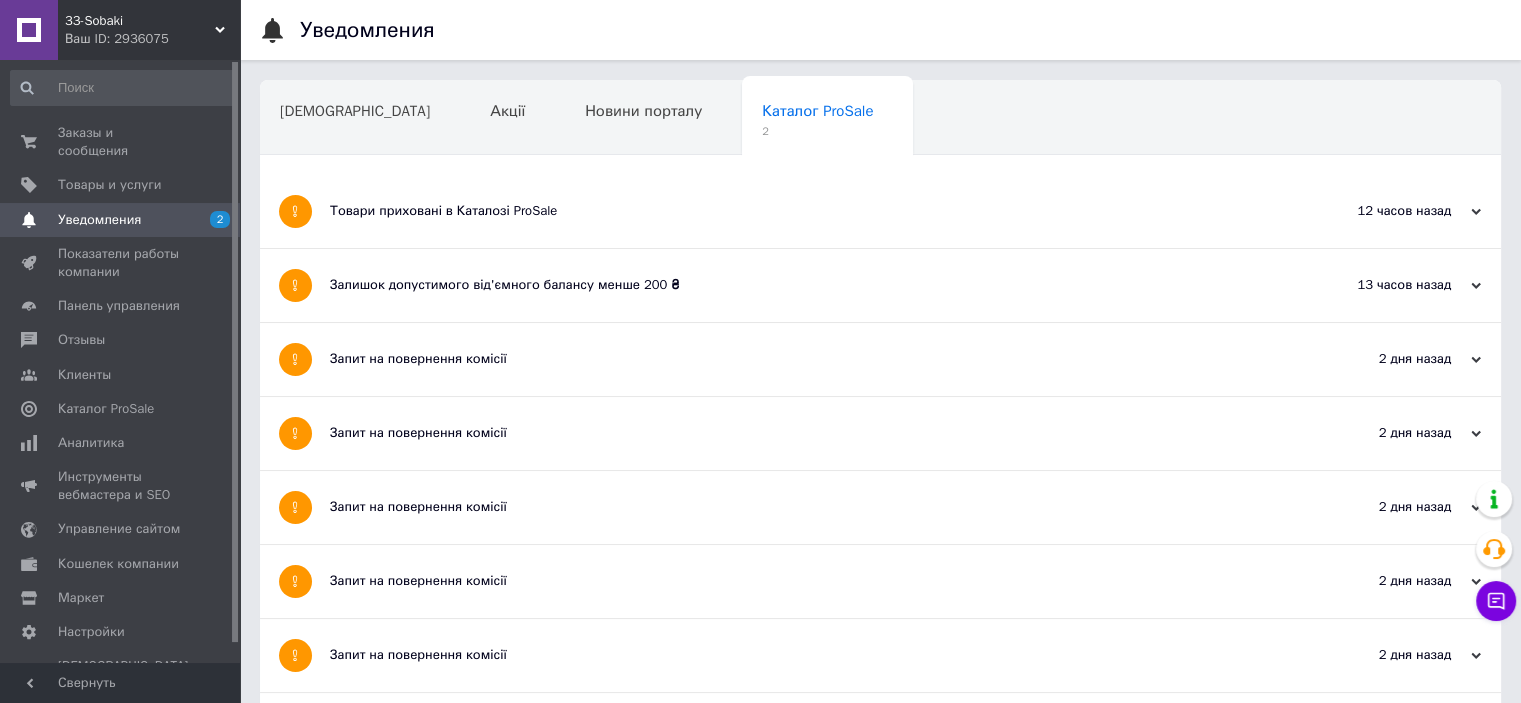click on "Залишок допустимого від'ємного балансу менше 200 ₴" at bounding box center [805, 285] 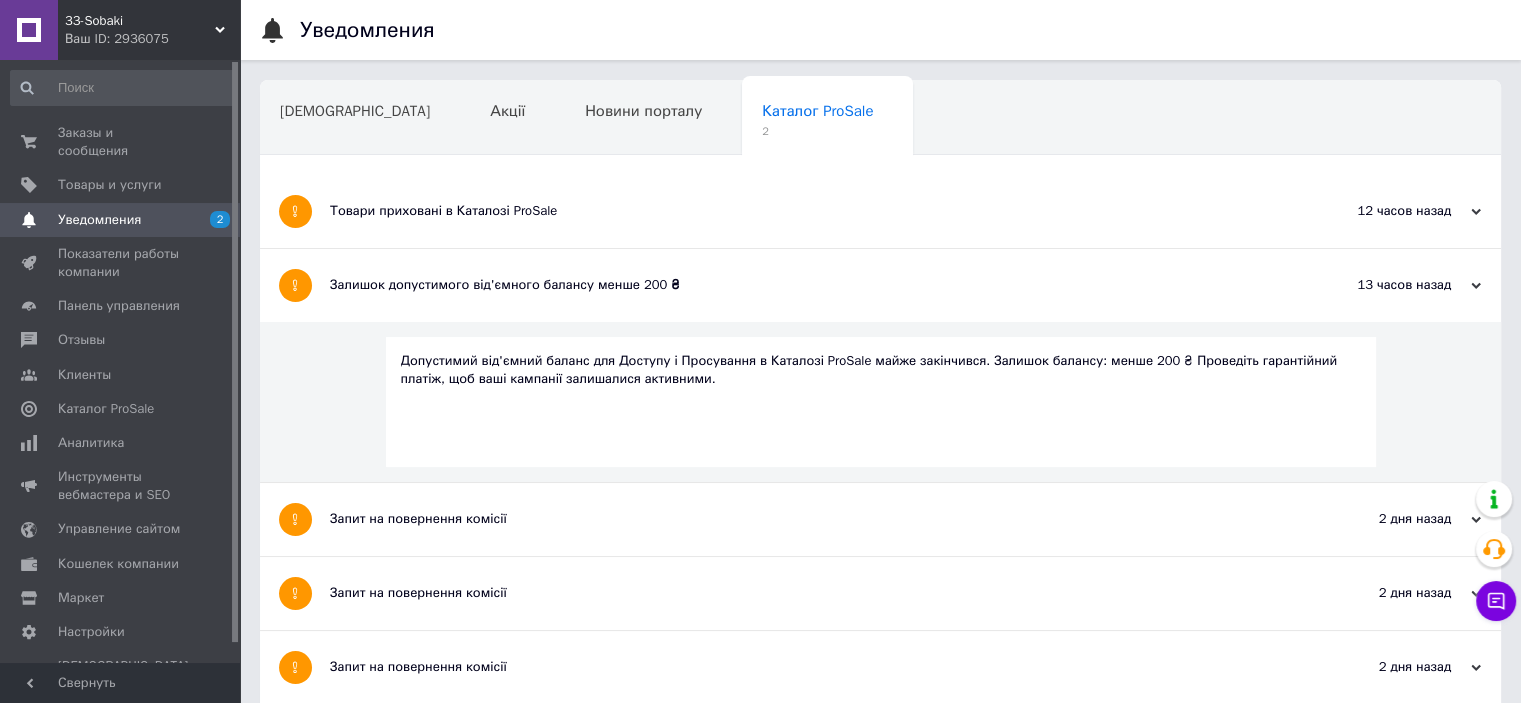 click on "Залишок допустимого від'ємного балансу менше 200 ₴" at bounding box center (805, 285) 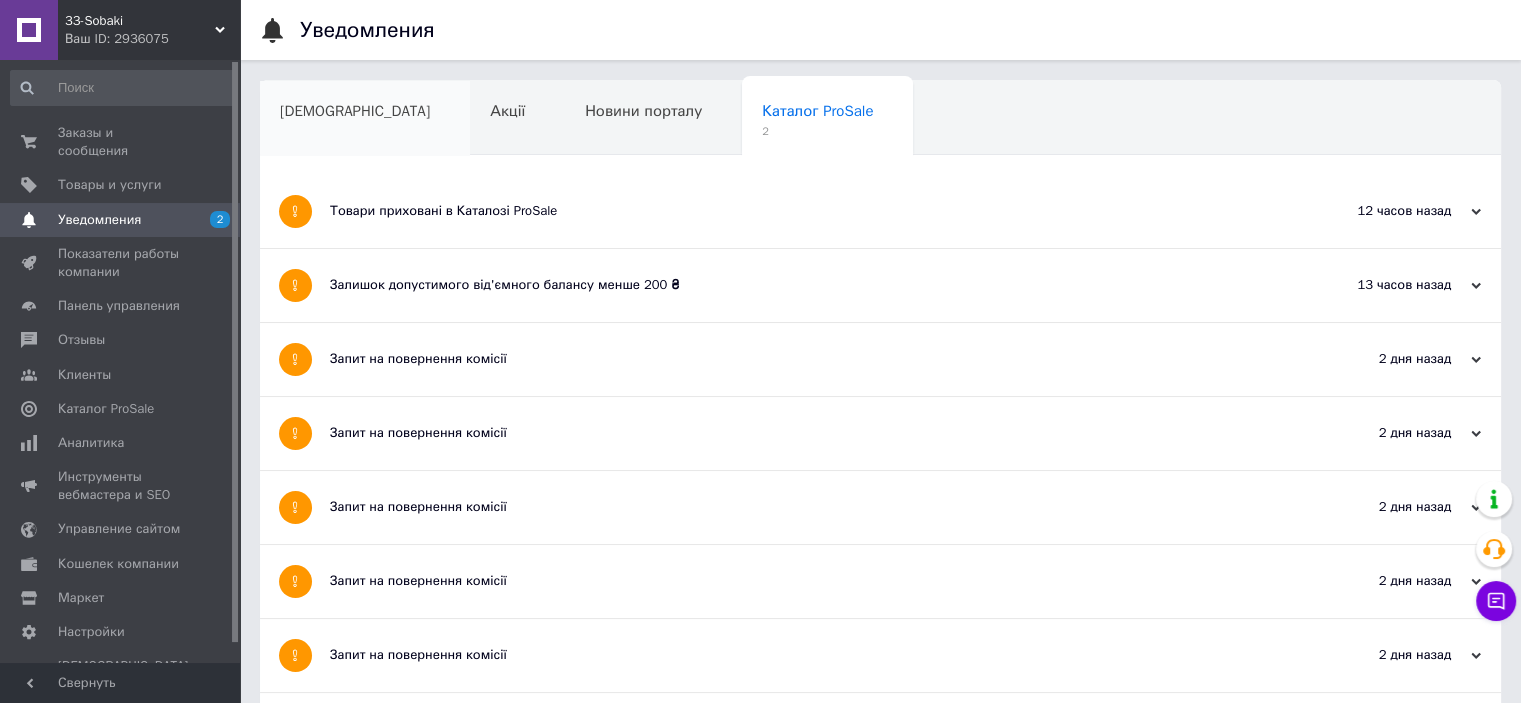click on "[DEMOGRAPHIC_DATA]" at bounding box center (355, 111) 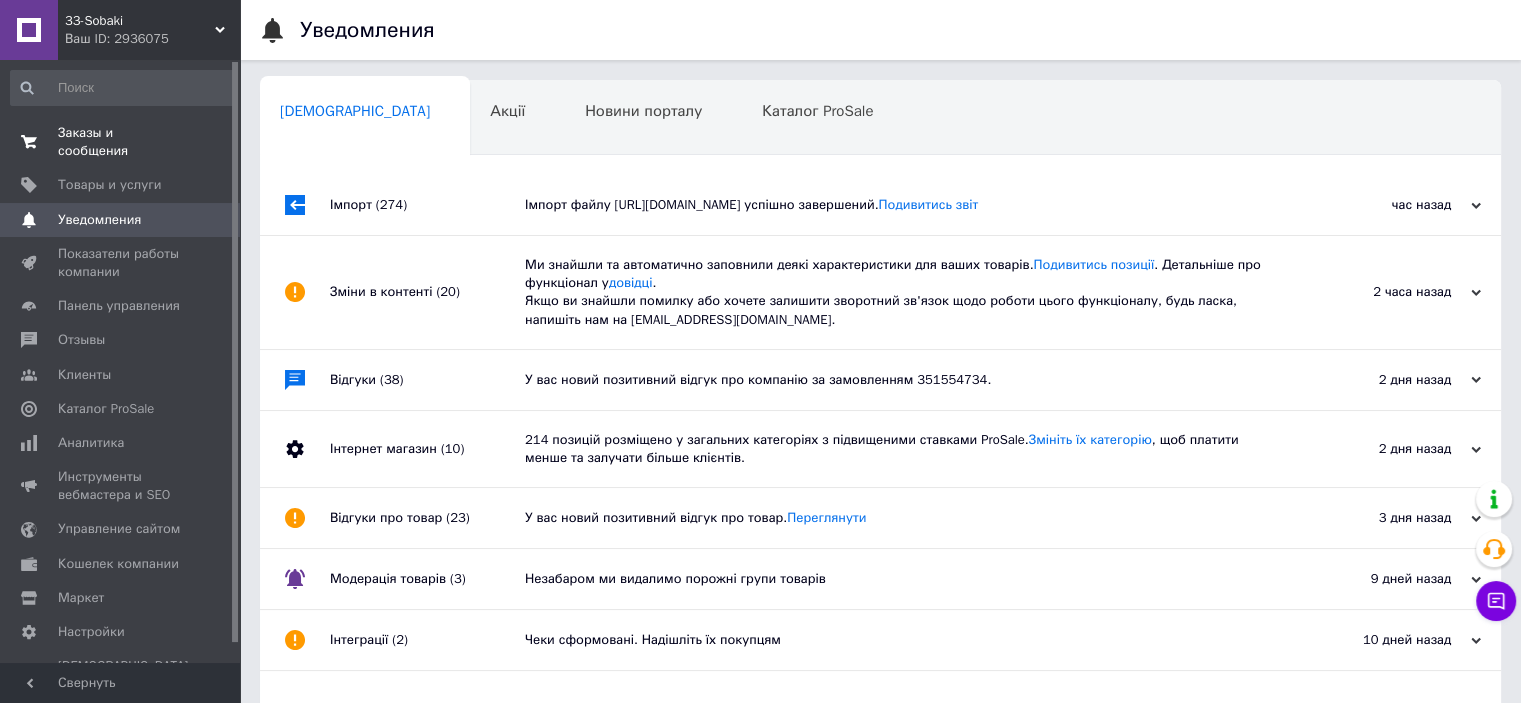 click on "Заказы и сообщения" at bounding box center (121, 142) 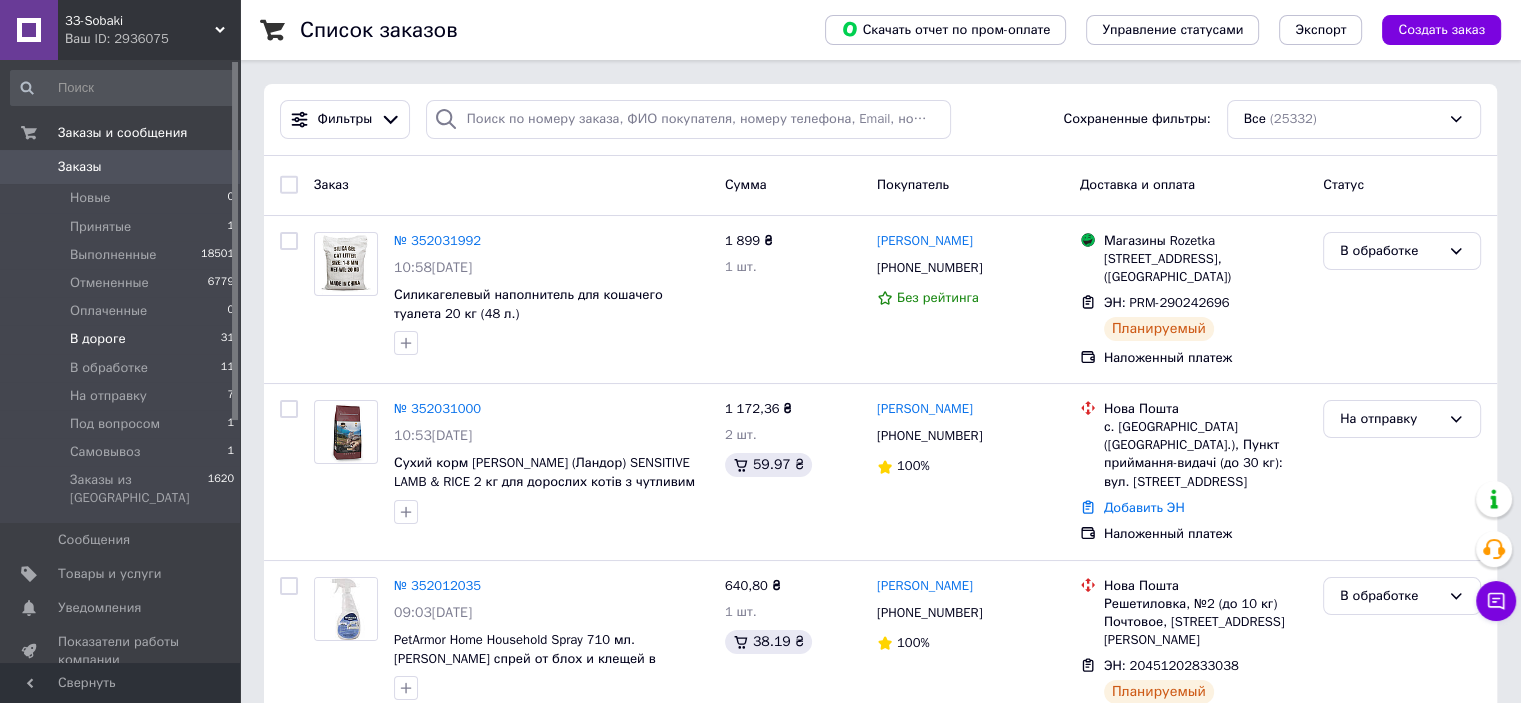 click on "В дороге 31" at bounding box center [123, 339] 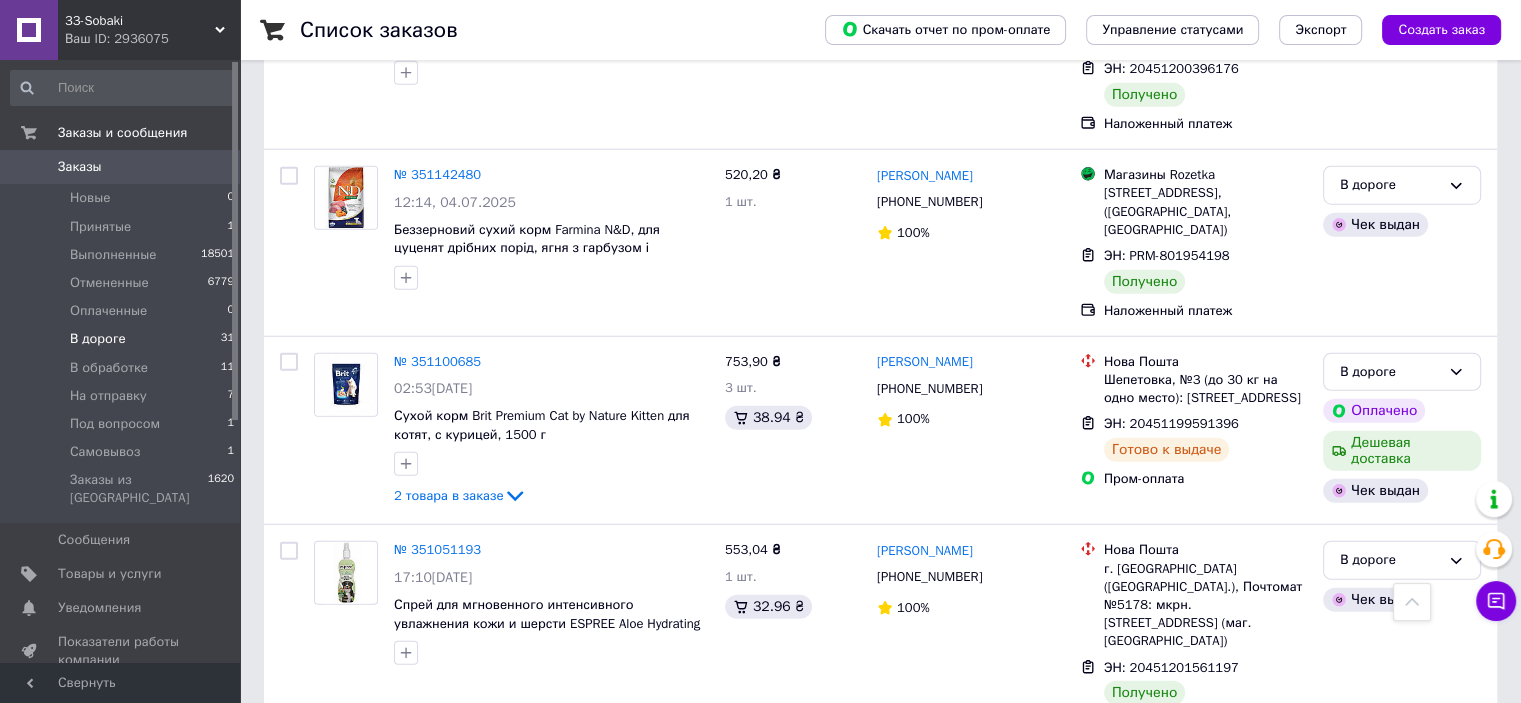 scroll, scrollTop: 5424, scrollLeft: 0, axis: vertical 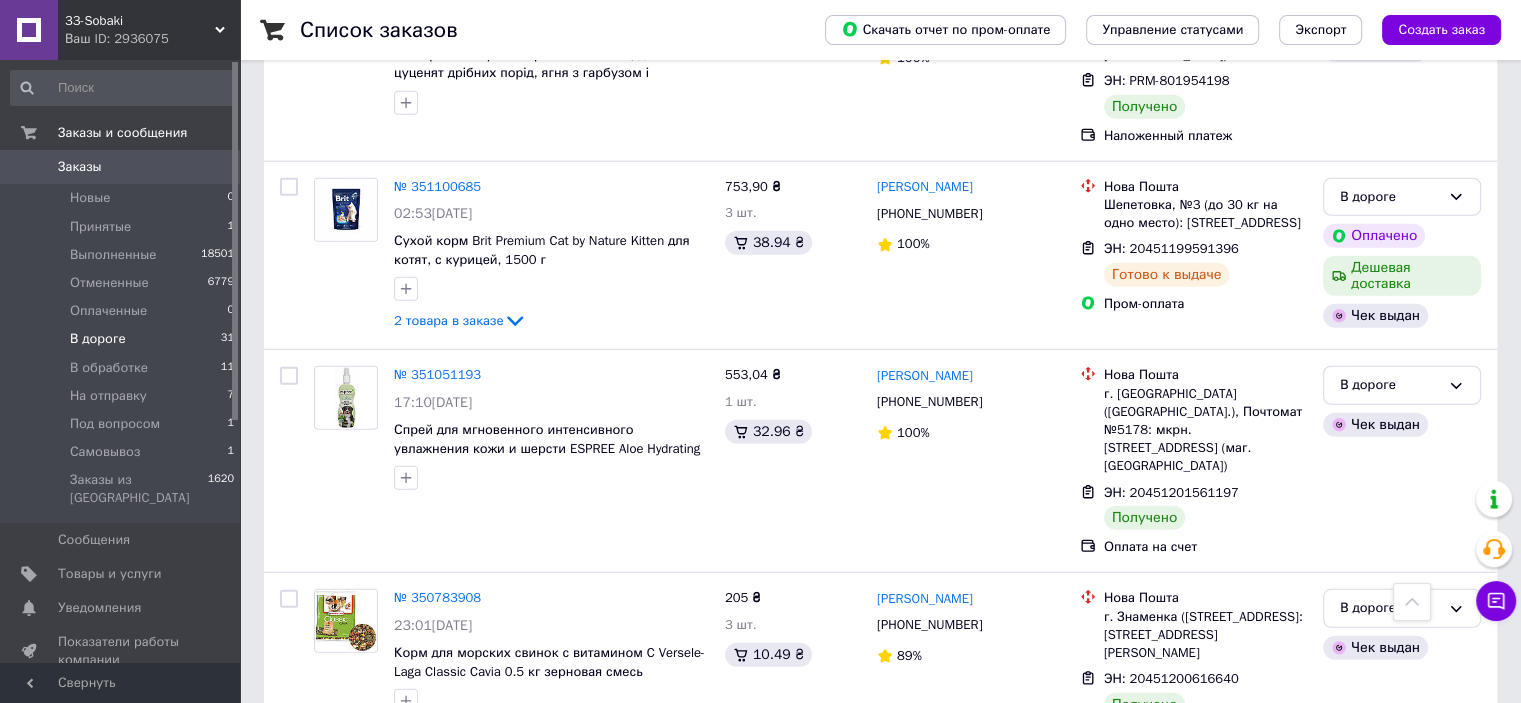 click at bounding box center [289, 787] 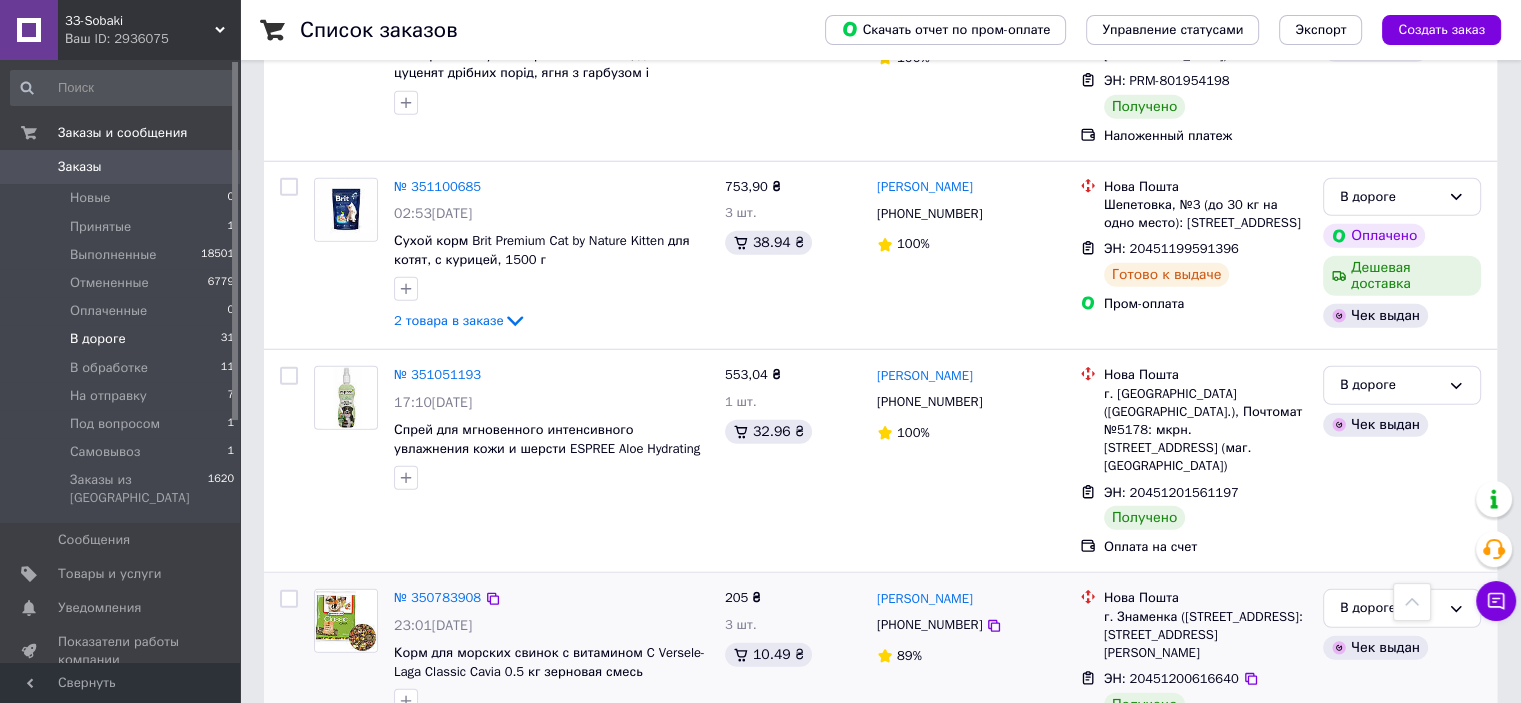 click at bounding box center [289, 599] 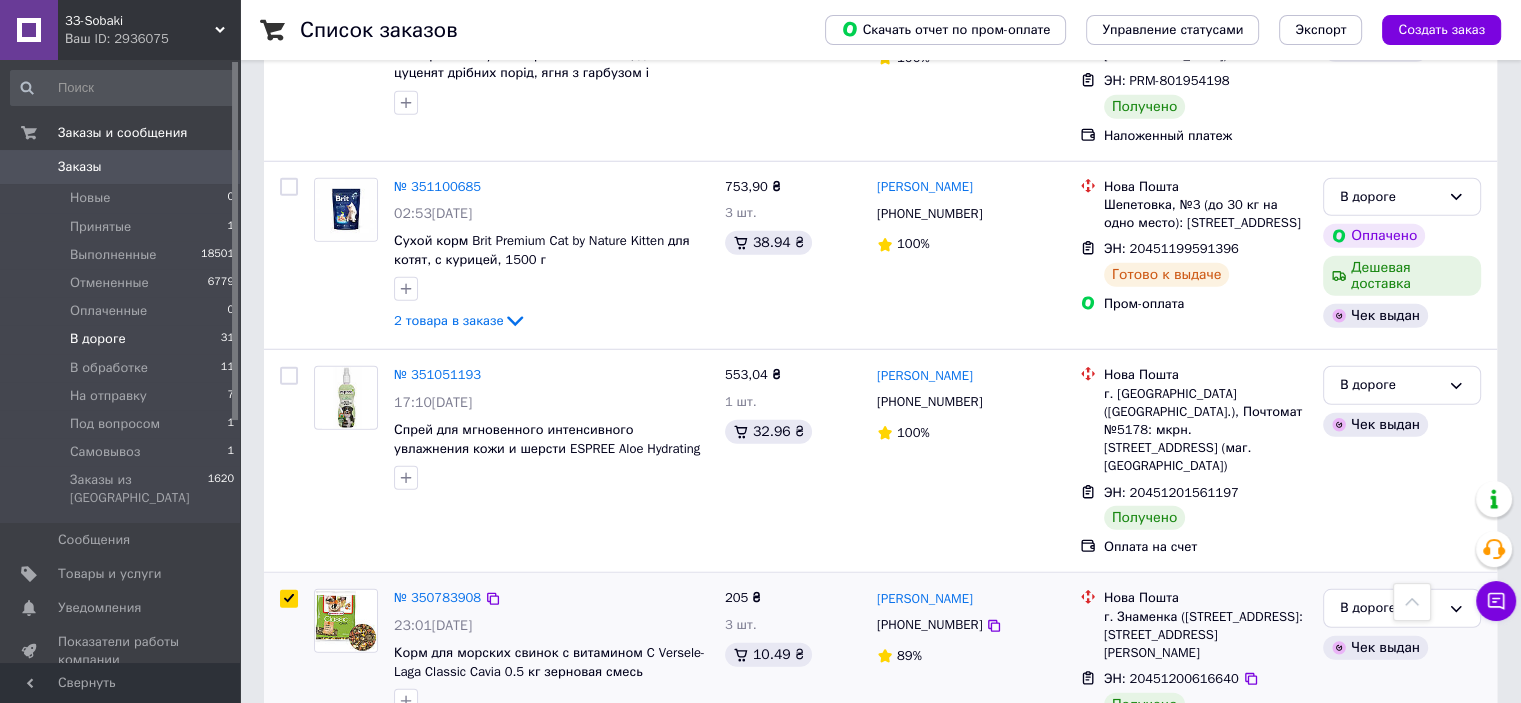 checkbox on "true" 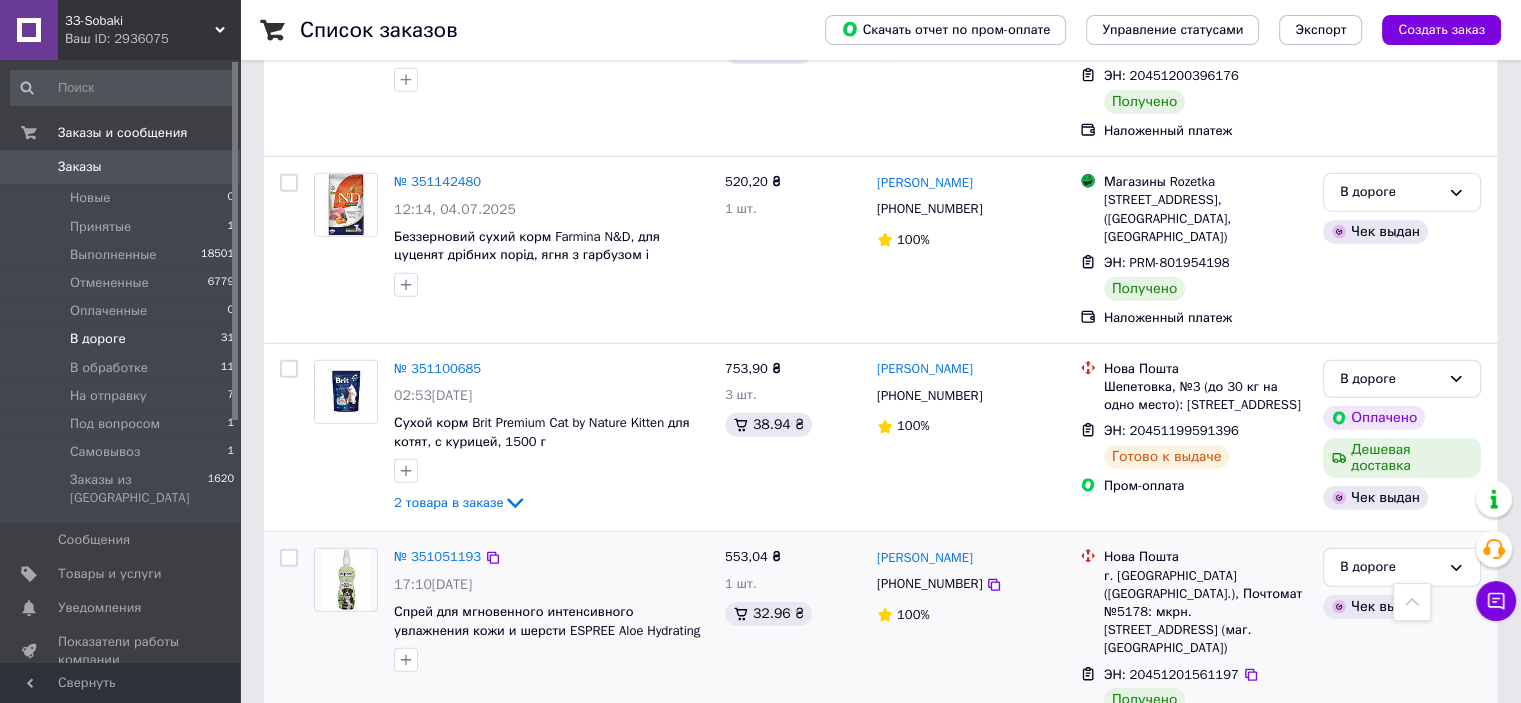 scroll, scrollTop: 5224, scrollLeft: 0, axis: vertical 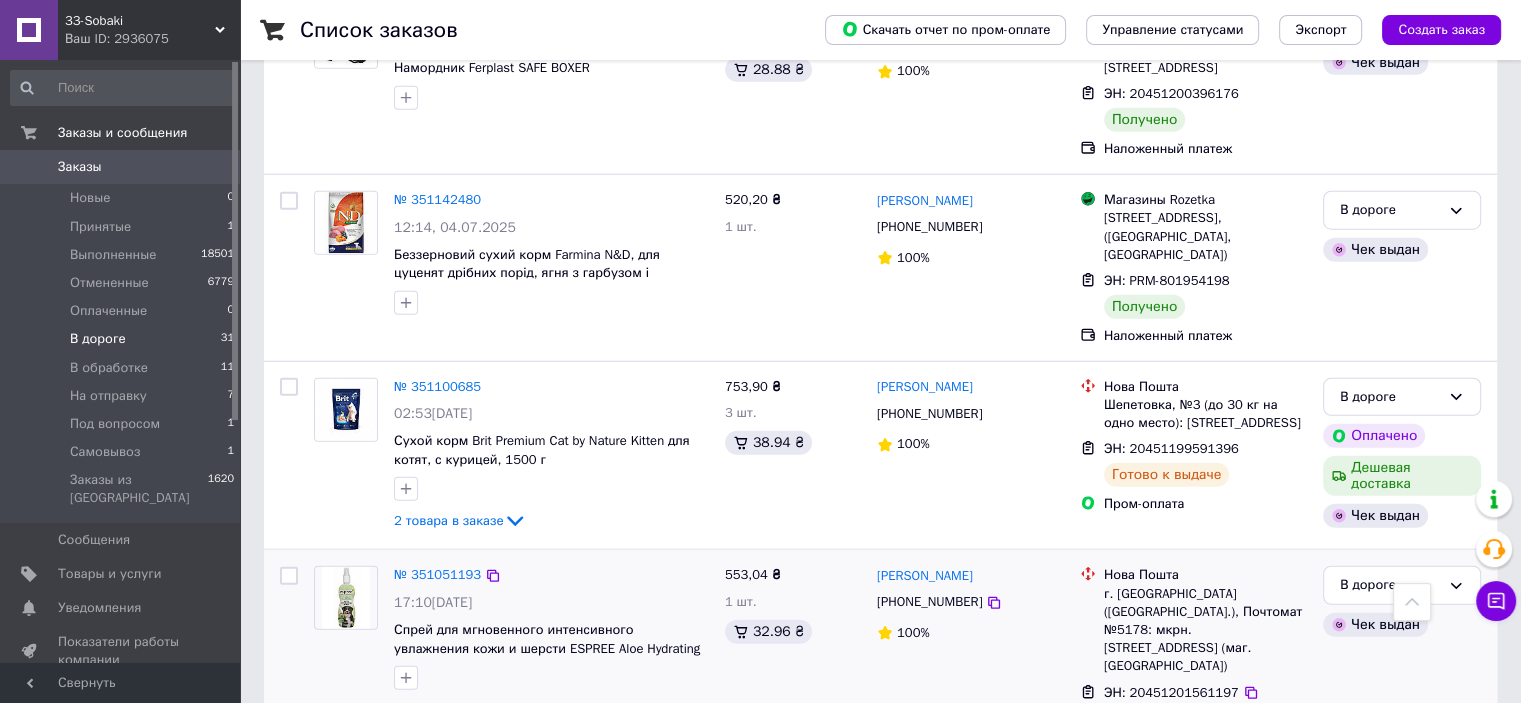 click at bounding box center (289, 576) 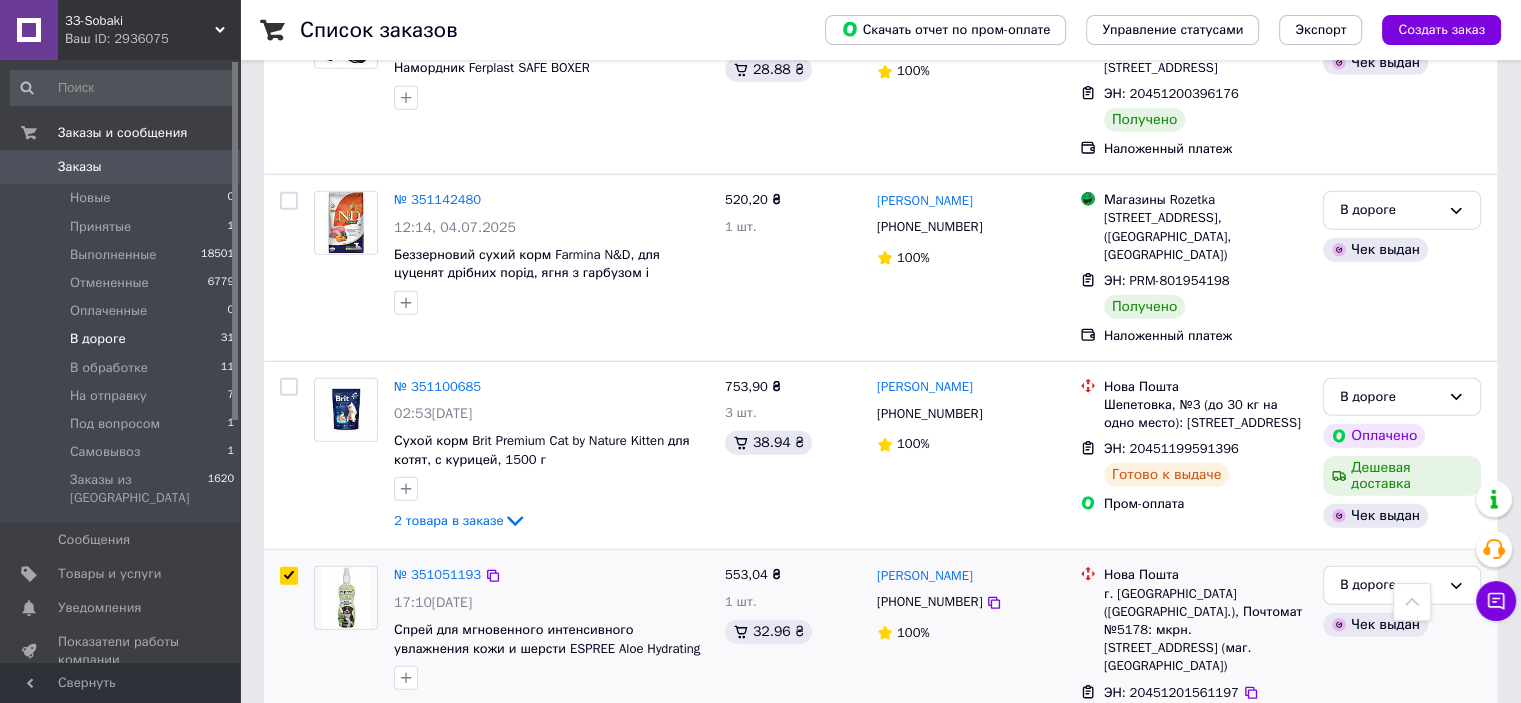 checkbox on "true" 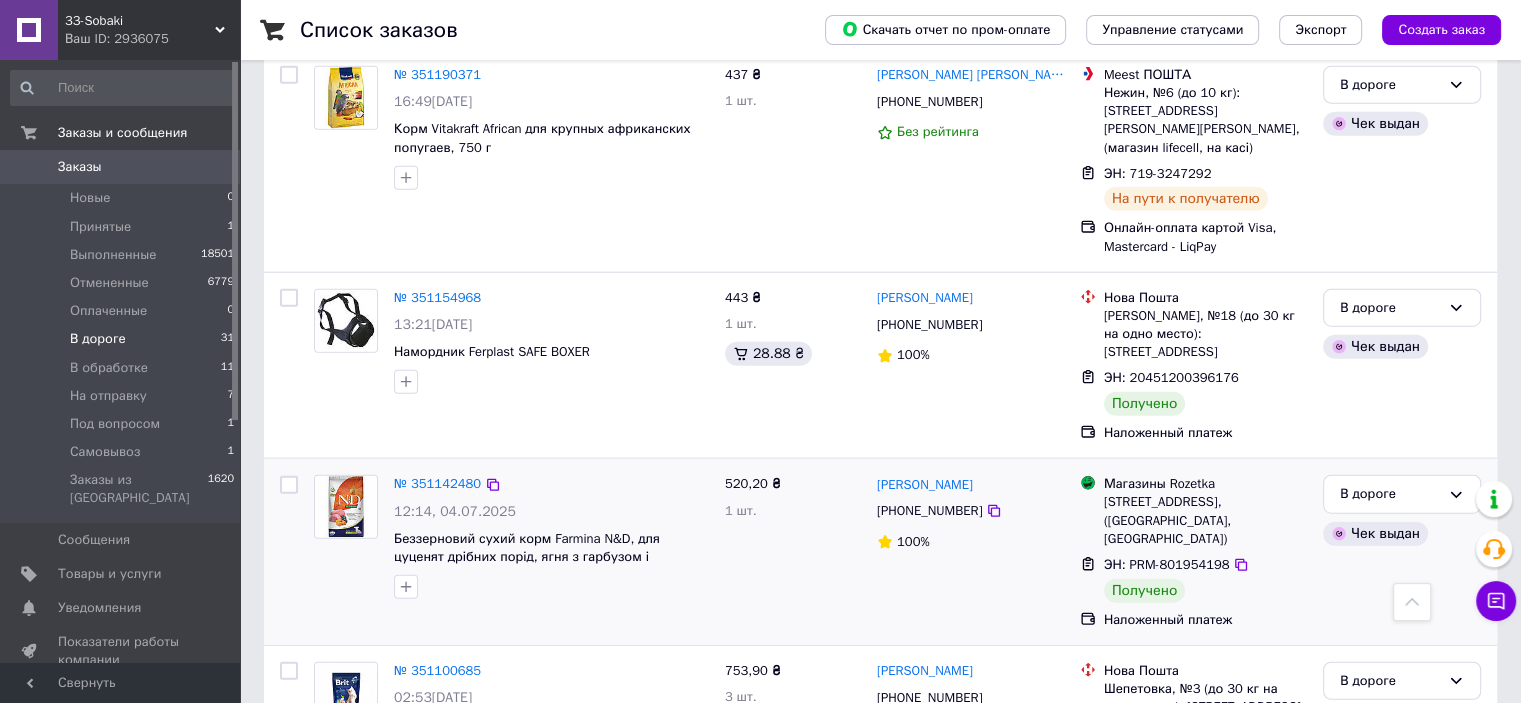scroll, scrollTop: 4824, scrollLeft: 0, axis: vertical 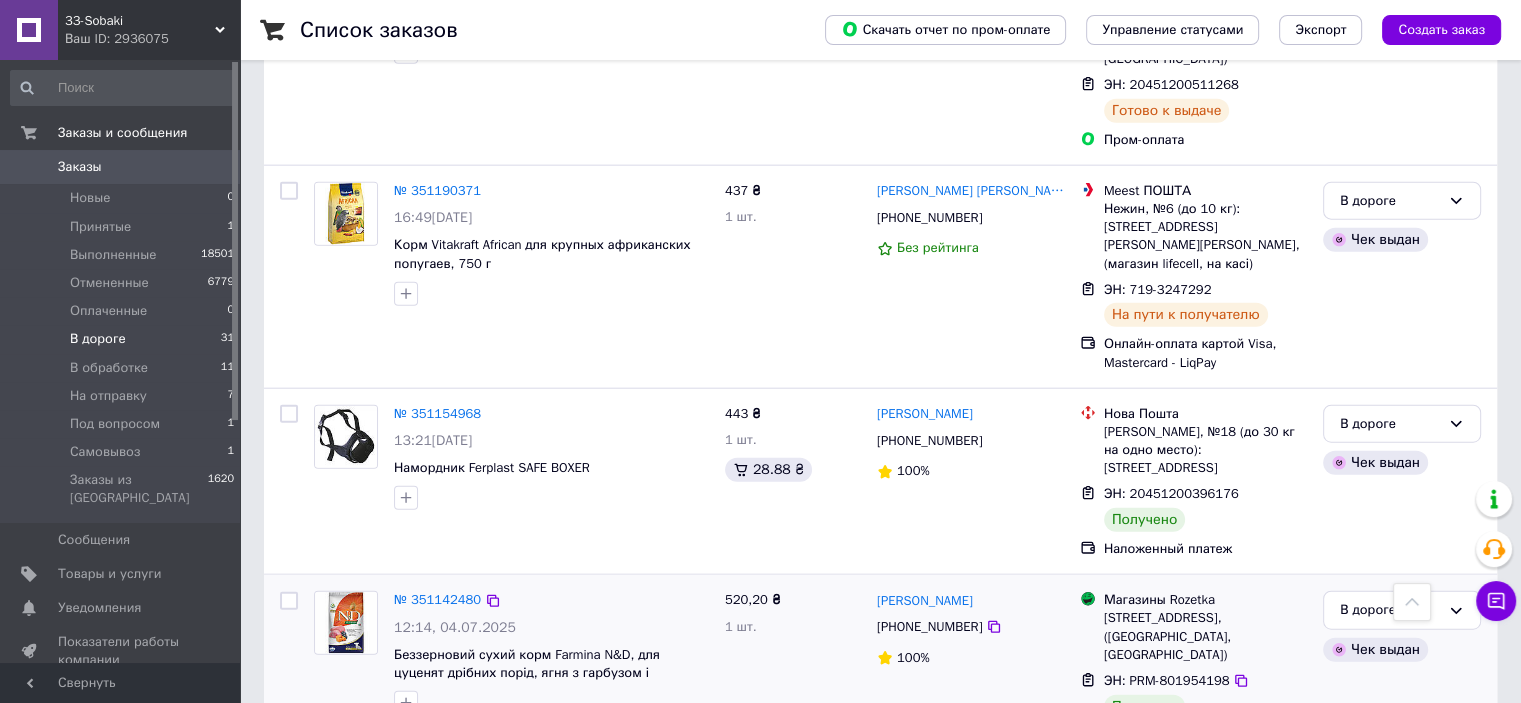 click at bounding box center (289, 601) 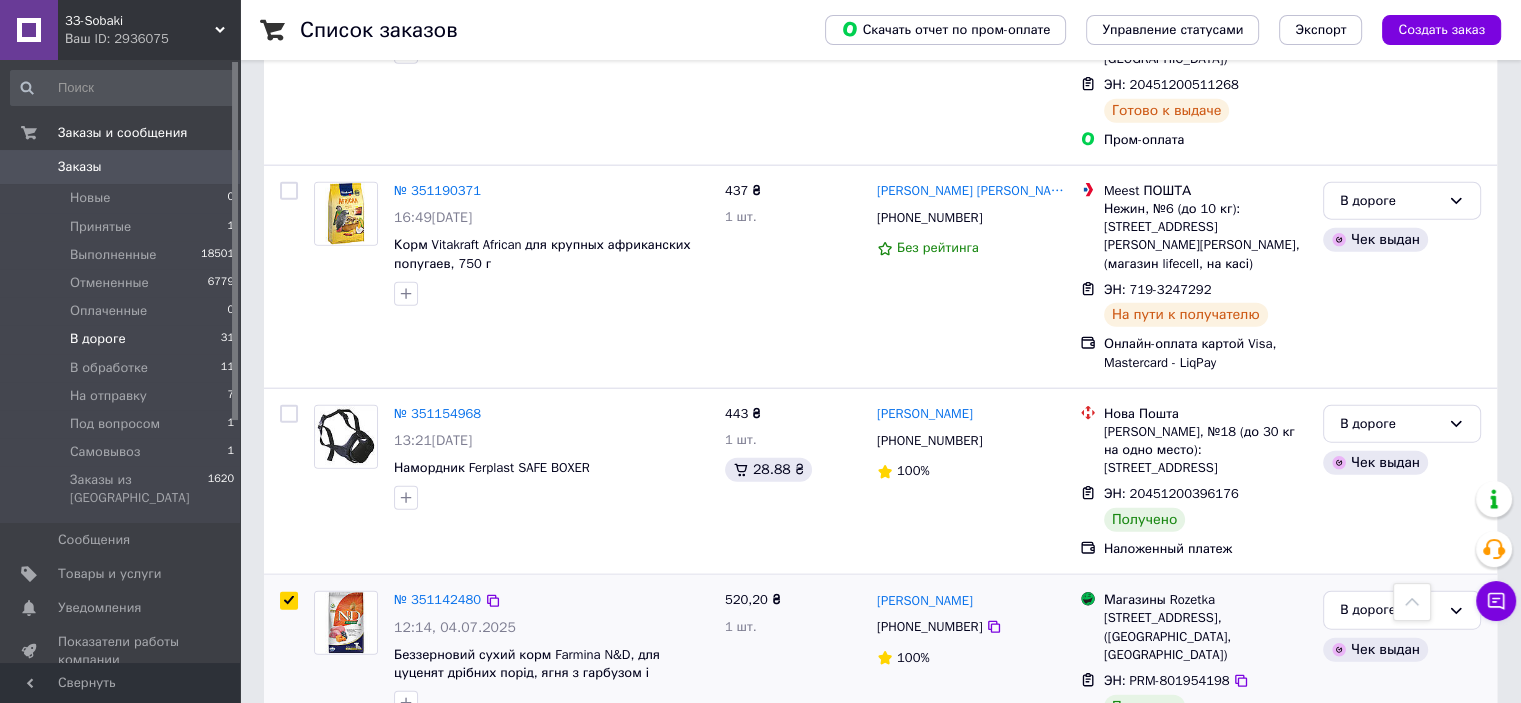 checkbox on "true" 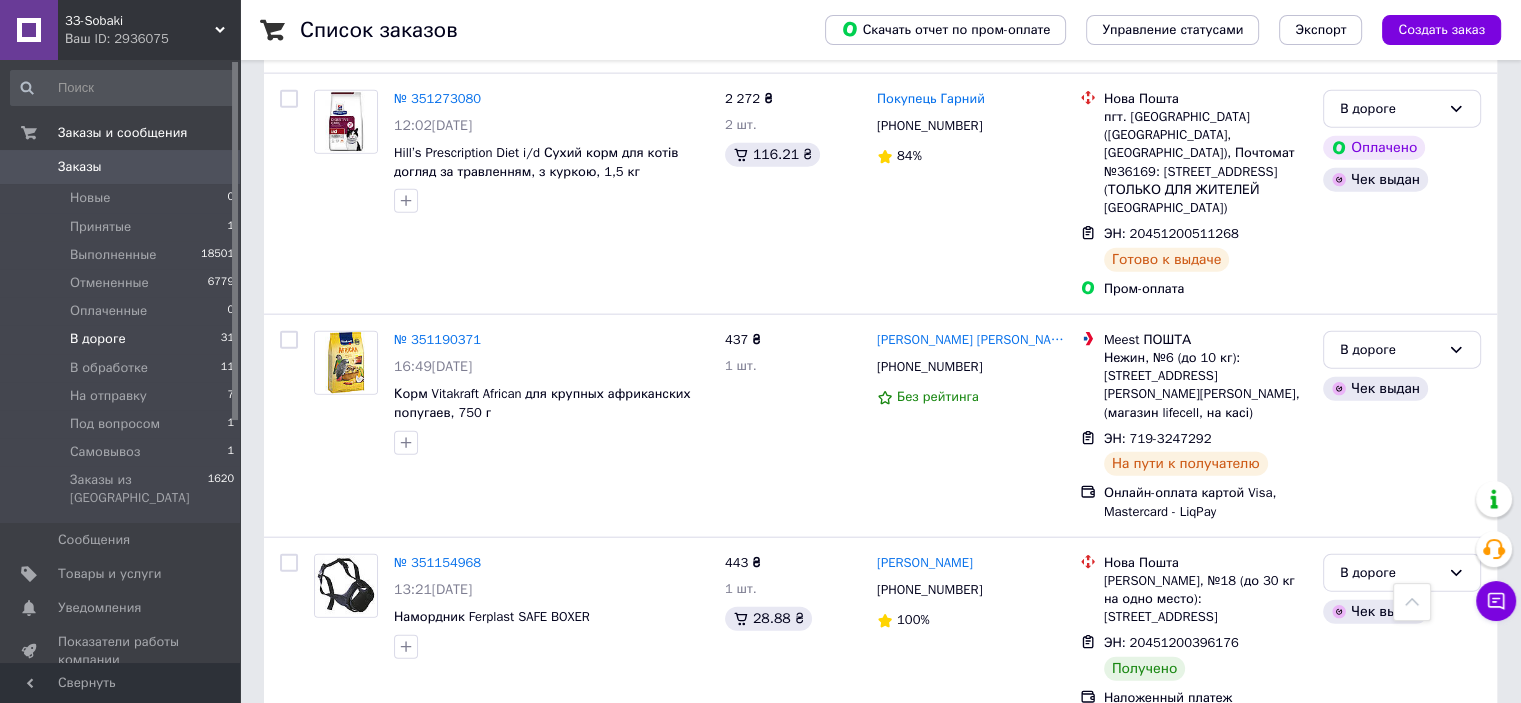 scroll, scrollTop: 4624, scrollLeft: 0, axis: vertical 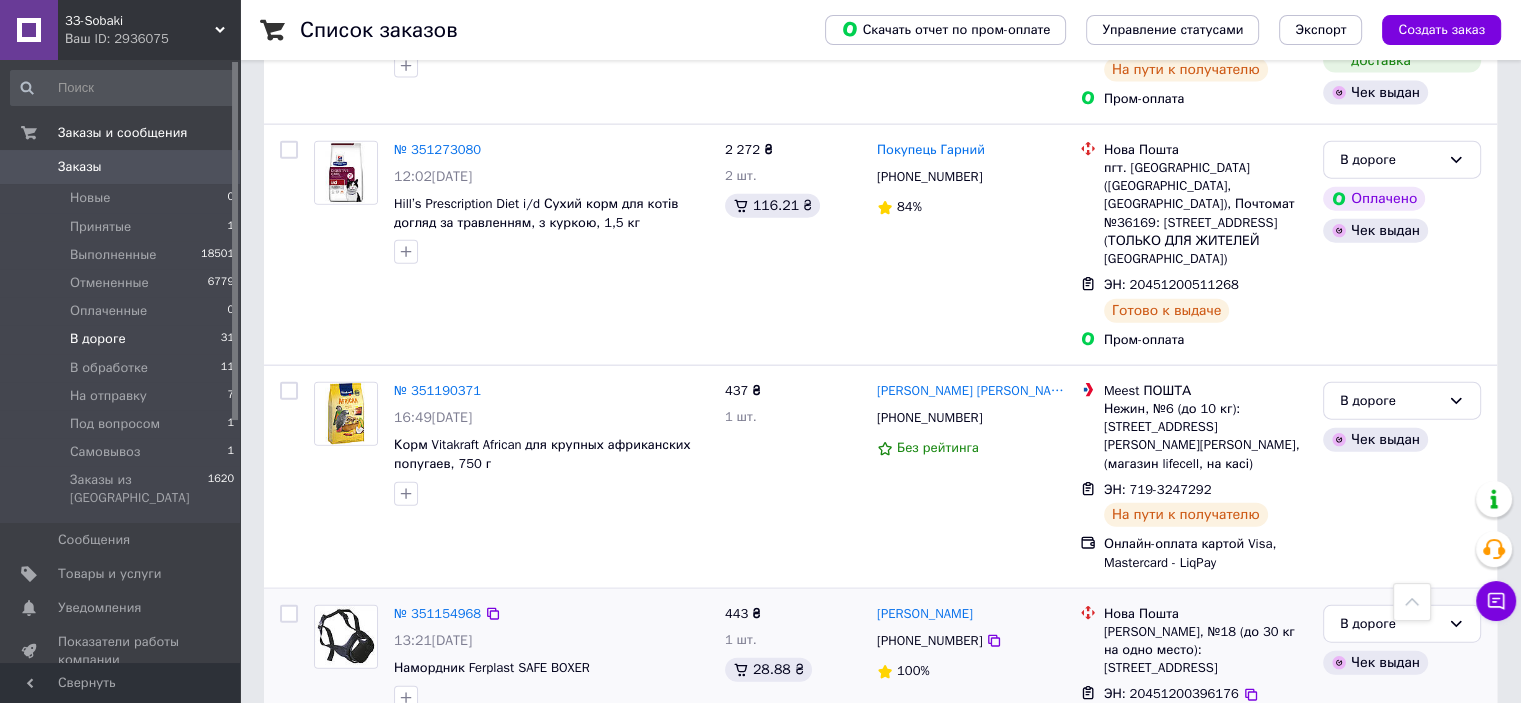 click at bounding box center [289, 614] 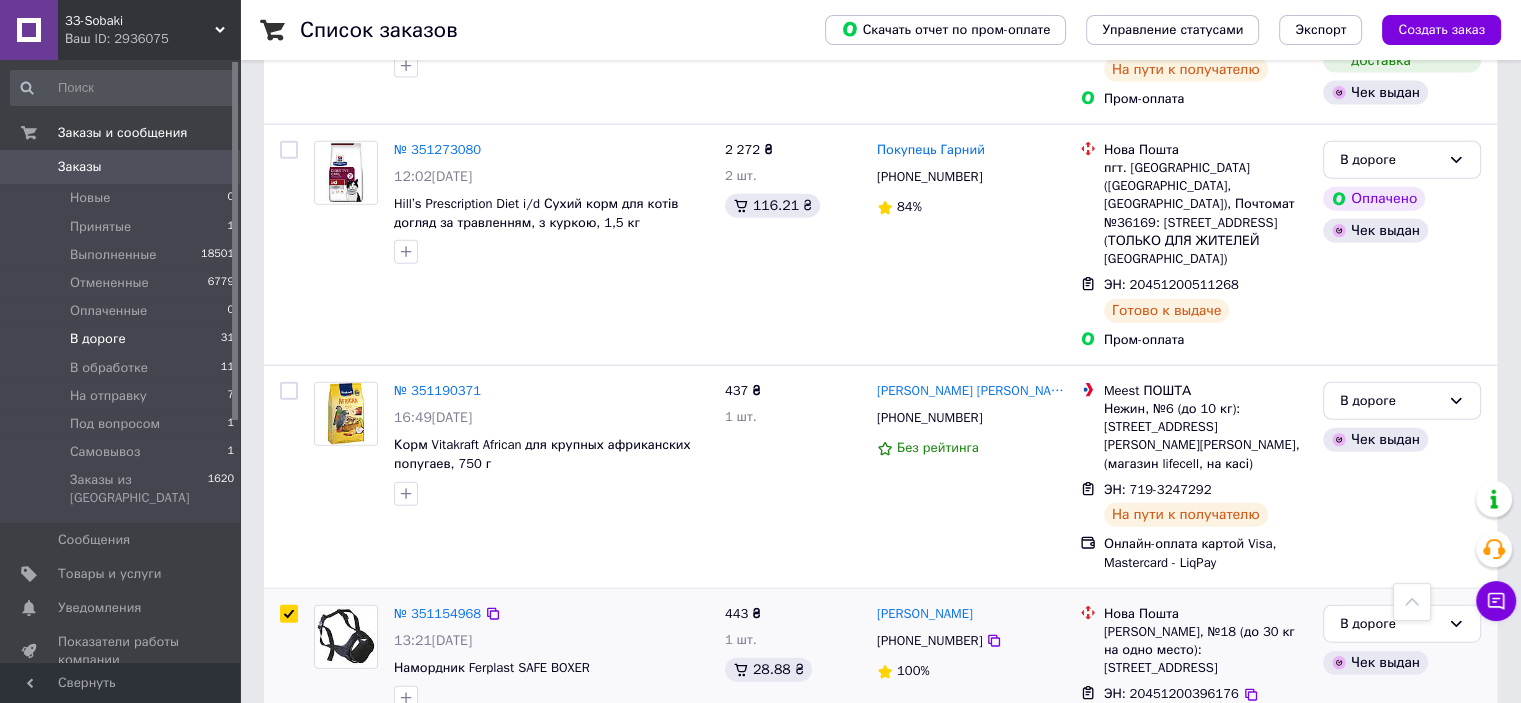 checkbox on "true" 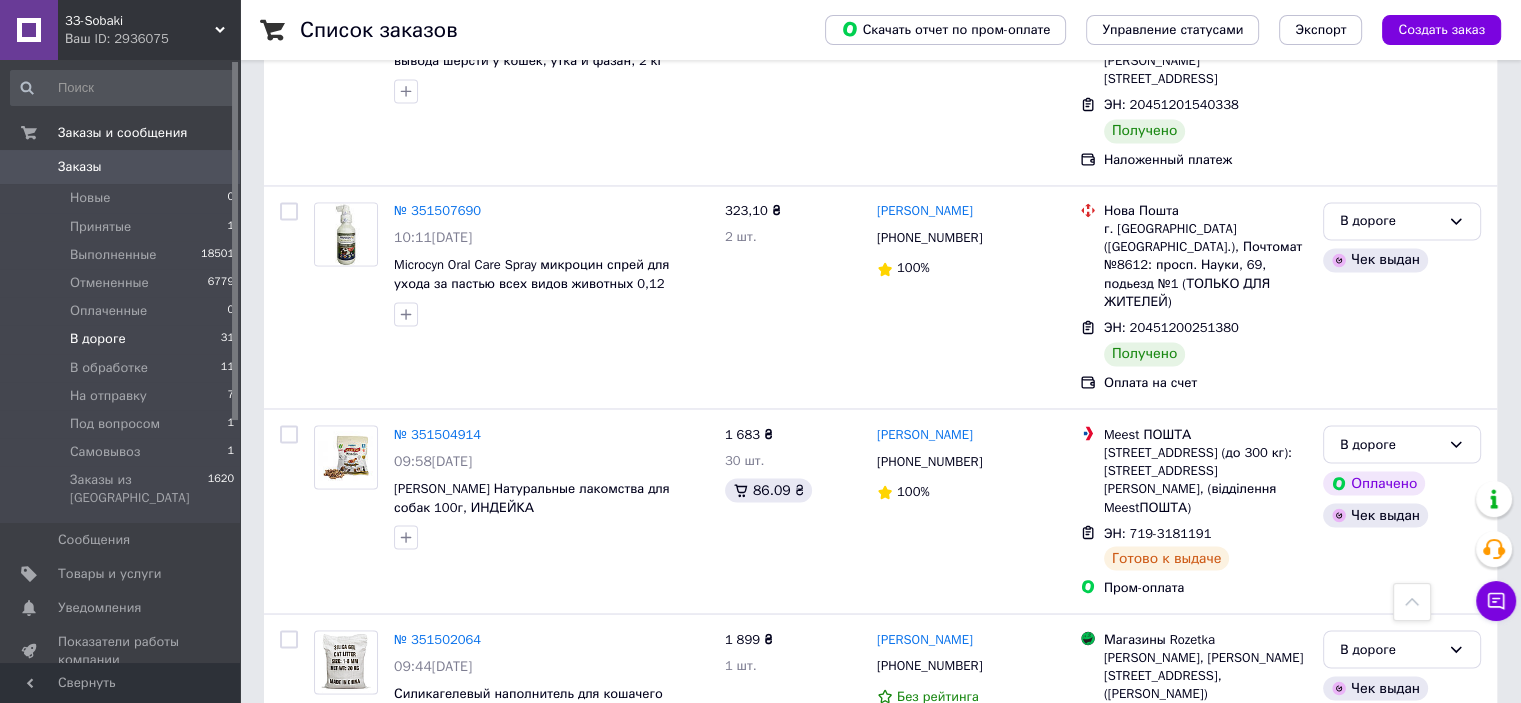 scroll, scrollTop: 3324, scrollLeft: 0, axis: vertical 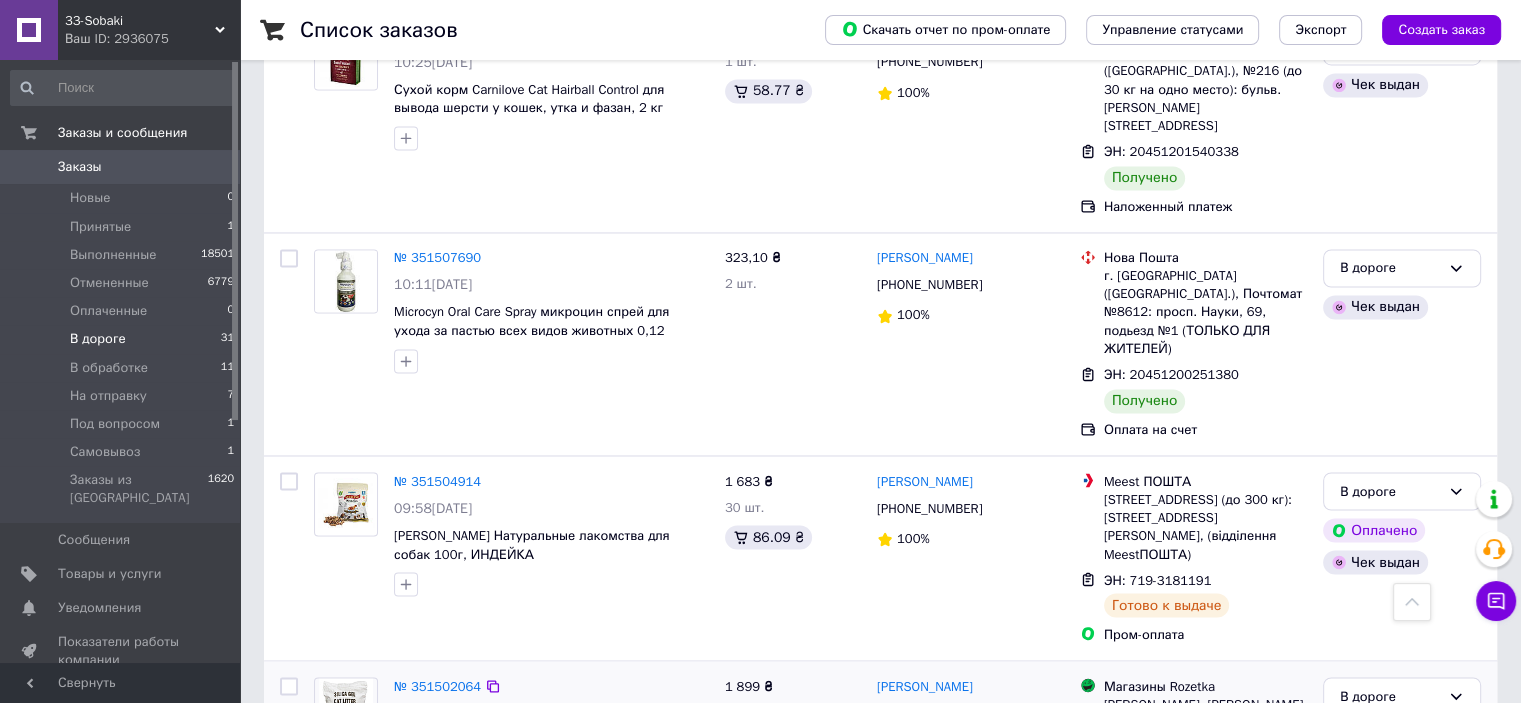 click at bounding box center [289, 686] 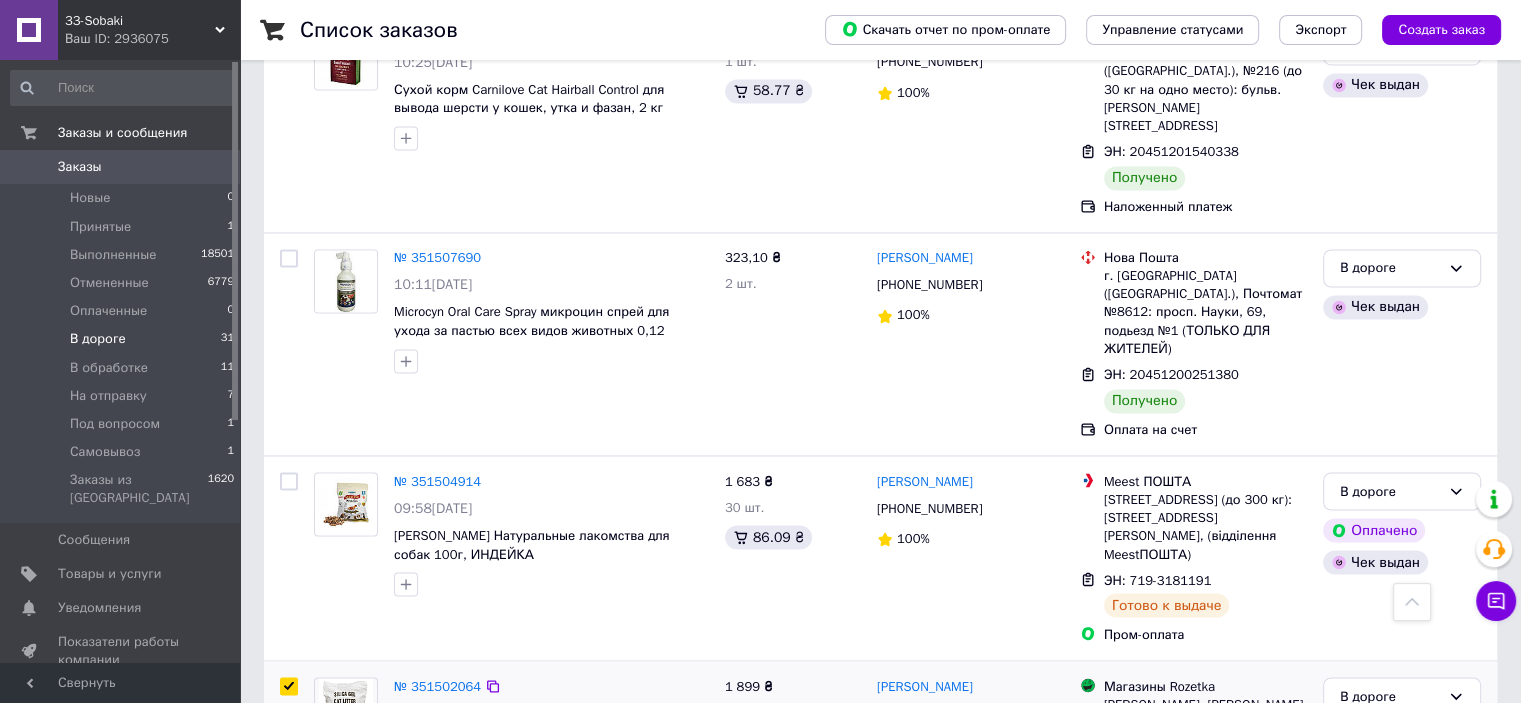 checkbox on "true" 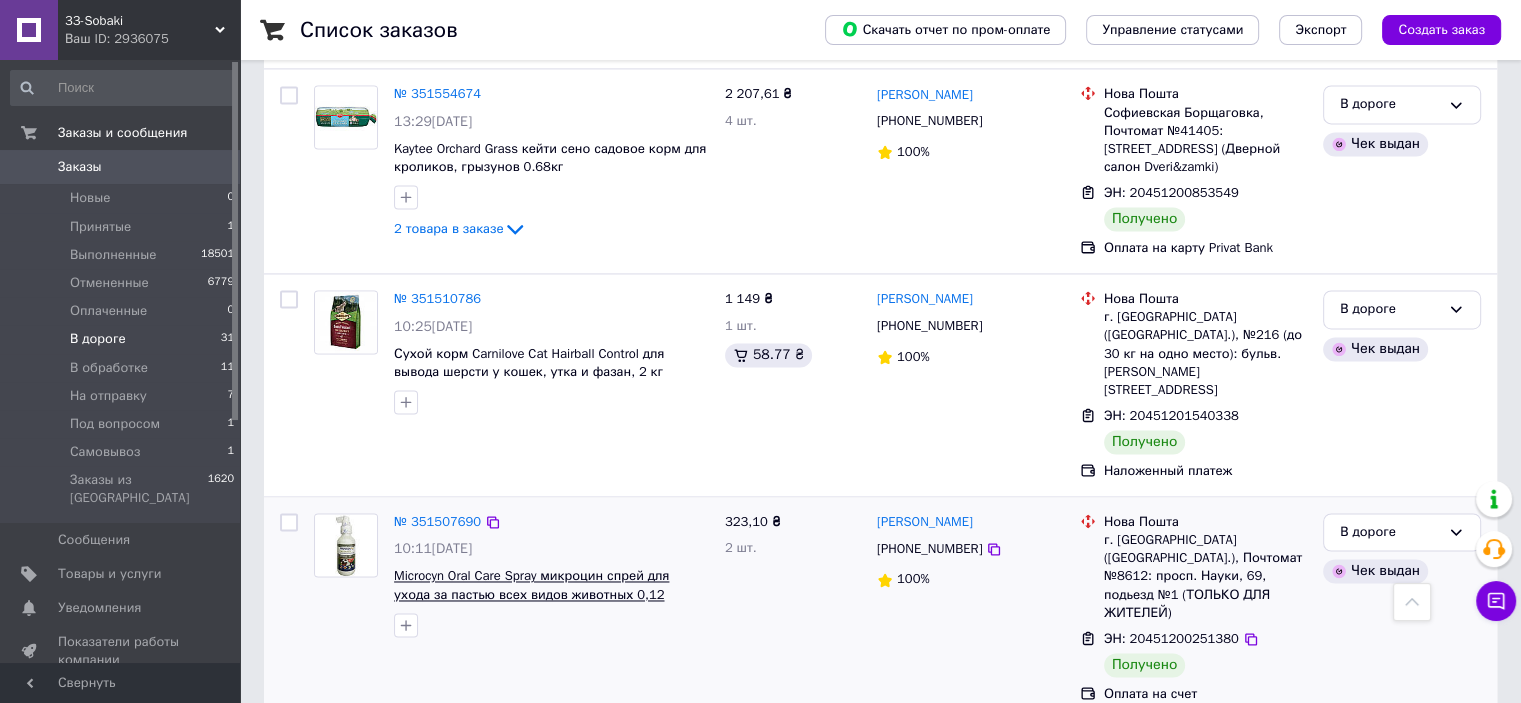 scroll, scrollTop: 3024, scrollLeft: 0, axis: vertical 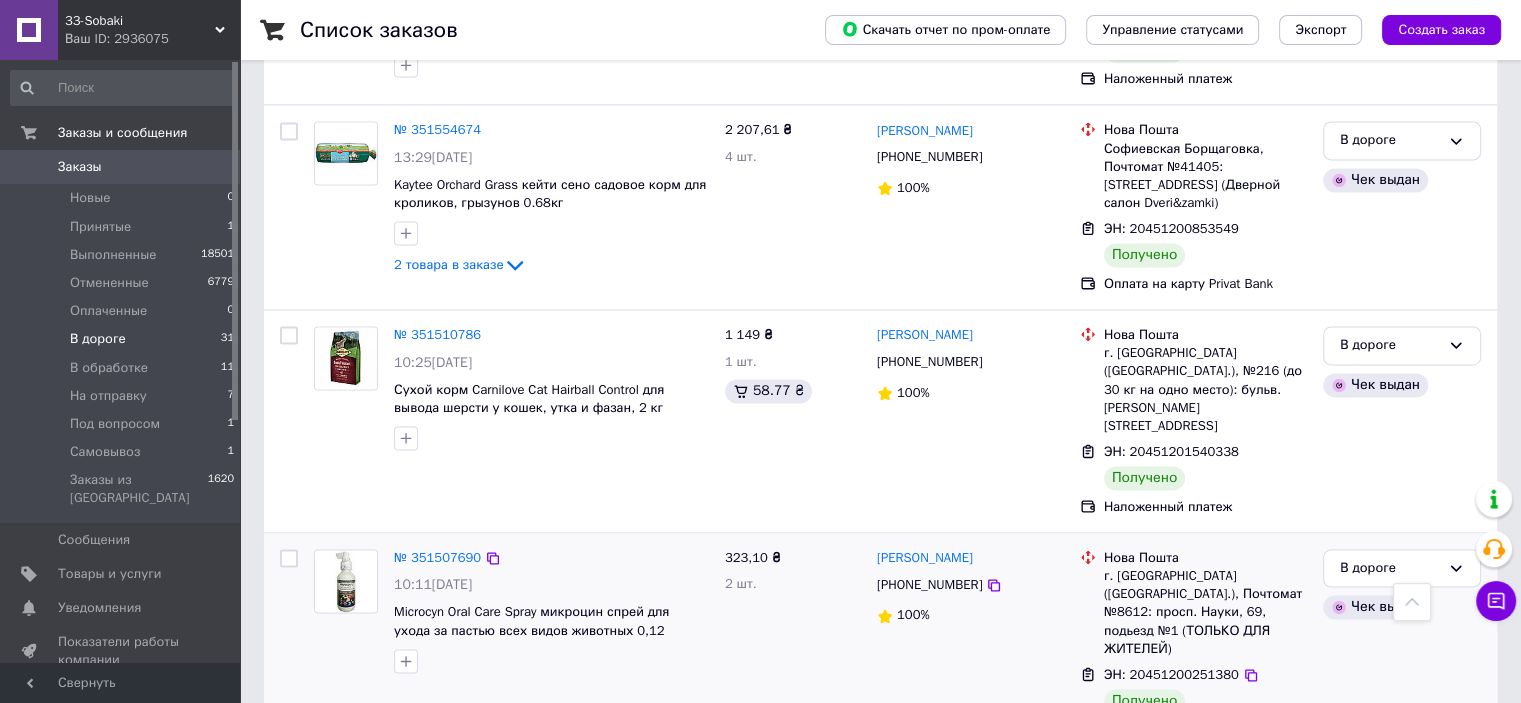 click at bounding box center (289, 558) 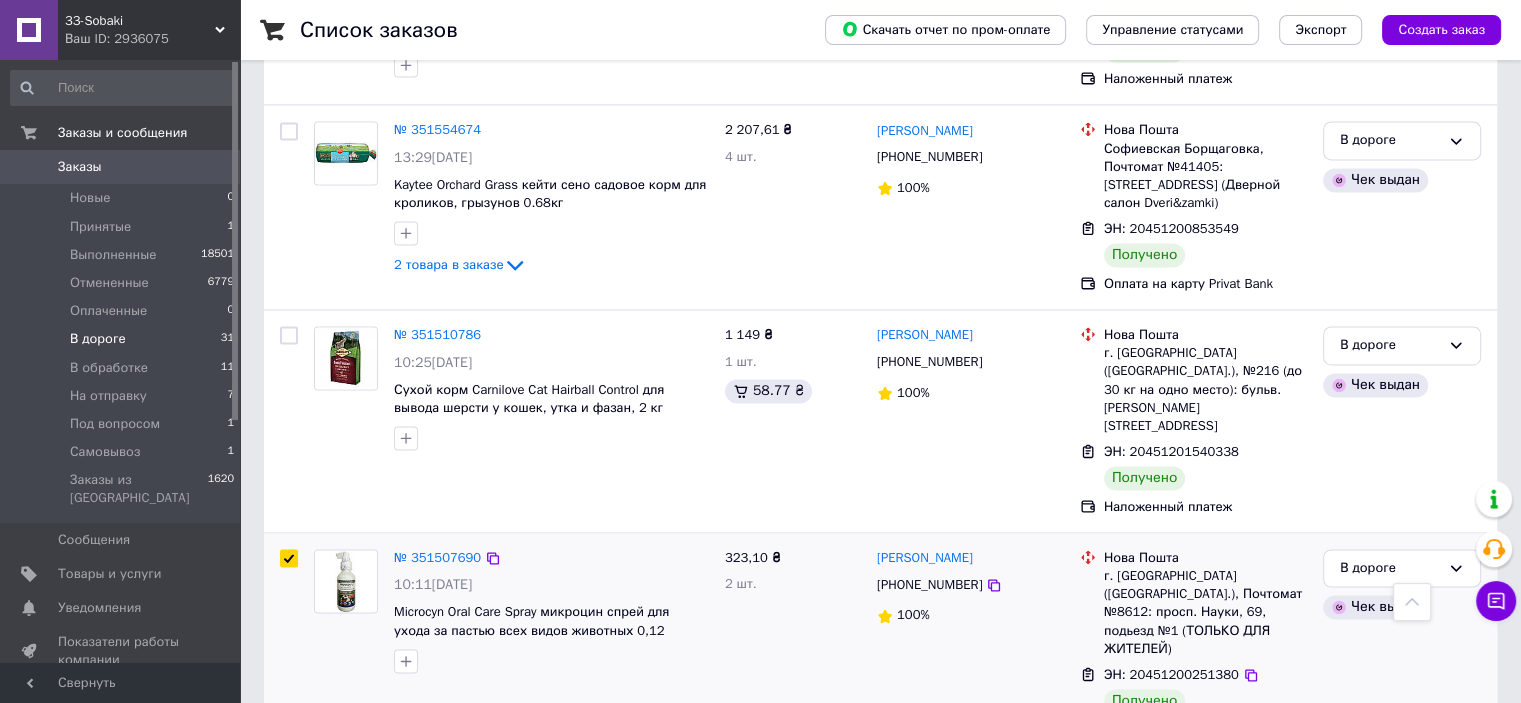 checkbox on "true" 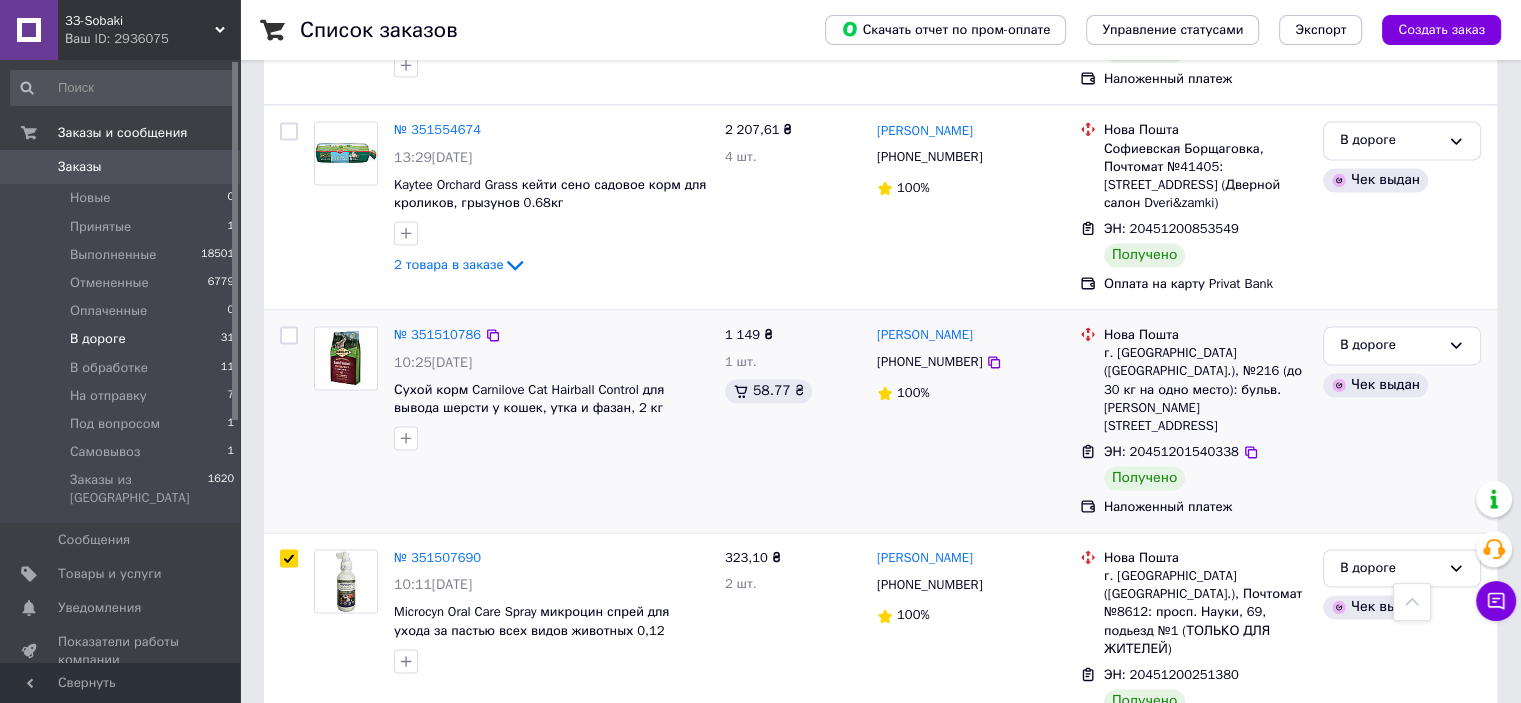 click at bounding box center (289, 335) 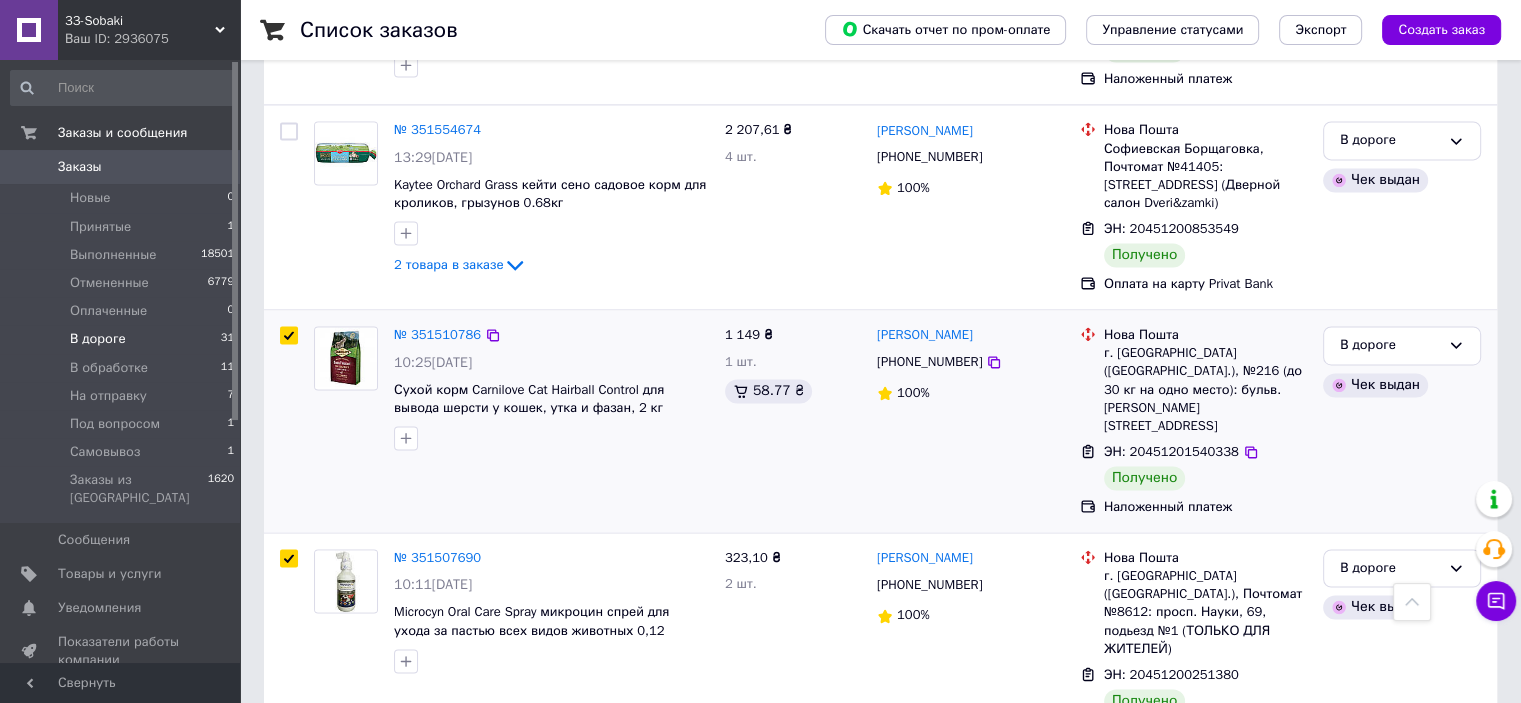 checkbox on "true" 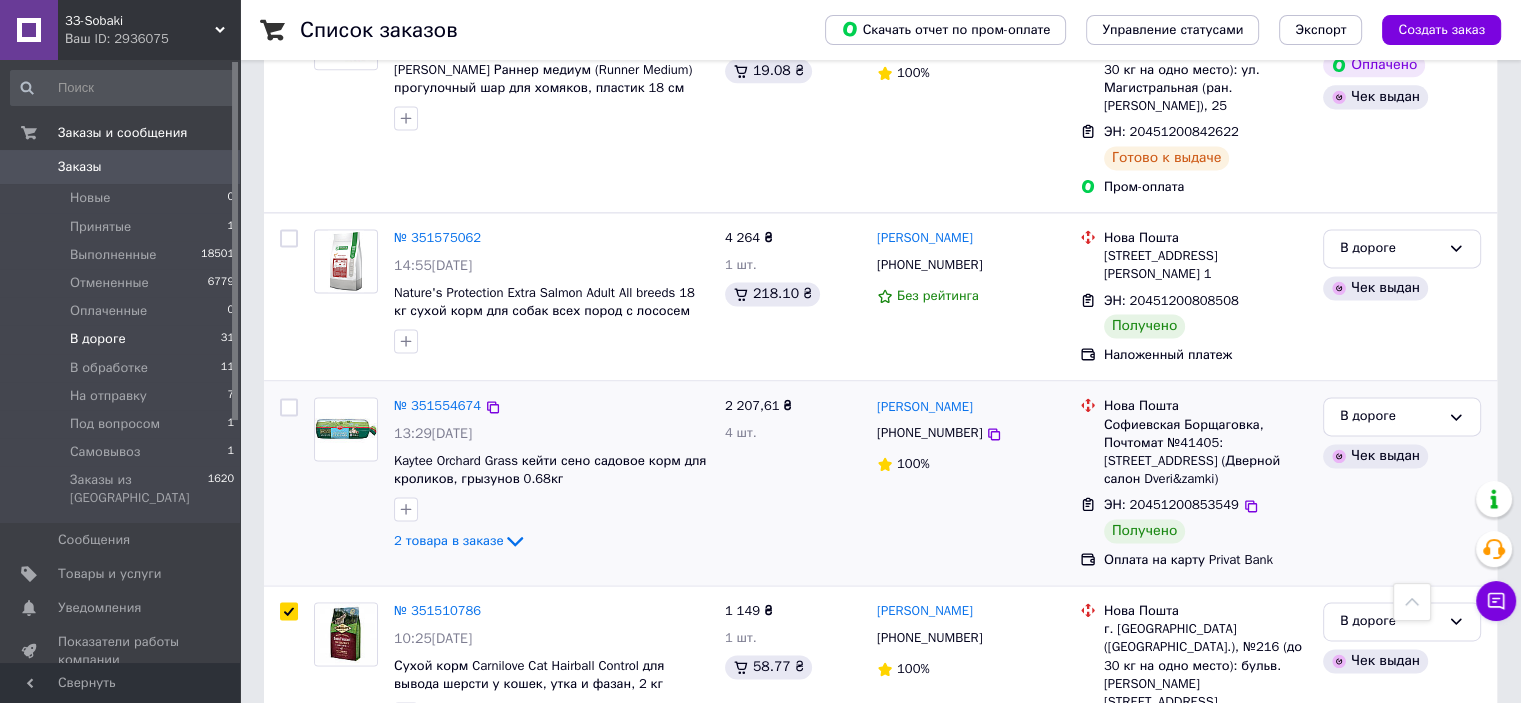 scroll, scrollTop: 2724, scrollLeft: 0, axis: vertical 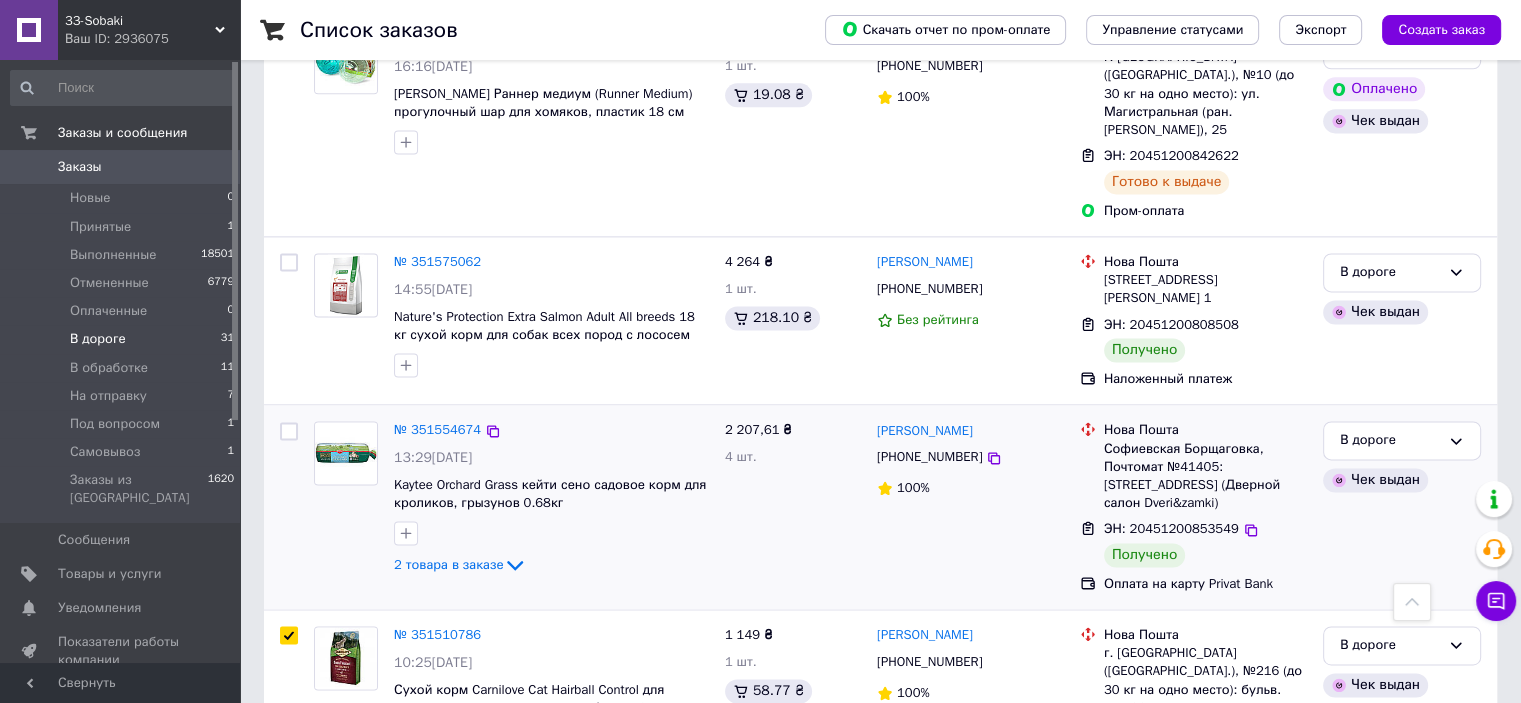 click at bounding box center [289, 431] 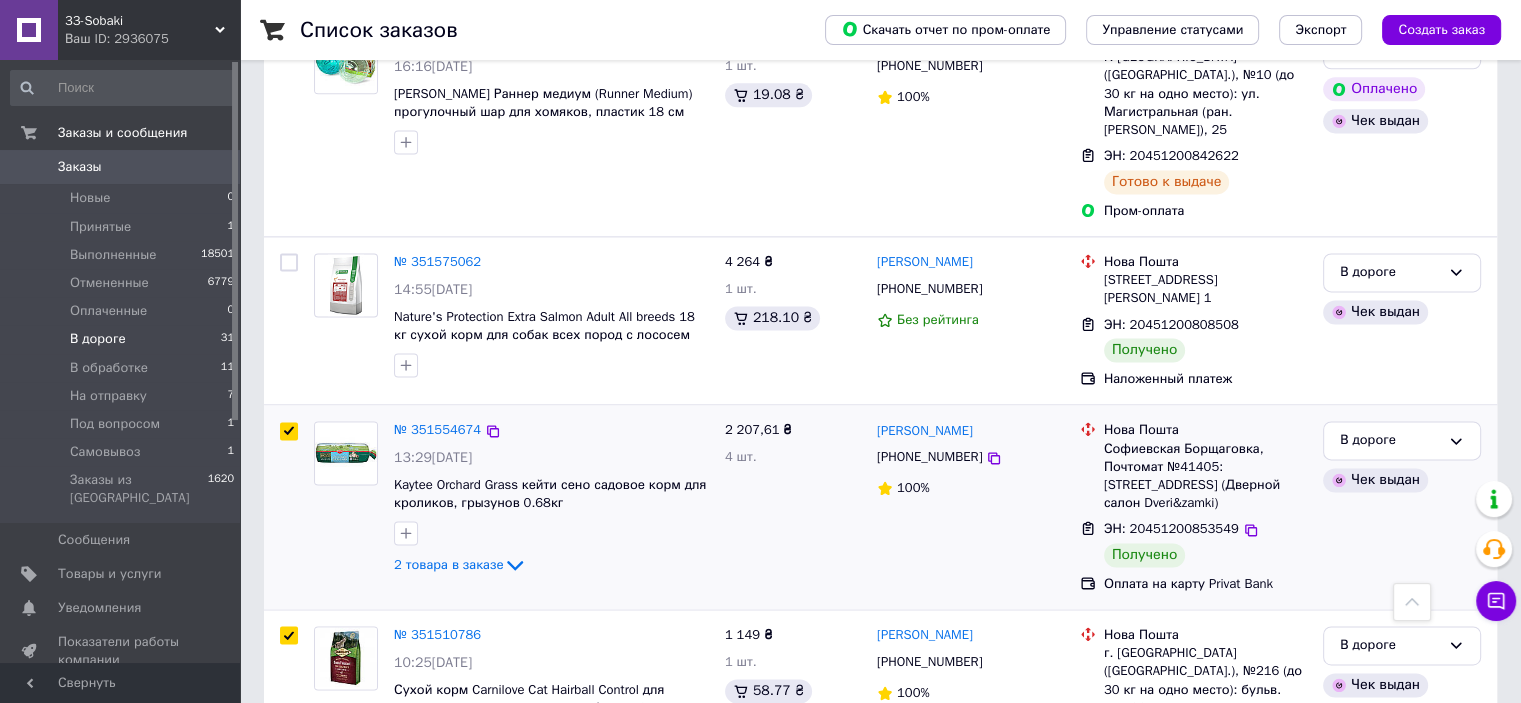 checkbox on "true" 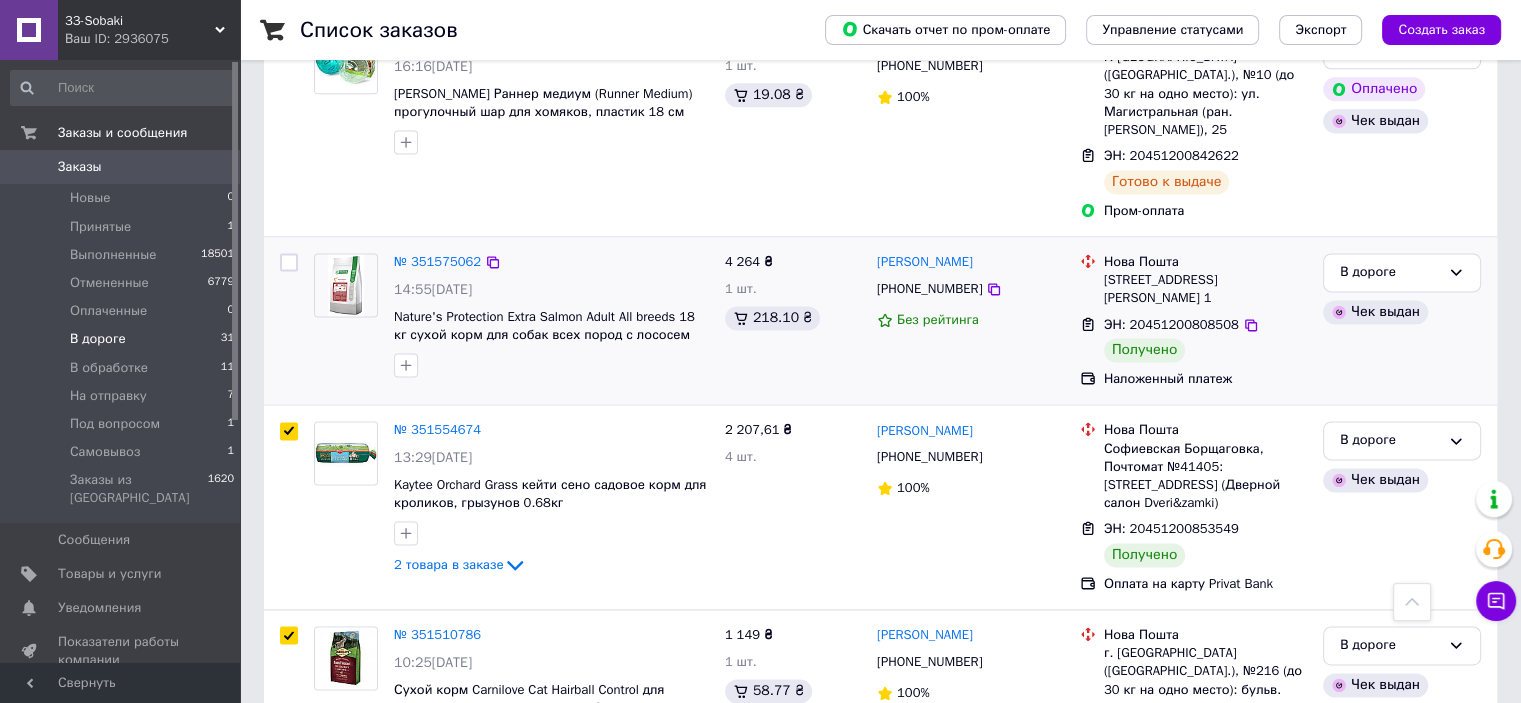 click at bounding box center (289, 262) 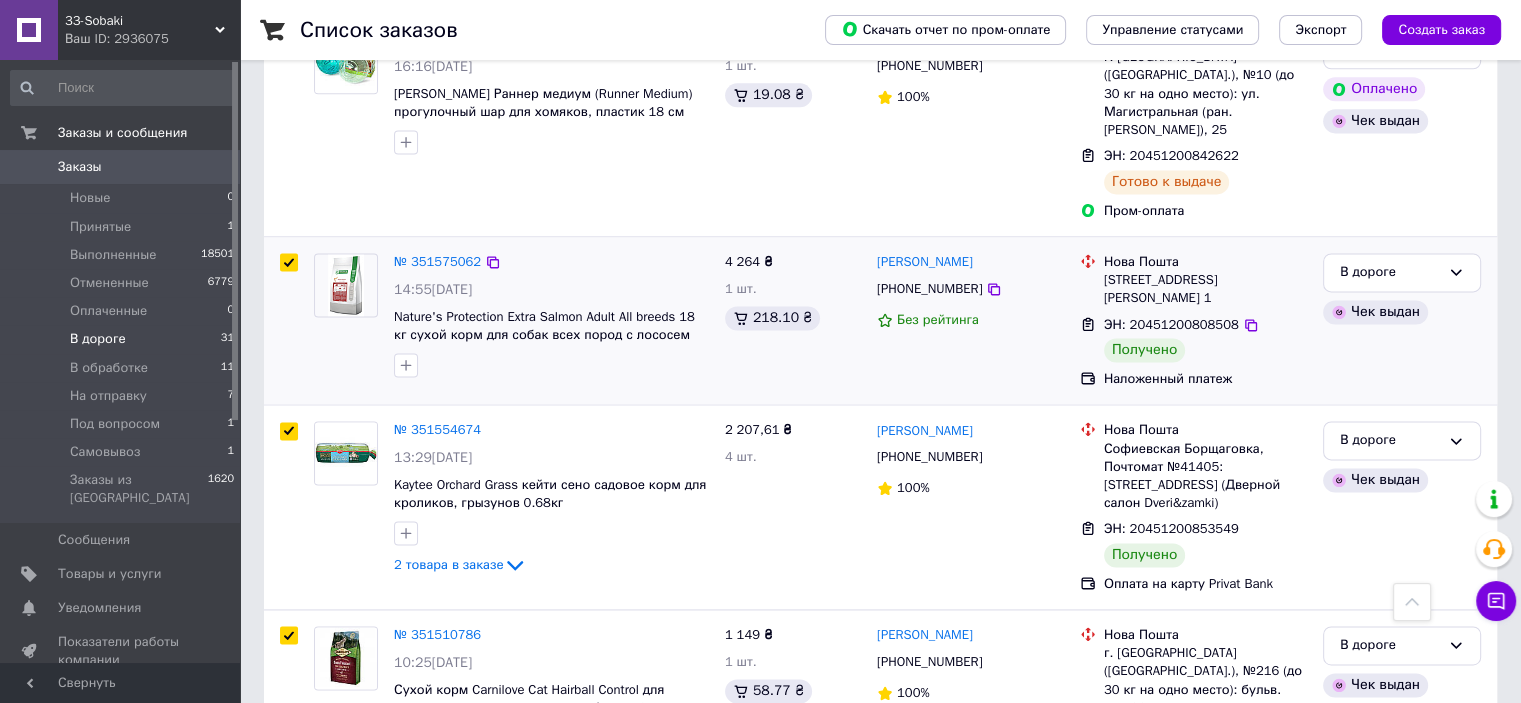 checkbox on "true" 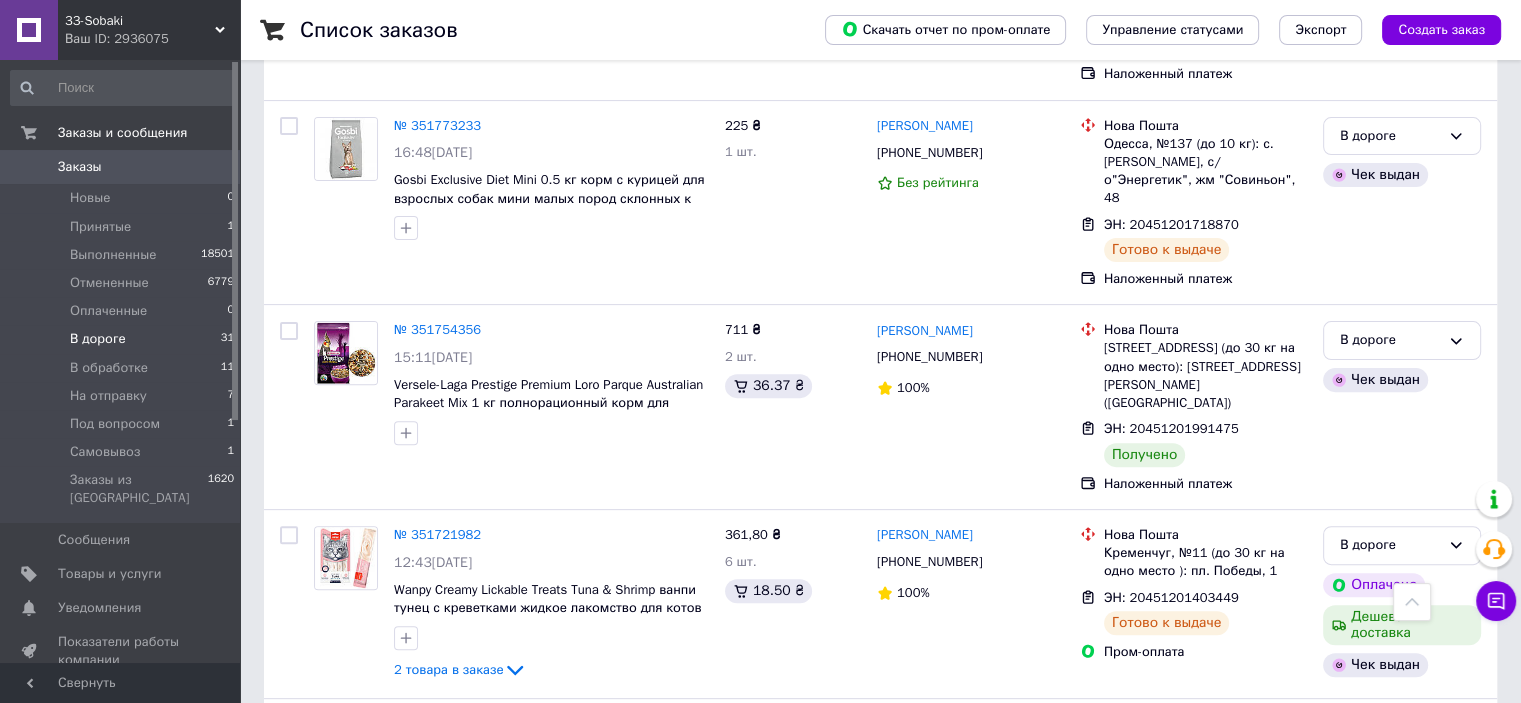 scroll, scrollTop: 524, scrollLeft: 0, axis: vertical 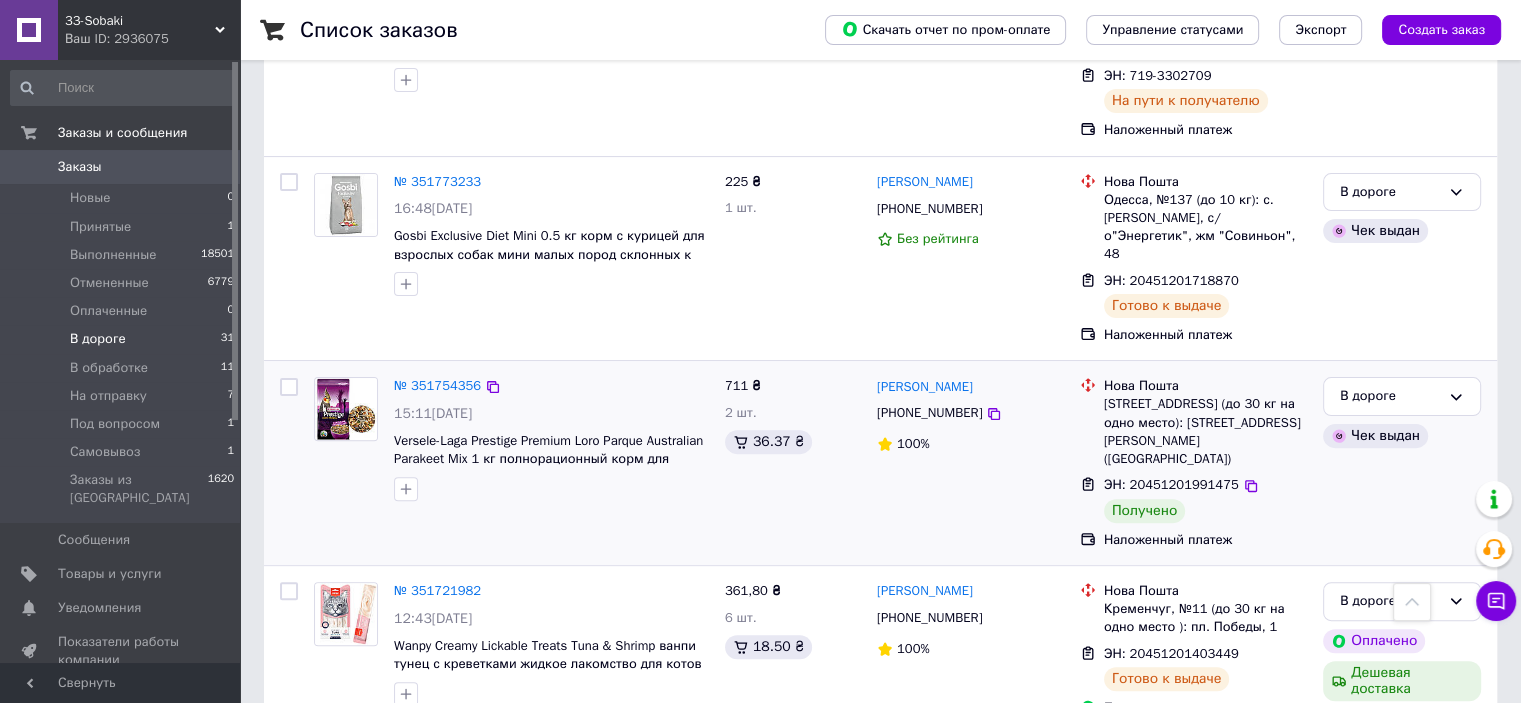 click at bounding box center [289, 387] 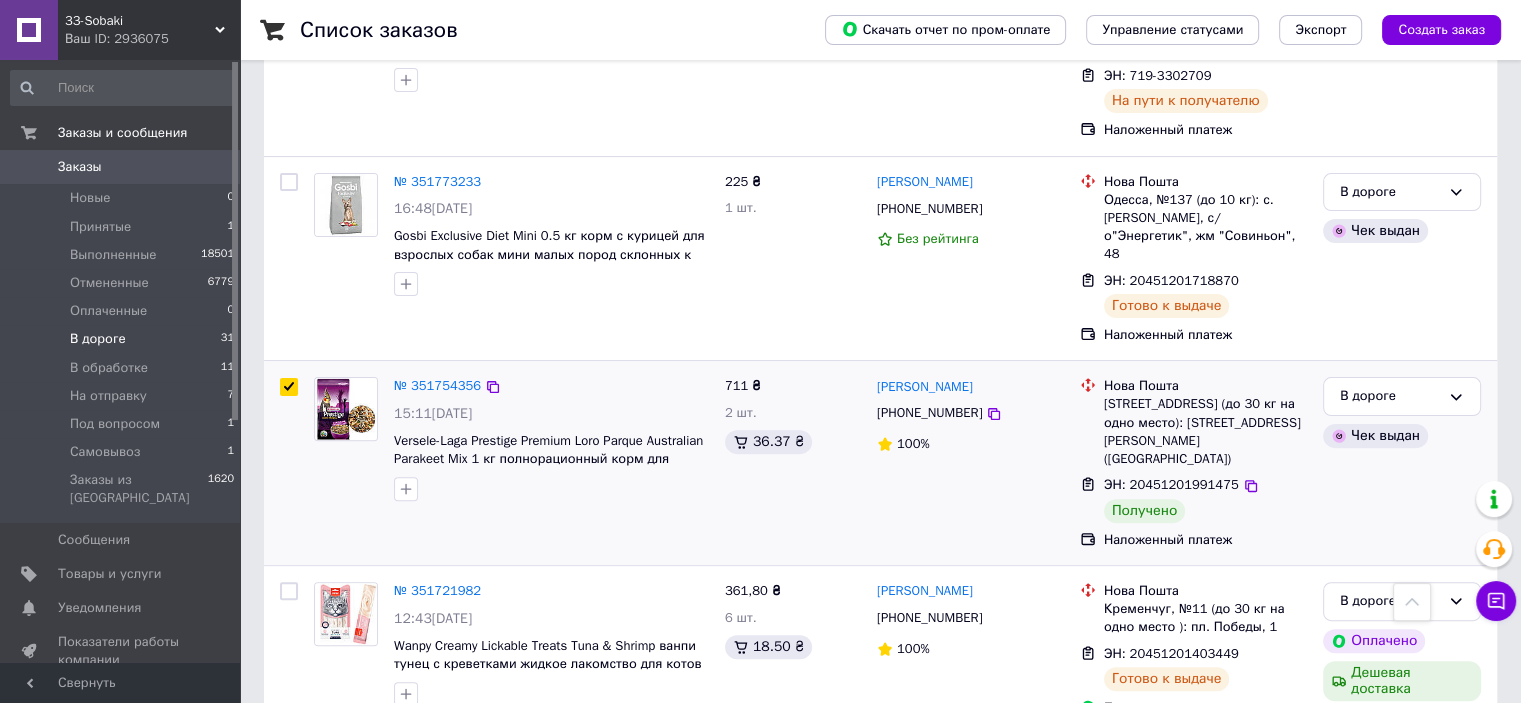 checkbox on "true" 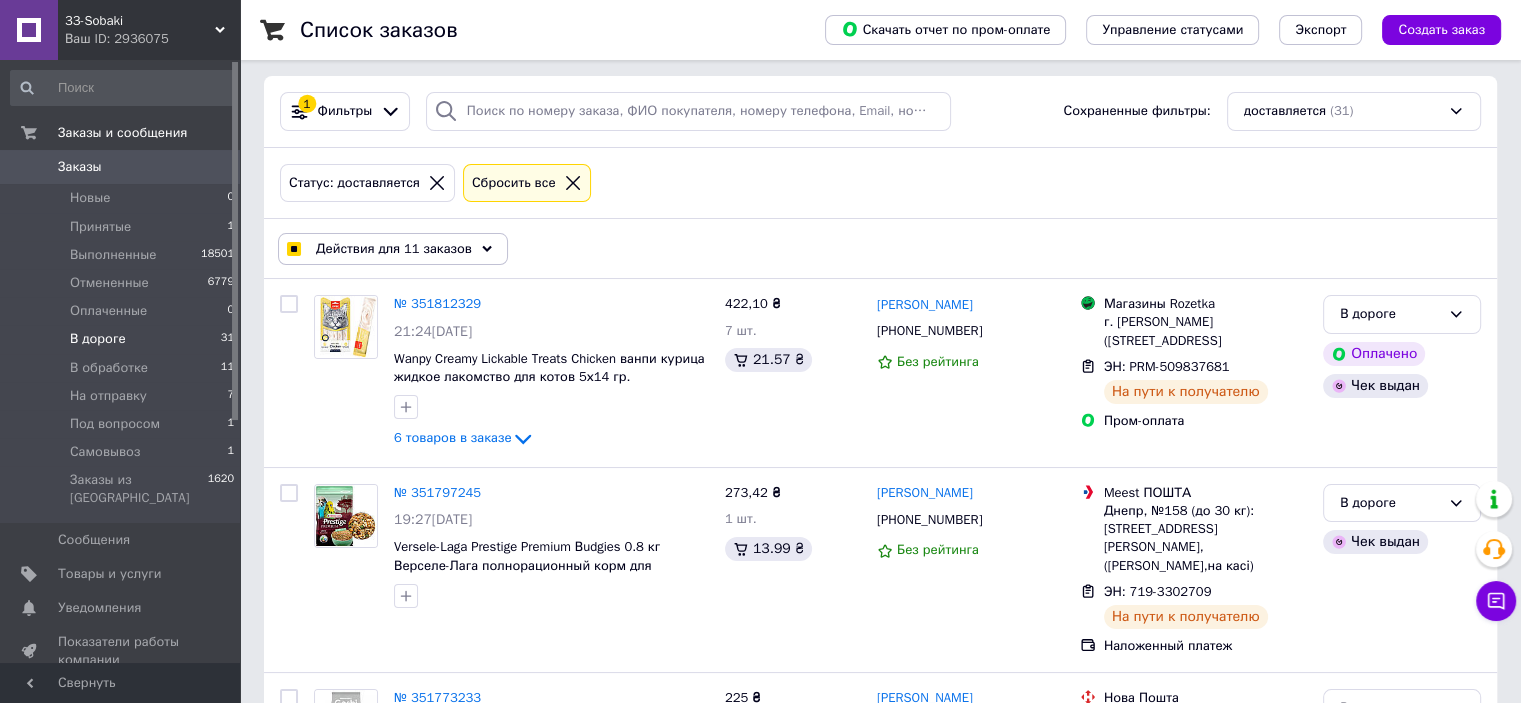 scroll, scrollTop: 0, scrollLeft: 0, axis: both 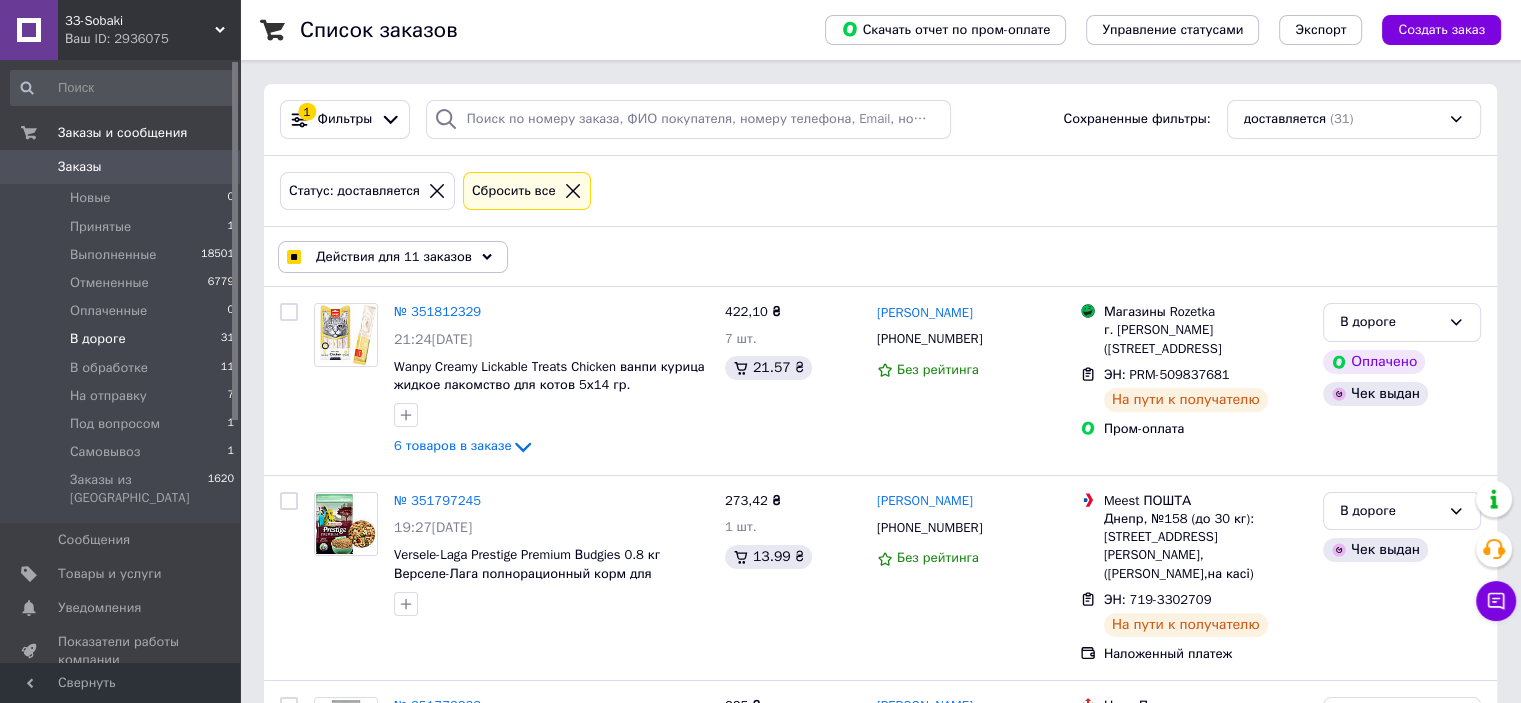 click 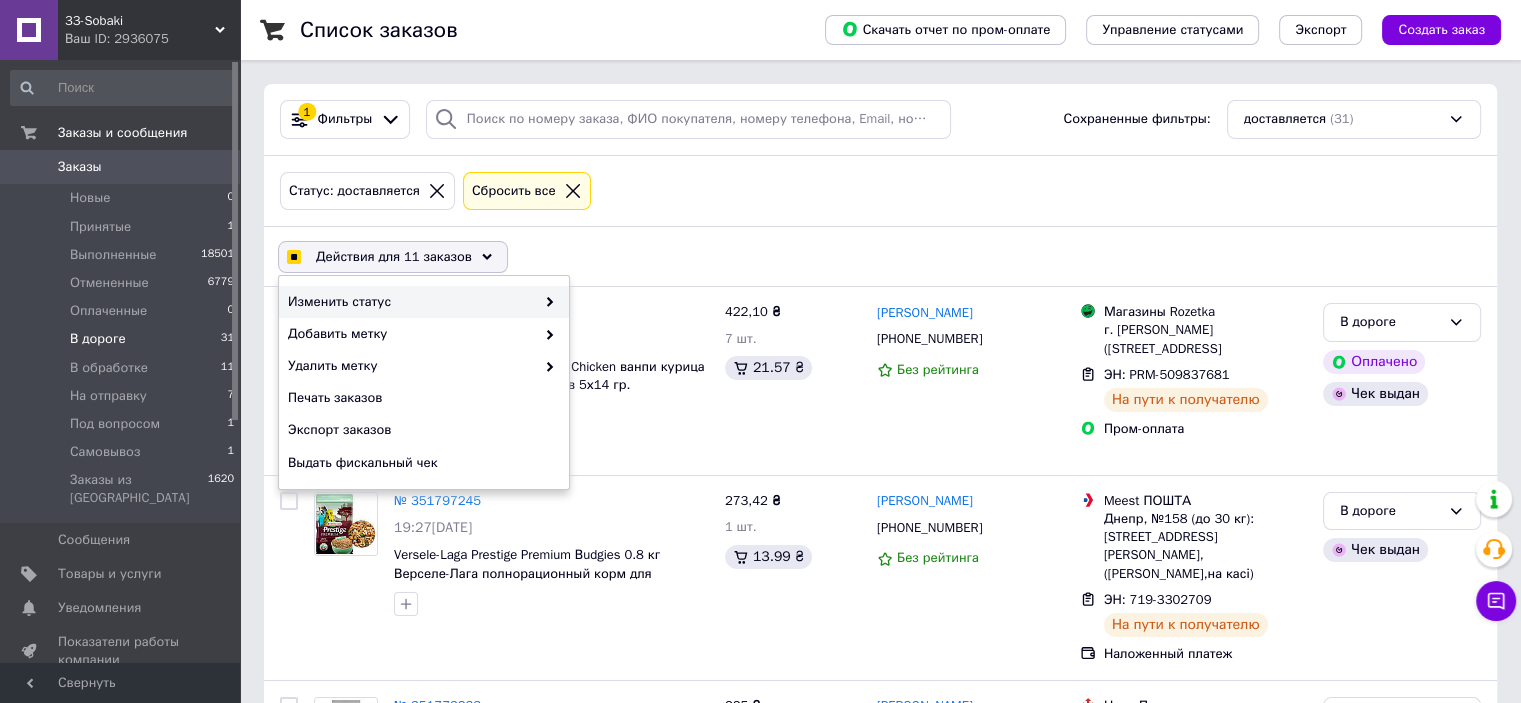 click on "Изменить статус" at bounding box center [411, 302] 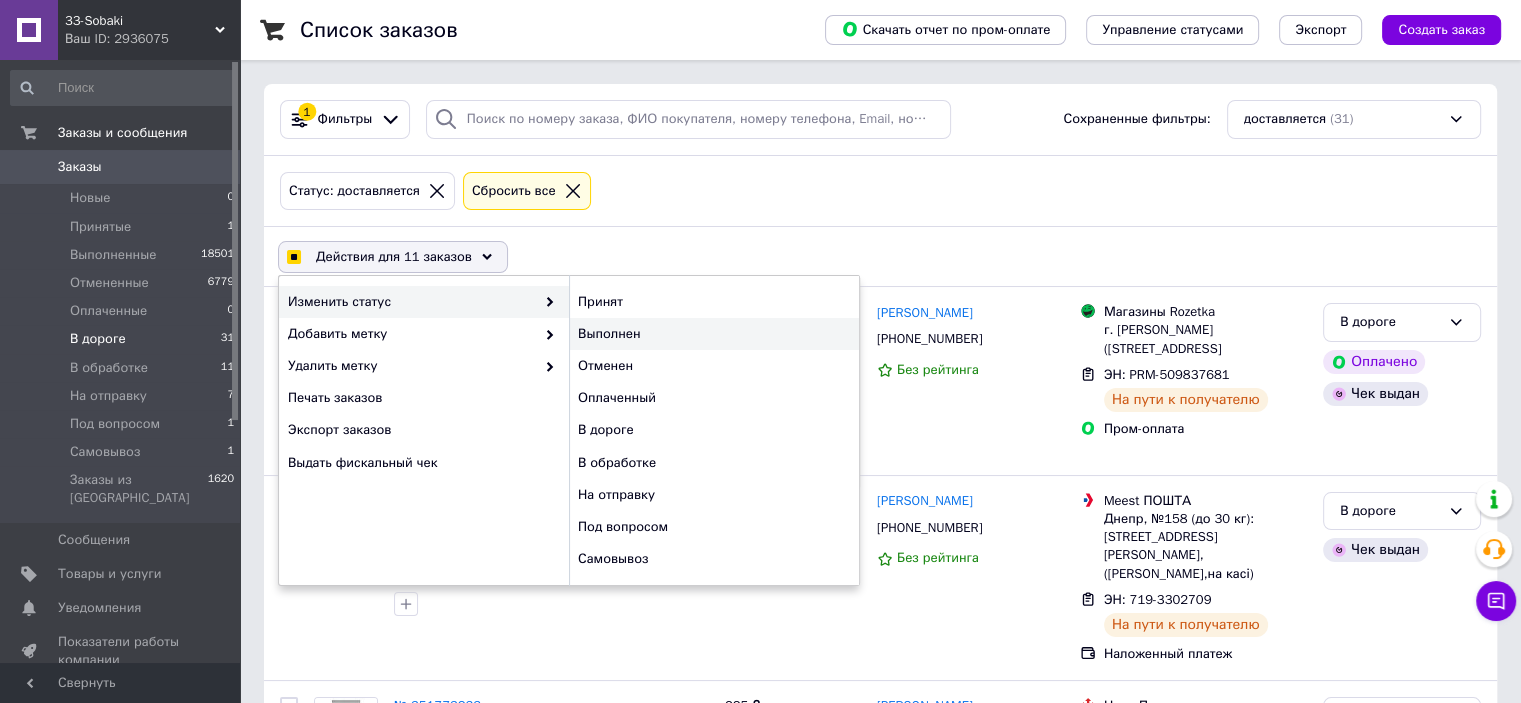 checkbox on "true" 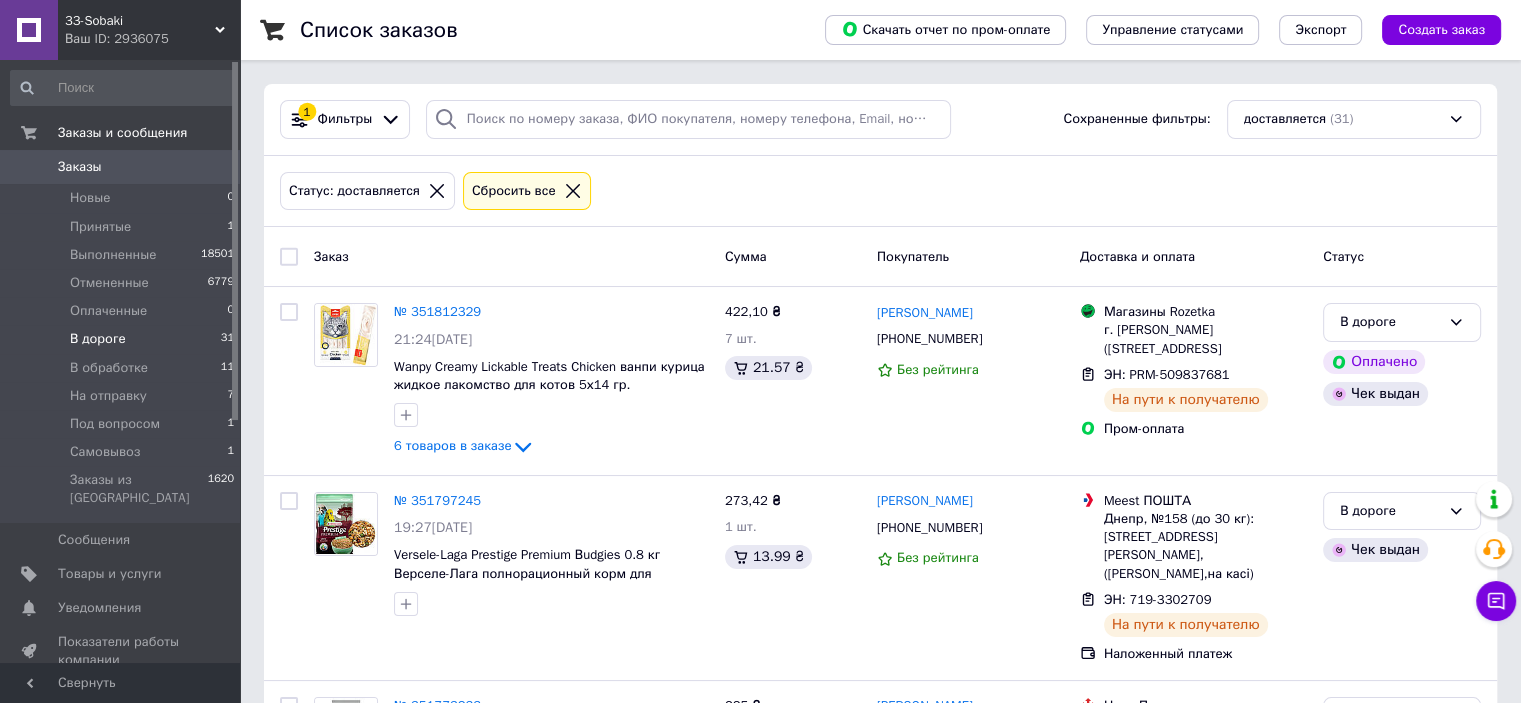 click on "Статус: доставляется Сбросить все" at bounding box center [880, 191] 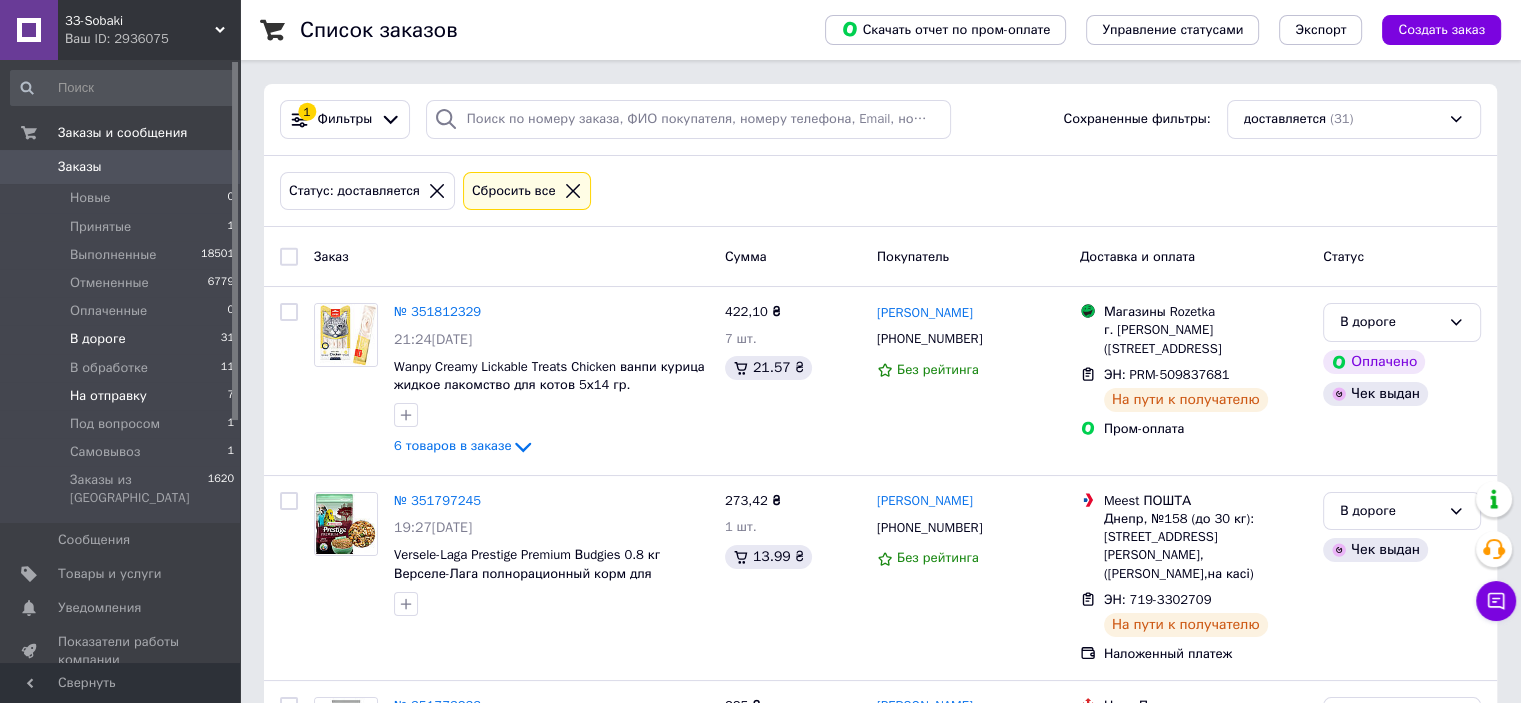 click on "На отправку" at bounding box center [108, 396] 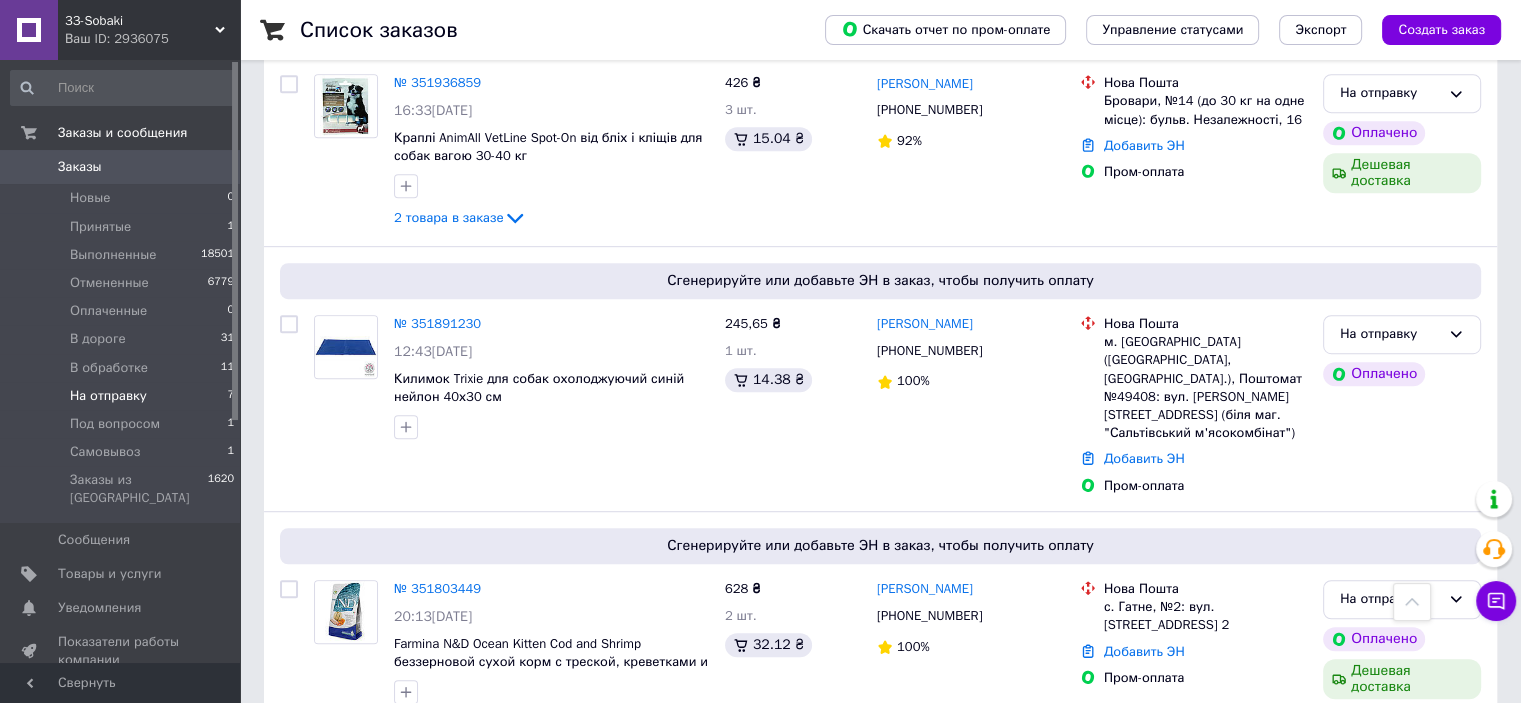 scroll, scrollTop: 999, scrollLeft: 0, axis: vertical 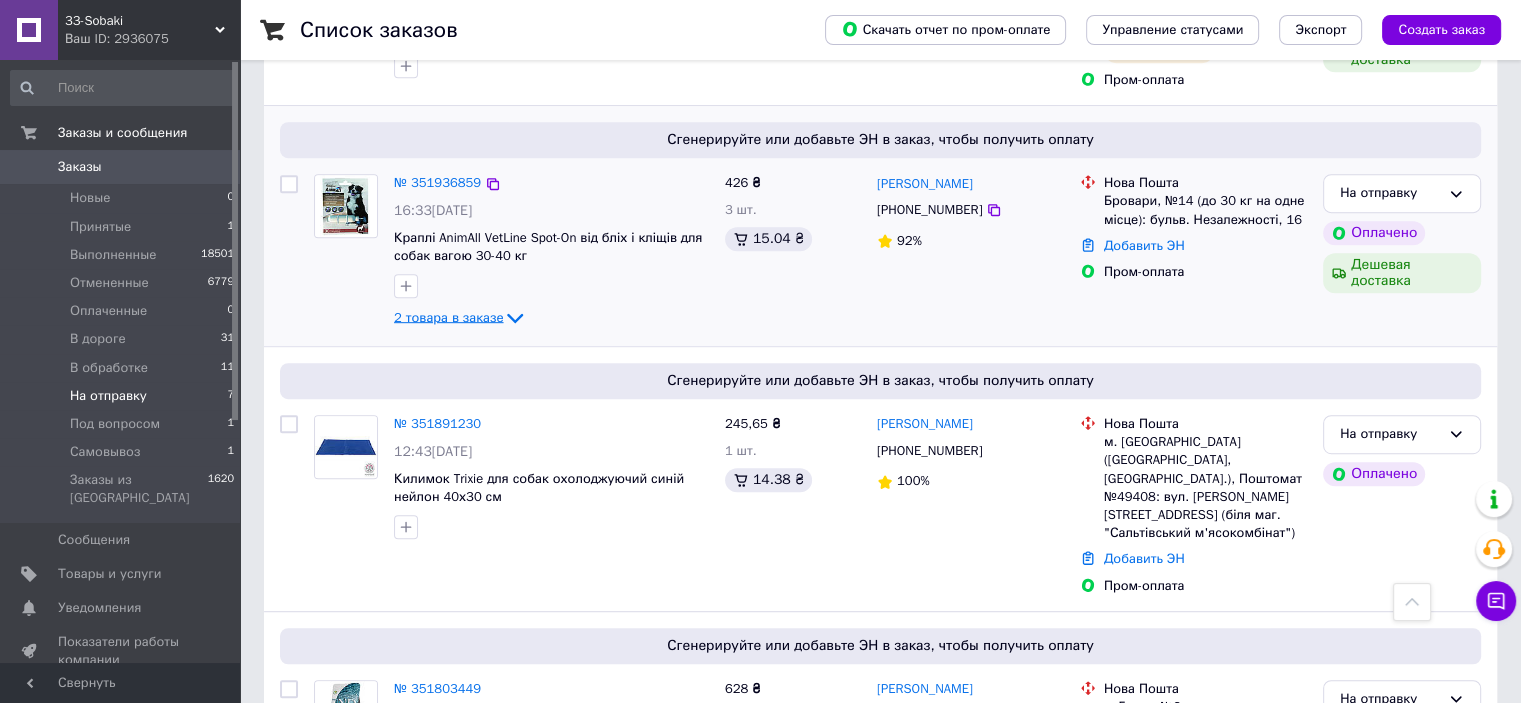 click 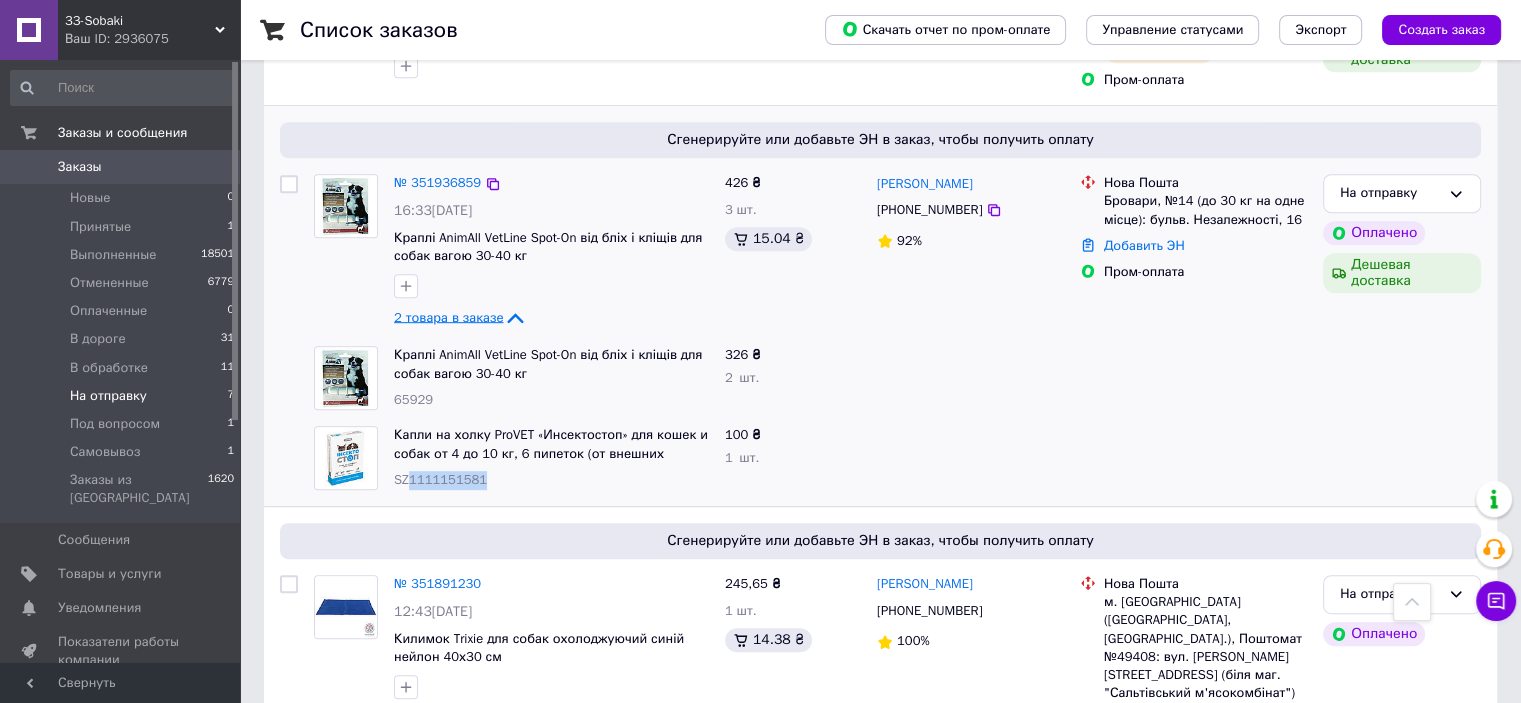 drag, startPoint x: 494, startPoint y: 455, endPoint x: 410, endPoint y: 459, distance: 84.095184 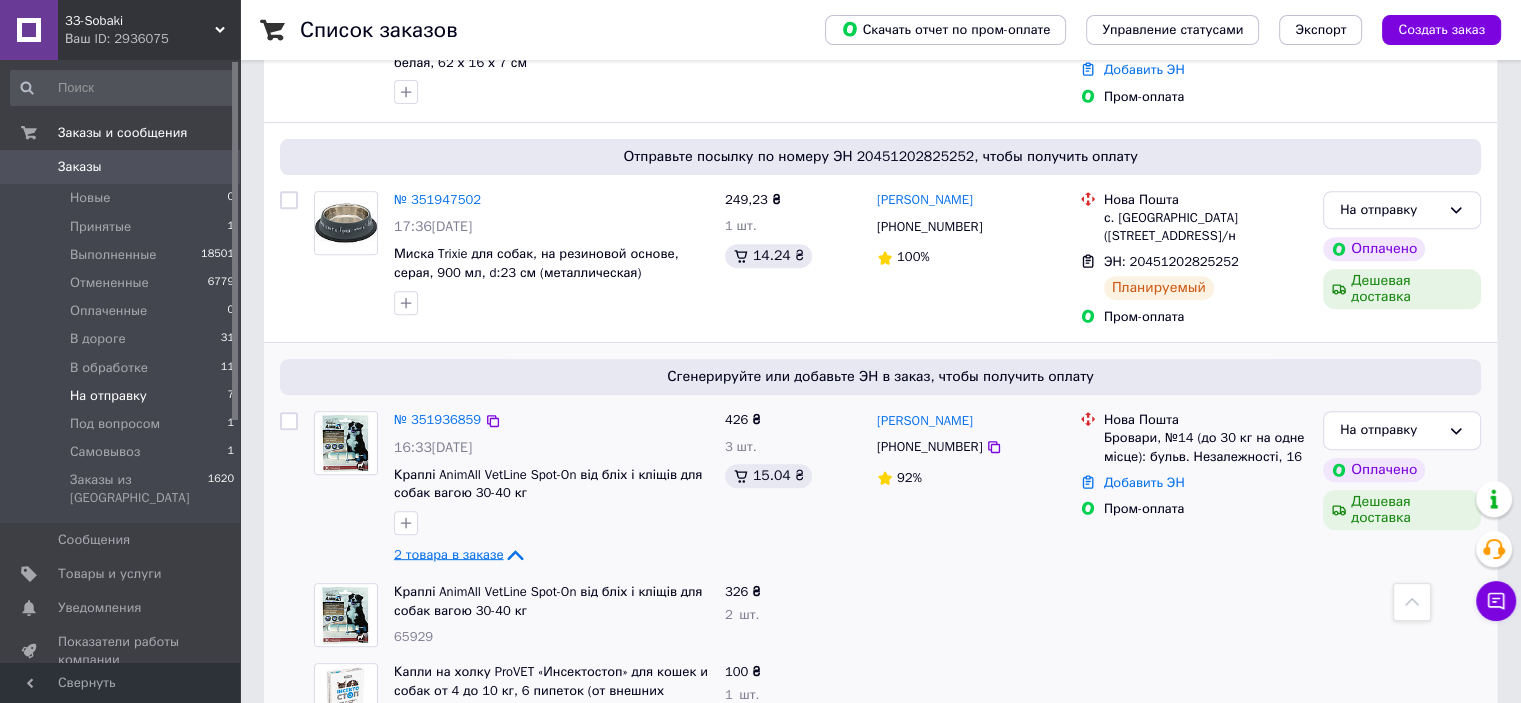 scroll, scrollTop: 759, scrollLeft: 0, axis: vertical 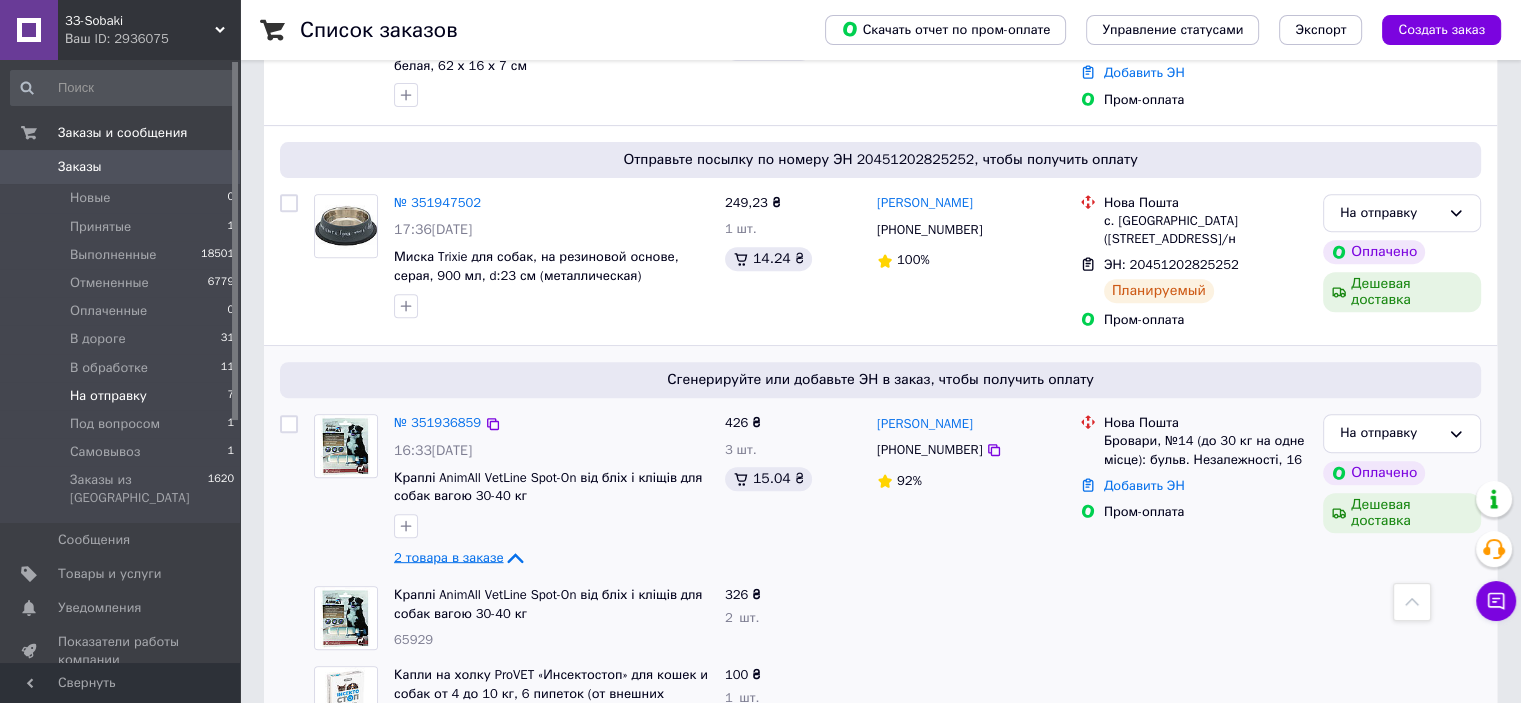 click 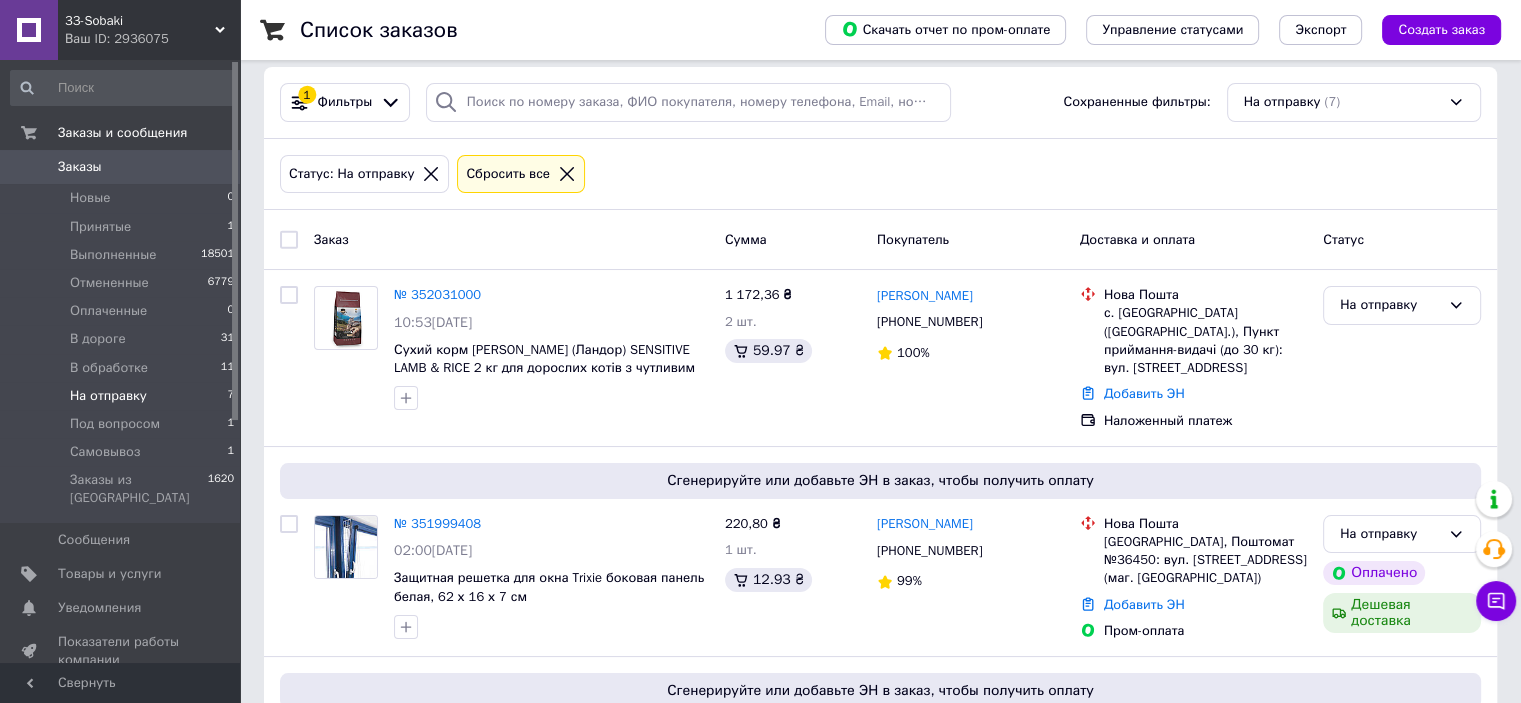 scroll, scrollTop: 0, scrollLeft: 0, axis: both 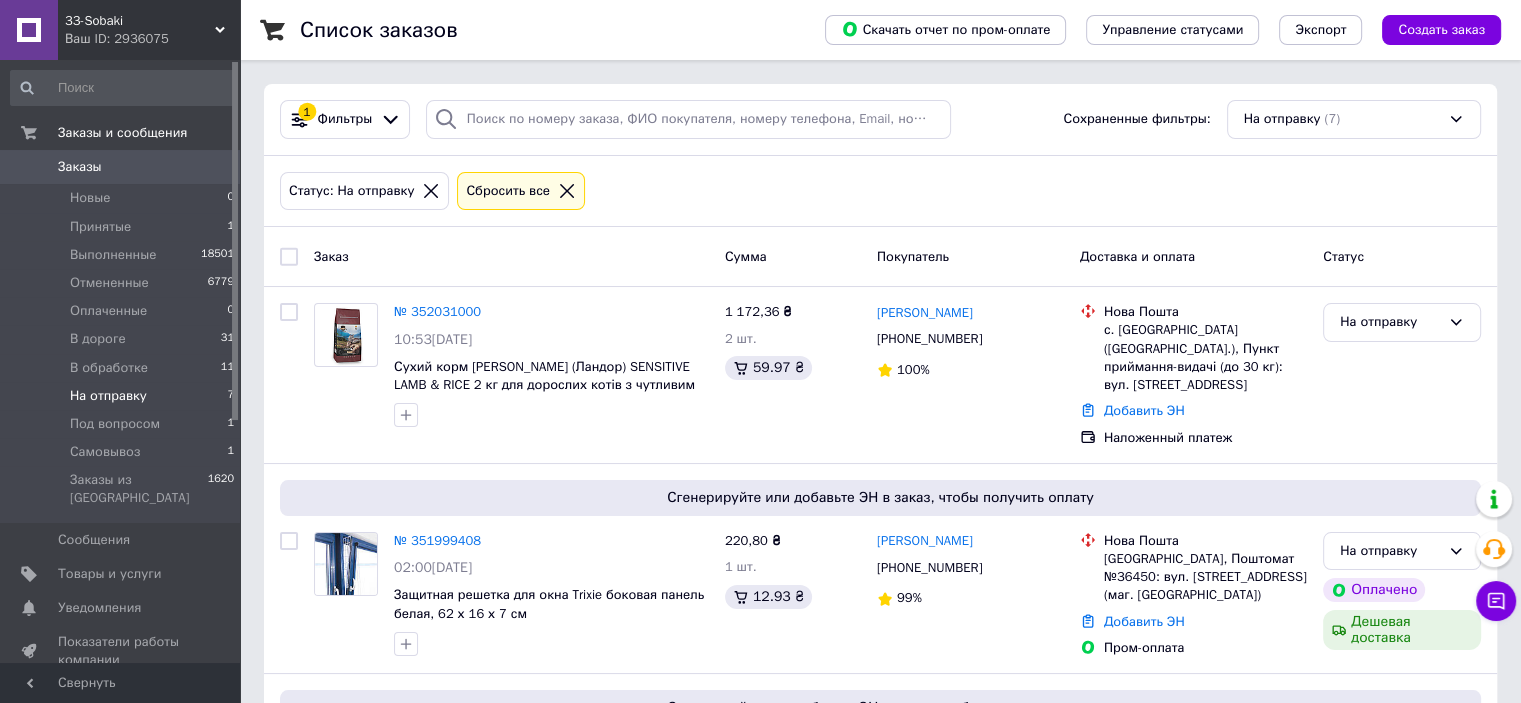 click on "Статус: На отправку Сбросить все" at bounding box center [880, 191] 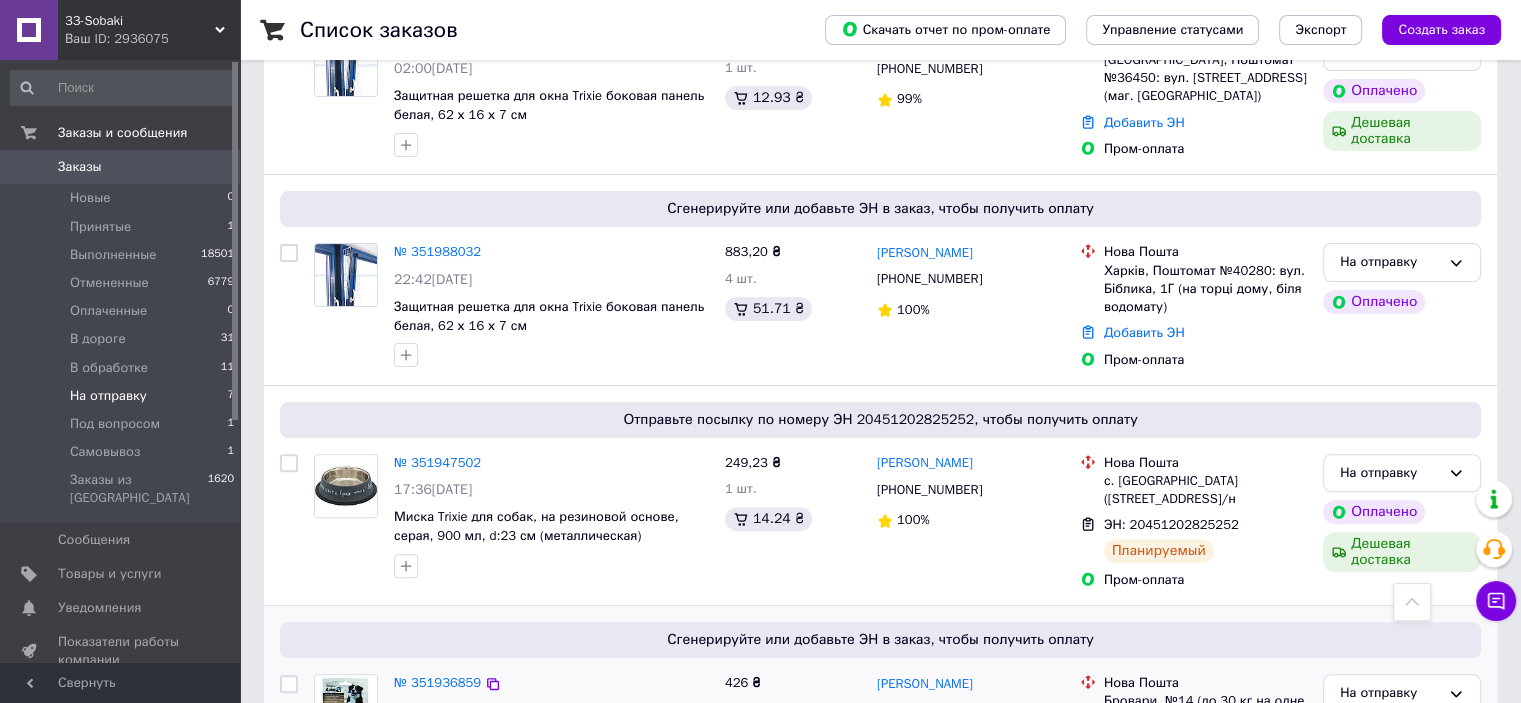 scroll, scrollTop: 0, scrollLeft: 0, axis: both 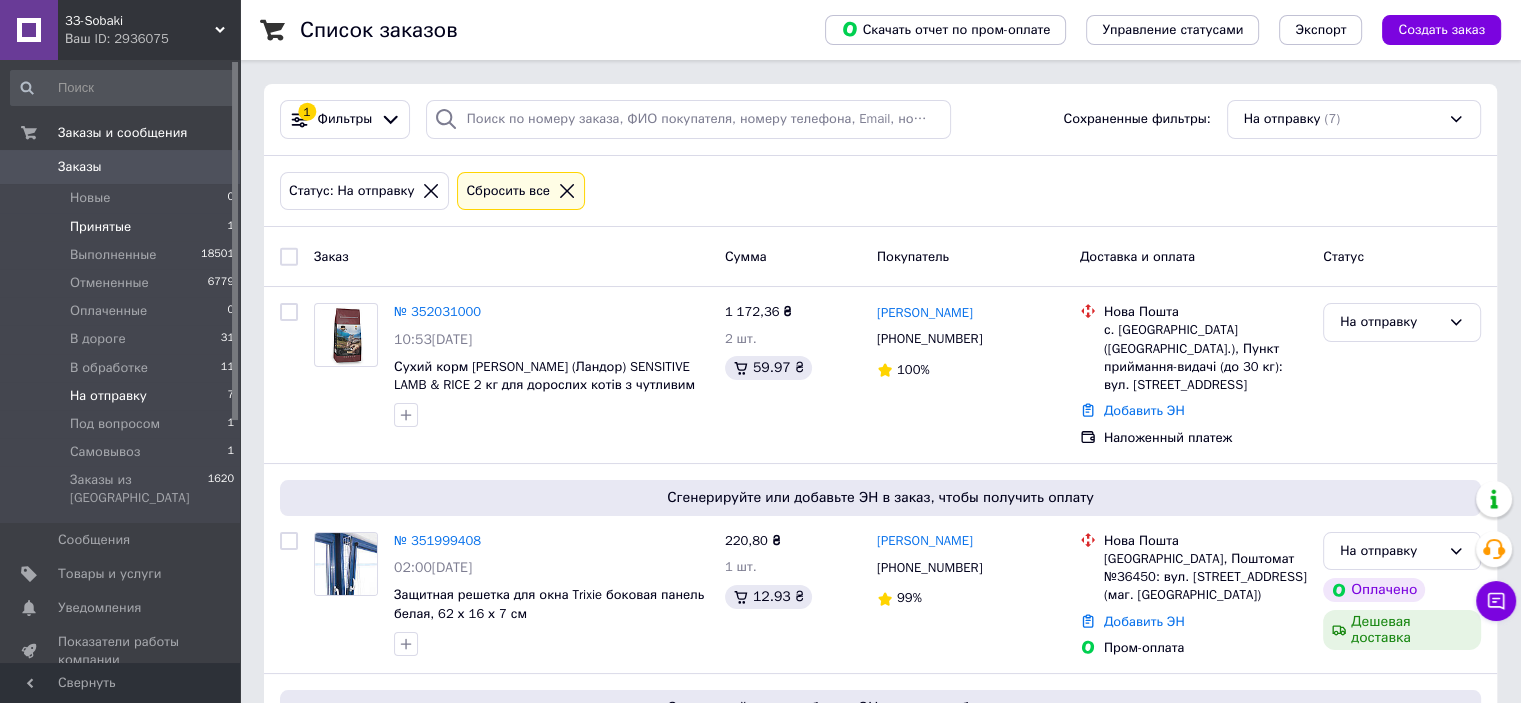 click on "Принятые 1" at bounding box center [123, 227] 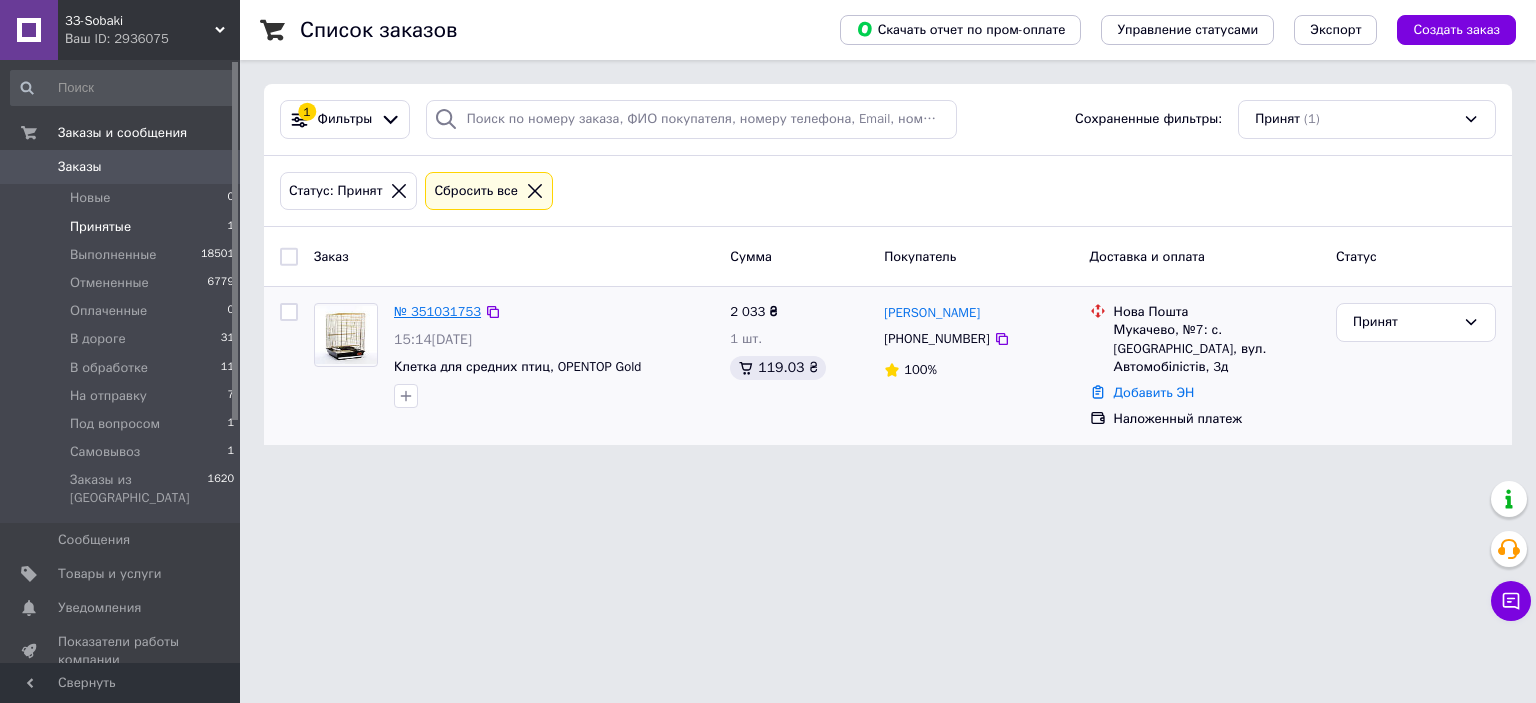click on "№ 351031753" at bounding box center [437, 311] 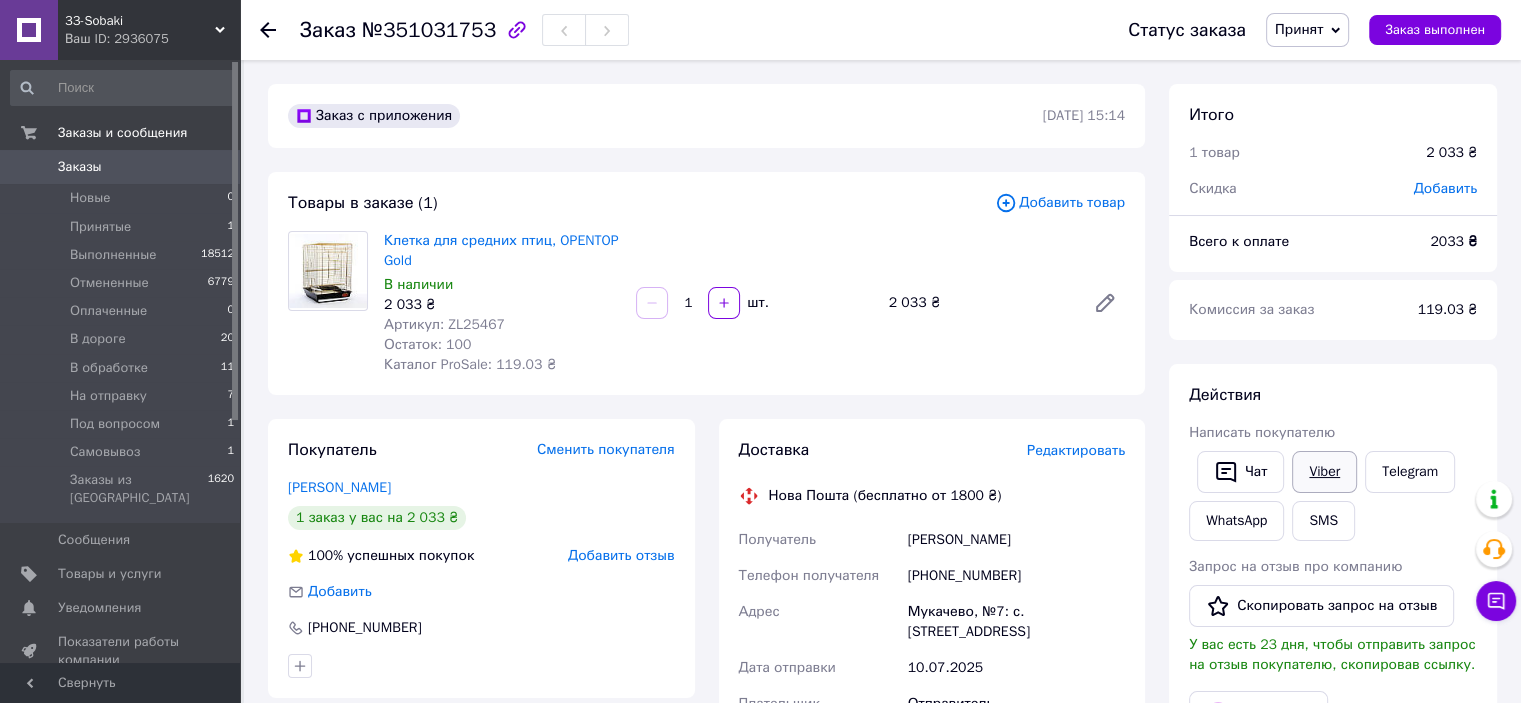 click on "Viber" at bounding box center (1324, 472) 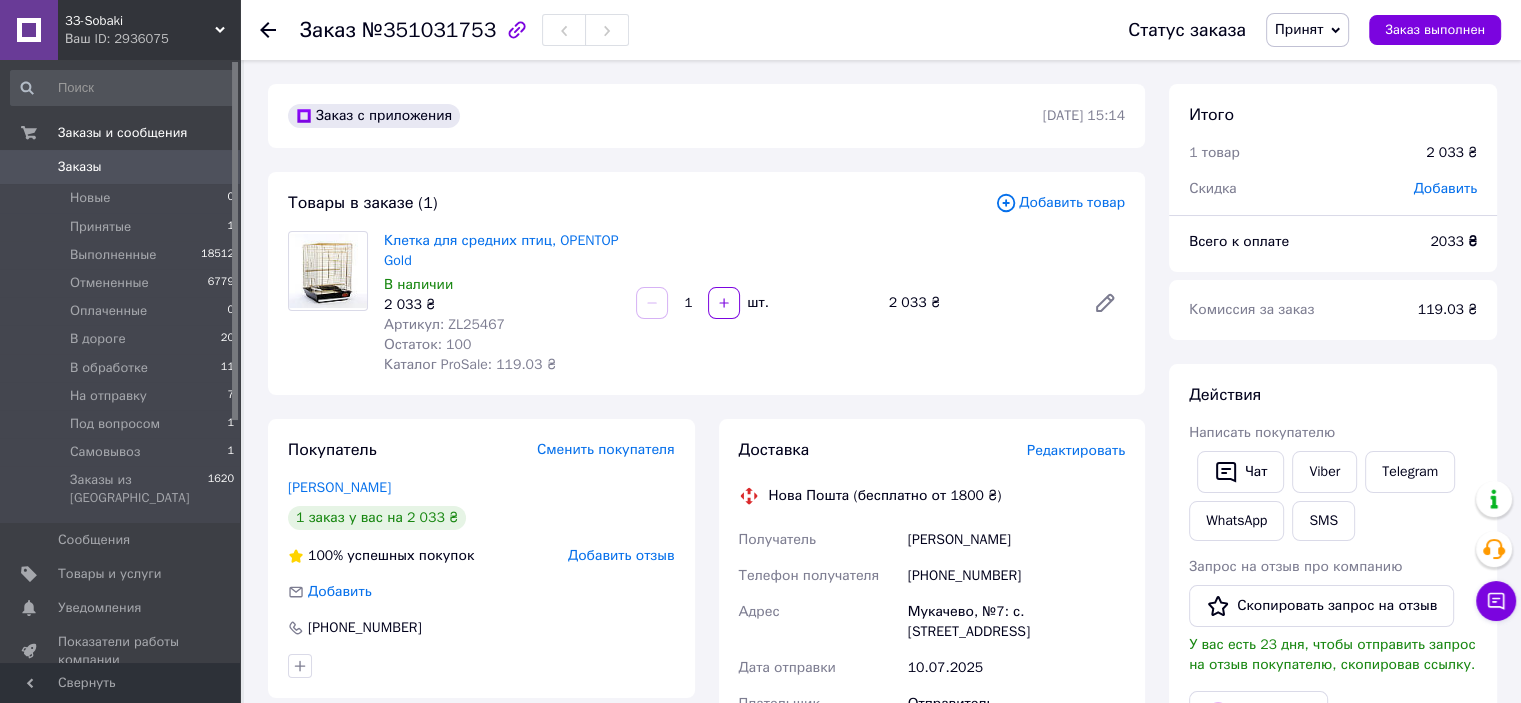 click on "Итого 1 товар 2 033 ₴ Скидка [PERSON_NAME] Всего к оплате 2033 ₴ Комиссия за заказ 119.03 ₴ Действия Написать покупателю   Чат Viber Telegram WhatsApp SMS Запрос на отзыв про компанию   Скопировать запрос на отзыв У вас есть 23 дня, чтобы отправить запрос на отзыв покупателю, скопировав ссылку.   Выдать чек   Скачать PDF   Печать PDF   Дублировать заказ Метки Личные заметки, которые видите только вы. По ним можно фильтровать заказы Примечания Осталось 300 символов Очистить Сохранить" at bounding box center (1333, 733) 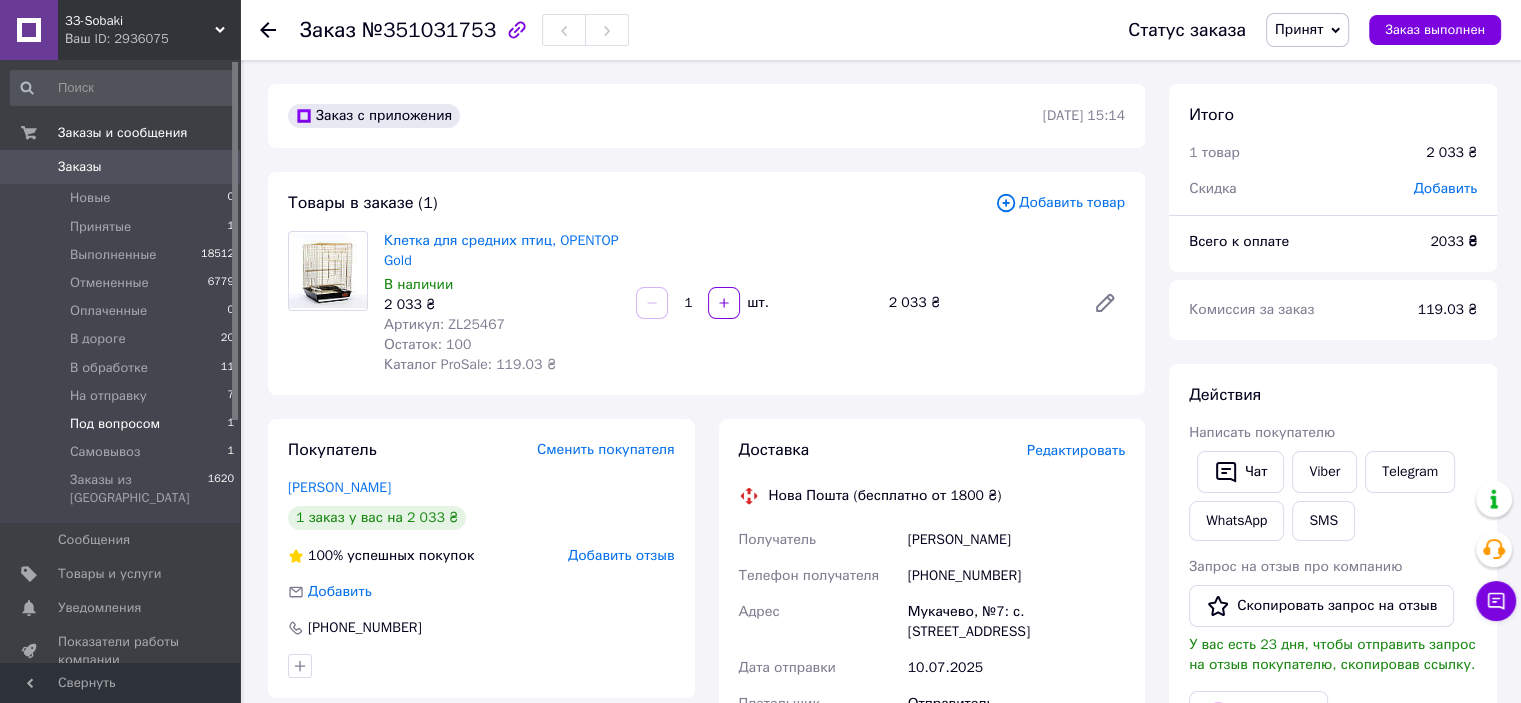 click on "Под вопросом" at bounding box center [115, 424] 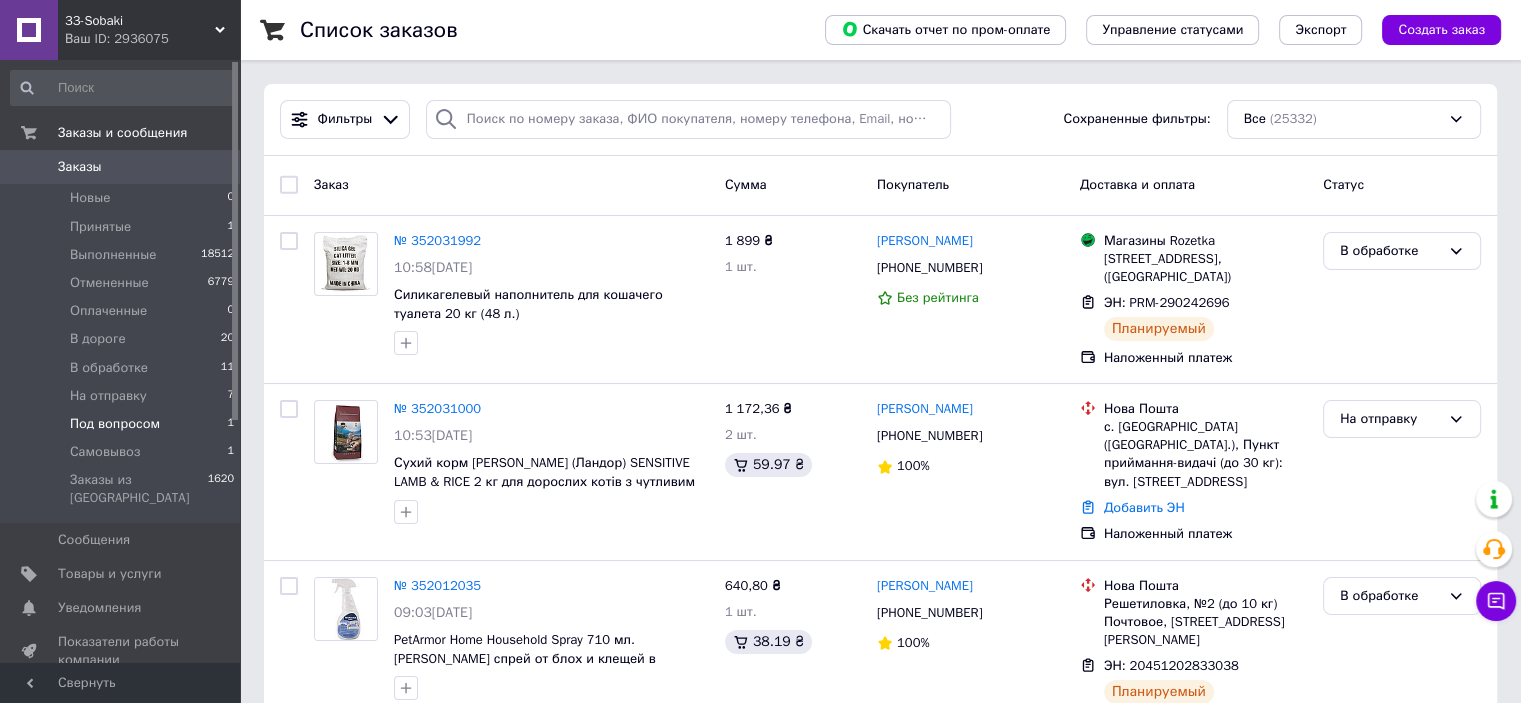 click on "Под вопросом" at bounding box center (115, 424) 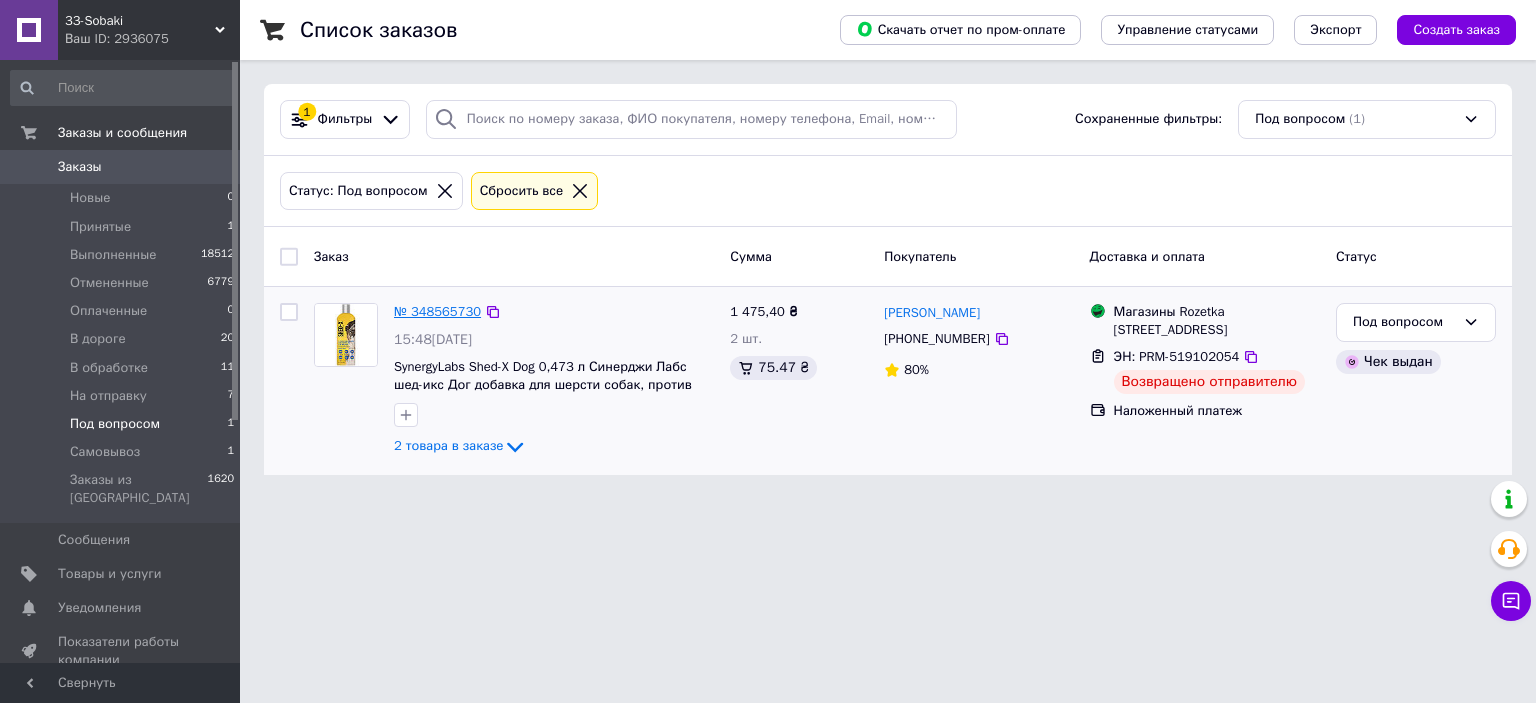 click on "№ 348565730" at bounding box center [437, 311] 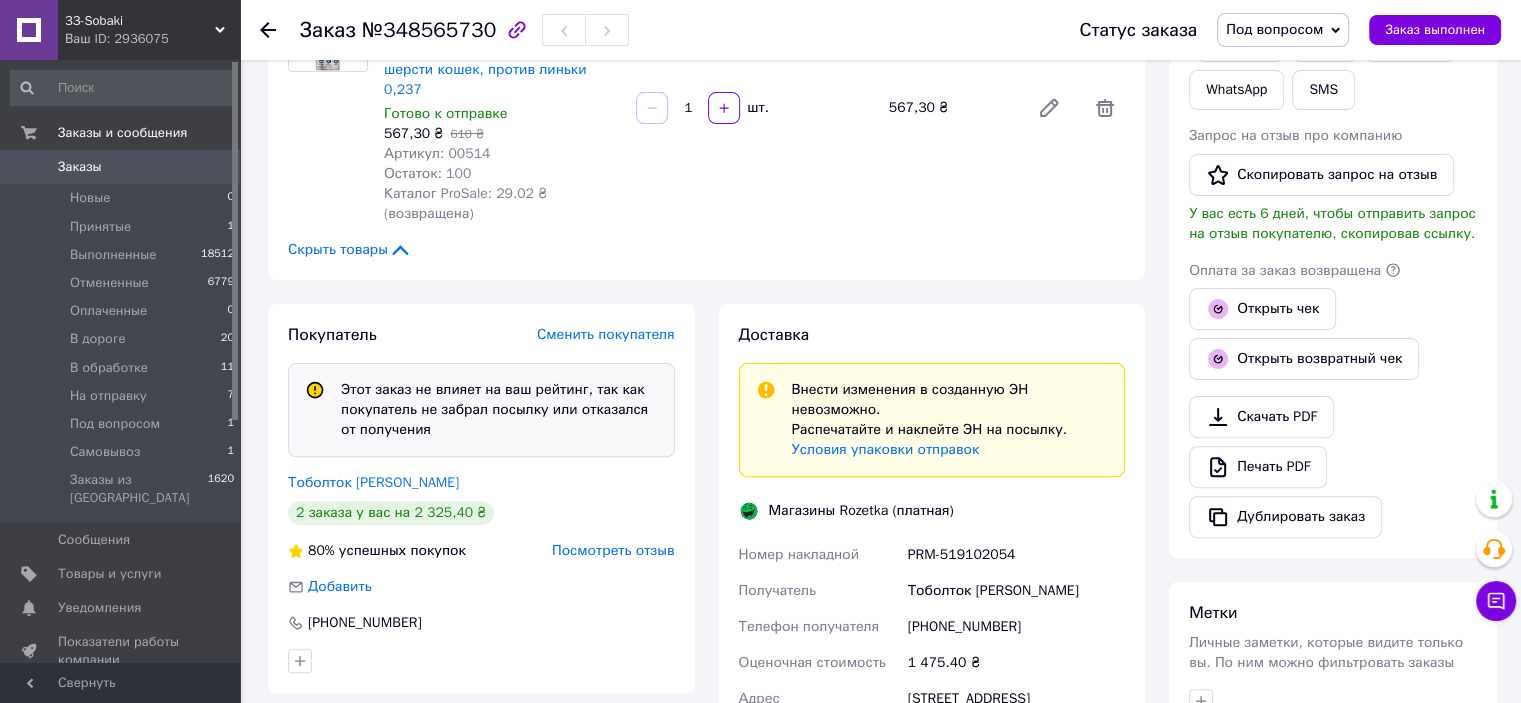scroll, scrollTop: 644, scrollLeft: 0, axis: vertical 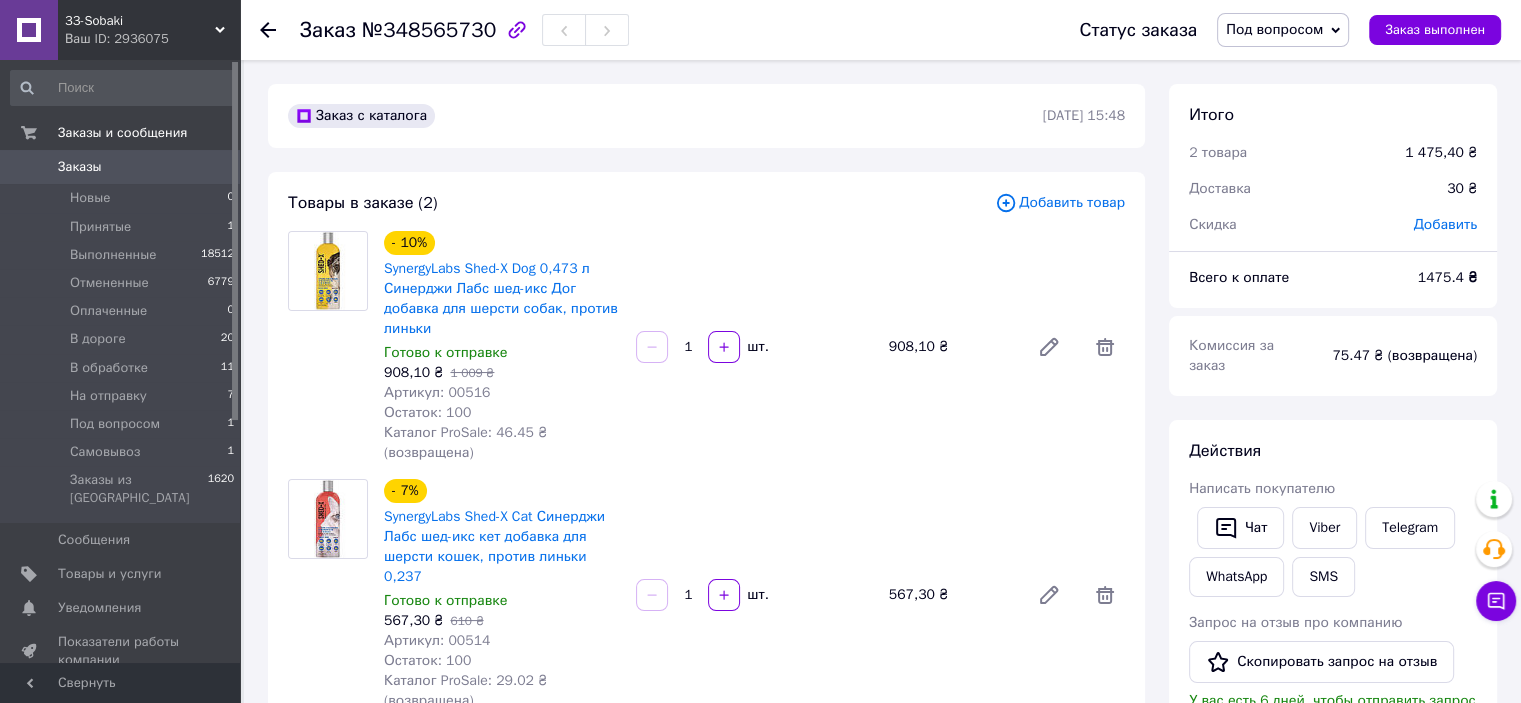 click on "Под вопросом" at bounding box center (1274, 29) 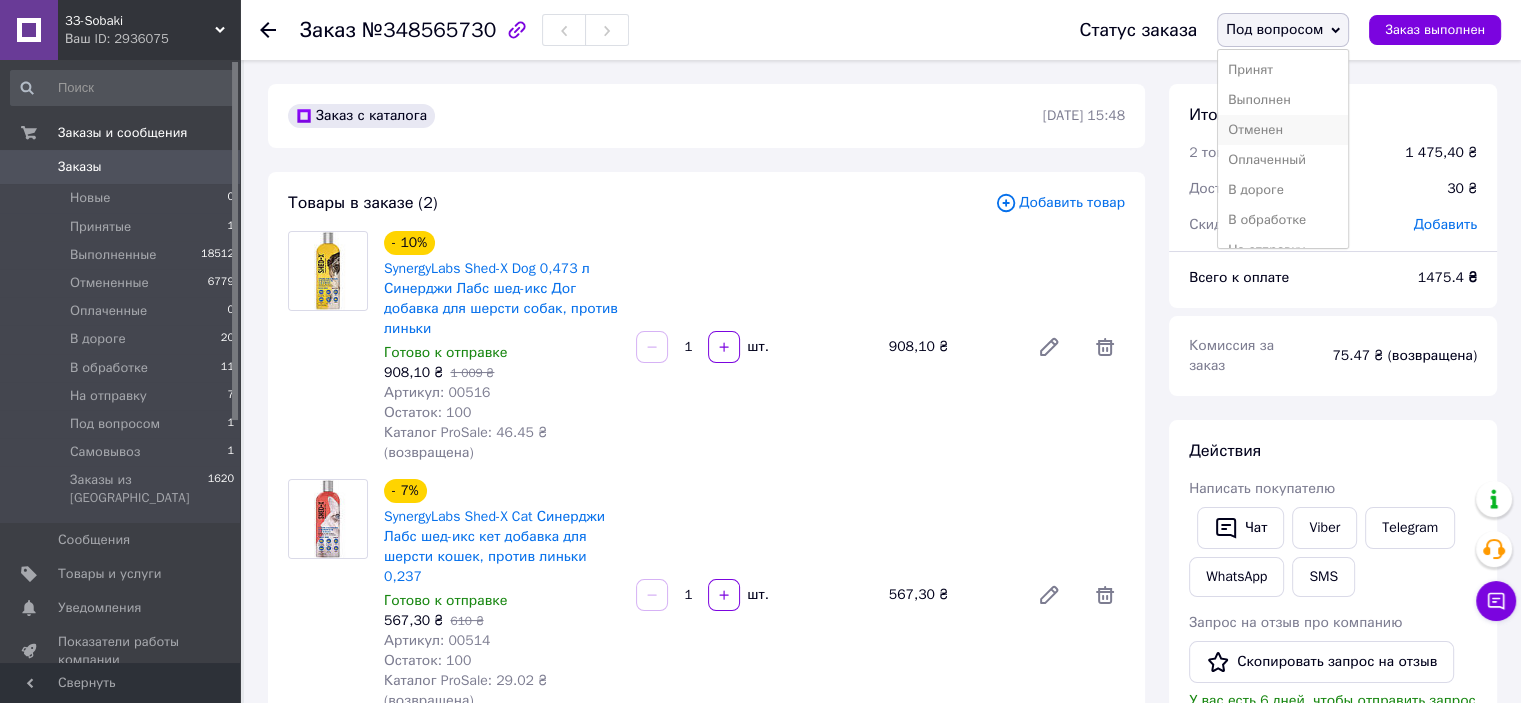 click on "Отменен" at bounding box center [1283, 130] 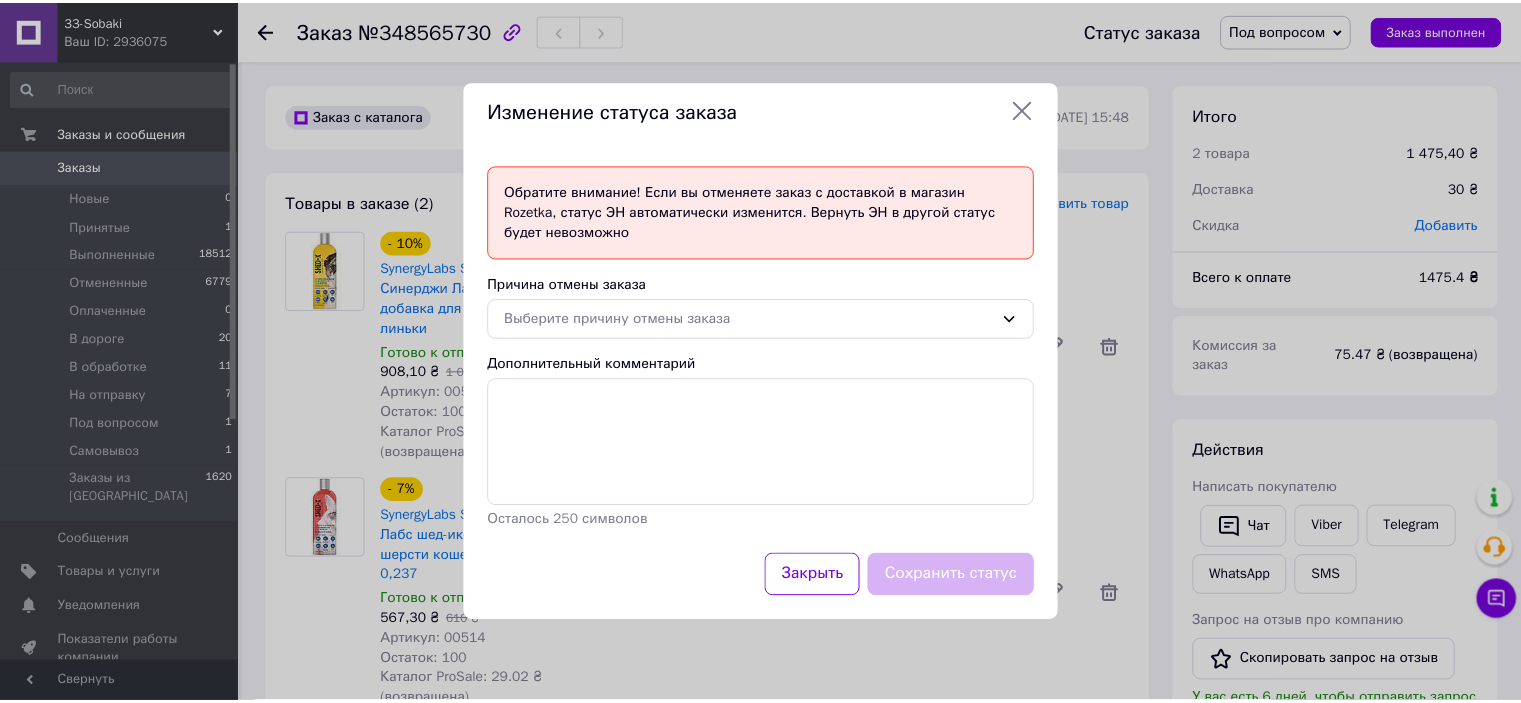 scroll, scrollTop: 0, scrollLeft: 0, axis: both 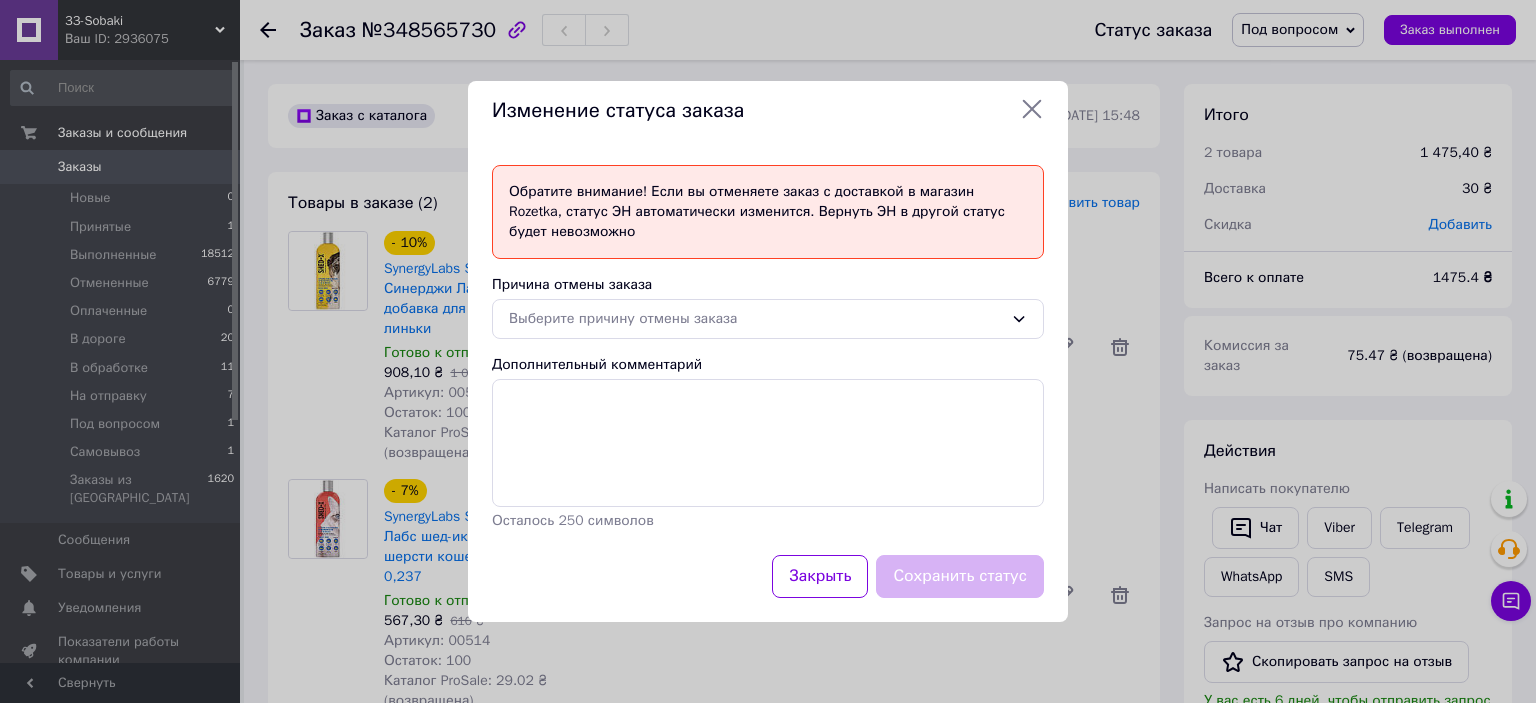 click 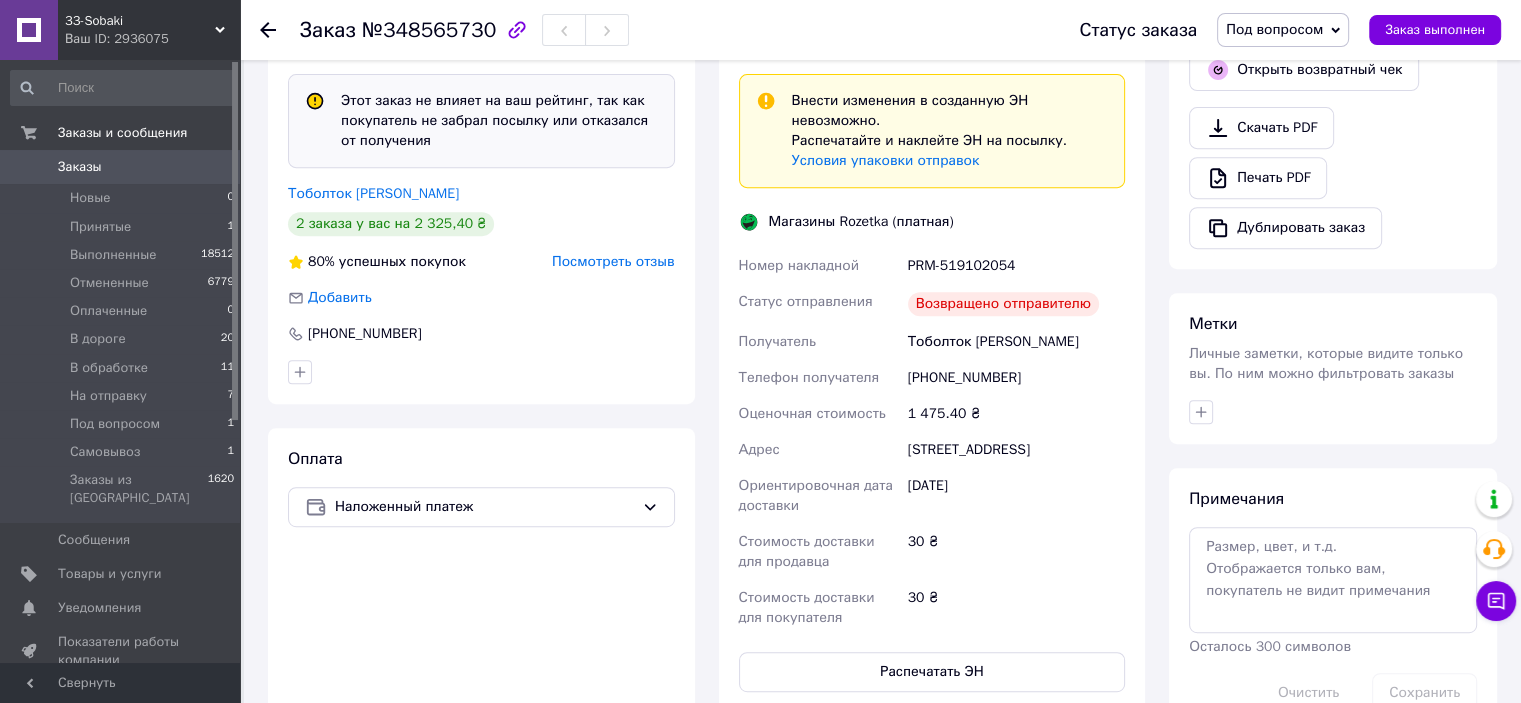 scroll, scrollTop: 844, scrollLeft: 0, axis: vertical 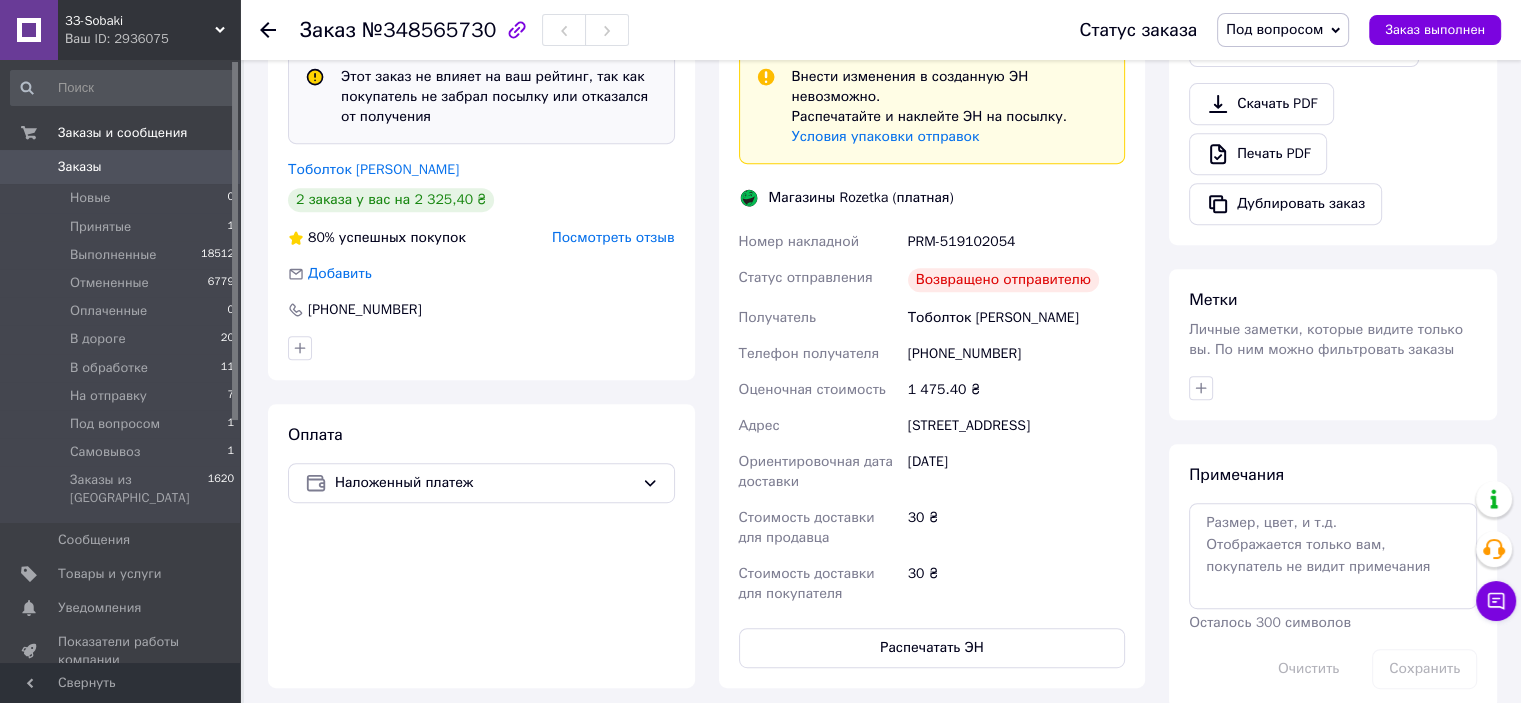 click on "Под вопросом" at bounding box center (1274, 29) 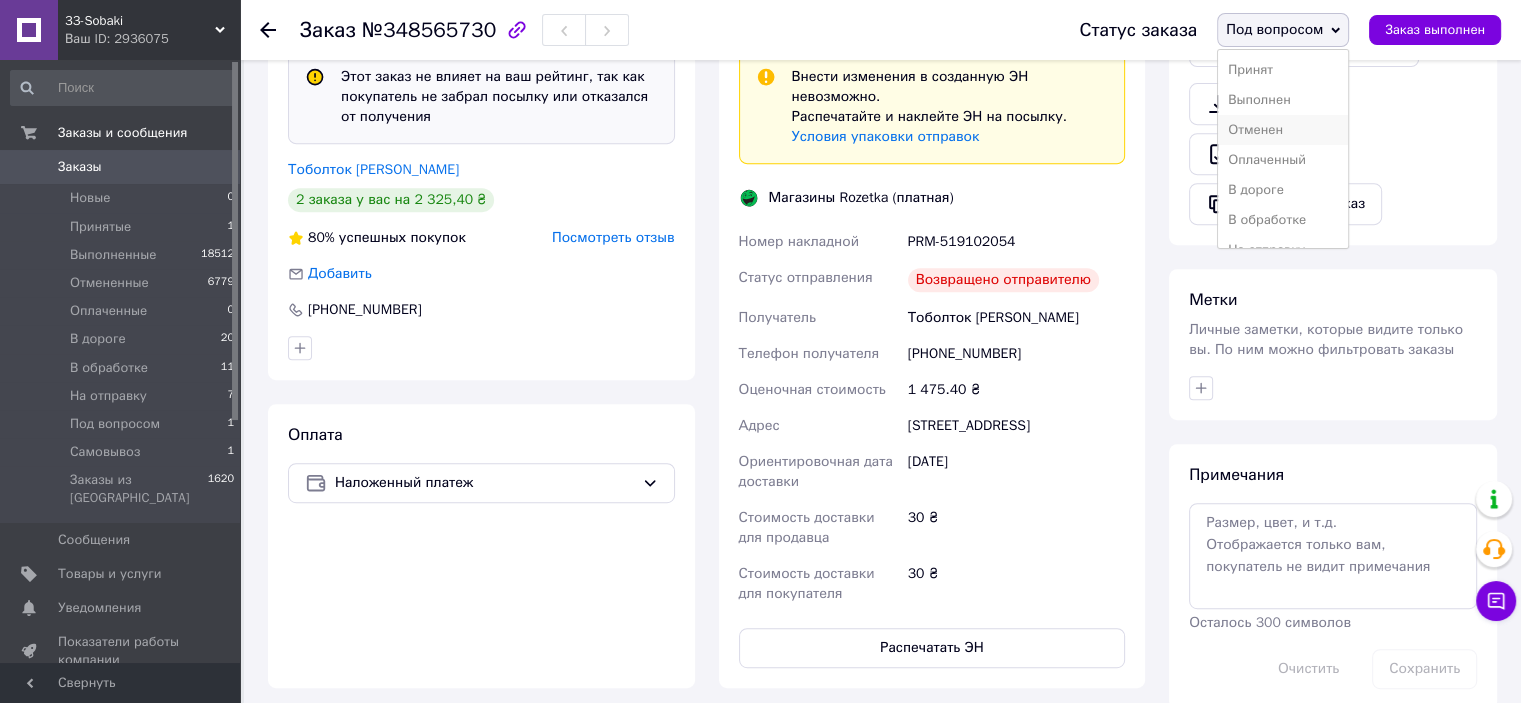 click on "Отменен" at bounding box center (1283, 130) 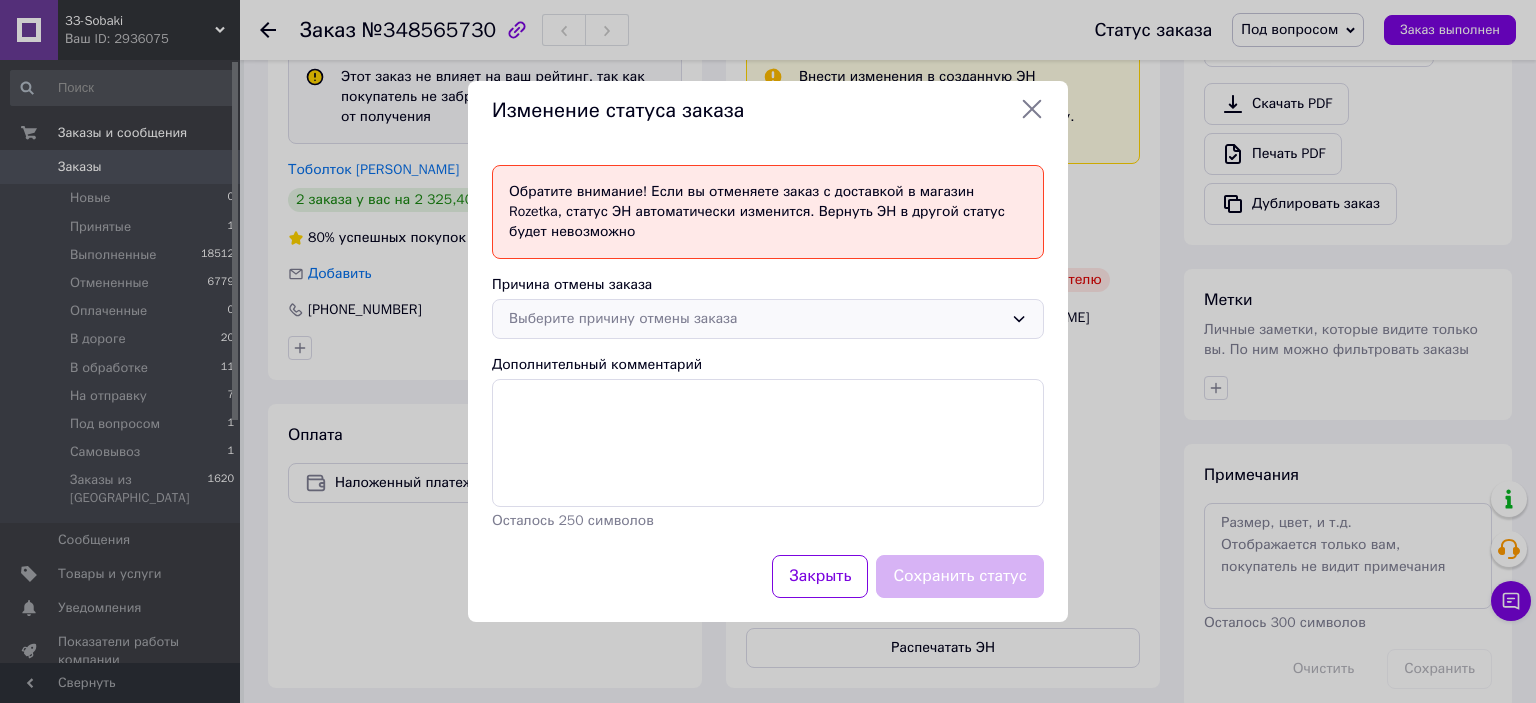 click on "Выберите причину отмены заказа" at bounding box center [756, 319] 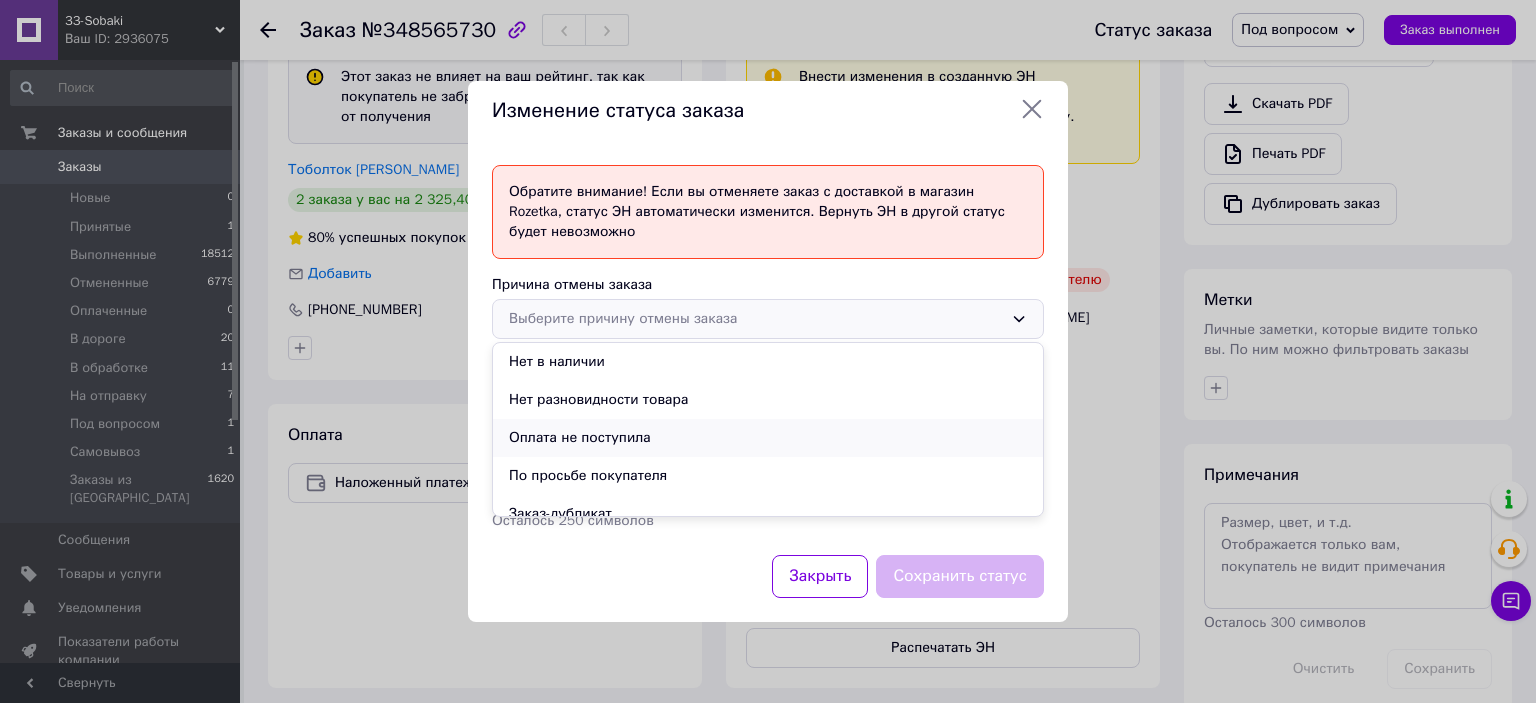 click on "Оплата не поступила" at bounding box center (768, 438) 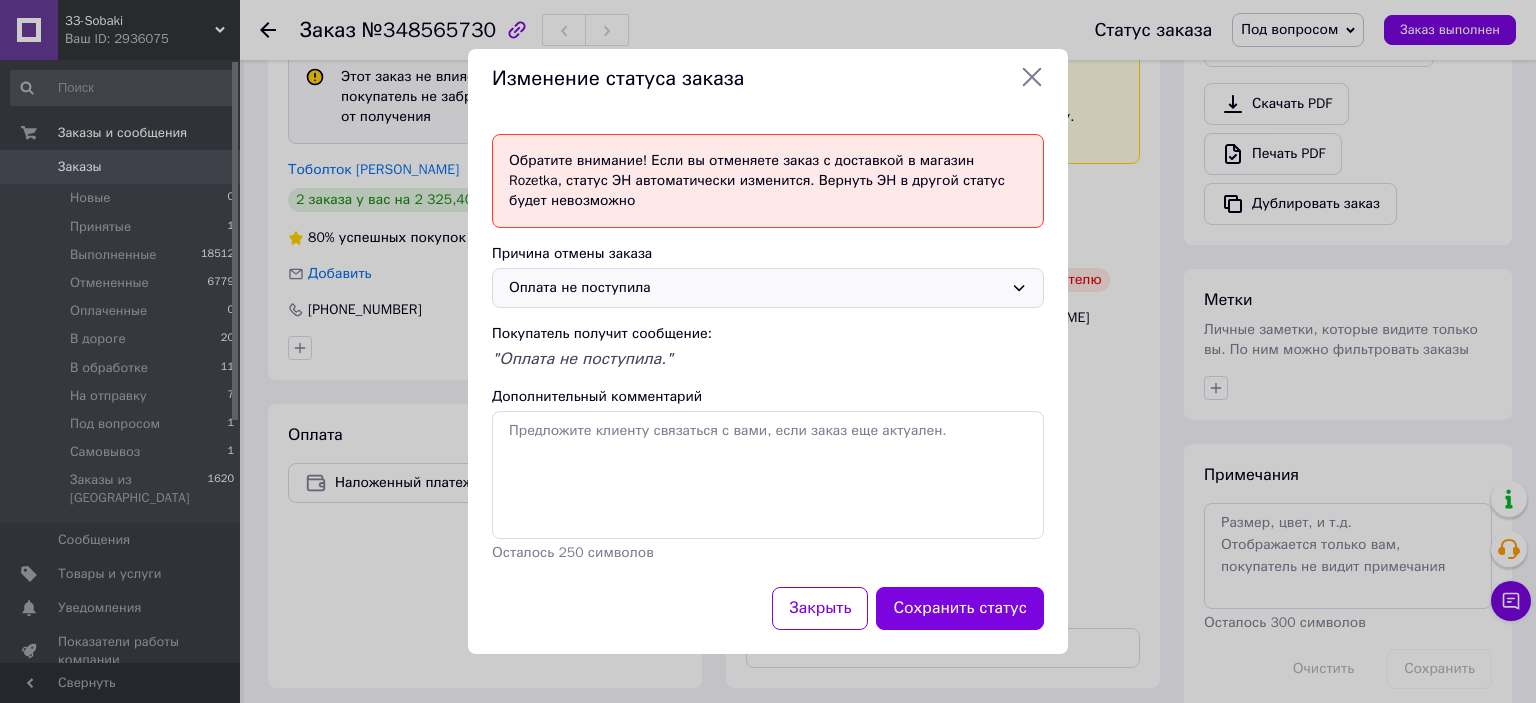 click on "Сохранить статус" at bounding box center [960, 608] 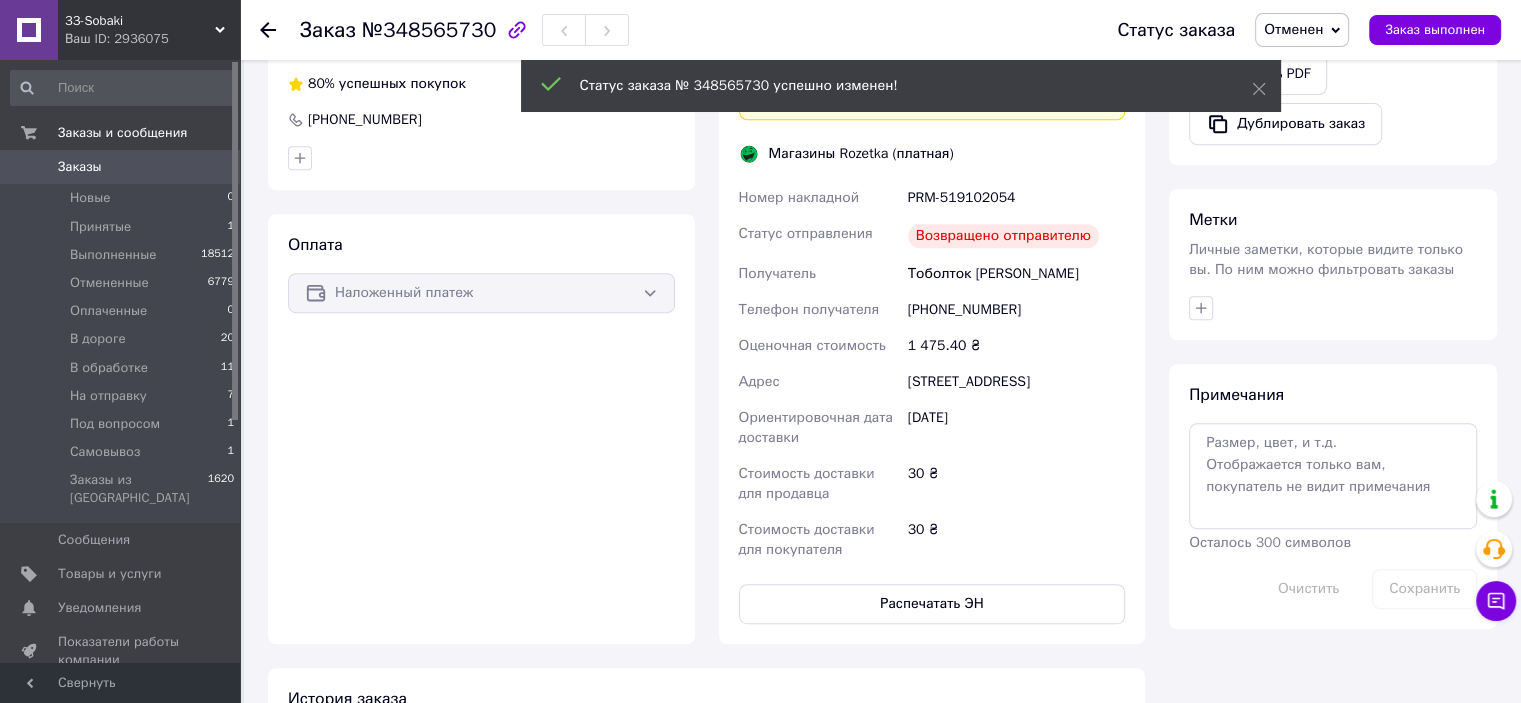 scroll, scrollTop: 690, scrollLeft: 0, axis: vertical 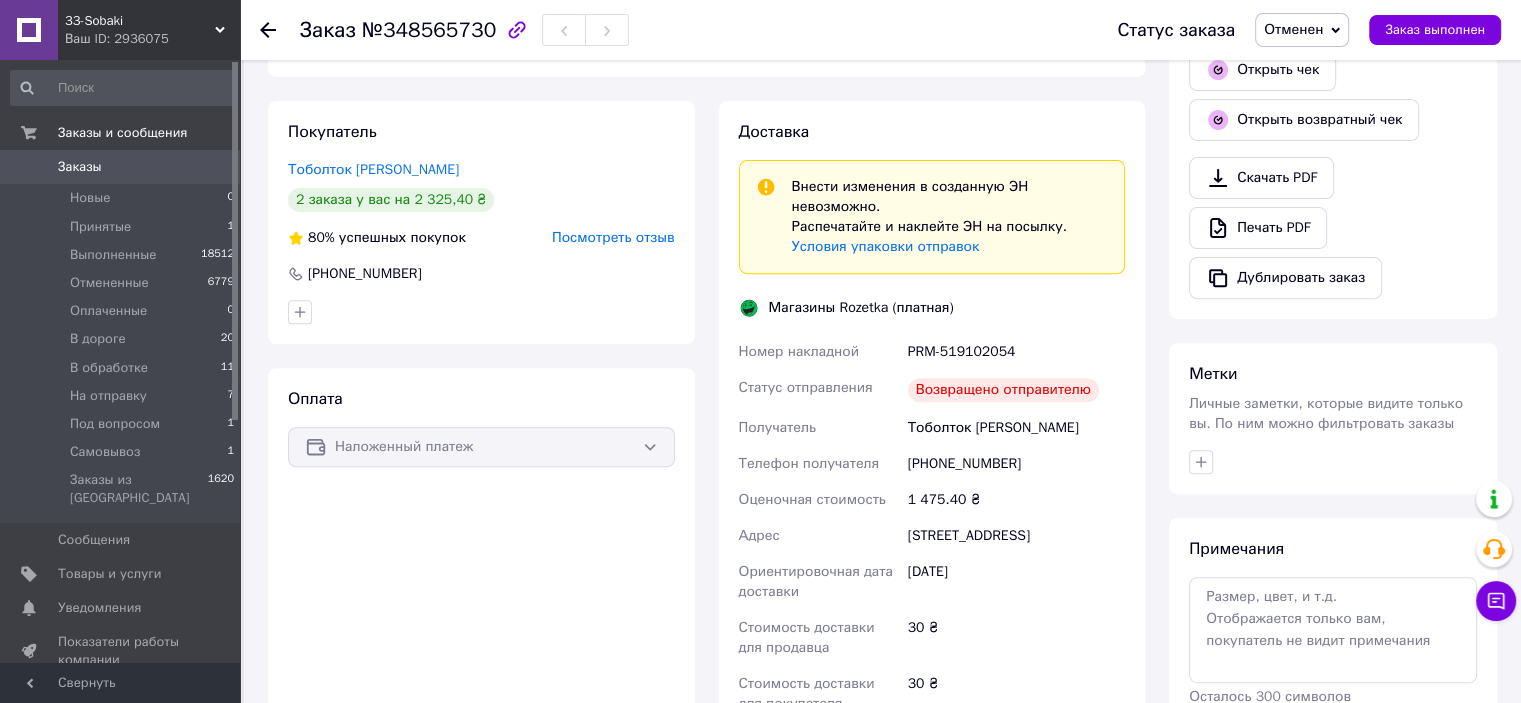 click 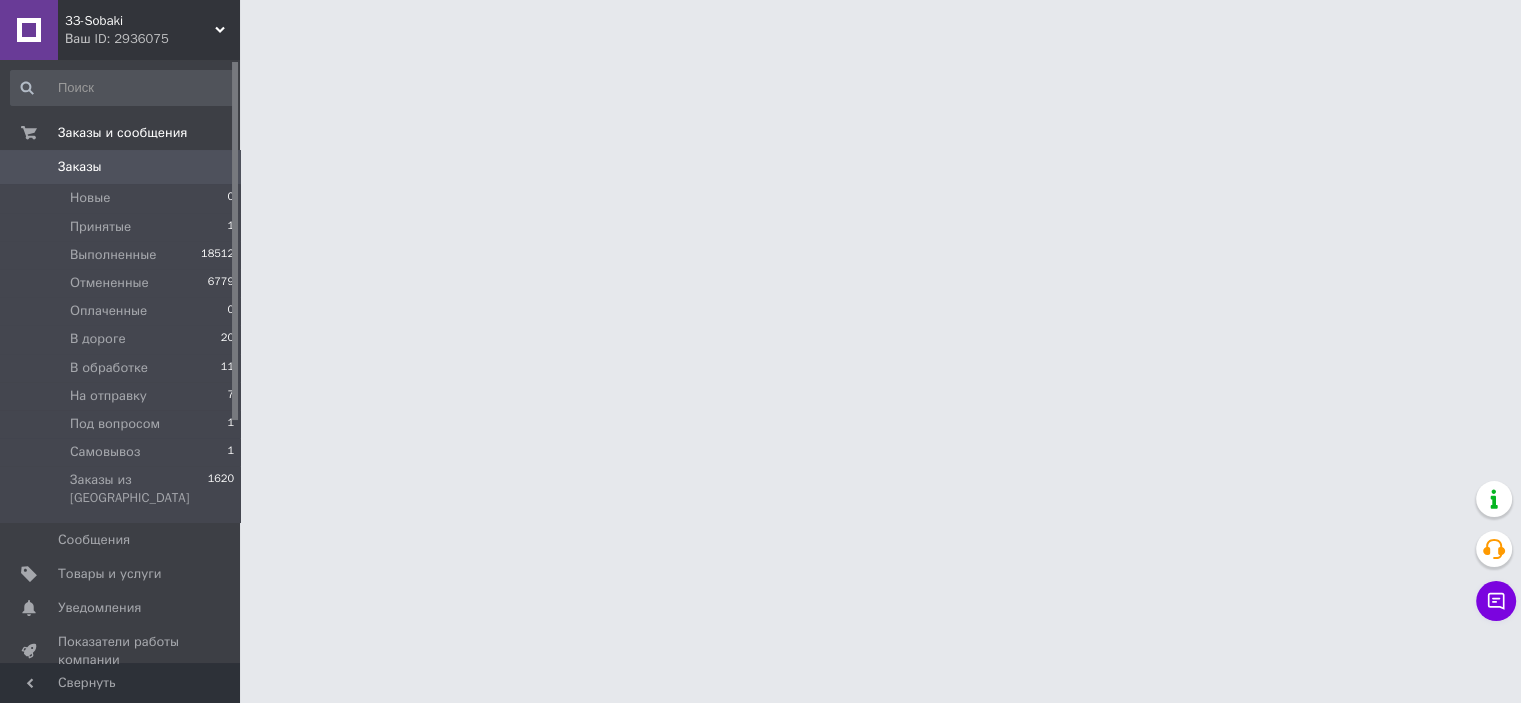 scroll, scrollTop: 0, scrollLeft: 0, axis: both 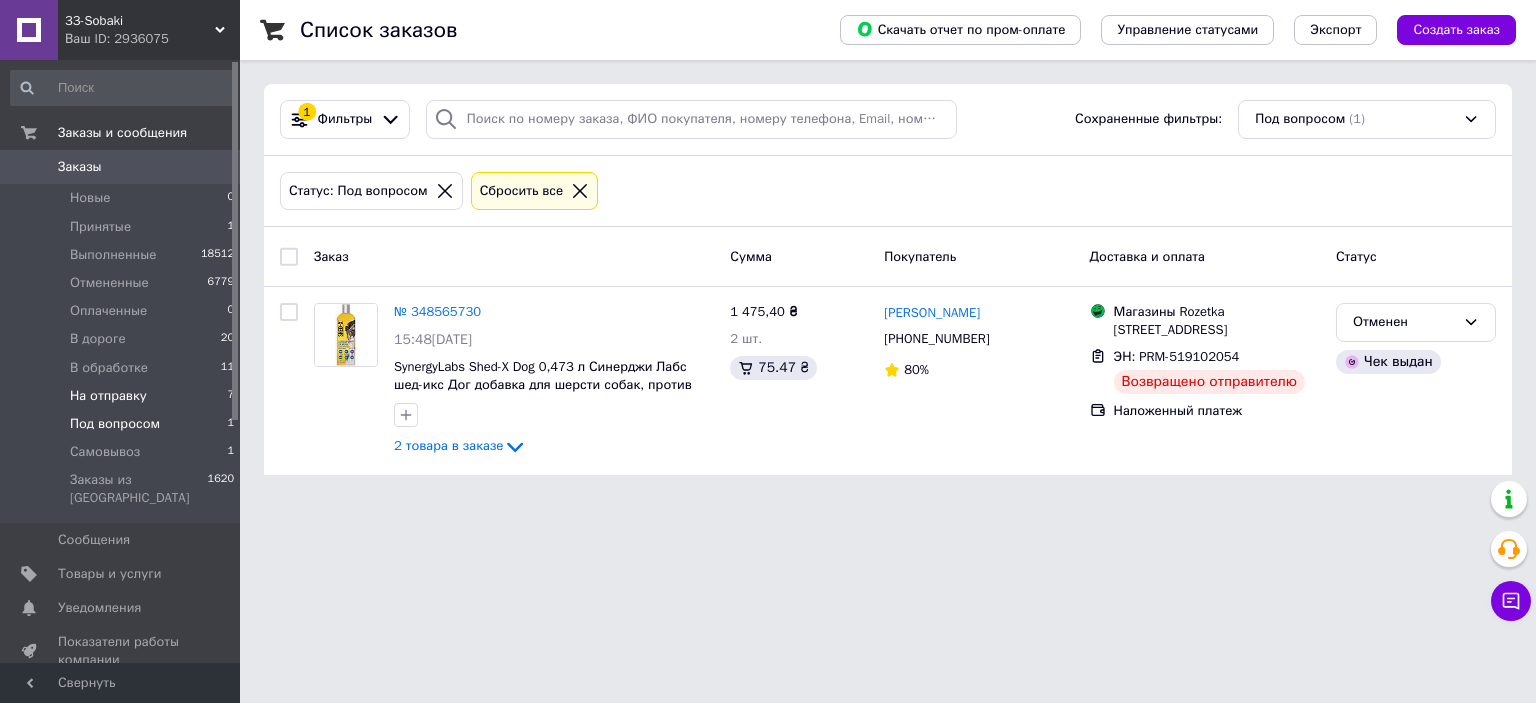 click on "На отправку" at bounding box center [108, 396] 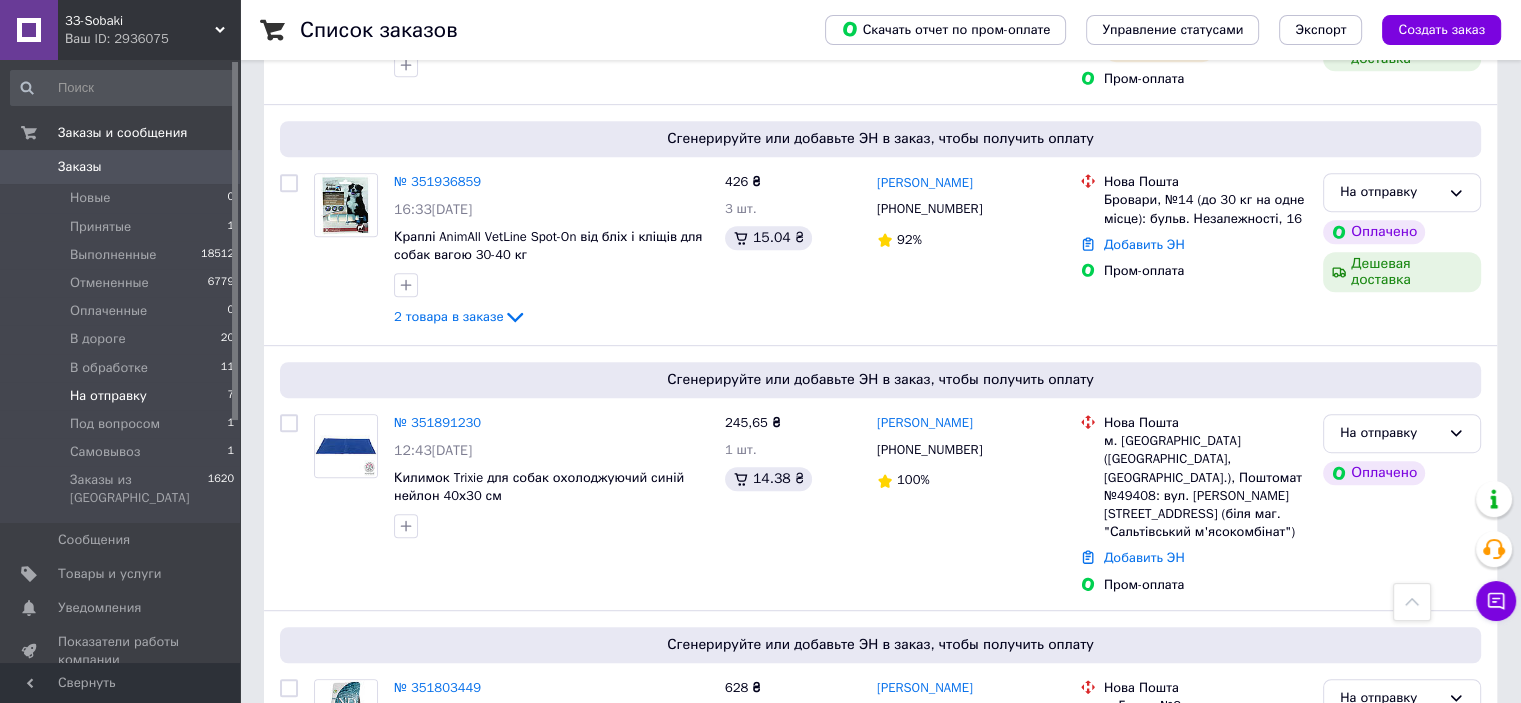 scroll, scrollTop: 1099, scrollLeft: 0, axis: vertical 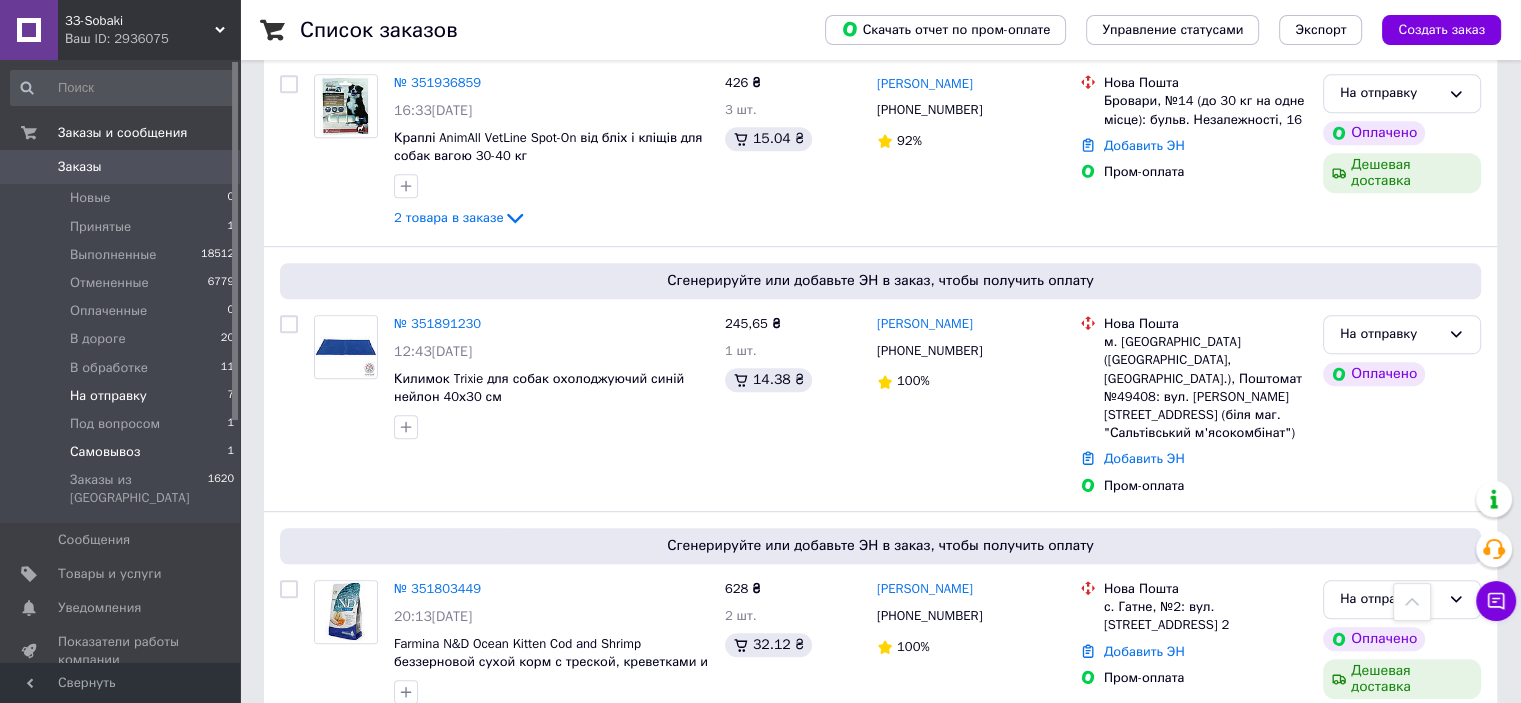 click on "Самовывоз 1" at bounding box center (123, 452) 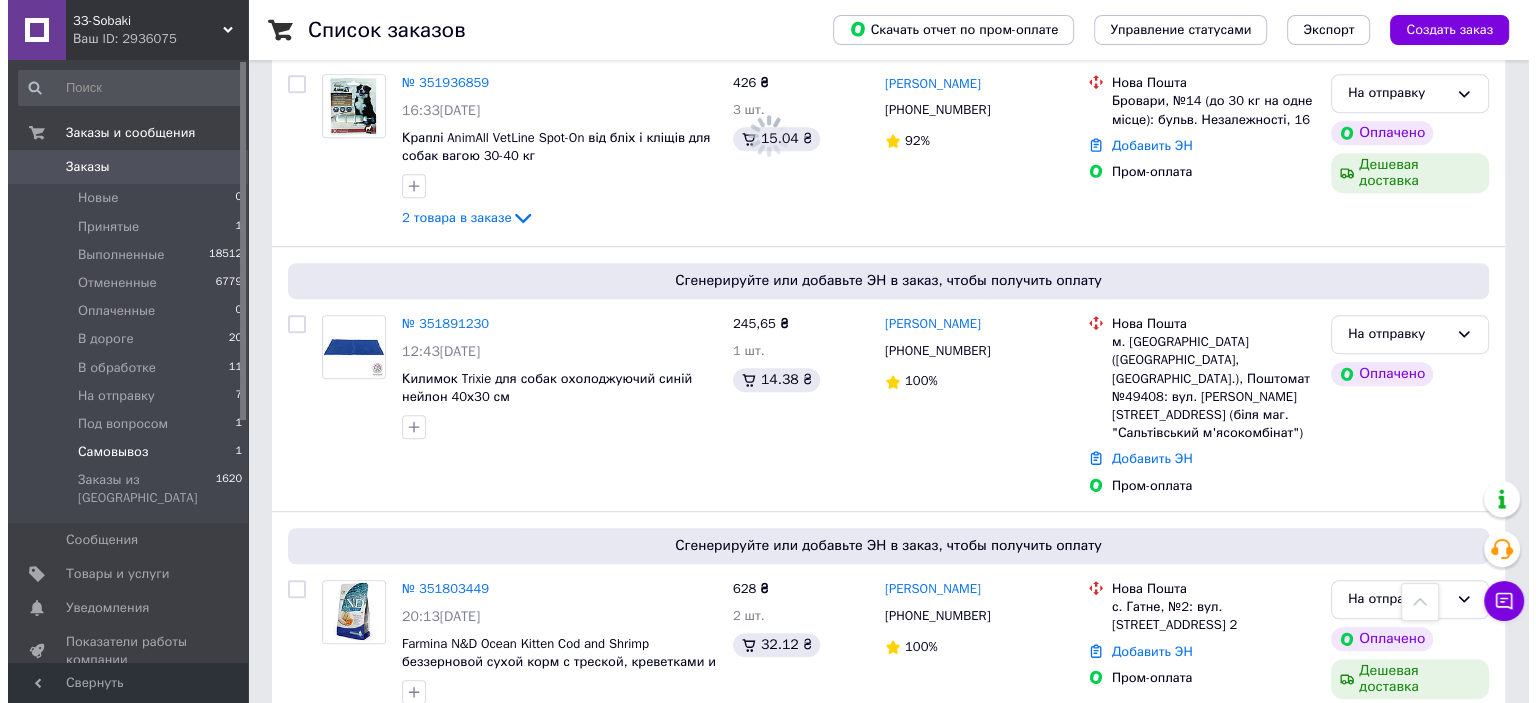 scroll, scrollTop: 0, scrollLeft: 0, axis: both 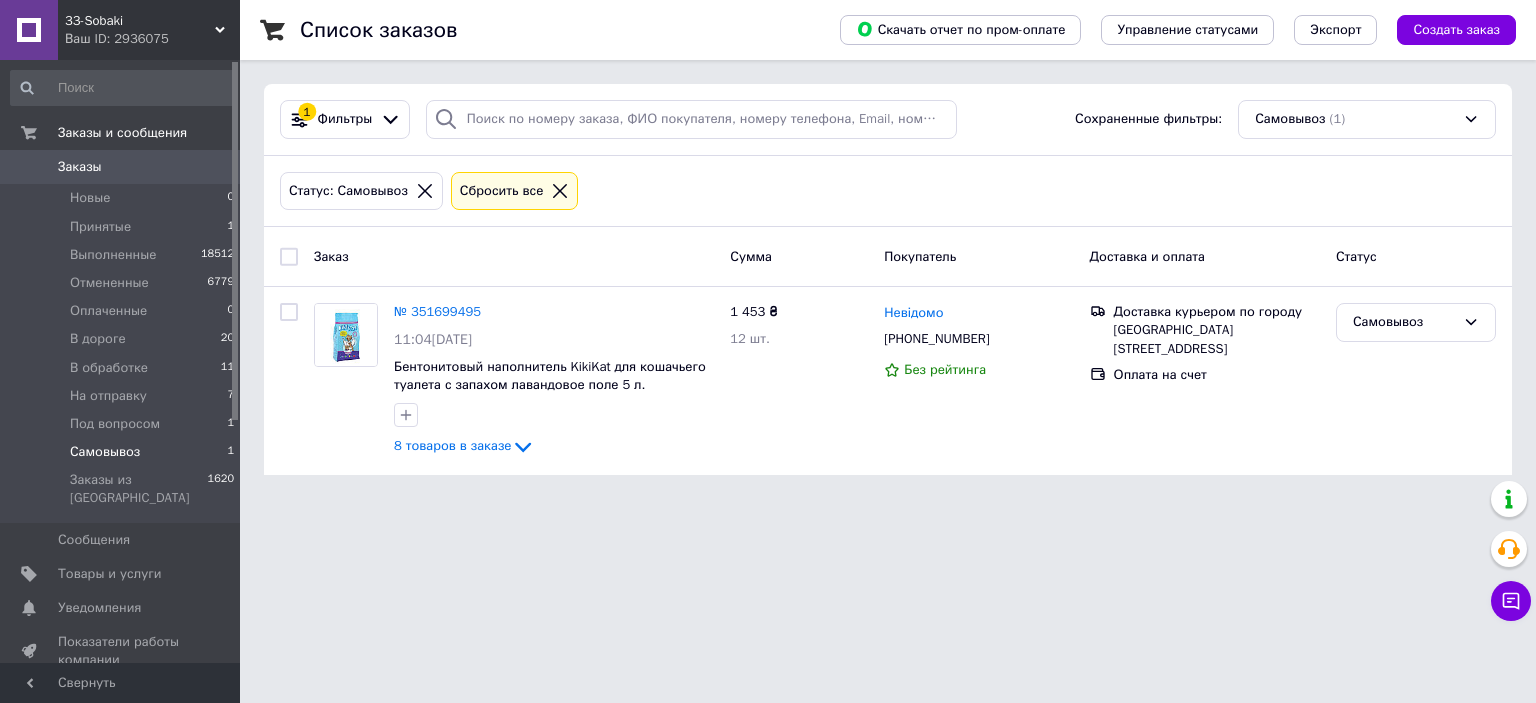 click on "Статус: Самовывоз Сбросить все" at bounding box center (888, 191) 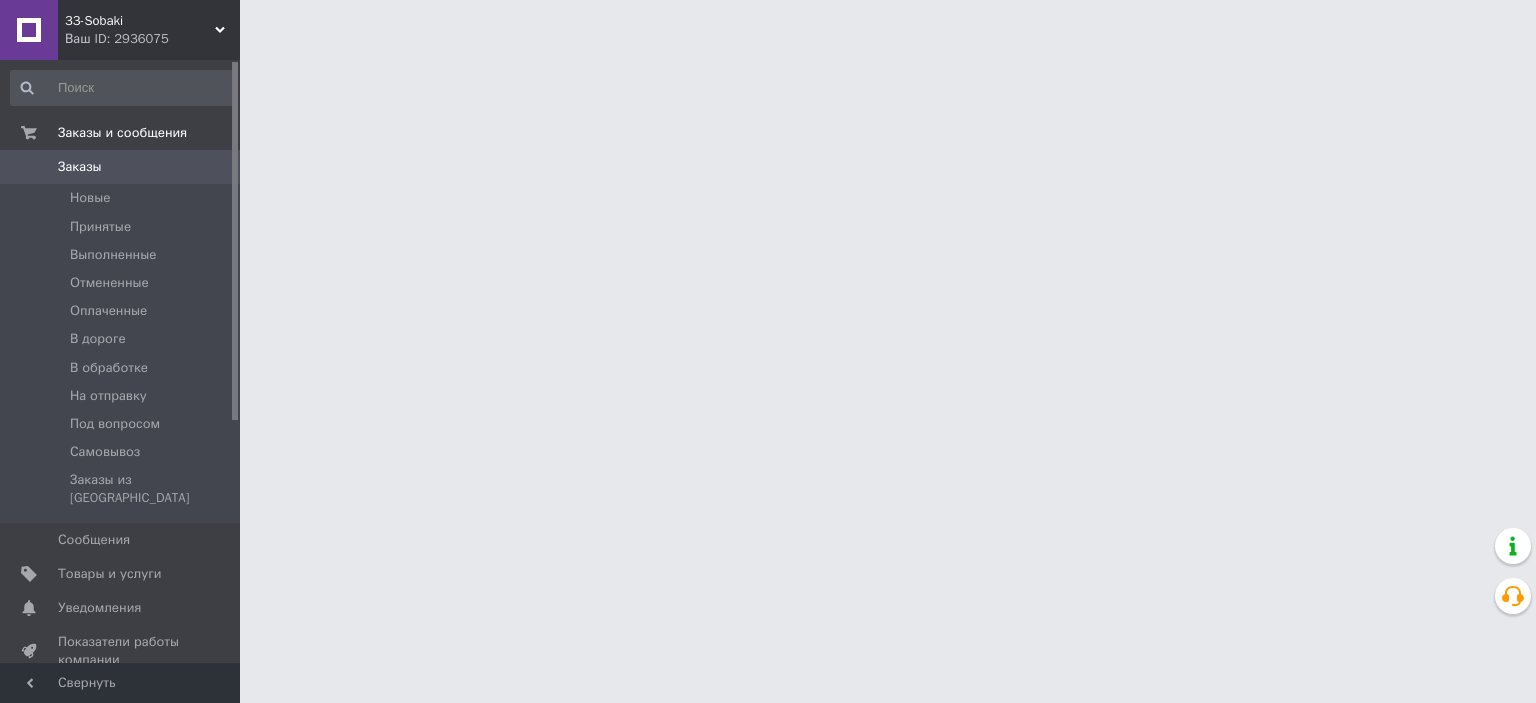 scroll, scrollTop: 0, scrollLeft: 0, axis: both 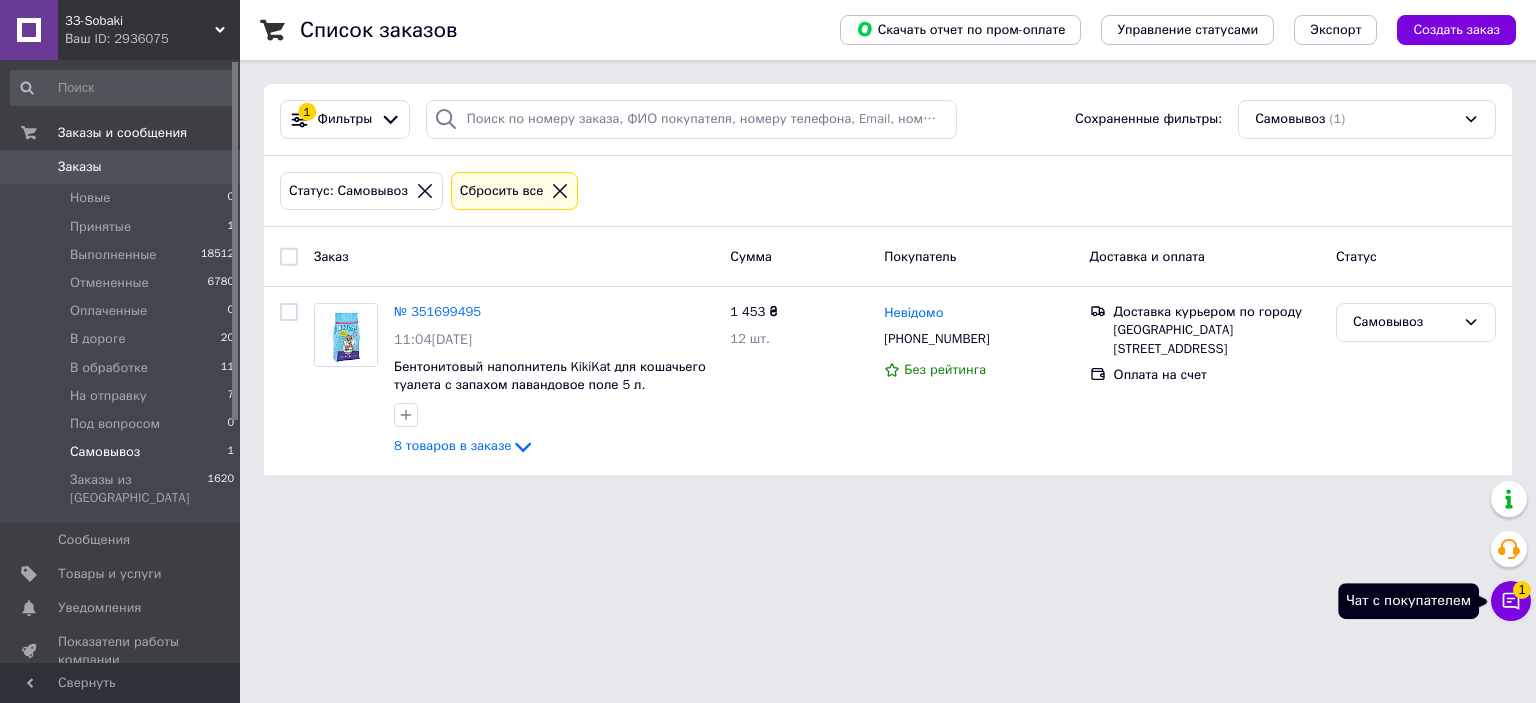 click 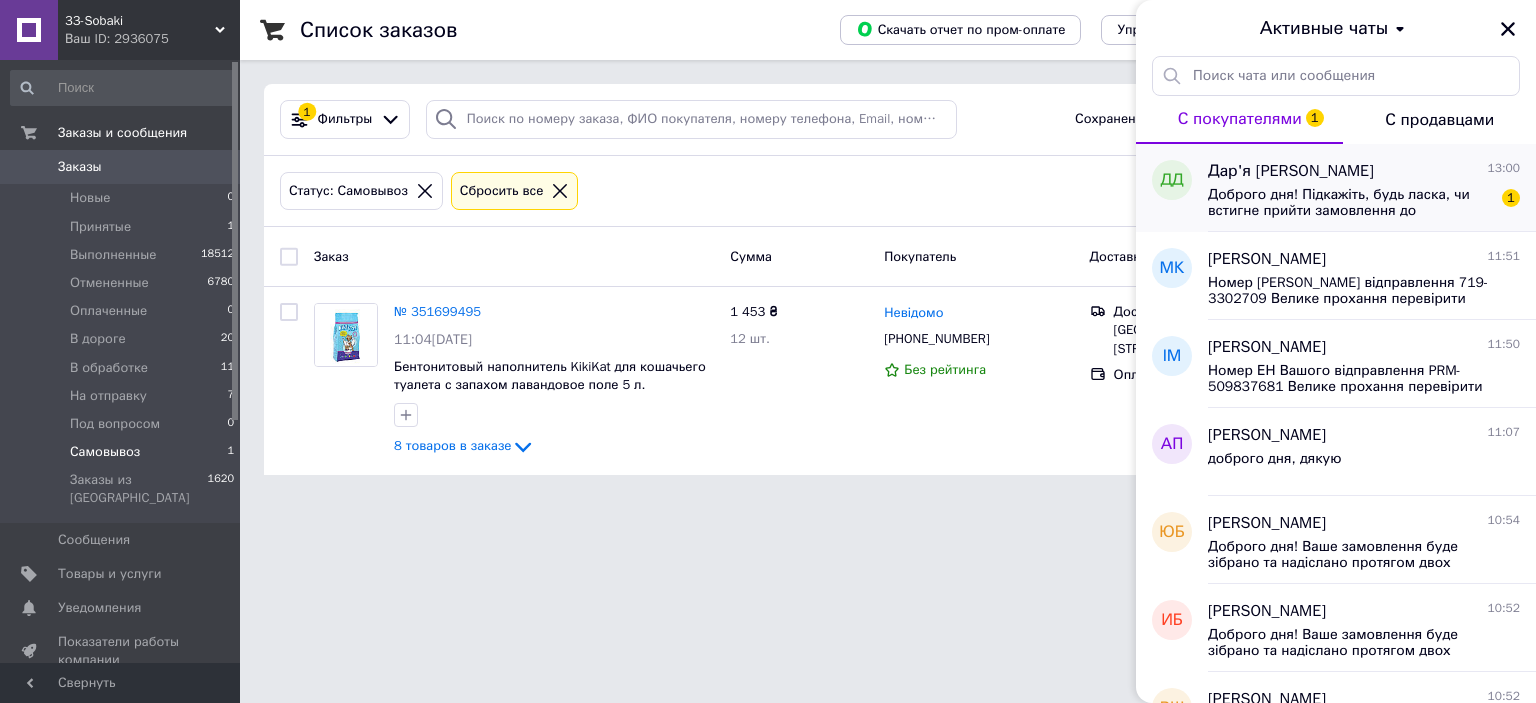 click on "Доброго дня! Підкажіть, будь ласка, чи встигне прийти замовлення до завтрашнього ранку?" at bounding box center [1350, 203] 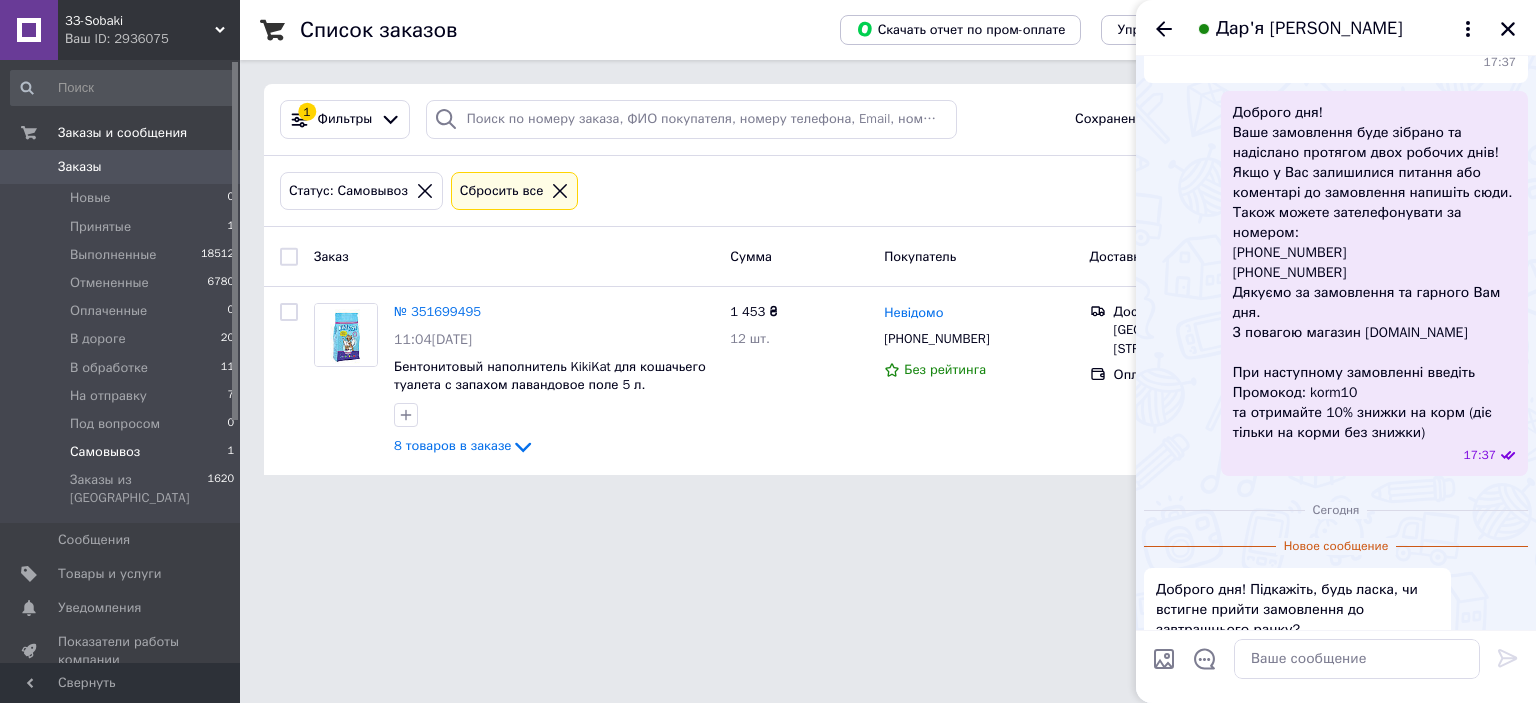 scroll, scrollTop: 331, scrollLeft: 0, axis: vertical 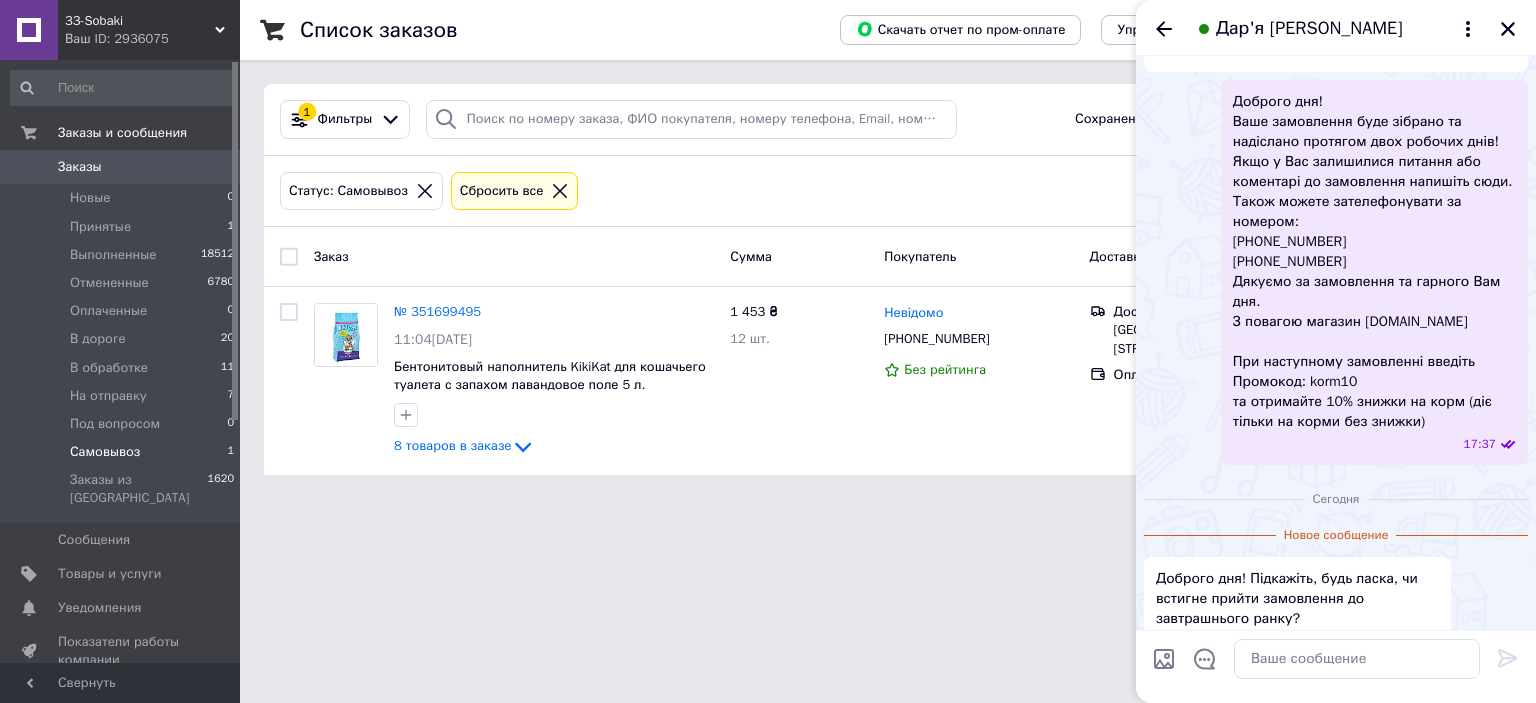 click on "Дар'я [PERSON_NAME]" at bounding box center [1309, 29] 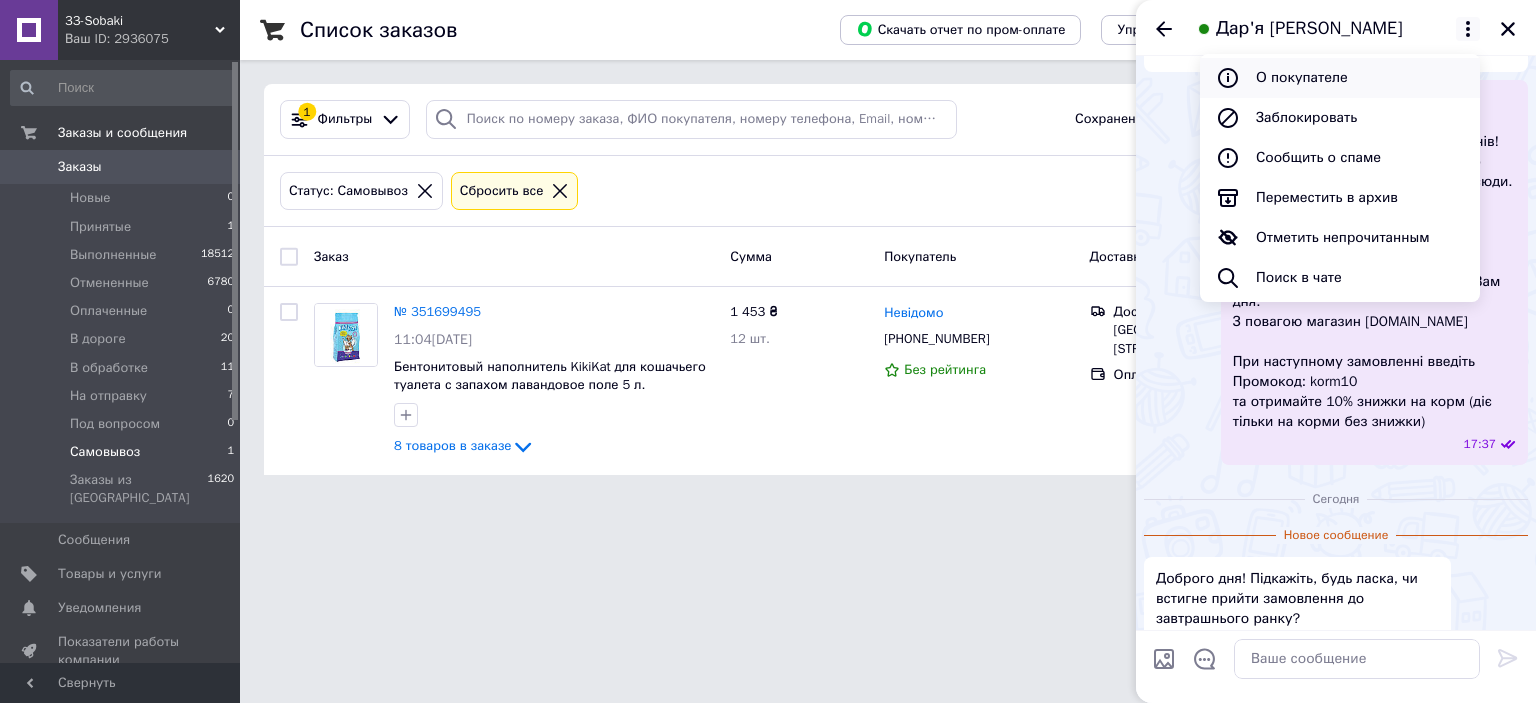 click on "О покупателе" at bounding box center (1340, 78) 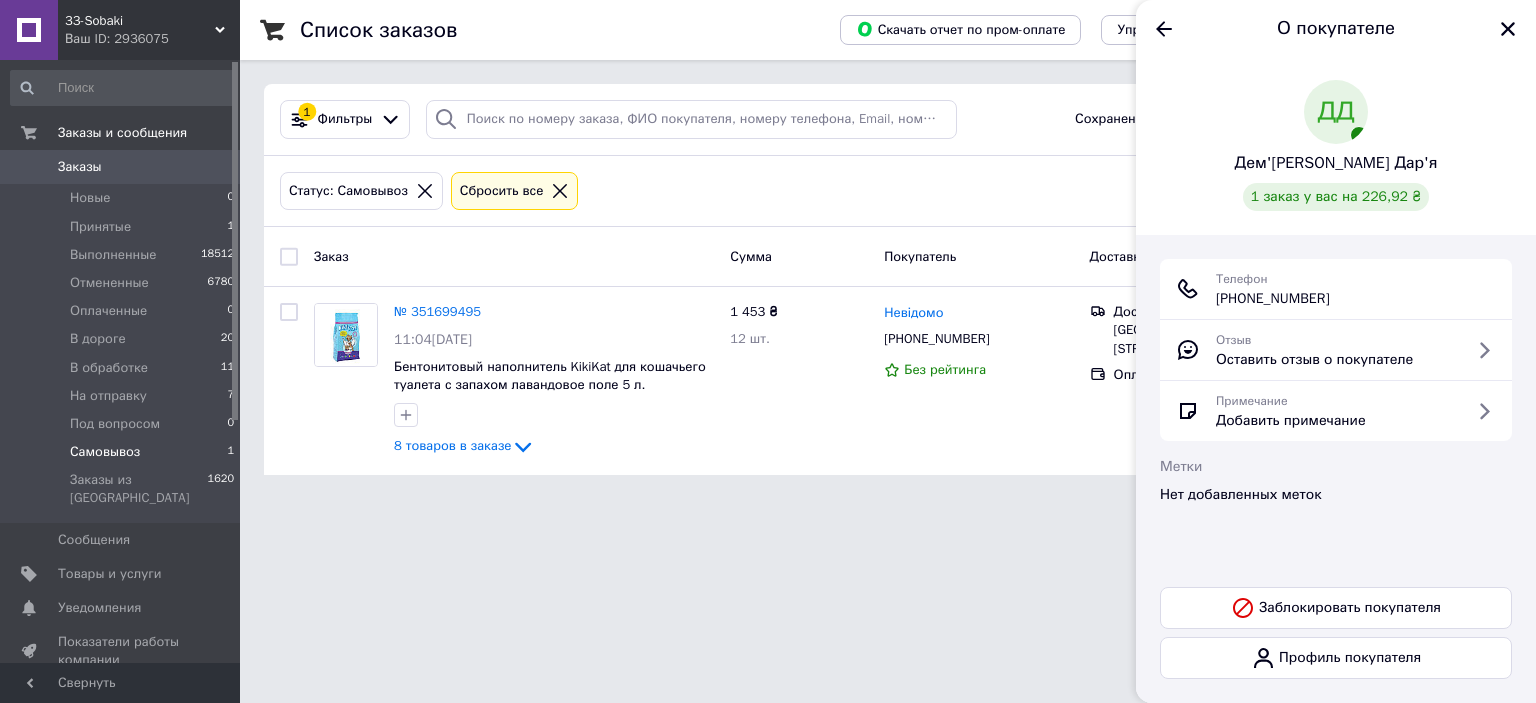 click on "Дем'[PERSON_NAME] Дар'я" at bounding box center (1336, 163) 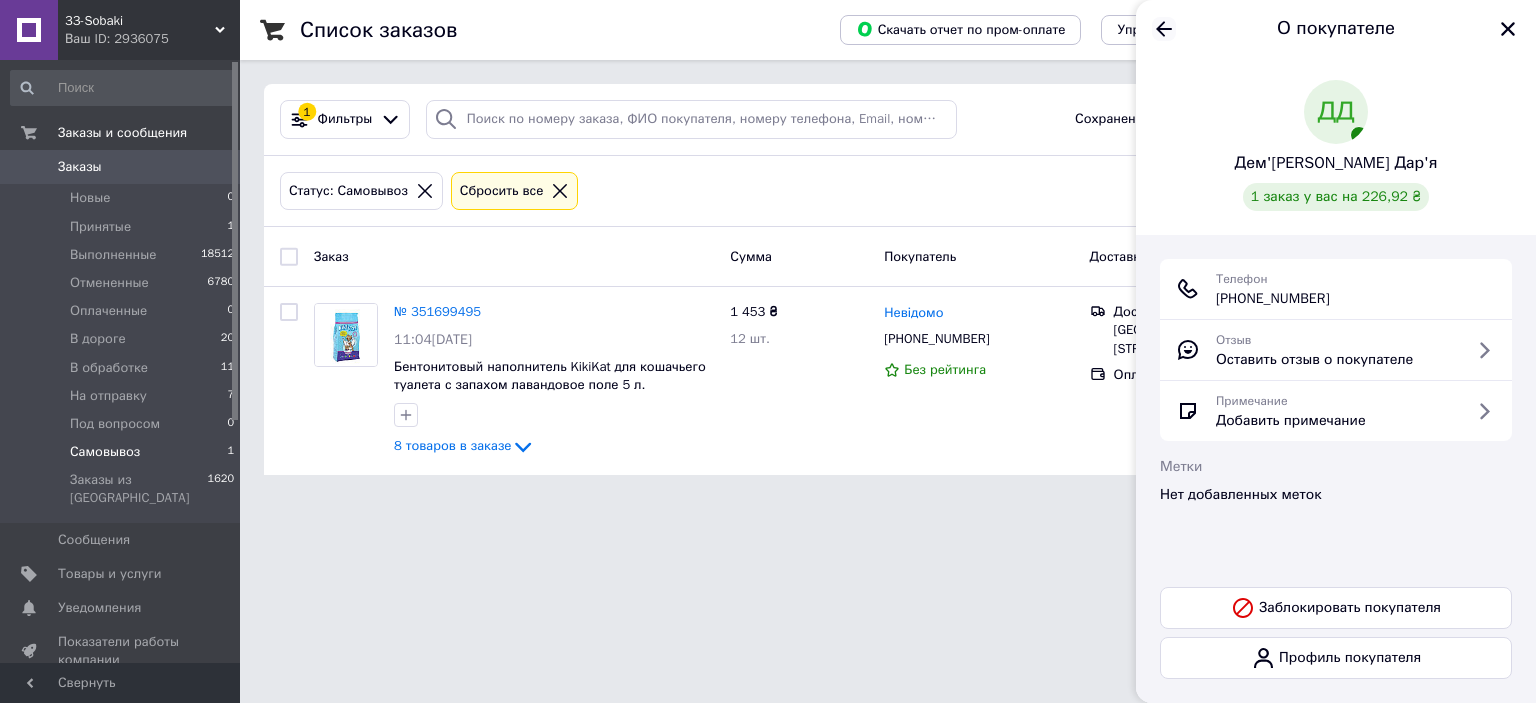 click 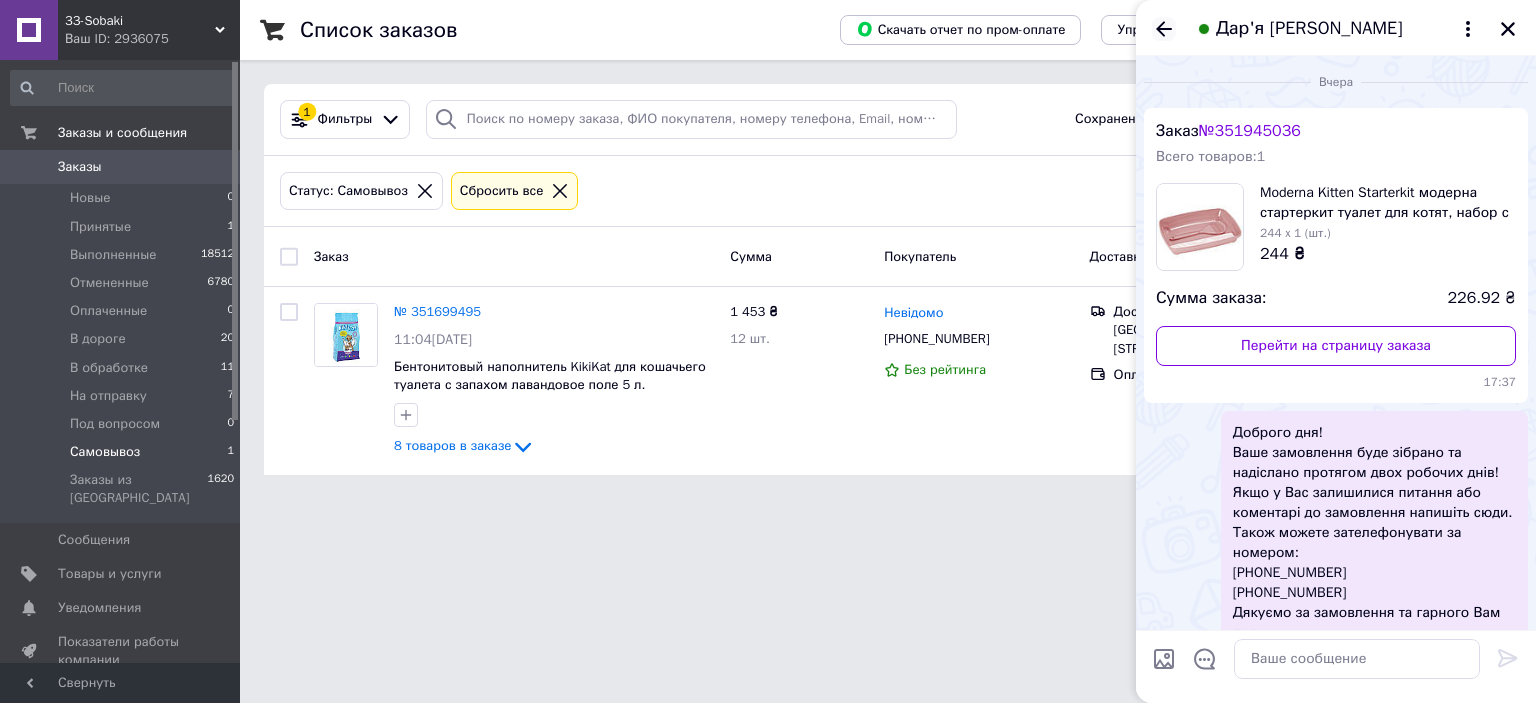 scroll, scrollTop: 299, scrollLeft: 0, axis: vertical 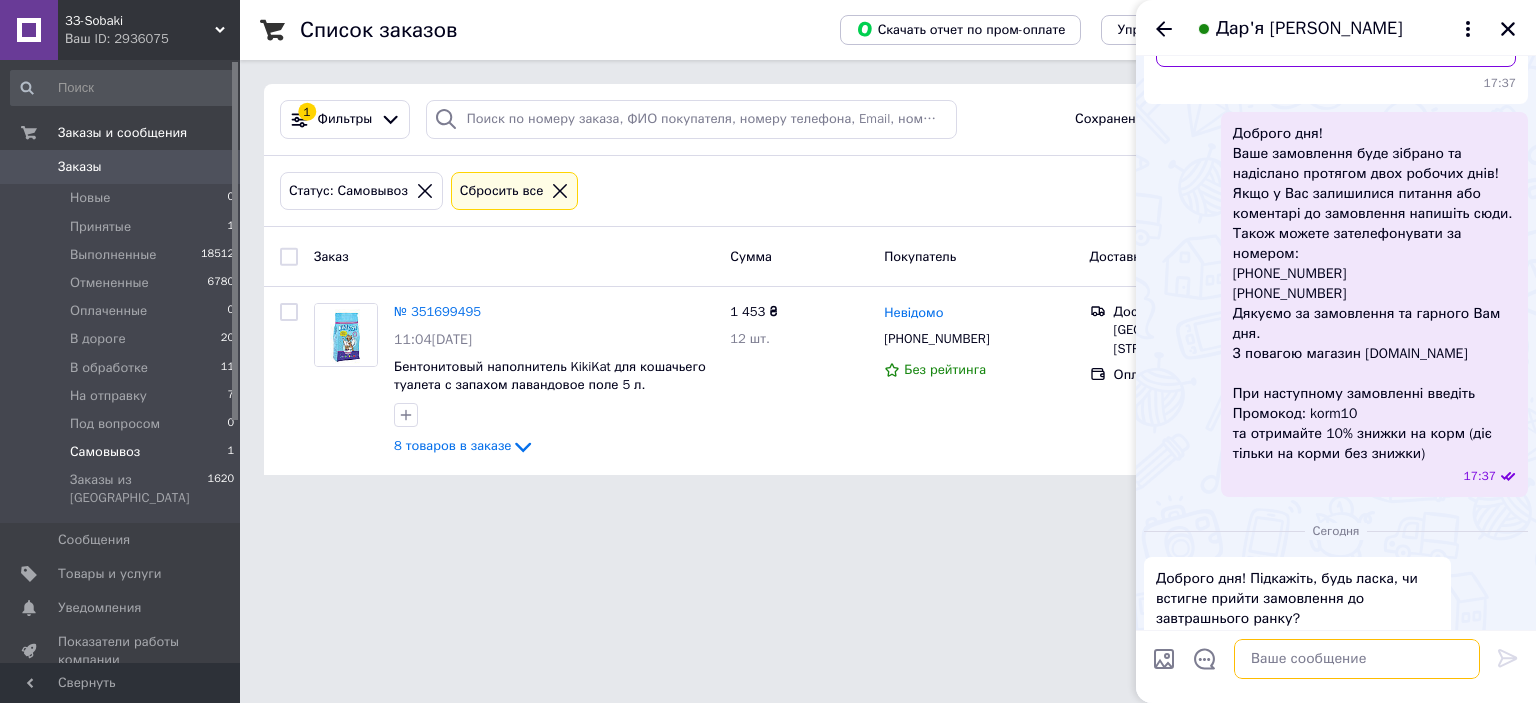 click at bounding box center (1357, 659) 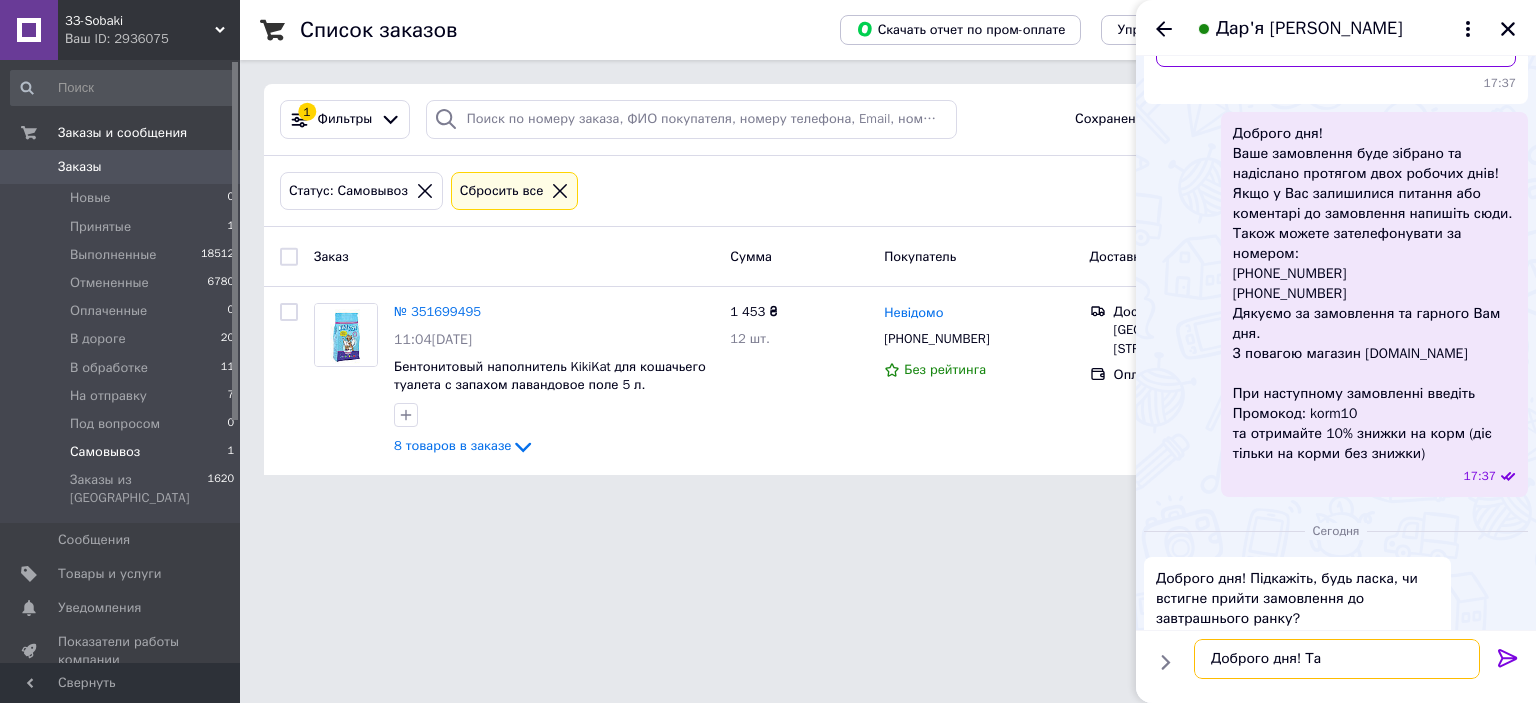 type on "Доброго дня! Так" 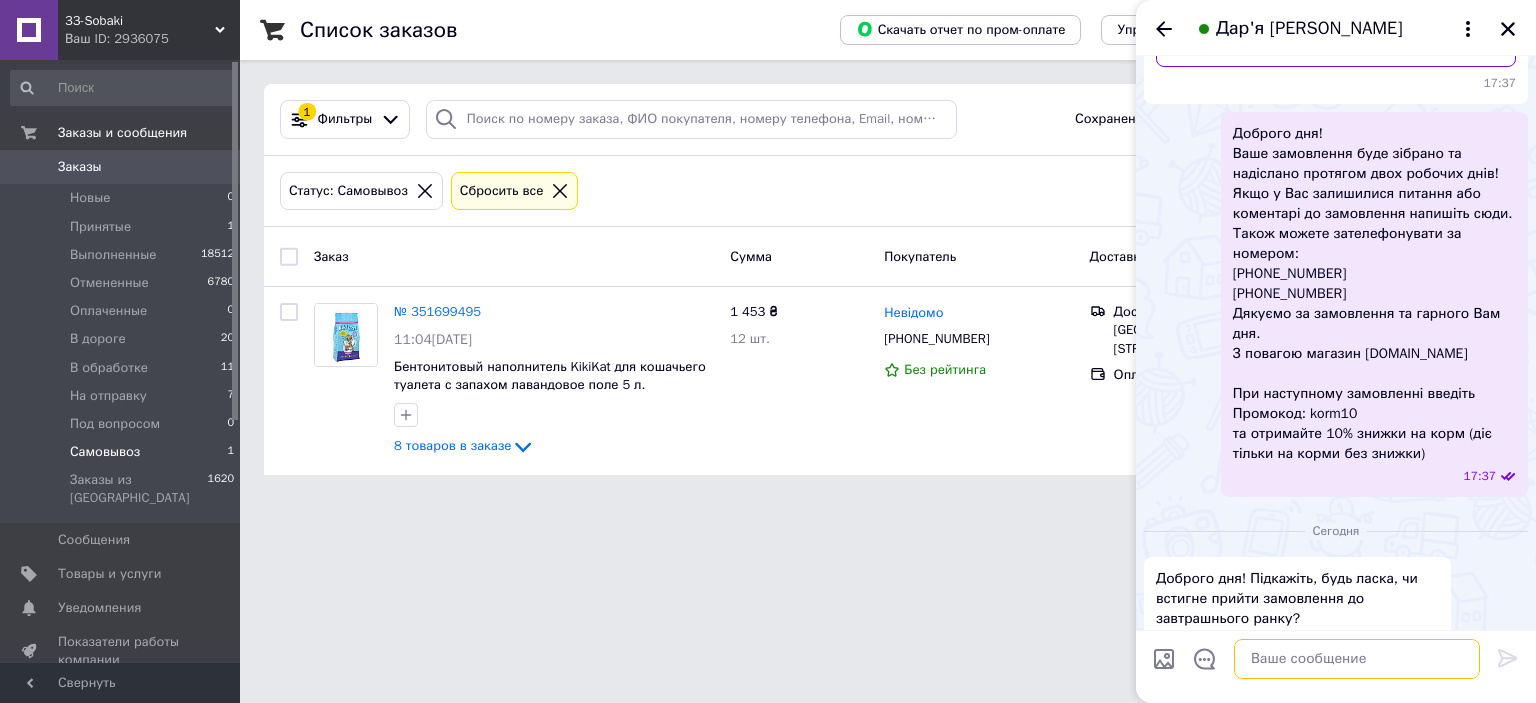 scroll, scrollTop: 352, scrollLeft: 0, axis: vertical 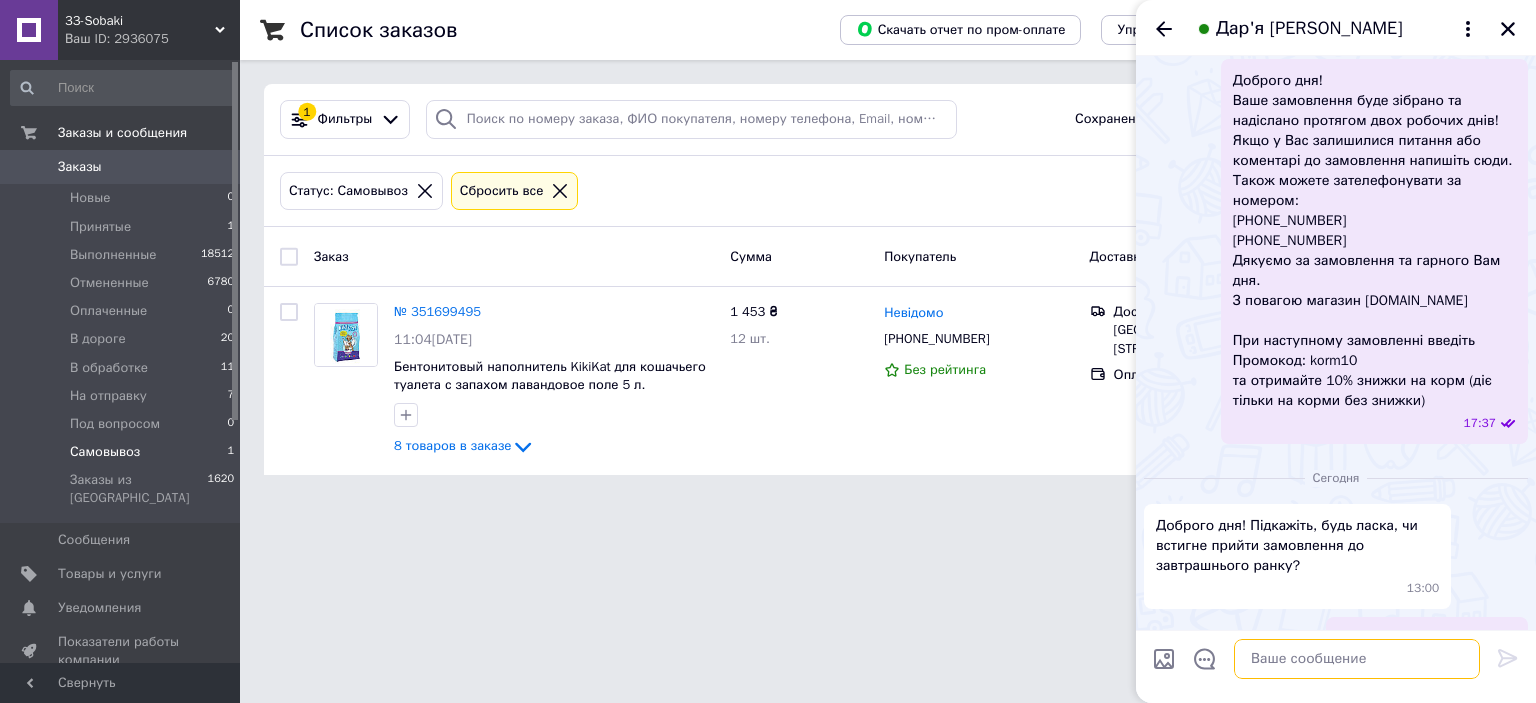 click at bounding box center (1357, 659) 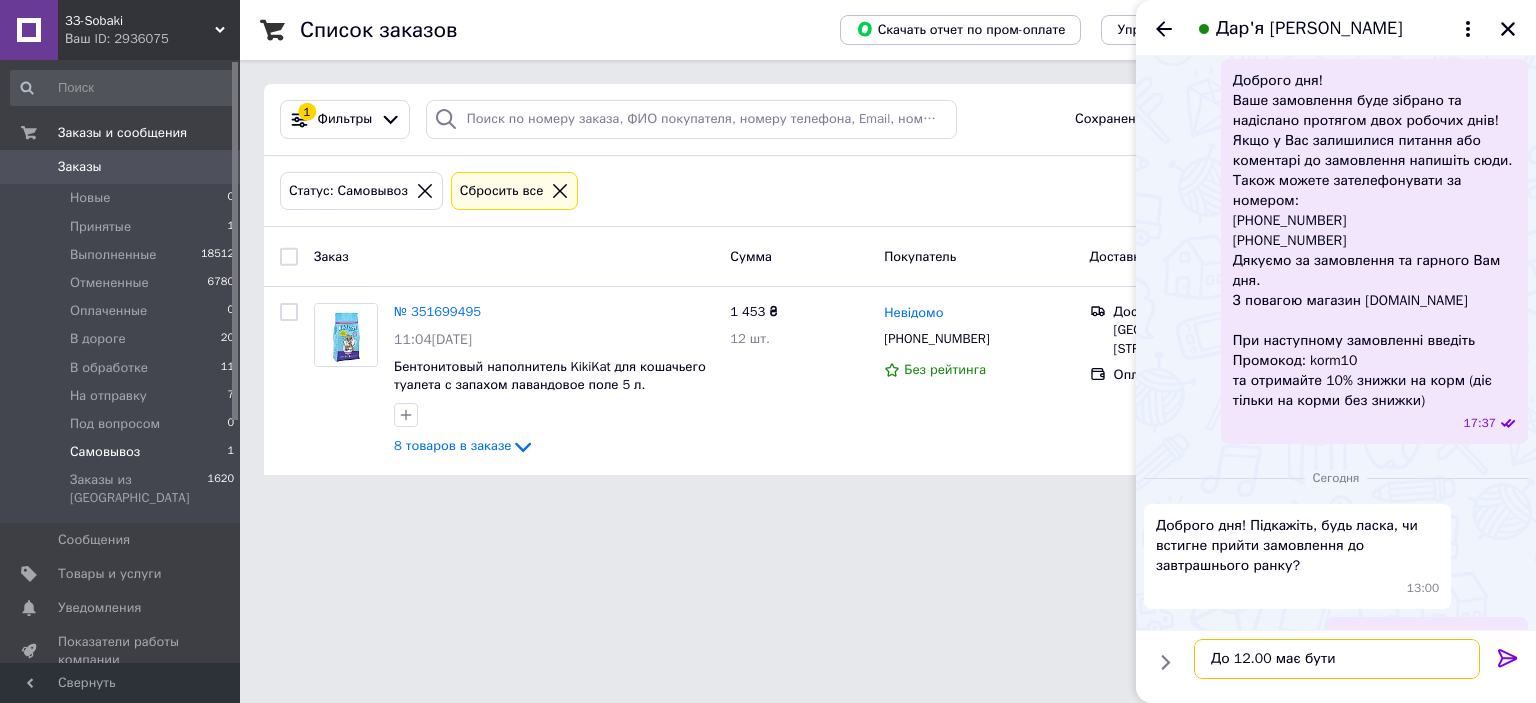 type on "До 12.00 має бути" 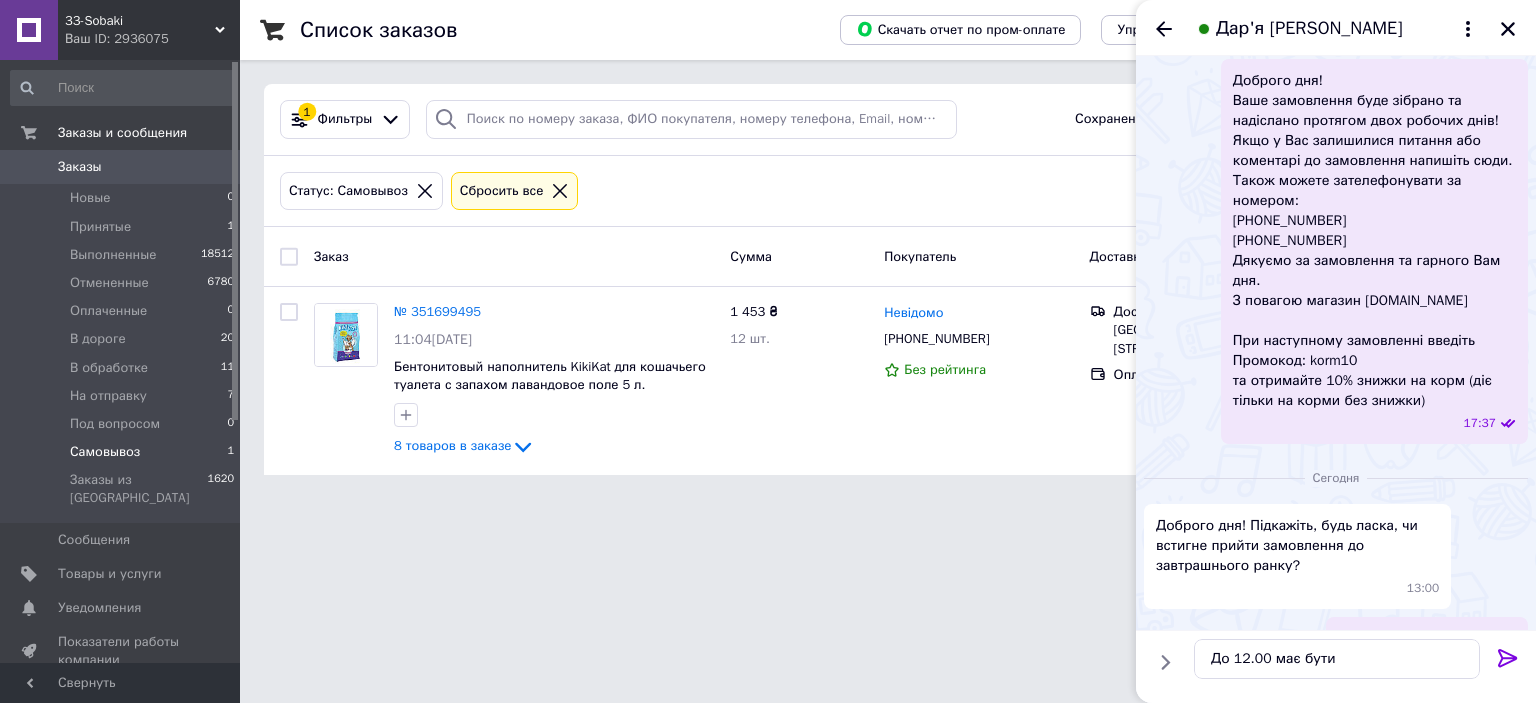 click 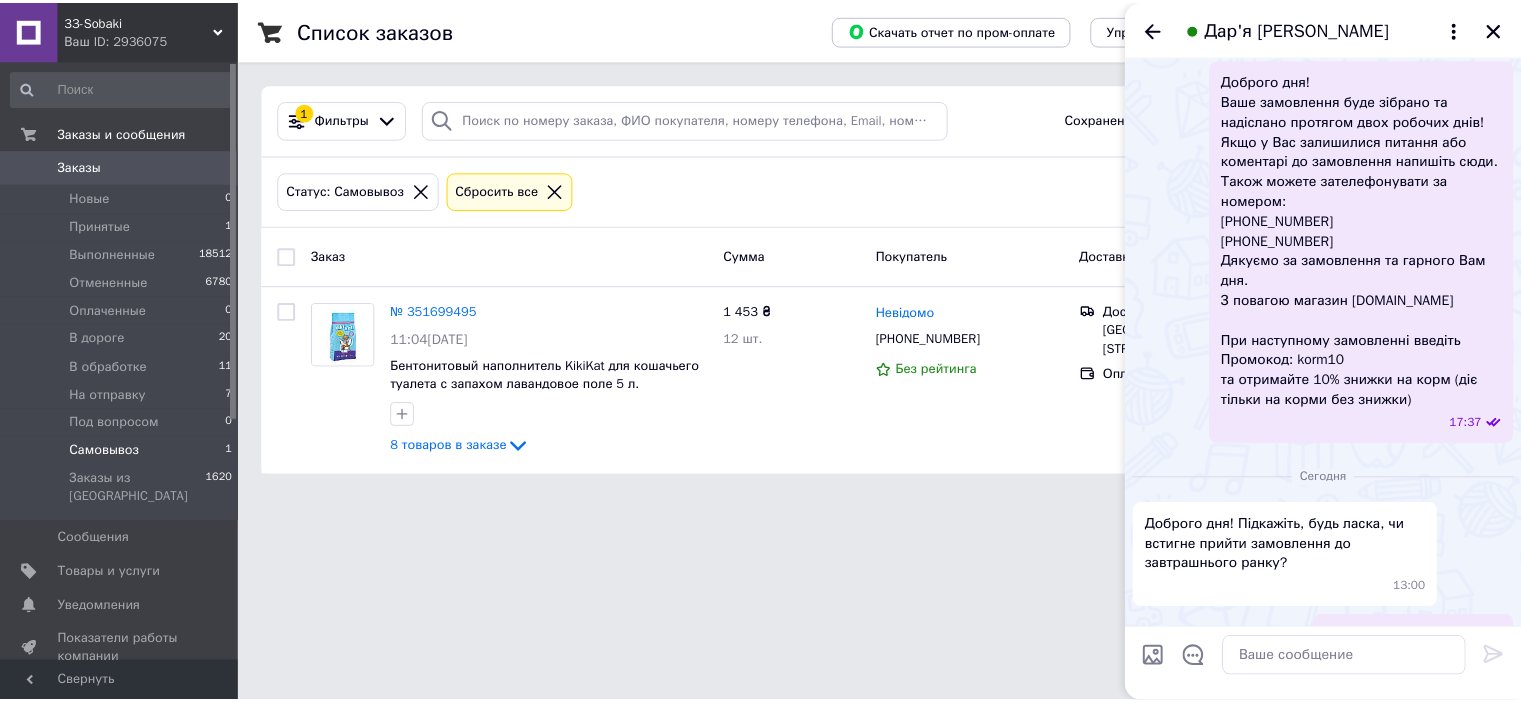 scroll, scrollTop: 405, scrollLeft: 0, axis: vertical 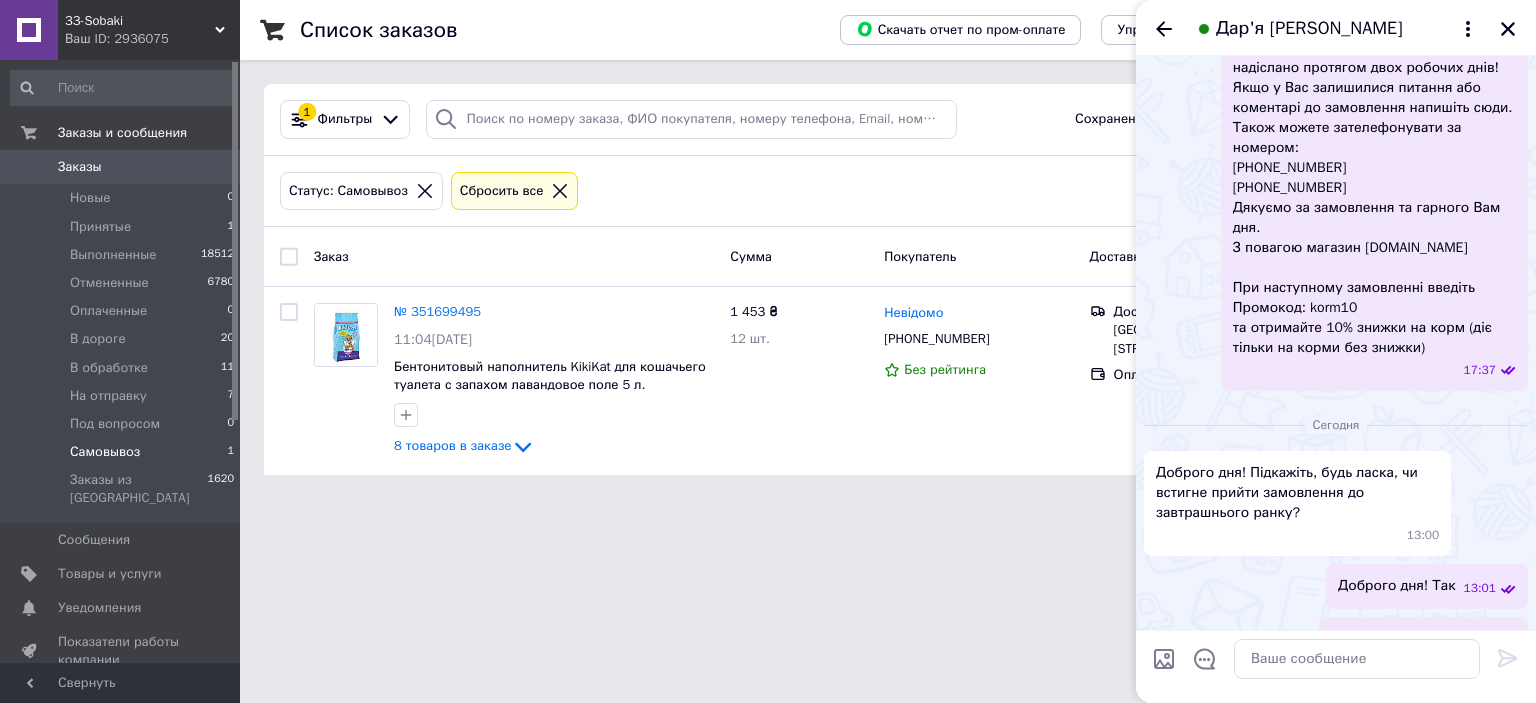 click on "Заказы" at bounding box center [121, 167] 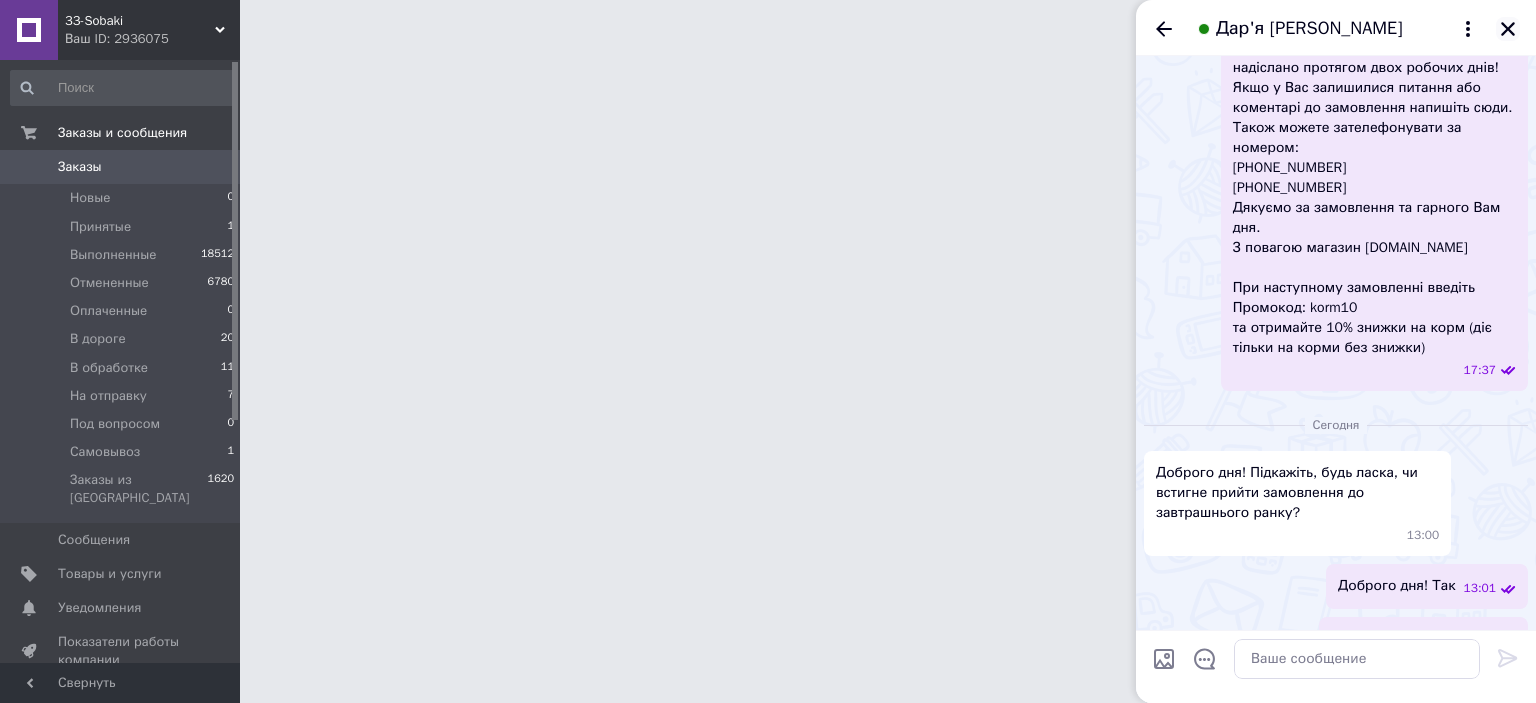 click on "Дар'я [PERSON_NAME]" at bounding box center [1336, 28] 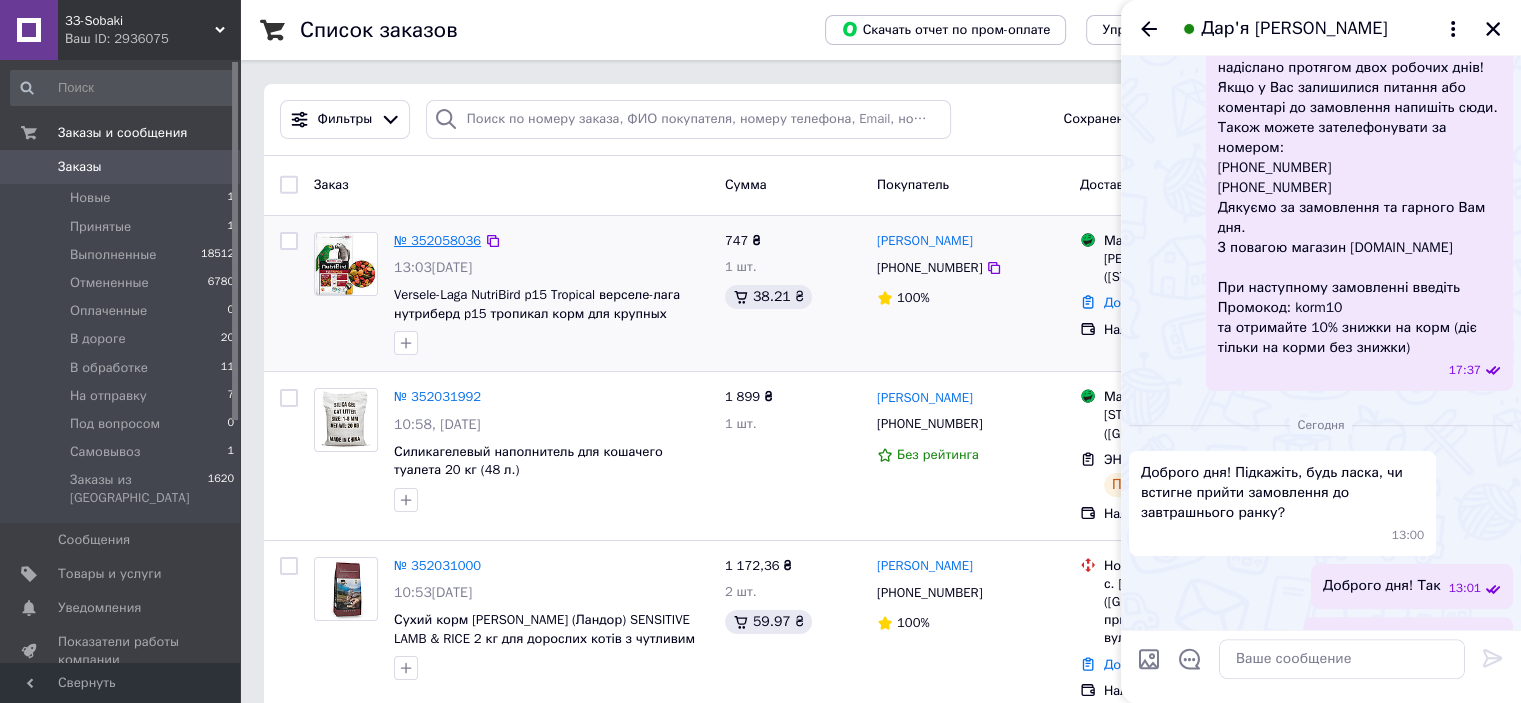 click on "№ 352058036" at bounding box center (437, 240) 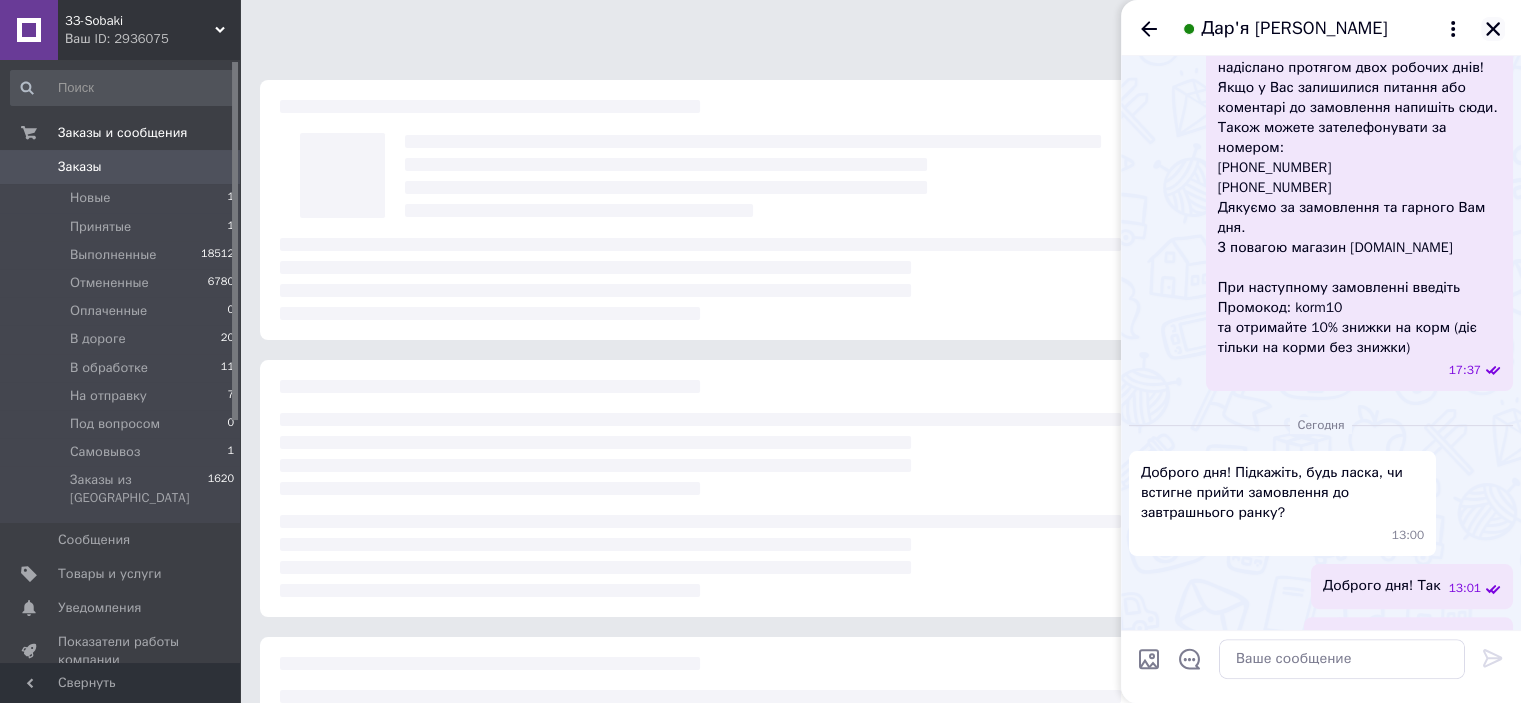 click 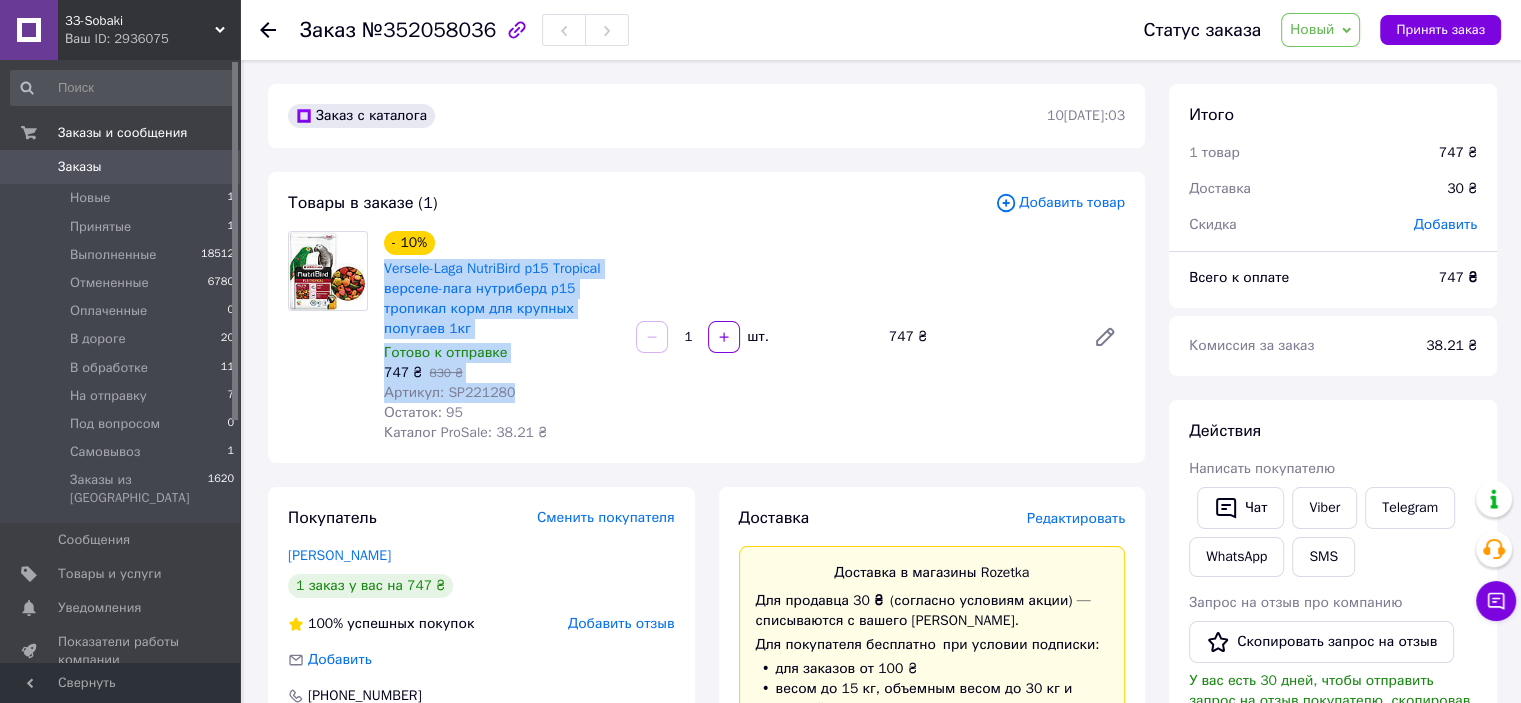 drag, startPoint x: 377, startPoint y: 267, endPoint x: 549, endPoint y: 398, distance: 216.20592 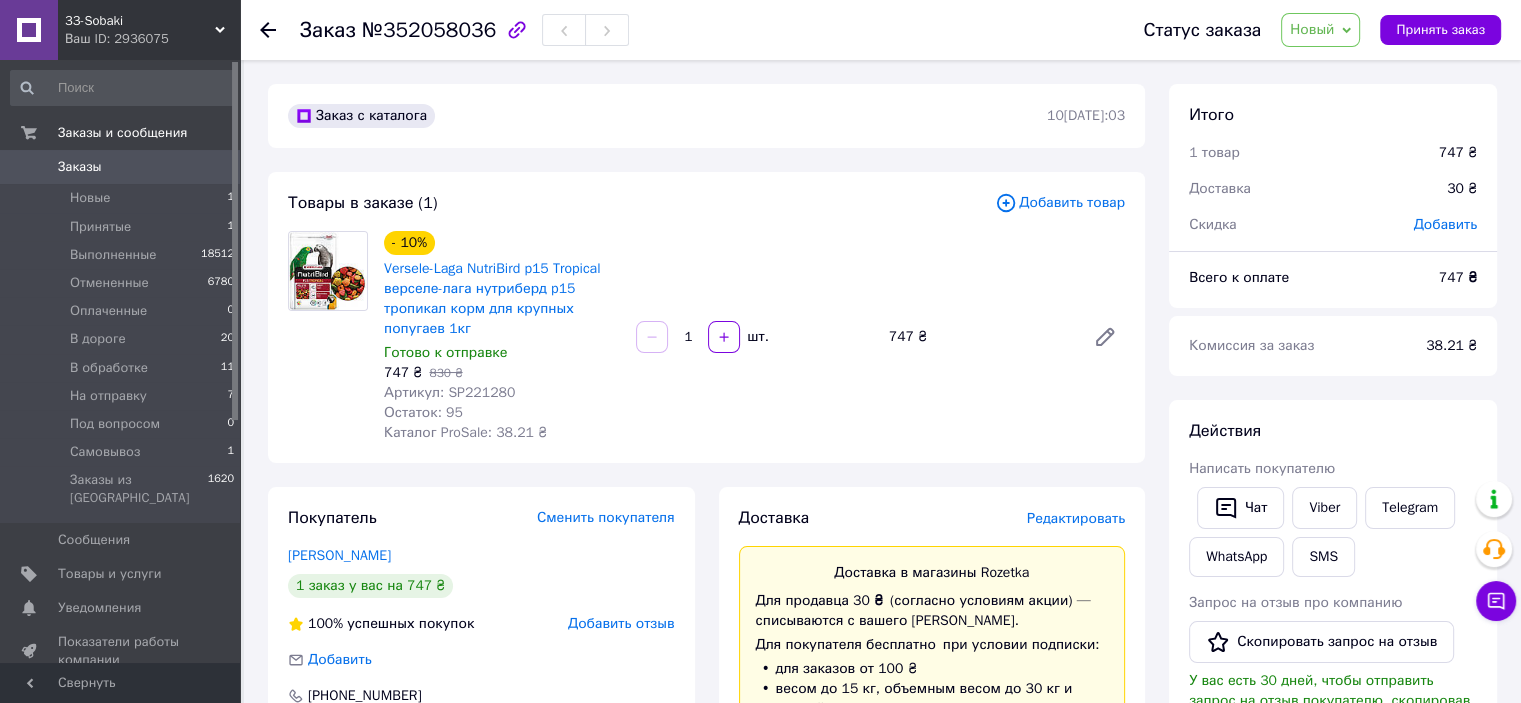 click on "Комиссия за заказ 38.21 ₴" at bounding box center (1333, 346) 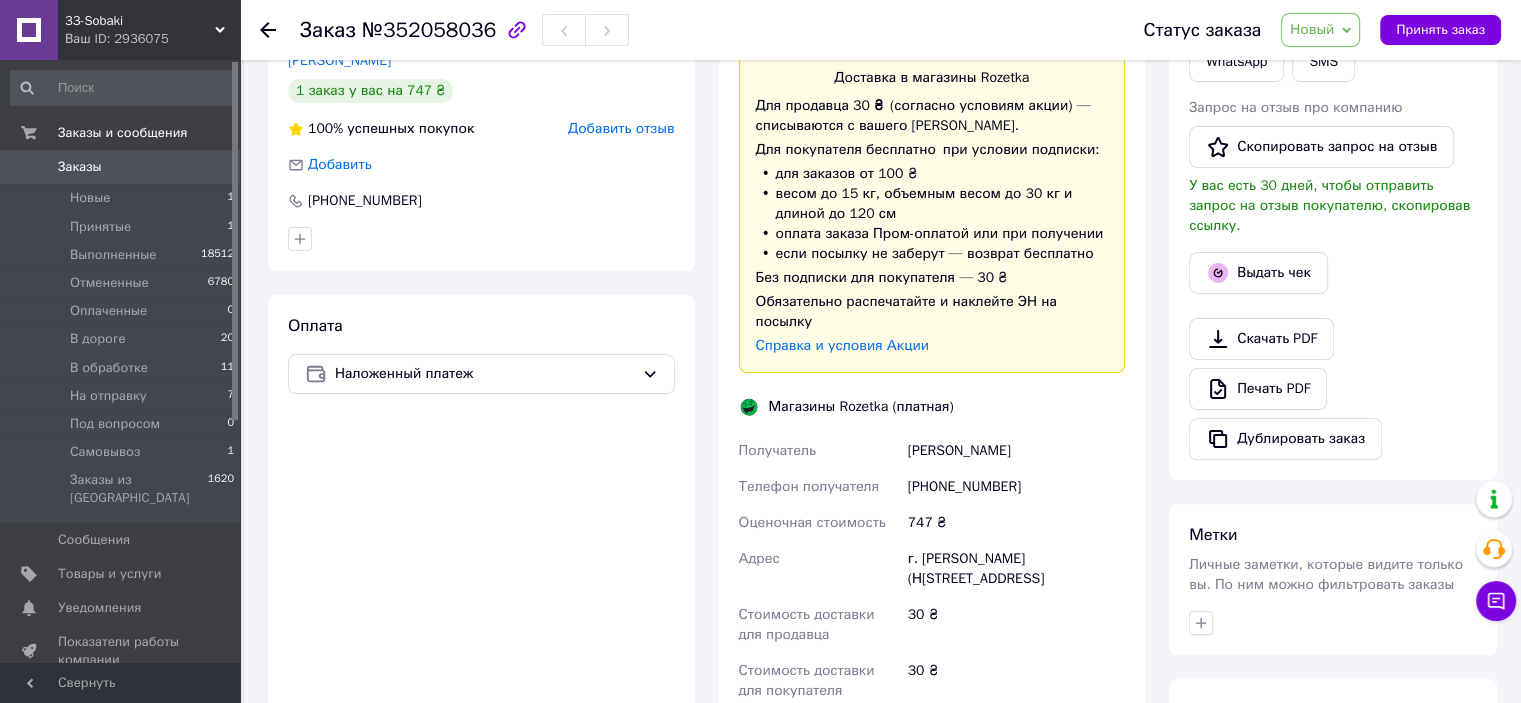 scroll, scrollTop: 500, scrollLeft: 0, axis: vertical 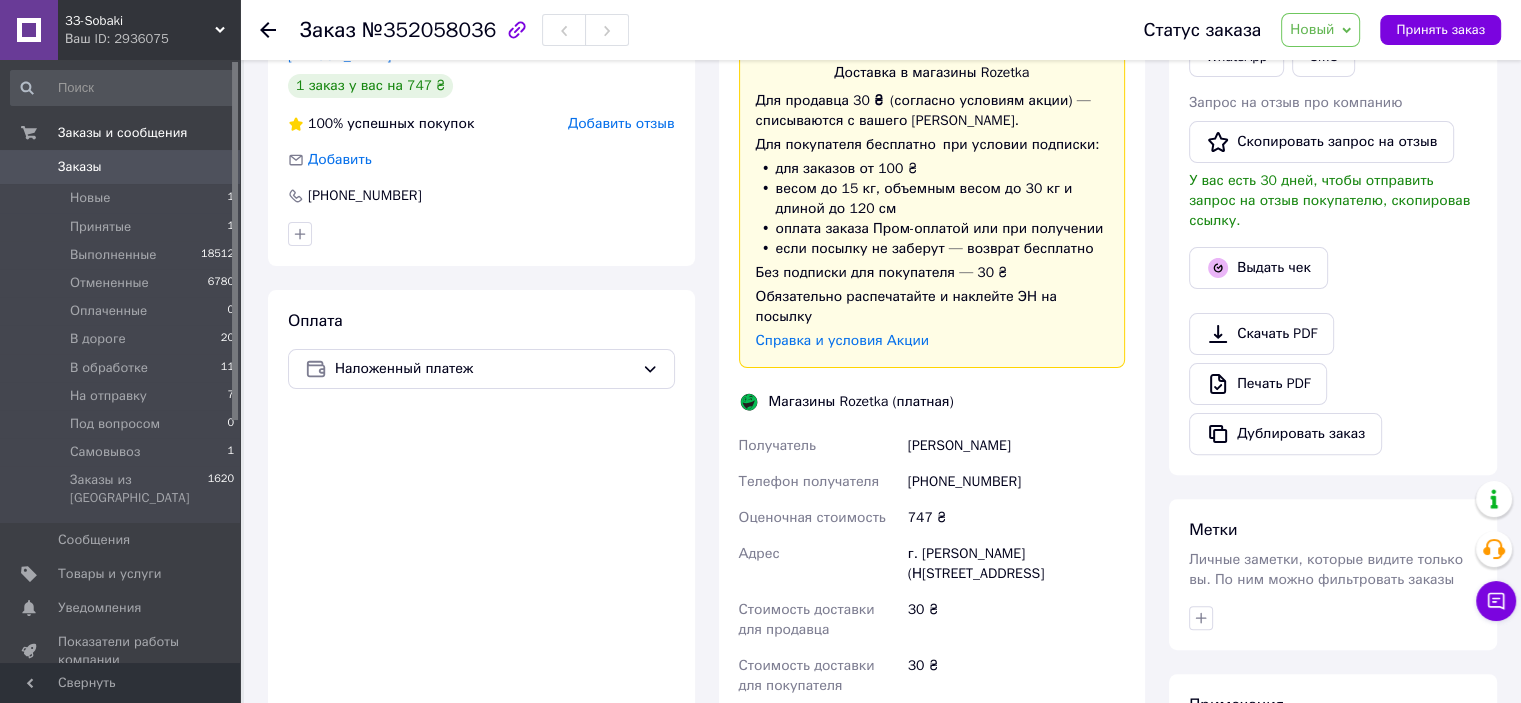 click on "+380505205458" at bounding box center (1016, 482) 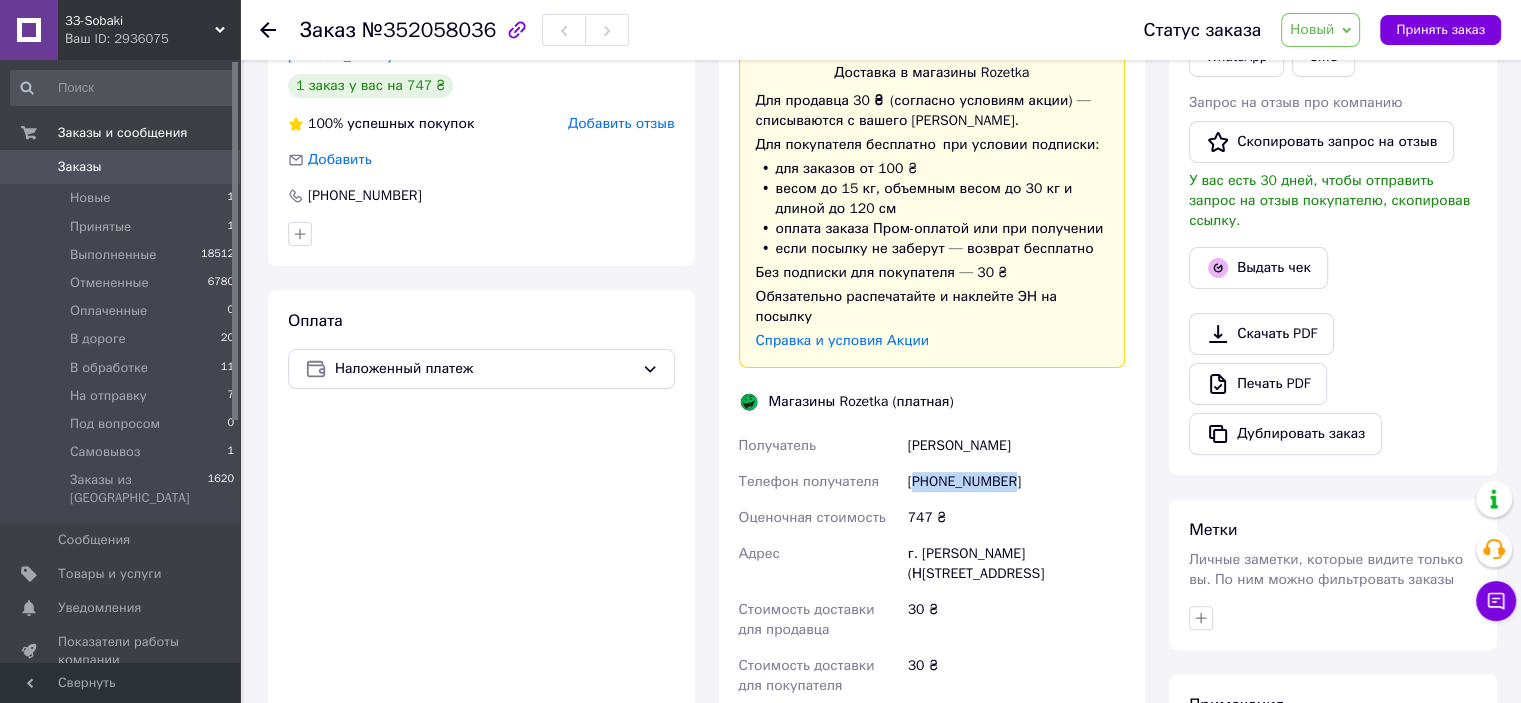 click on "+380505205458" at bounding box center [1016, 482] 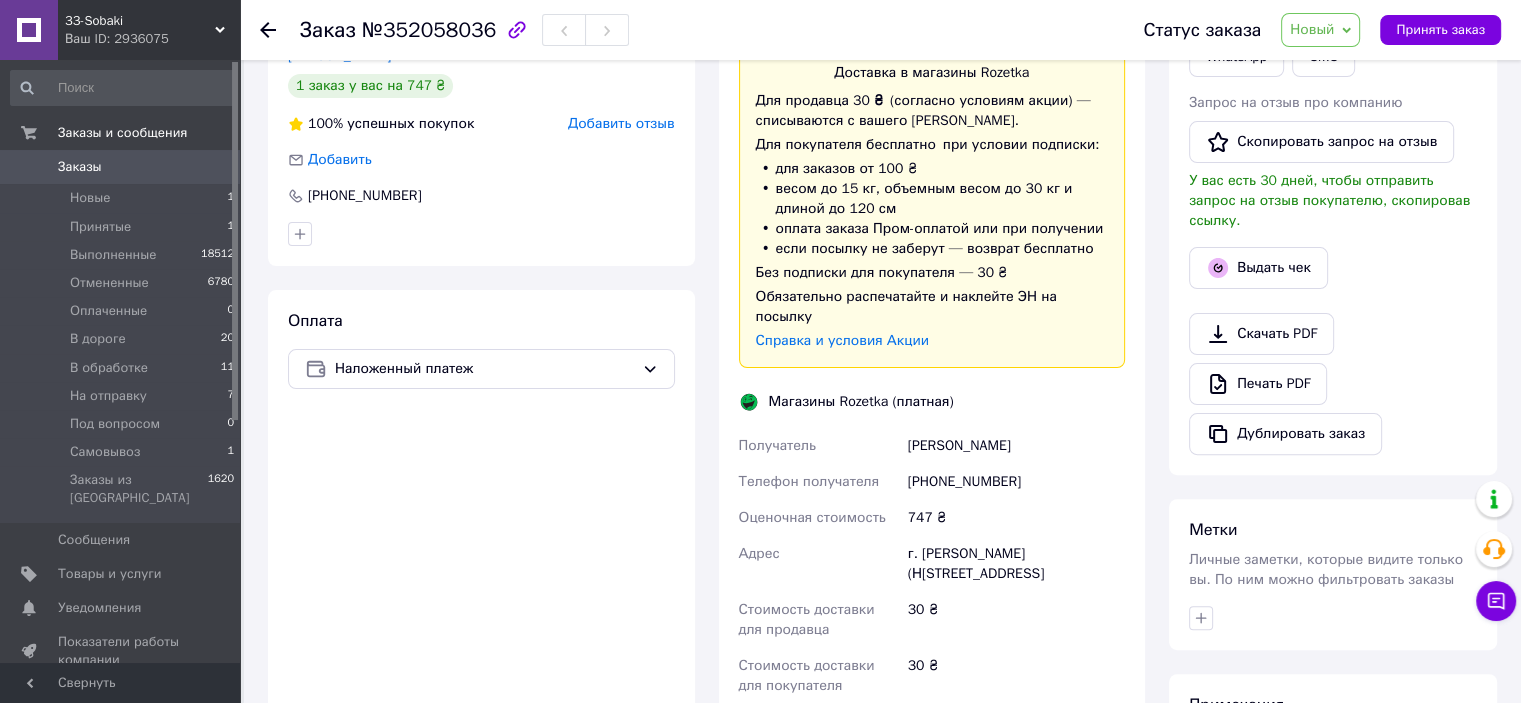 click on "Выдать чек" at bounding box center (1333, 268) 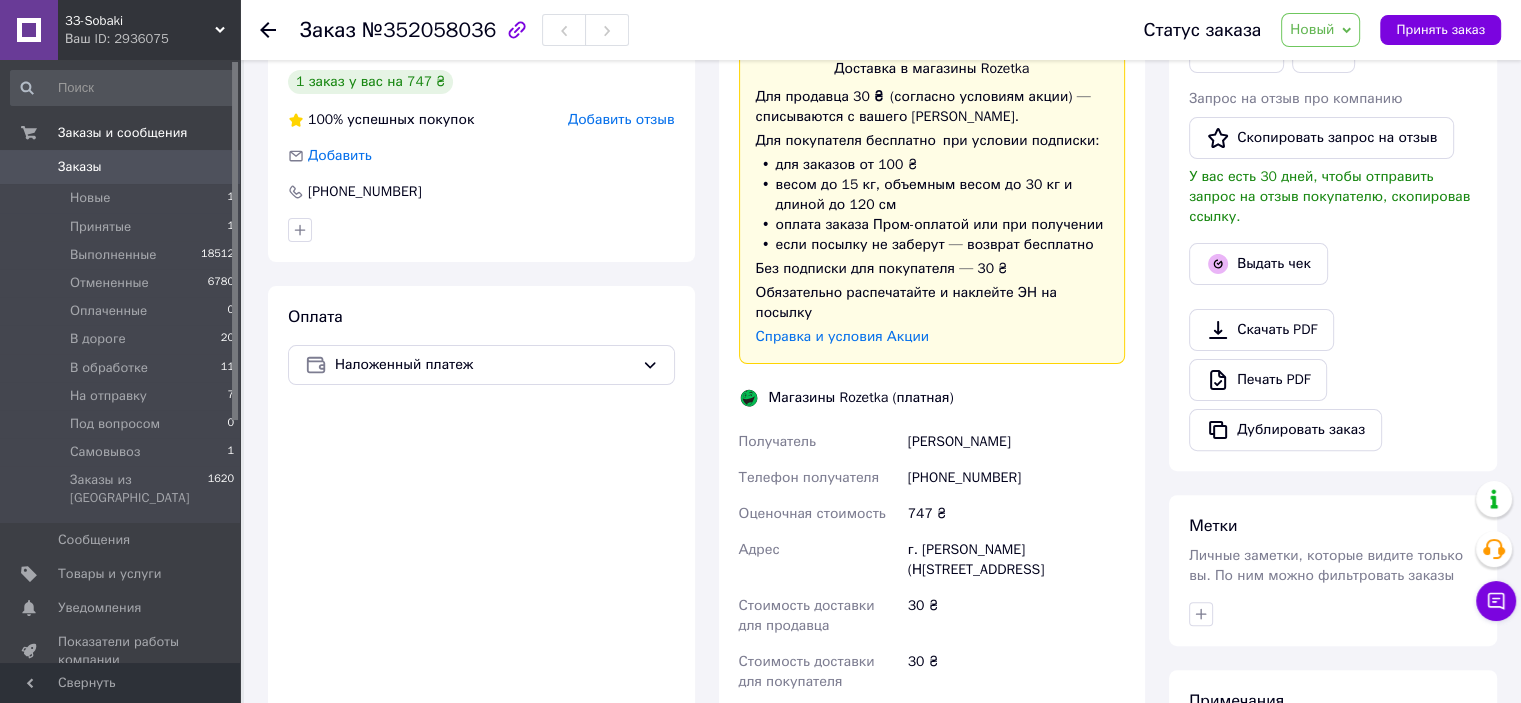scroll, scrollTop: 500, scrollLeft: 0, axis: vertical 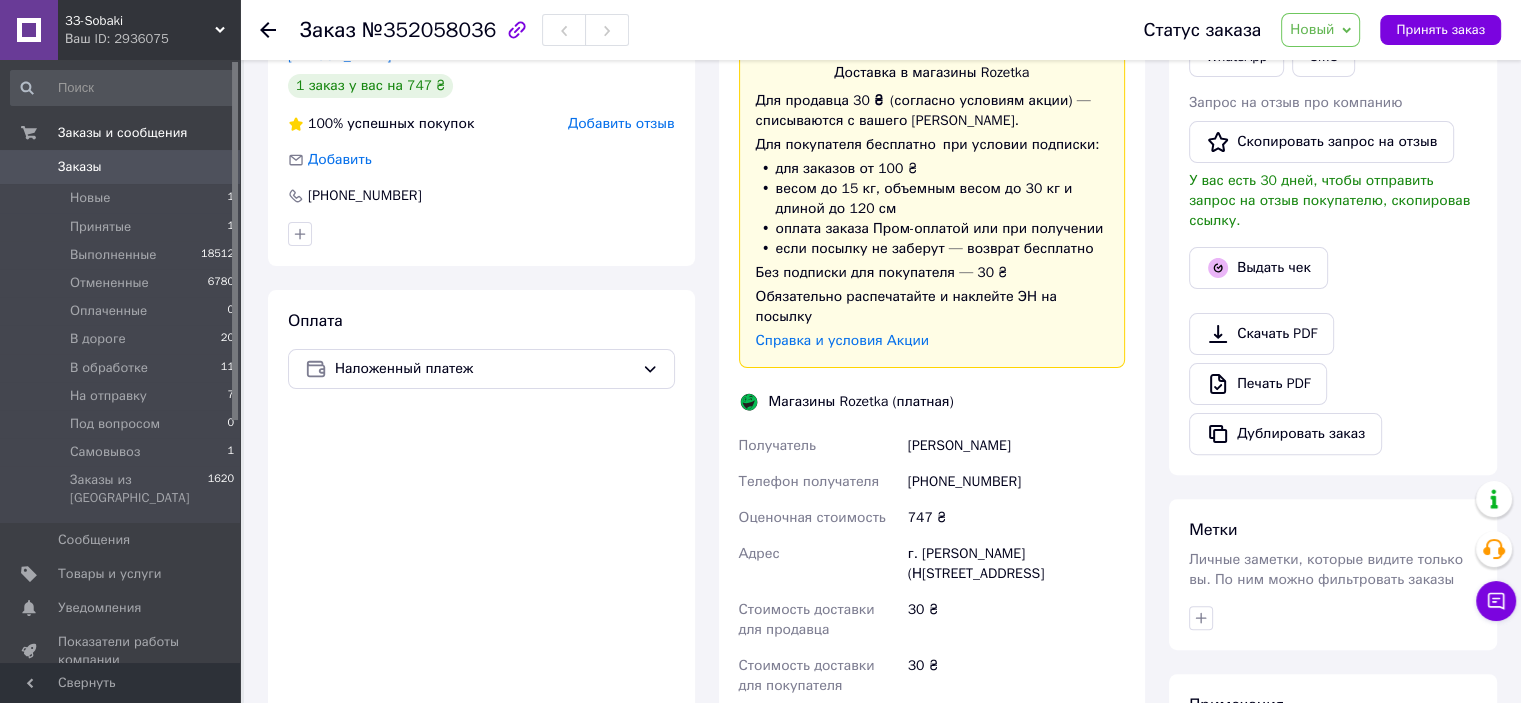 click on "Печать PDF" at bounding box center (1333, 384) 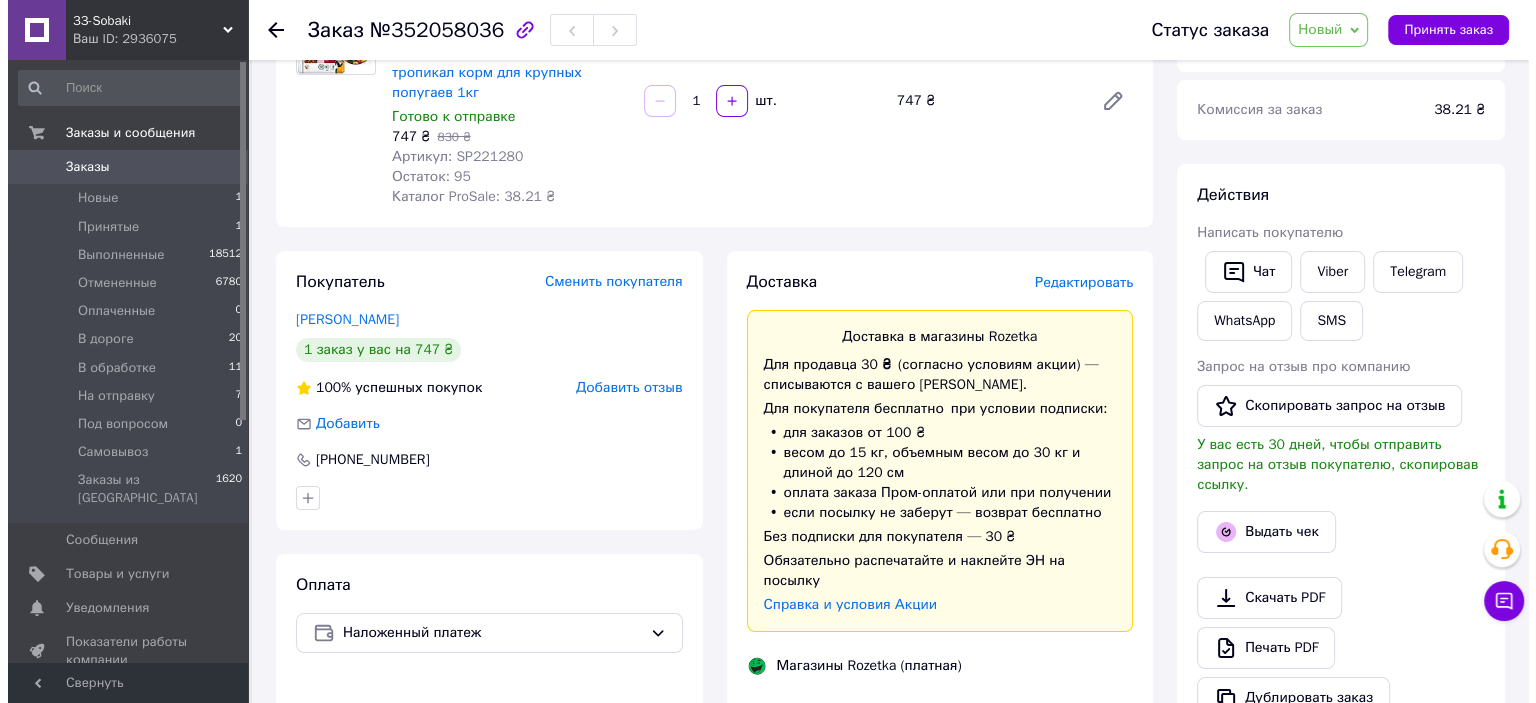 scroll, scrollTop: 200, scrollLeft: 0, axis: vertical 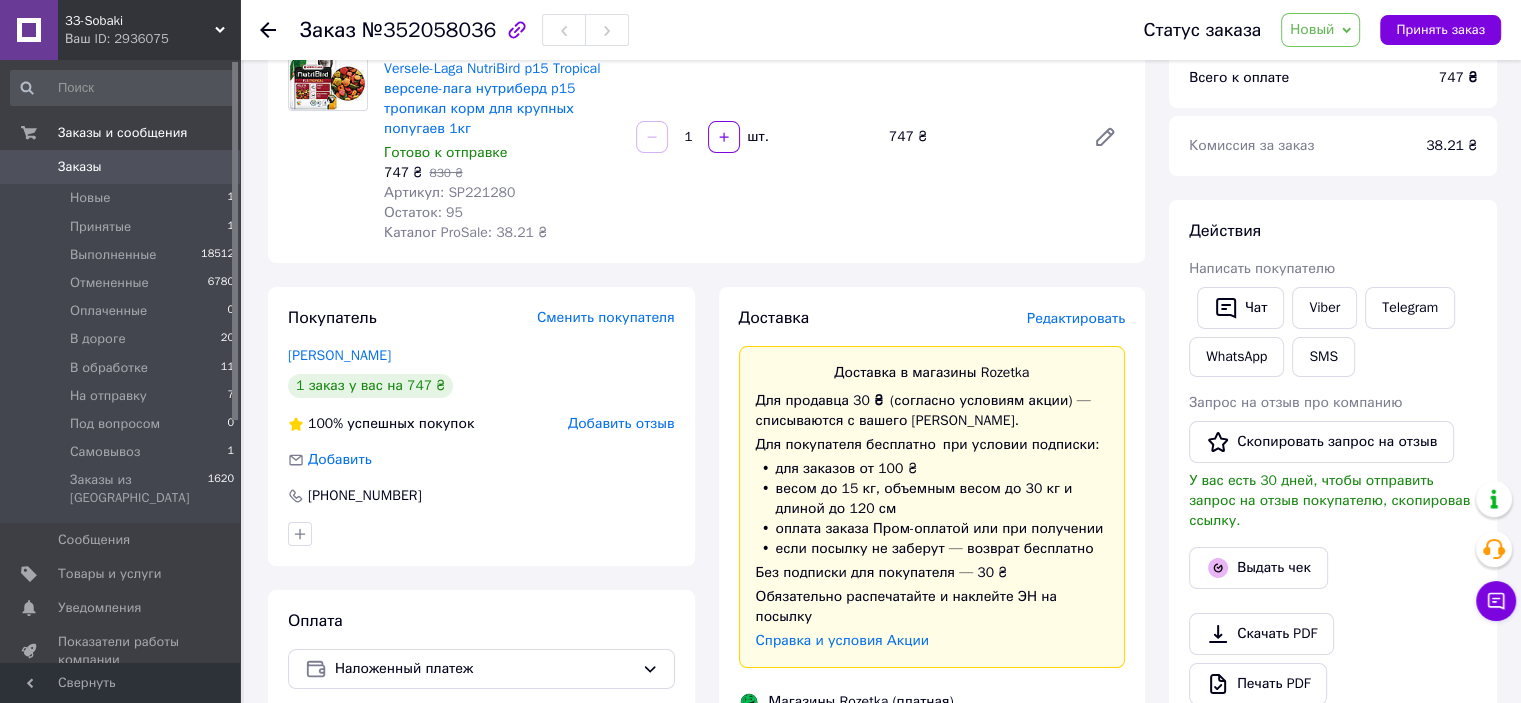 click on "Редактировать" at bounding box center [1076, 318] 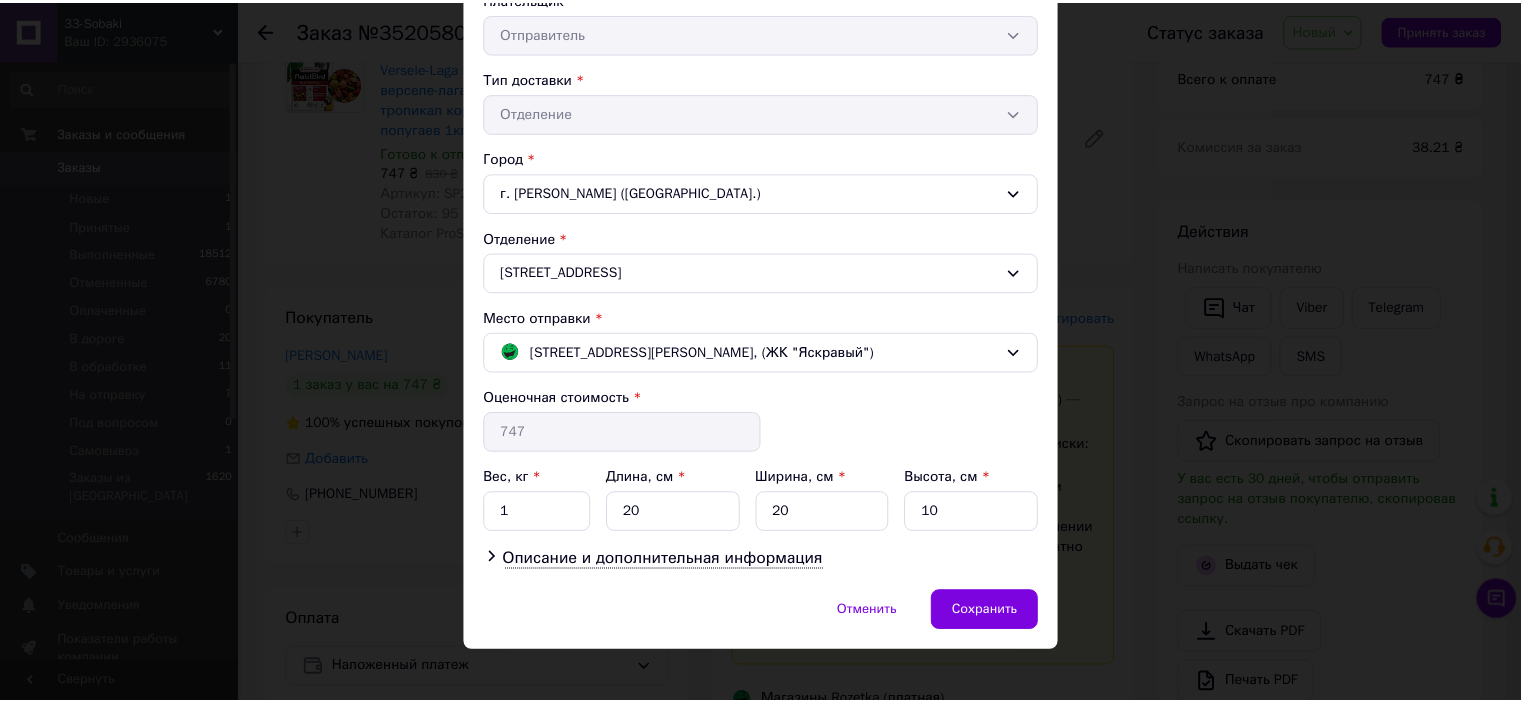 scroll, scrollTop: 416, scrollLeft: 0, axis: vertical 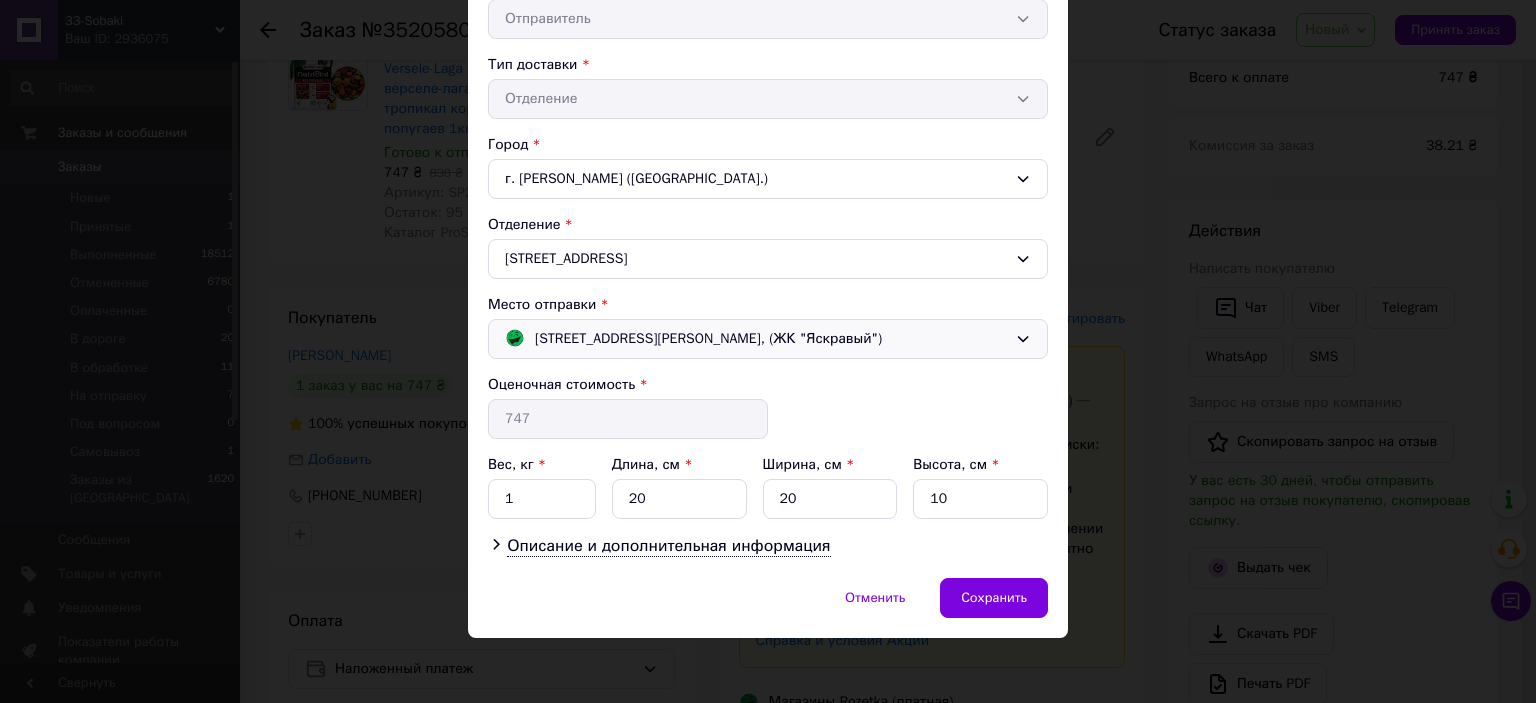 click on "[STREET_ADDRESS][PERSON_NAME], (ЖК "Яскравый")" at bounding box center (708, 339) 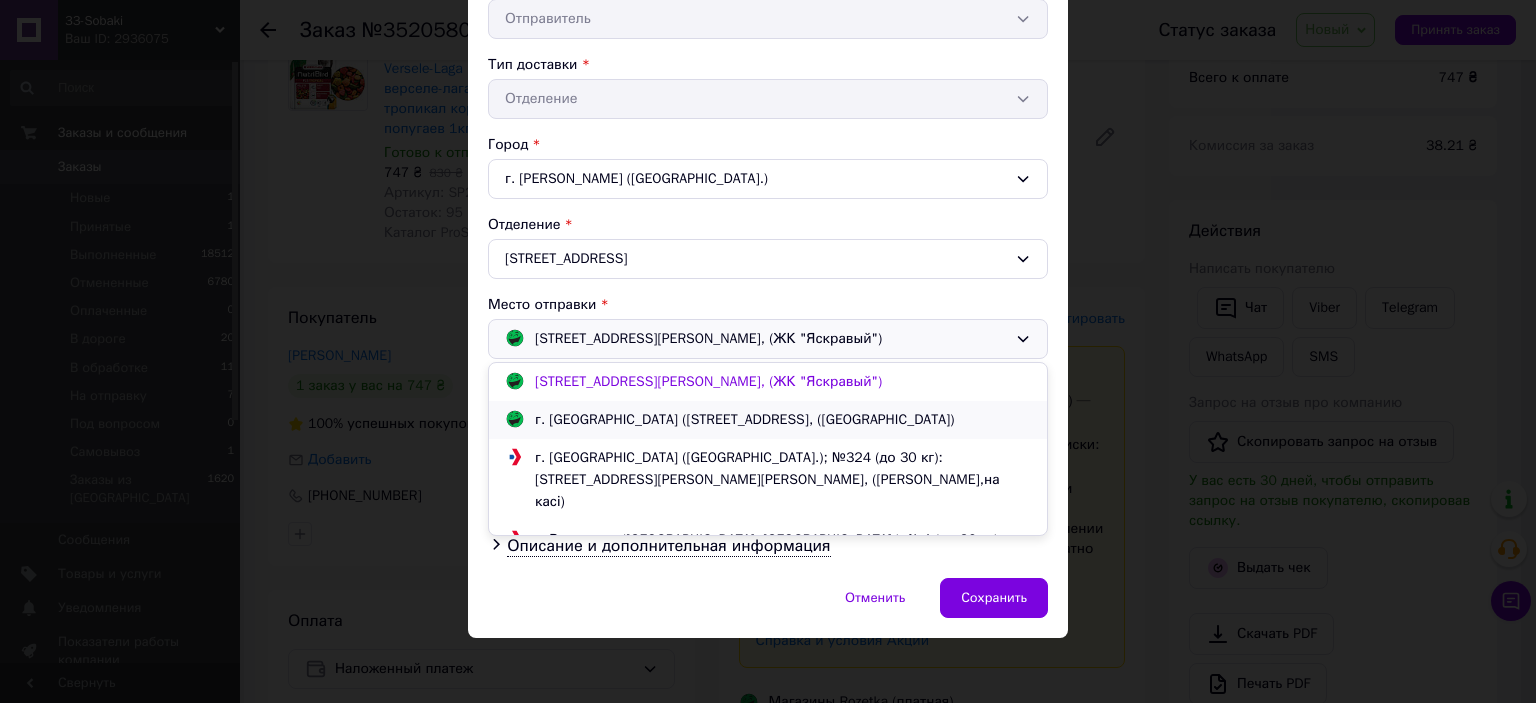 click on "г. [GEOGRAPHIC_DATA] ([STREET_ADDRESS], ([GEOGRAPHIC_DATA])" at bounding box center (744, 420) 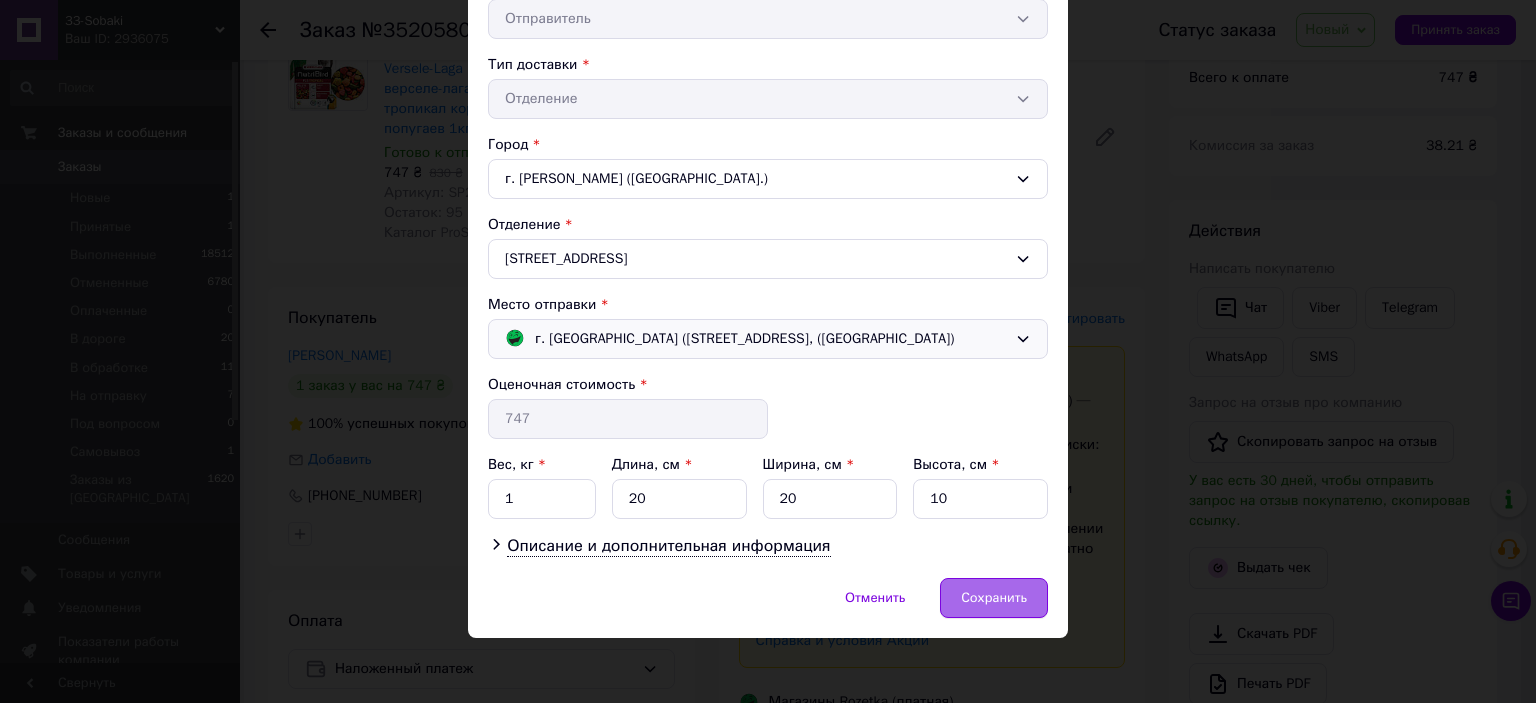 click on "Сохранить" at bounding box center (994, 598) 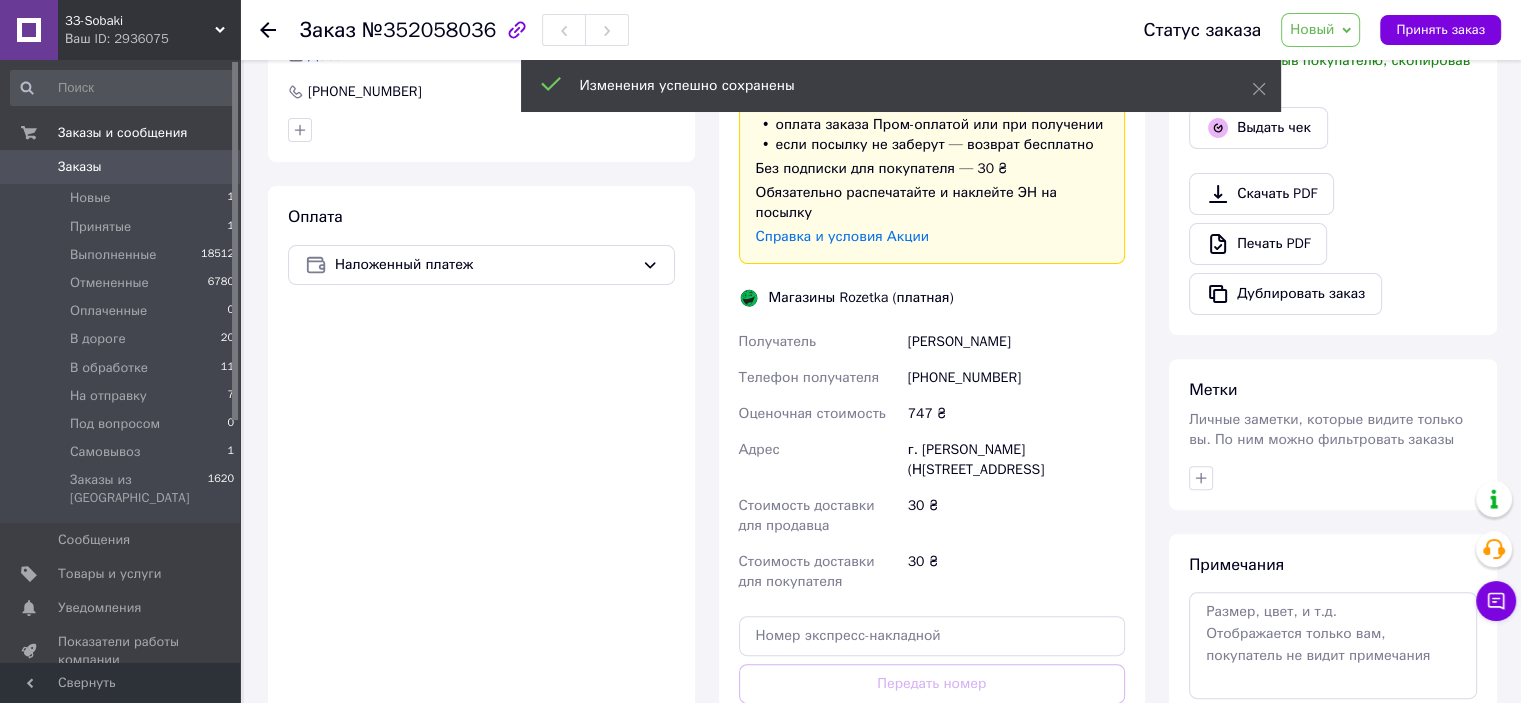 scroll, scrollTop: 700, scrollLeft: 0, axis: vertical 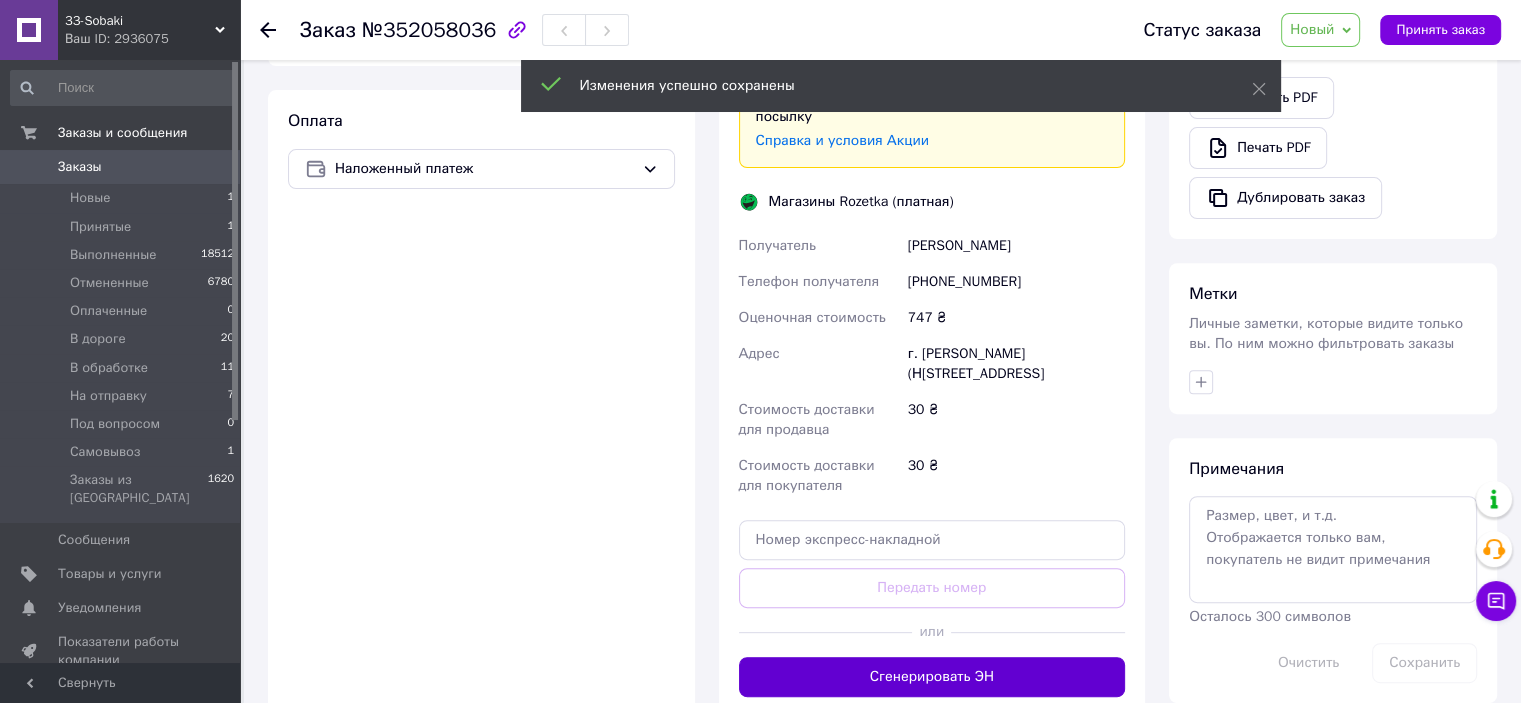 click on "Сгенерировать ЭН" at bounding box center (932, 677) 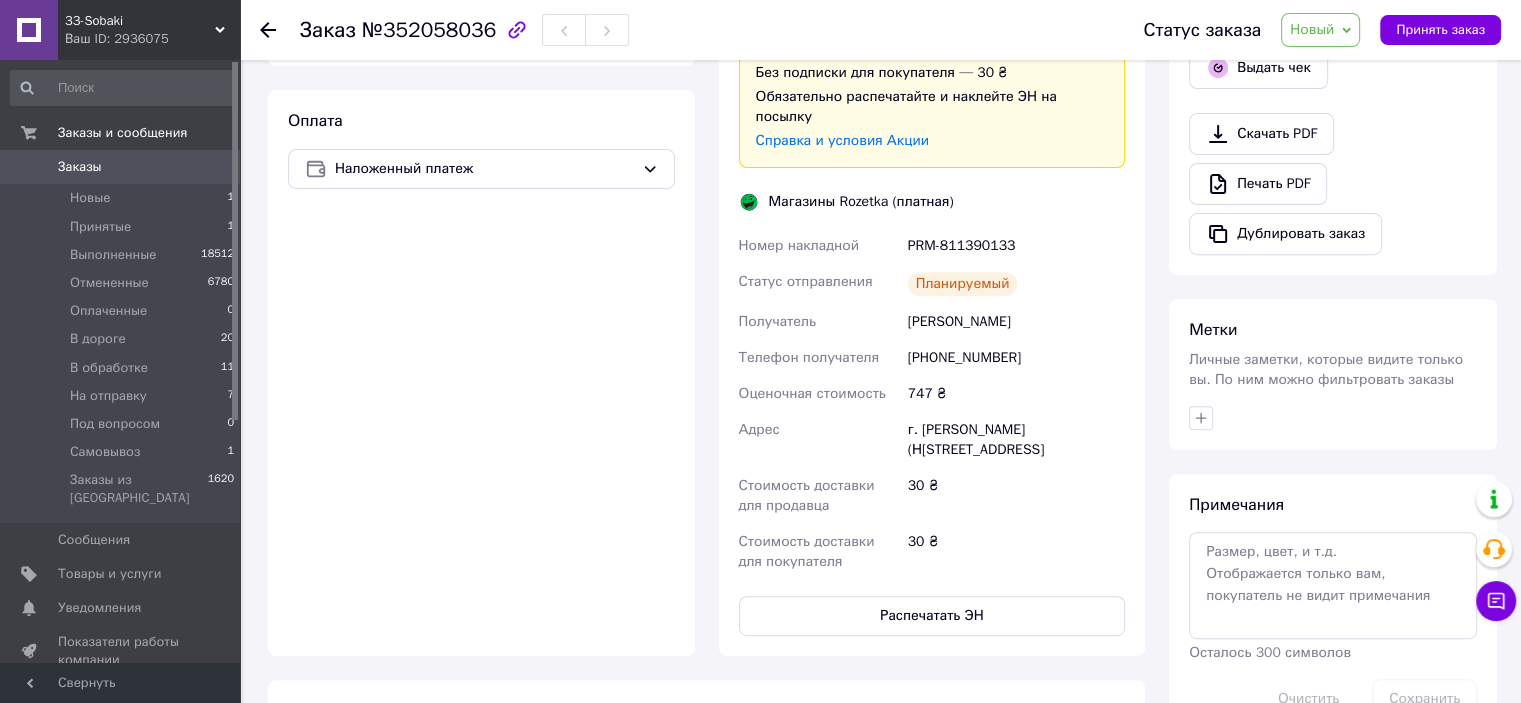 click on "PRM-811390133" at bounding box center [1016, 246] 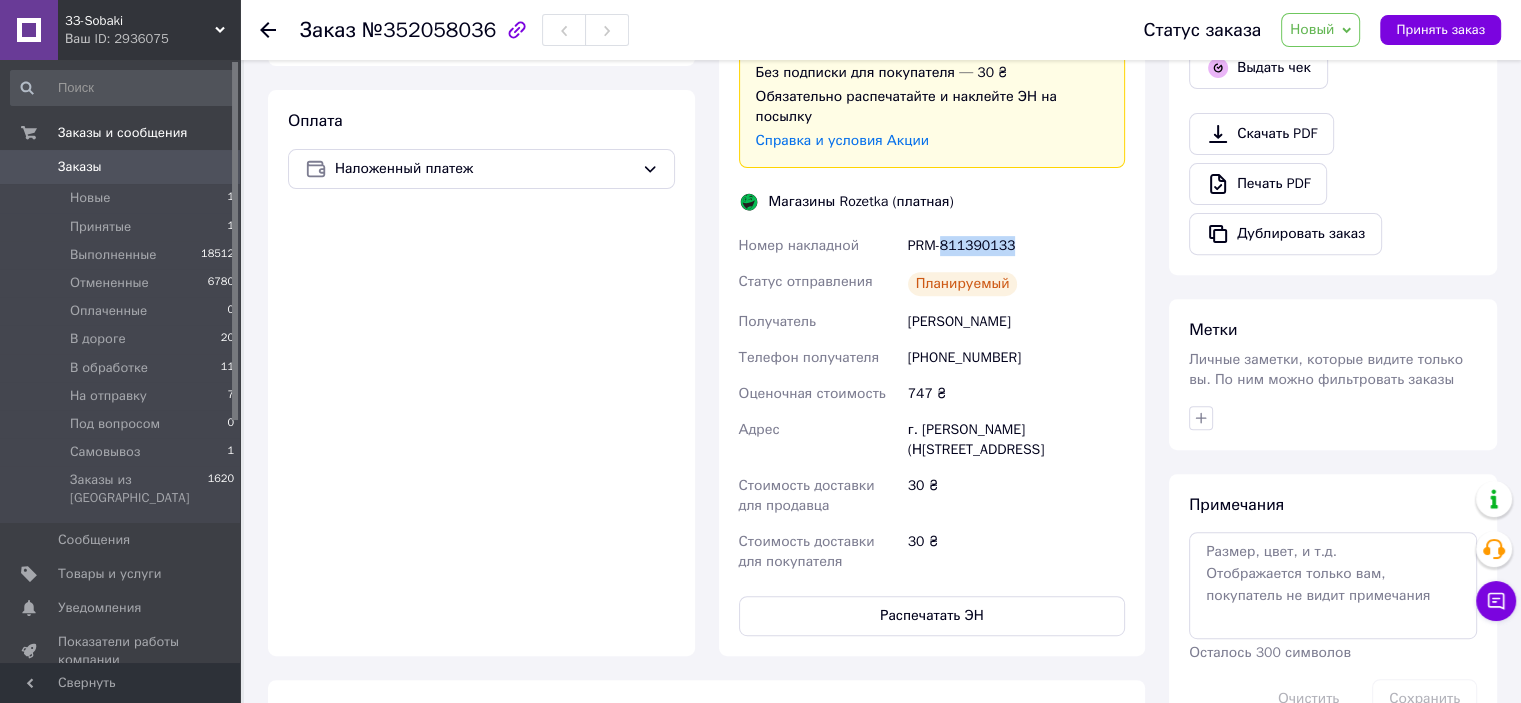 click on "PRM-811390133" at bounding box center [1016, 246] 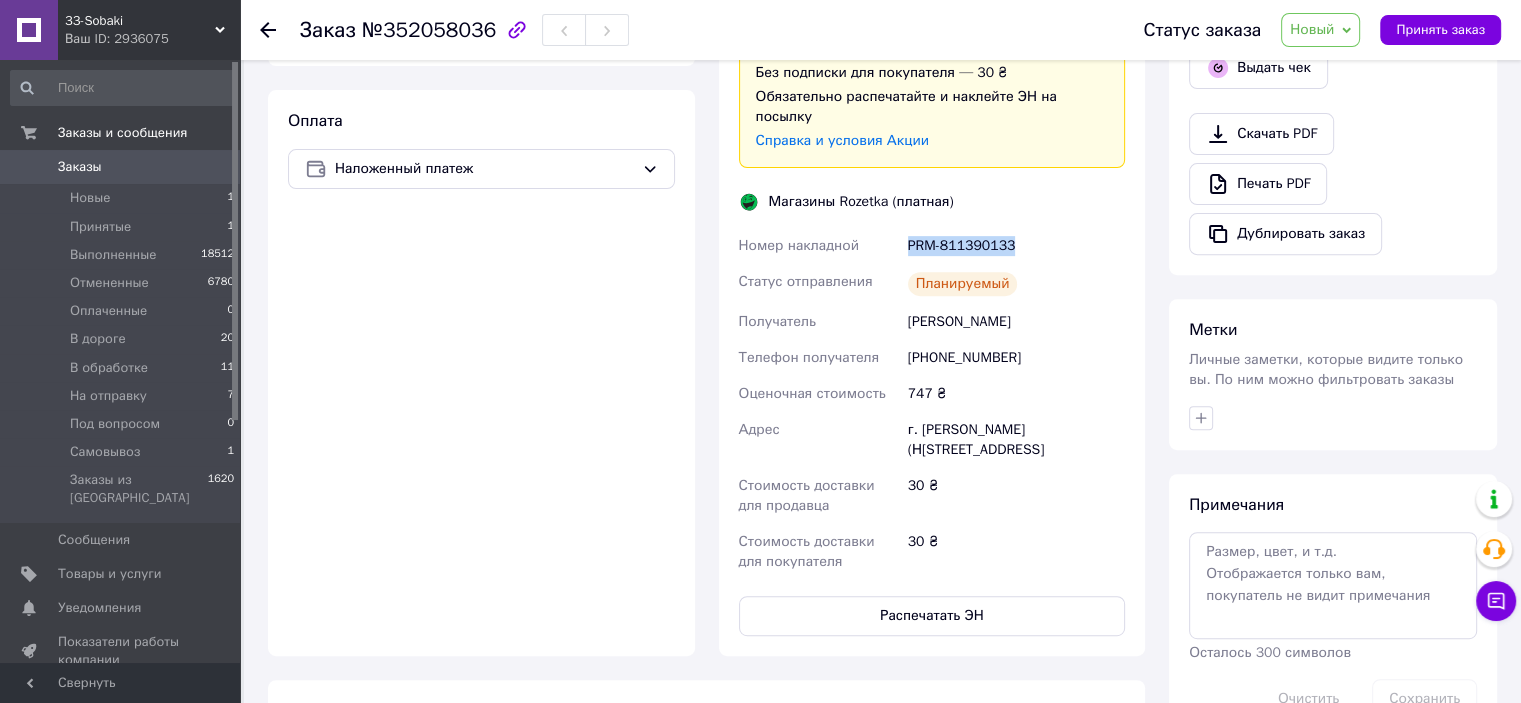 click on "PRM-811390133" at bounding box center [1016, 246] 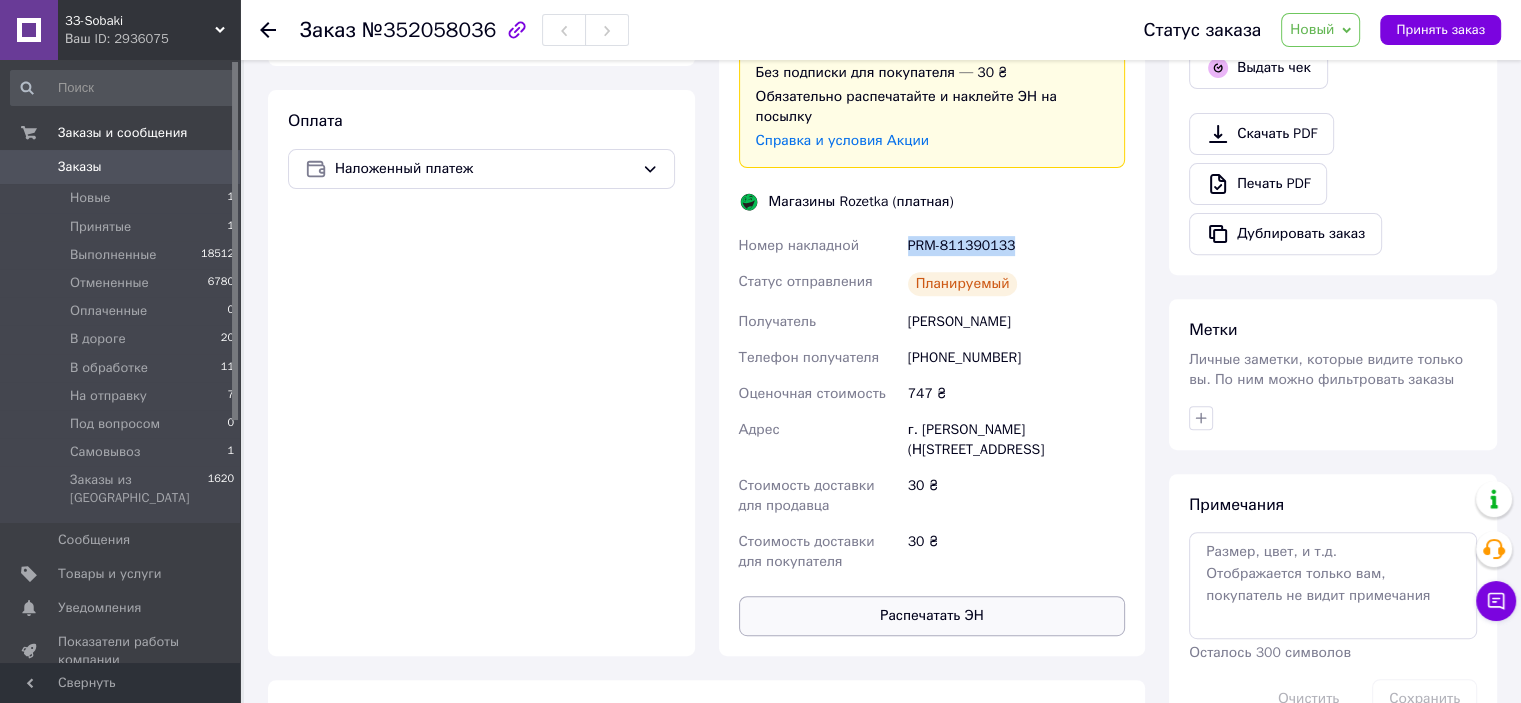 click on "Распечатать ЭН" at bounding box center (932, 616) 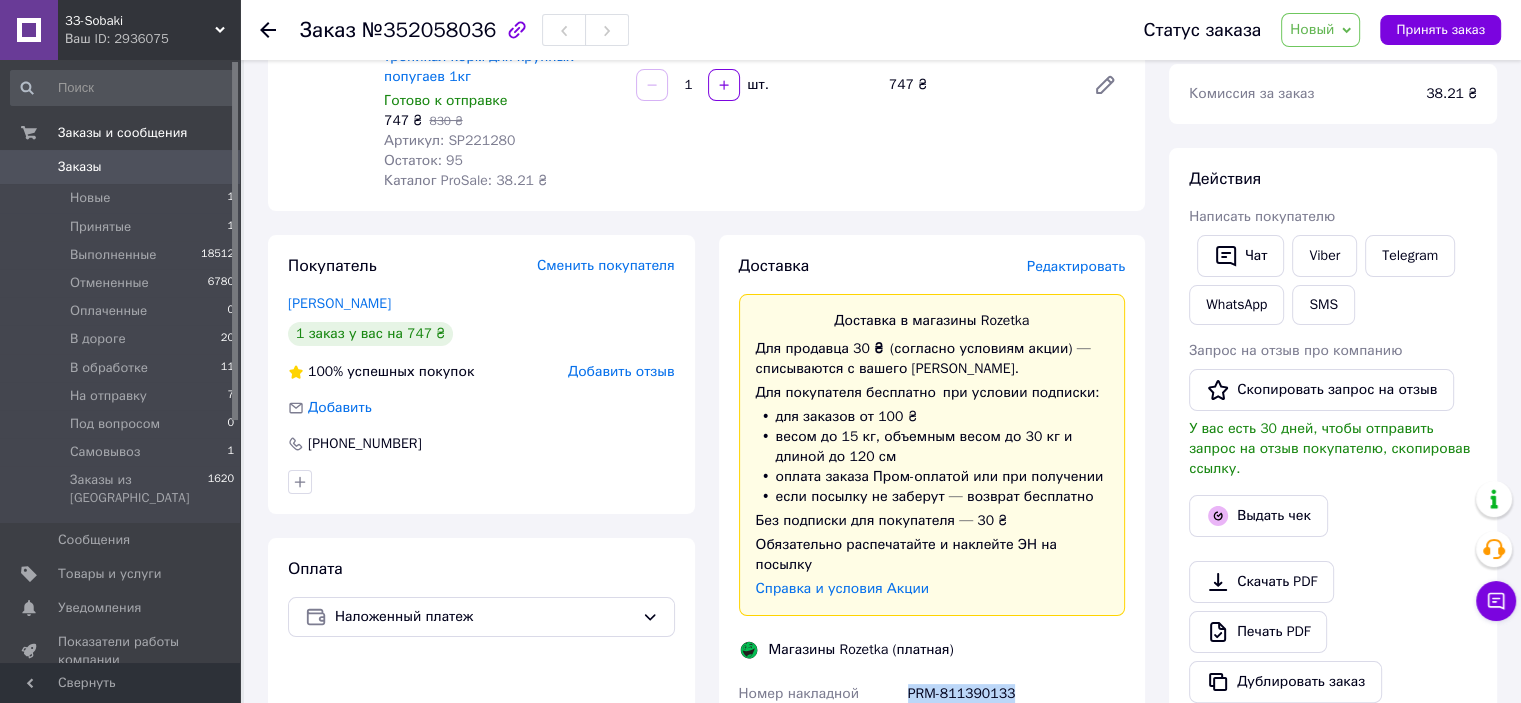 scroll, scrollTop: 200, scrollLeft: 0, axis: vertical 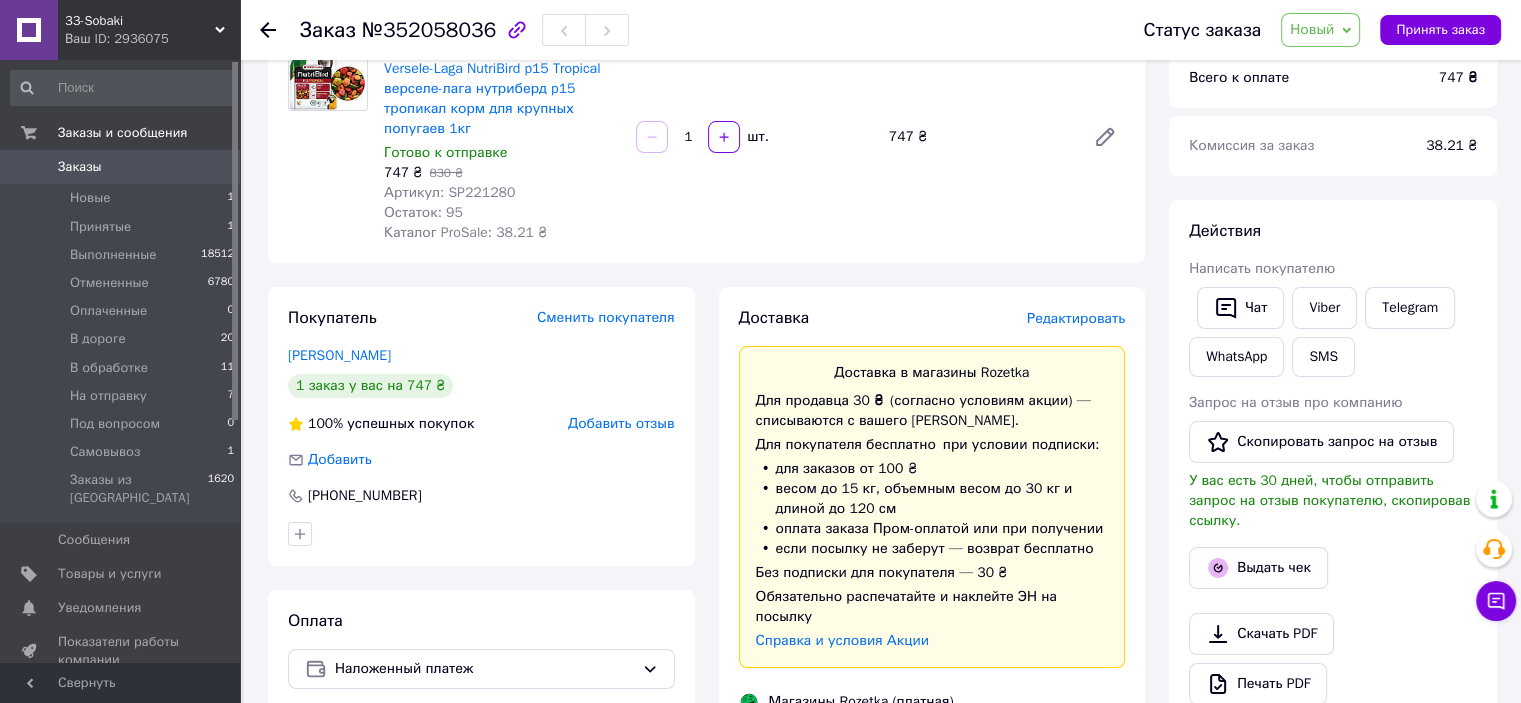 click on "Новый" at bounding box center [1312, 29] 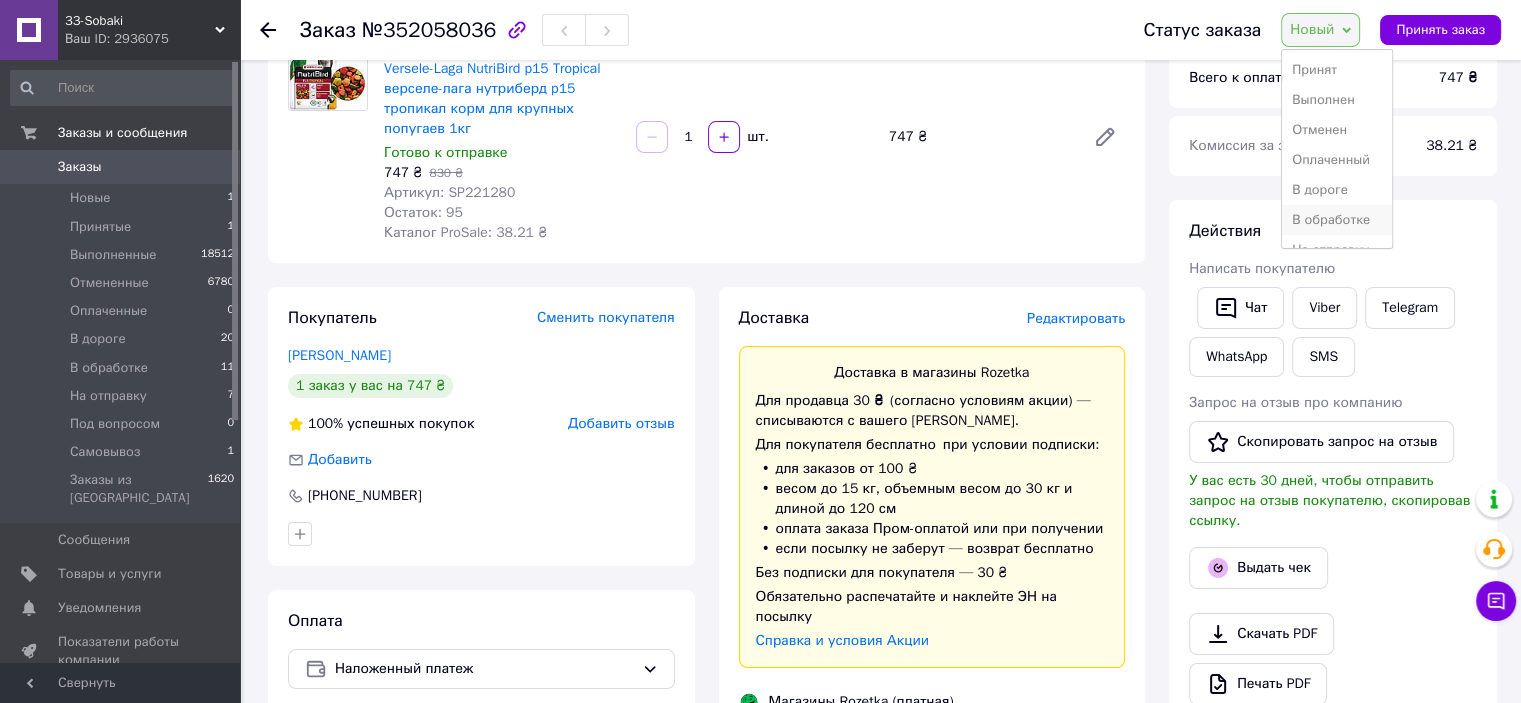 click on "В обработке" at bounding box center [1337, 220] 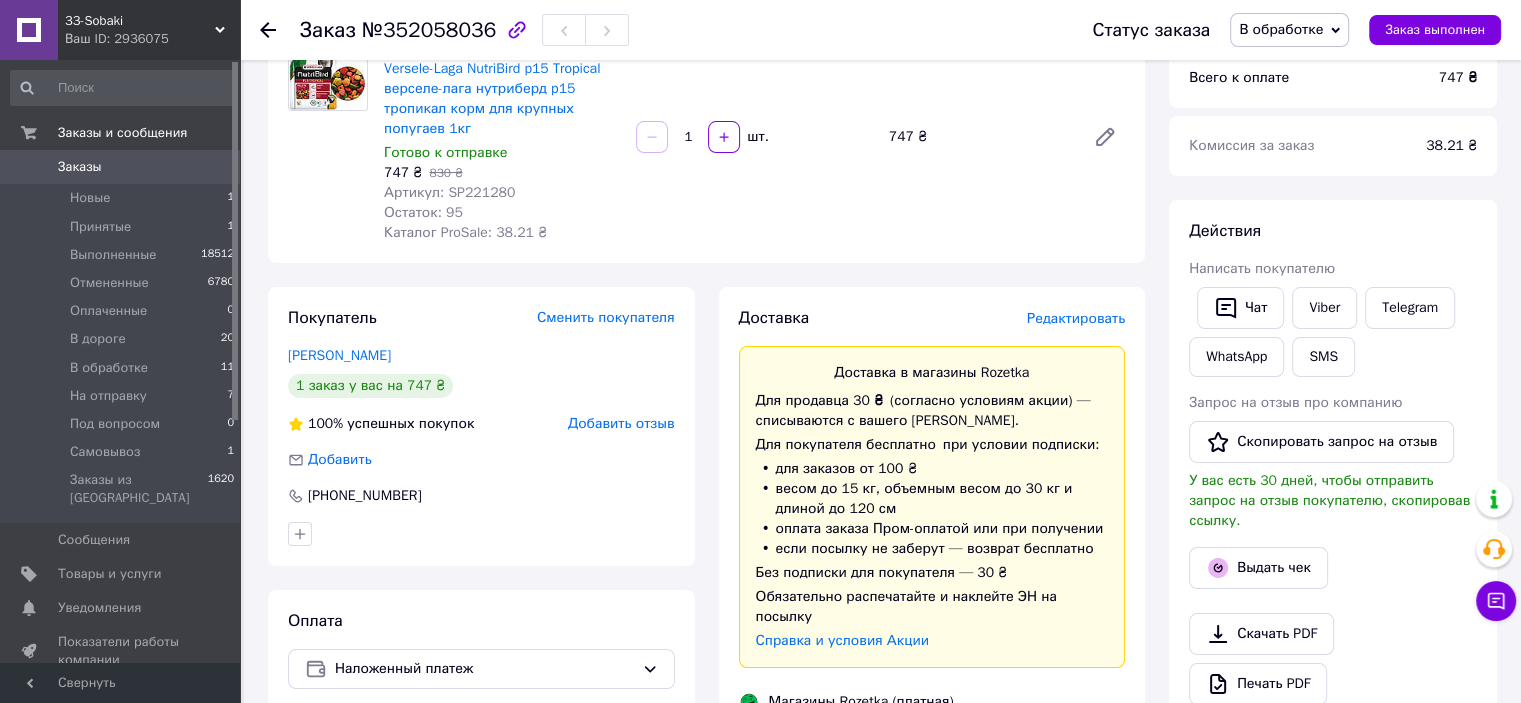 click 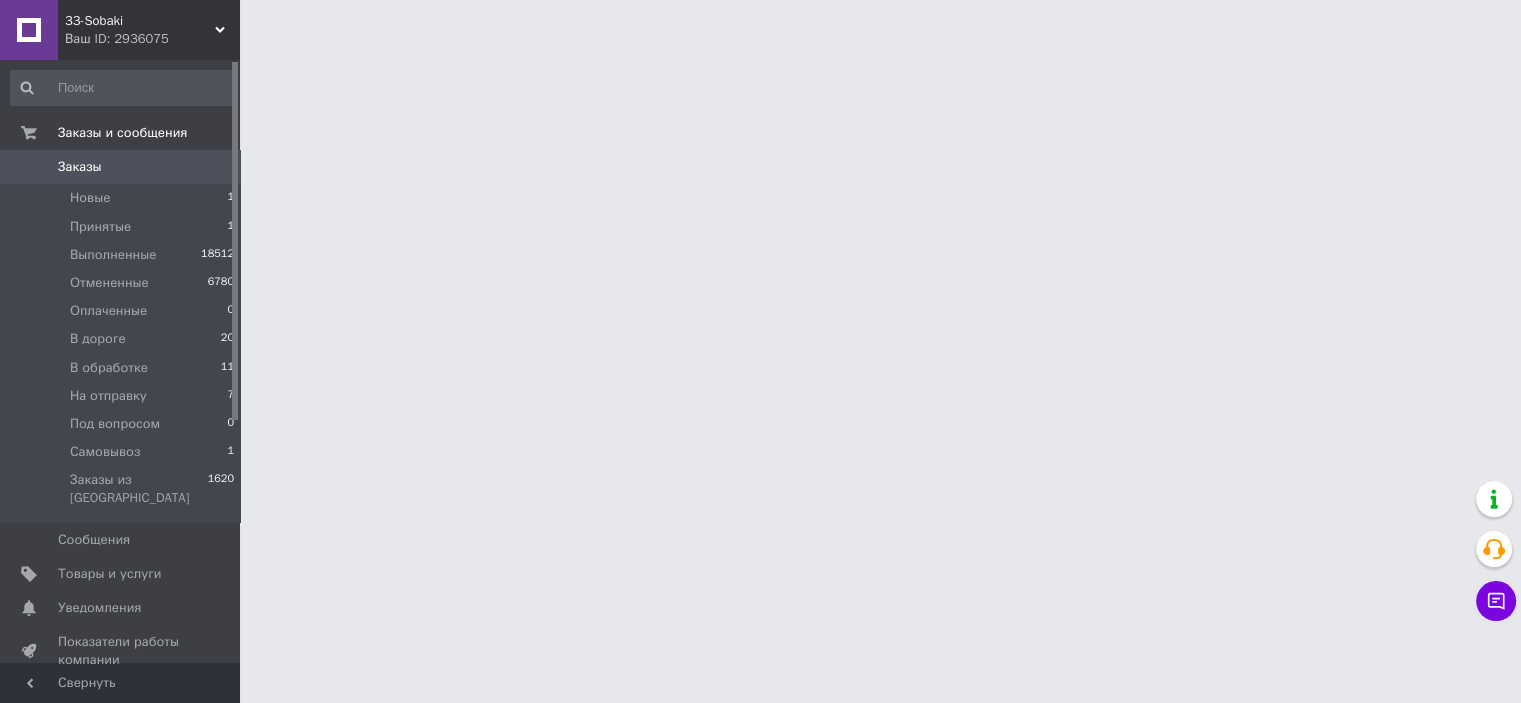scroll, scrollTop: 0, scrollLeft: 0, axis: both 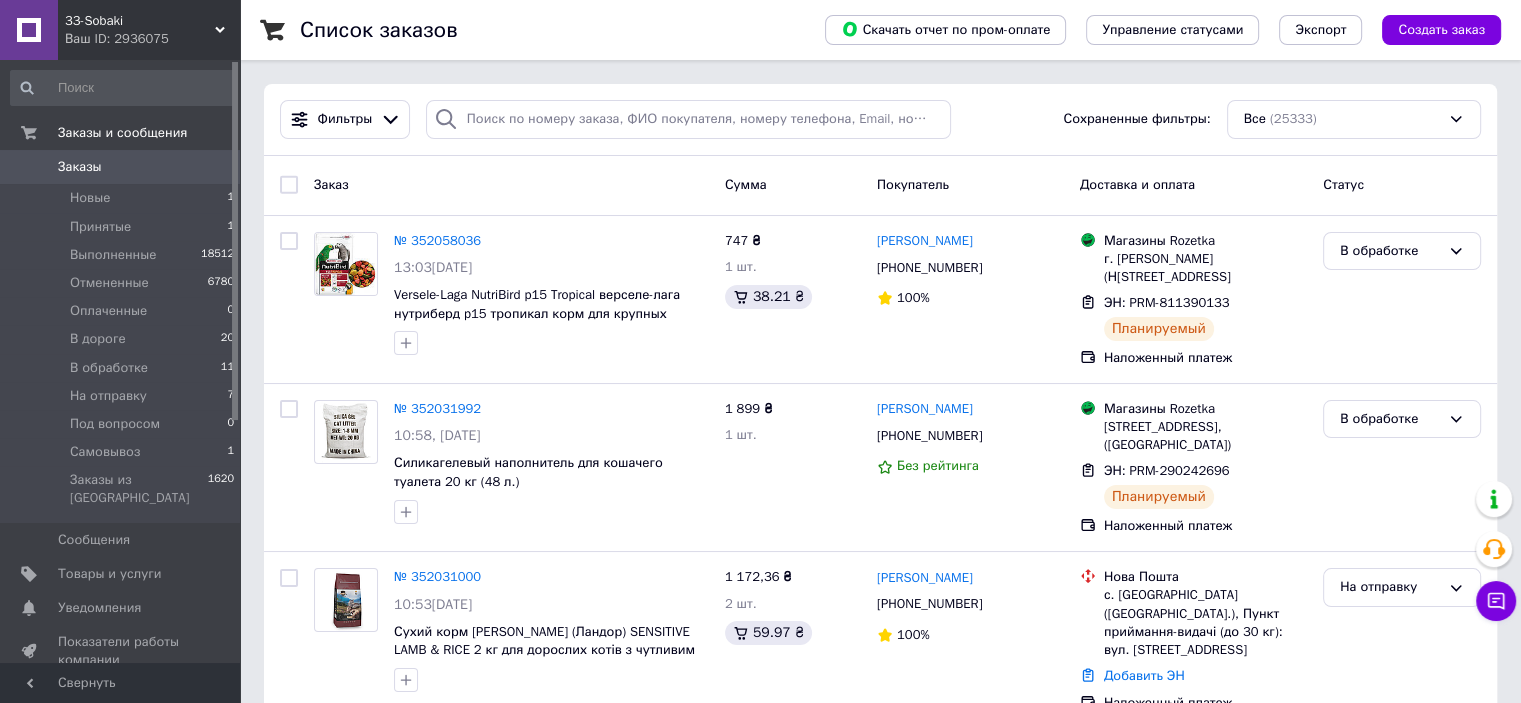 click on "Заказ" at bounding box center (511, 185) 